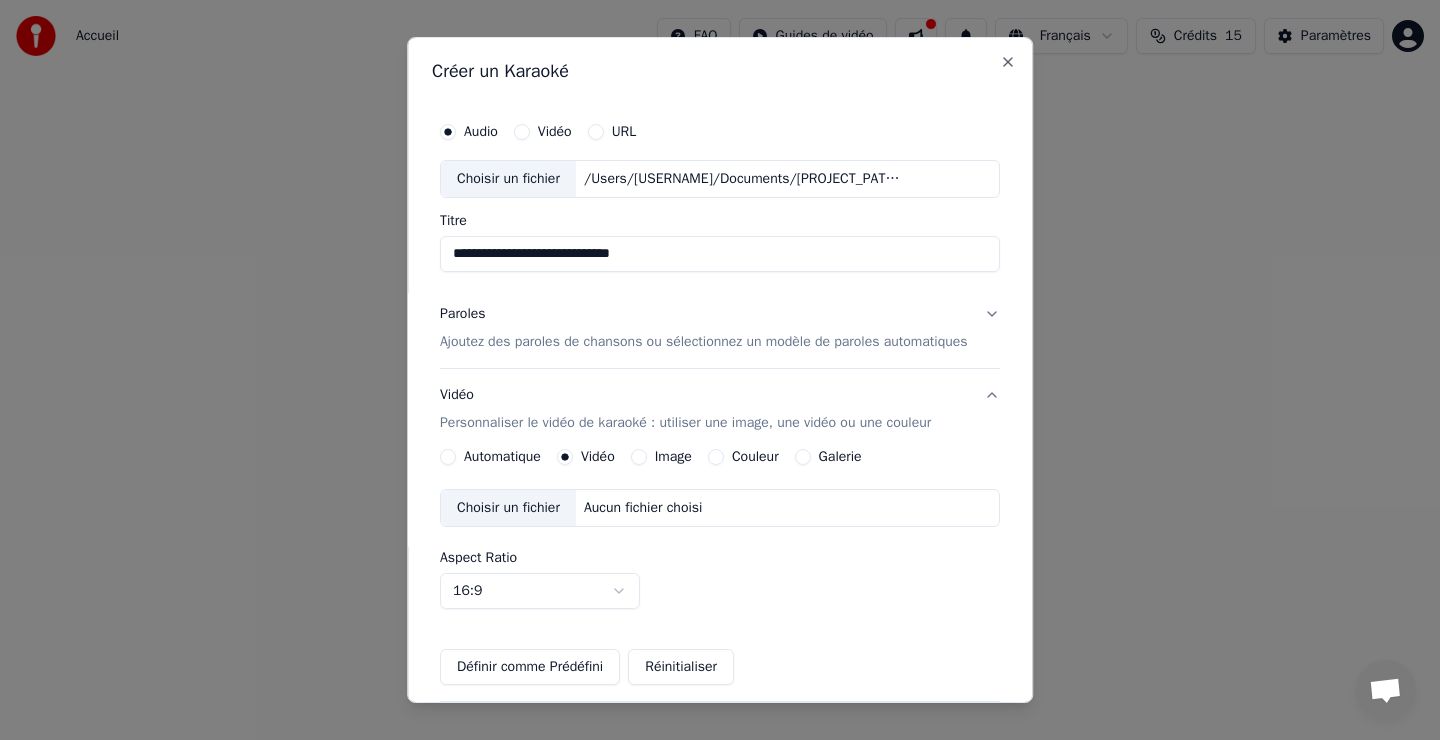 scroll, scrollTop: 0, scrollLeft: 0, axis: both 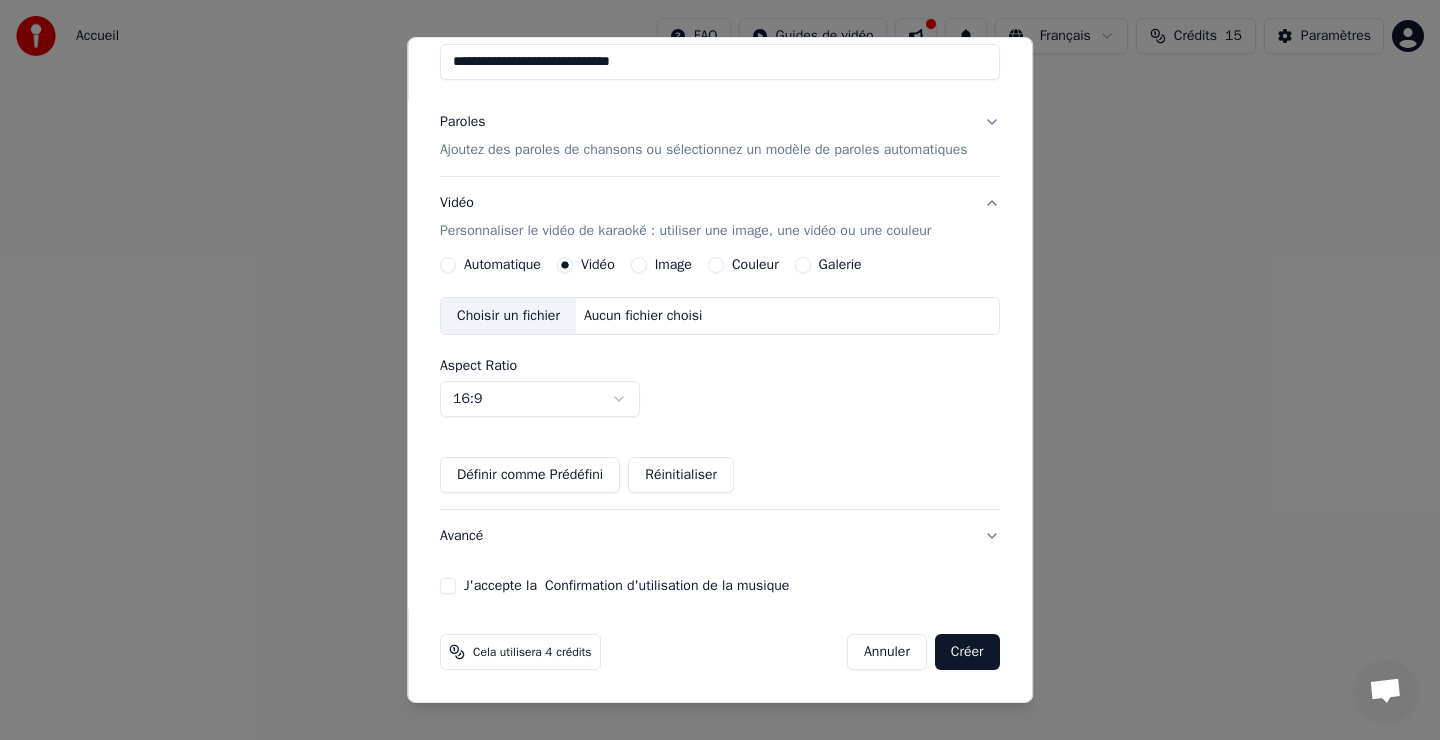 click on "Choisir un fichier" at bounding box center (508, 316) 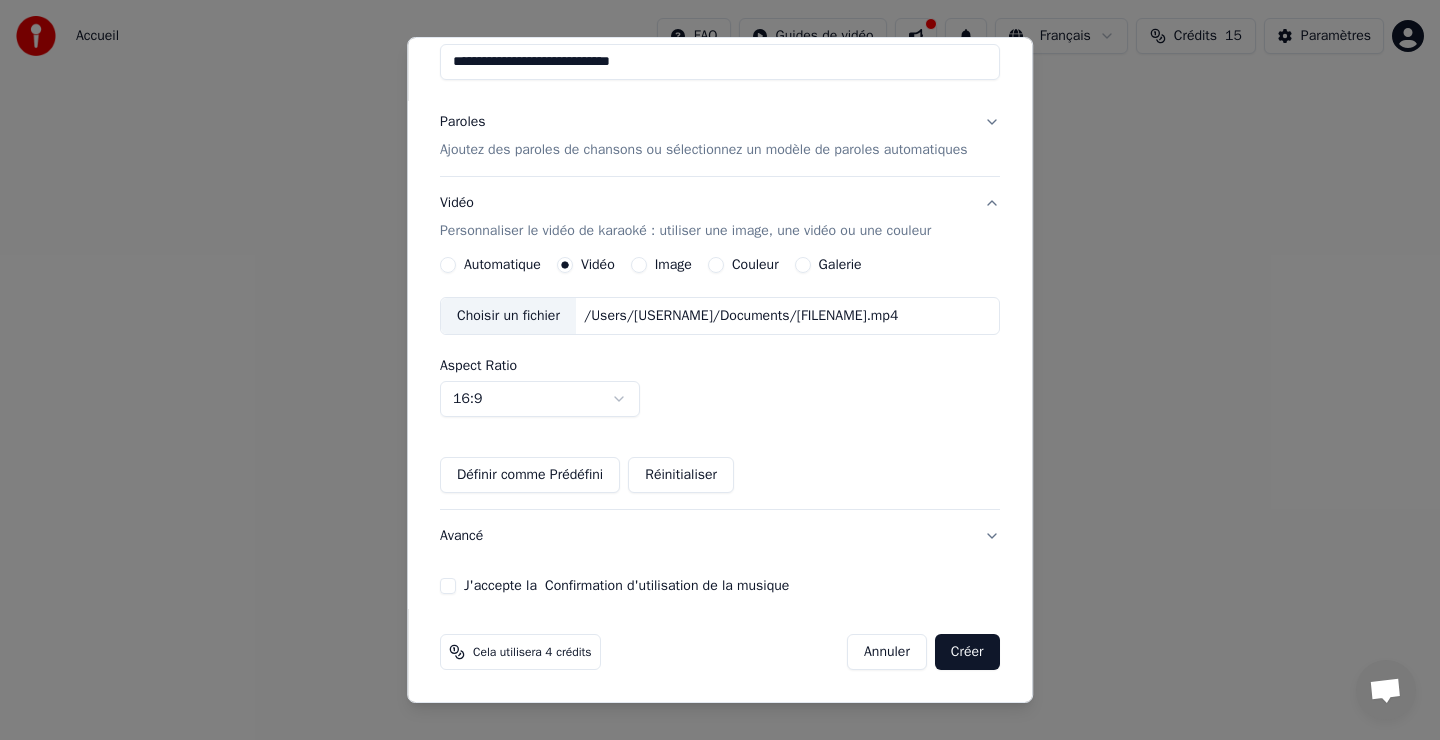 click on "J'accepte la   Confirmation d'utilisation de la musique" at bounding box center (448, 586) 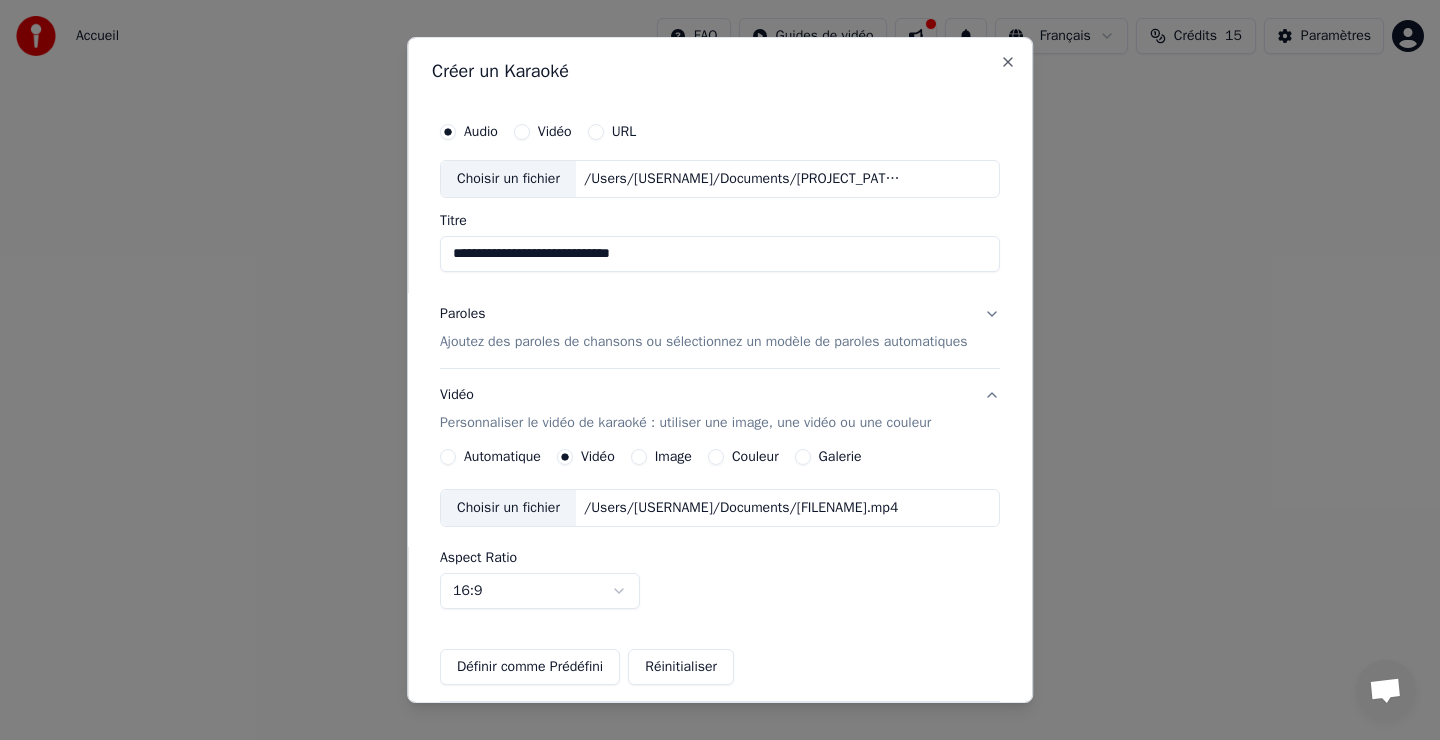 scroll, scrollTop: 192, scrollLeft: 0, axis: vertical 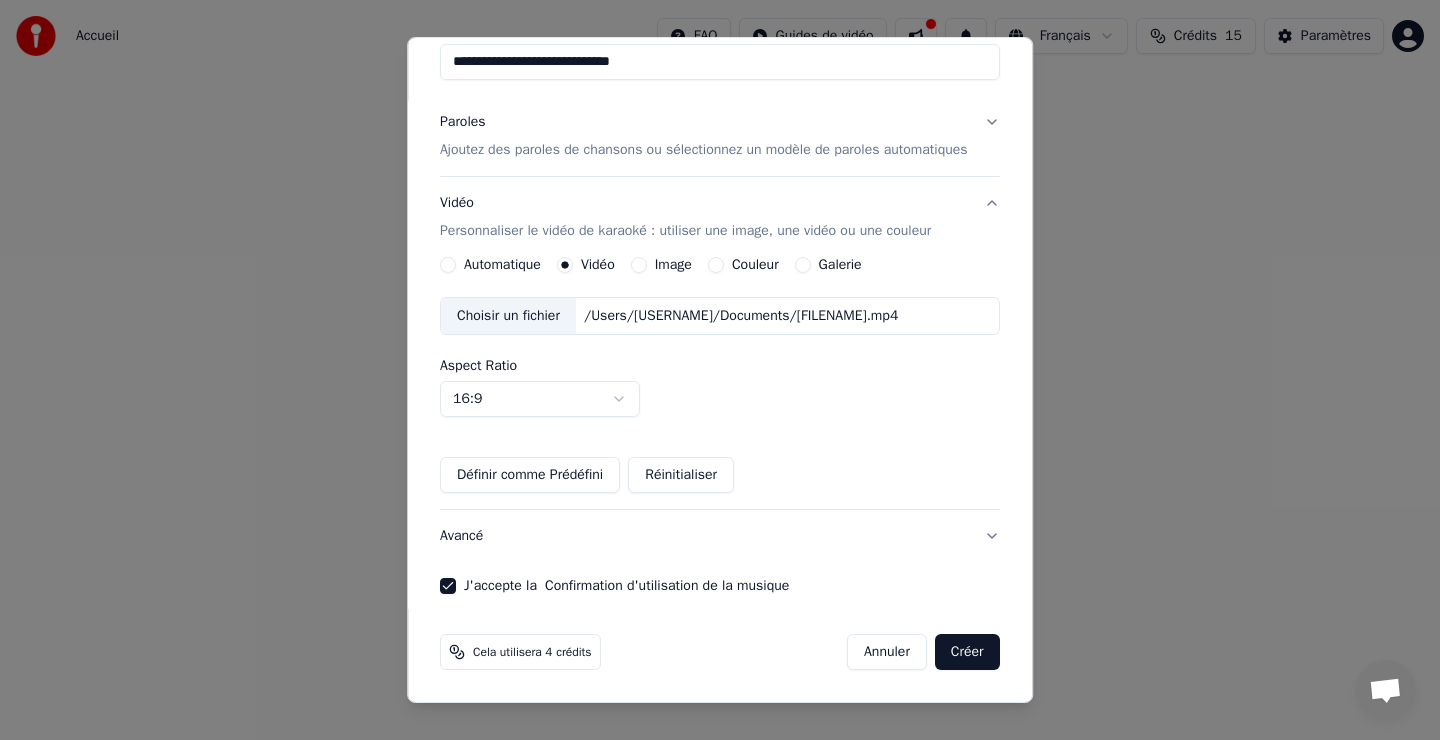 click on "Créer" at bounding box center (967, 652) 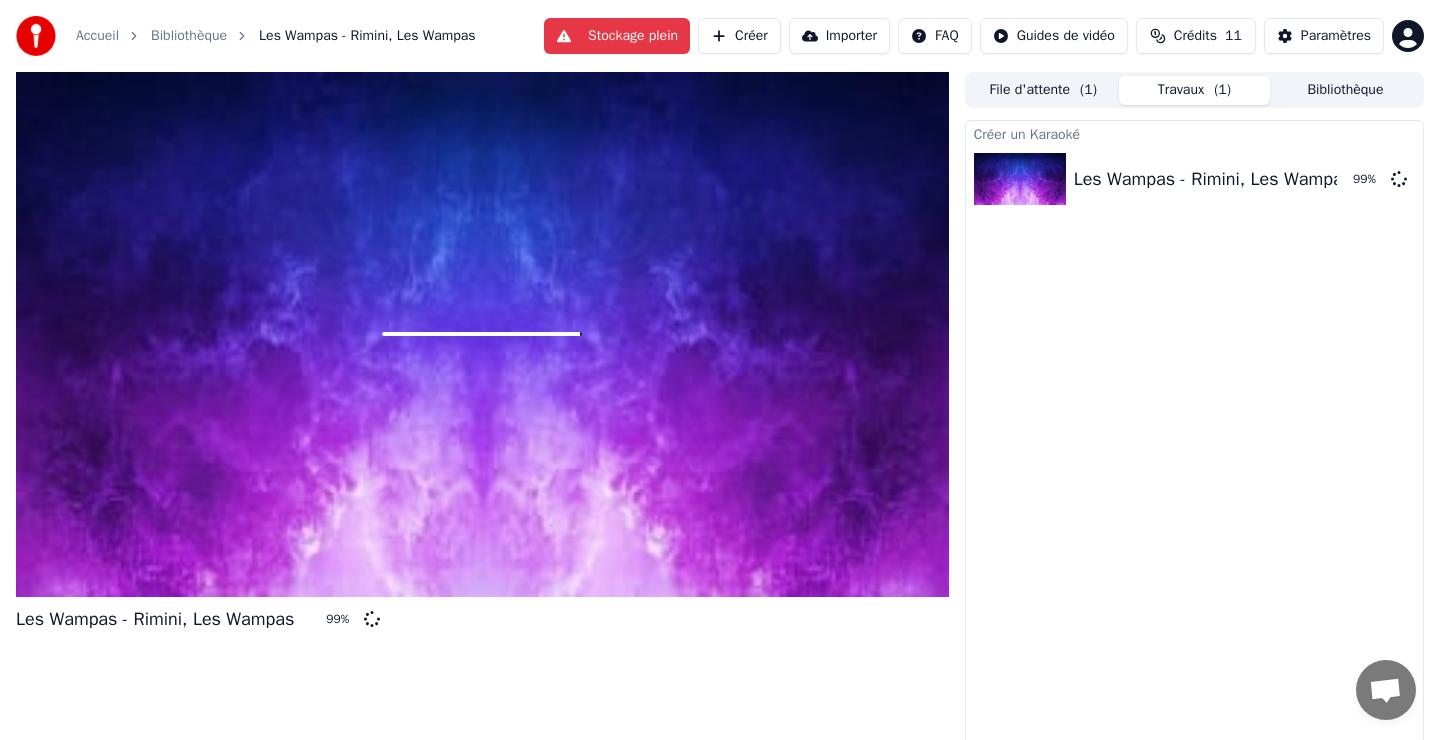click on "File d'attente ( 1 )" at bounding box center [1043, 90] 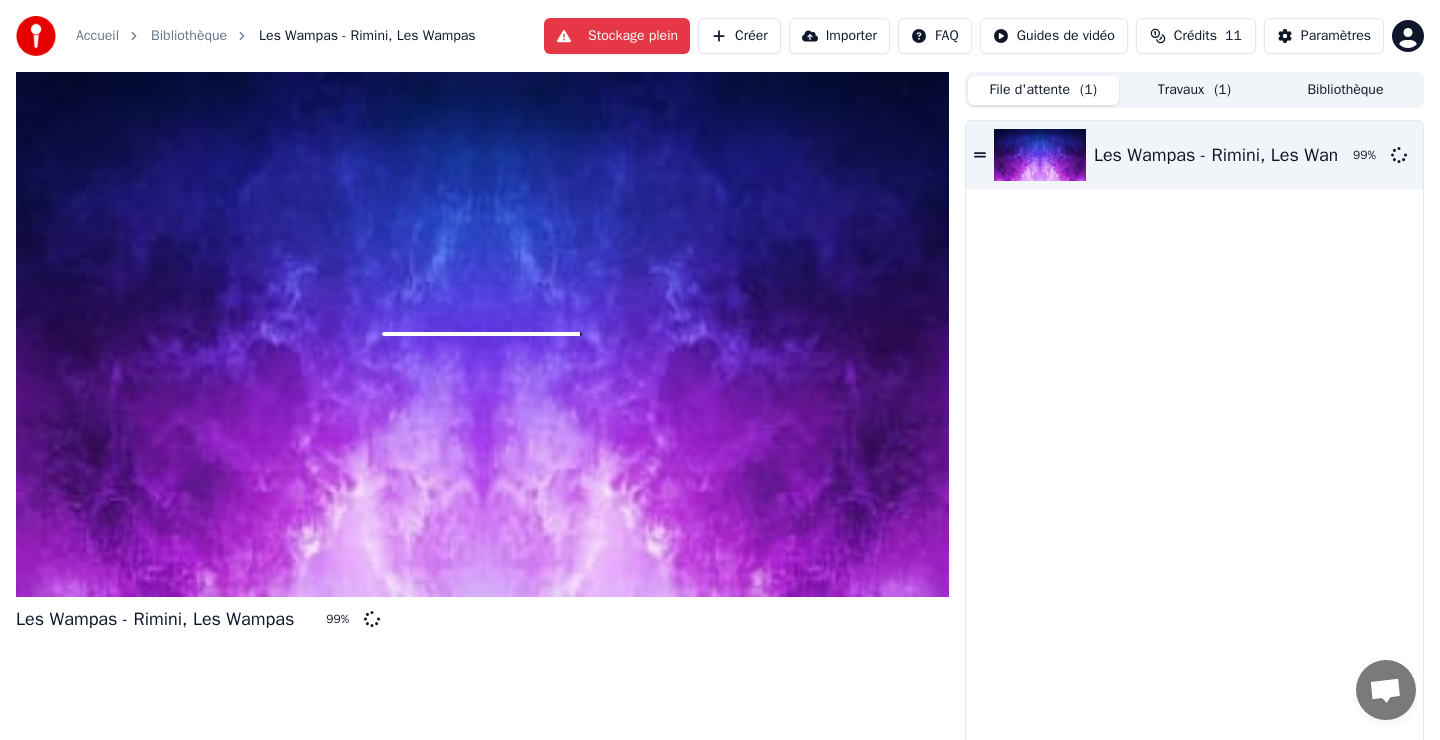 click on "Bibliothèque" at bounding box center (1345, 90) 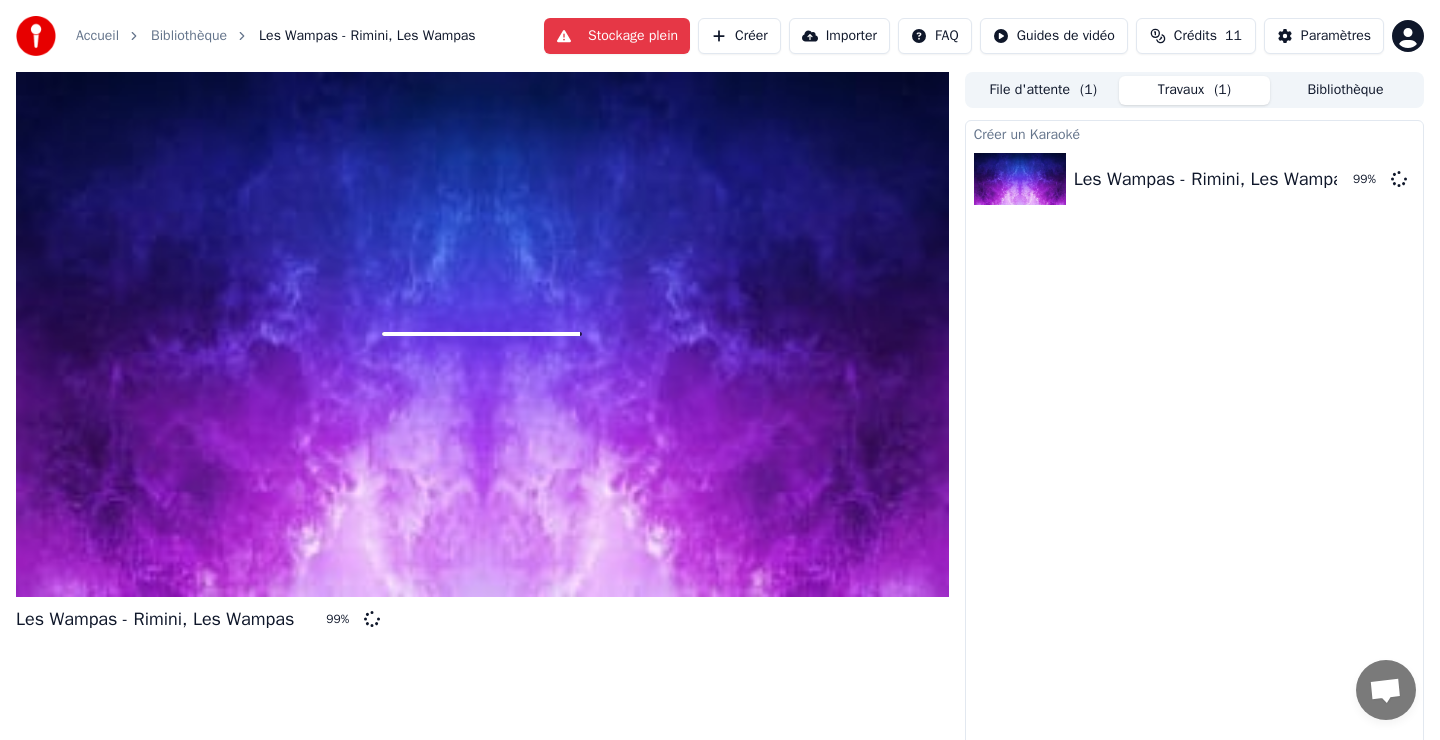 click on "Travaux ( 1 )" at bounding box center (1194, 90) 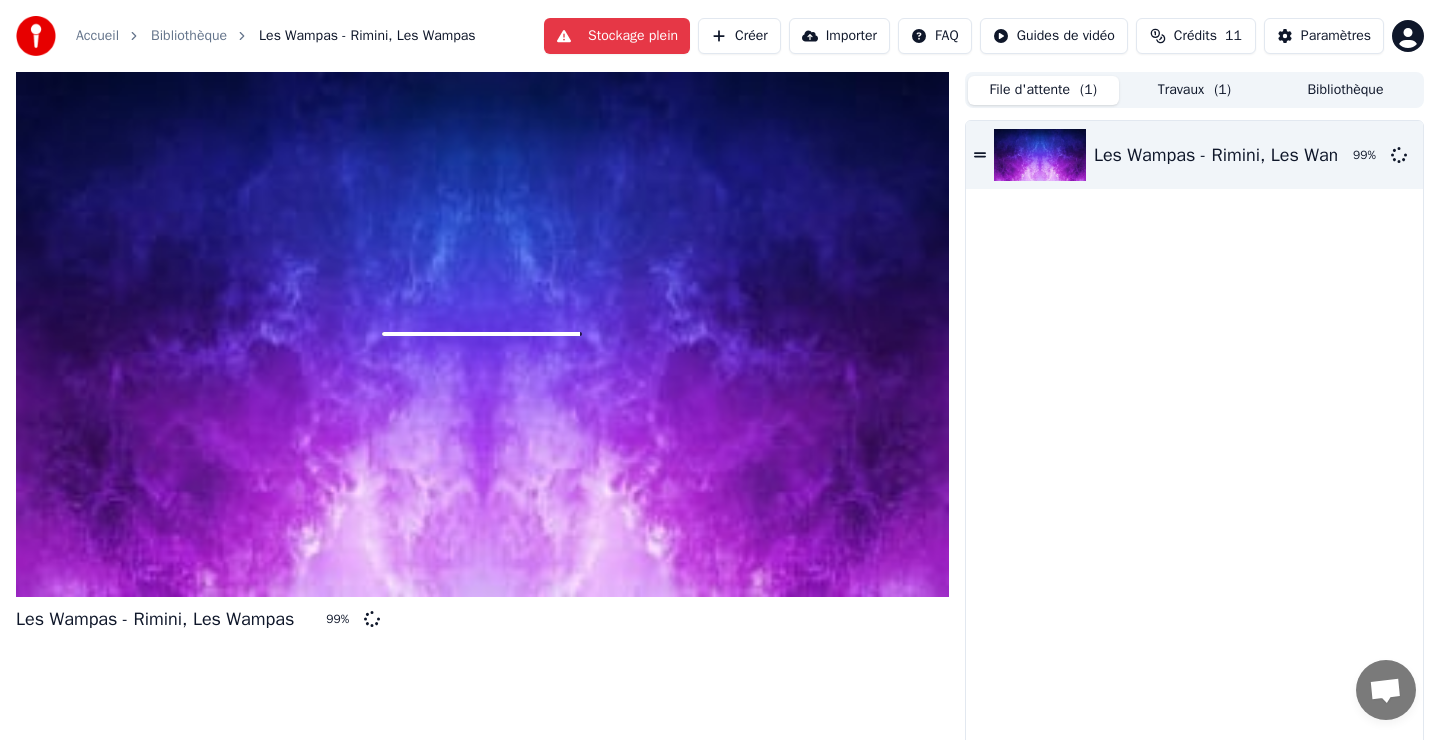 click on "Stockage plein" at bounding box center [617, 36] 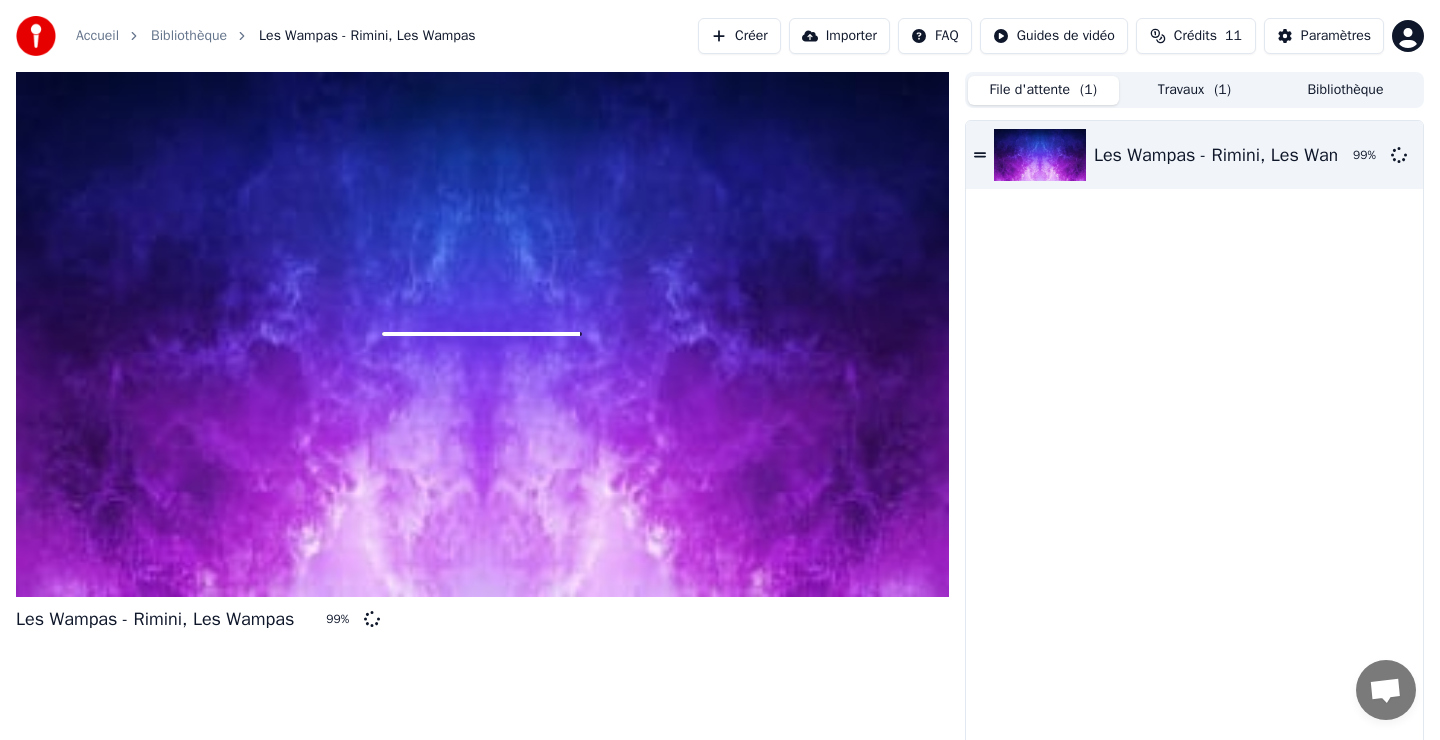 click on "Bibliothèque" at bounding box center (189, 36) 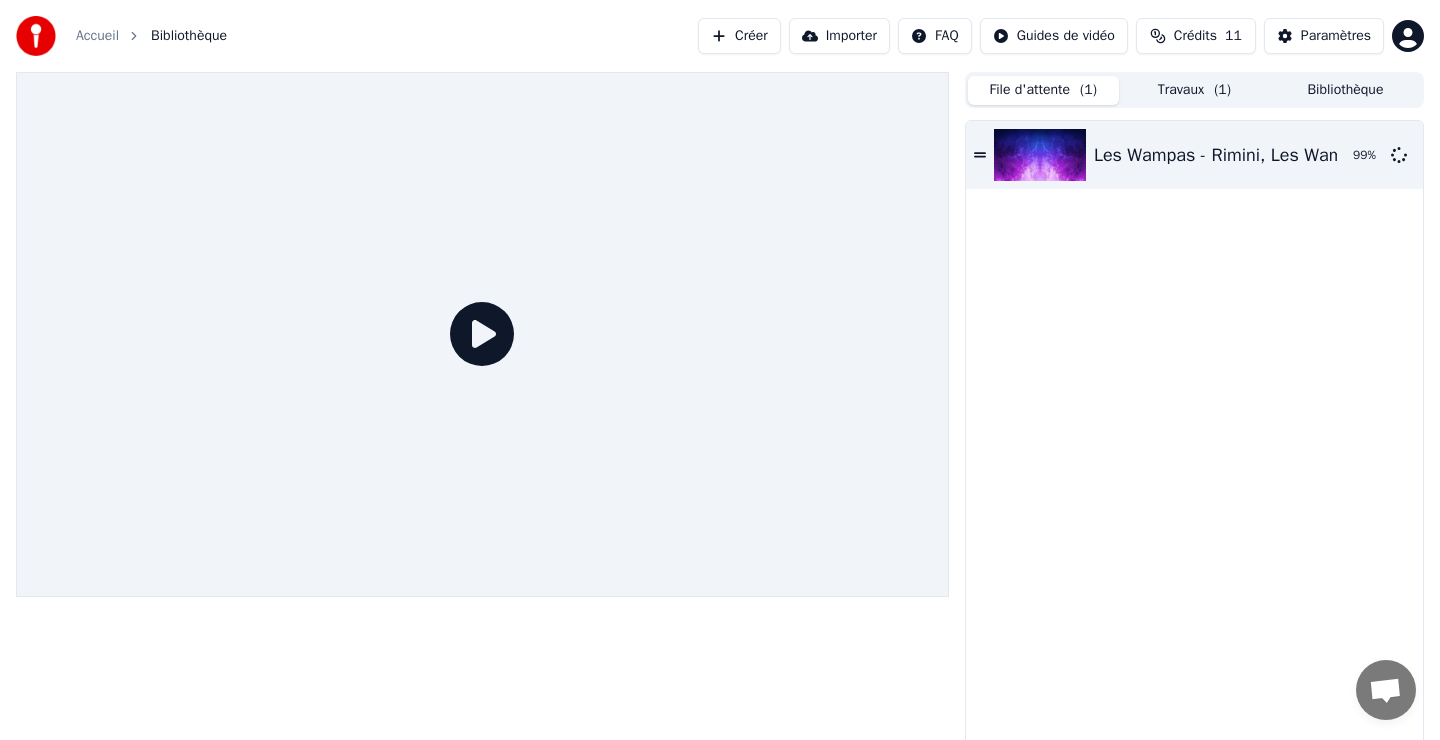 click on "Accueil" at bounding box center [97, 36] 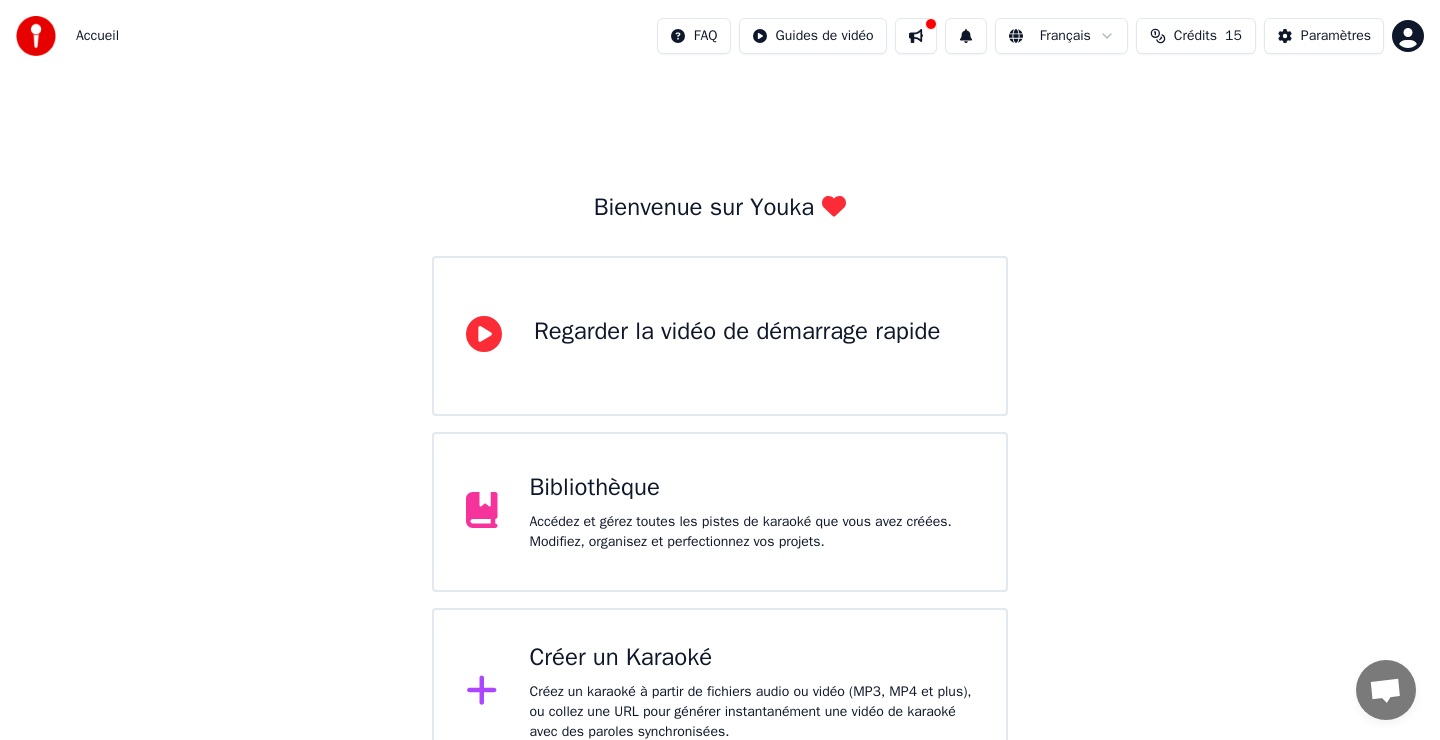 scroll, scrollTop: 36, scrollLeft: 0, axis: vertical 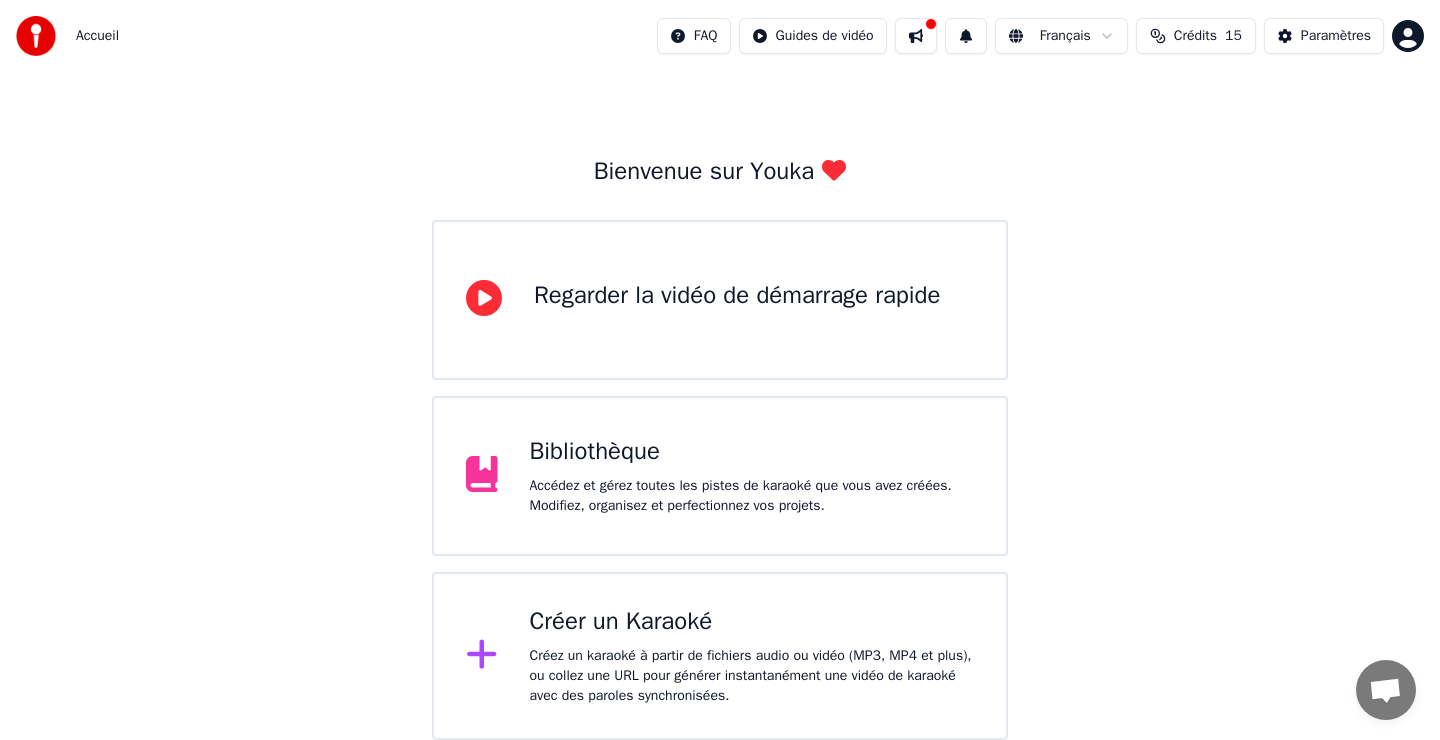 click on "Accédez et gérez toutes les pistes de karaoké que vous avez créées. Modifiez, organisez et perfectionnez vos projets." at bounding box center [752, 496] 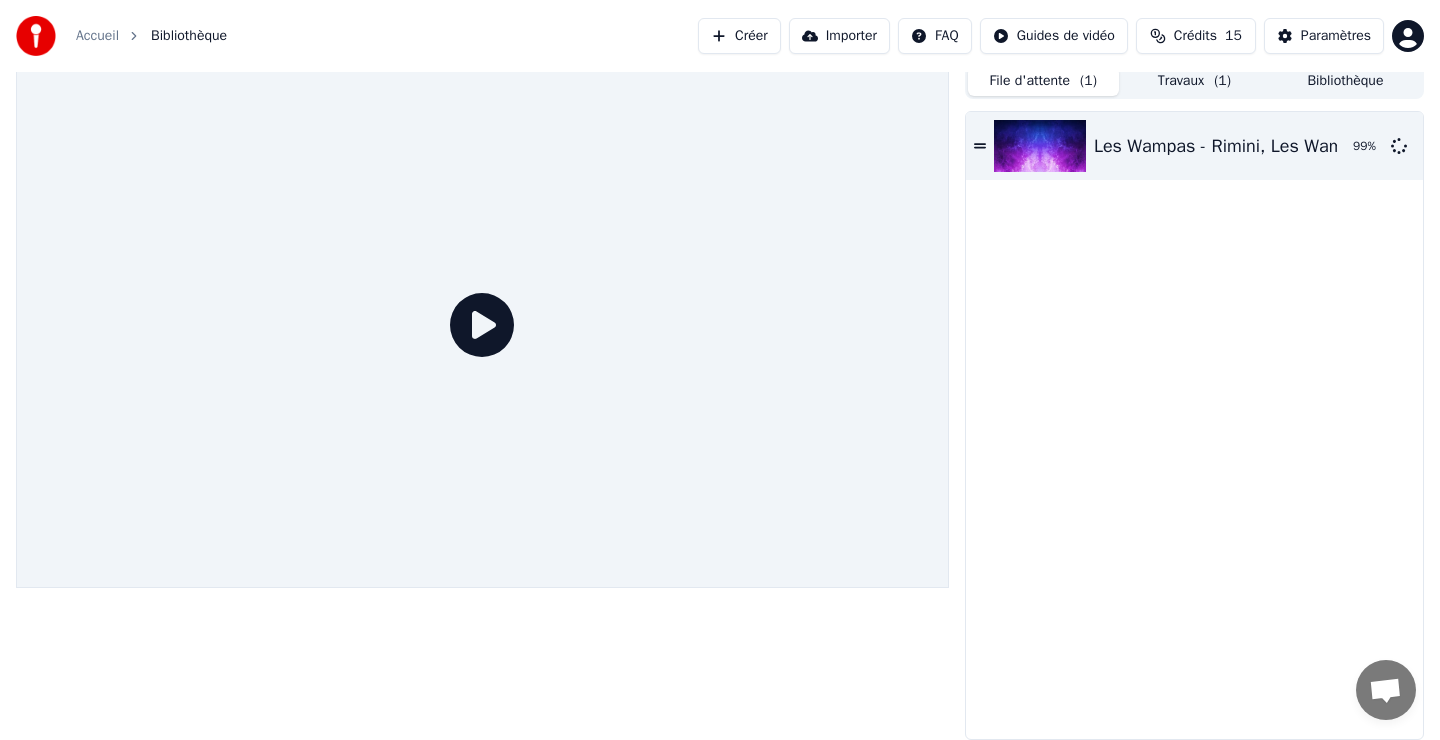 scroll, scrollTop: 9, scrollLeft: 0, axis: vertical 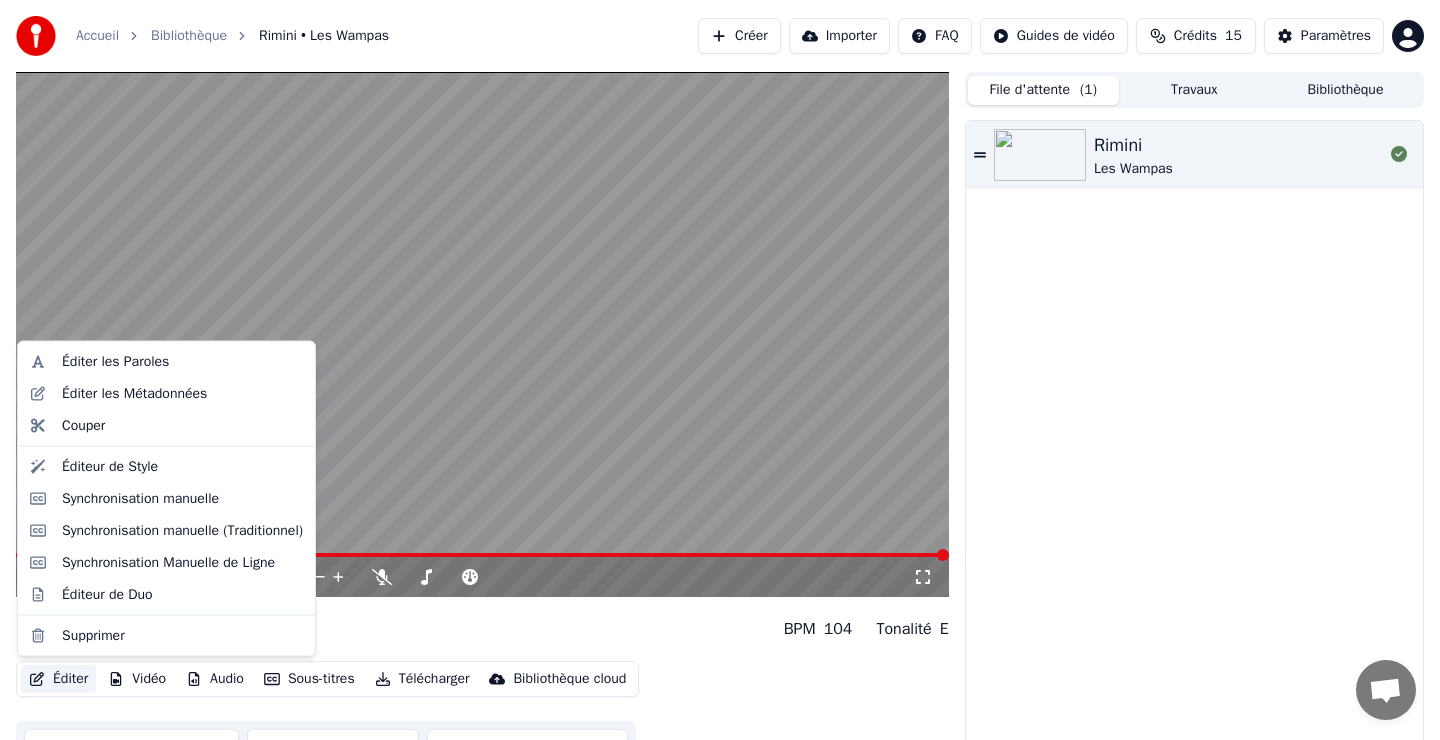 click on "Éditer" at bounding box center (58, 679) 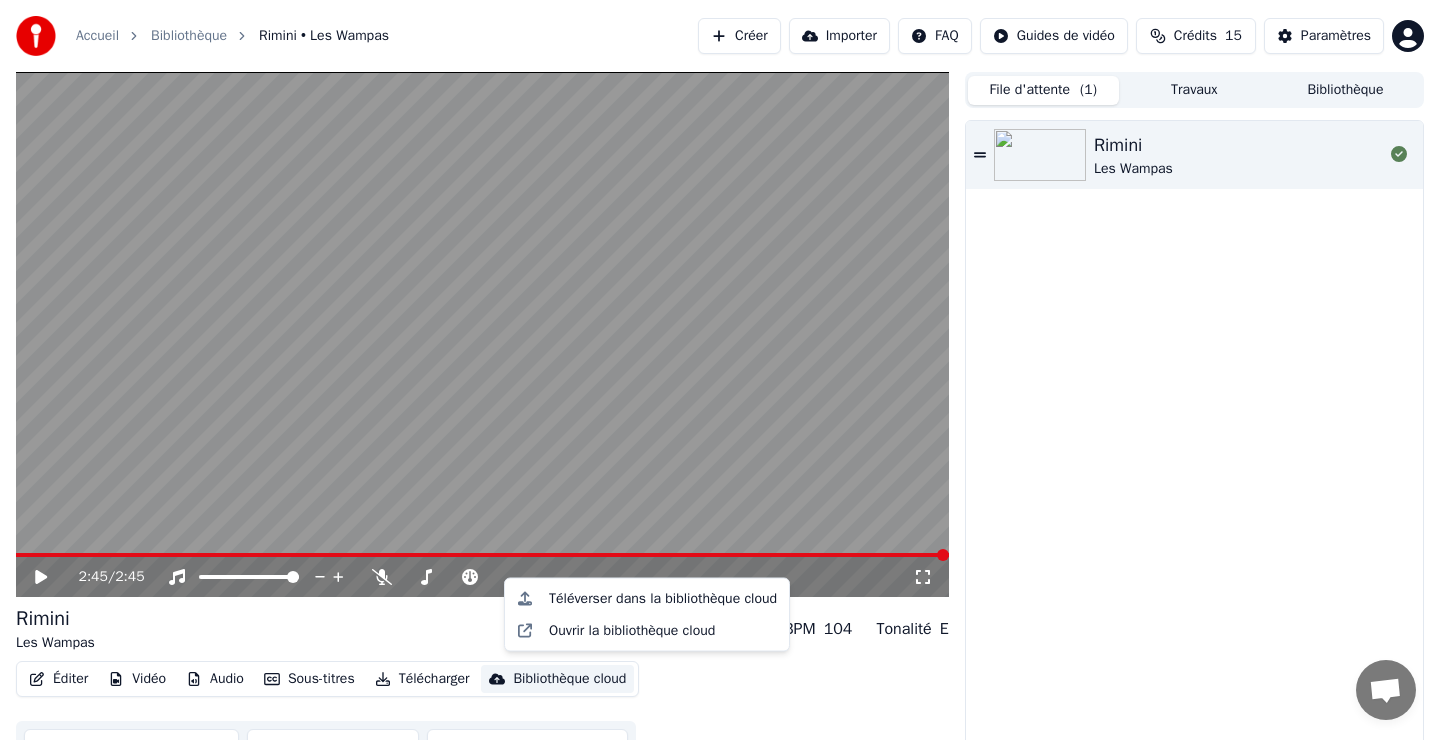 scroll, scrollTop: 32, scrollLeft: 0, axis: vertical 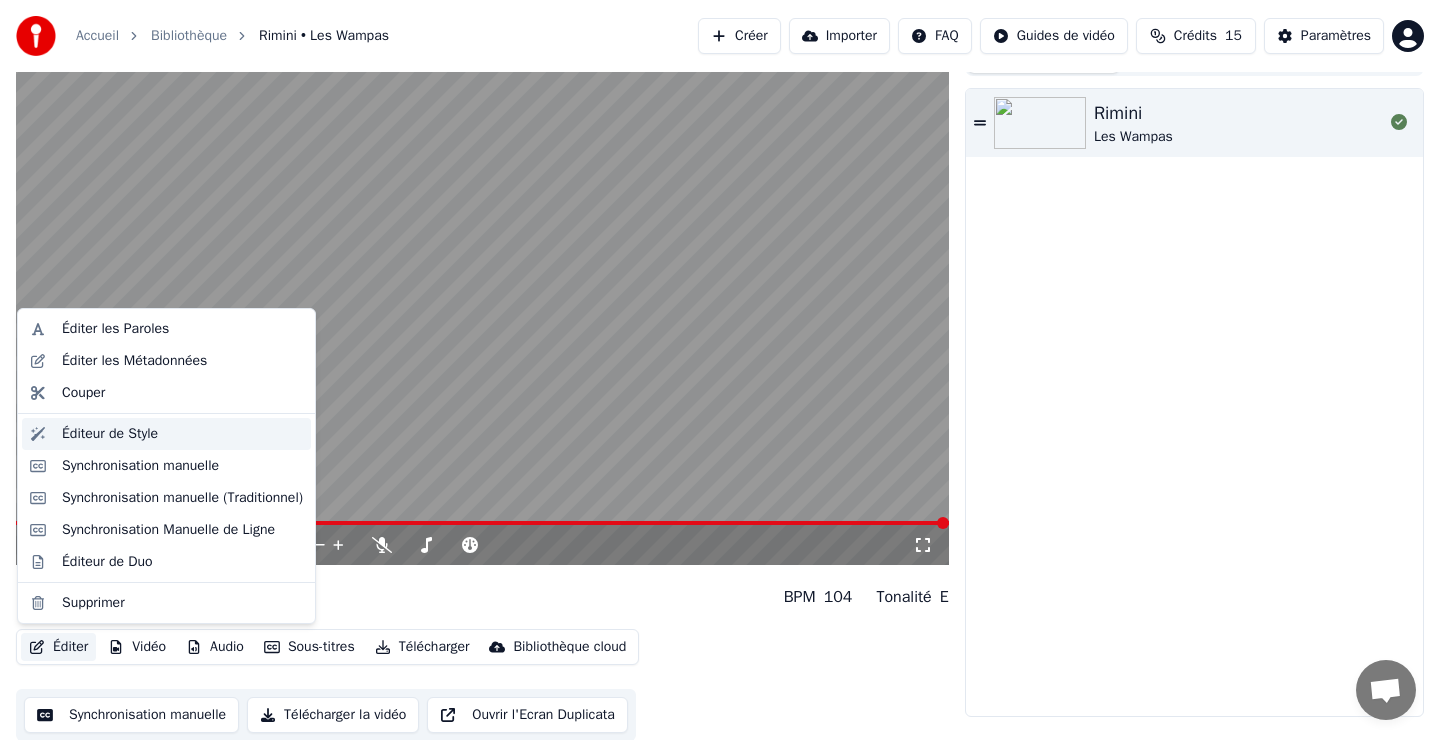 click on "Éditeur de Style" at bounding box center (110, 434) 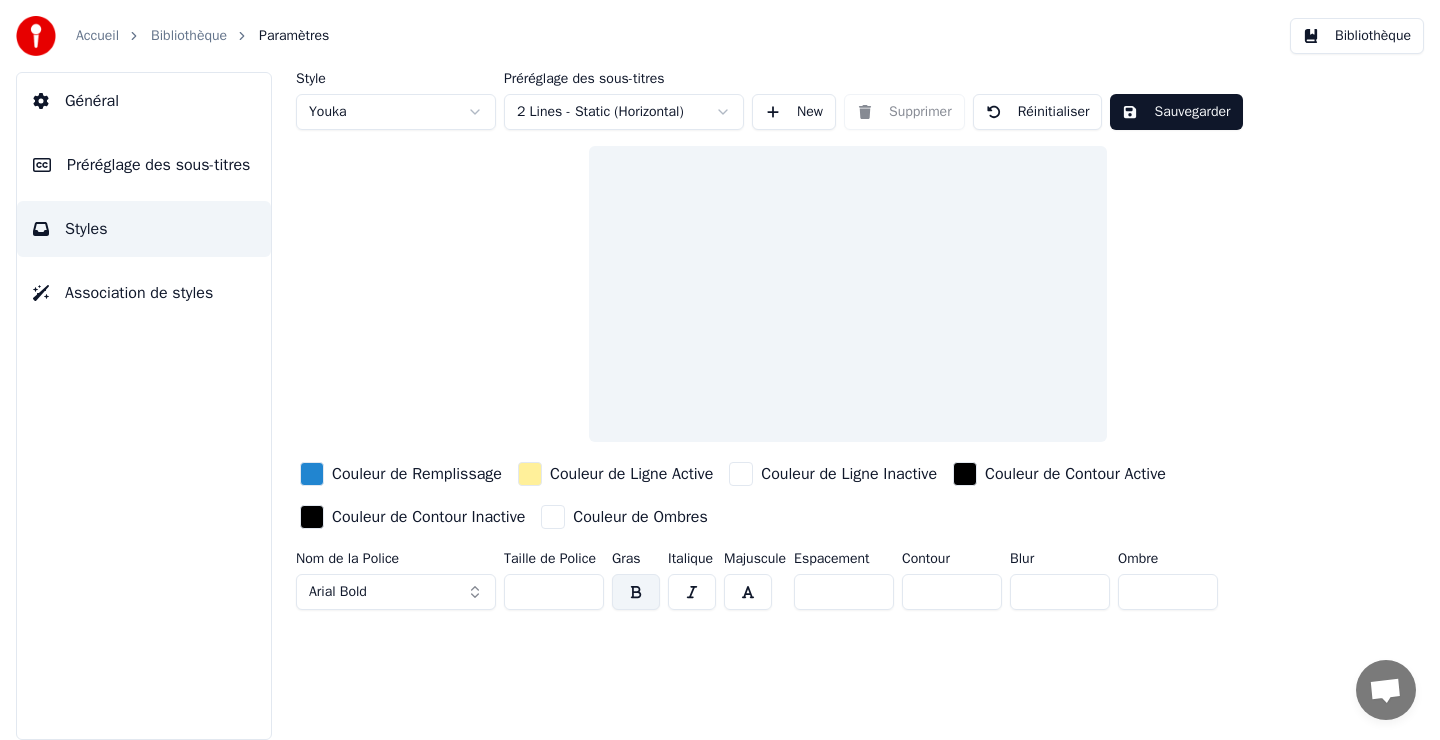 scroll, scrollTop: 0, scrollLeft: 0, axis: both 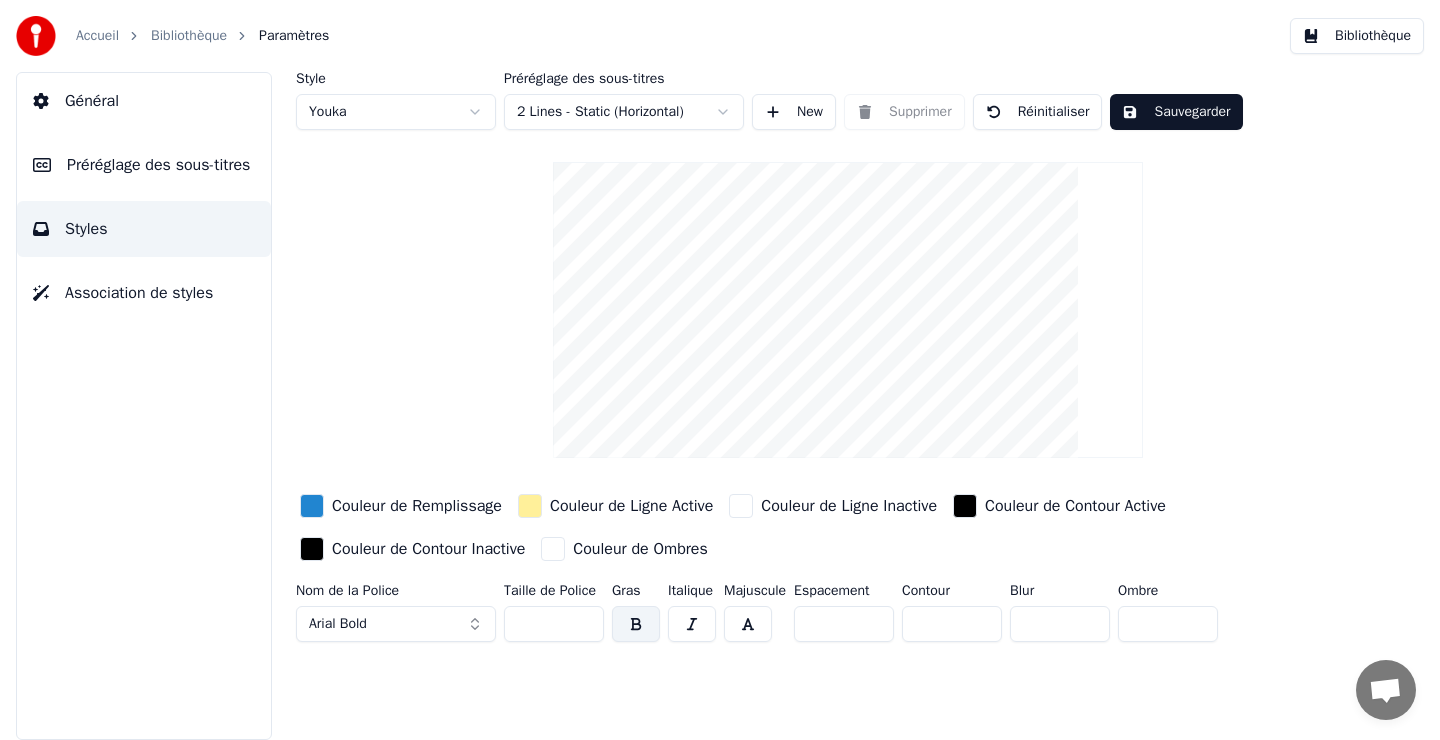 click at bounding box center (312, 506) 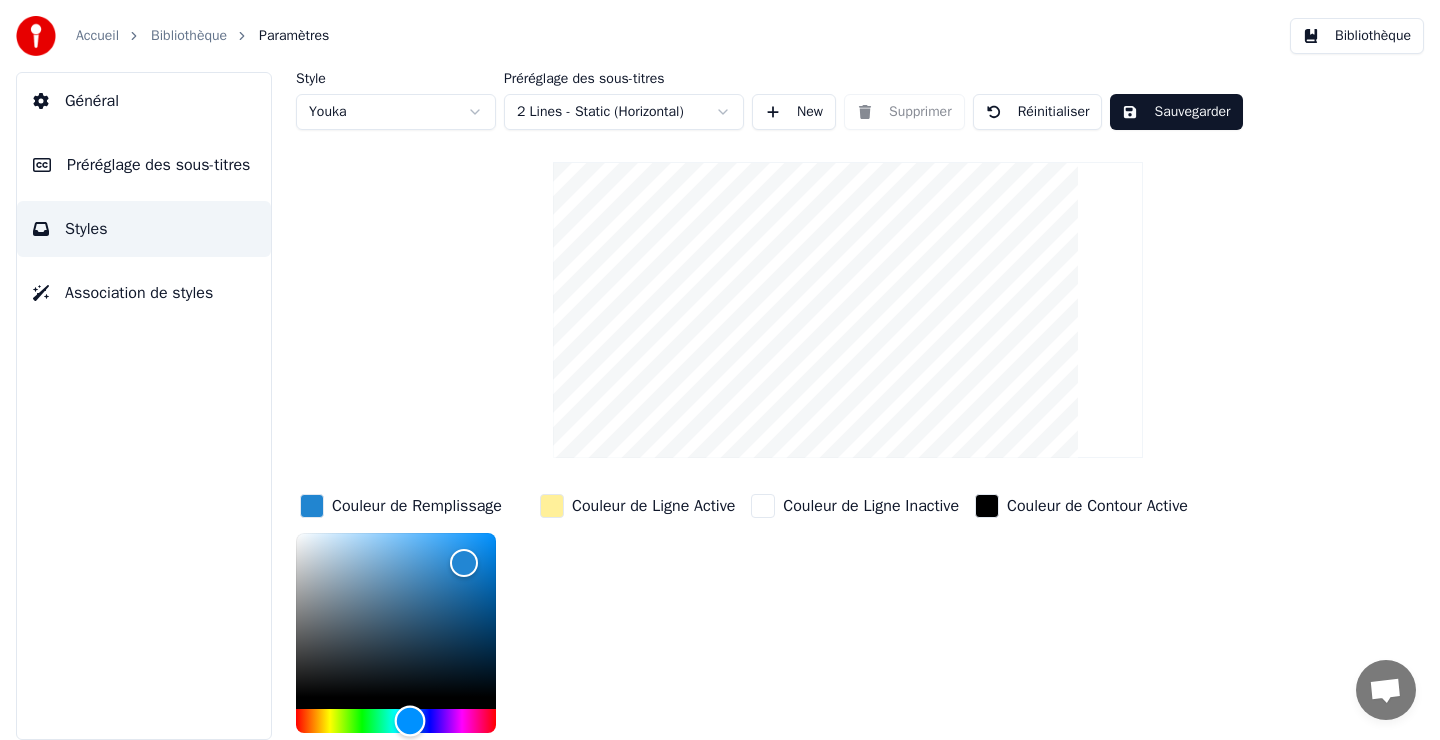 click at bounding box center (396, 721) 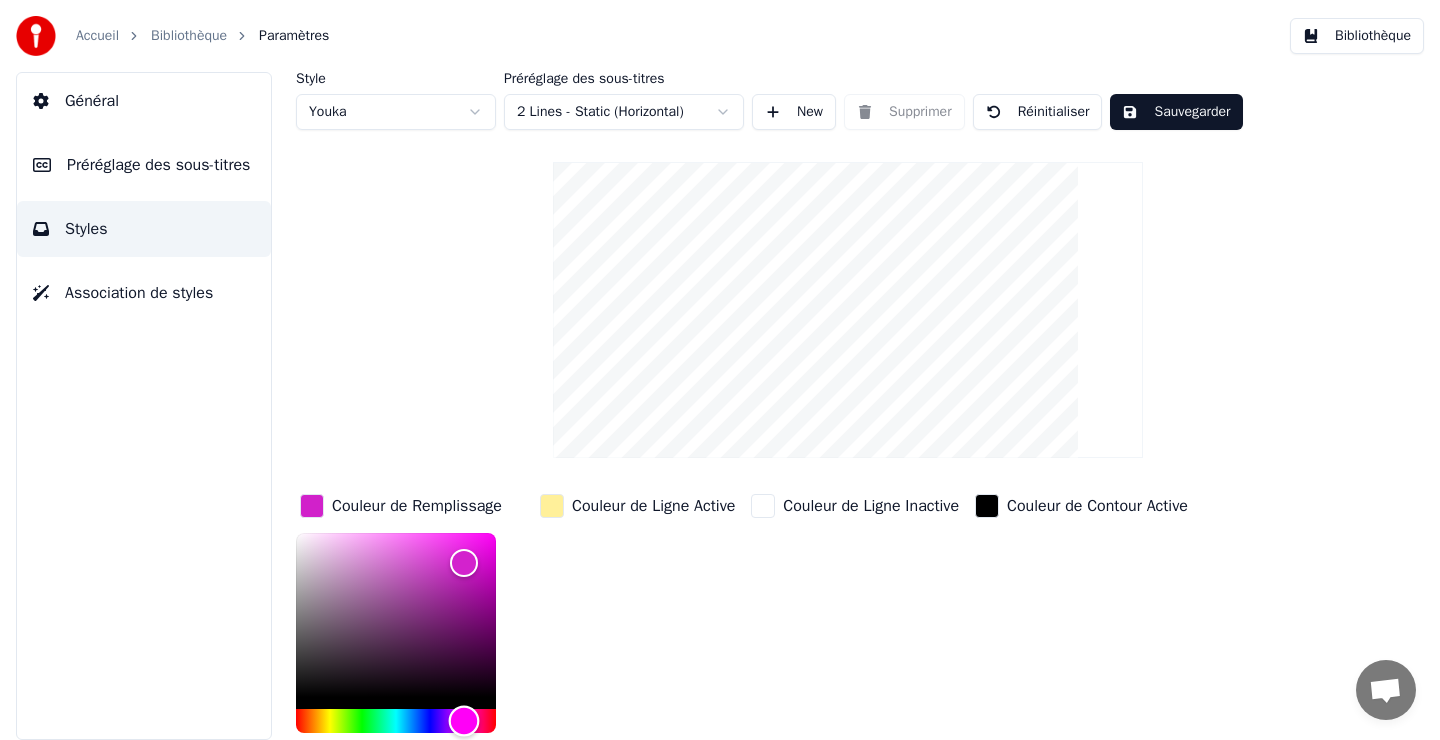click at bounding box center [464, 721] 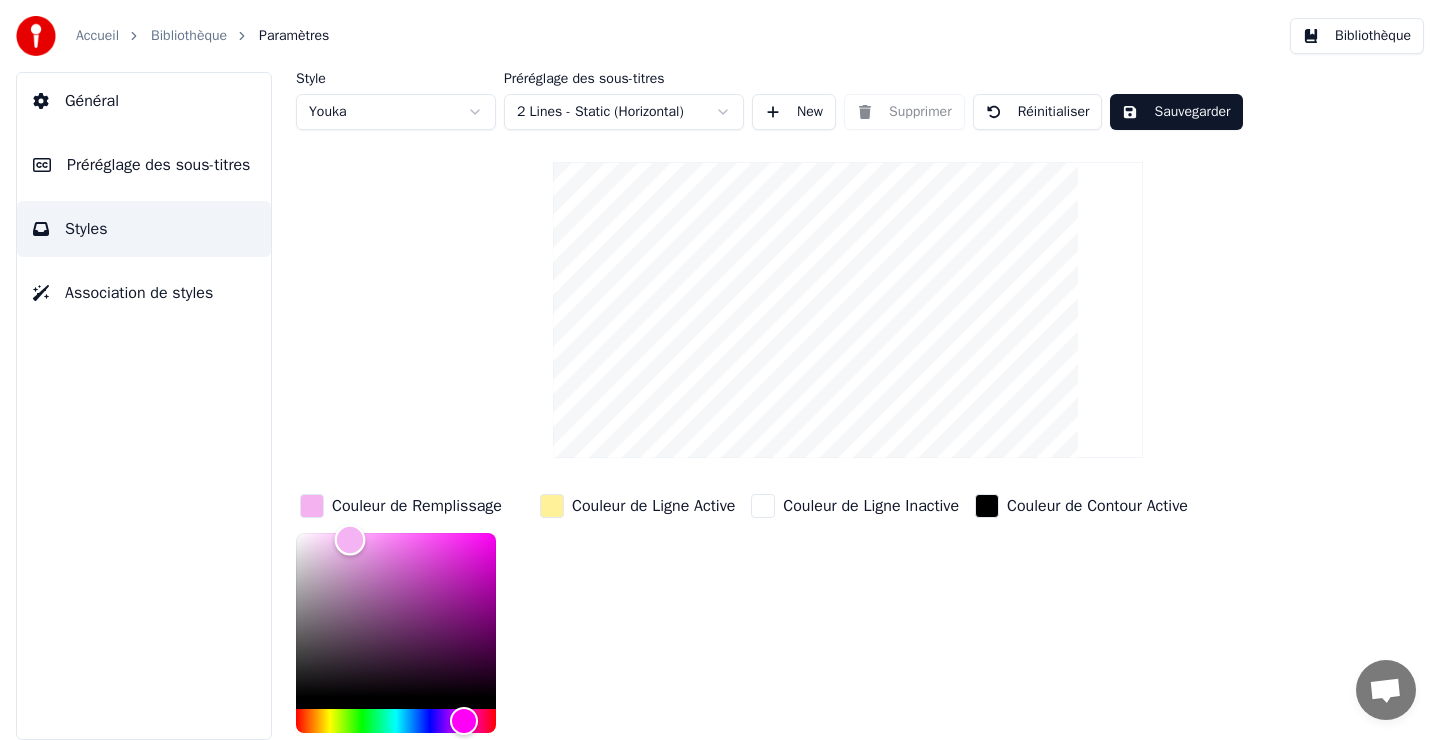 drag, startPoint x: 391, startPoint y: 577, endPoint x: 350, endPoint y: 539, distance: 55.9017 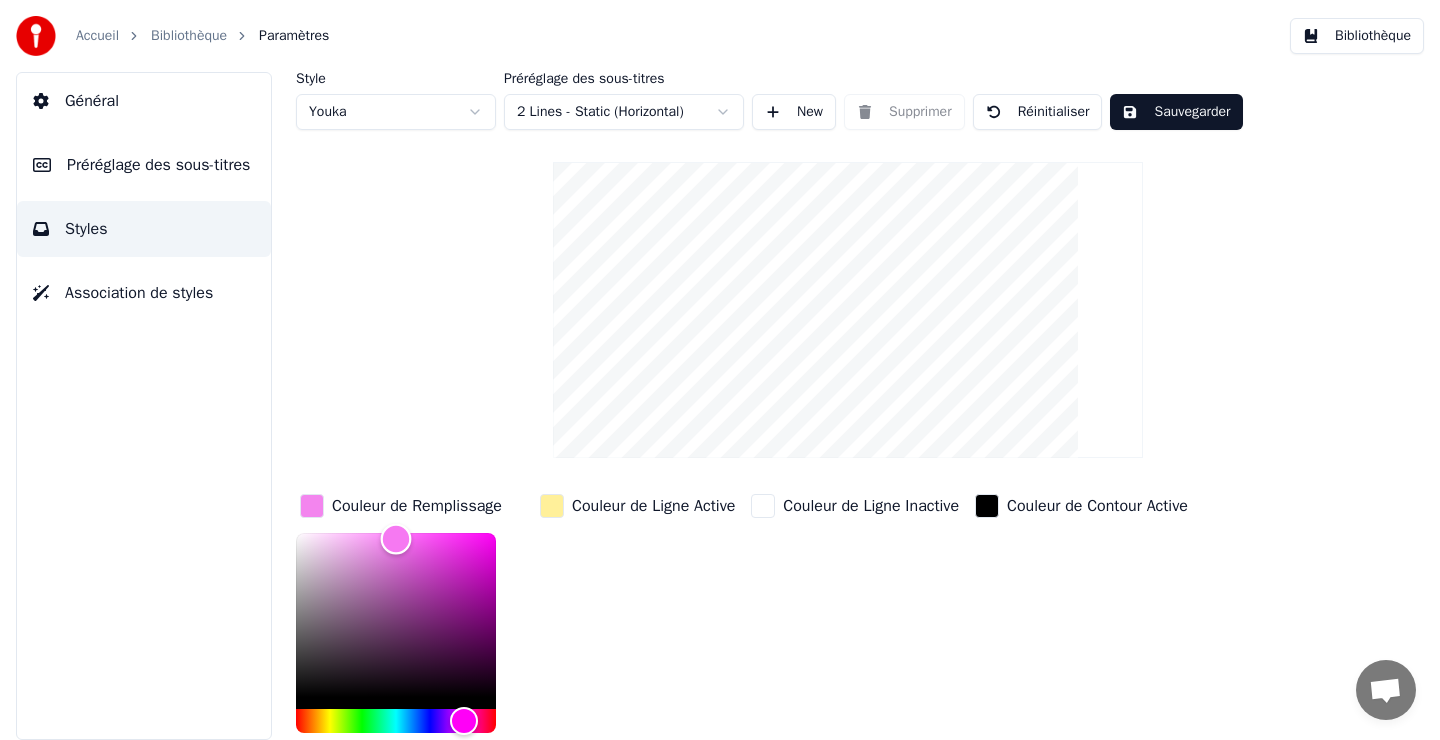 type on "*******" 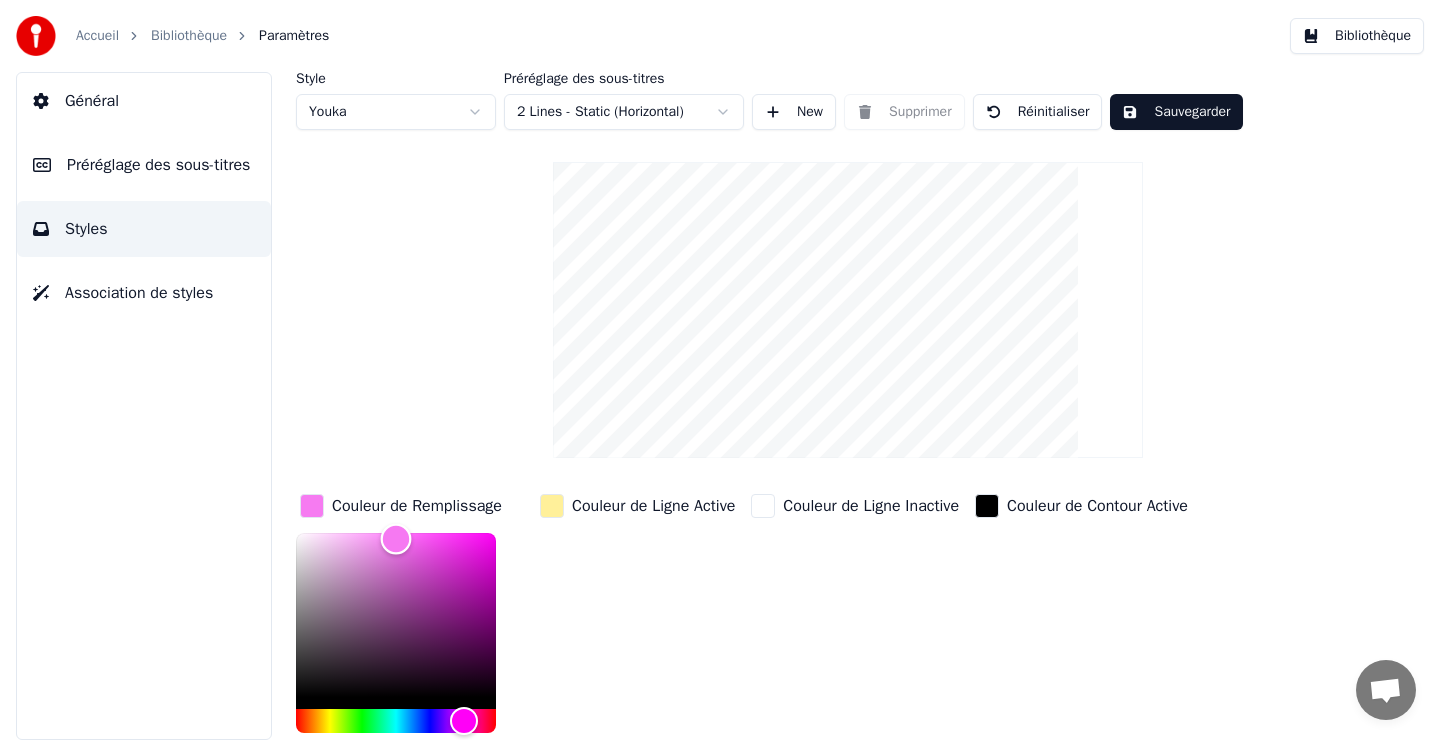 drag, startPoint x: 351, startPoint y: 539, endPoint x: 396, endPoint y: 538, distance: 45.01111 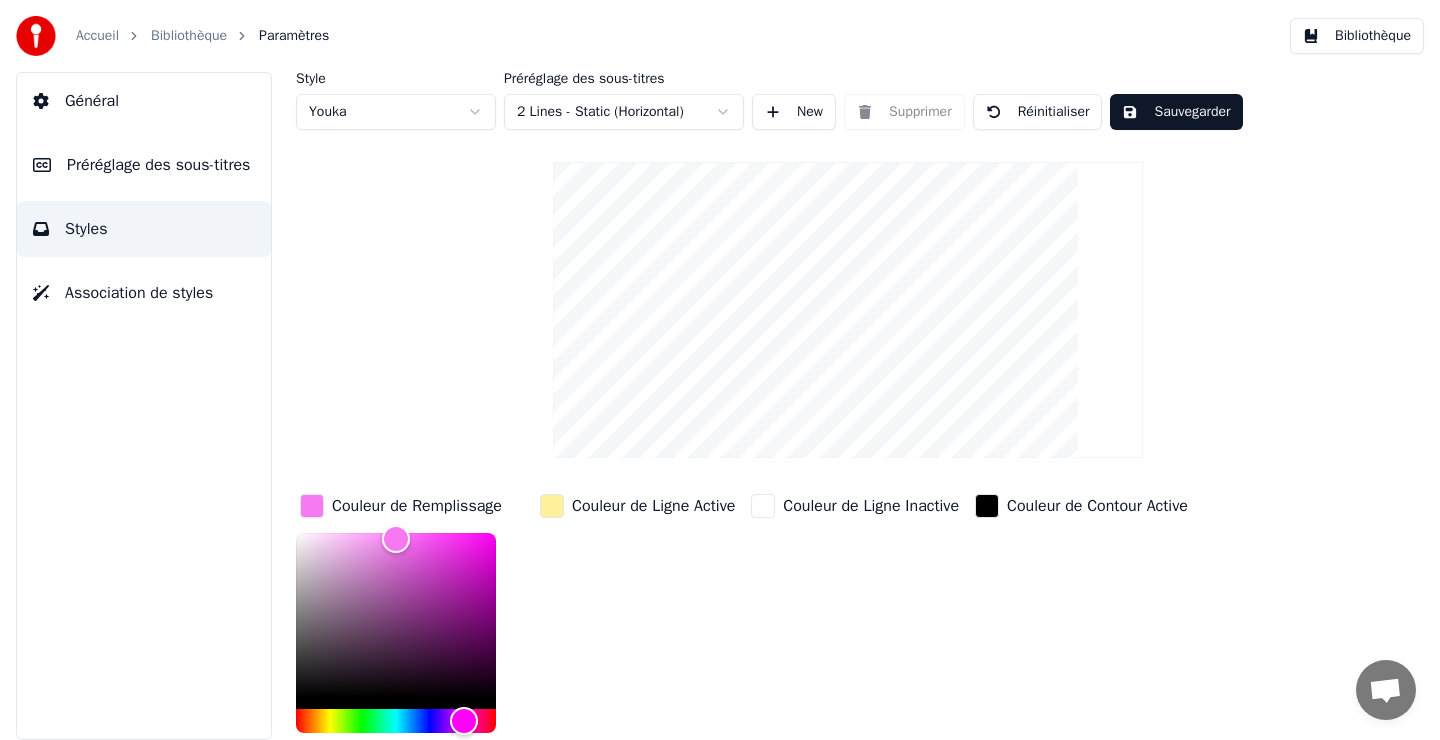click at bounding box center (552, 506) 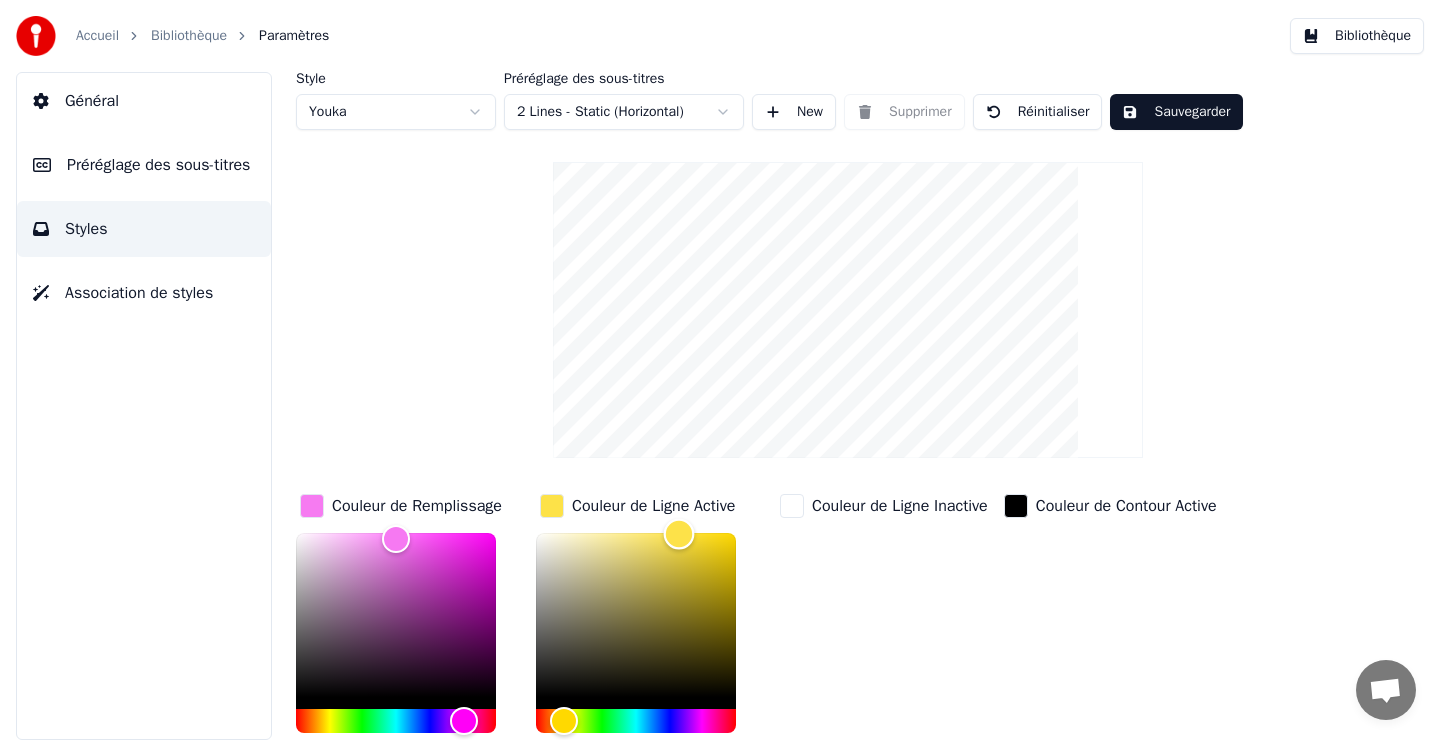 drag, startPoint x: 614, startPoint y: 539, endPoint x: 679, endPoint y: 533, distance: 65.27634 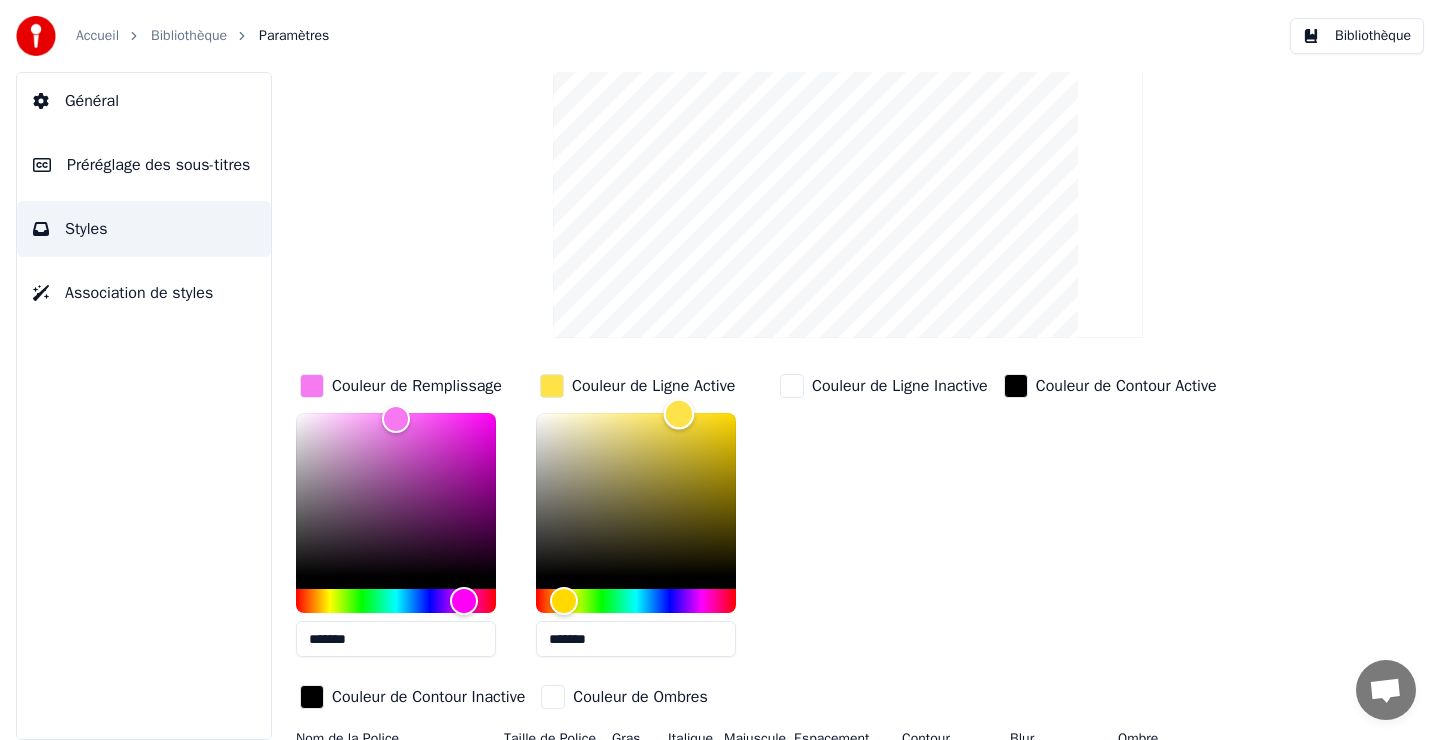 scroll, scrollTop: 176, scrollLeft: 0, axis: vertical 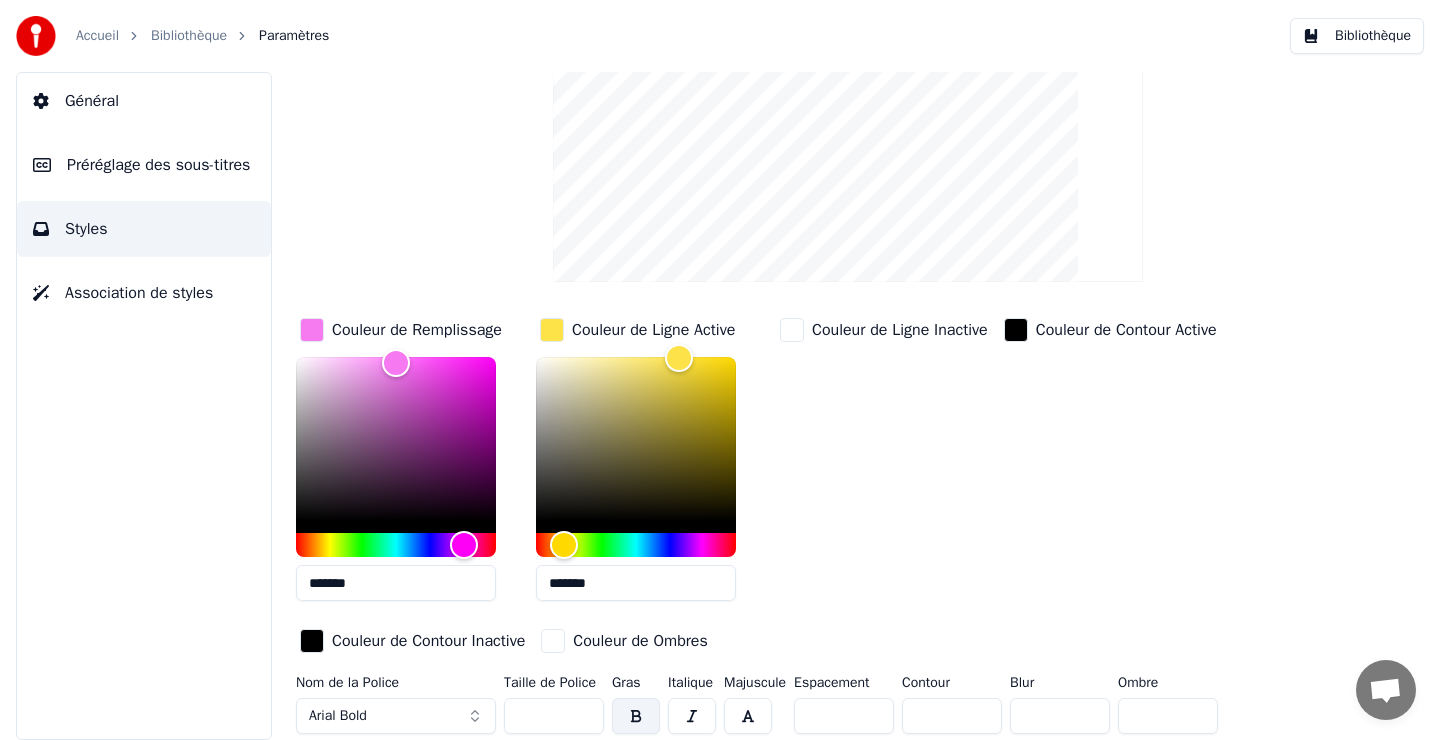 click on "Arial Bold" at bounding box center [396, 716] 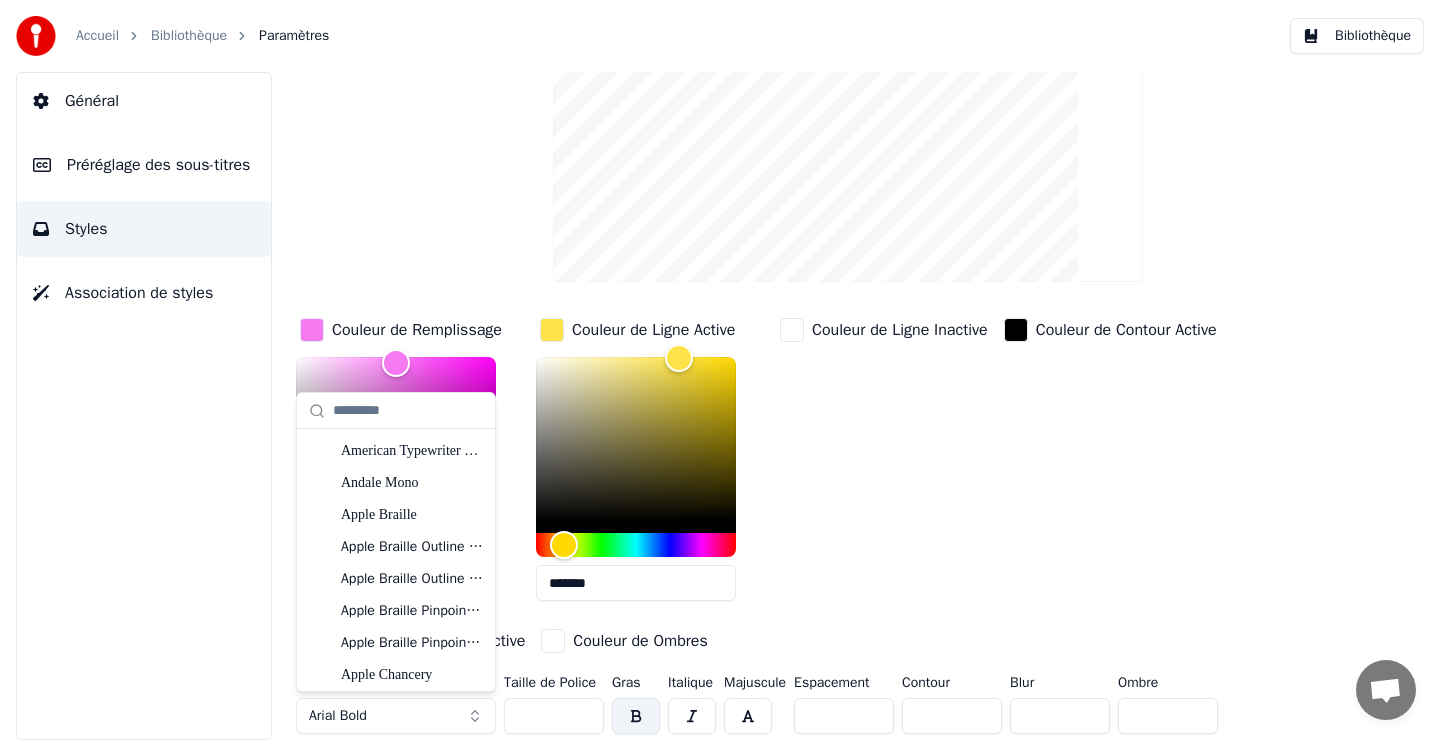 scroll, scrollTop: 0, scrollLeft: 0, axis: both 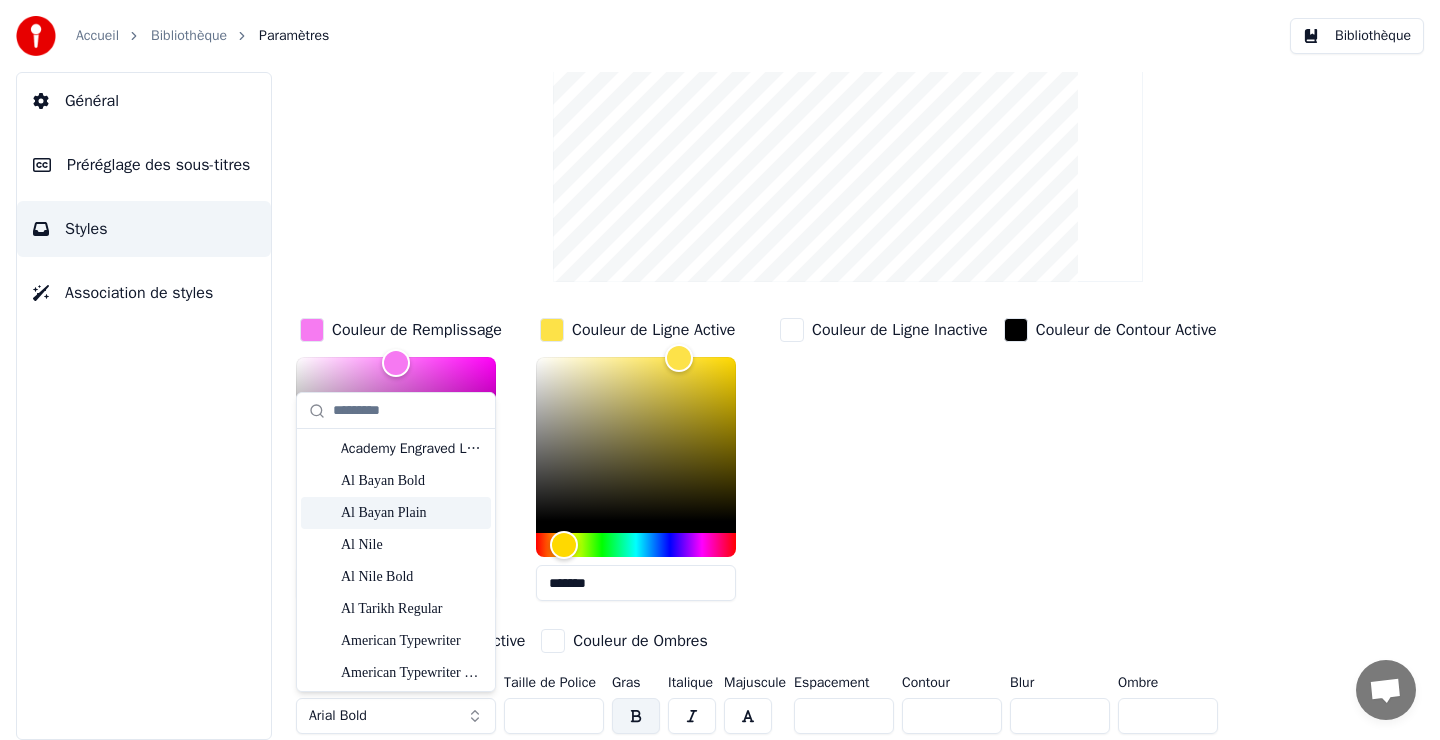 click on "Couleur de Ligne Inactive" at bounding box center [884, 465] 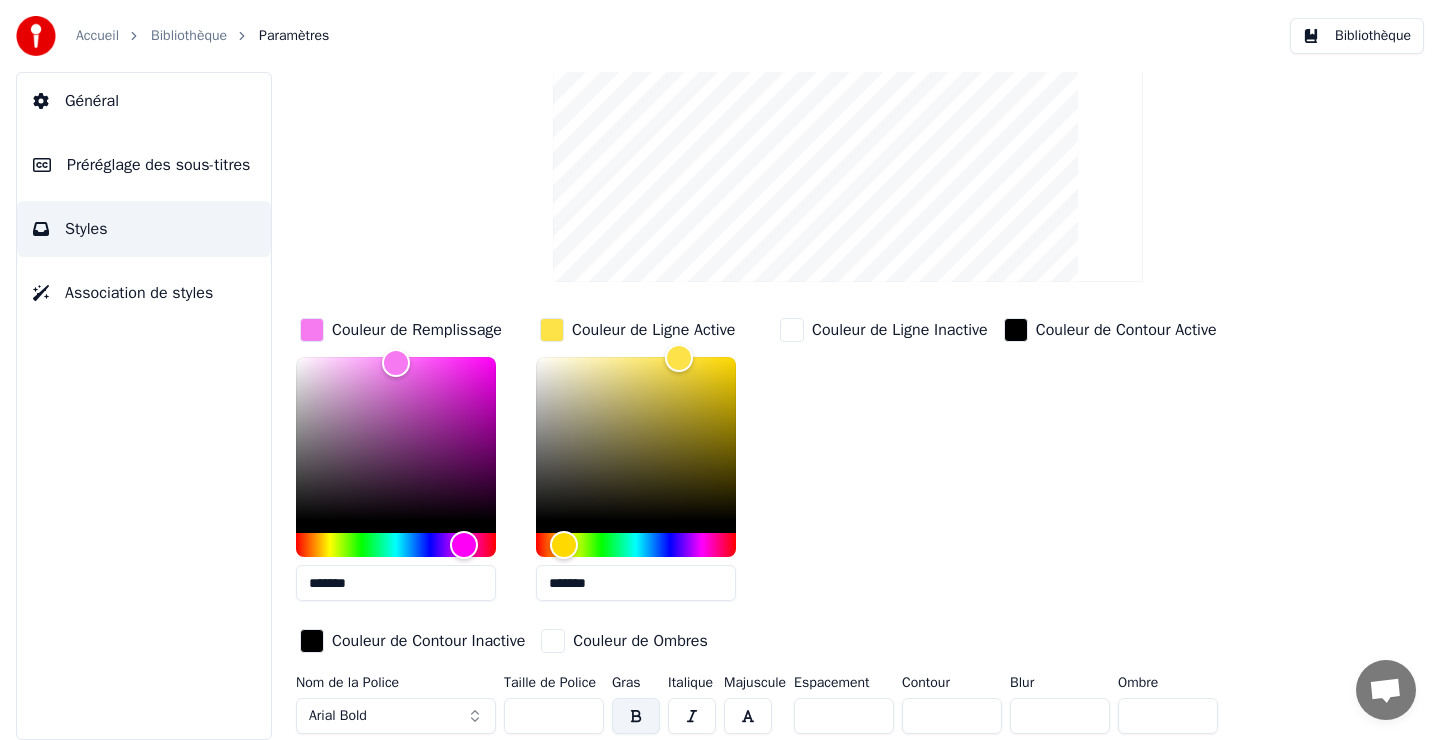 scroll, scrollTop: 0, scrollLeft: 0, axis: both 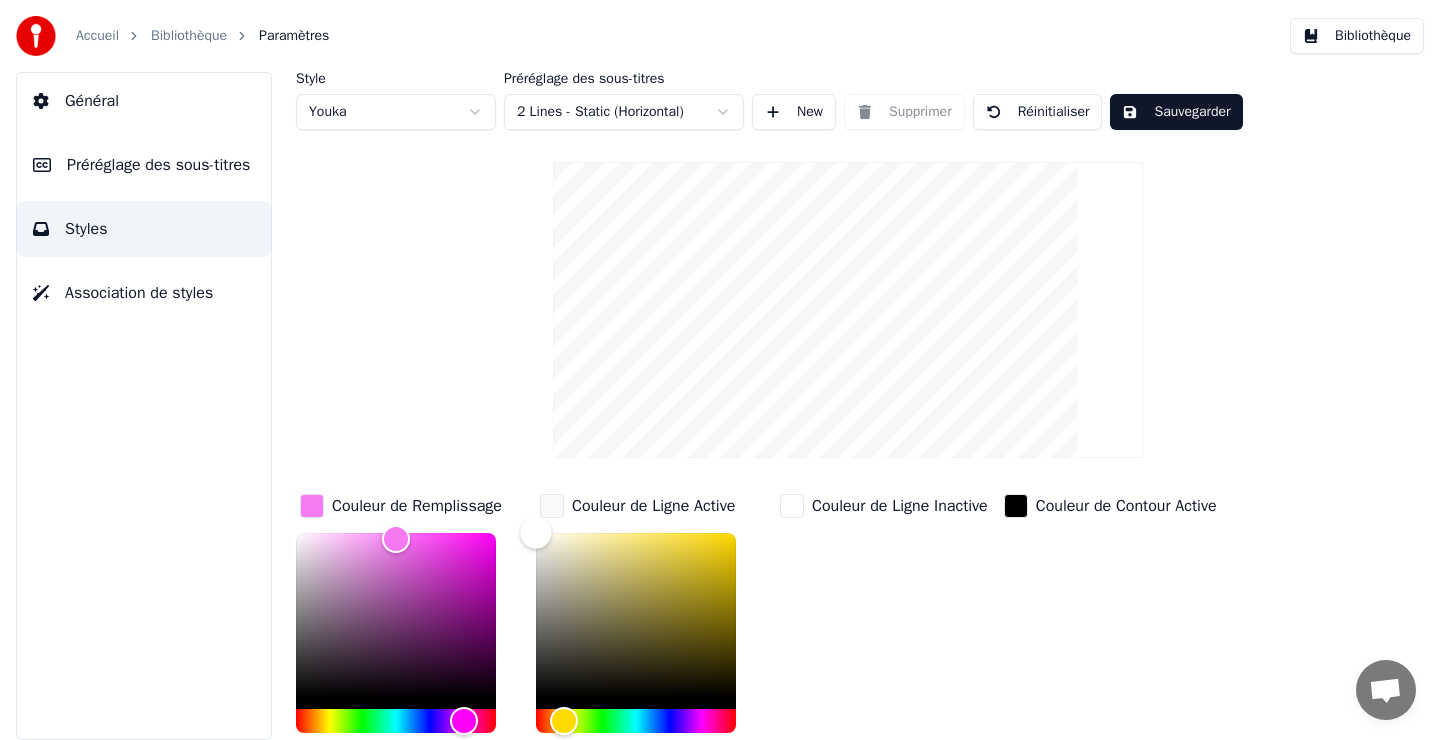 drag, startPoint x: 545, startPoint y: 540, endPoint x: 514, endPoint y: 520, distance: 36.891735 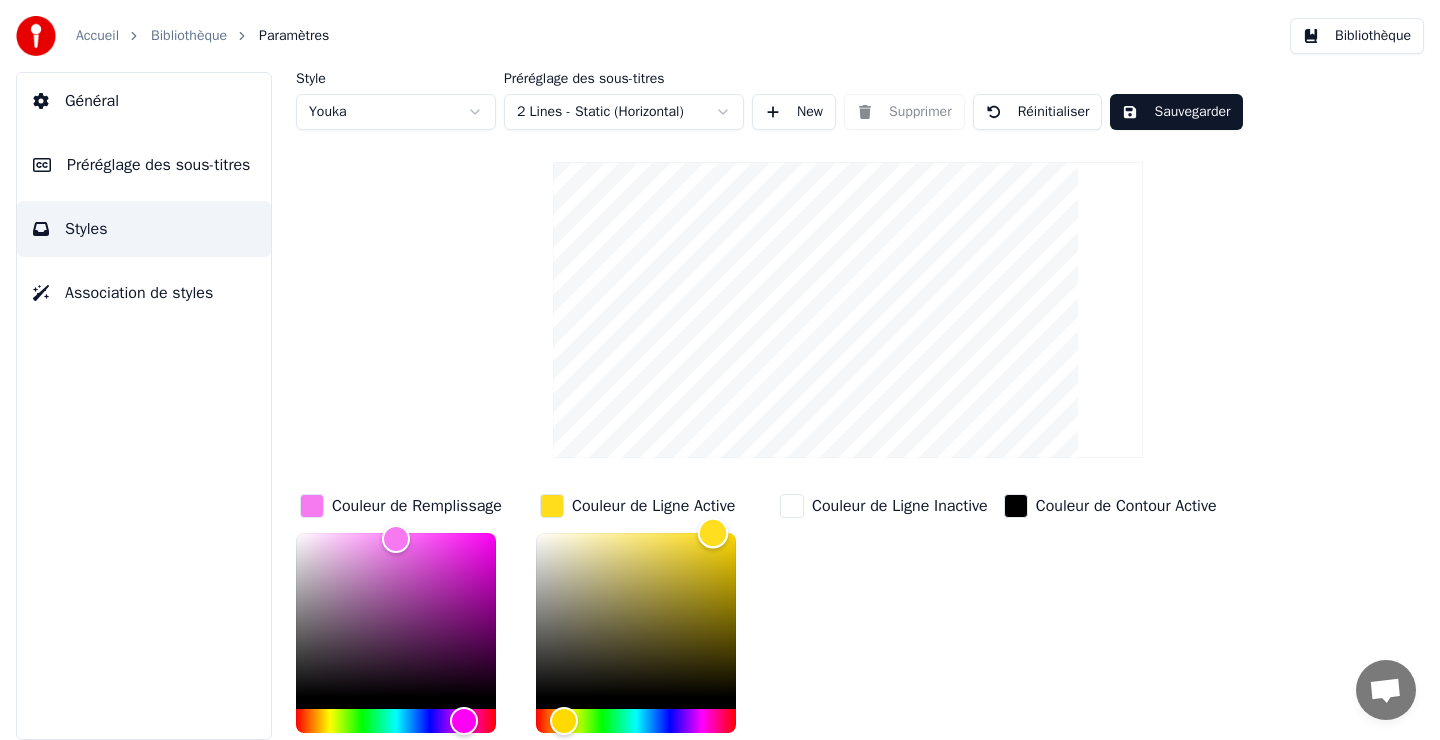 drag, startPoint x: 672, startPoint y: 540, endPoint x: 713, endPoint y: 526, distance: 43.32436 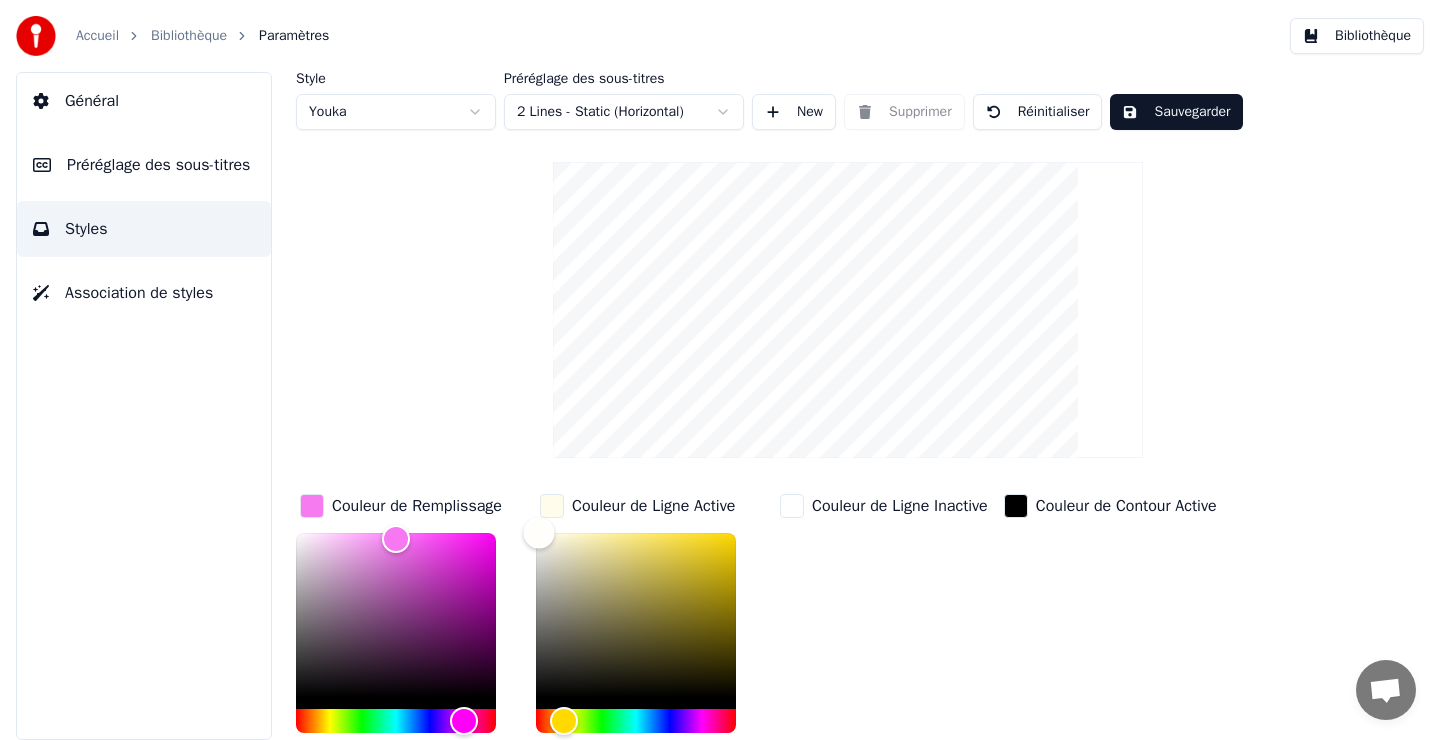 drag, startPoint x: 567, startPoint y: 534, endPoint x: 530, endPoint y: 519, distance: 39.92493 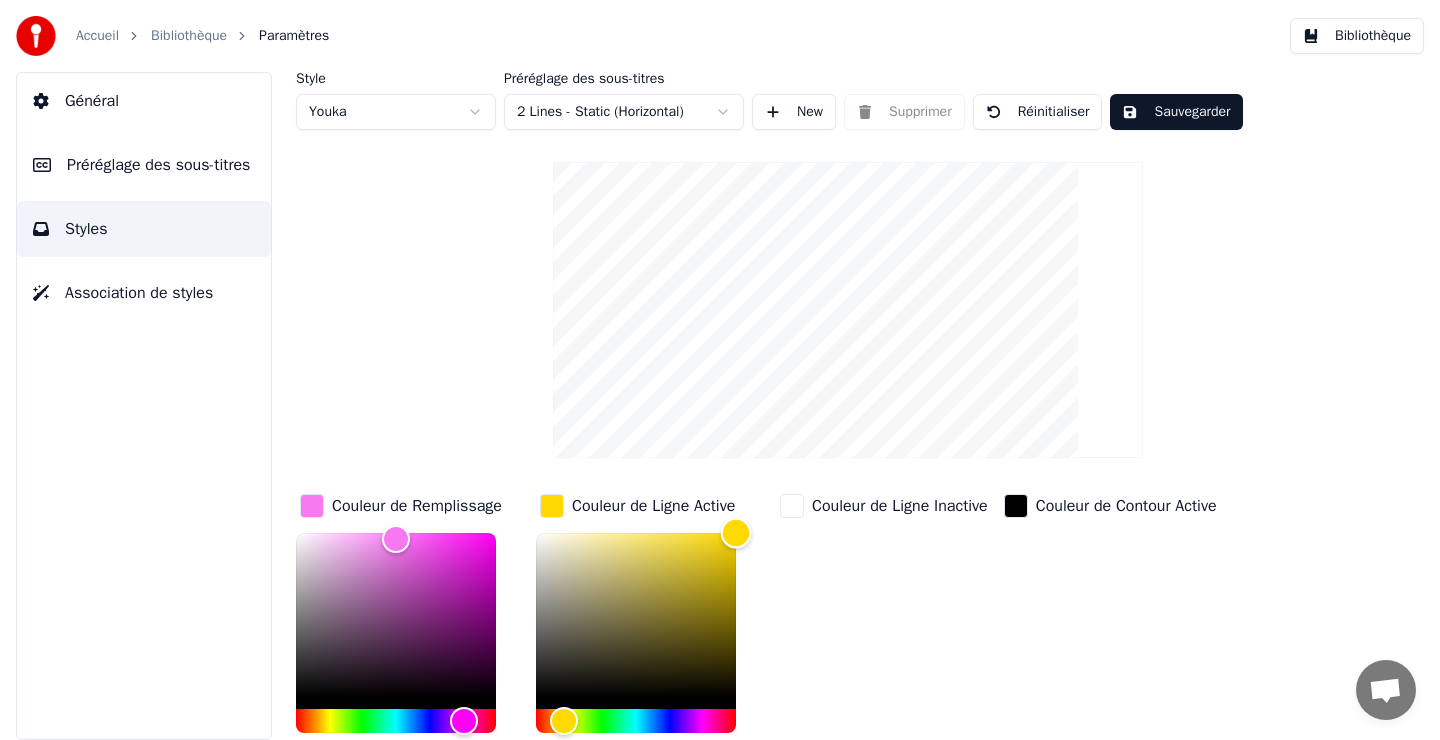 drag, startPoint x: 697, startPoint y: 544, endPoint x: 736, endPoint y: 506, distance: 54.451813 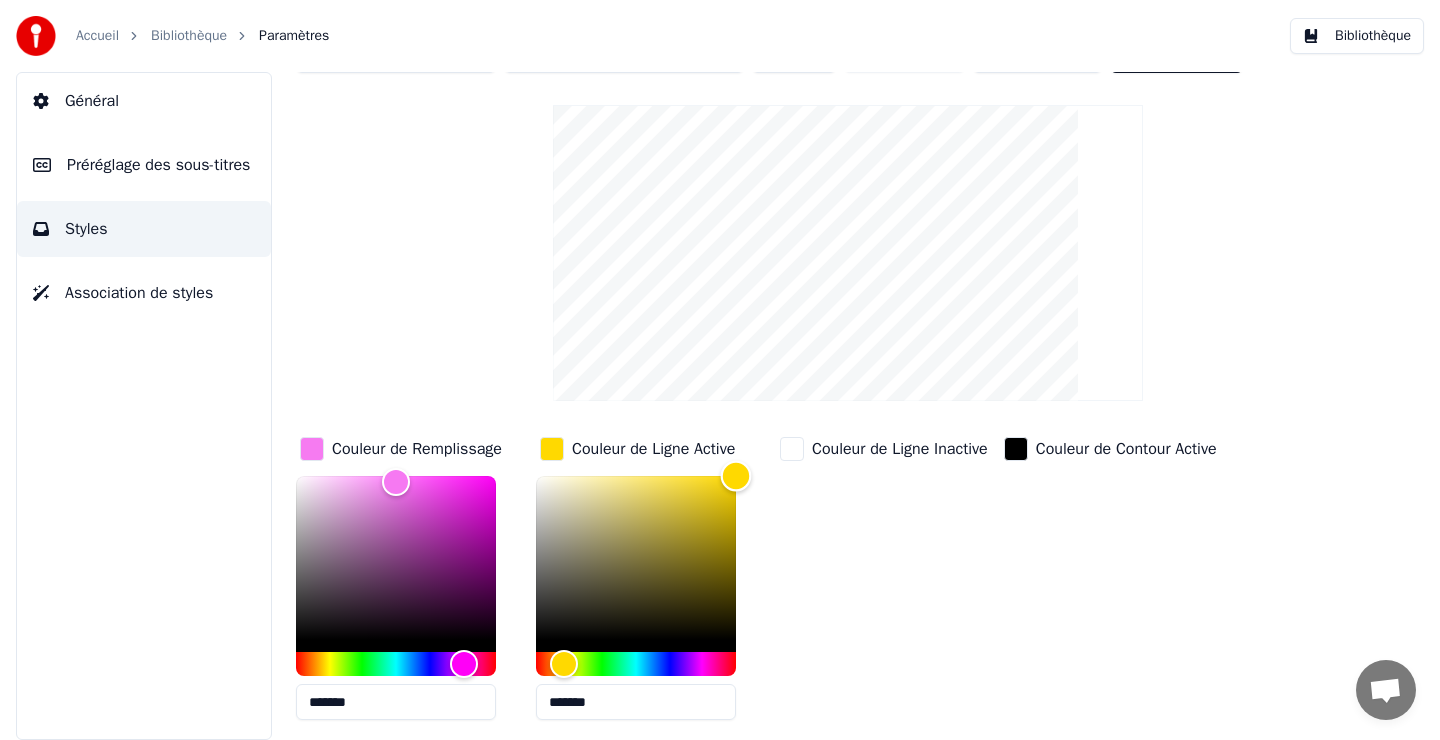 scroll, scrollTop: 164, scrollLeft: 0, axis: vertical 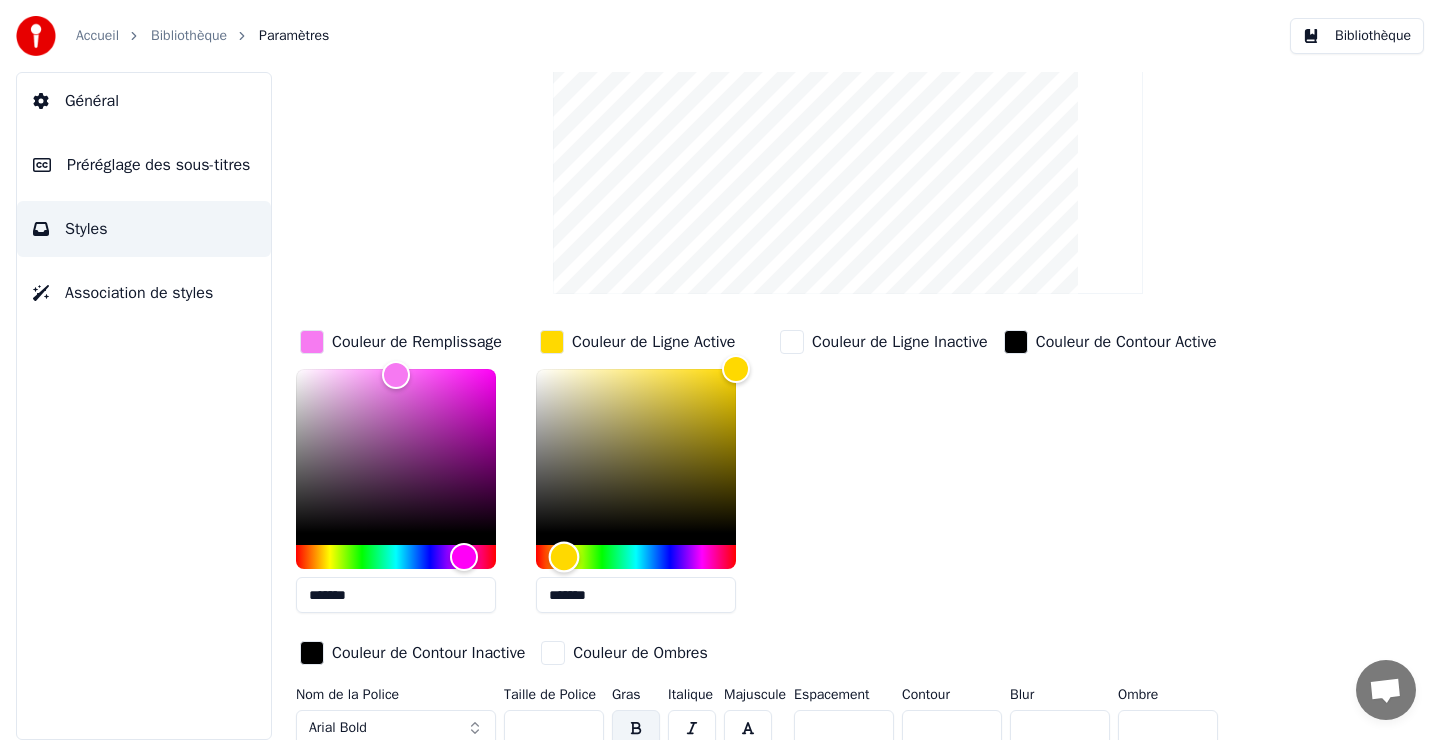 click at bounding box center [636, 557] 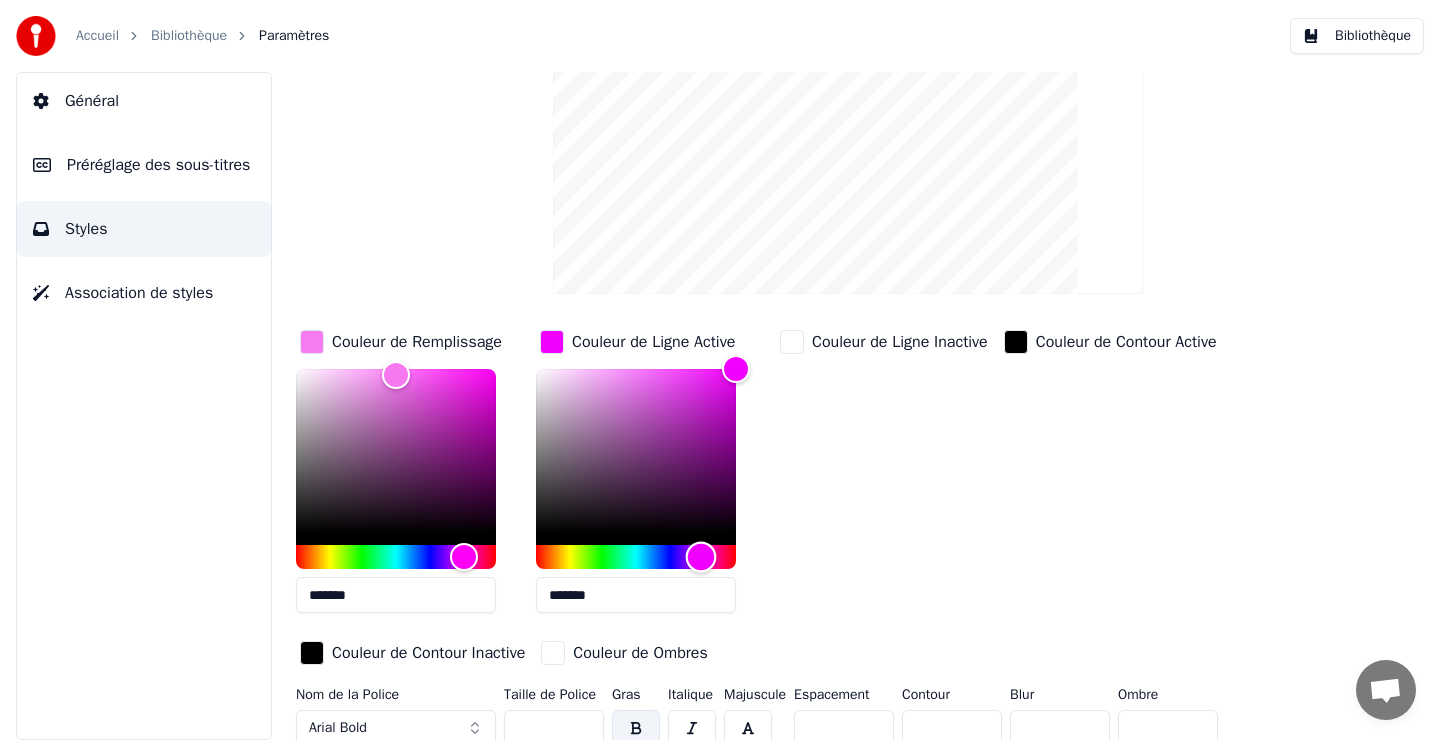 click at bounding box center [701, 557] 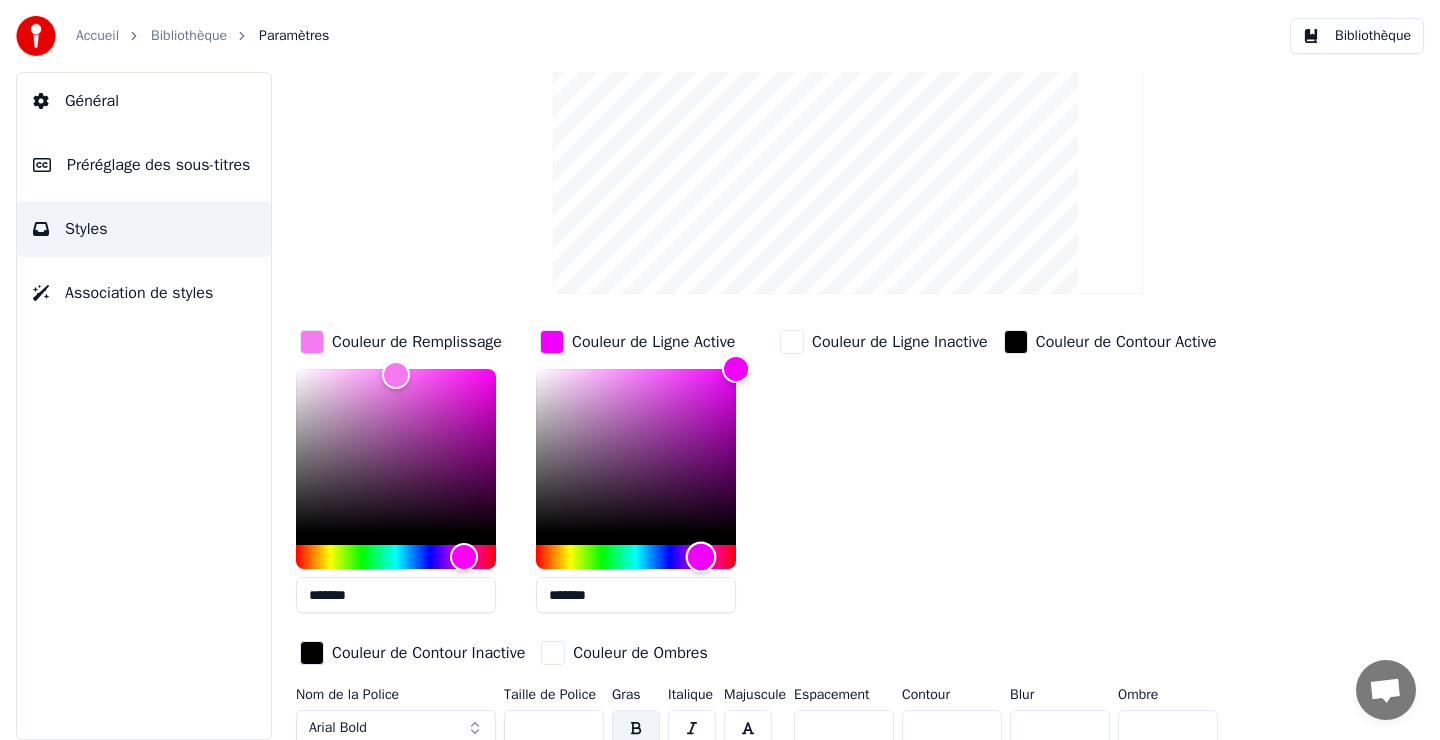 click at bounding box center [701, 557] 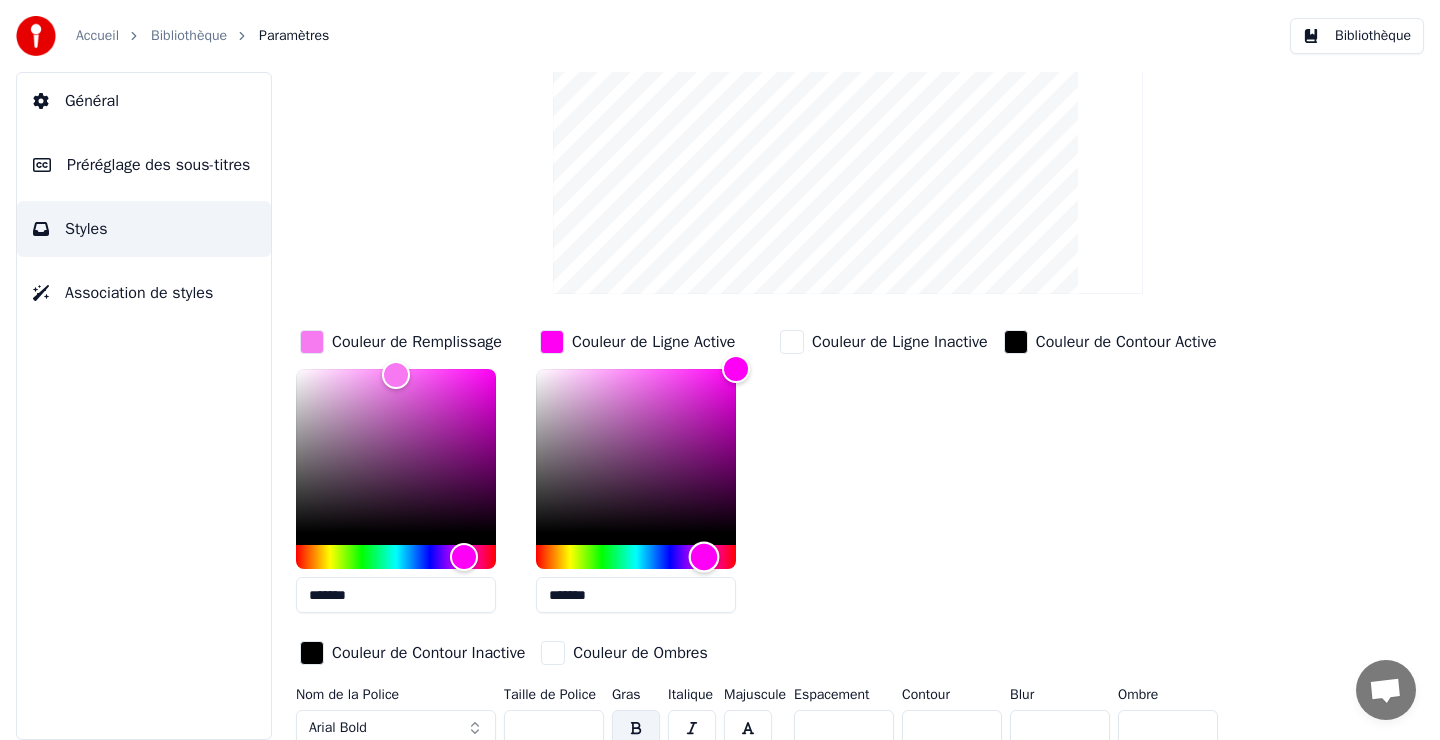 click at bounding box center [704, 557] 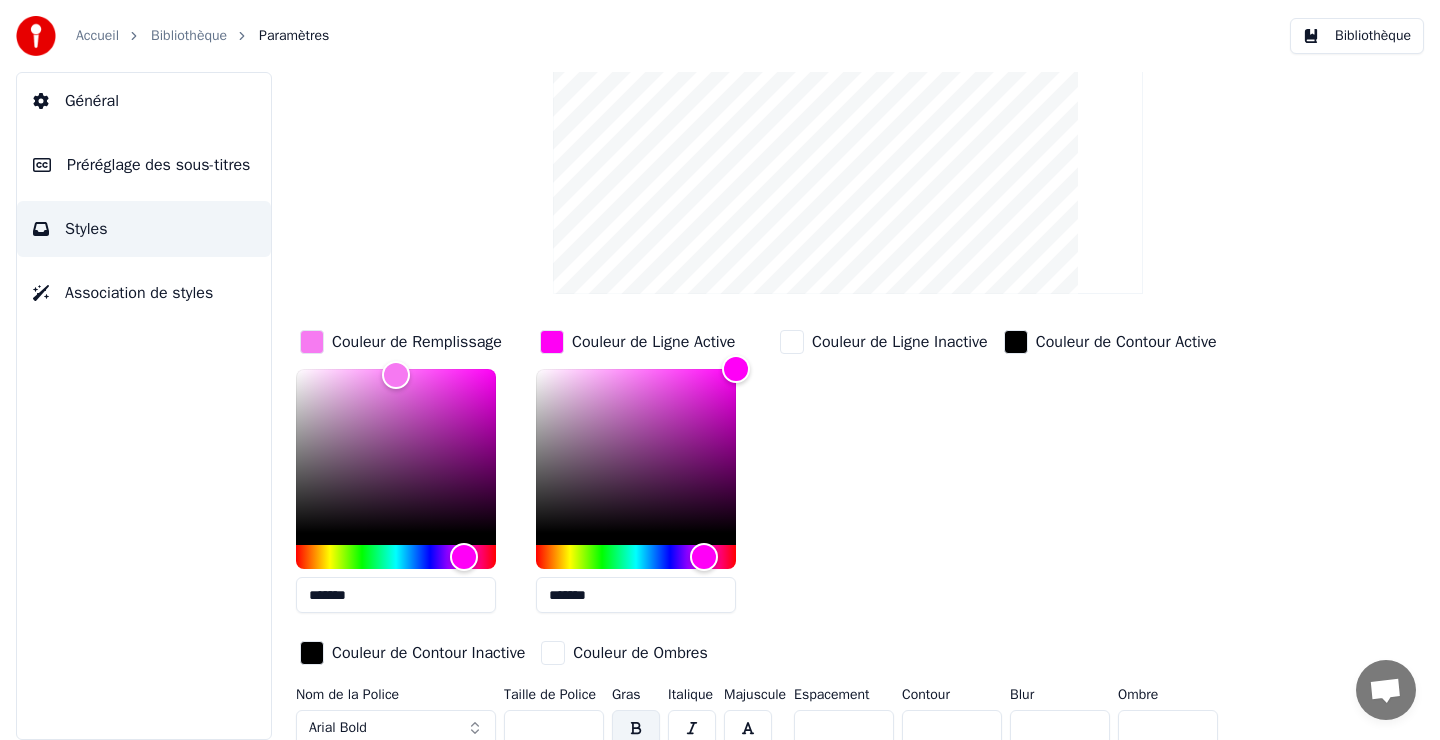 drag, startPoint x: 652, startPoint y: 366, endPoint x: 622, endPoint y: 375, distance: 31.320919 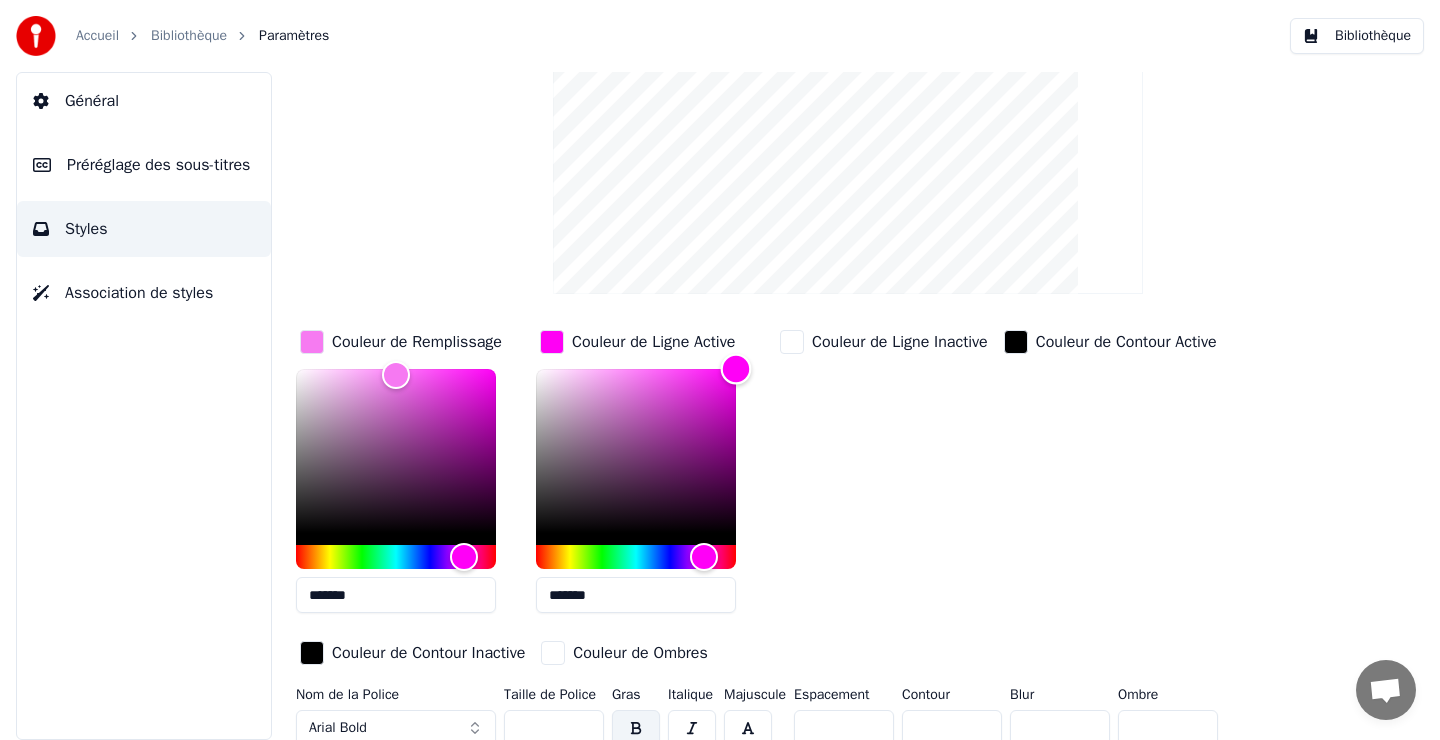 click at bounding box center (636, 451) 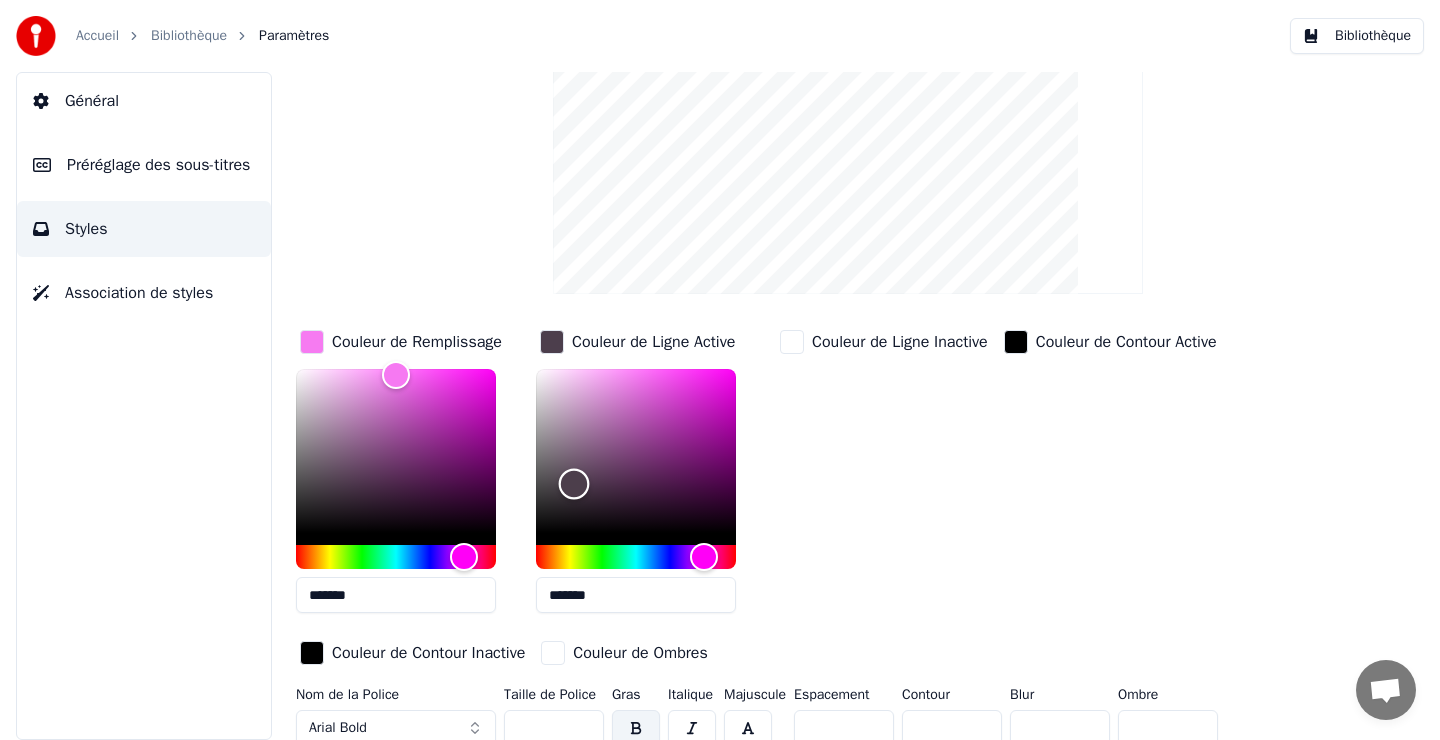 click at bounding box center (636, 451) 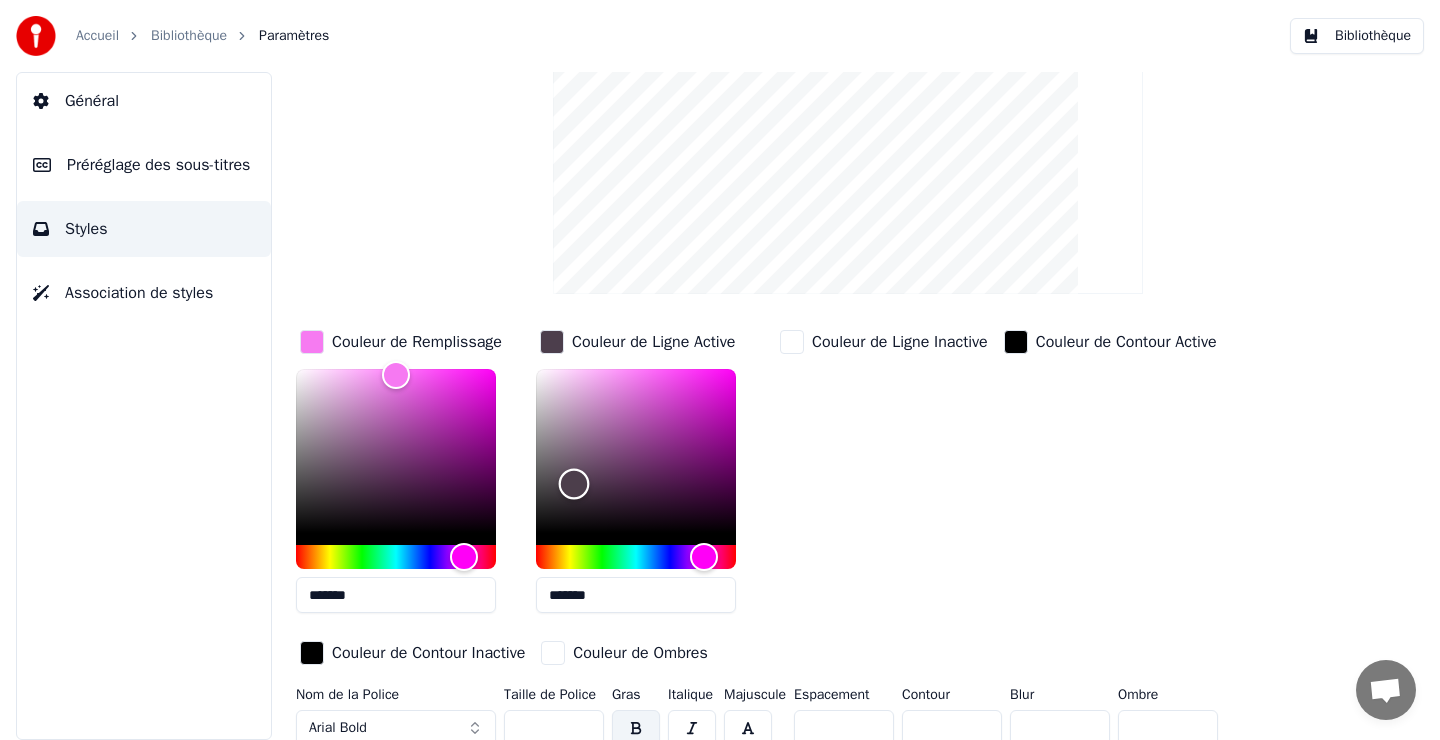scroll, scrollTop: 54, scrollLeft: 0, axis: vertical 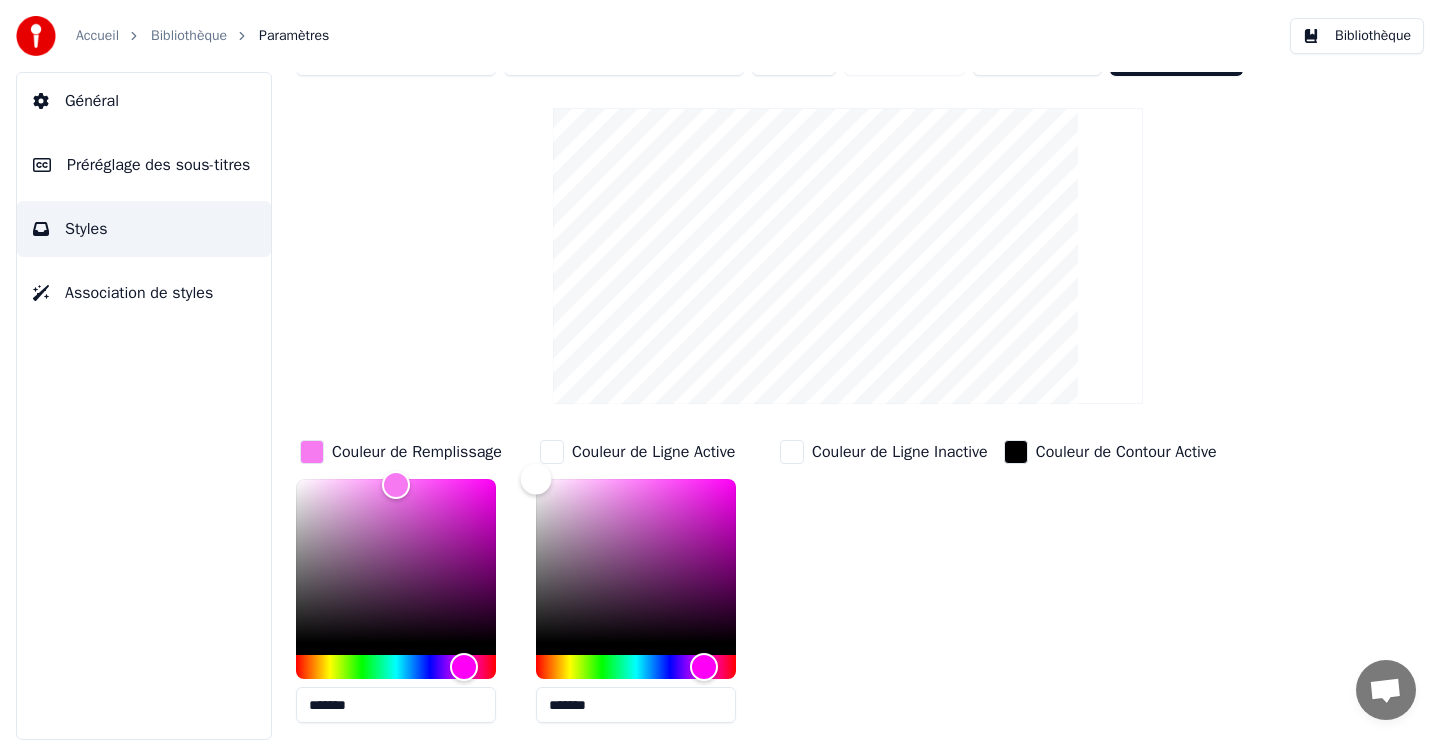 drag, startPoint x: 562, startPoint y: 517, endPoint x: 531, endPoint y: 458, distance: 66.64833 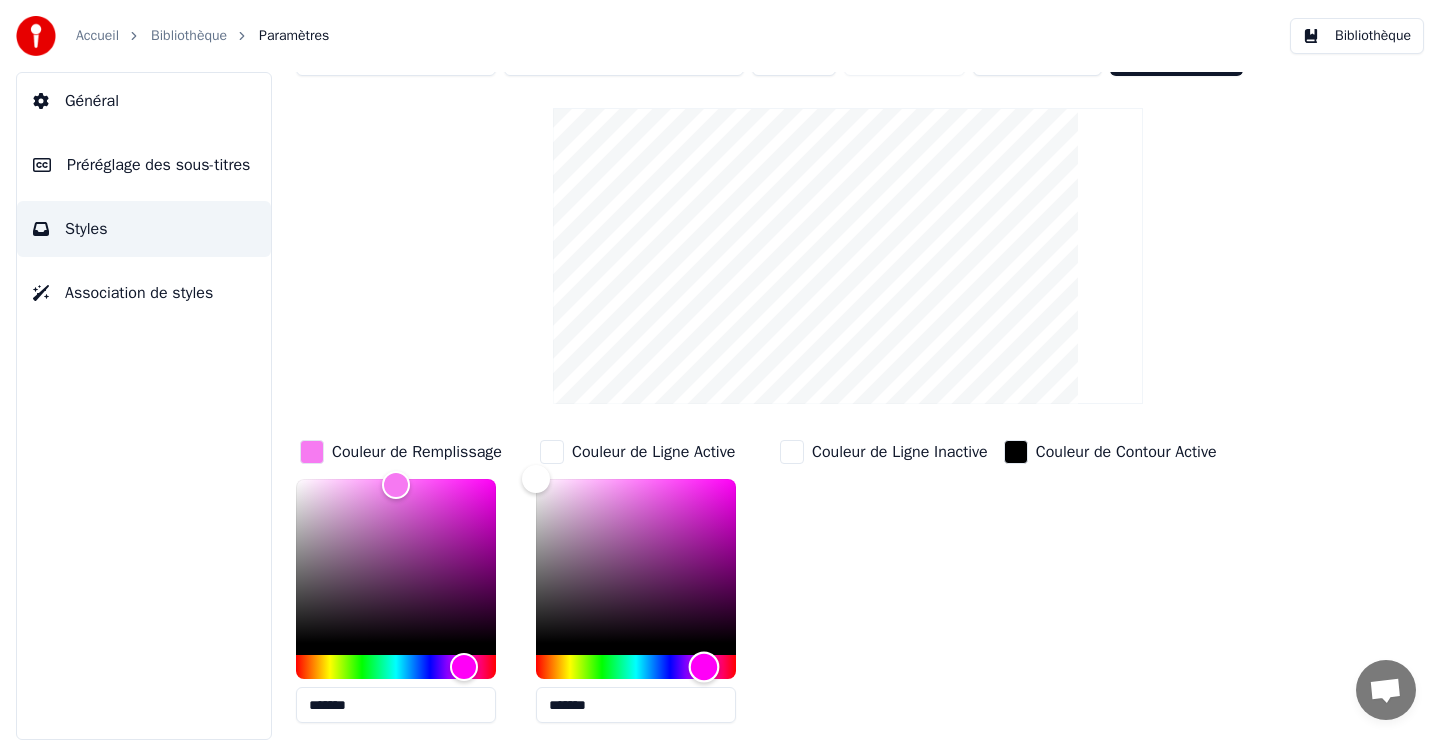 click at bounding box center (636, 667) 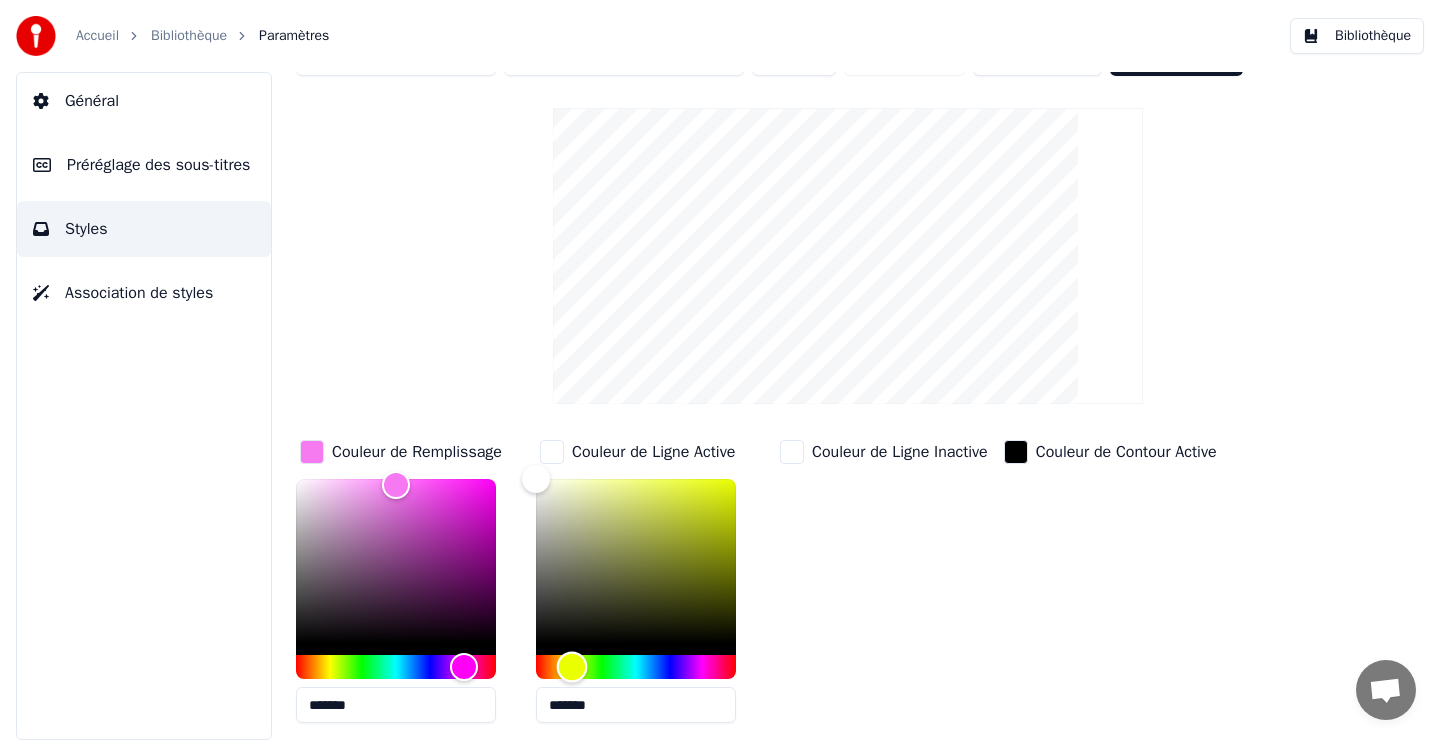 click at bounding box center [572, 667] 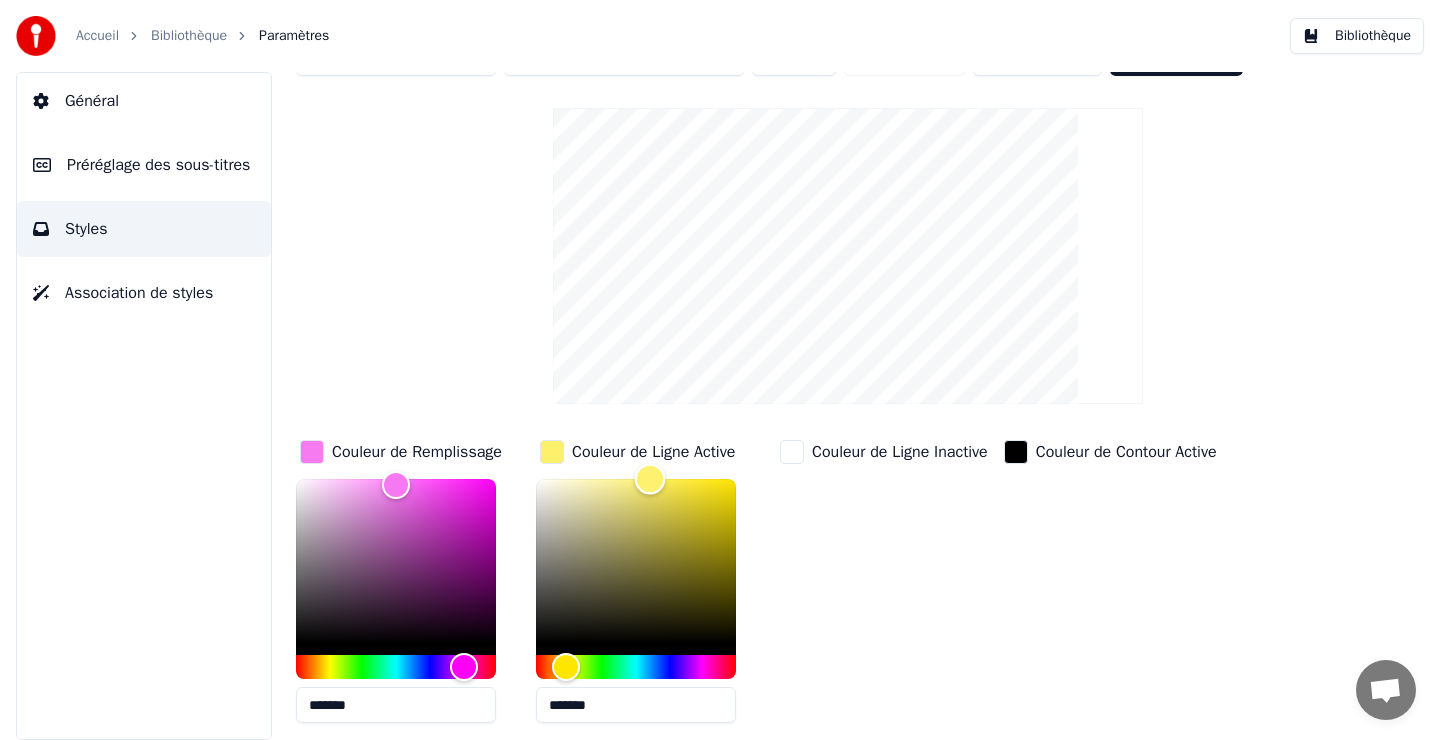 drag, startPoint x: 670, startPoint y: 499, endPoint x: 650, endPoint y: 450, distance: 52.924473 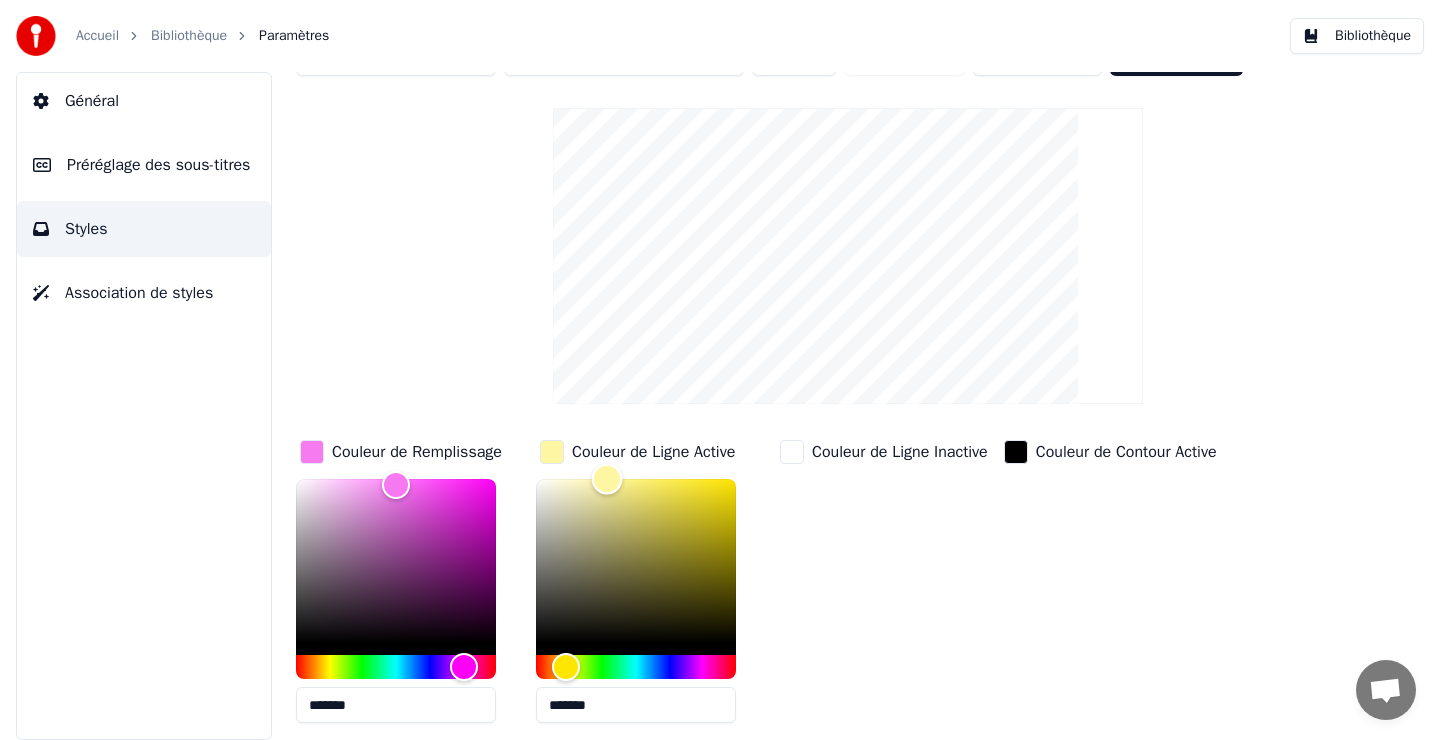 drag, startPoint x: 581, startPoint y: 480, endPoint x: 607, endPoint y: 467, distance: 29.068884 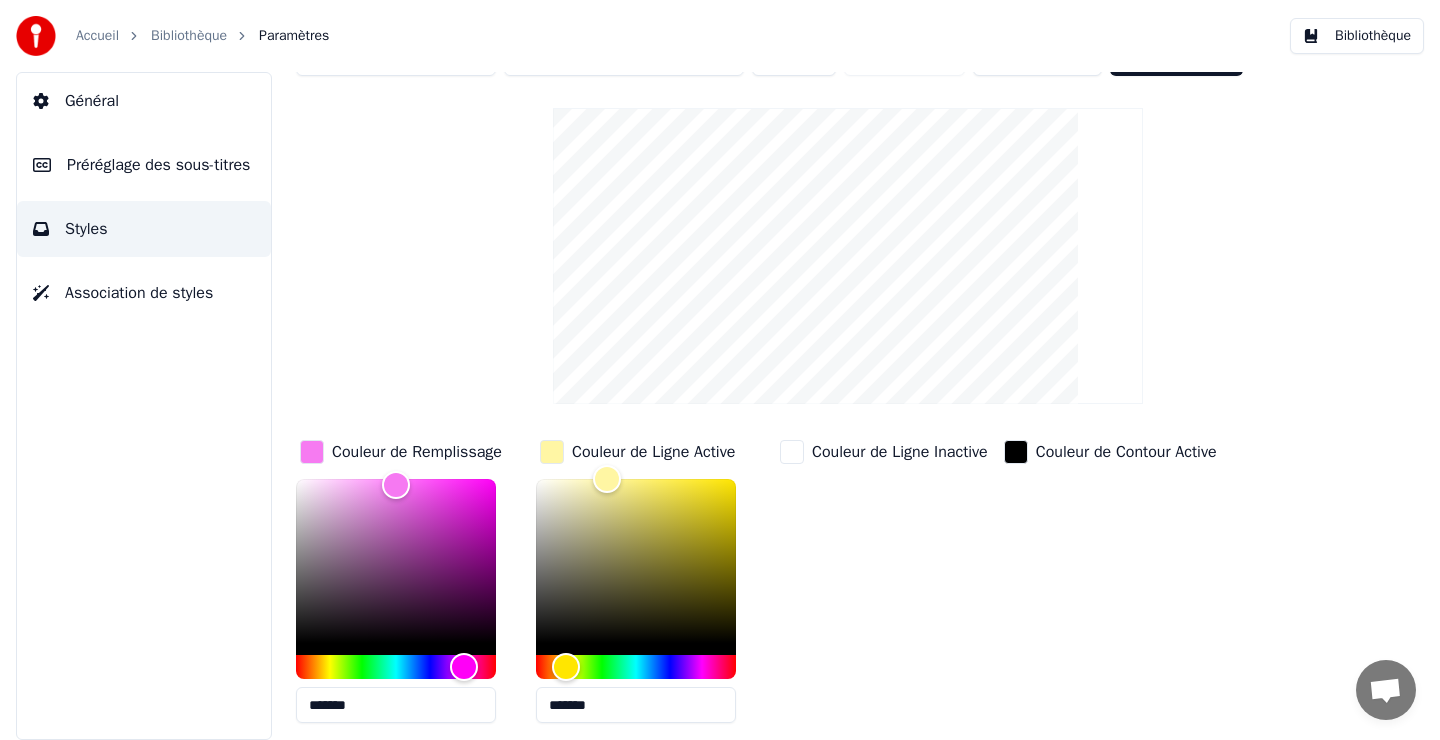 click on "Couleur de Ligne Active *******" at bounding box center (652, 587) 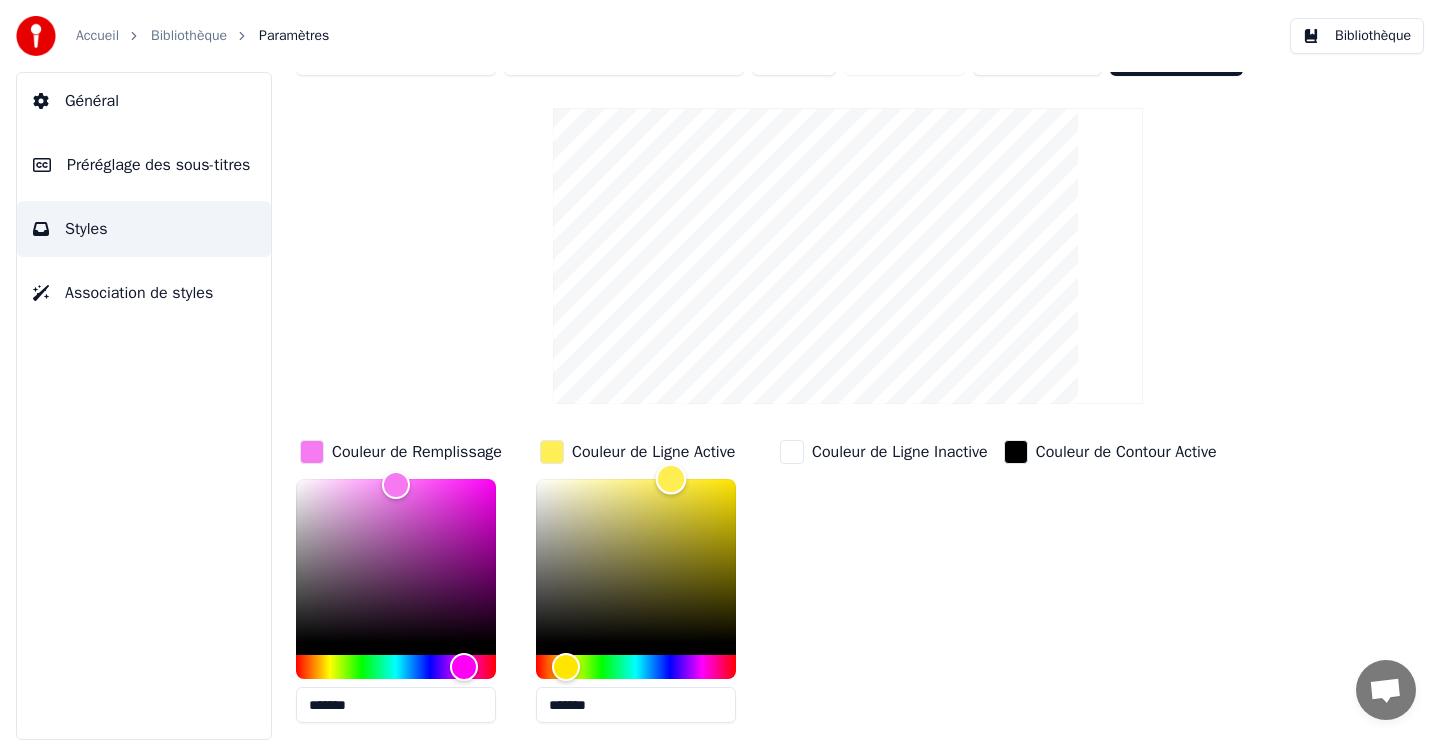 type on "*******" 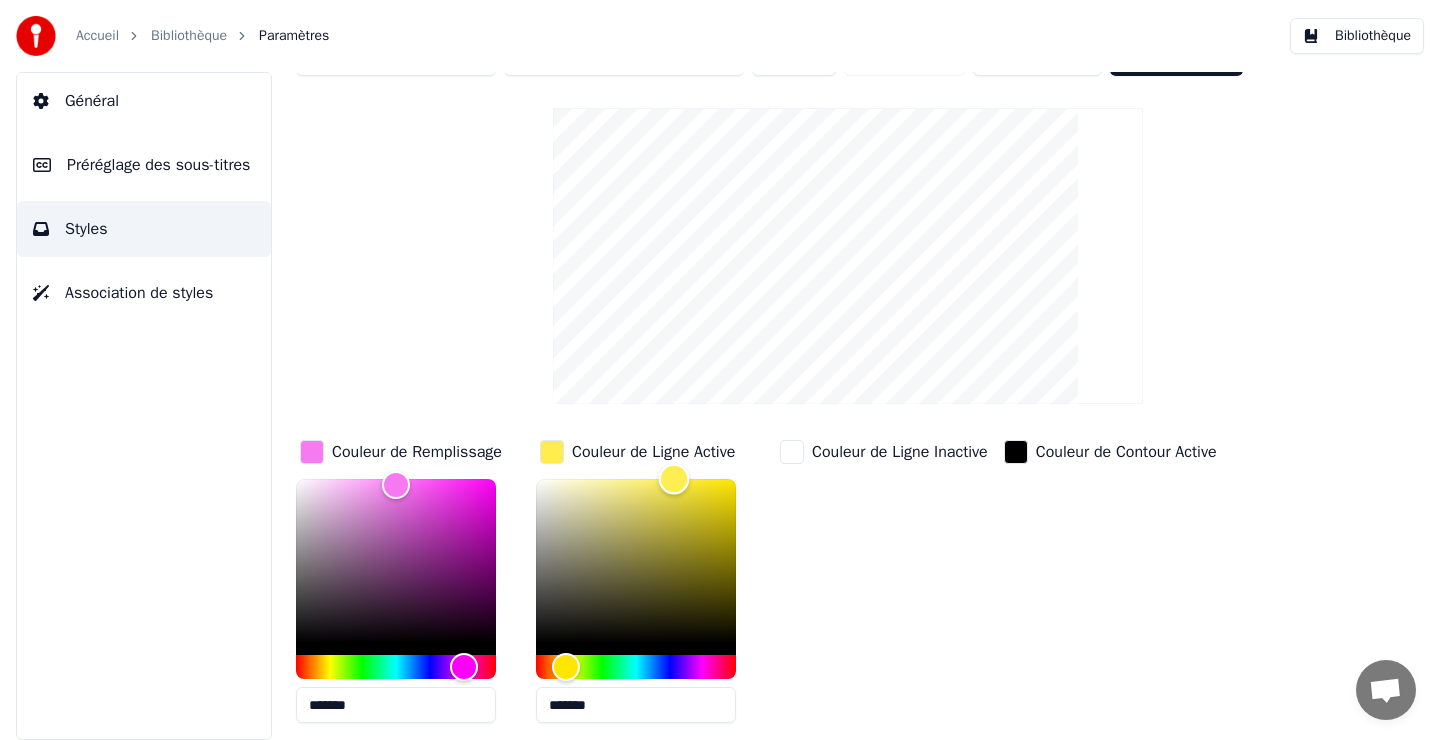 drag, startPoint x: 638, startPoint y: 482, endPoint x: 674, endPoint y: 472, distance: 37.363083 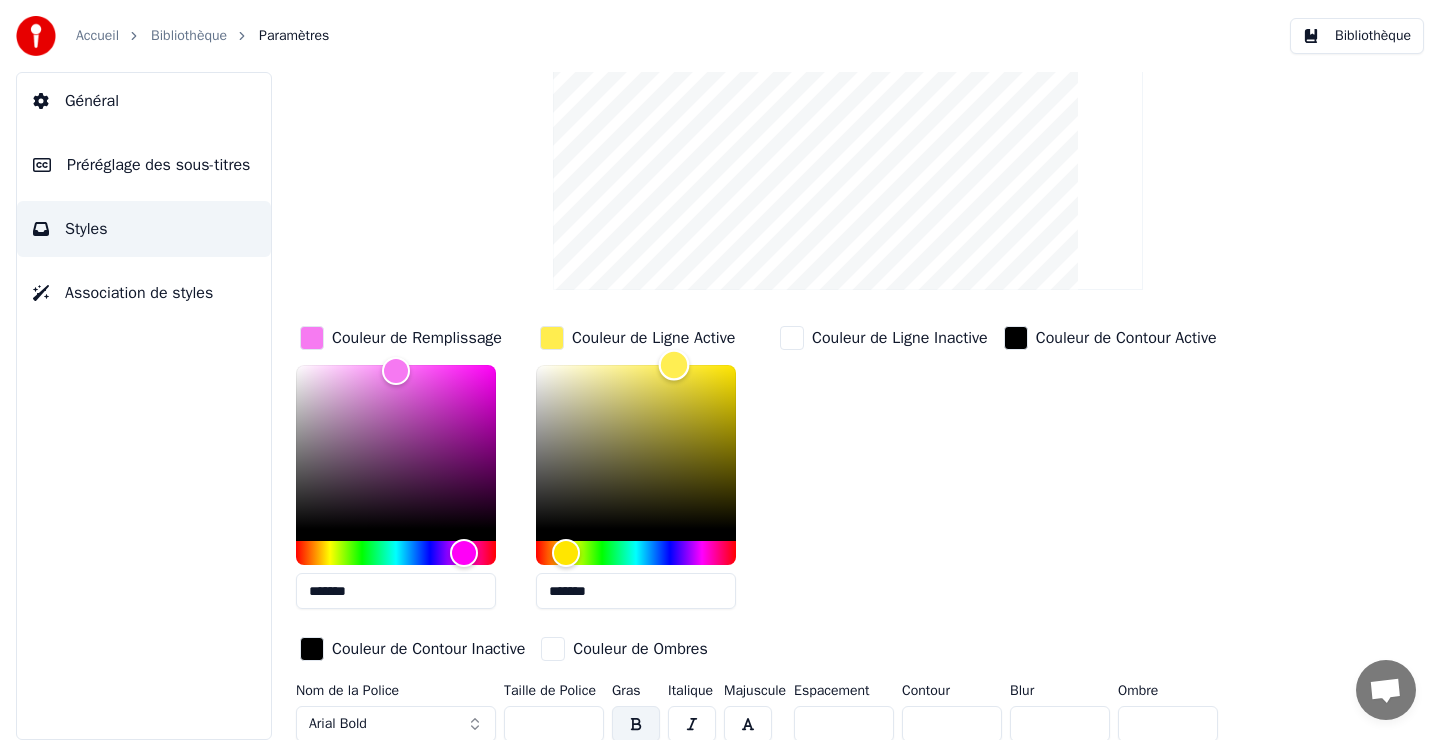 scroll, scrollTop: 176, scrollLeft: 0, axis: vertical 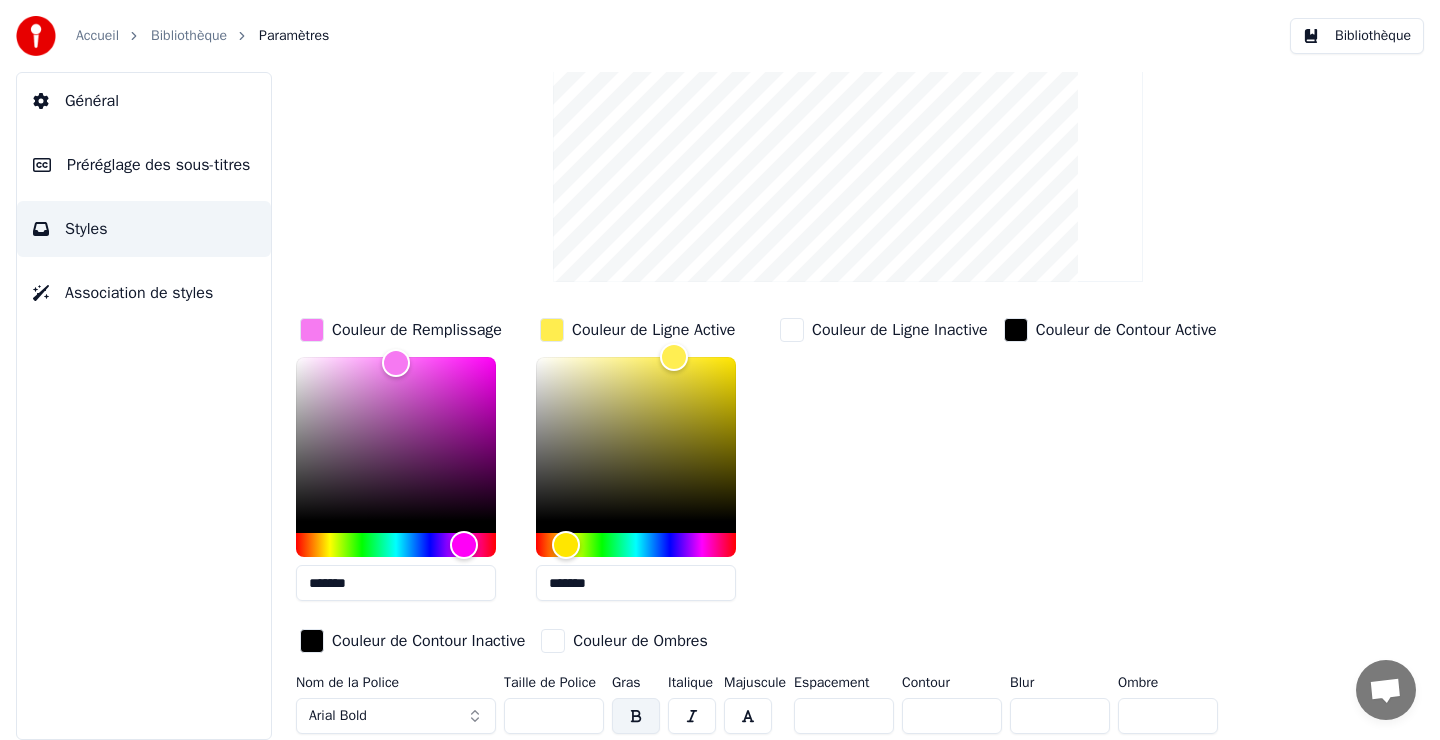 click on "Association de styles" at bounding box center [144, 293] 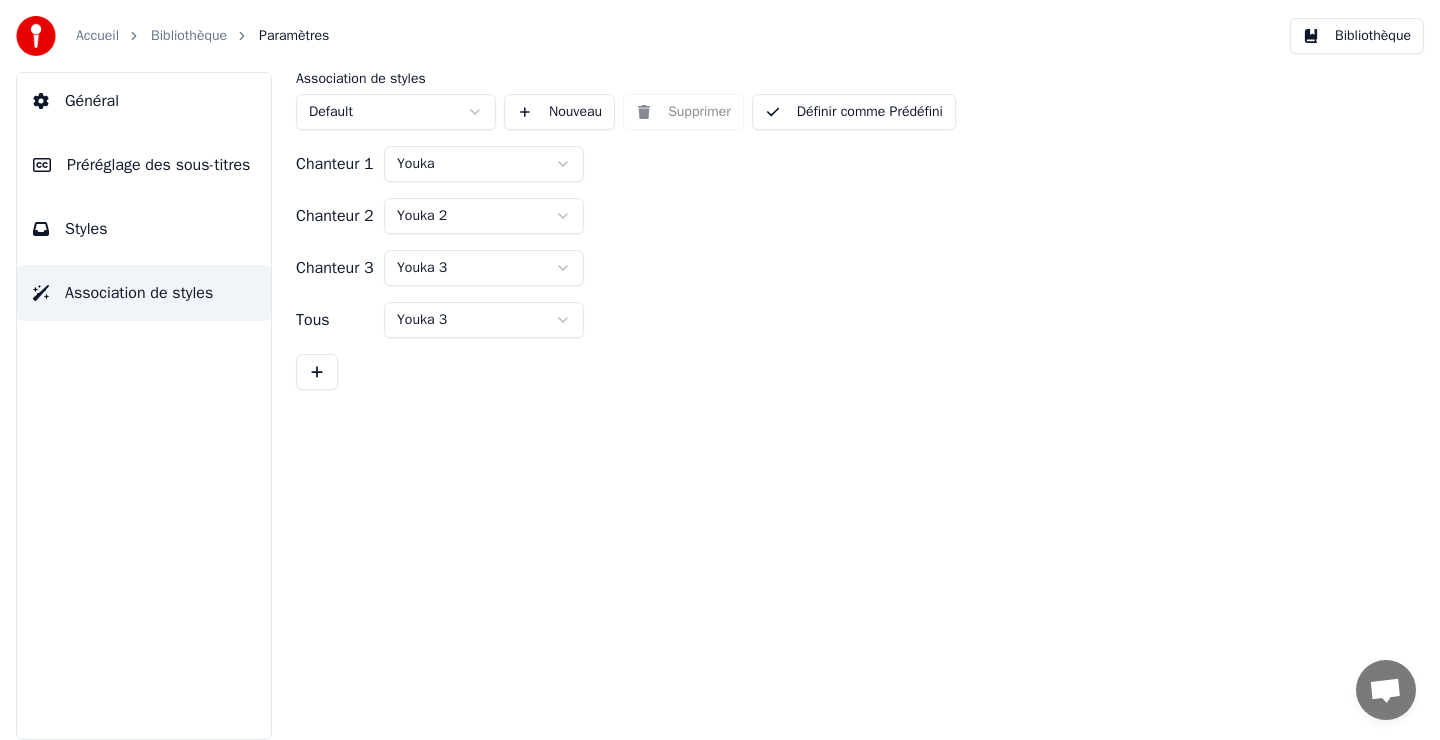 scroll, scrollTop: 0, scrollLeft: 0, axis: both 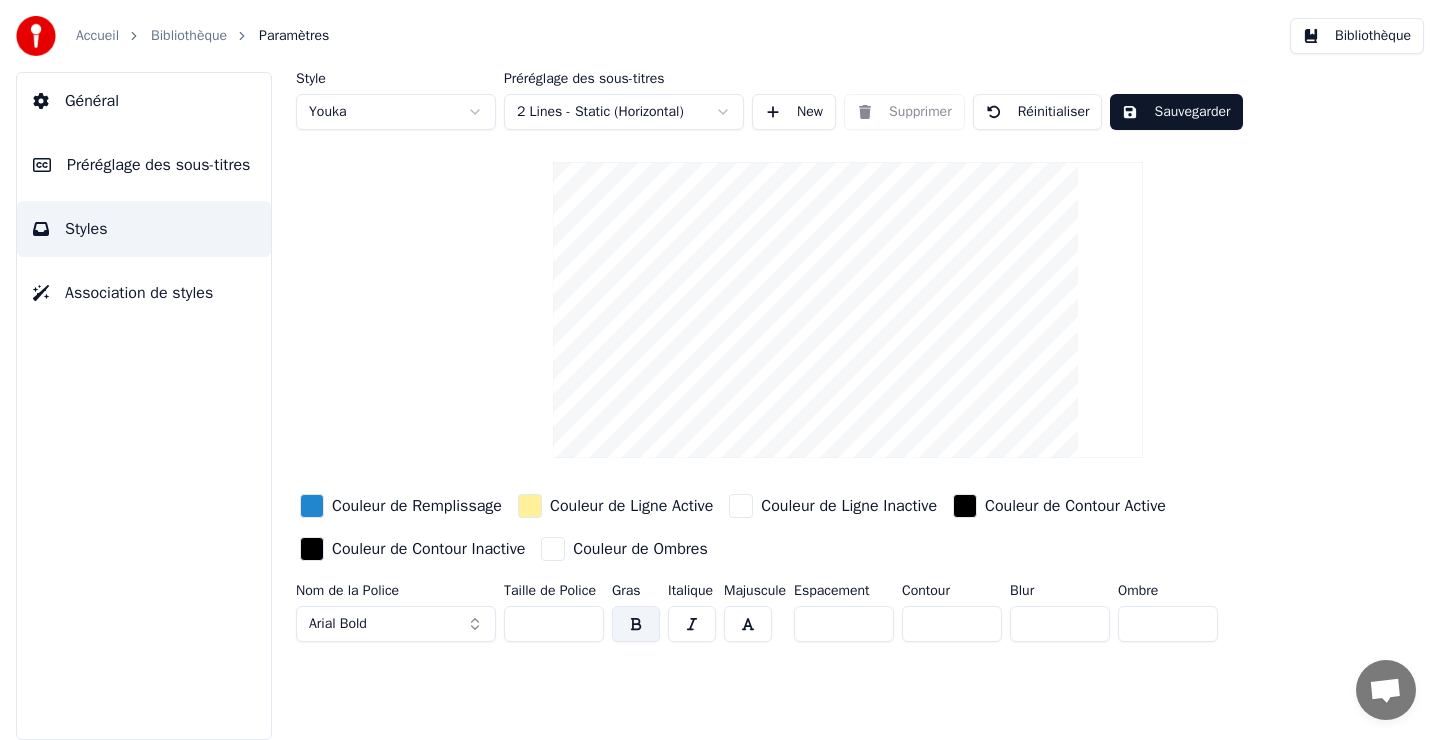 click at bounding box center [312, 506] 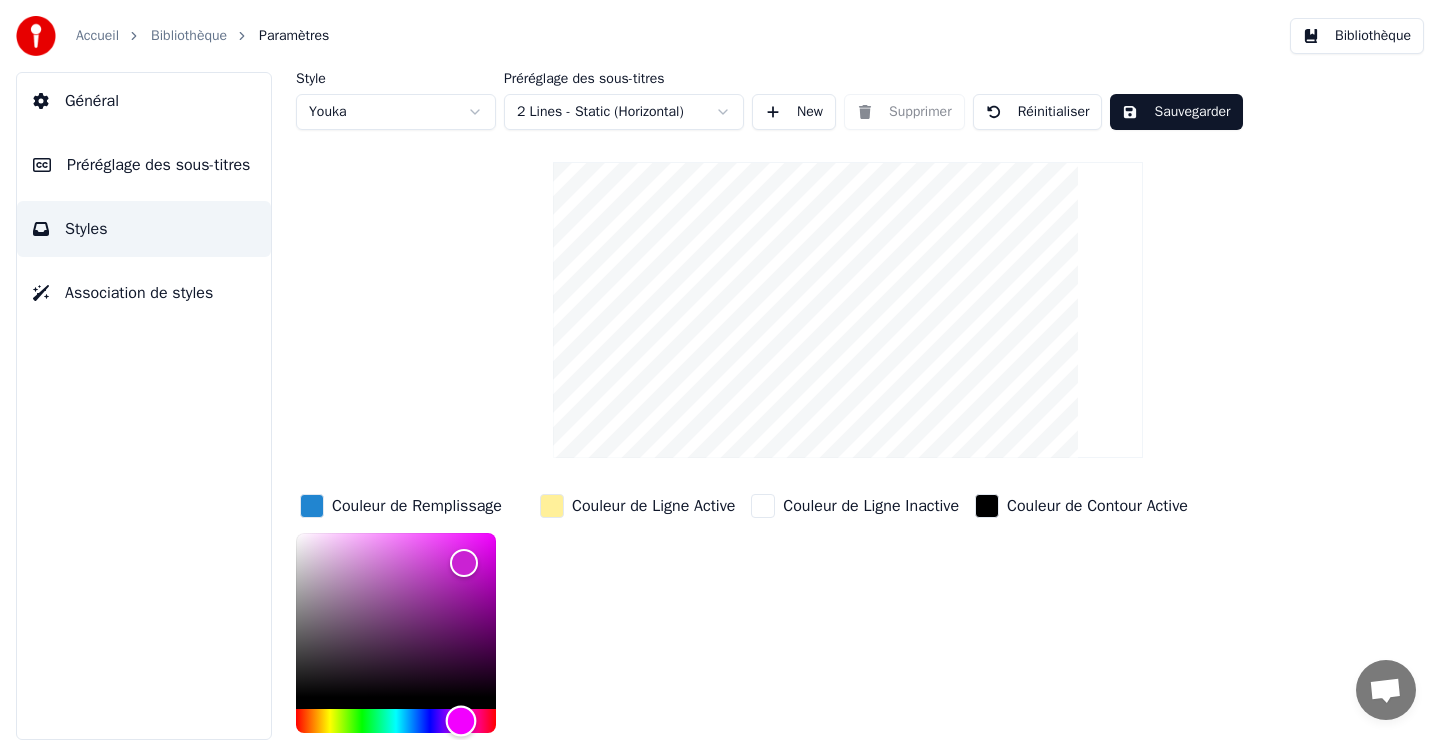 click at bounding box center [396, 721] 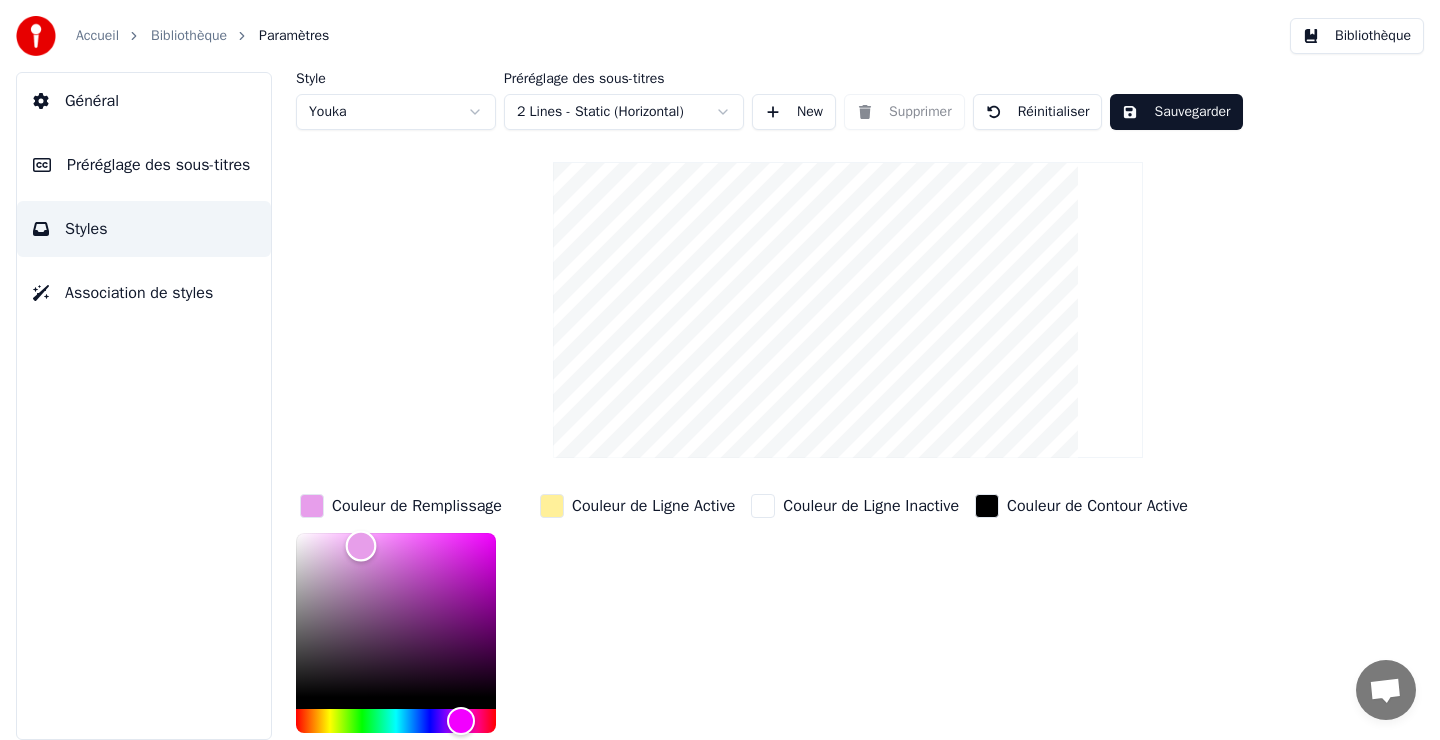 drag, startPoint x: 380, startPoint y: 571, endPoint x: 361, endPoint y: 545, distance: 32.202484 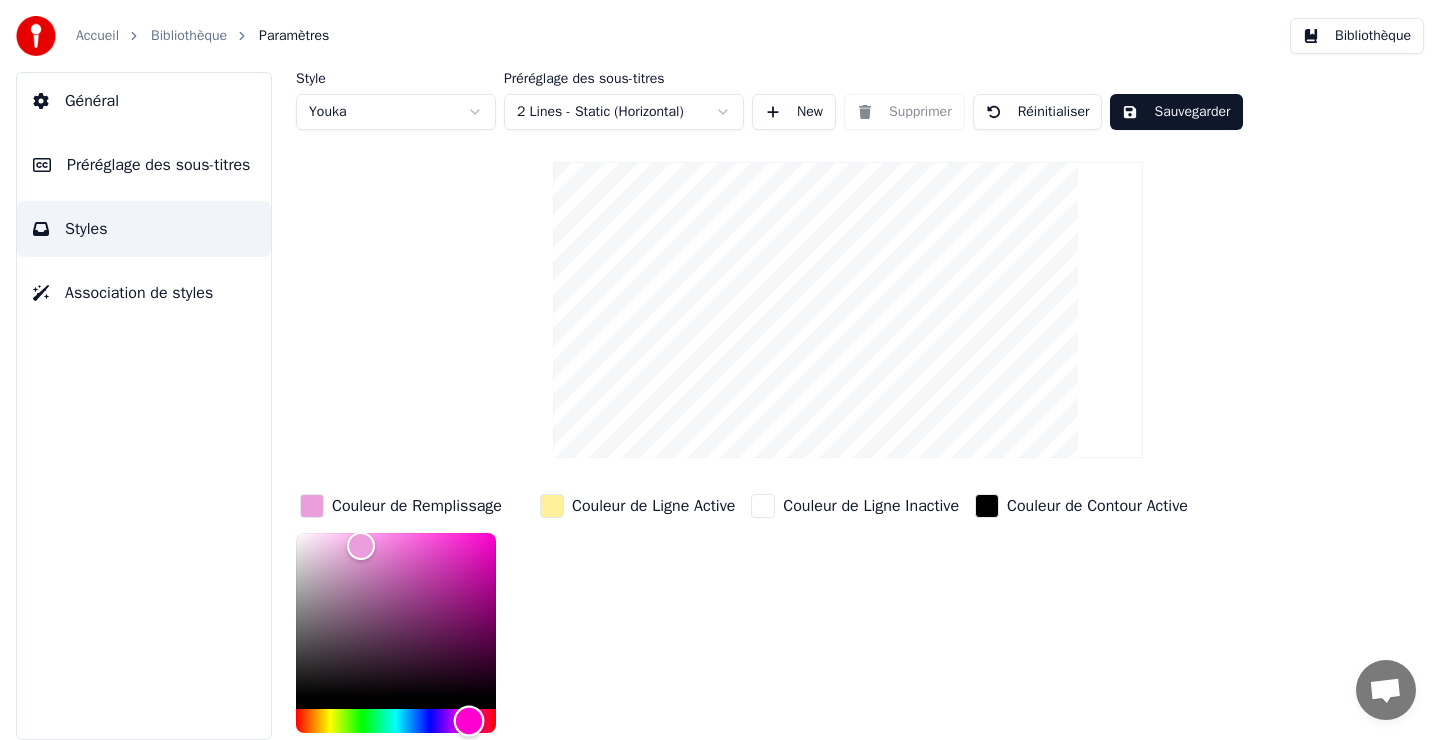 click at bounding box center [469, 721] 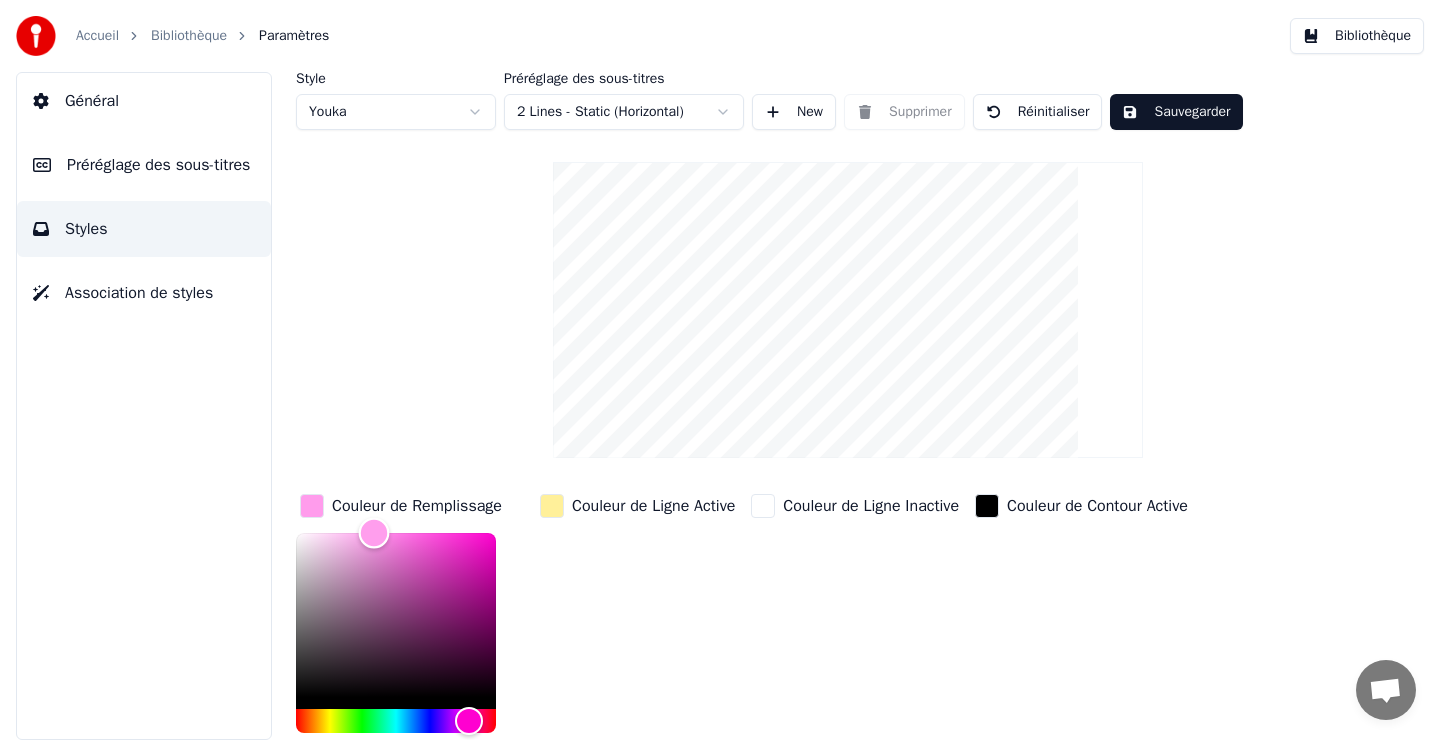 type on "*******" 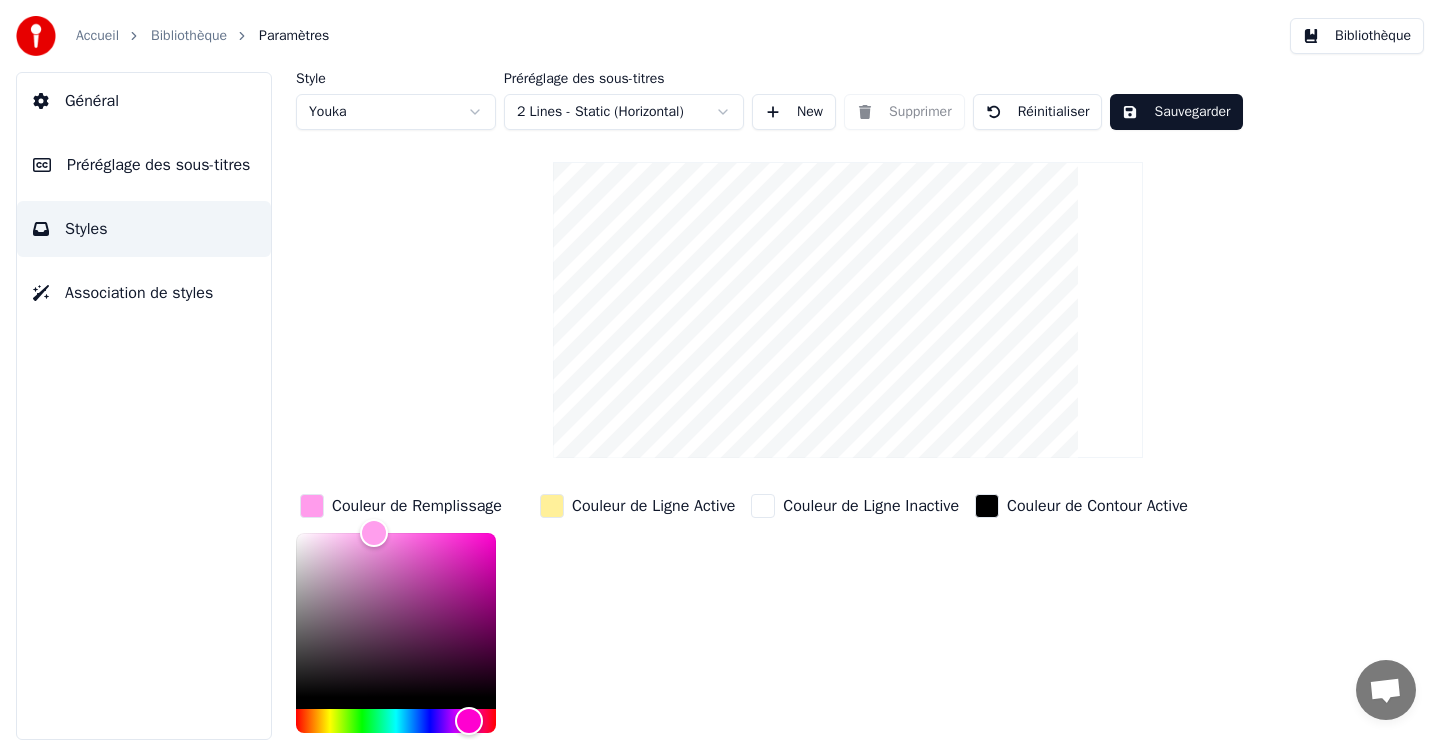 click on "Couleur de Ligne Active" at bounding box center (637, 506) 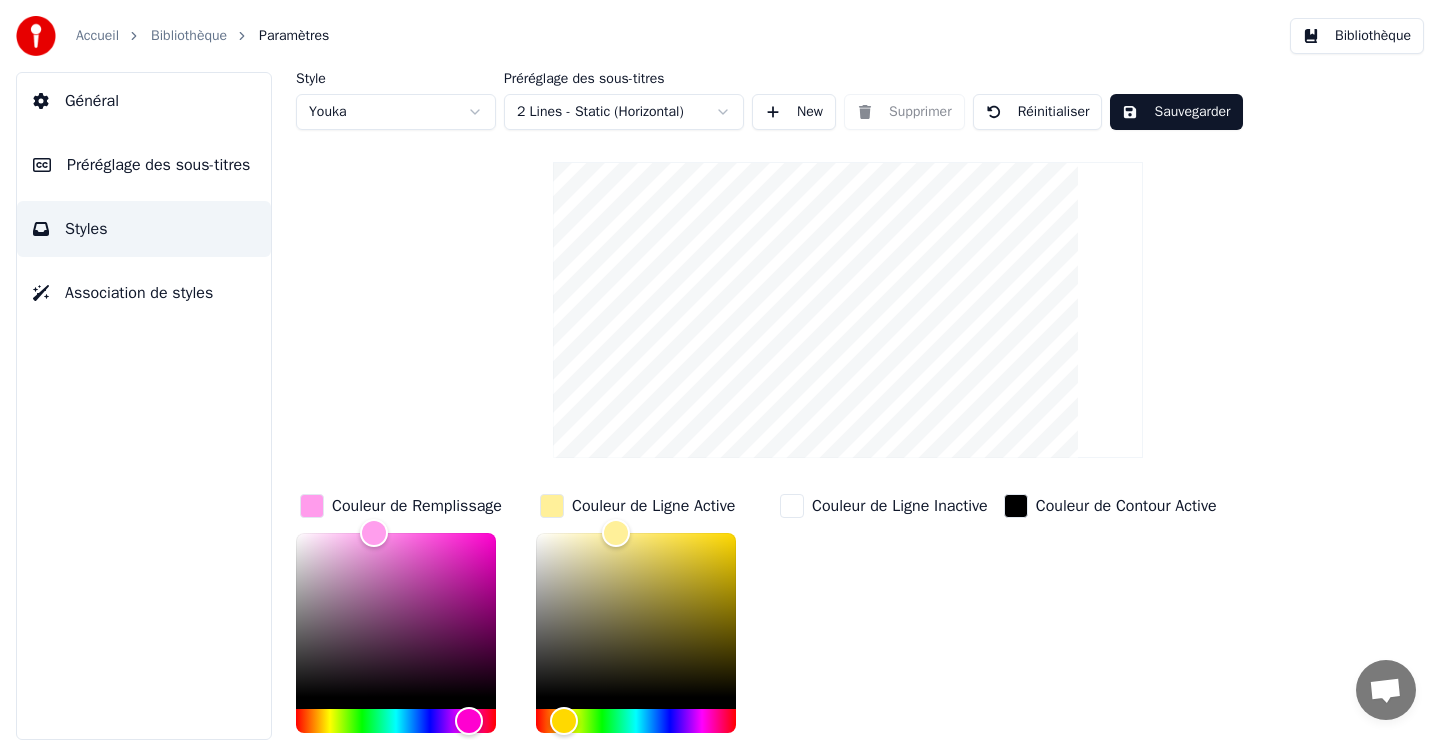 click on "Couleur de Ligne Active *******" at bounding box center [652, 641] 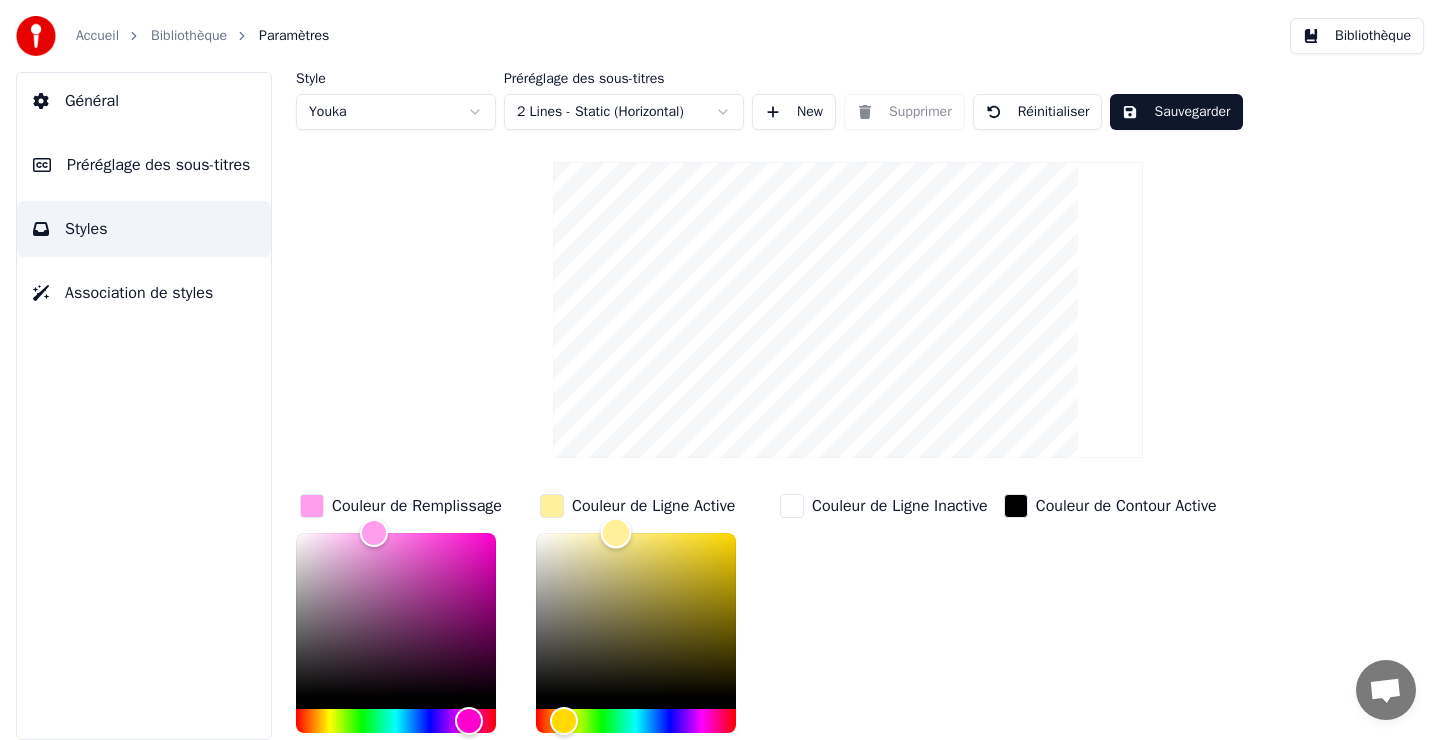 type on "*******" 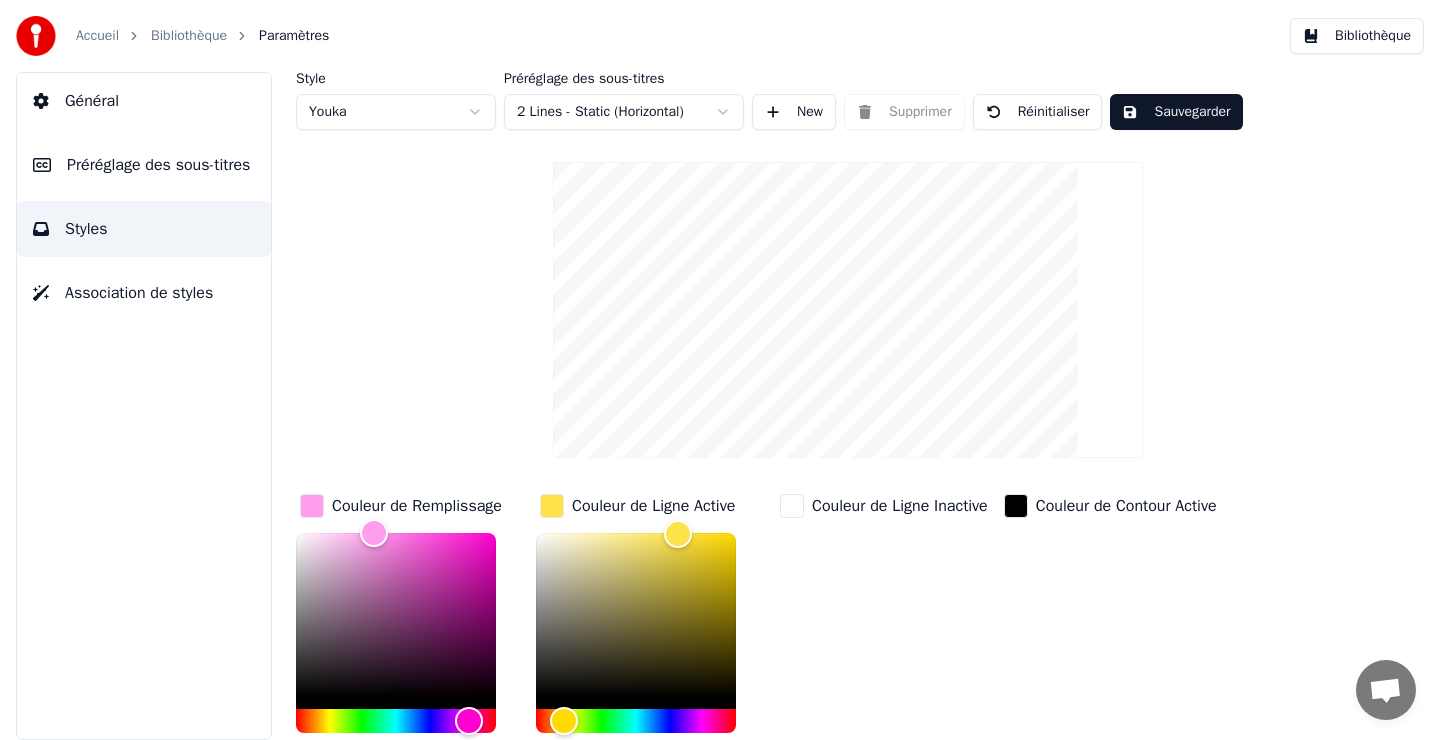 click on "Couleur de Remplissage *******" at bounding box center (412, 641) 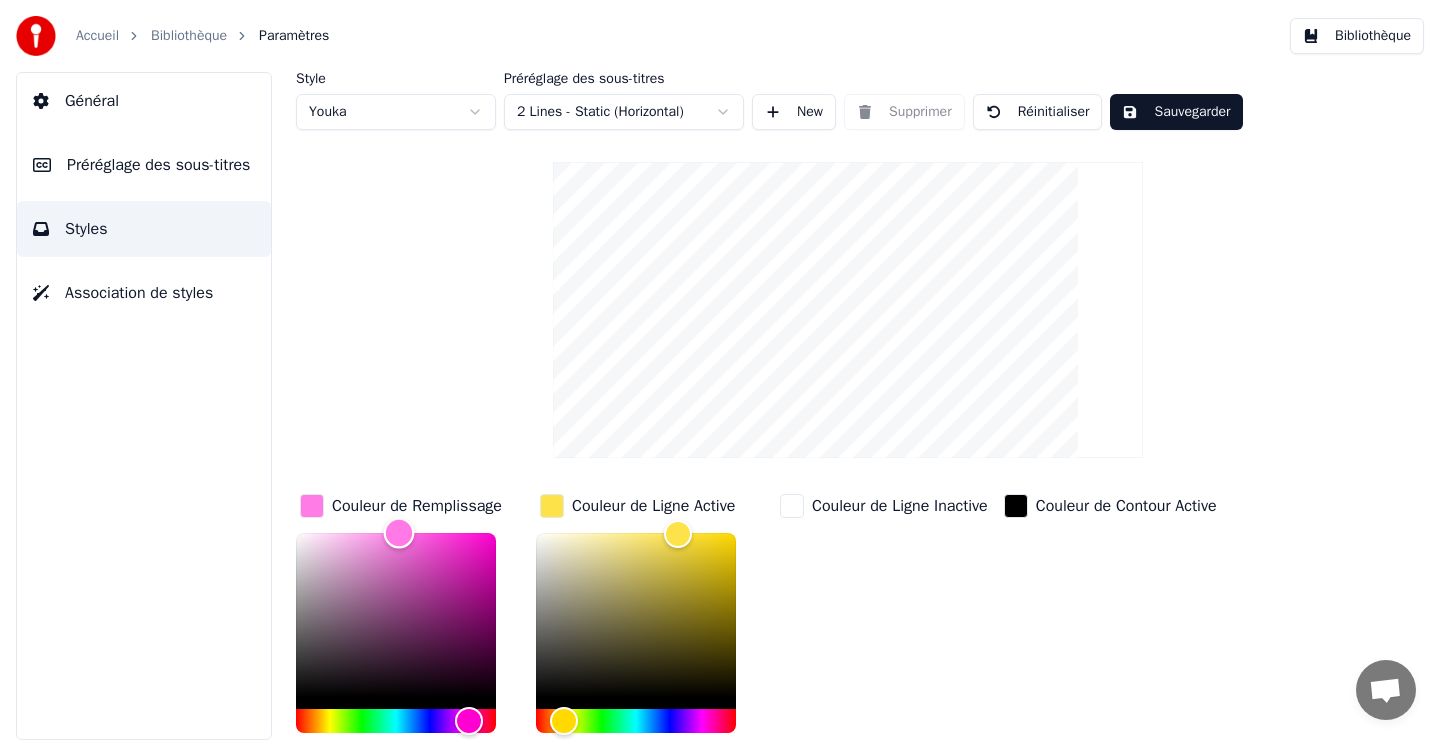 drag, startPoint x: 378, startPoint y: 533, endPoint x: 399, endPoint y: 530, distance: 21.213203 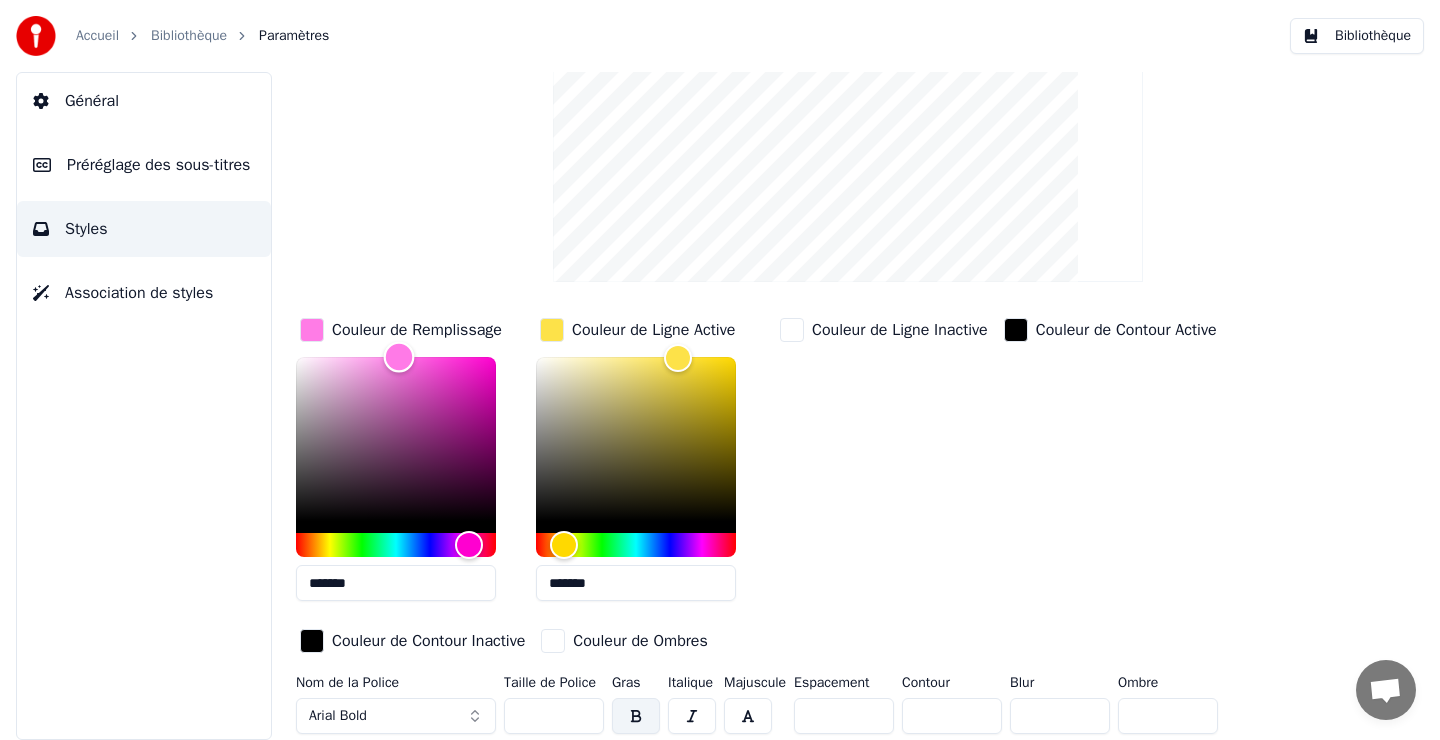 scroll, scrollTop: 0, scrollLeft: 0, axis: both 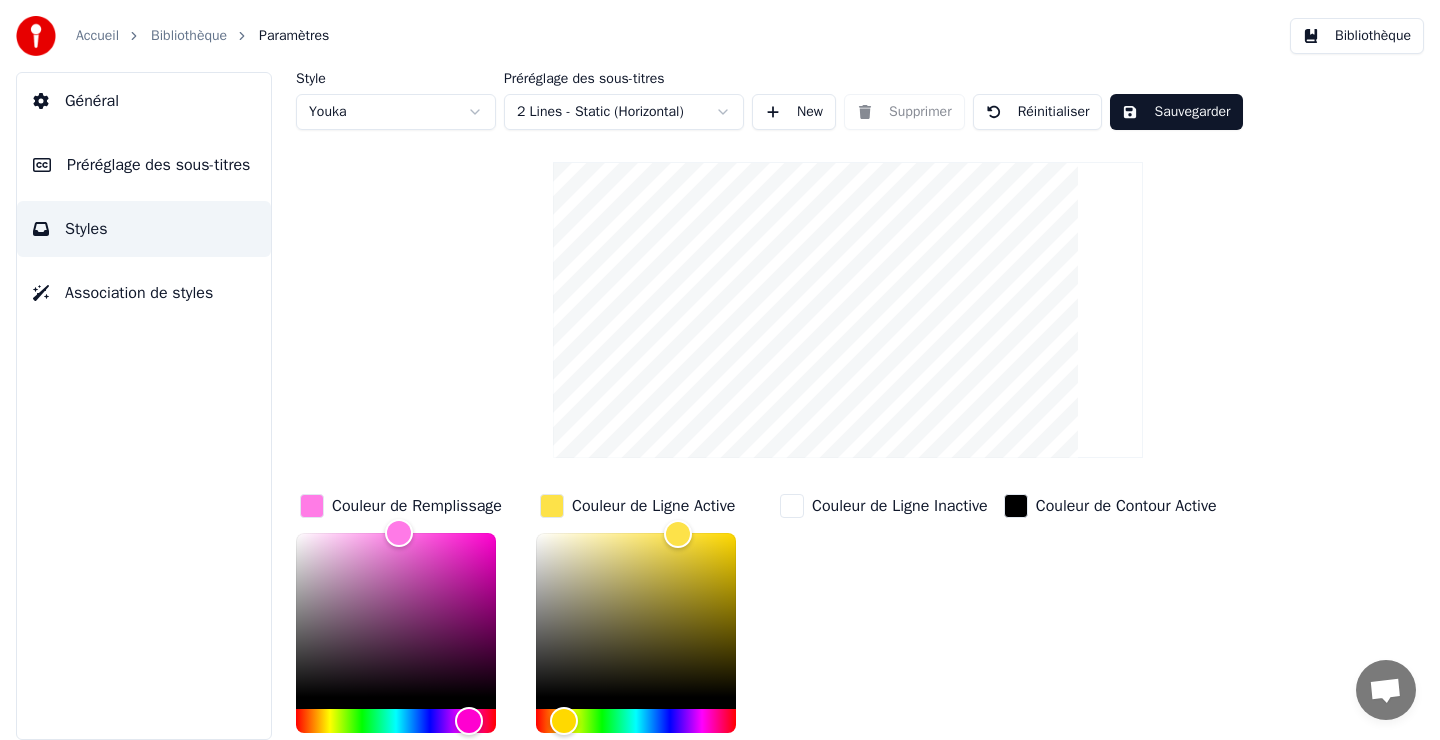 click on "Sauvegarder" at bounding box center (1176, 112) 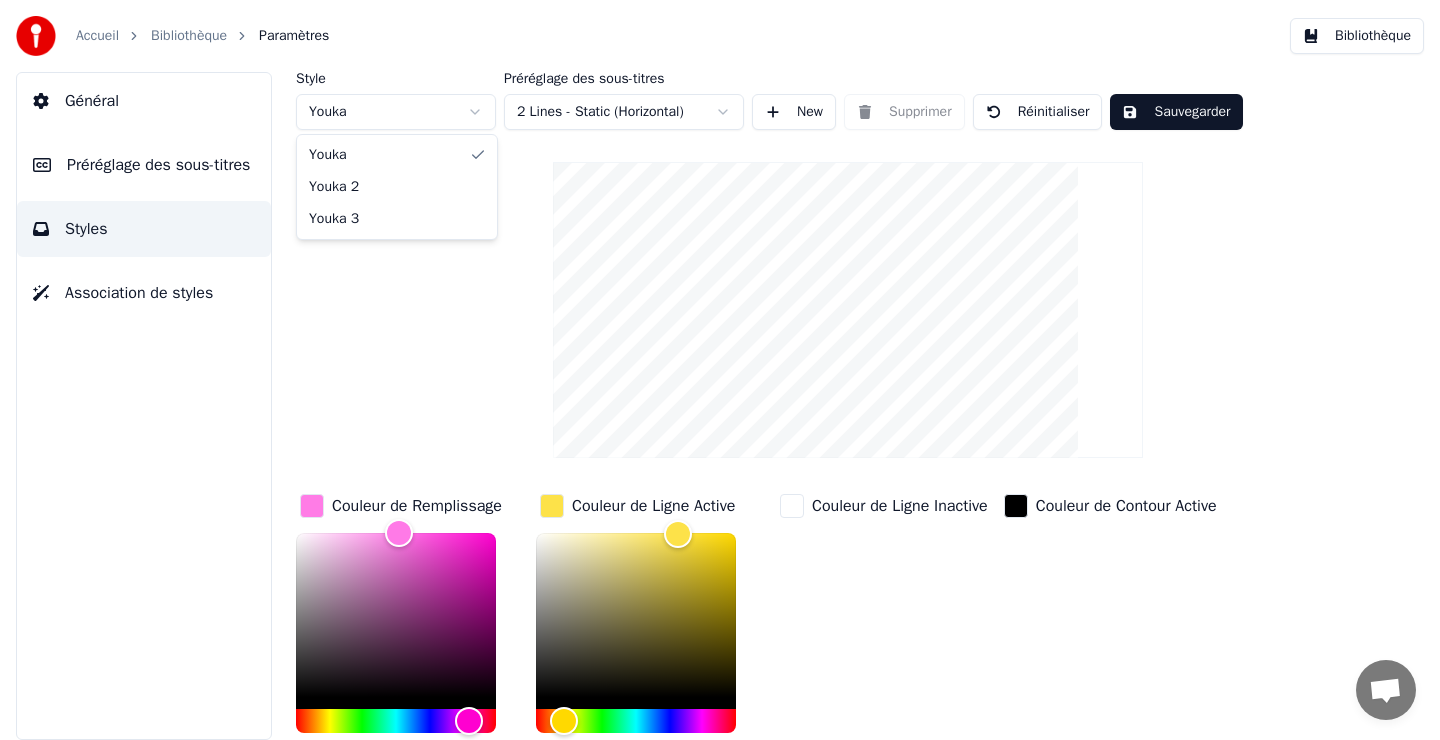 type on "*******" 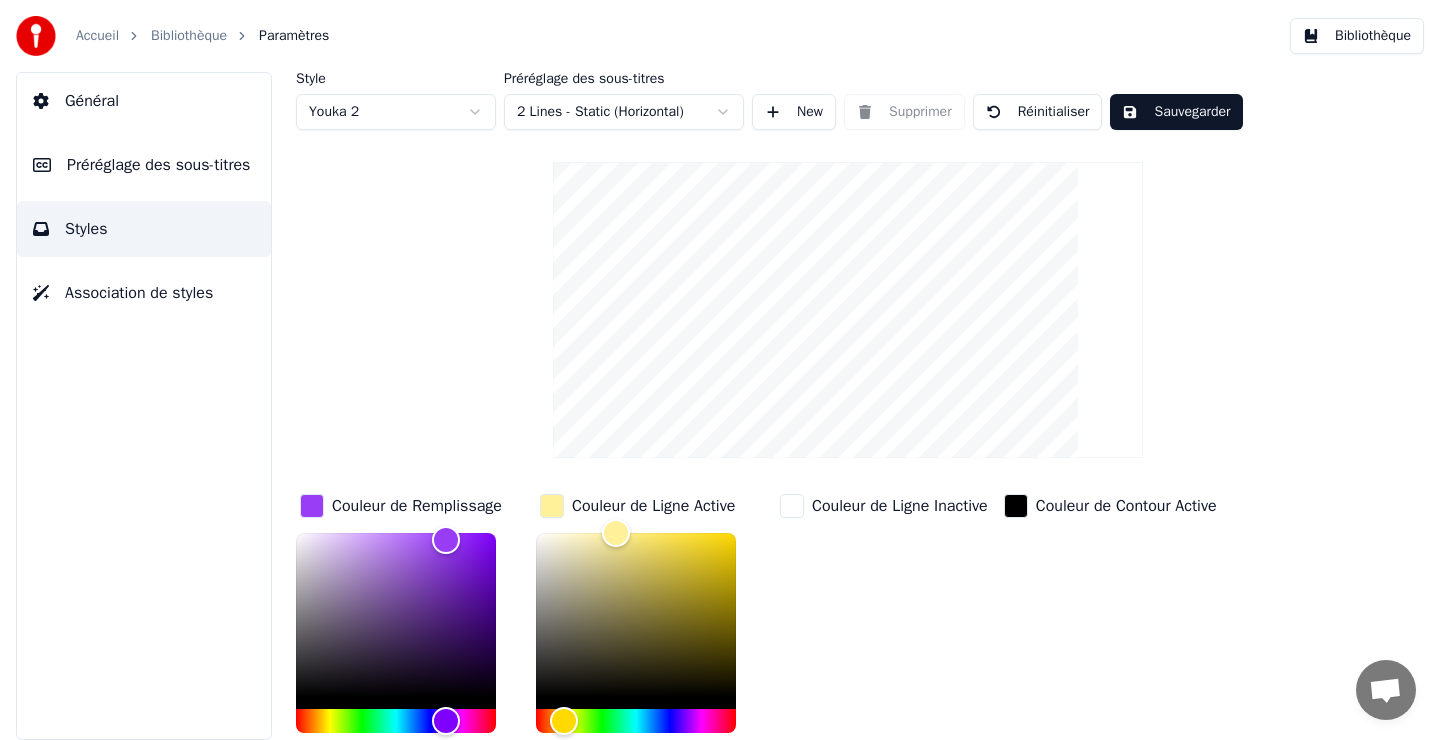 click on "Accueil Bibliothèque Paramètres Bibliothèque Général Préréglage des sous-titres Styles Association de styles Style Youka 2 Préréglage des sous-titres 2 Lines - Static (Horizontal) New Supprimer Réinitialiser Sauvegarder Couleur de Remplissage ******* Couleur de Ligne Active ******* Couleur de Ligne Inactive Couleur de Contour Active Couleur de Contour Inactive Couleur de Ombres Nom de la Police Arial Bold Taille de Police ** Gras Italique Majuscule Espacement * Contour * Blur * Ombre *" at bounding box center [720, 370] 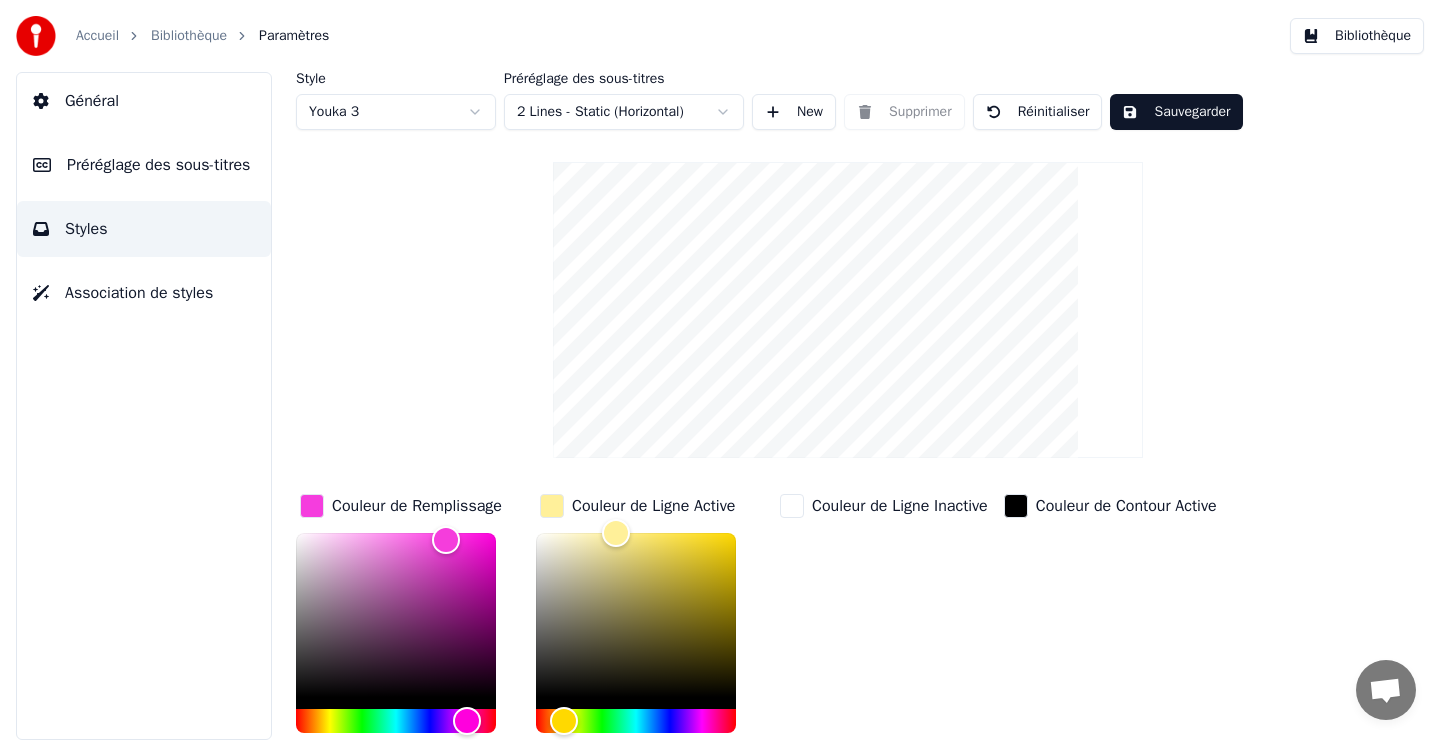 click on "Accueil Bibliothèque Paramètres Bibliothèque Général Préréglage des sous-titres Styles Association de styles Style Youka 3 Préréglage des sous-titres 2 Lines - Static (Horizontal) New Supprimer Réinitialiser Sauvegarder Couleur de Remplissage ******* Couleur de Ligne Active ******* Couleur de Ligne Inactive Couleur de Contour Active Couleur de Contour Inactive Couleur de Ombres Nom de la Police Arial Bold Taille de Police ** Gras Italique Majuscule Espacement * Contour * Blur * Ombre *" at bounding box center [720, 370] 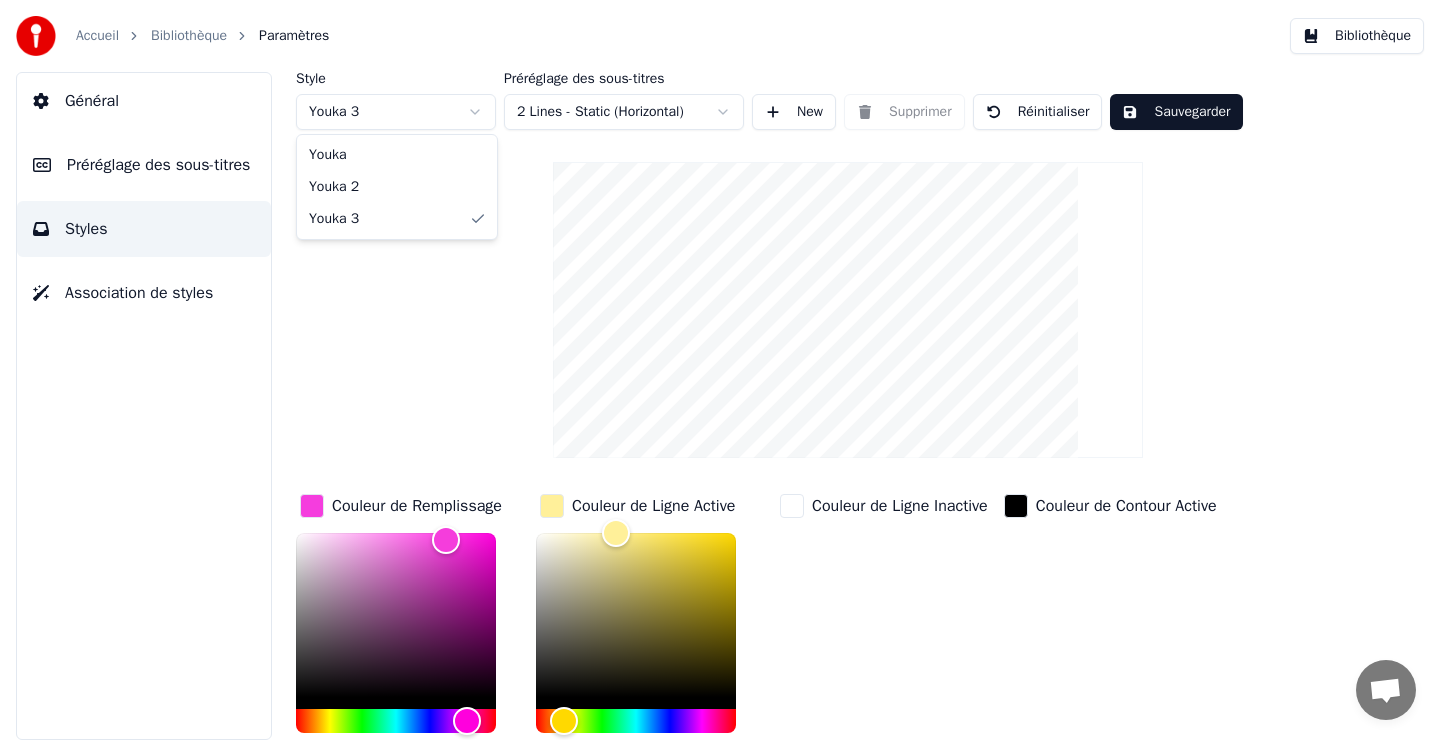type on "*******" 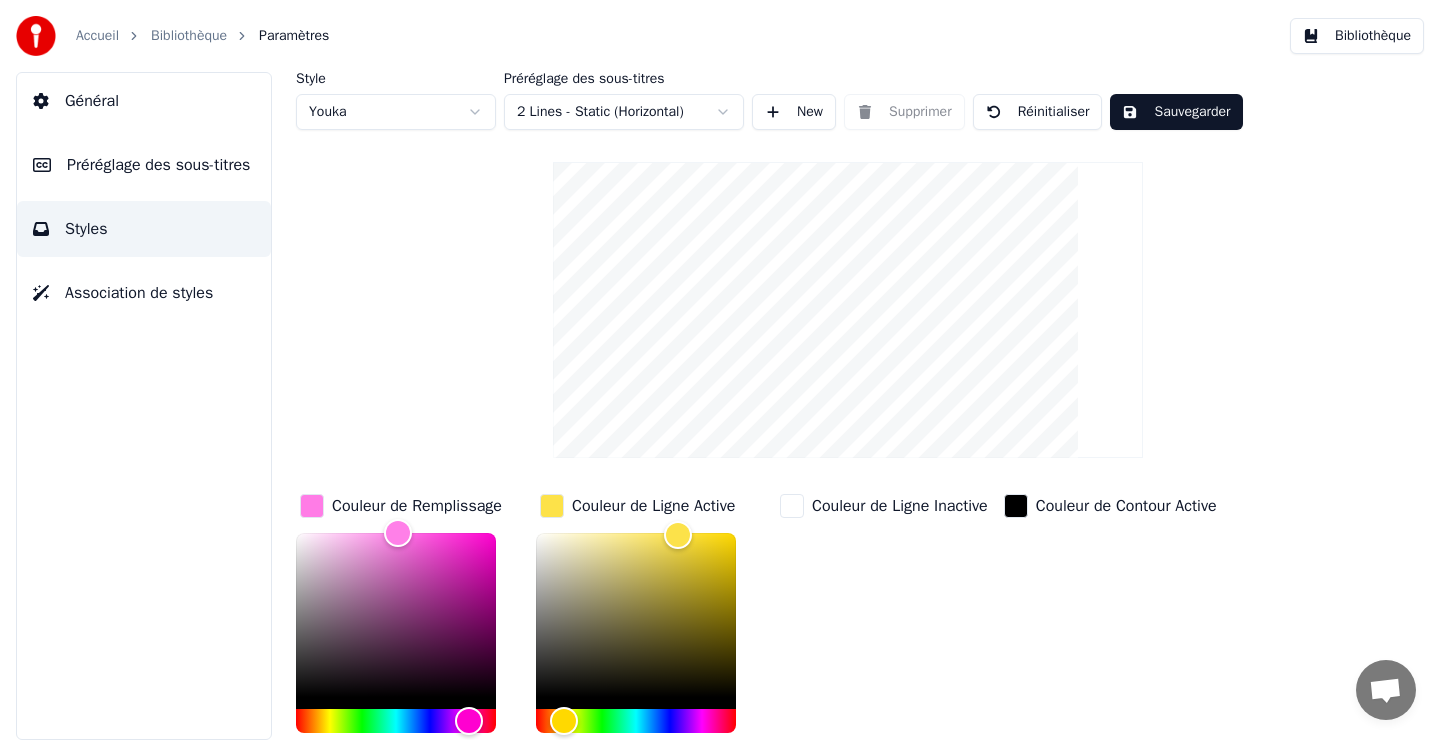 click on "Accueil Bibliothèque Paramètres Bibliothèque Général Préréglage des sous-titres Styles Association de styles Style Youka Préréglage des sous-titres 2 Lines - Static (Horizontal) New Supprimer Réinitialiser Sauvegarder Couleur de Remplissage ******* Couleur de Ligne Active ******* Couleur de Ligne Inactive Couleur de Contour Active Couleur de Contour Inactive Couleur de Ombres Nom de la Police Arial Bold Taille de Police ** Gras Italique Majuscule Espacement * Contour * Blur * Ombre *" at bounding box center [720, 370] 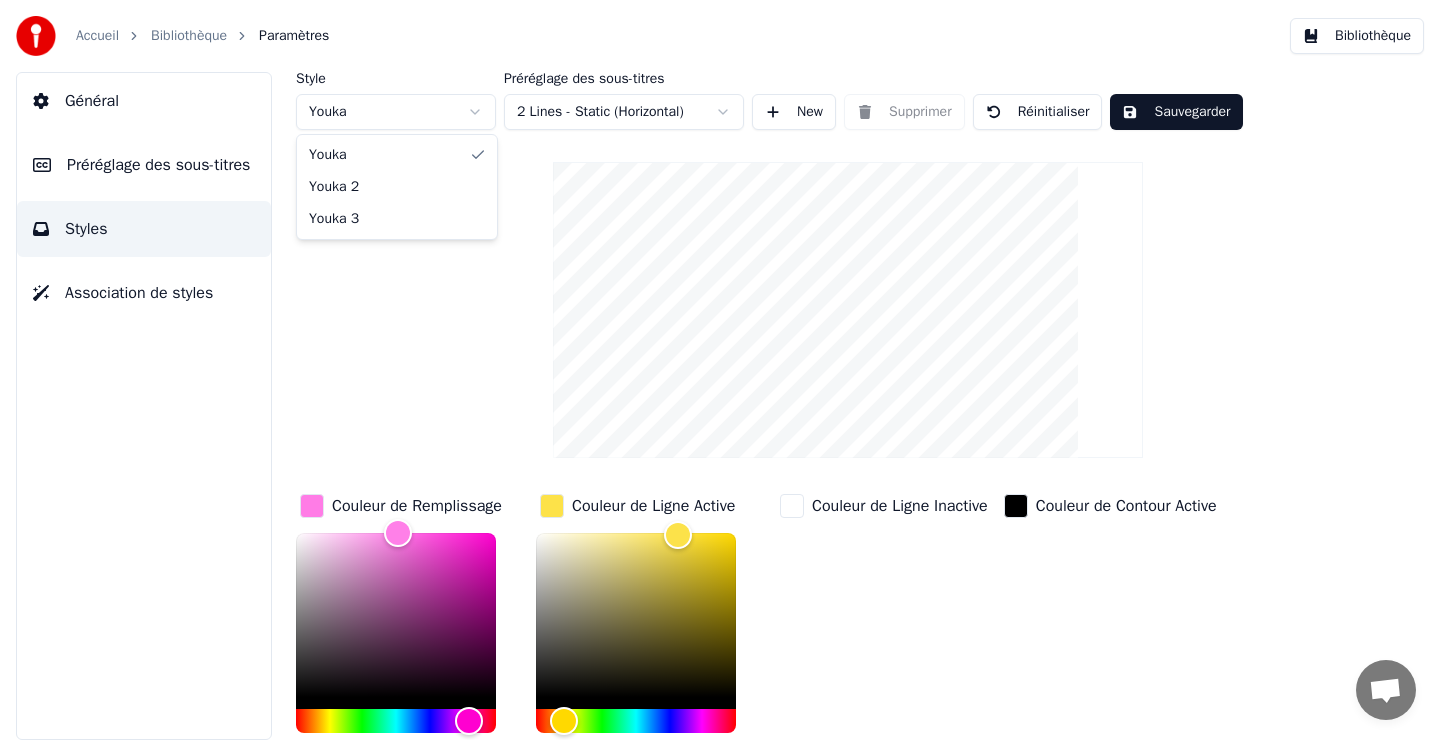 type on "*******" 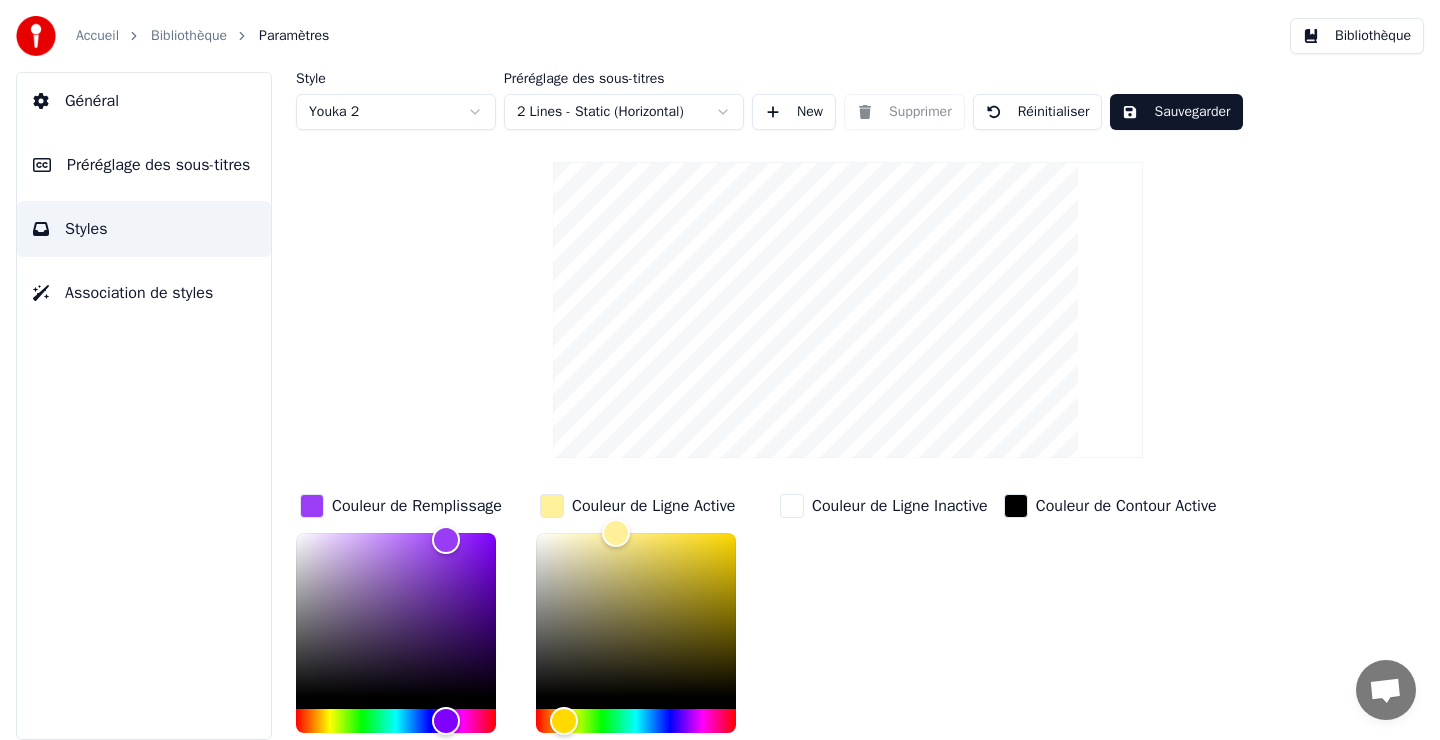 click on "Accueil Bibliothèque Paramètres Bibliothèque Général Préréglage des sous-titres Styles Association de styles Style Youka 2 Préréglage des sous-titres 2 Lines - Static (Horizontal) New Supprimer Réinitialiser Sauvegarder Couleur de Remplissage ******* Couleur de Ligne Active ******* Couleur de Ligne Inactive Couleur de Contour Active Couleur de Contour Inactive Couleur de Ombres Nom de la Police Arial Bold Taille de Police ** Gras Italique Majuscule Espacement * Contour * Blur * Ombre *" at bounding box center (720, 370) 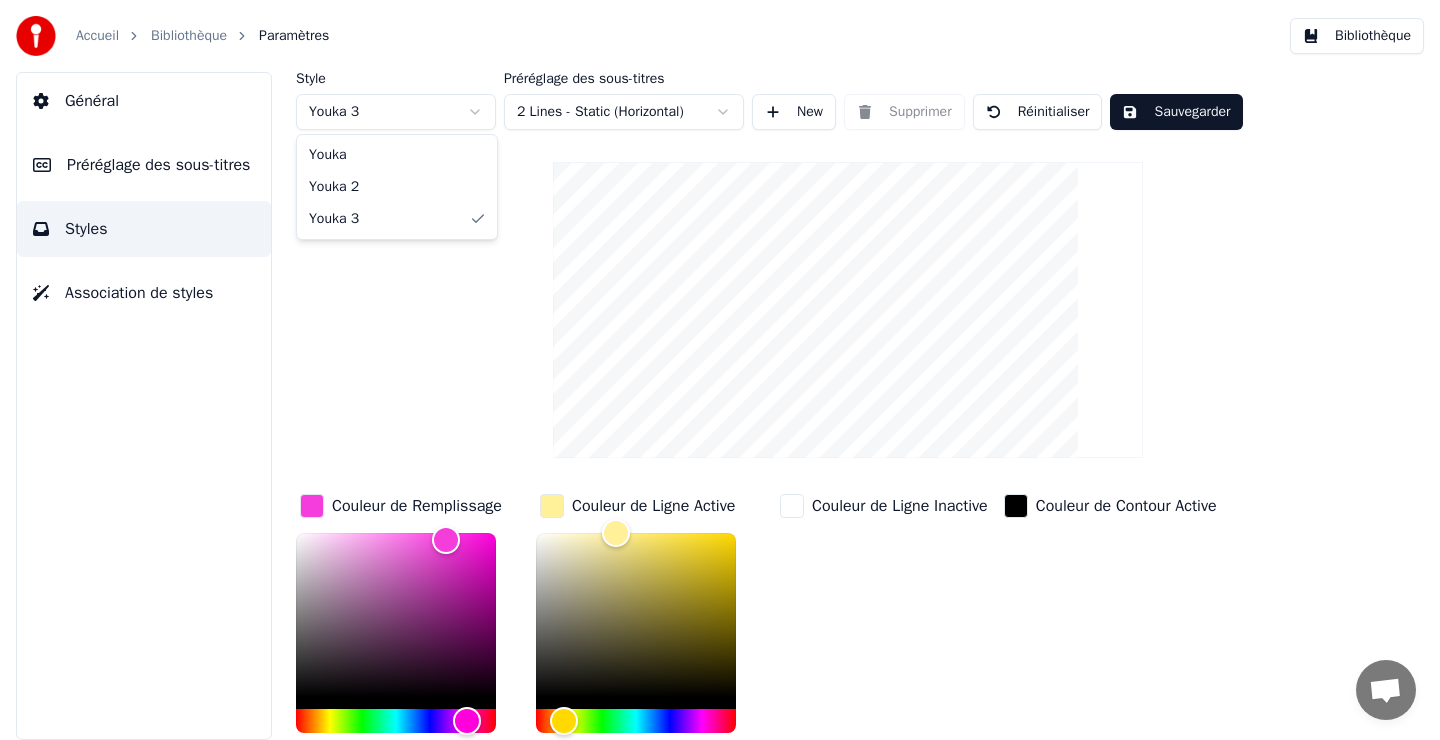click on "Accueil Bibliothèque Paramètres Bibliothèque Général Préréglage des sous-titres Styles Association de styles Style Youka 3 Préréglage des sous-titres 2 Lines - Static (Horizontal) New Supprimer Réinitialiser Sauvegarder Couleur de Remplissage ******* Couleur de Ligne Active ******* Couleur de Ligne Inactive Couleur de Contour Active Couleur de Contour Inactive Couleur de Ombres Nom de la Police Arial Bold Taille de Police ** Gras Italique Majuscule Espacement * Contour * Blur * Ombre *
Youka Youka 2 Youka 3" at bounding box center (720, 370) 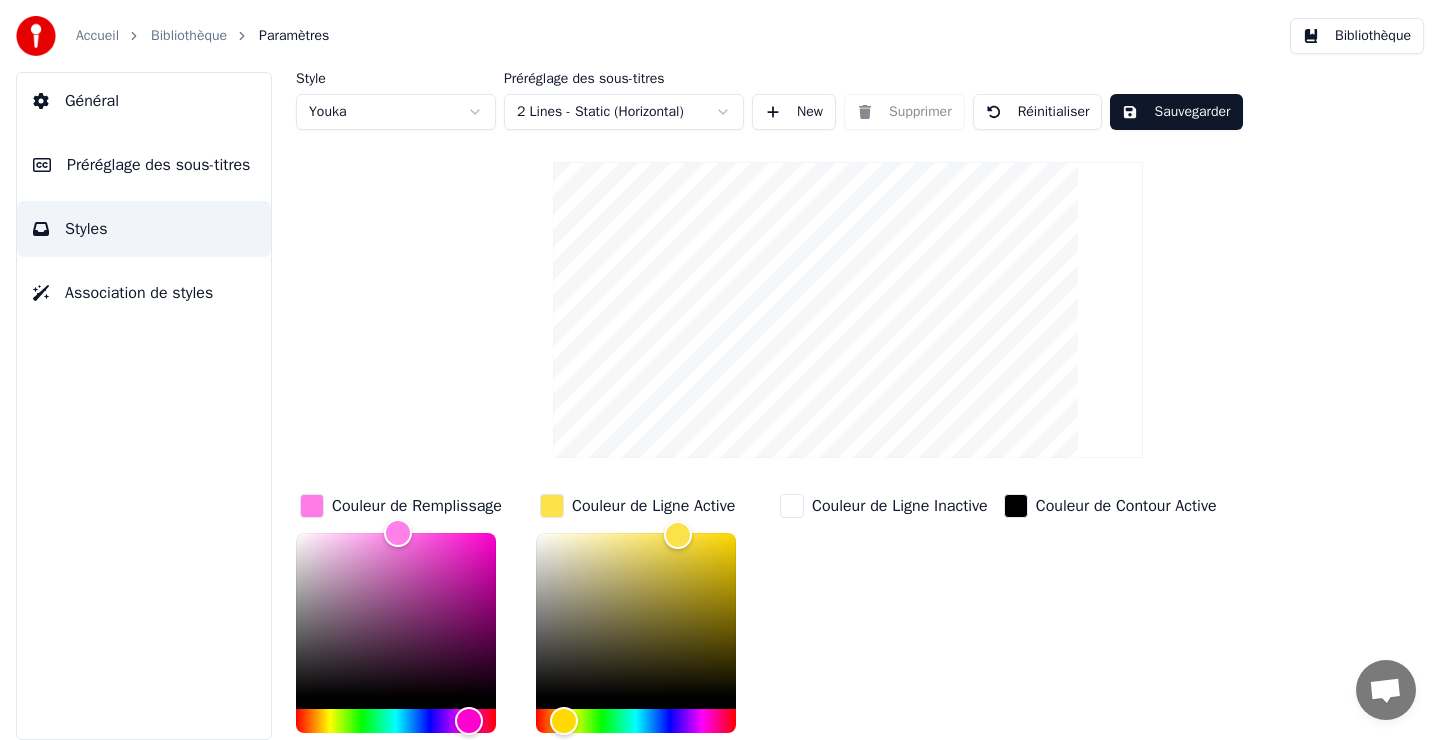 click on "Préréglage des sous-titres" at bounding box center (158, 165) 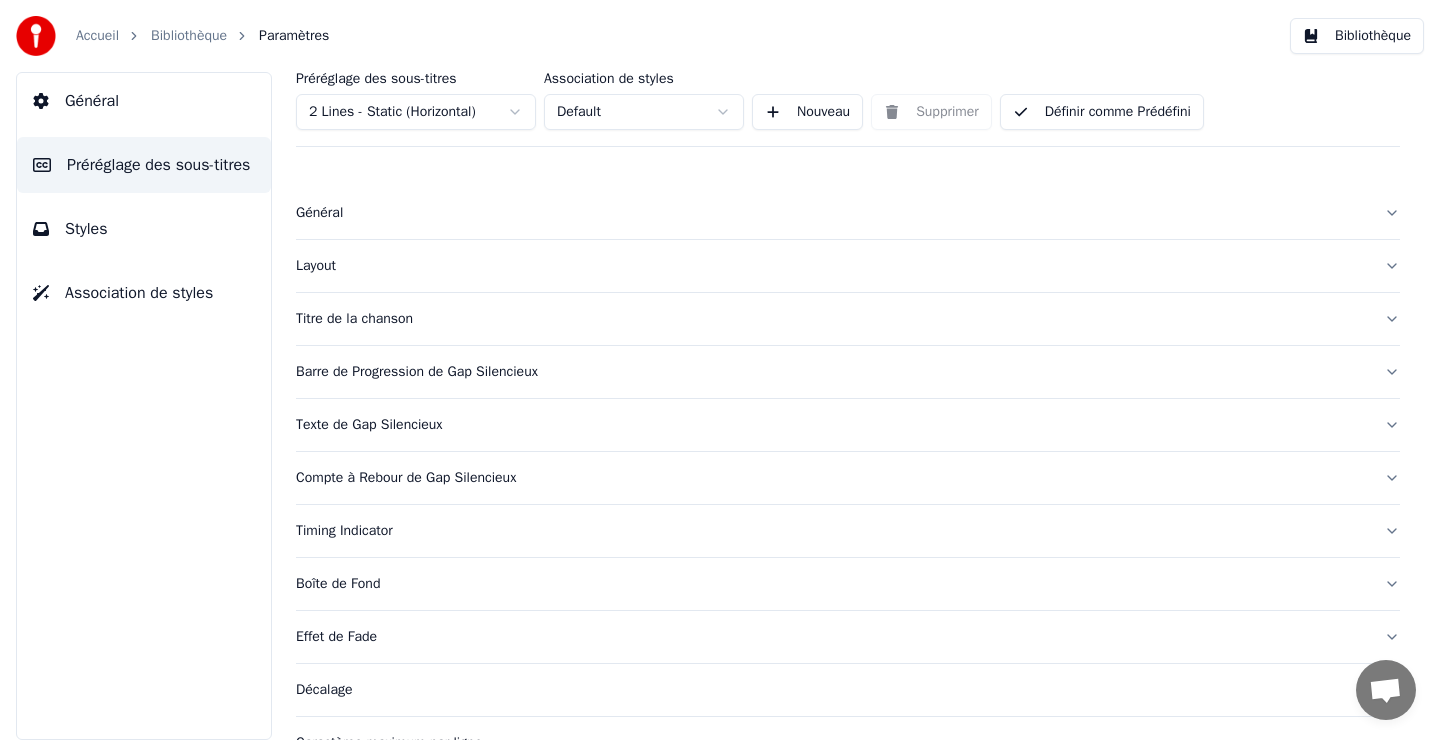 click on "Titre de la chanson" at bounding box center [832, 319] 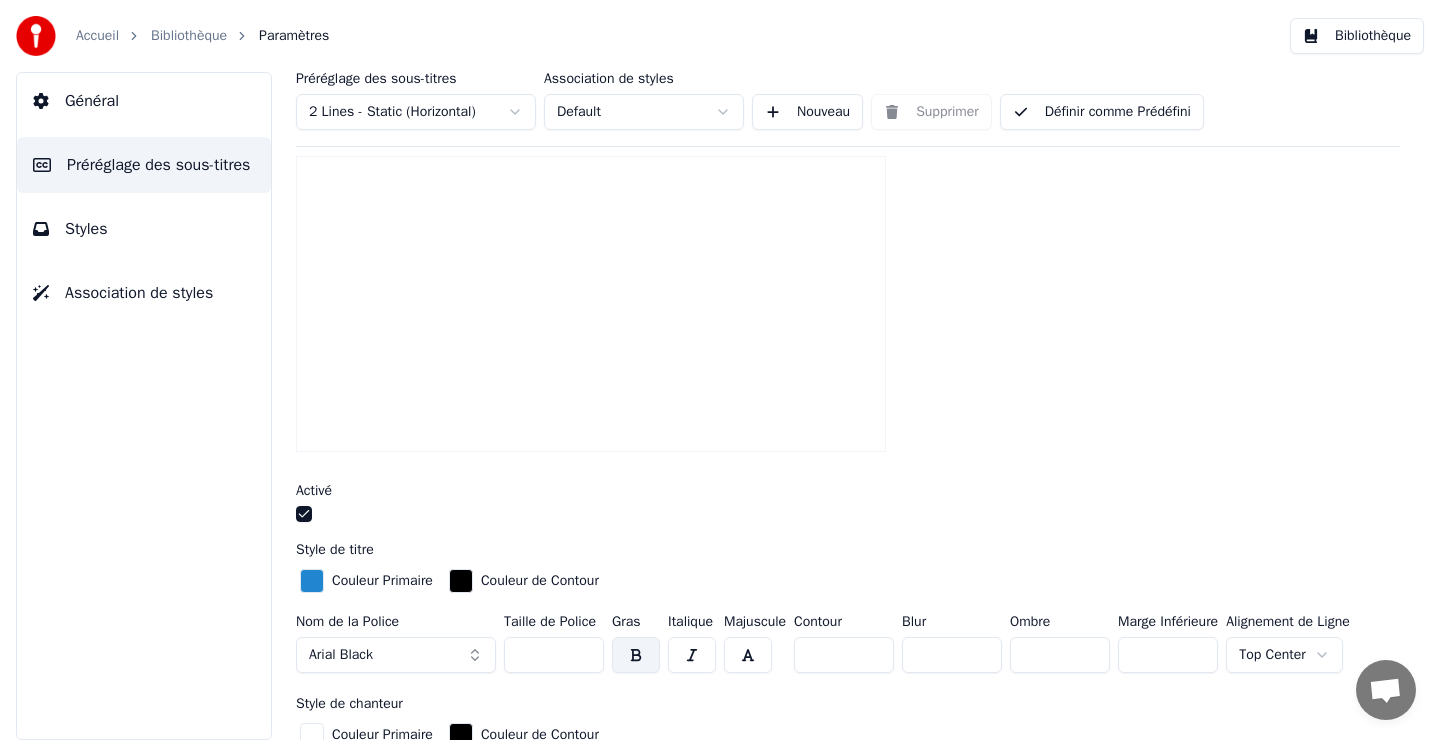 scroll, scrollTop: 234, scrollLeft: 0, axis: vertical 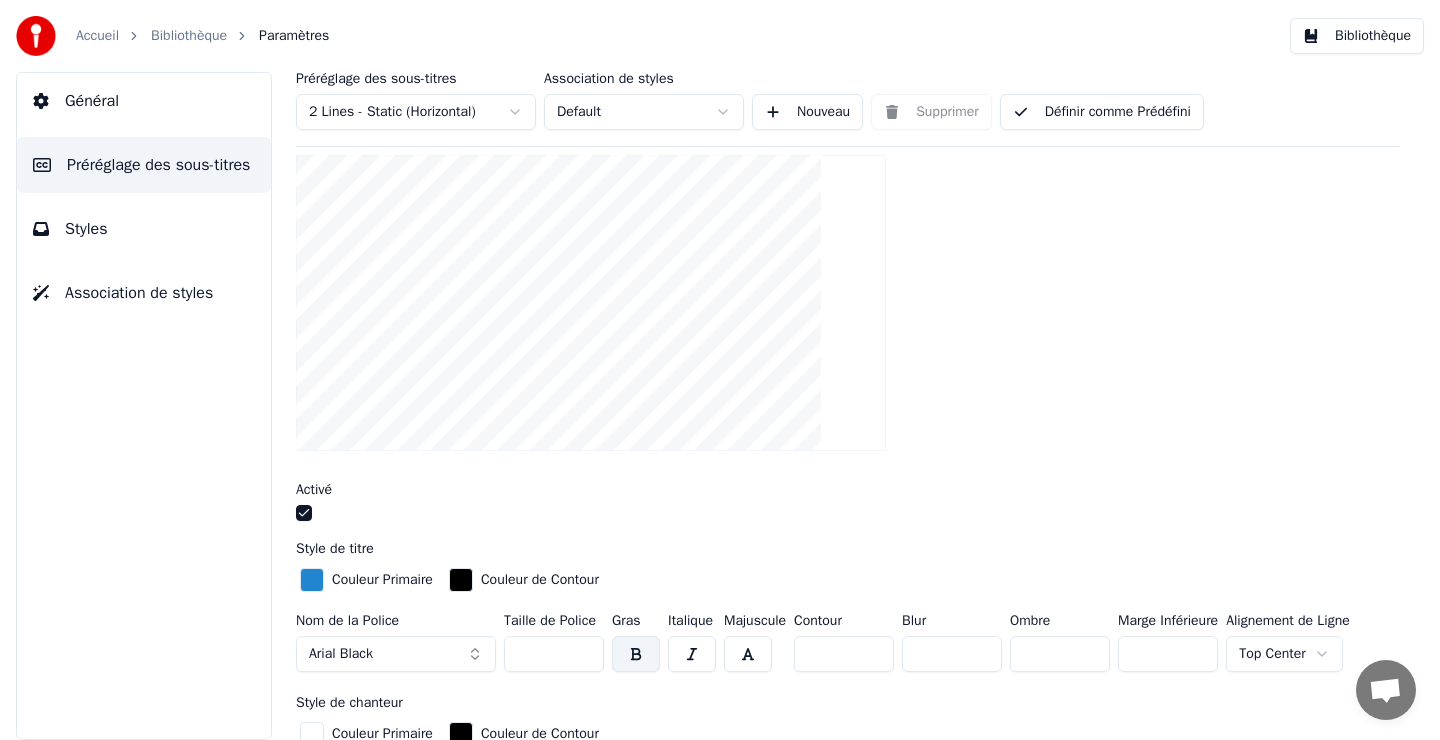 click at bounding box center [312, 580] 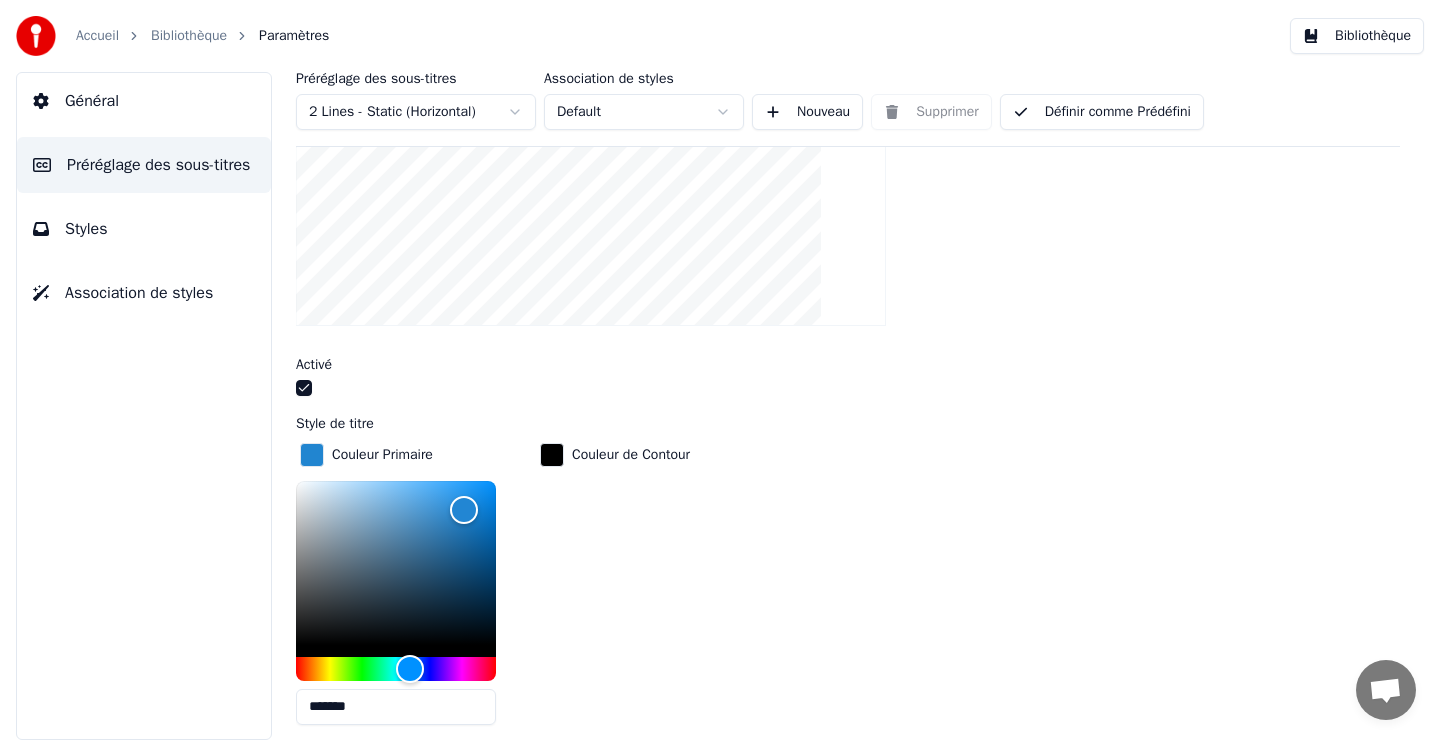 scroll, scrollTop: 360, scrollLeft: 0, axis: vertical 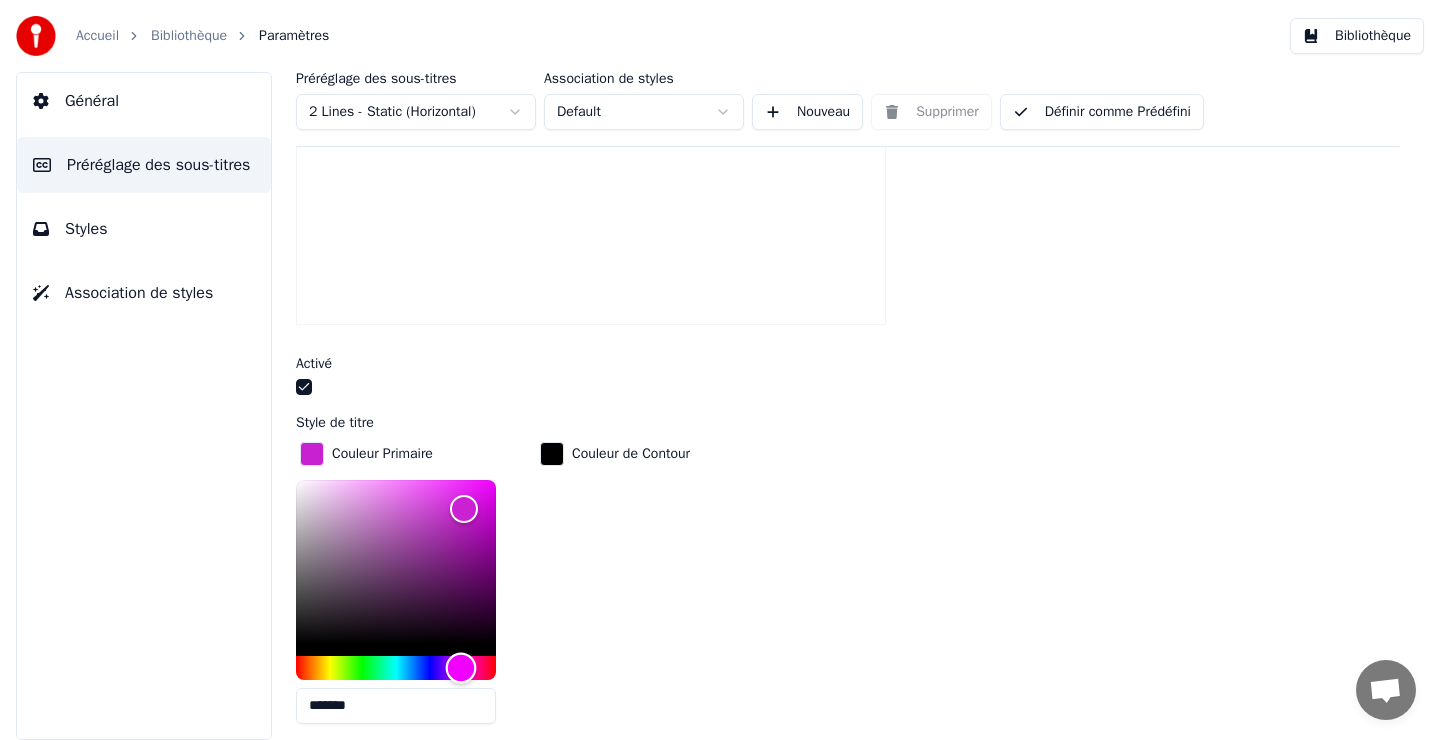 drag, startPoint x: 472, startPoint y: 674, endPoint x: 461, endPoint y: 670, distance: 11.7046995 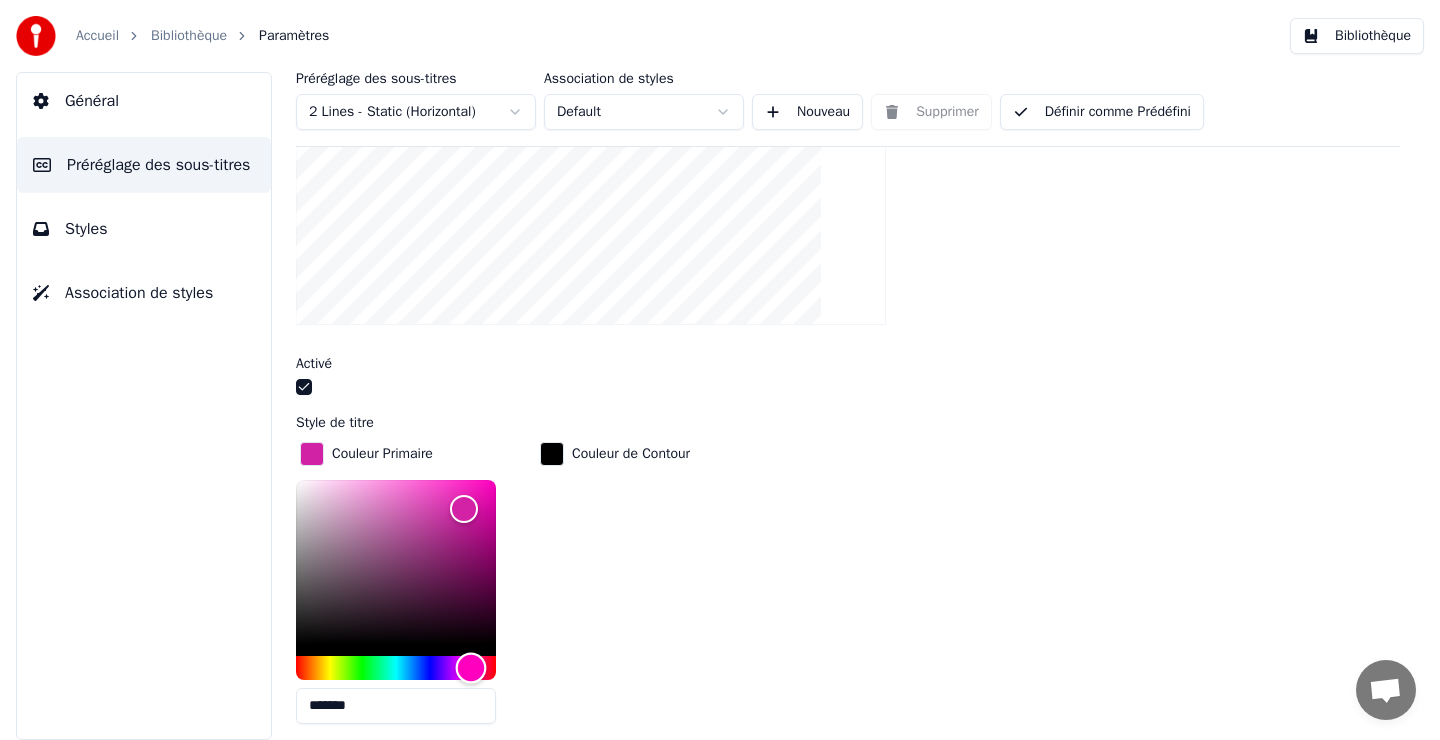 click at bounding box center [471, 668] 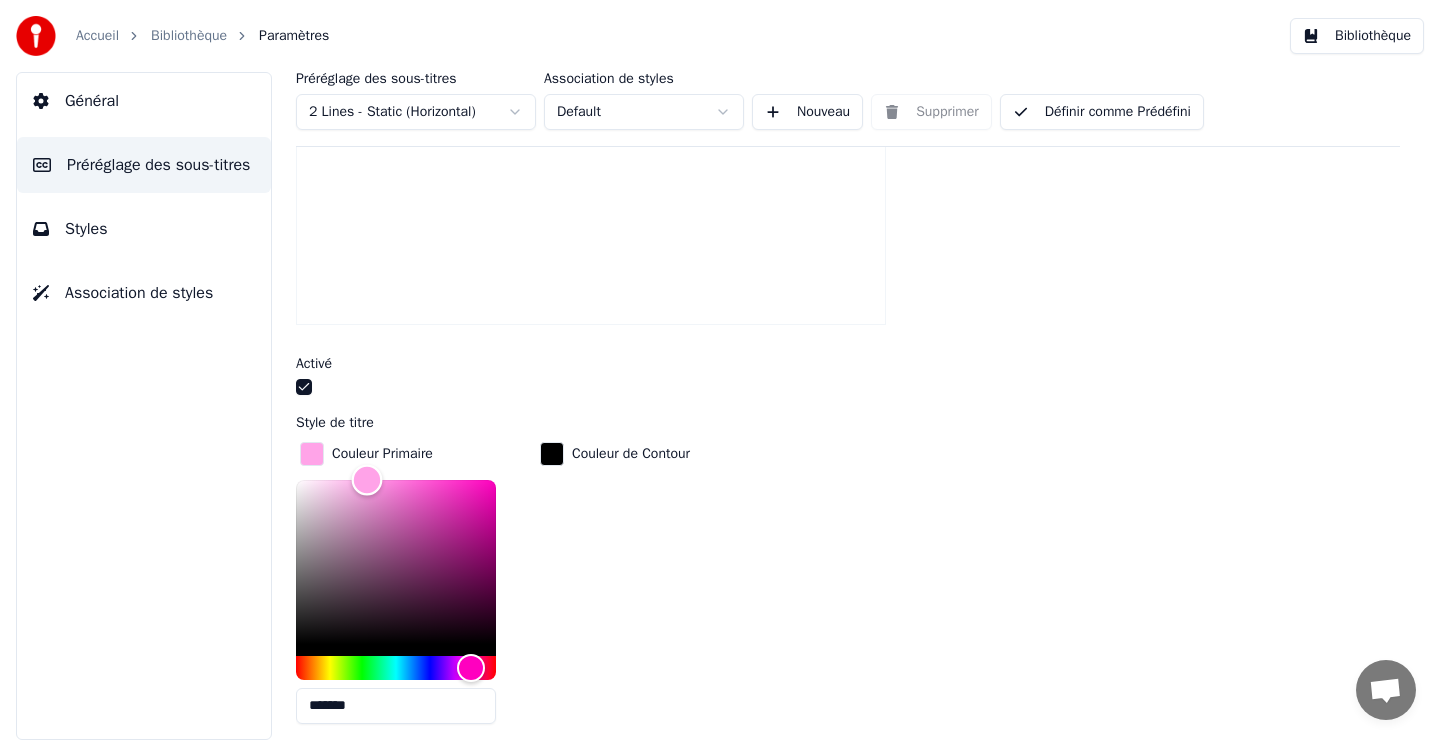 type on "*******" 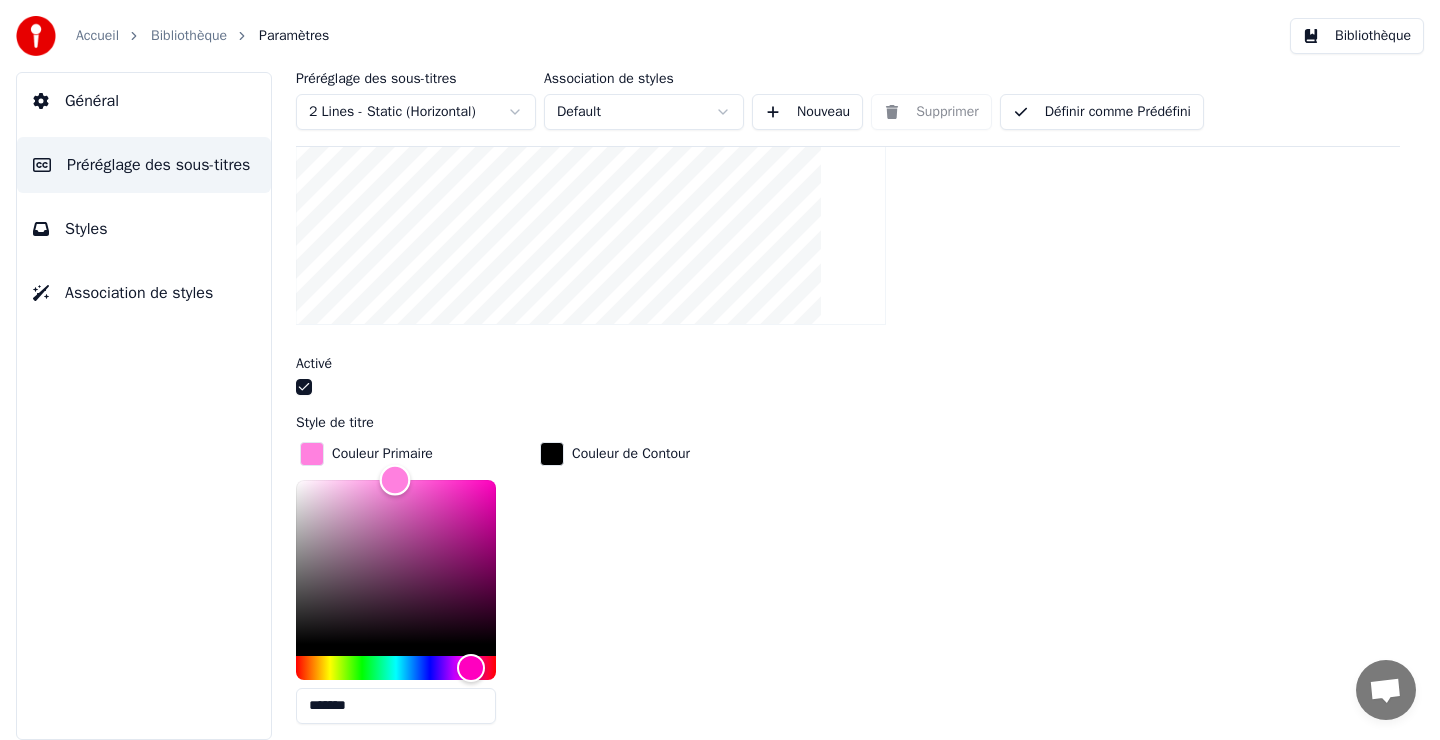 drag, startPoint x: 368, startPoint y: 518, endPoint x: 395, endPoint y: 428, distance: 93.96276 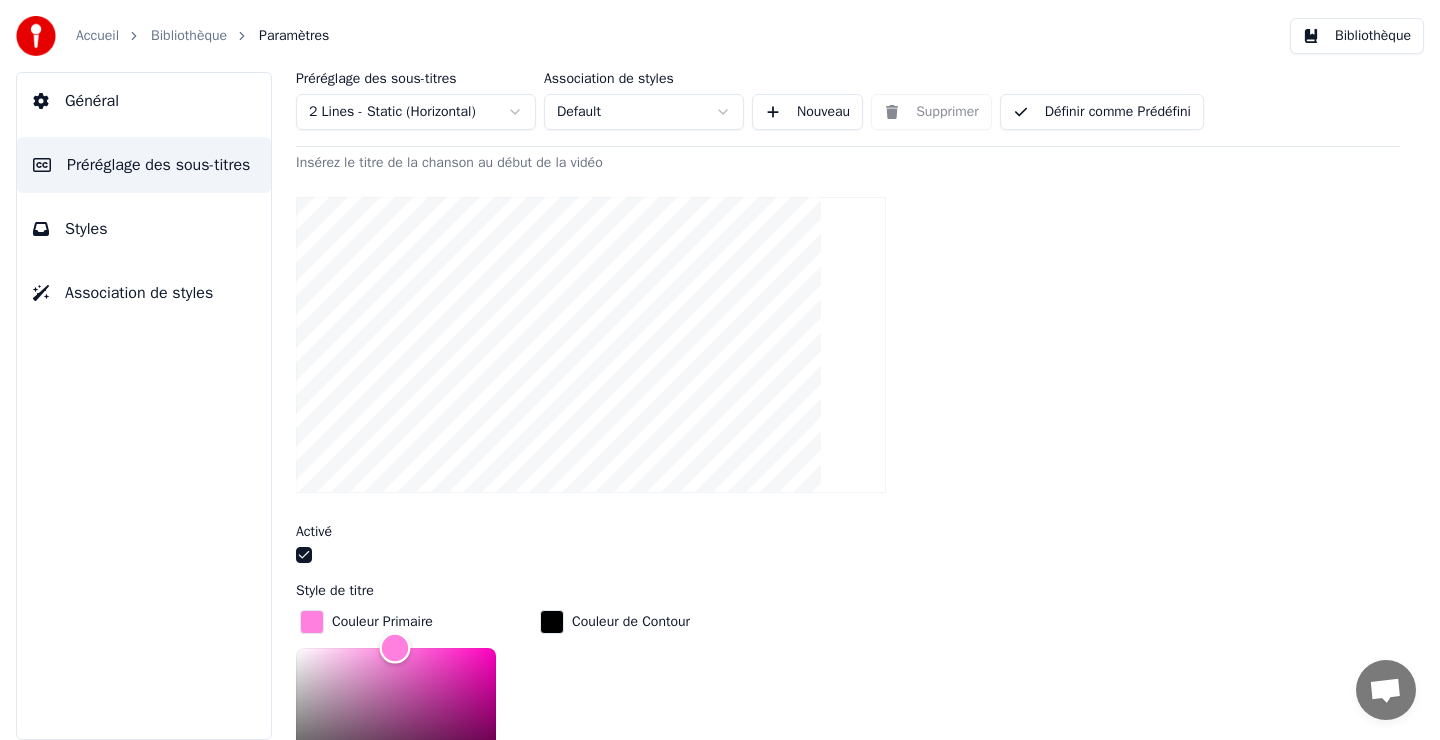 scroll, scrollTop: 193, scrollLeft: 0, axis: vertical 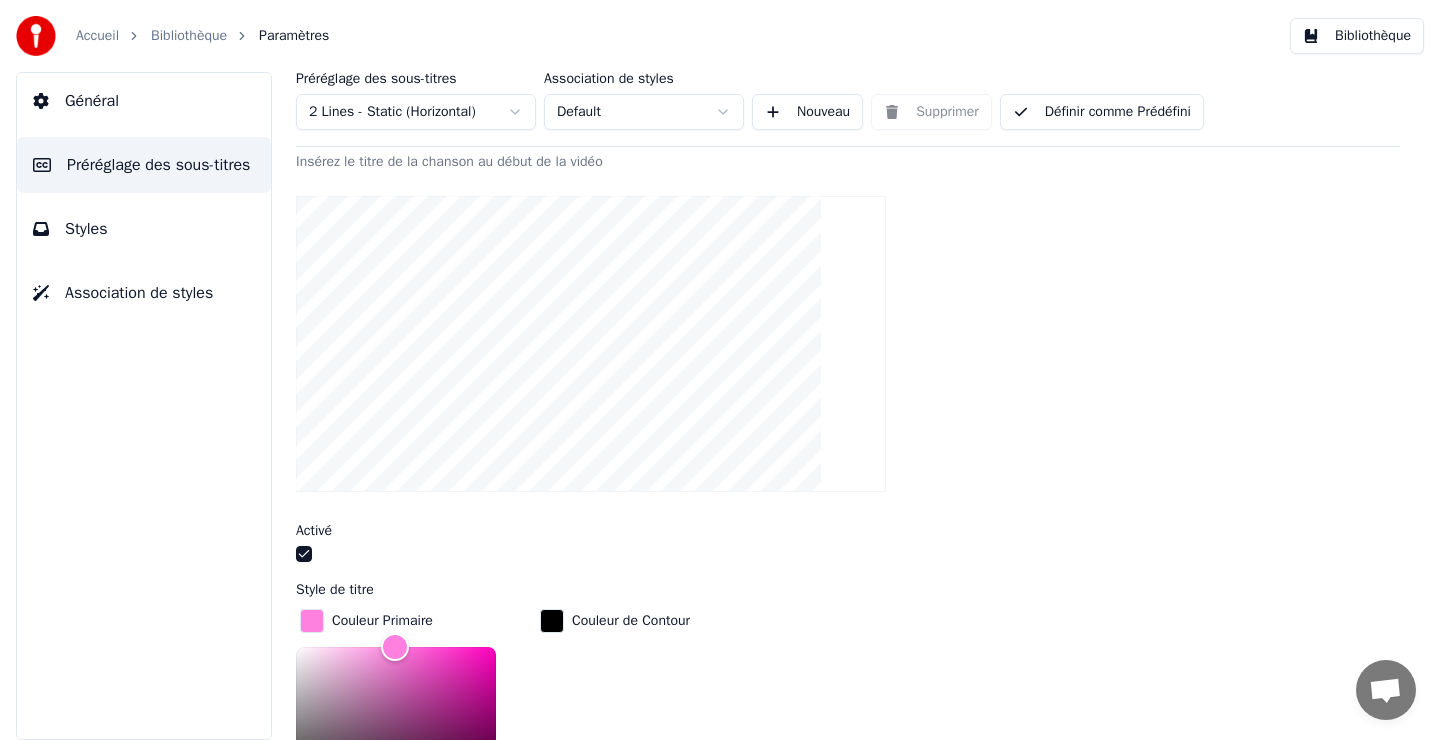 click on "Définir comme Prédéfini" at bounding box center (1102, 112) 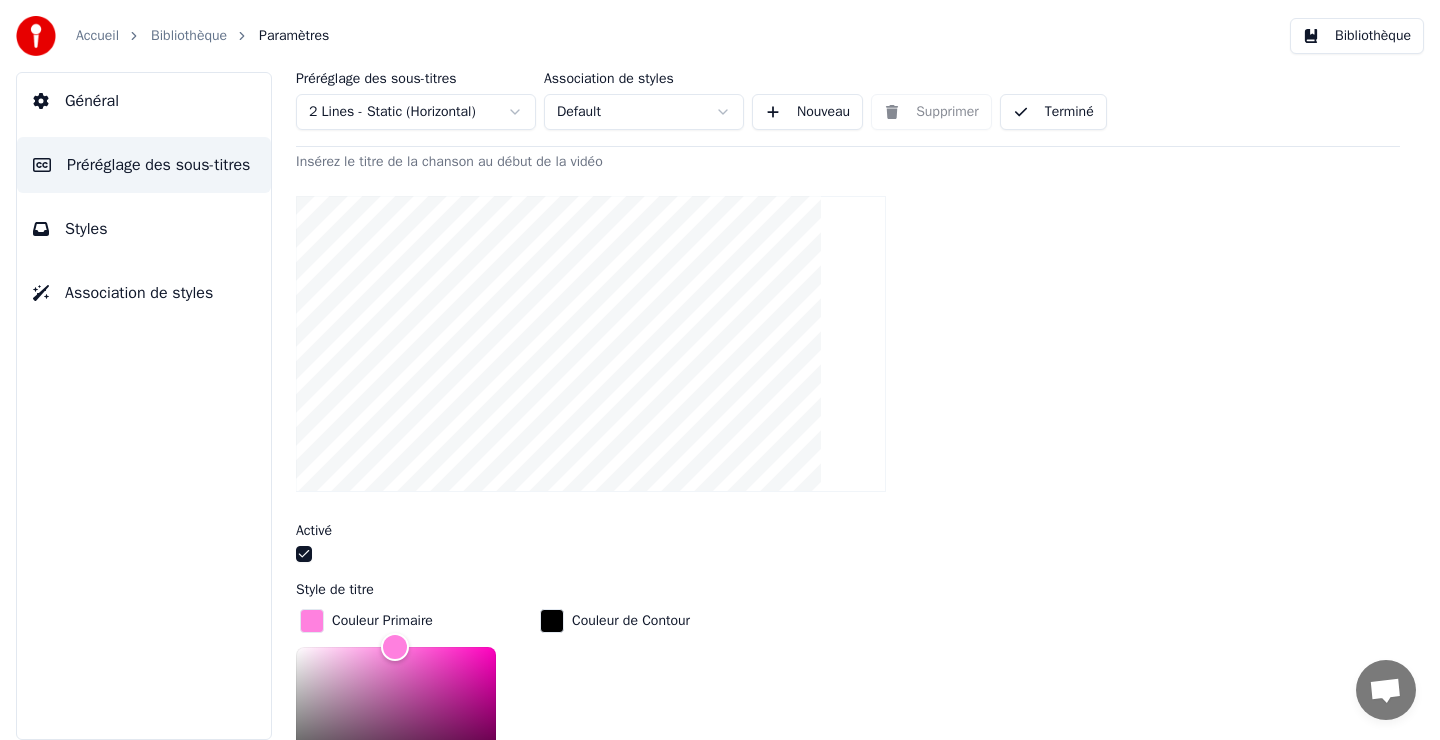 click on "Préréglage des sous-titres 2 Lines - Static (Horizontal) Association de styles Default Nouveau Supprimer Terminé" at bounding box center [848, 109] 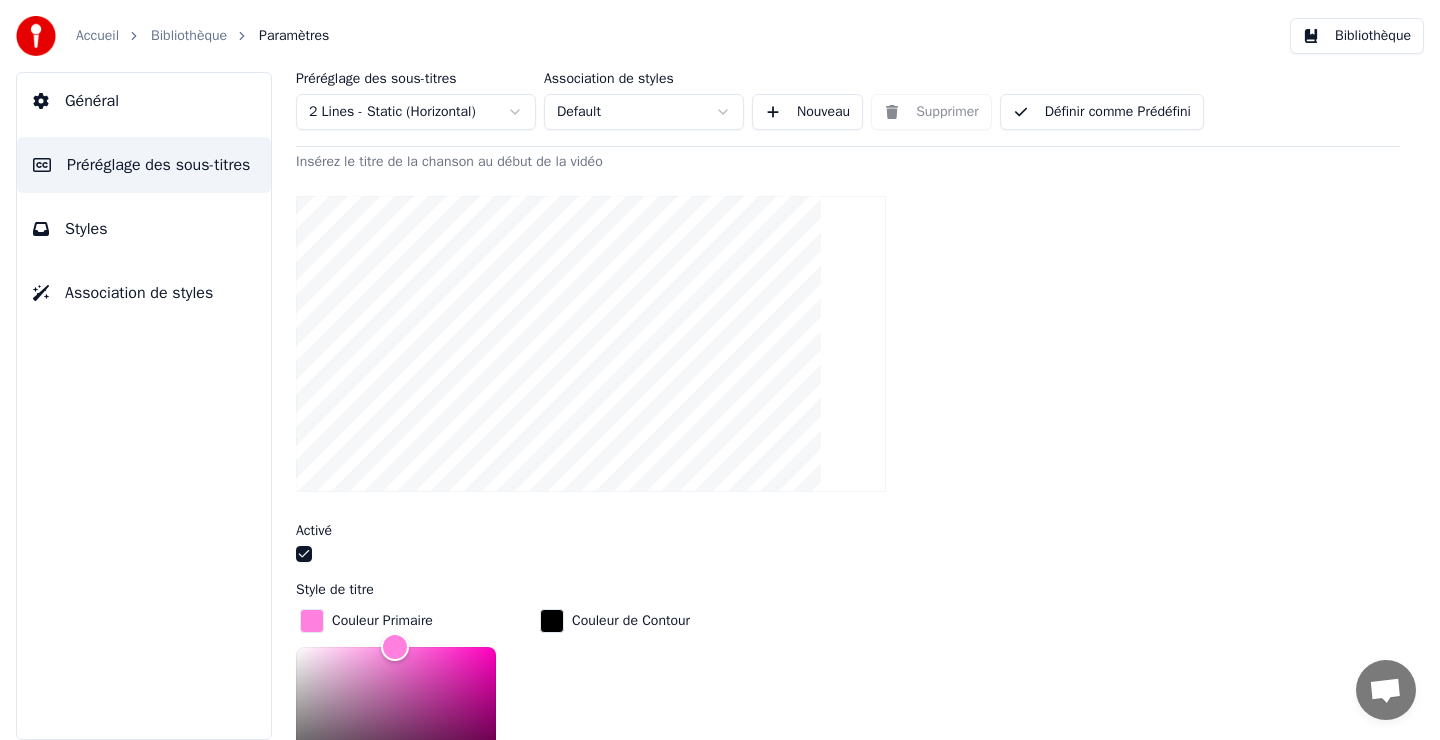 click on "Styles" at bounding box center [144, 229] 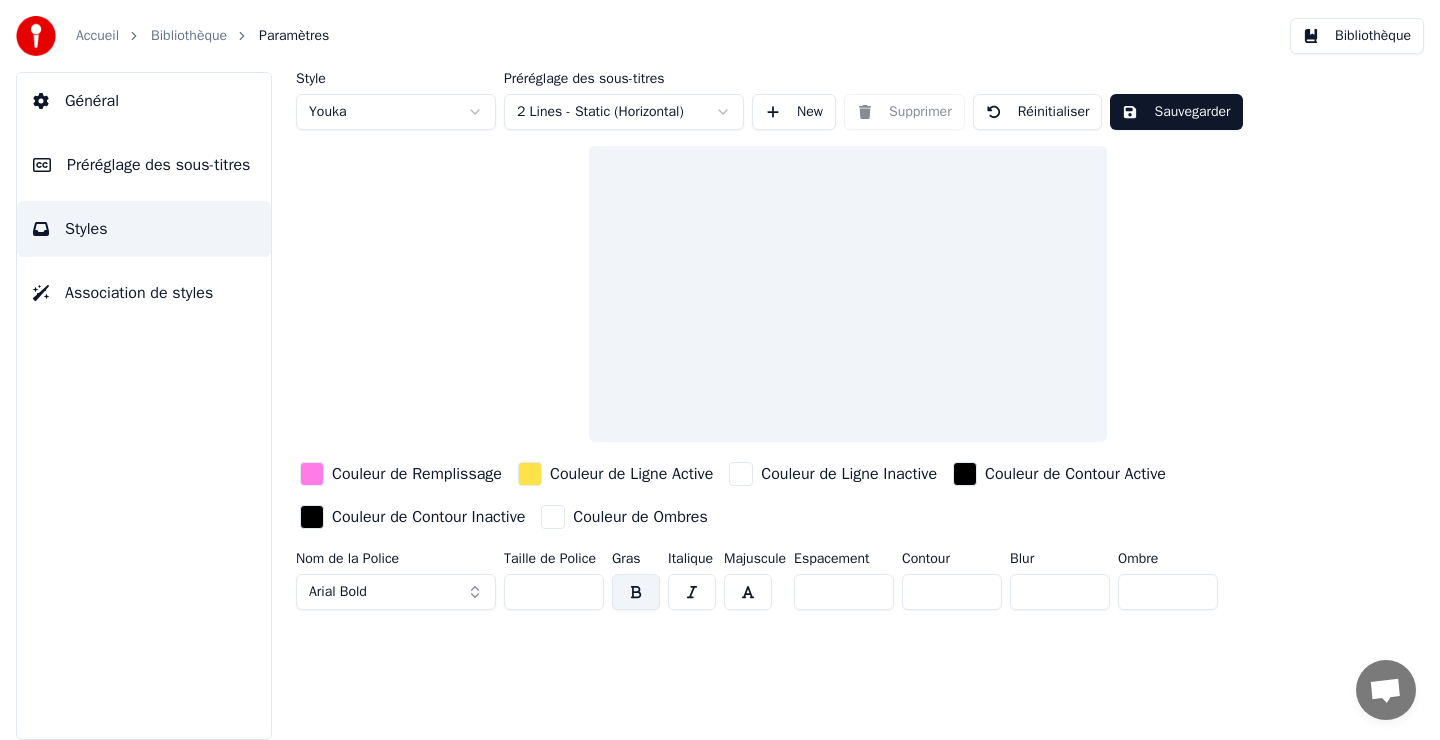 scroll, scrollTop: 0, scrollLeft: 0, axis: both 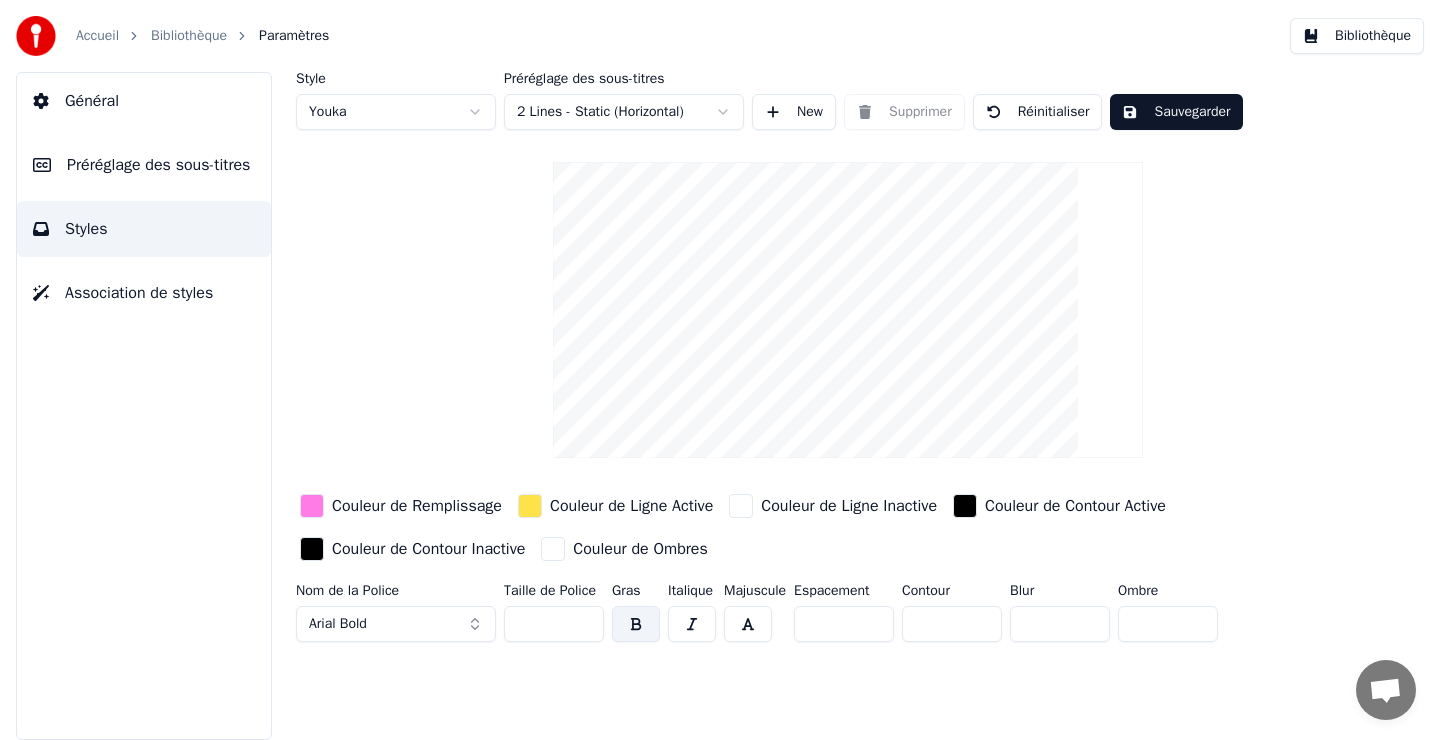 click on "Préréglage des sous-titres" at bounding box center [158, 165] 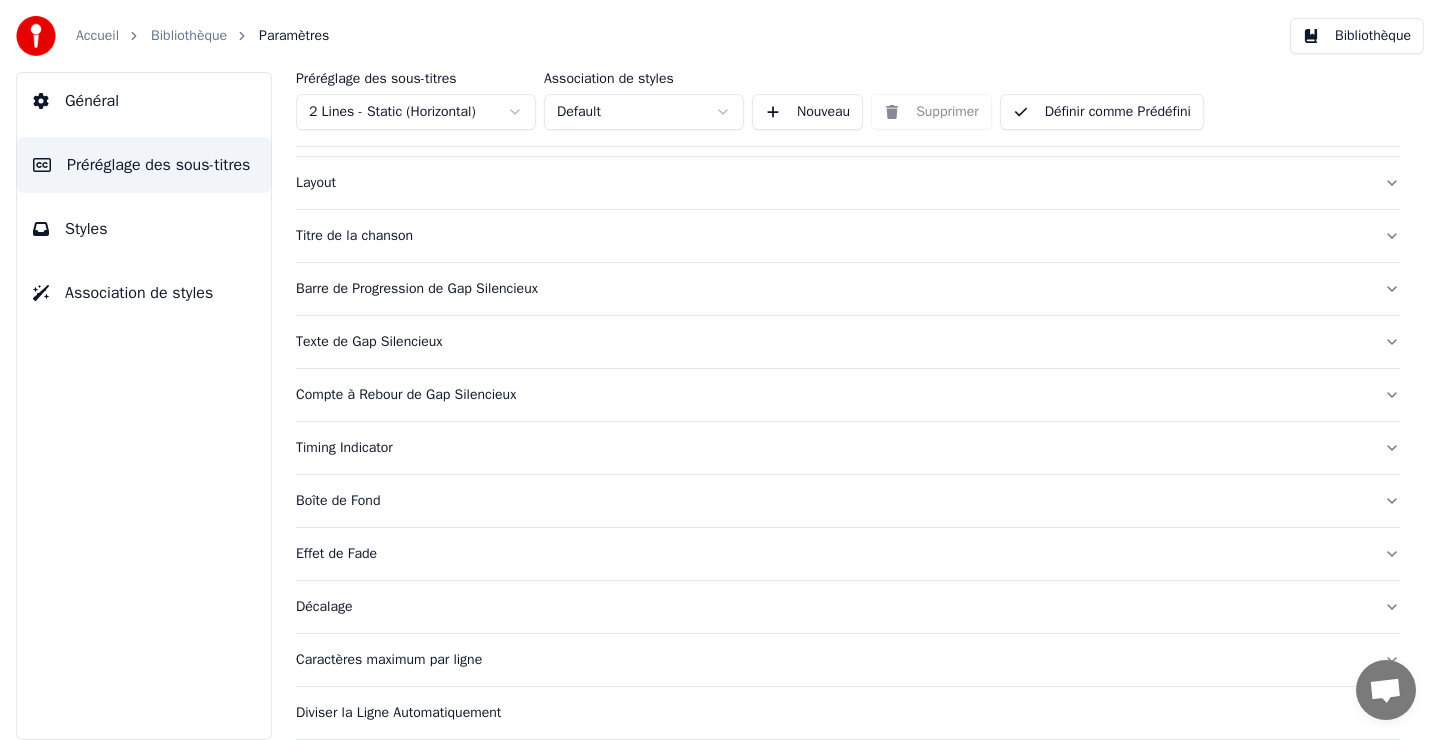 scroll, scrollTop: 86, scrollLeft: 0, axis: vertical 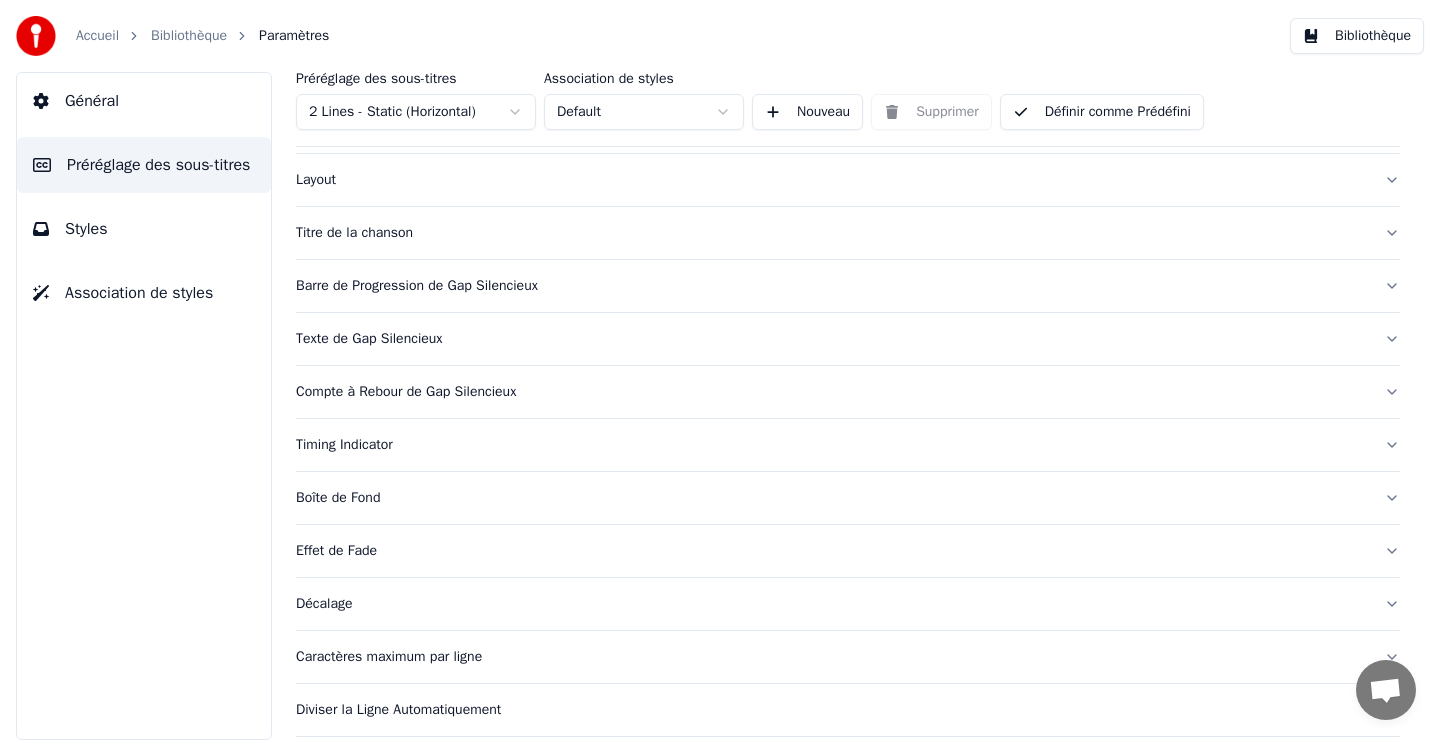 click on "Boîte de Fond" at bounding box center (832, 498) 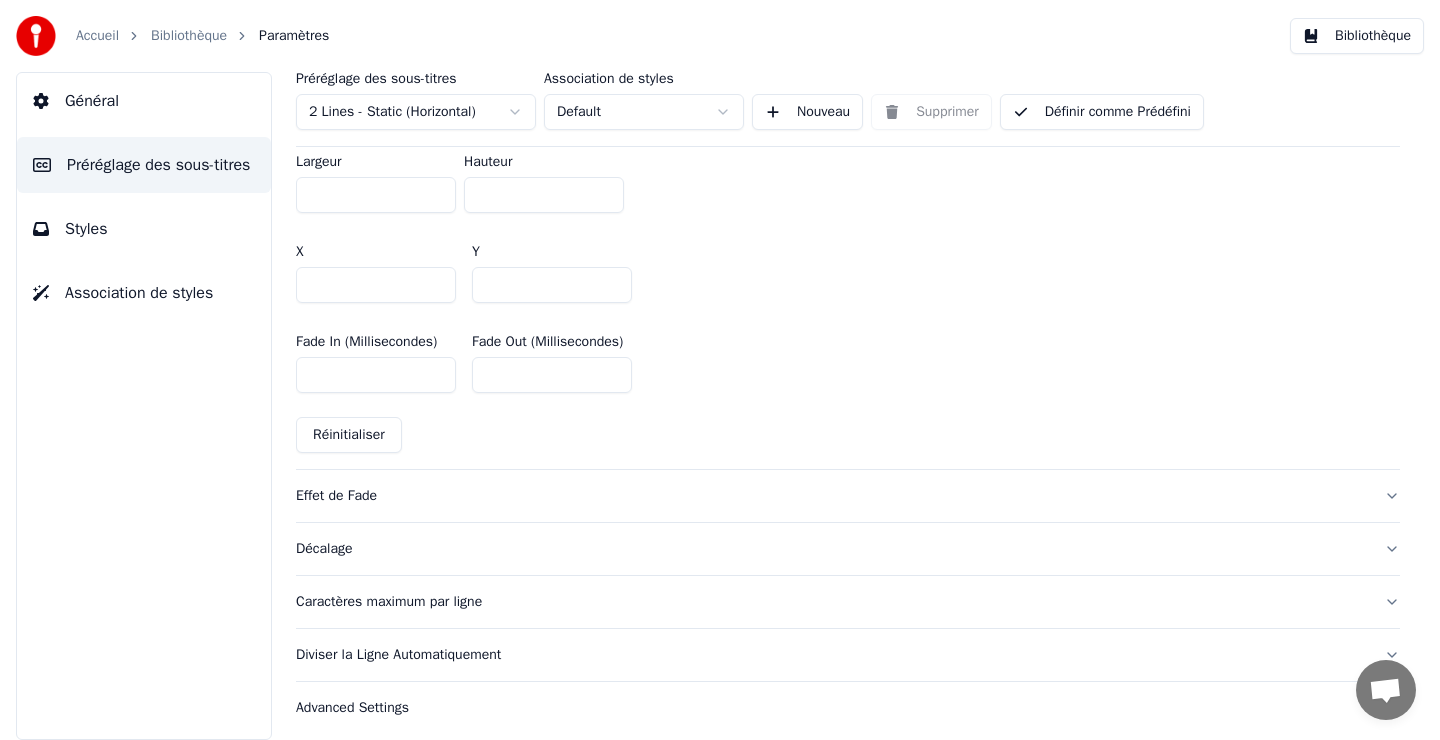 scroll, scrollTop: 1238, scrollLeft: 0, axis: vertical 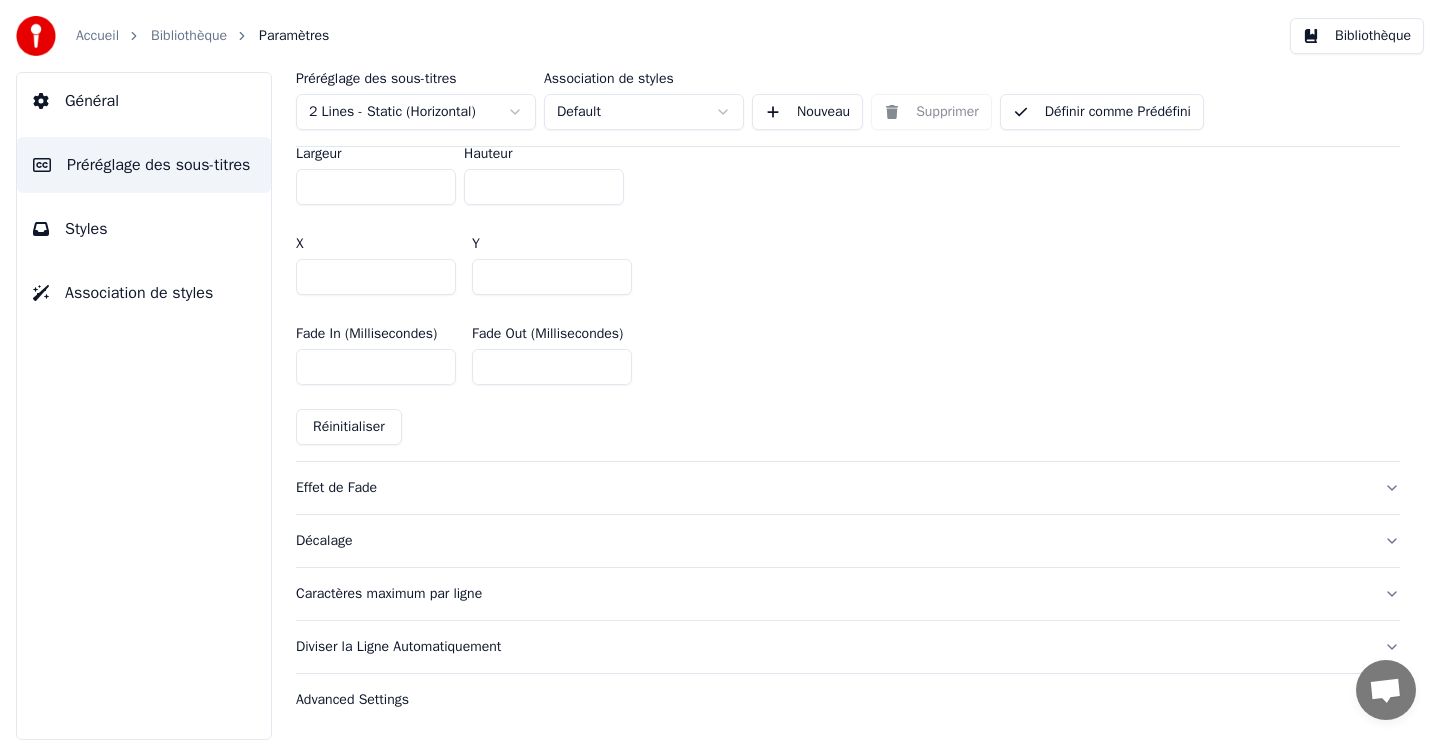 click on "Décalage" at bounding box center [832, 541] 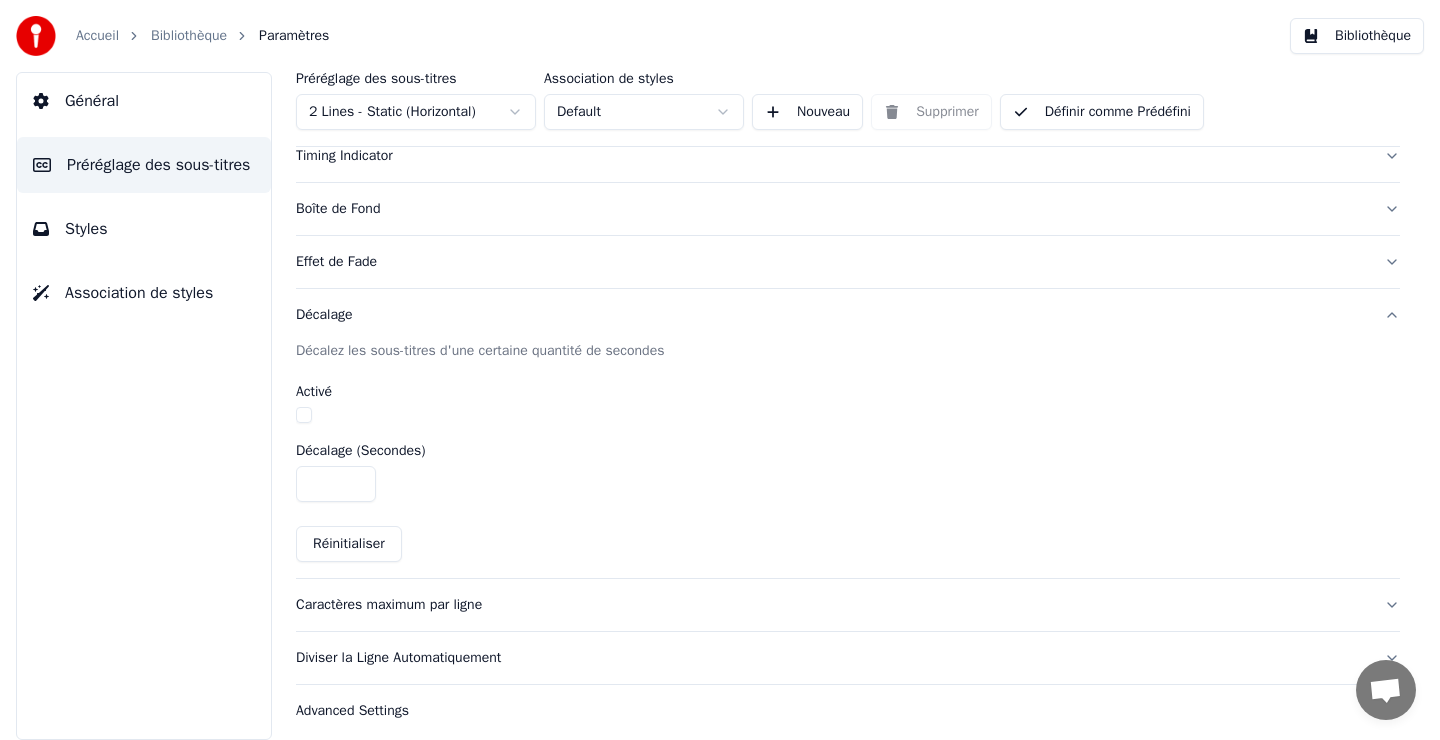 scroll, scrollTop: 0, scrollLeft: 0, axis: both 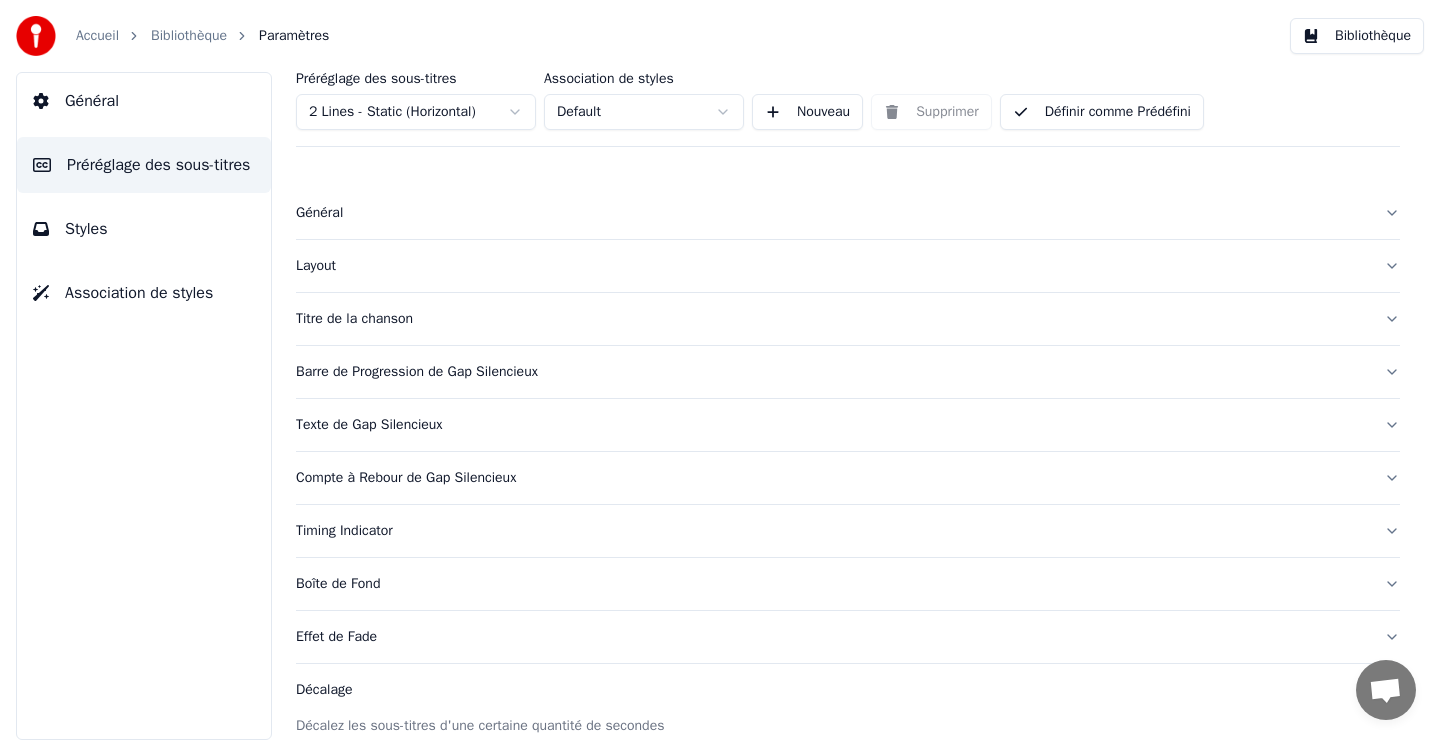 click on "Bibliothèque" at bounding box center [189, 36] 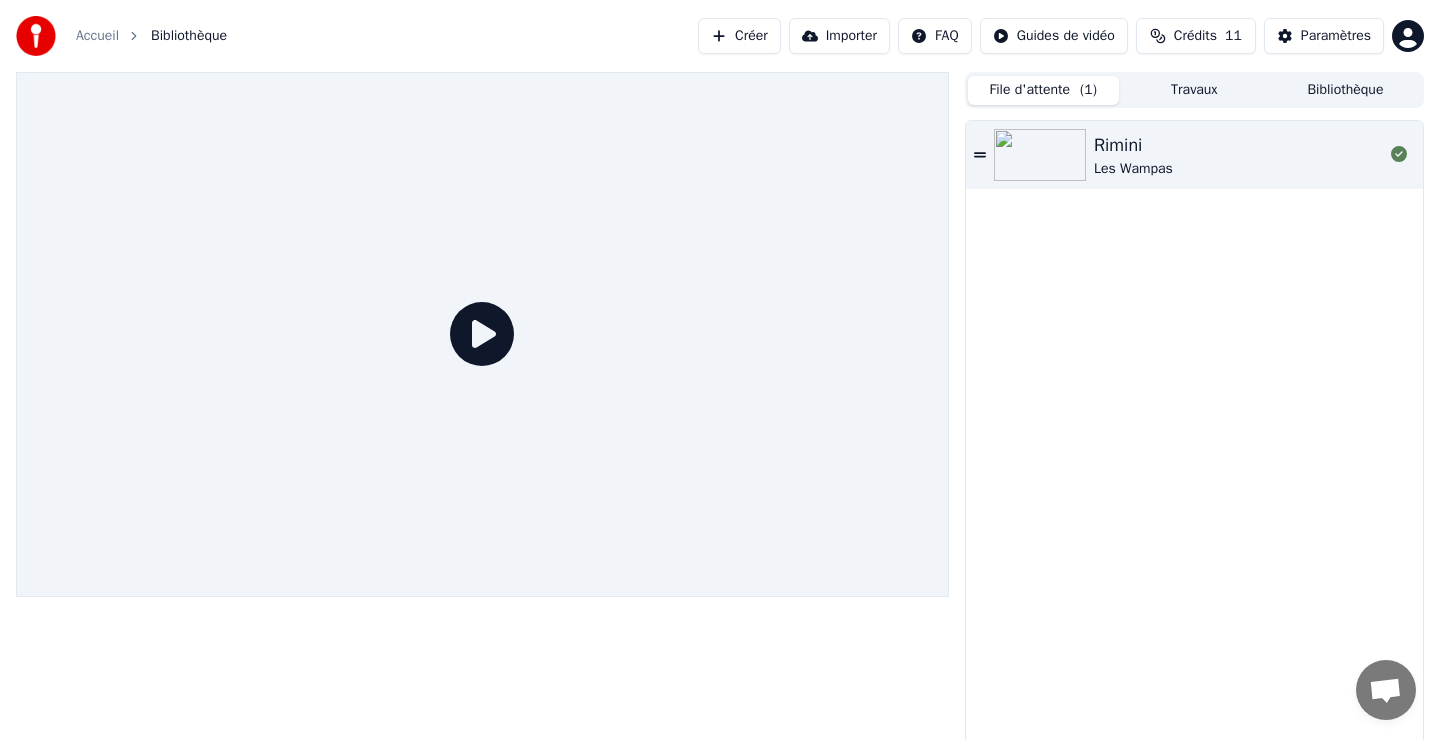click on "Rimini" at bounding box center [1133, 145] 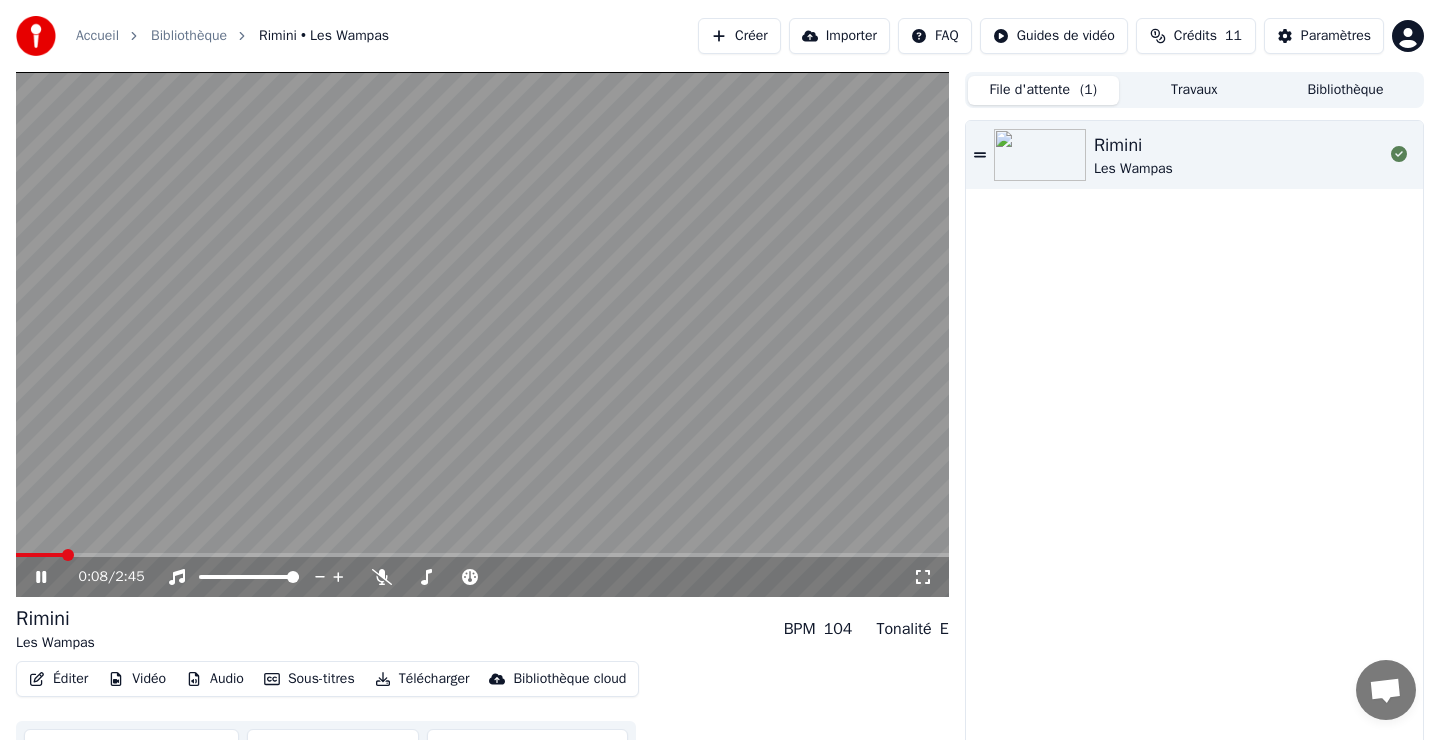 click 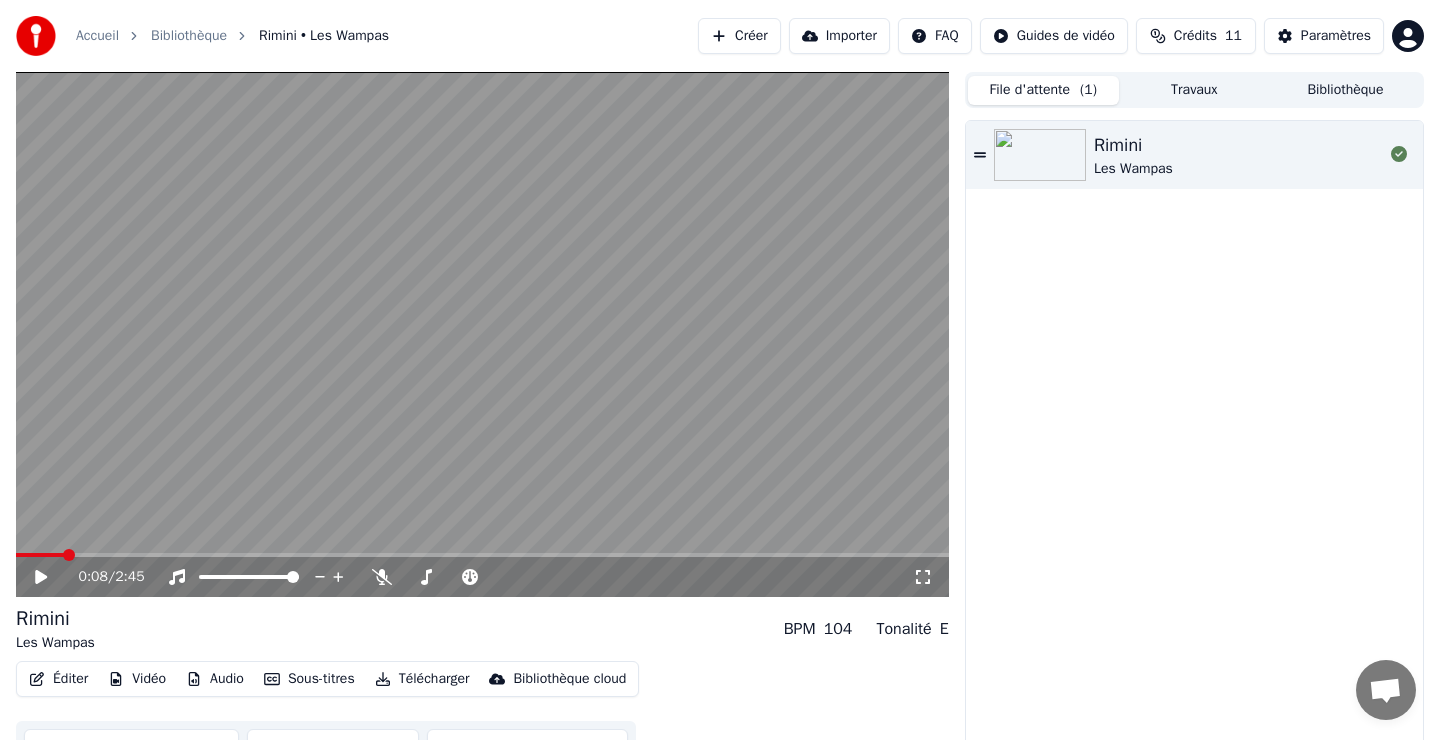 click at bounding box center (482, 334) 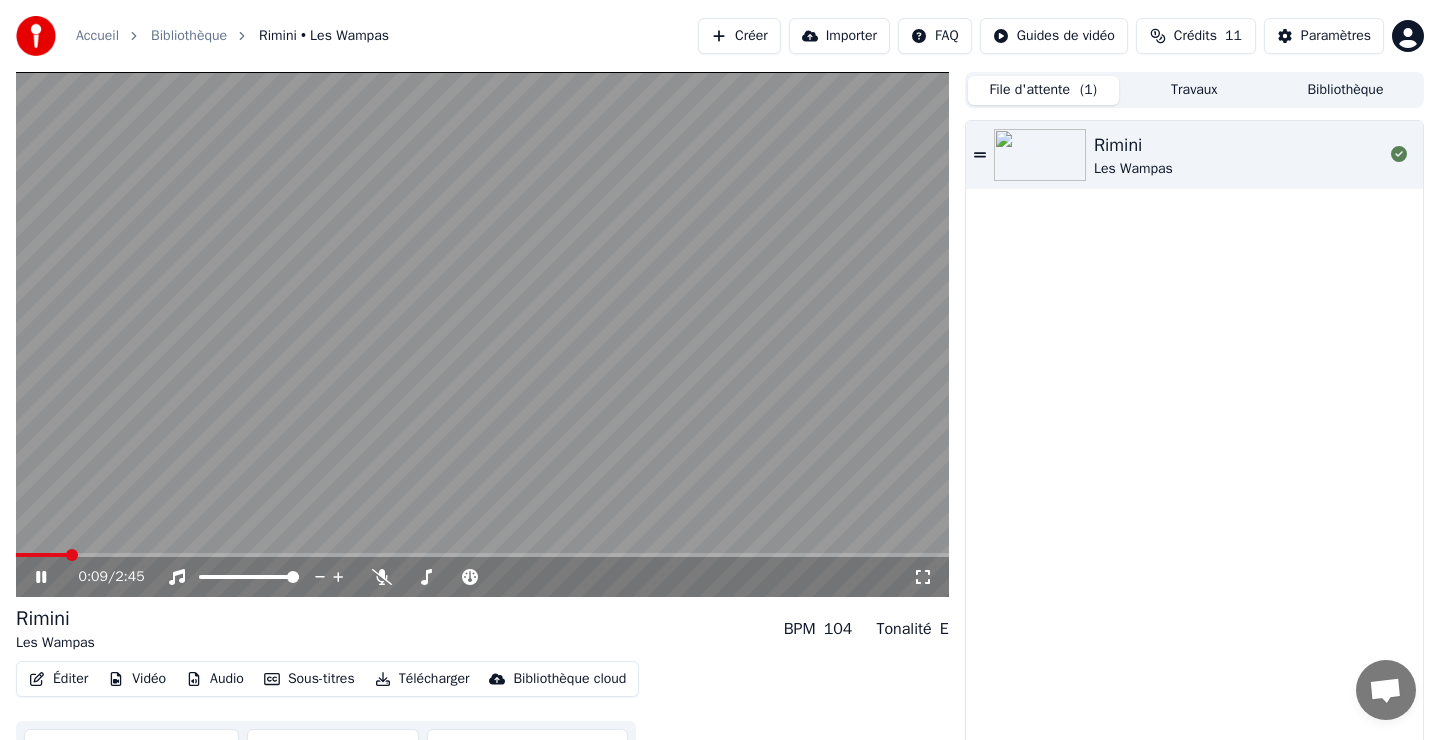 click at bounding box center [482, 334] 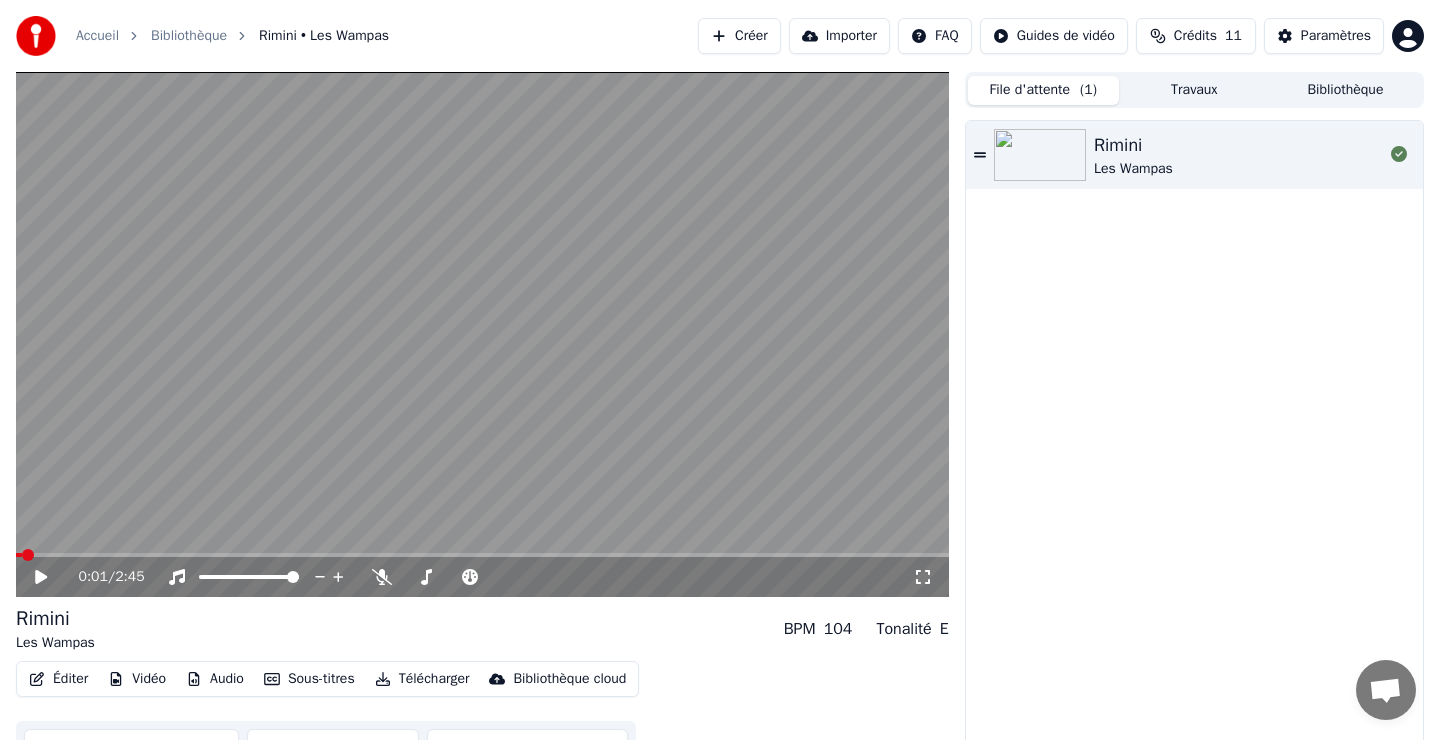 click at bounding box center [19, 555] 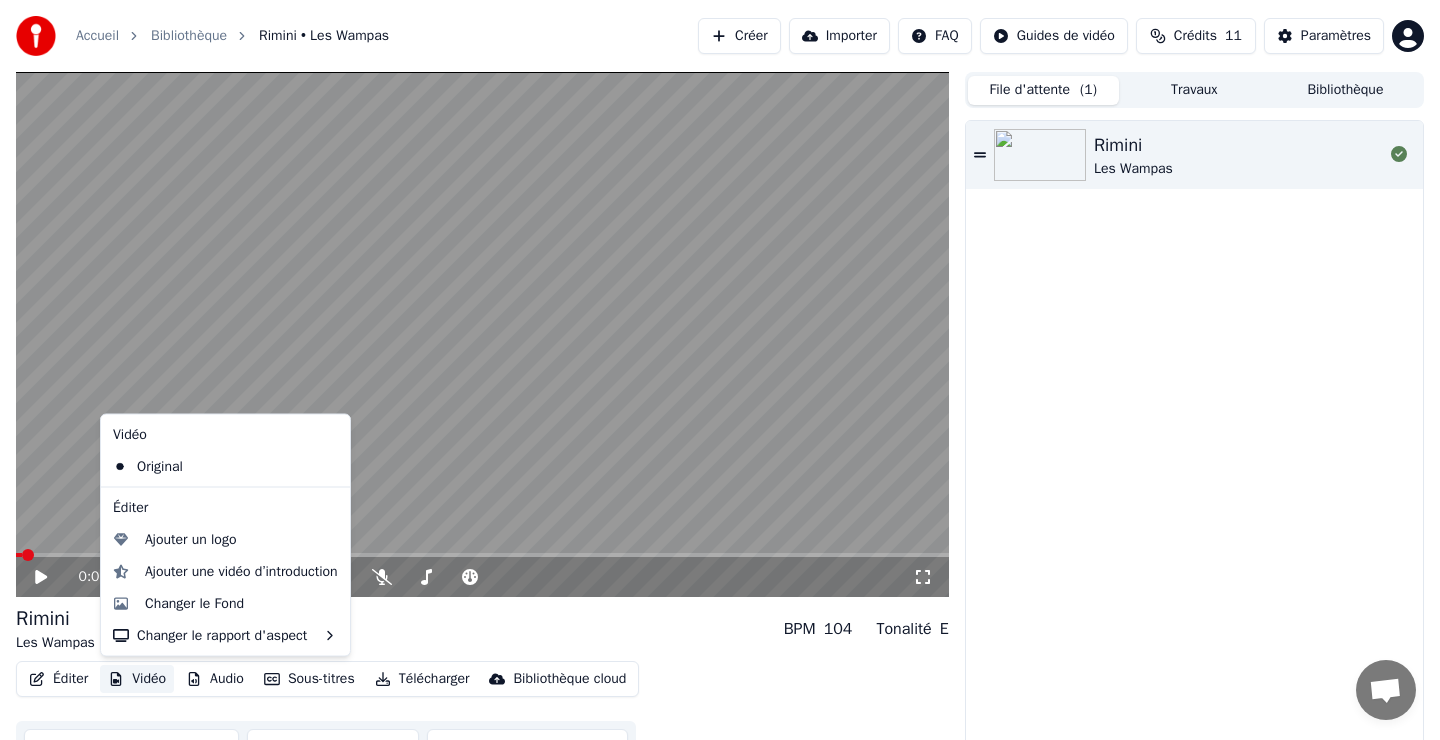 click on "Vidéo" at bounding box center (137, 679) 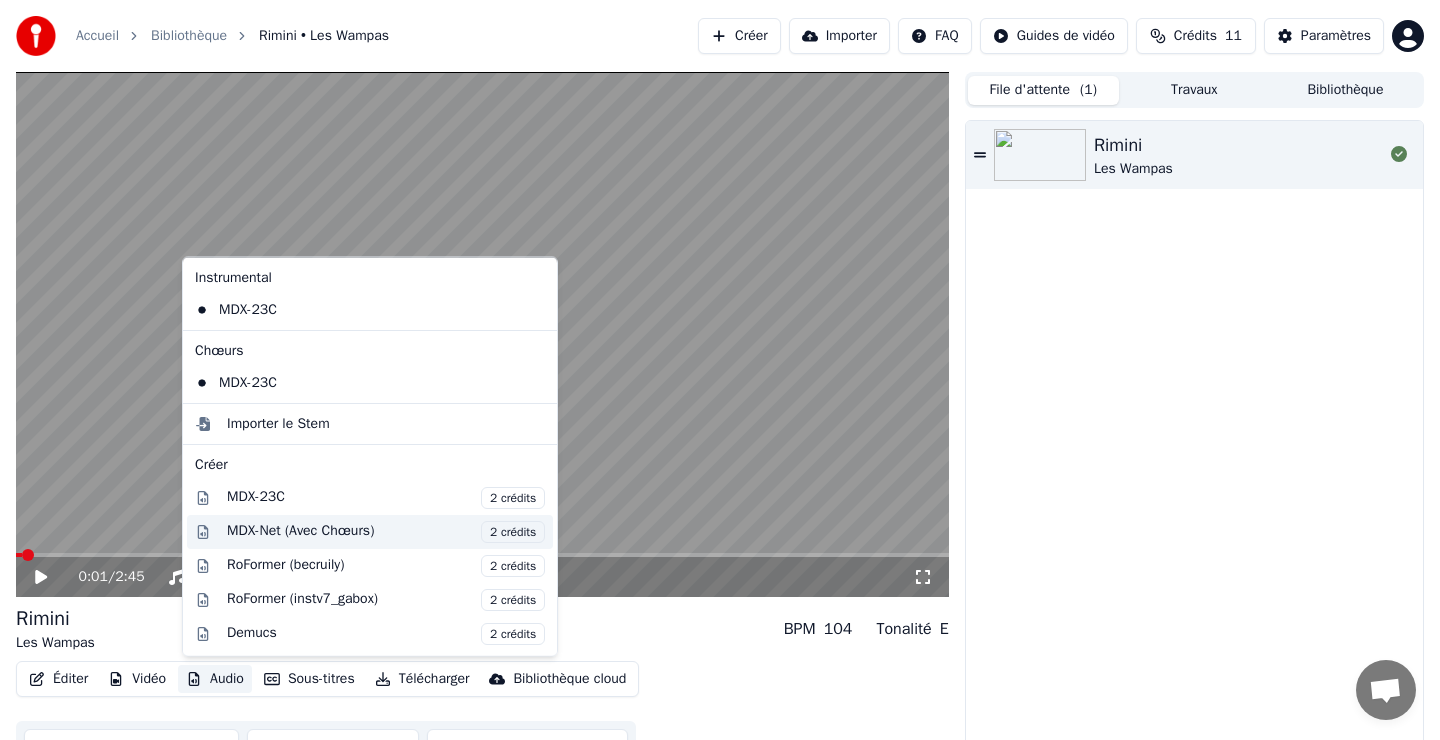 click on "2 crédits" at bounding box center [513, 531] 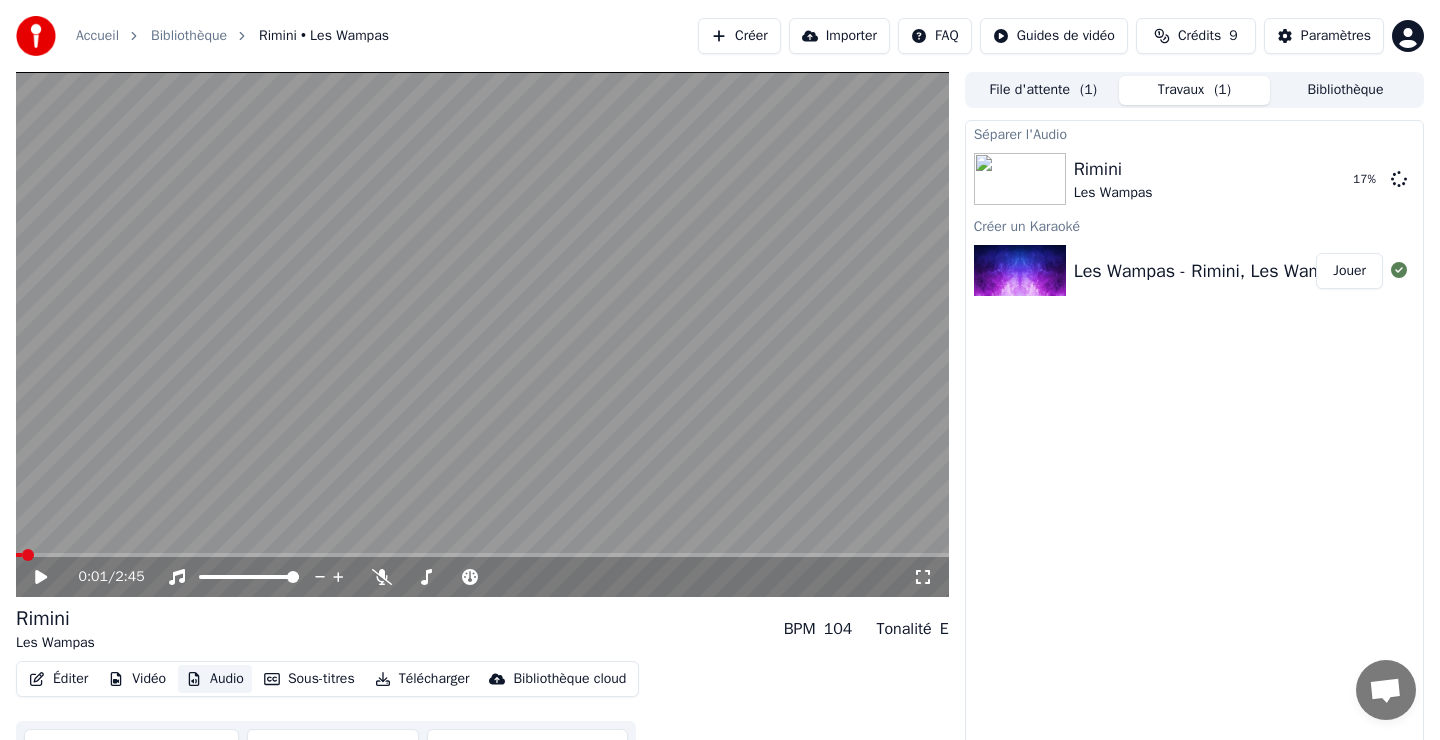 scroll, scrollTop: 32, scrollLeft: 0, axis: vertical 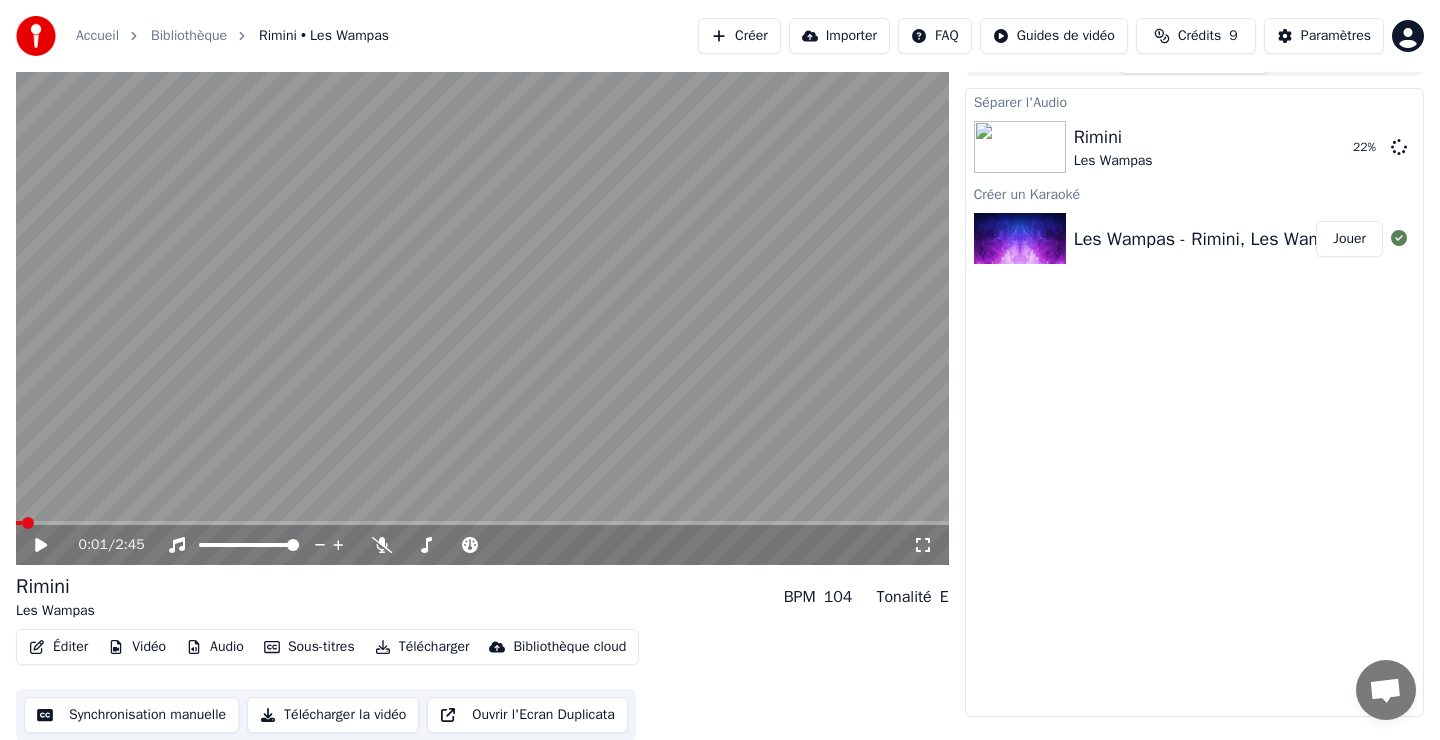 click on "Créer un Karaoké" at bounding box center [1194, 193] 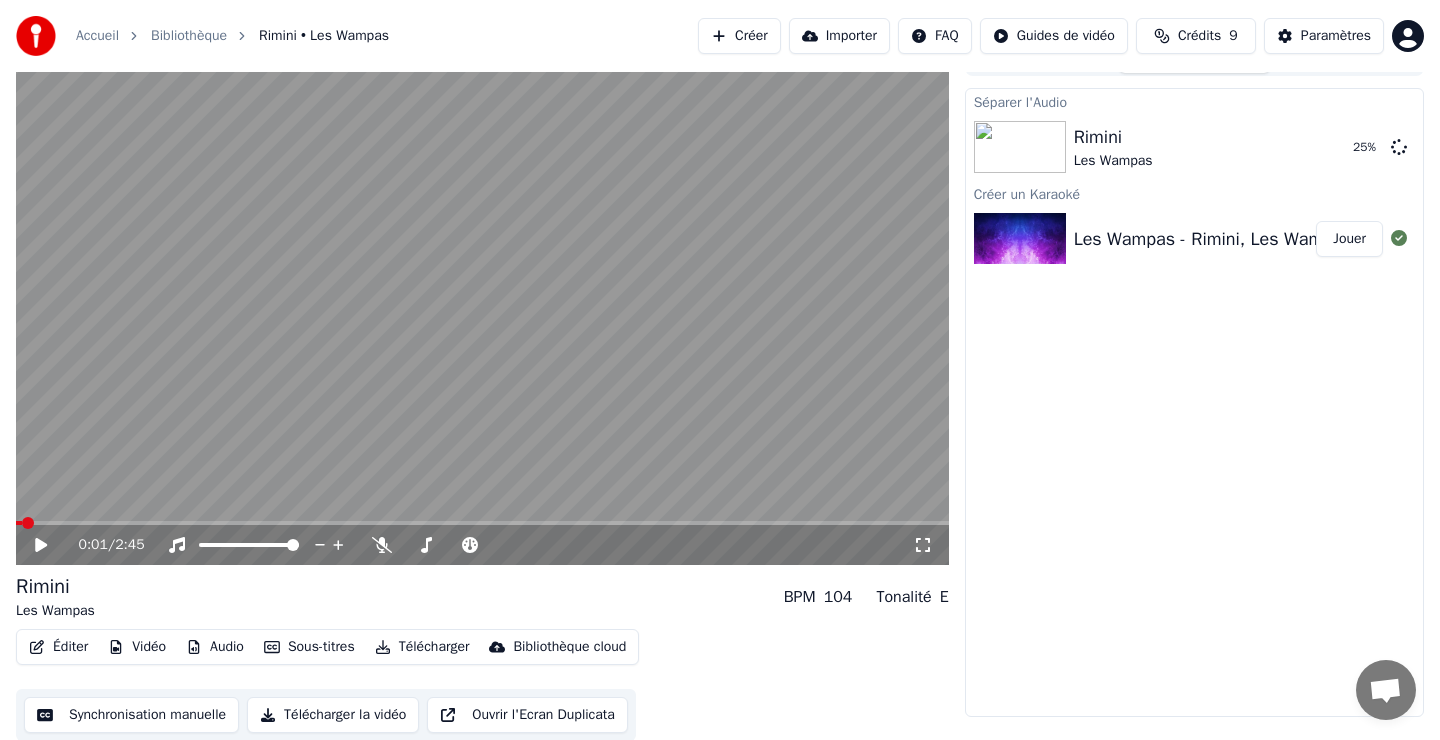 click on "Jouer" at bounding box center (1349, 239) 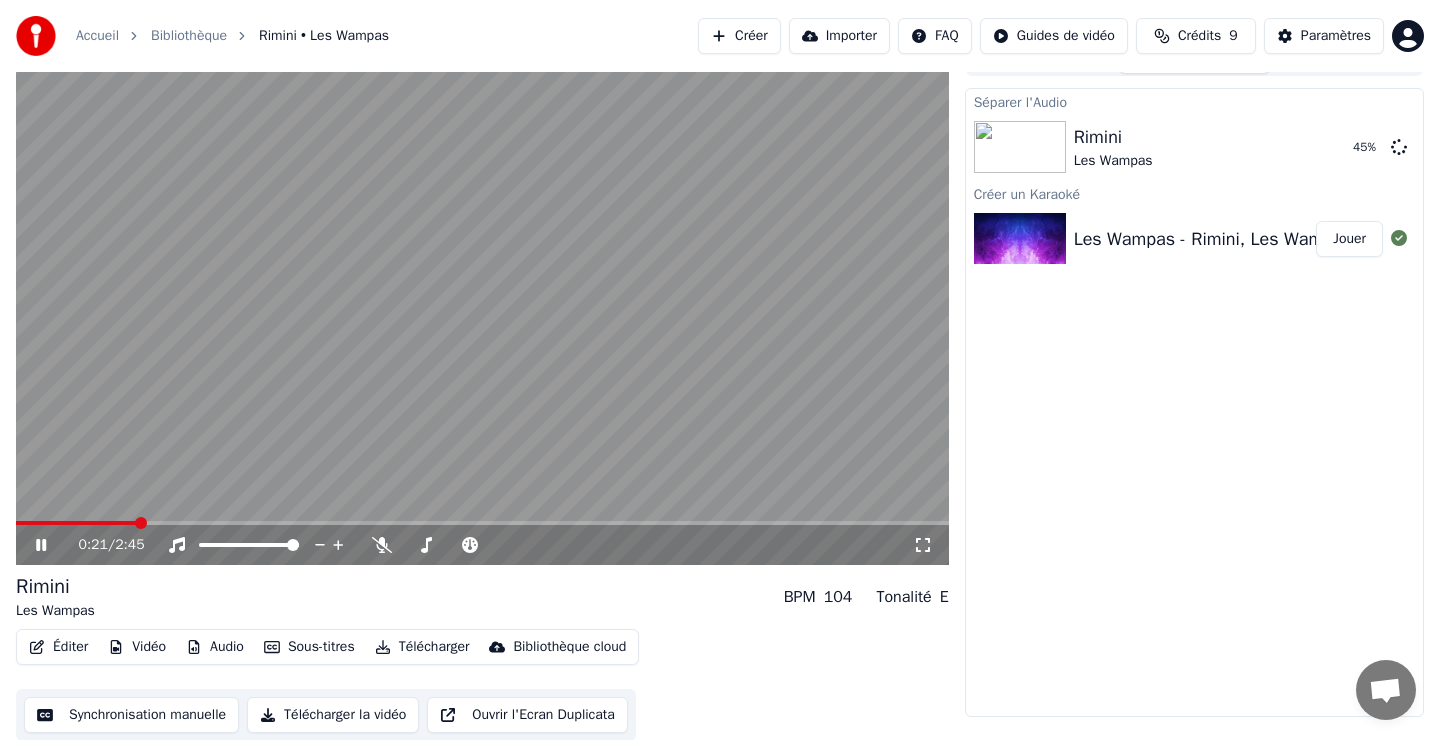 click at bounding box center [482, 302] 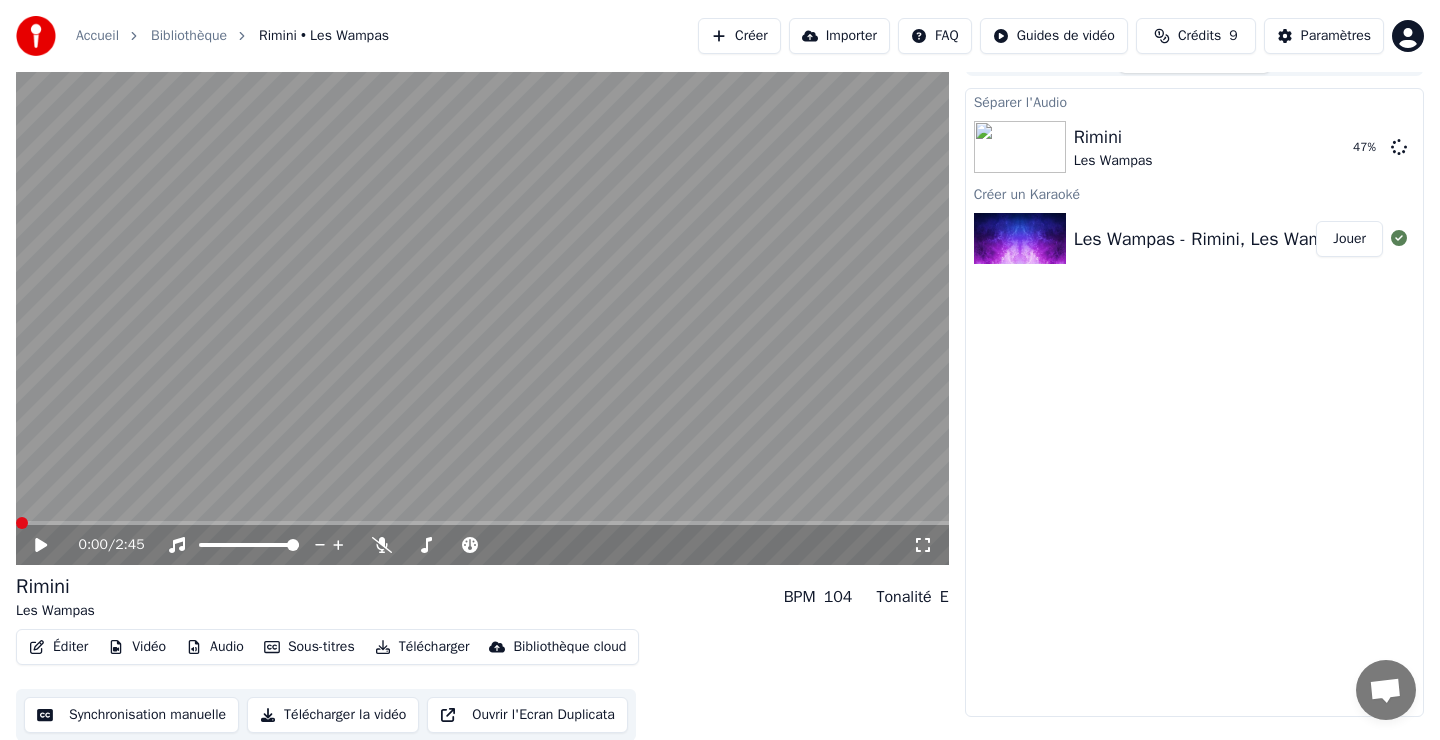 click at bounding box center (16, 523) 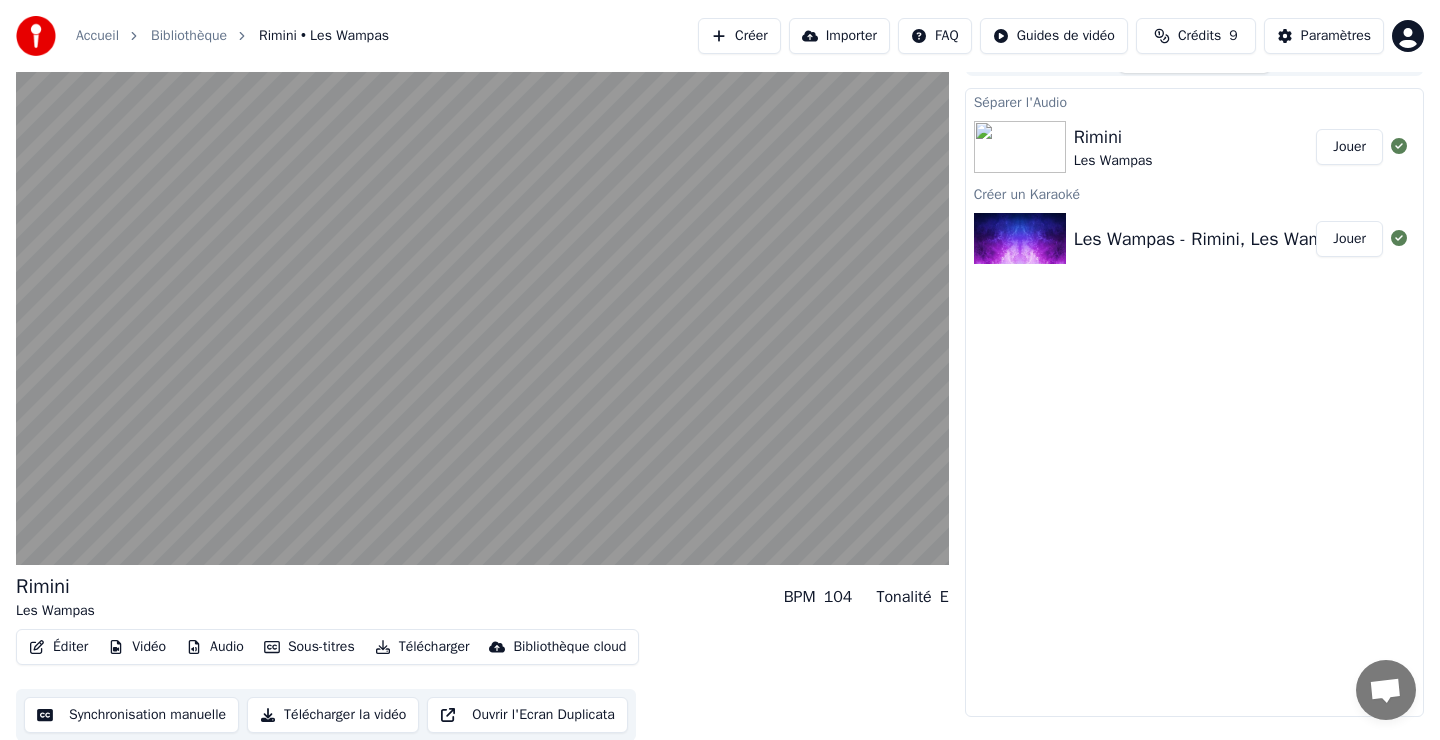click on "Jouer" at bounding box center (1349, 147) 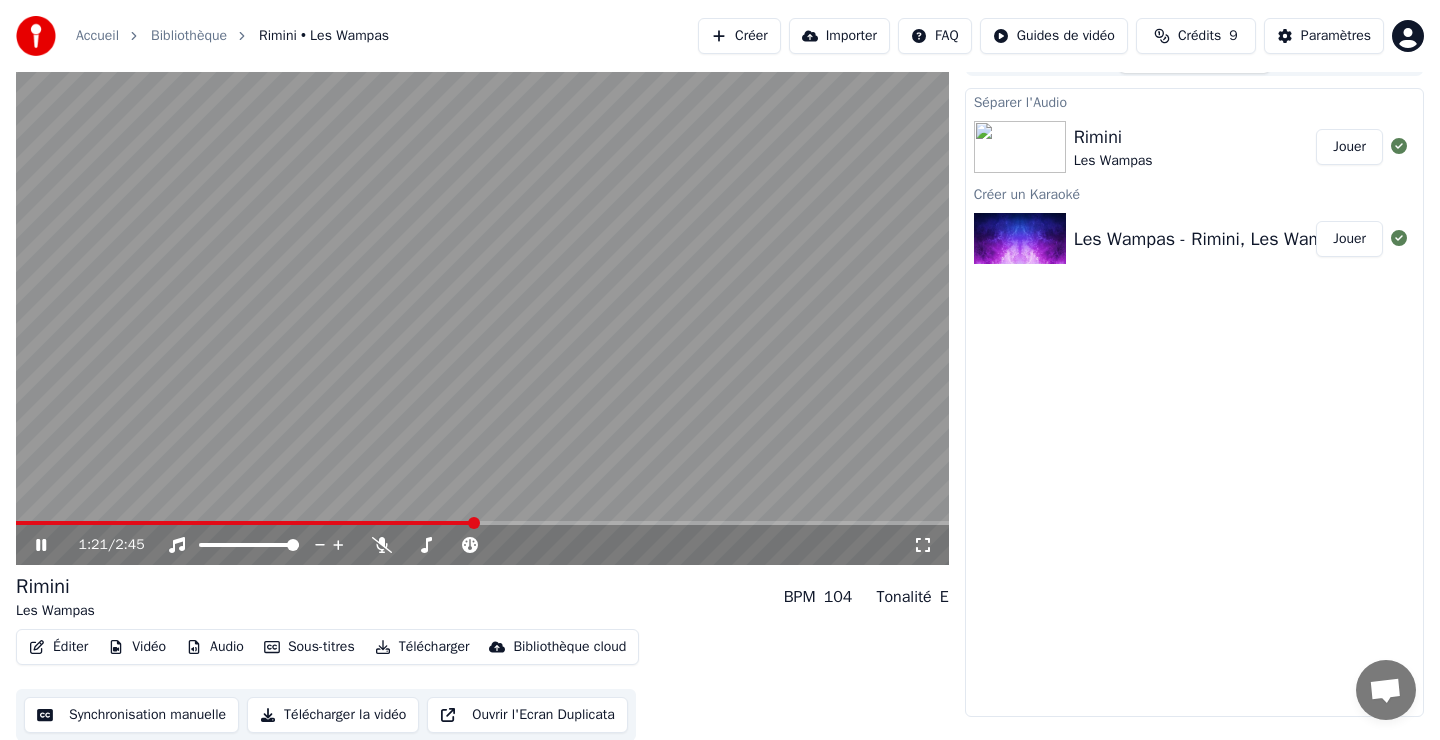 click on "Audio" at bounding box center [215, 647] 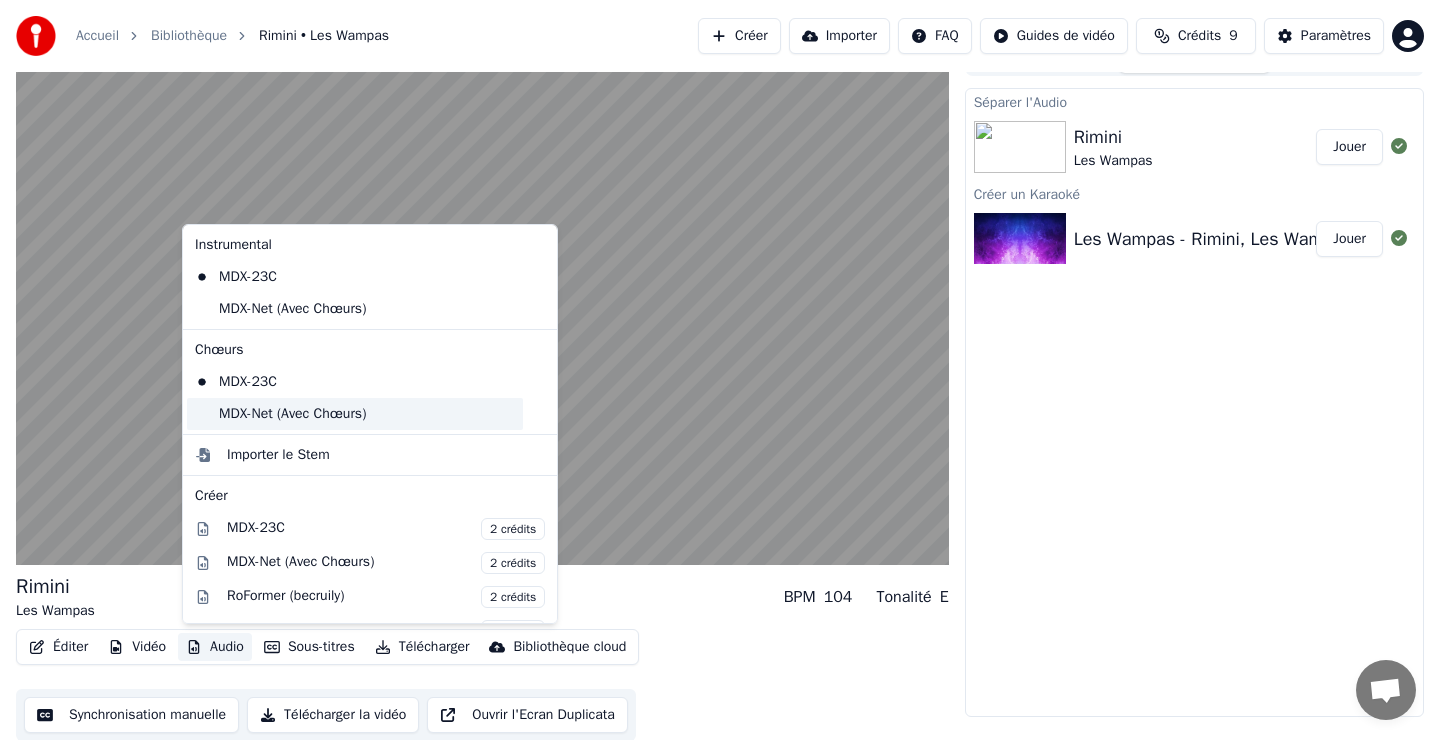 click on "MDX-Net (Avec Chœurs)" at bounding box center (355, 414) 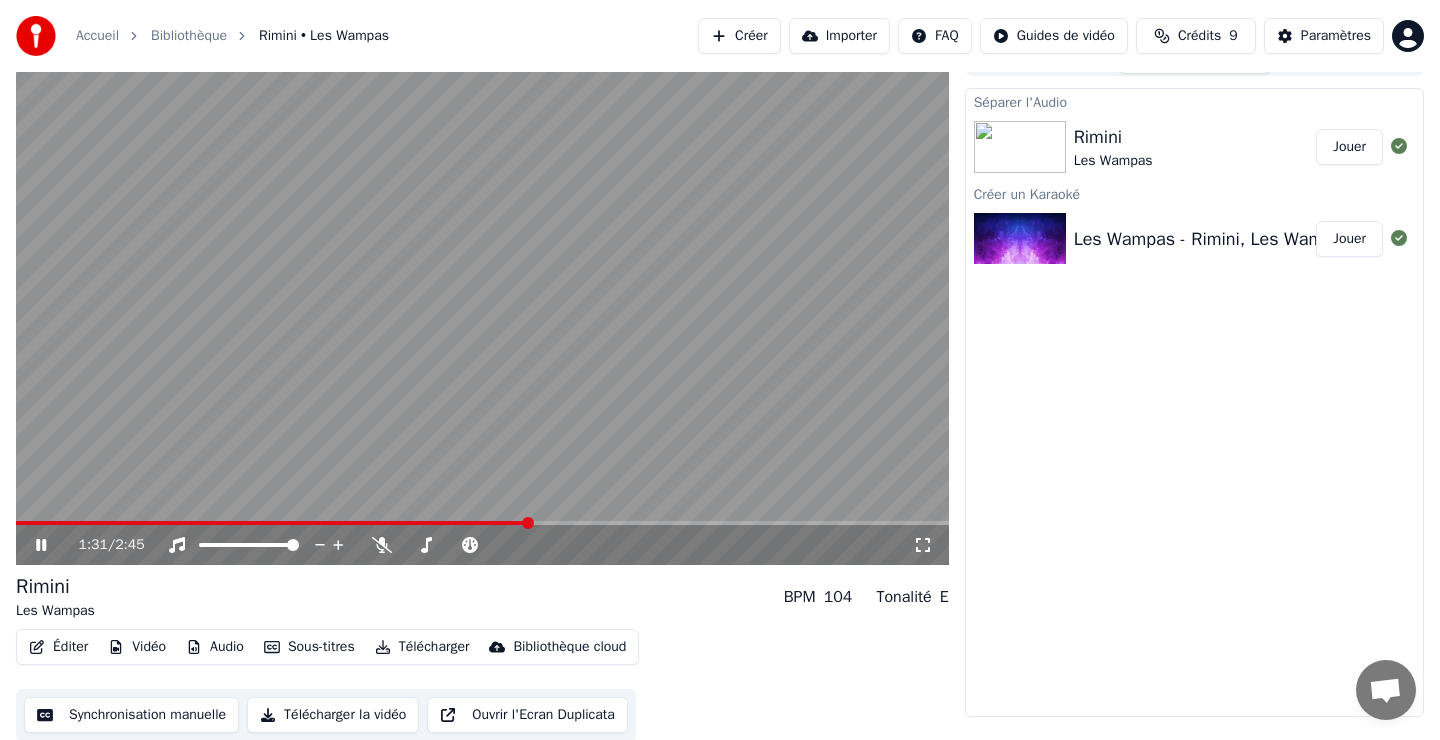 click at bounding box center [482, 302] 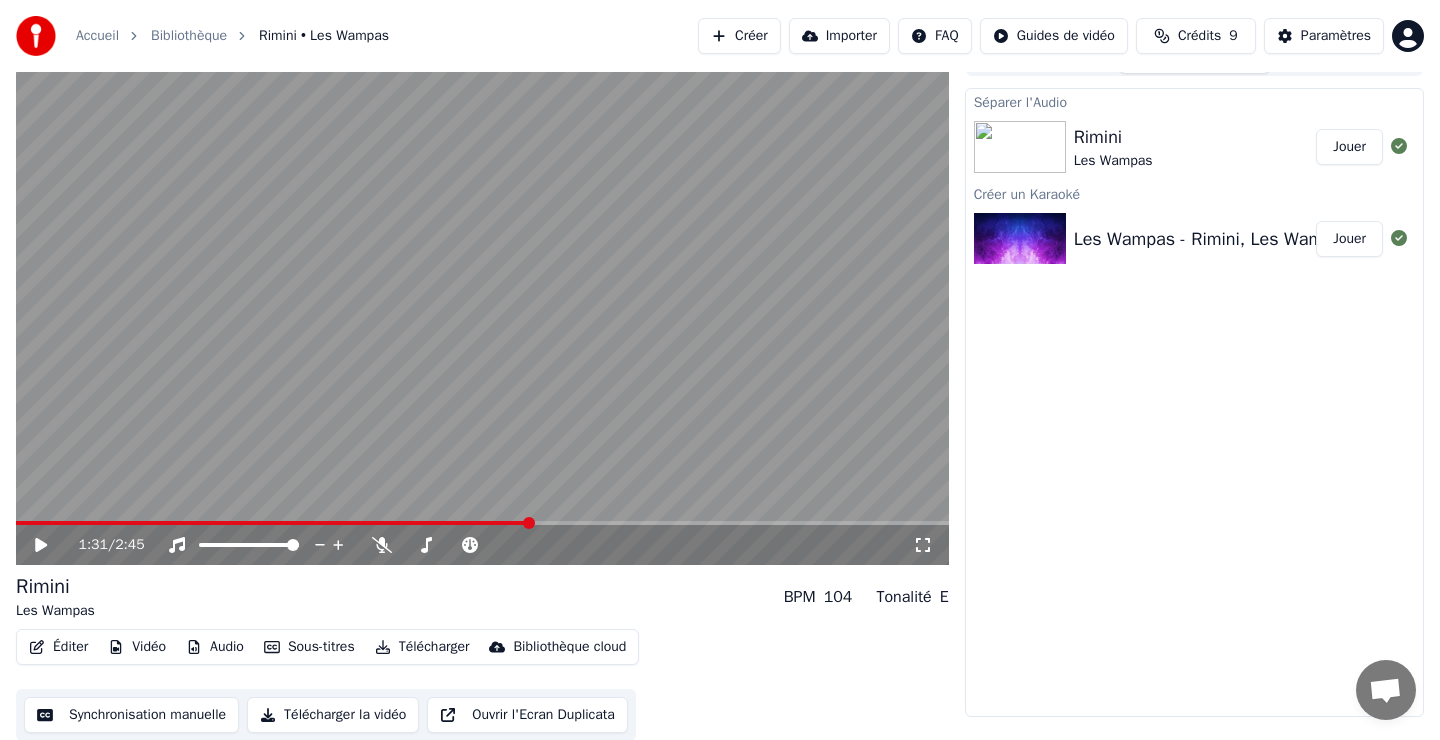 click on "Audio" at bounding box center [215, 647] 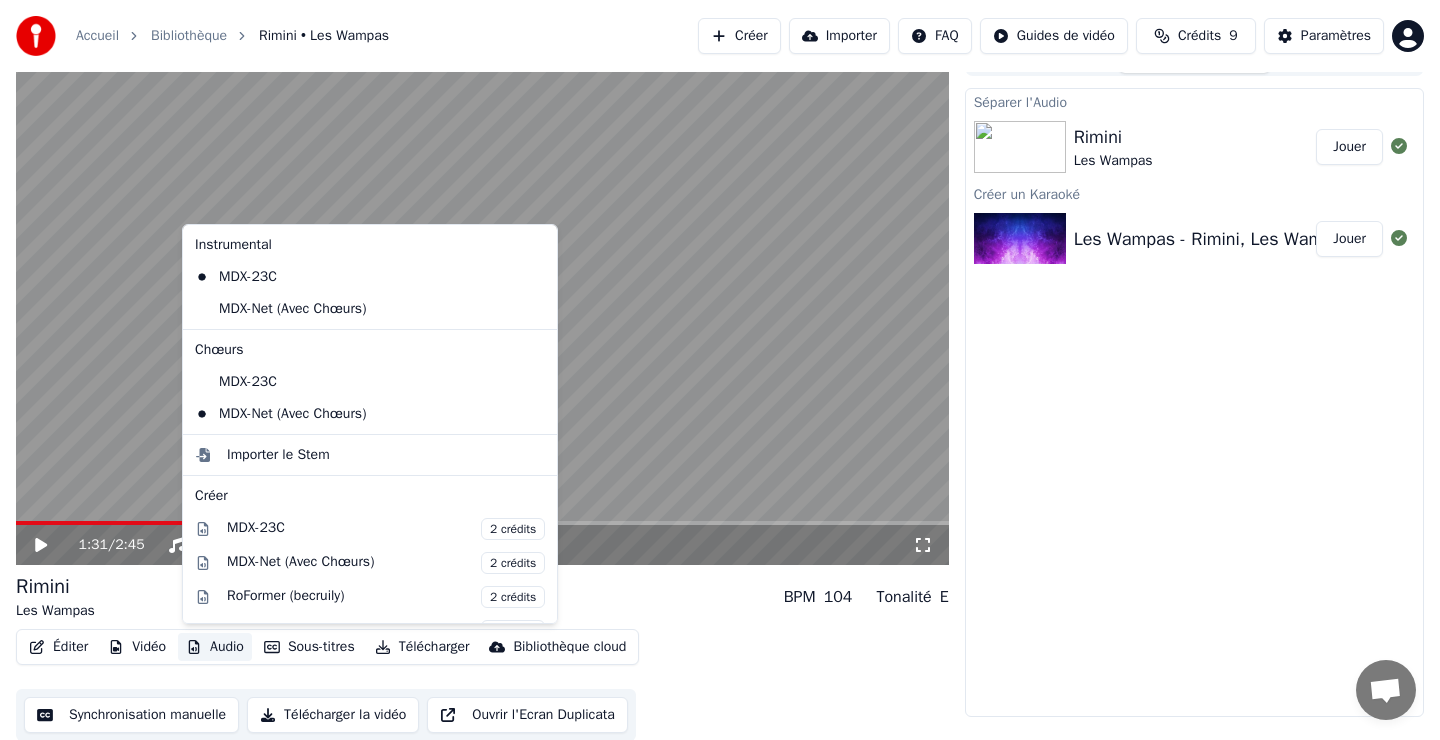 click on "Audio" at bounding box center [215, 647] 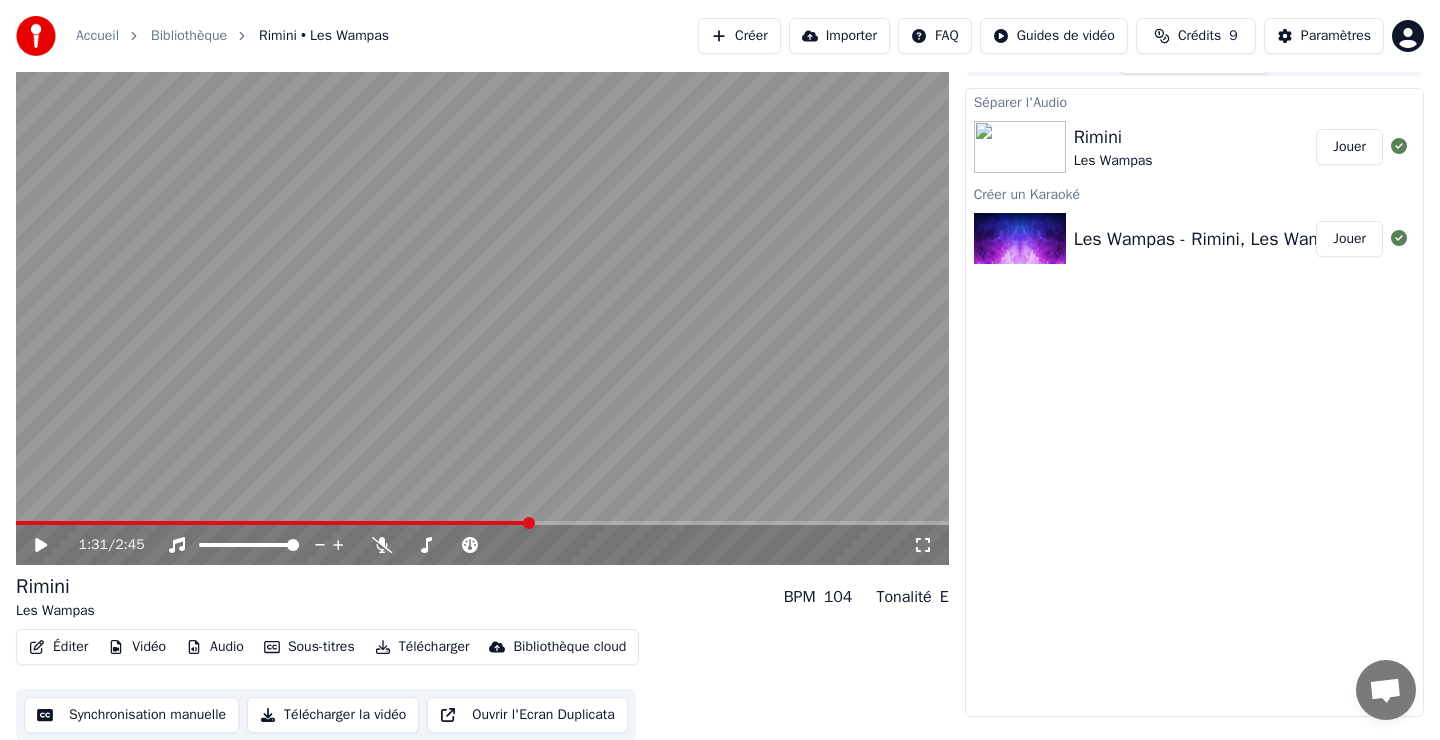 click at bounding box center (273, 523) 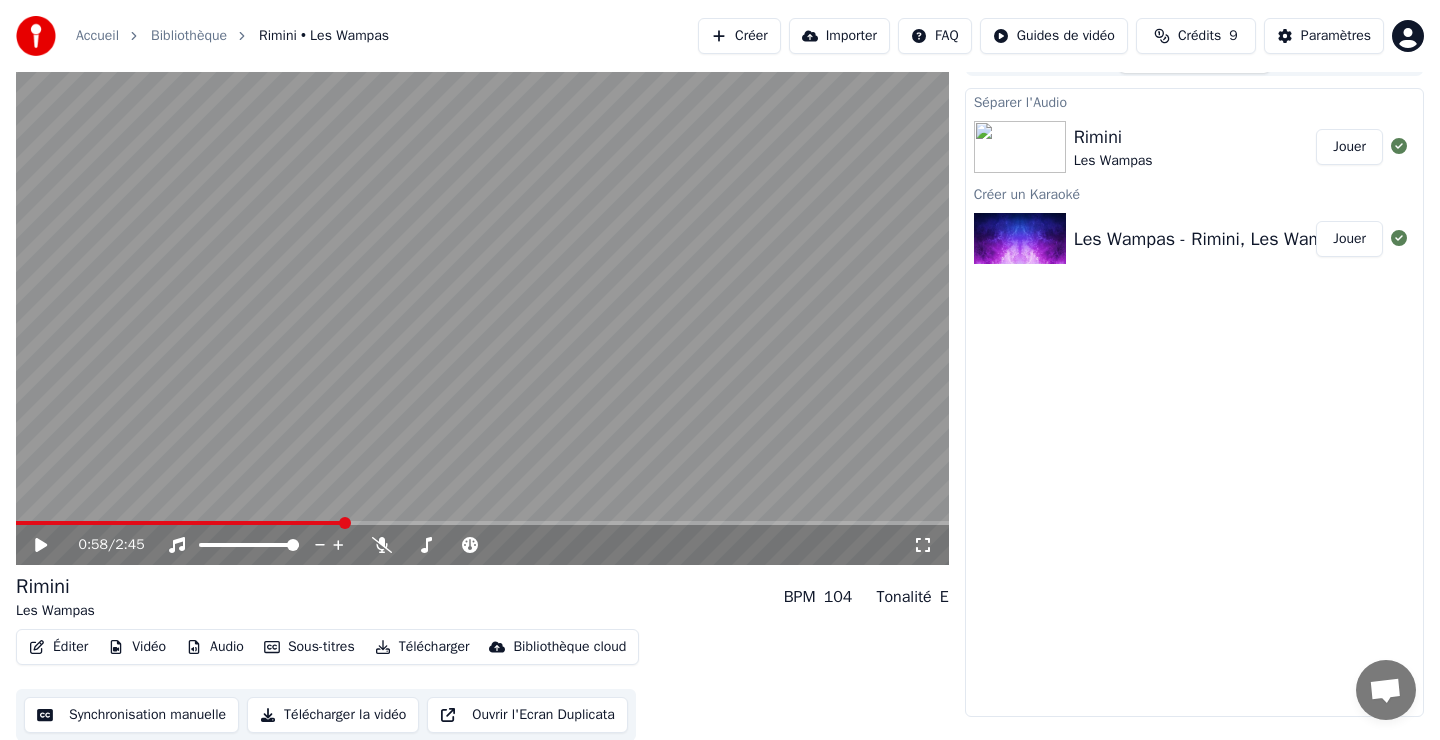 click 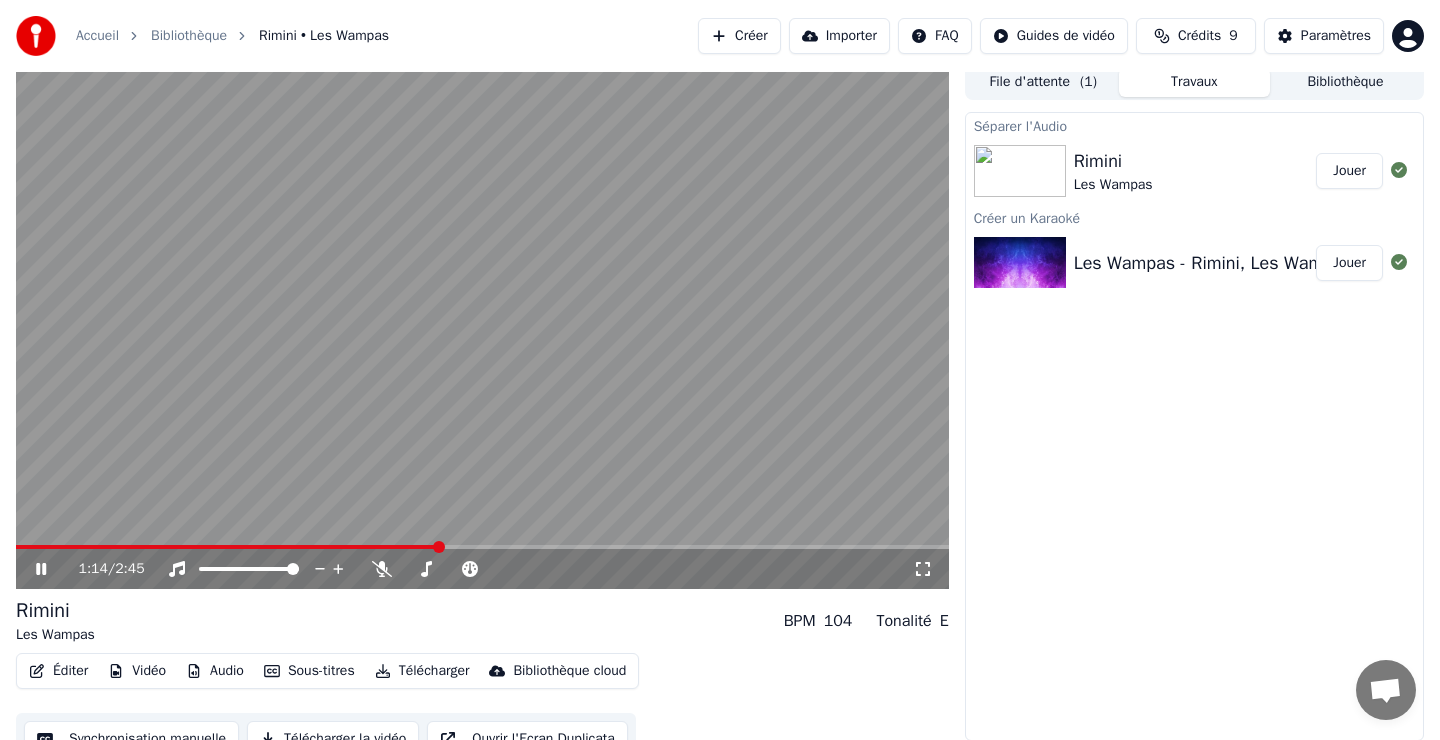 scroll, scrollTop: 0, scrollLeft: 0, axis: both 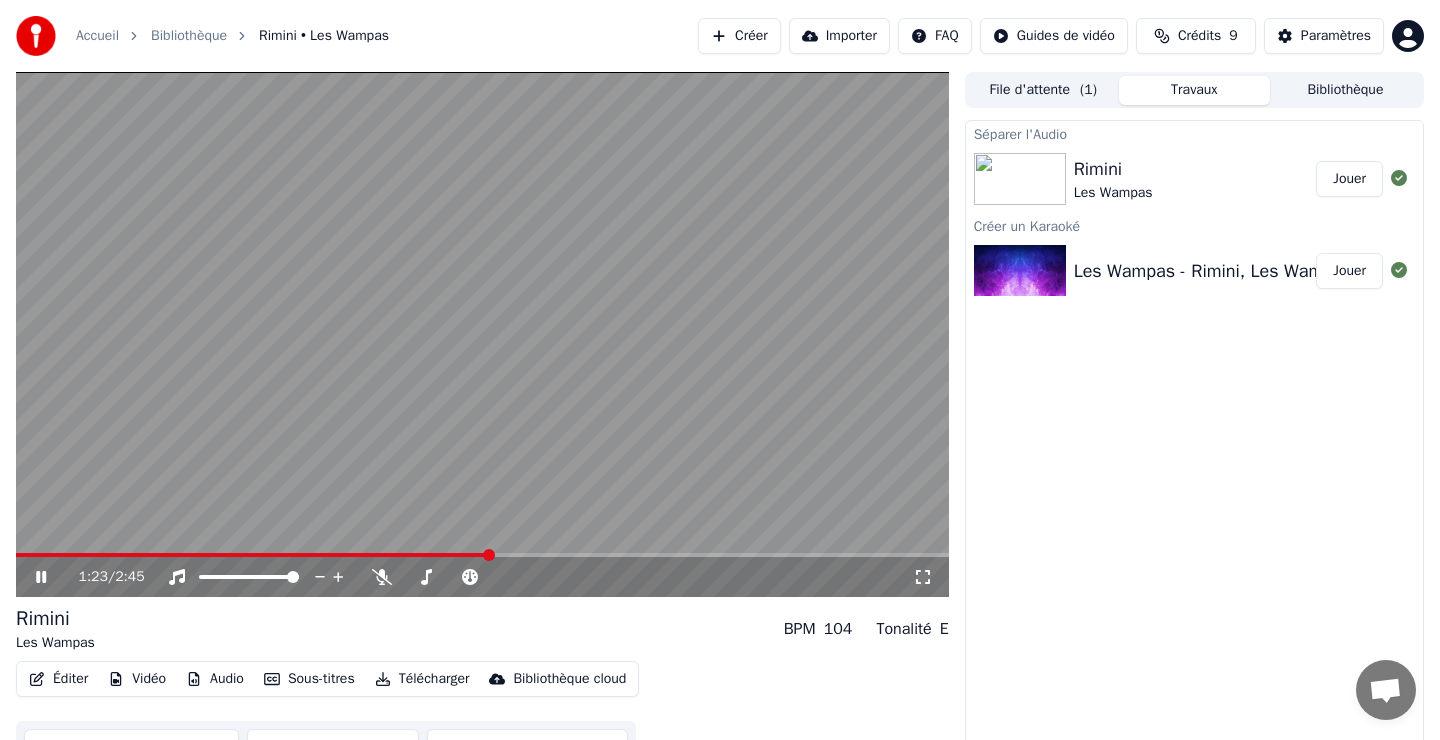 click on "Audio" at bounding box center (215, 679) 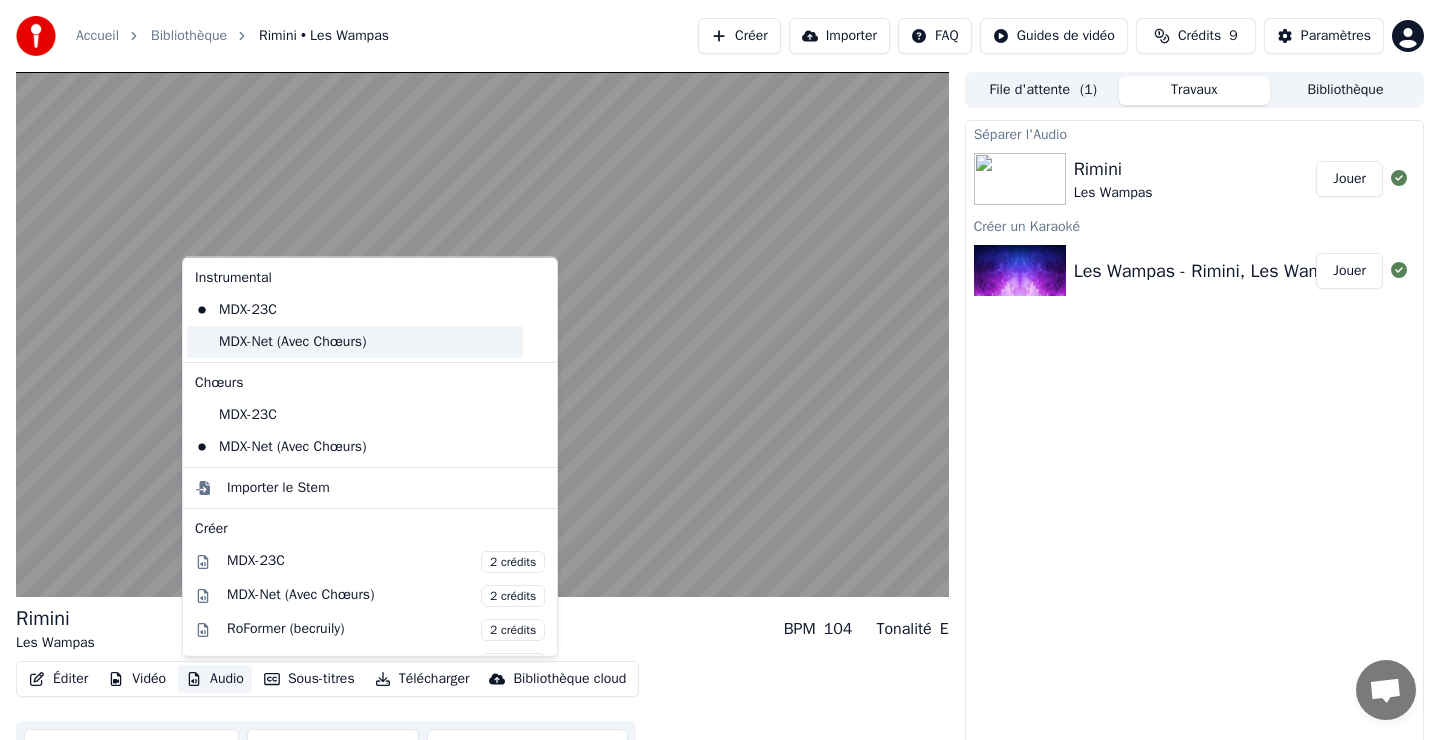 click on "MDX-Net (Avec Chœurs)" at bounding box center (355, 341) 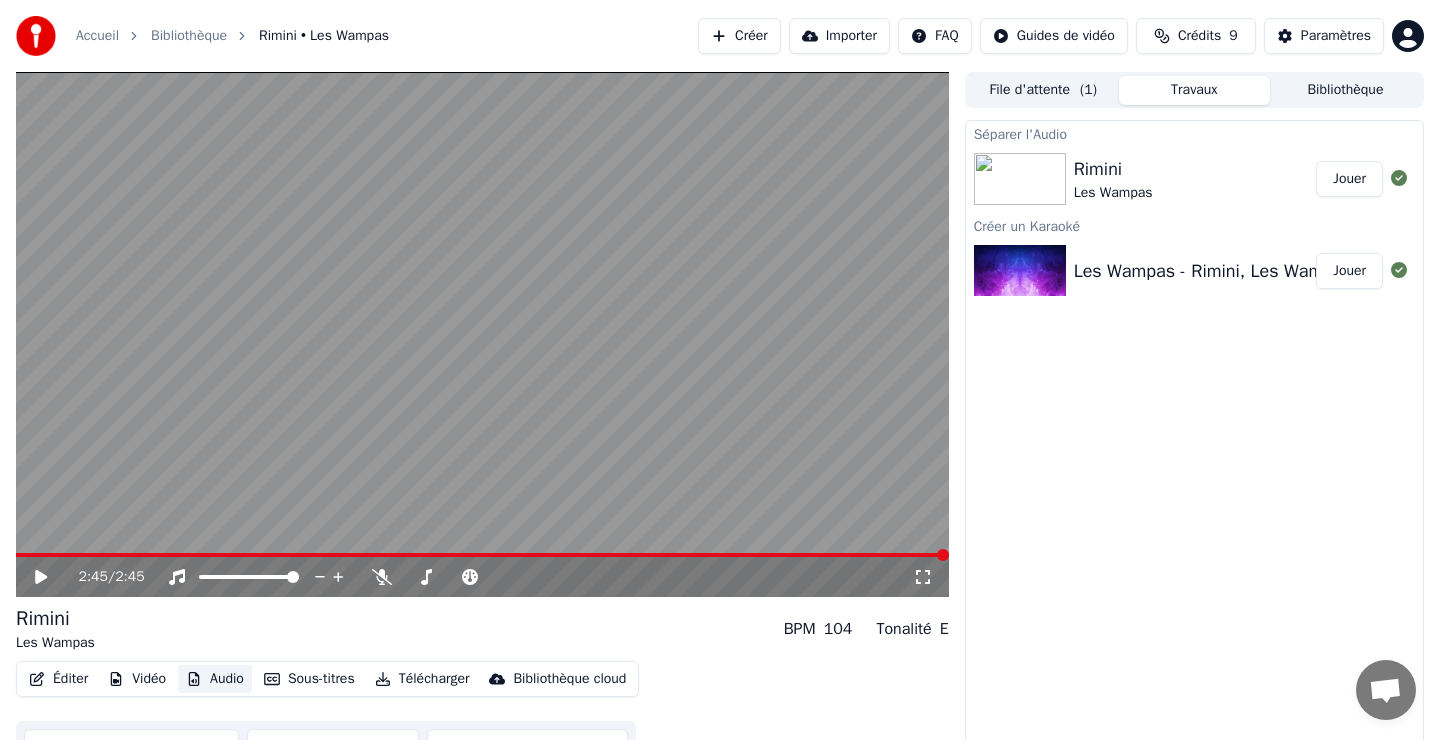 scroll, scrollTop: 32, scrollLeft: 0, axis: vertical 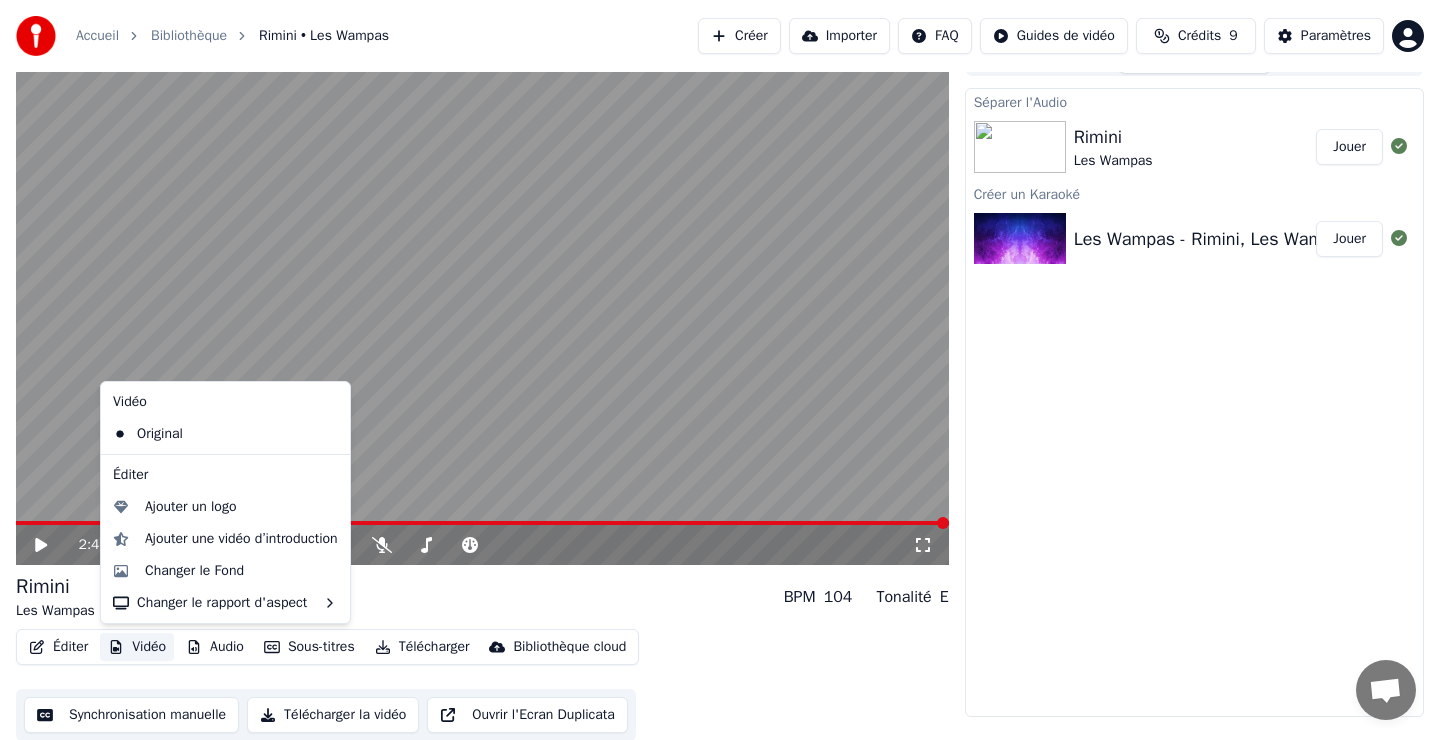 click on "Vidéo" at bounding box center [137, 647] 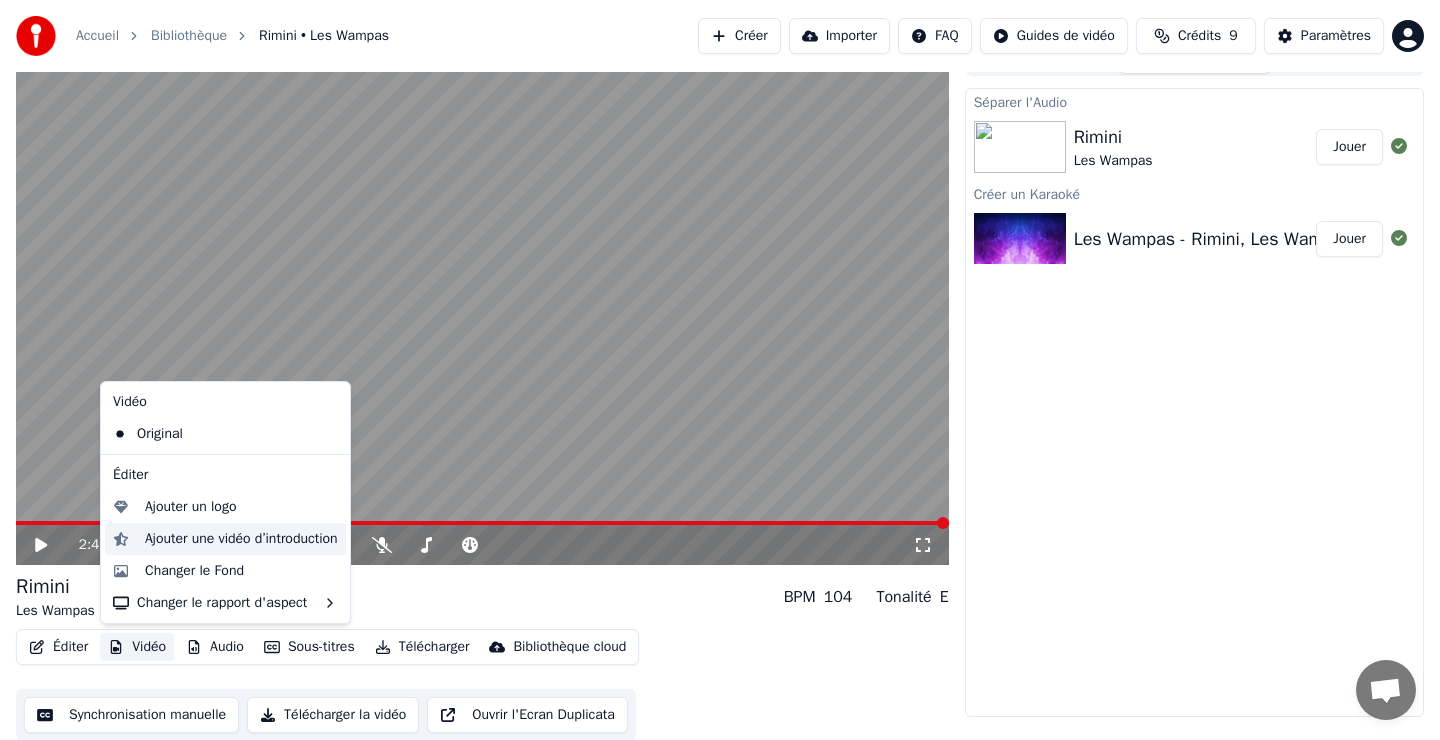 click on "Ajouter une vidéo d’introduction" at bounding box center (241, 539) 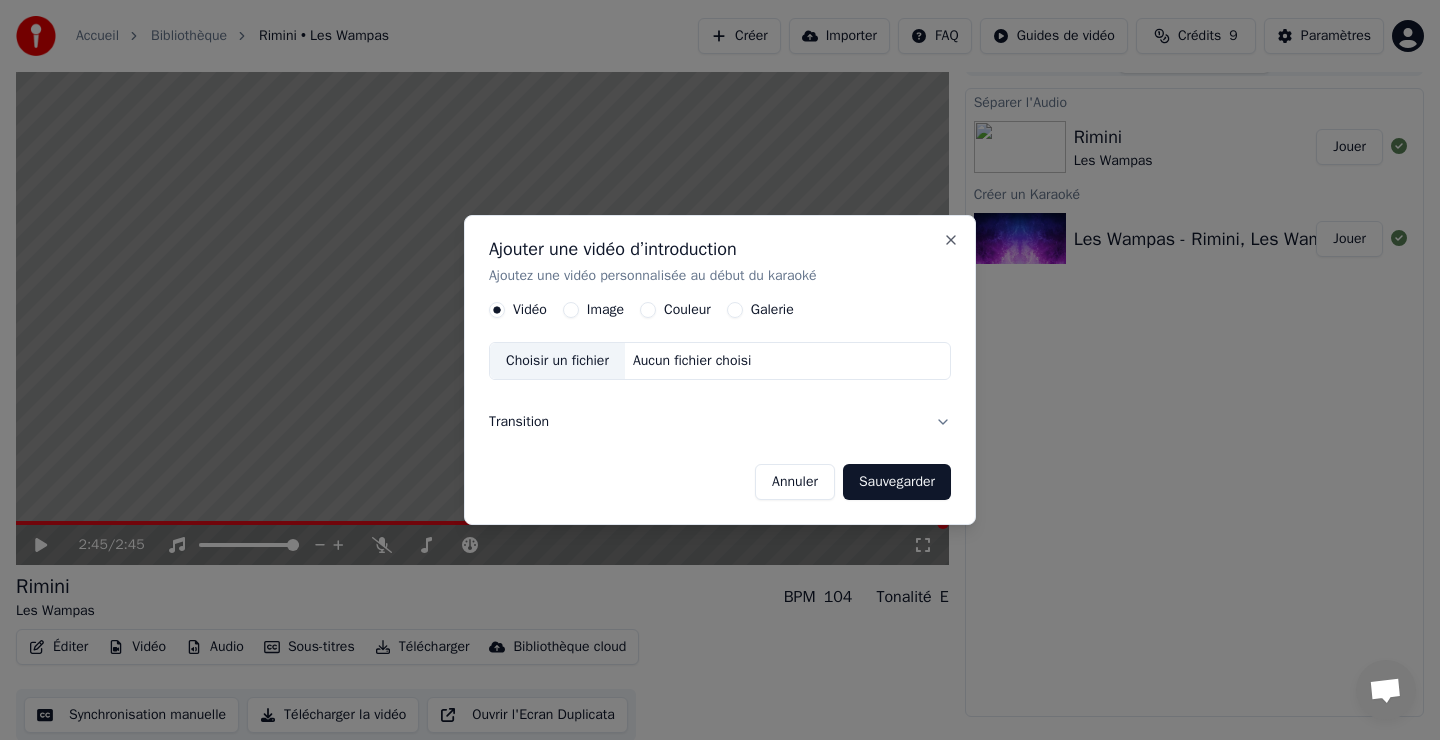 click on "Couleur" at bounding box center [687, 310] 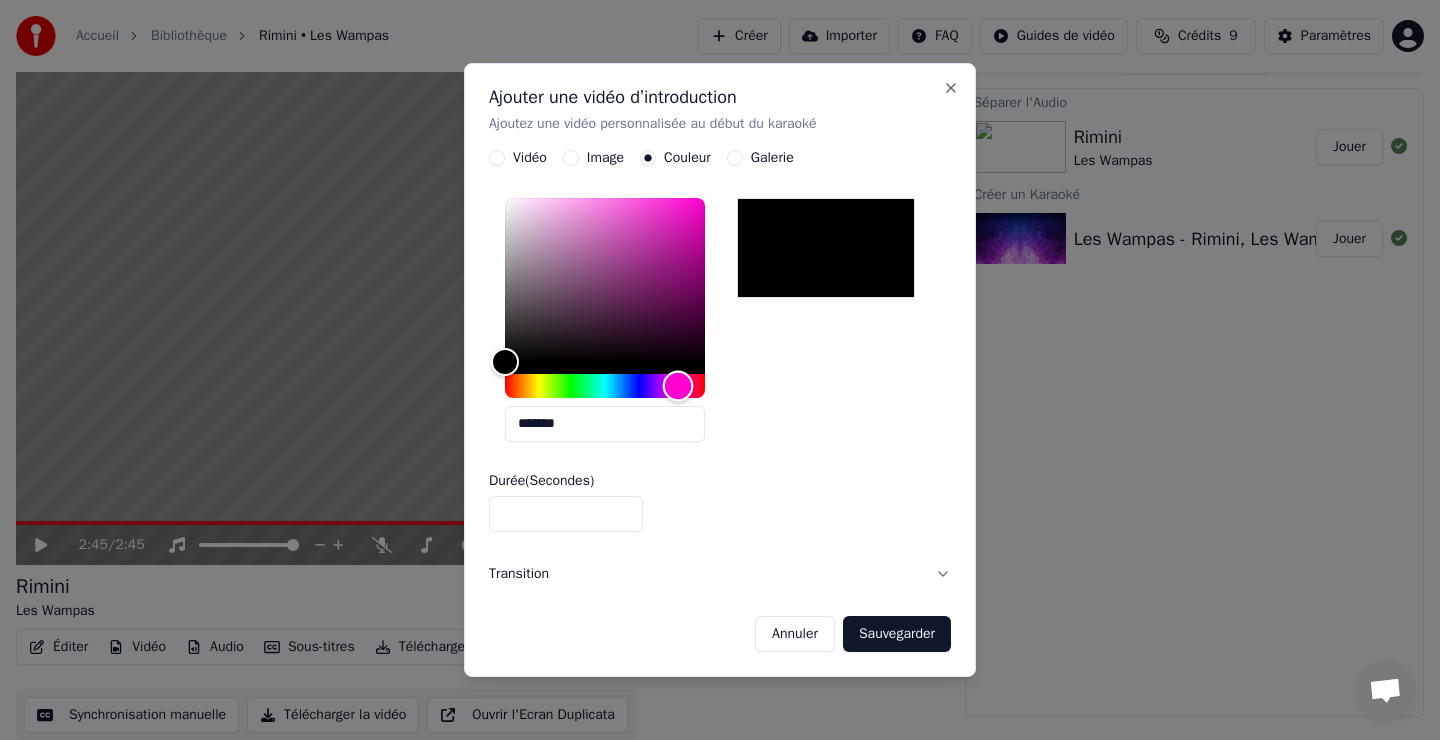click at bounding box center [605, 386] 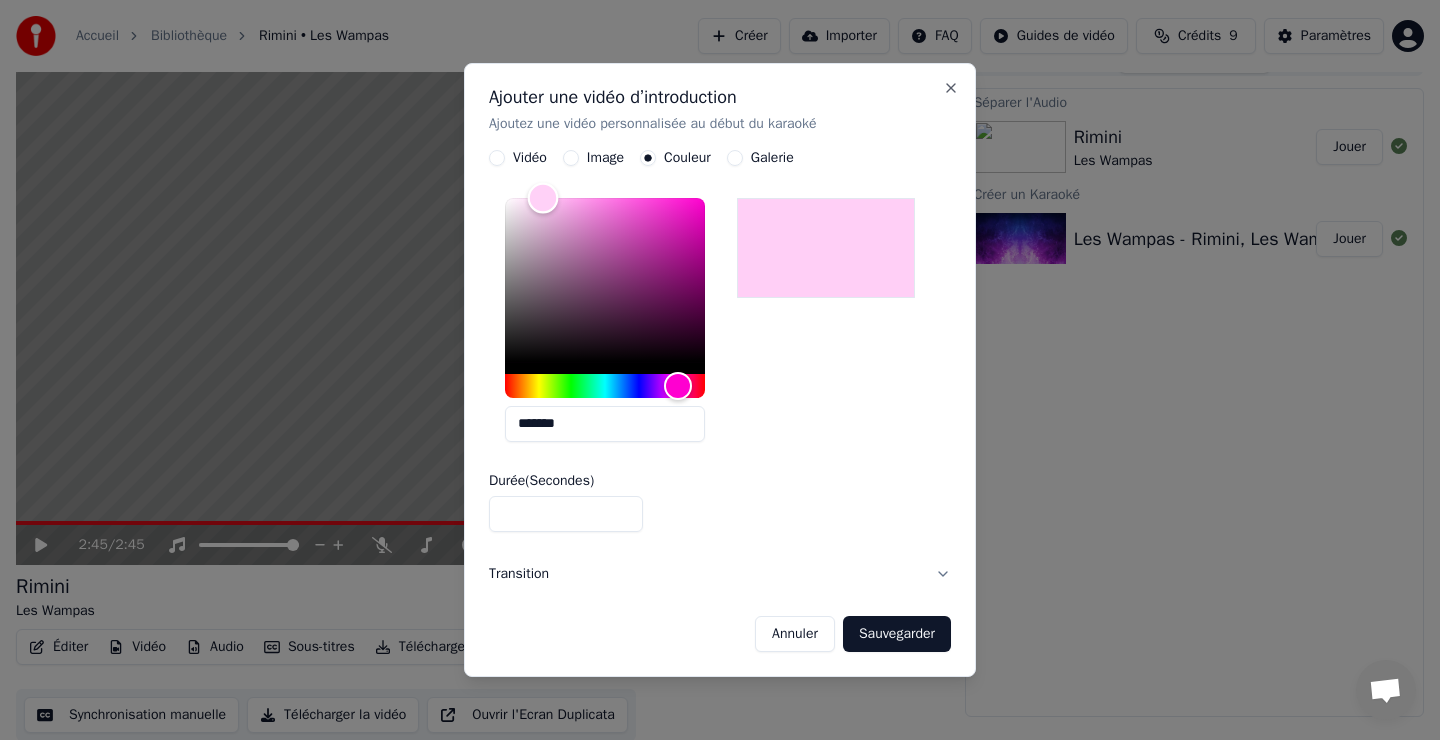 type on "*******" 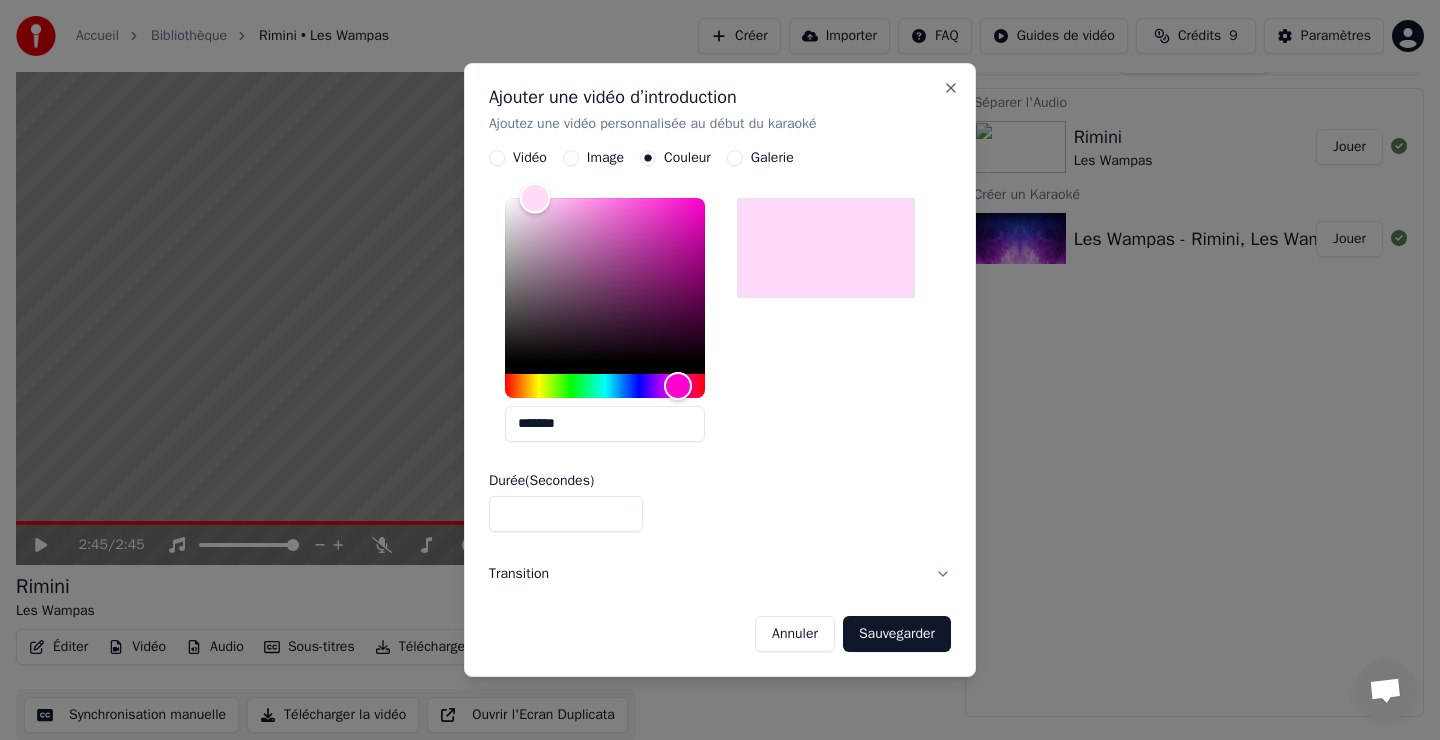 drag, startPoint x: 623, startPoint y: 242, endPoint x: 535, endPoint y: 174, distance: 111.21151 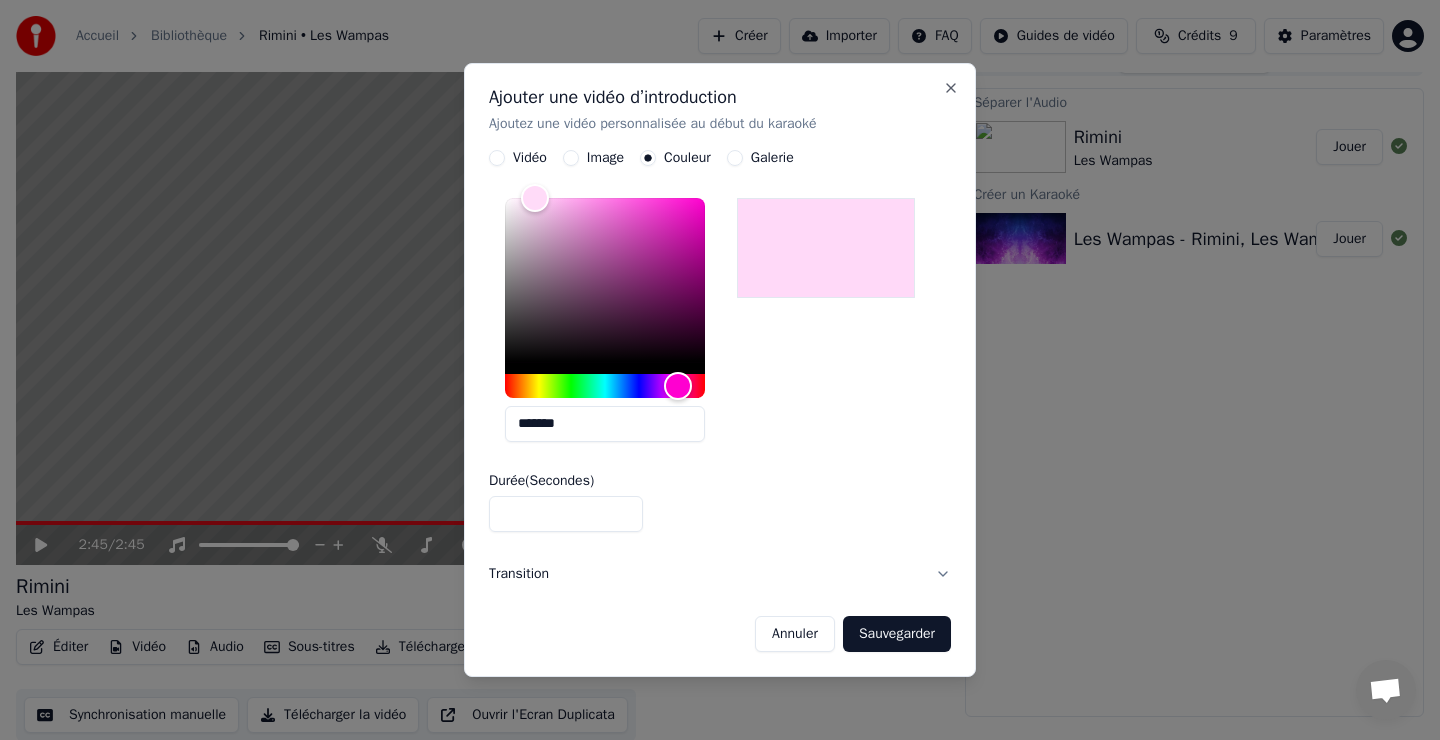 click on "Galerie" at bounding box center [772, 158] 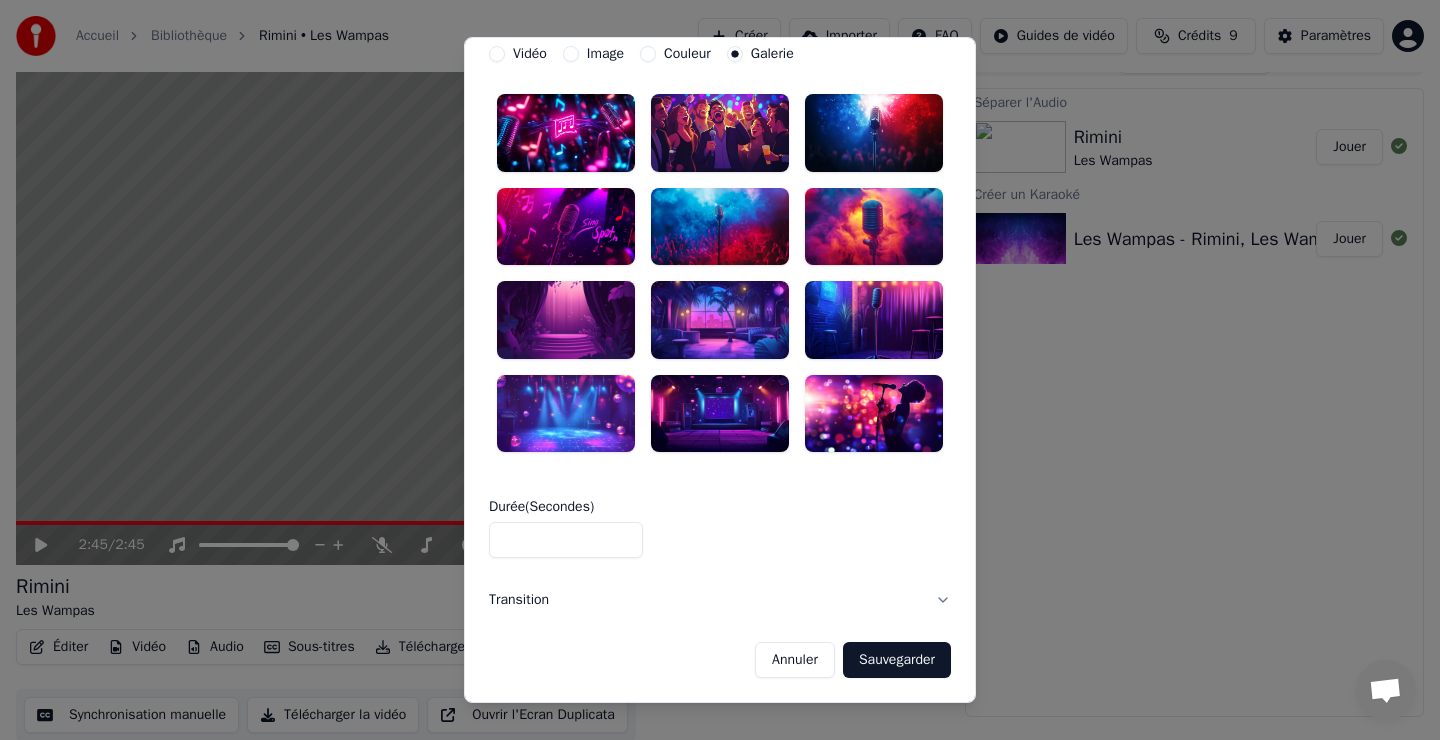 scroll, scrollTop: 0, scrollLeft: 0, axis: both 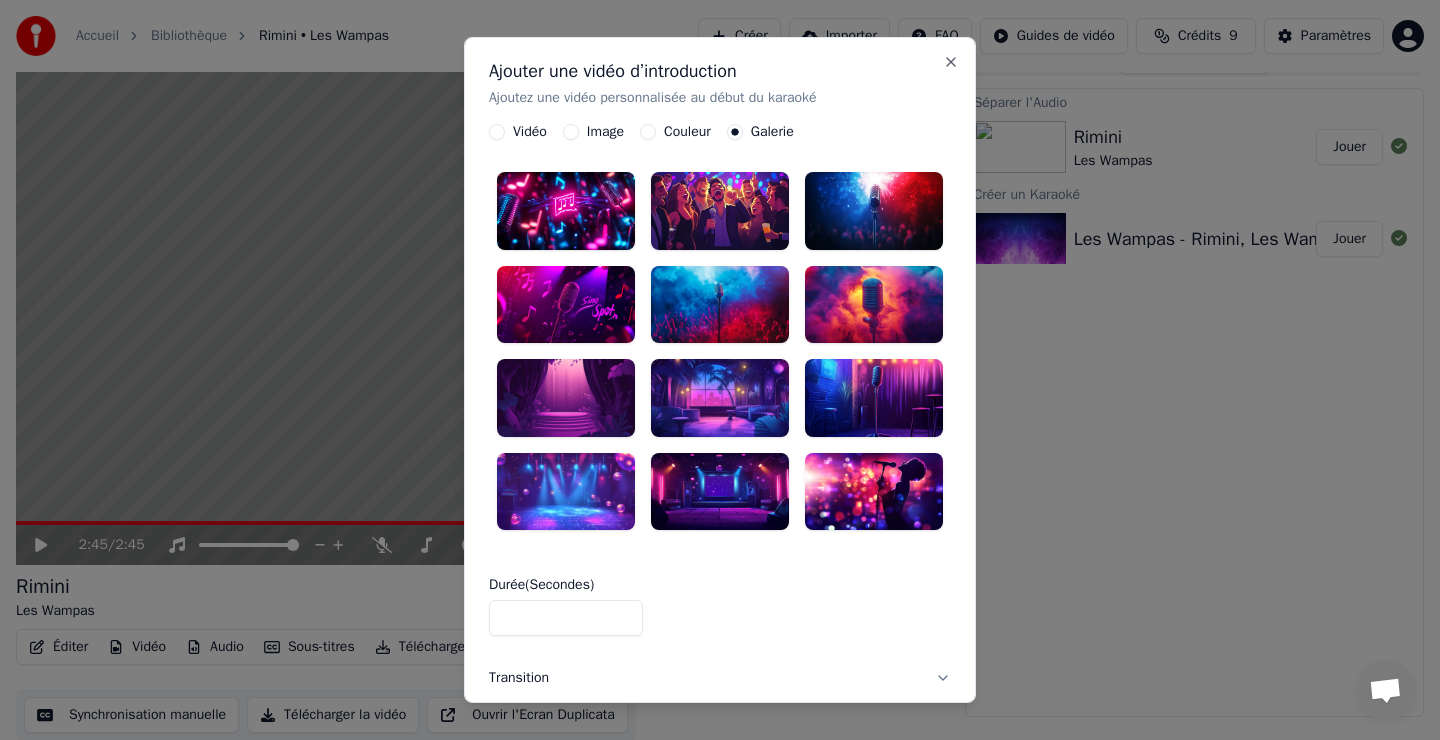 click on "Couleur" at bounding box center (687, 132) 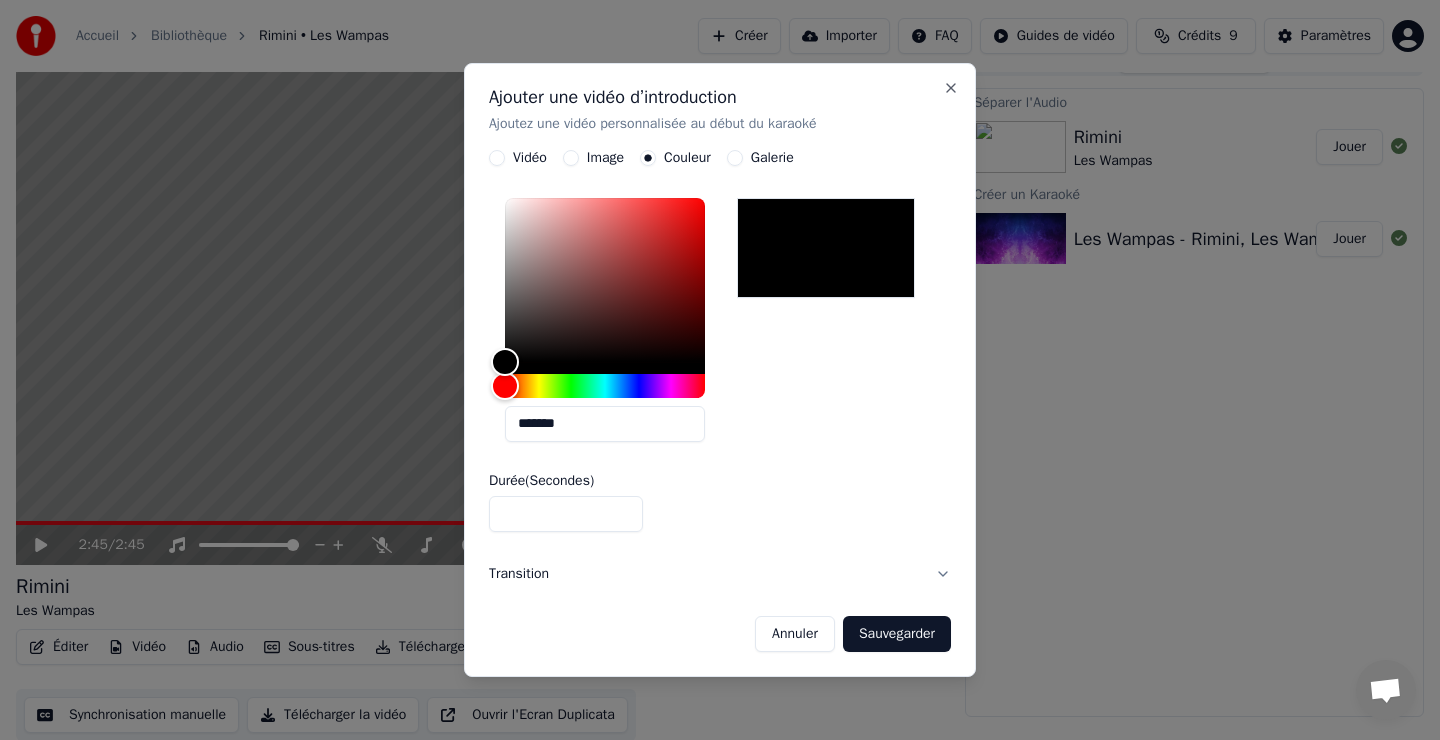 click on "Sauvegarder" at bounding box center (897, 634) 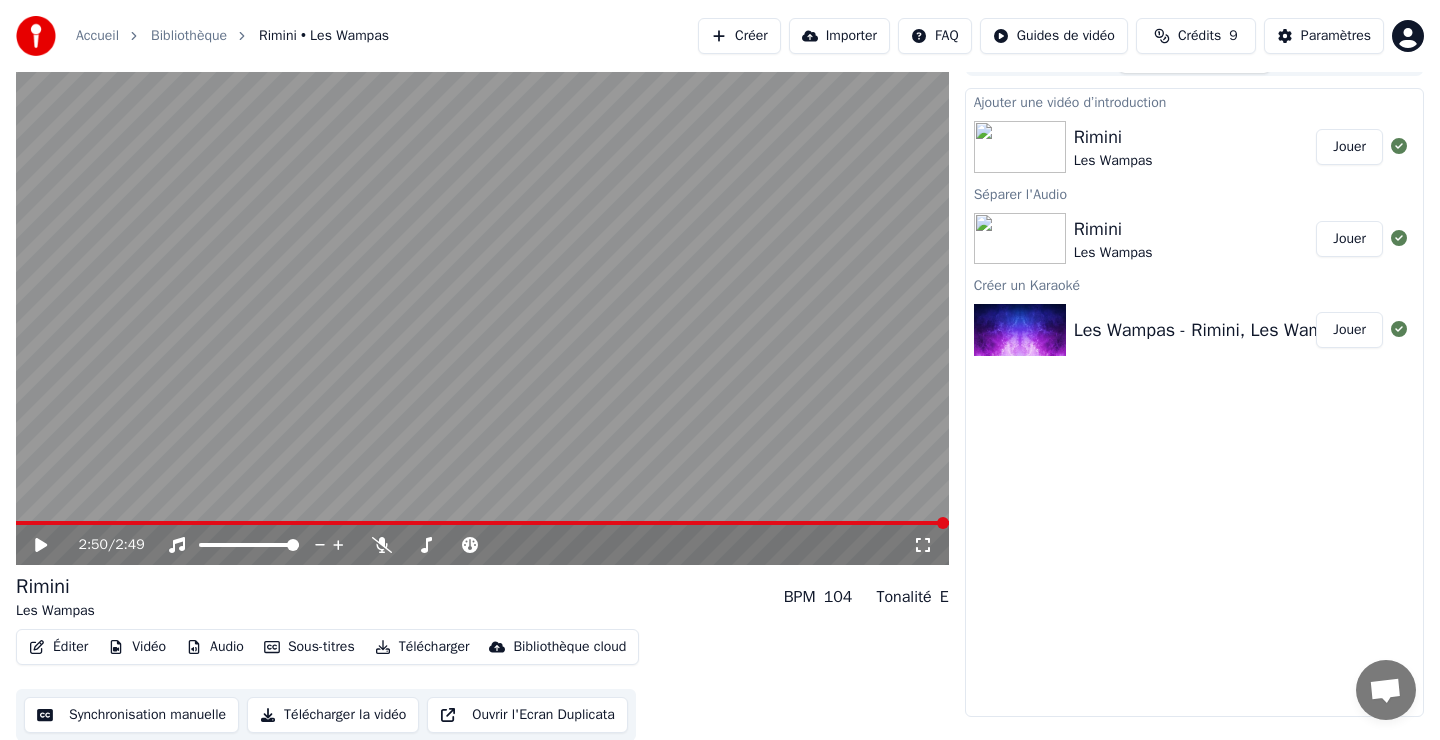 click on "Jouer" at bounding box center [1349, 147] 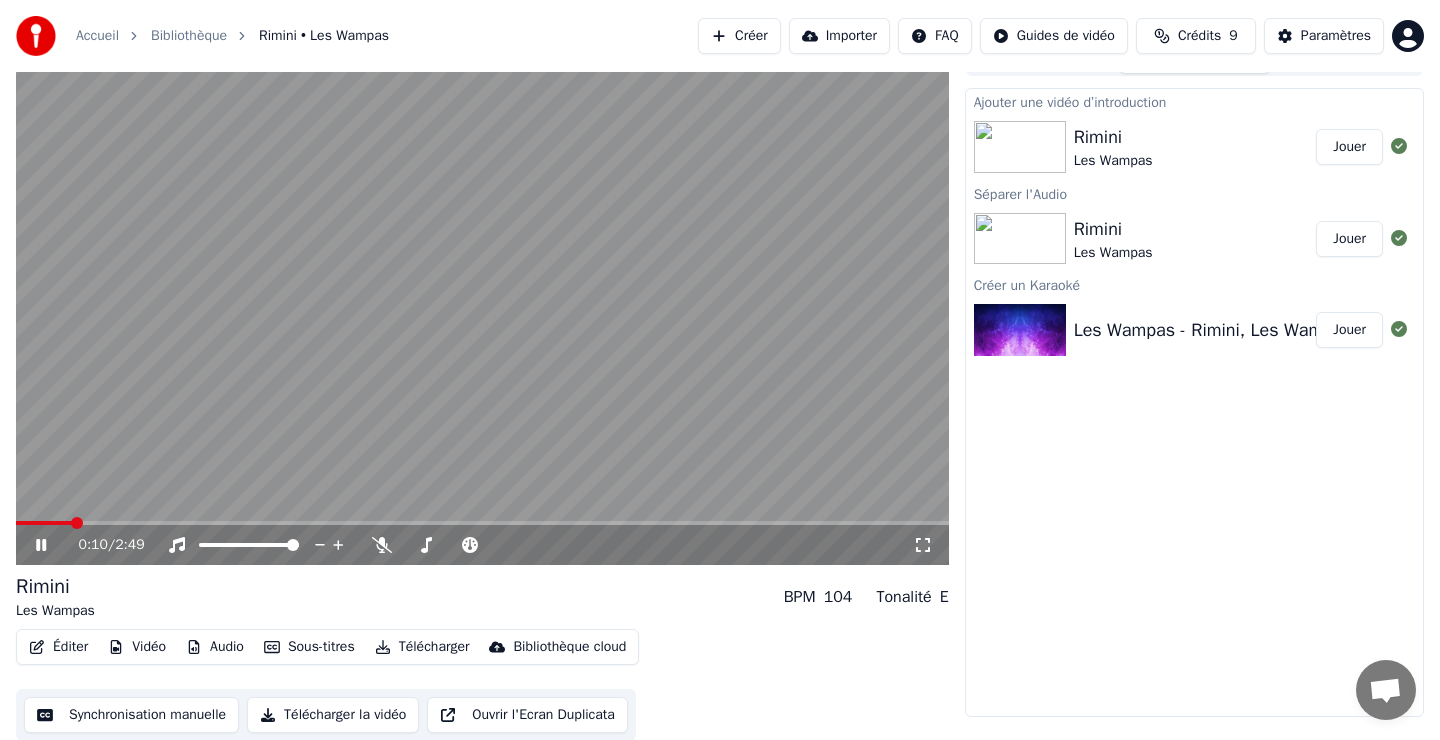 scroll, scrollTop: 1, scrollLeft: 0, axis: vertical 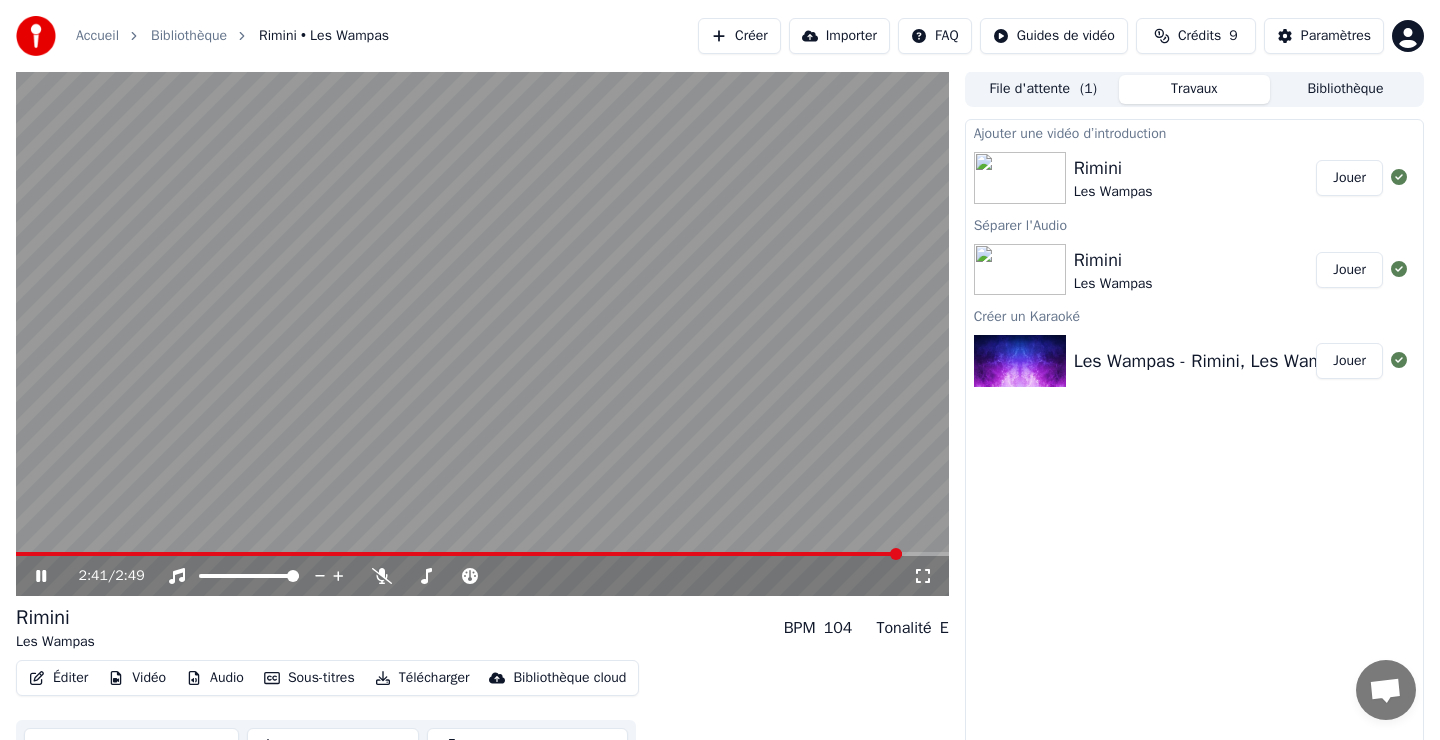 click at bounding box center (482, 554) 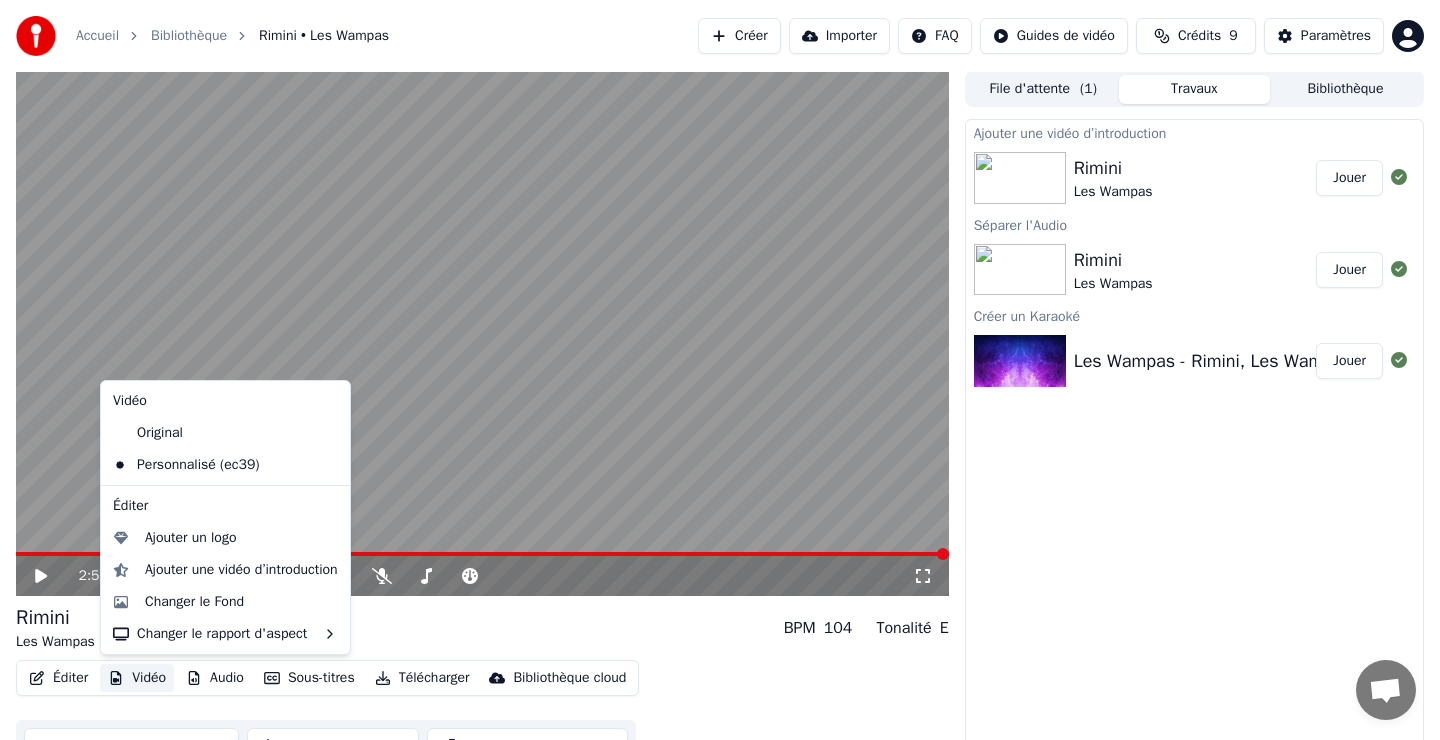 click on "Vidéo" at bounding box center [137, 678] 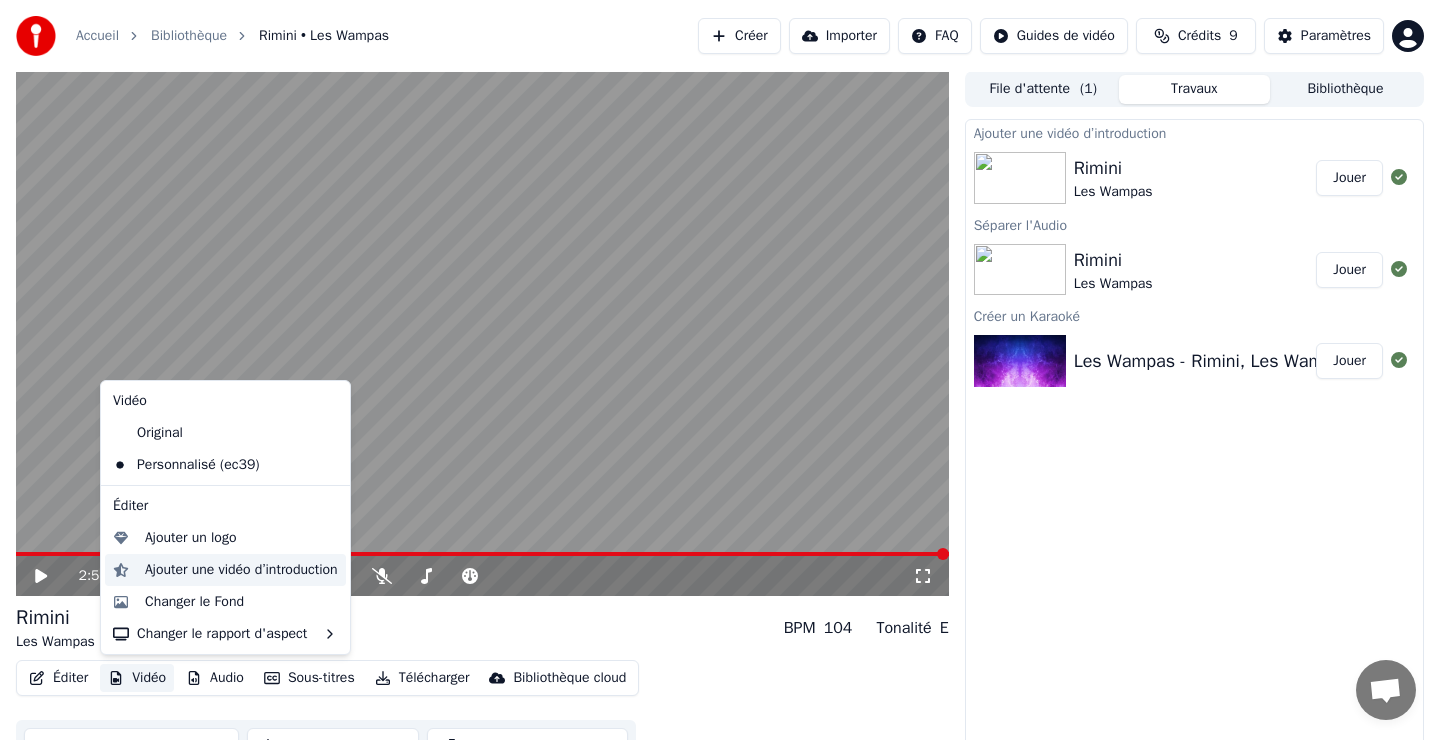 click on "Ajouter une vidéo d’introduction" at bounding box center (241, 570) 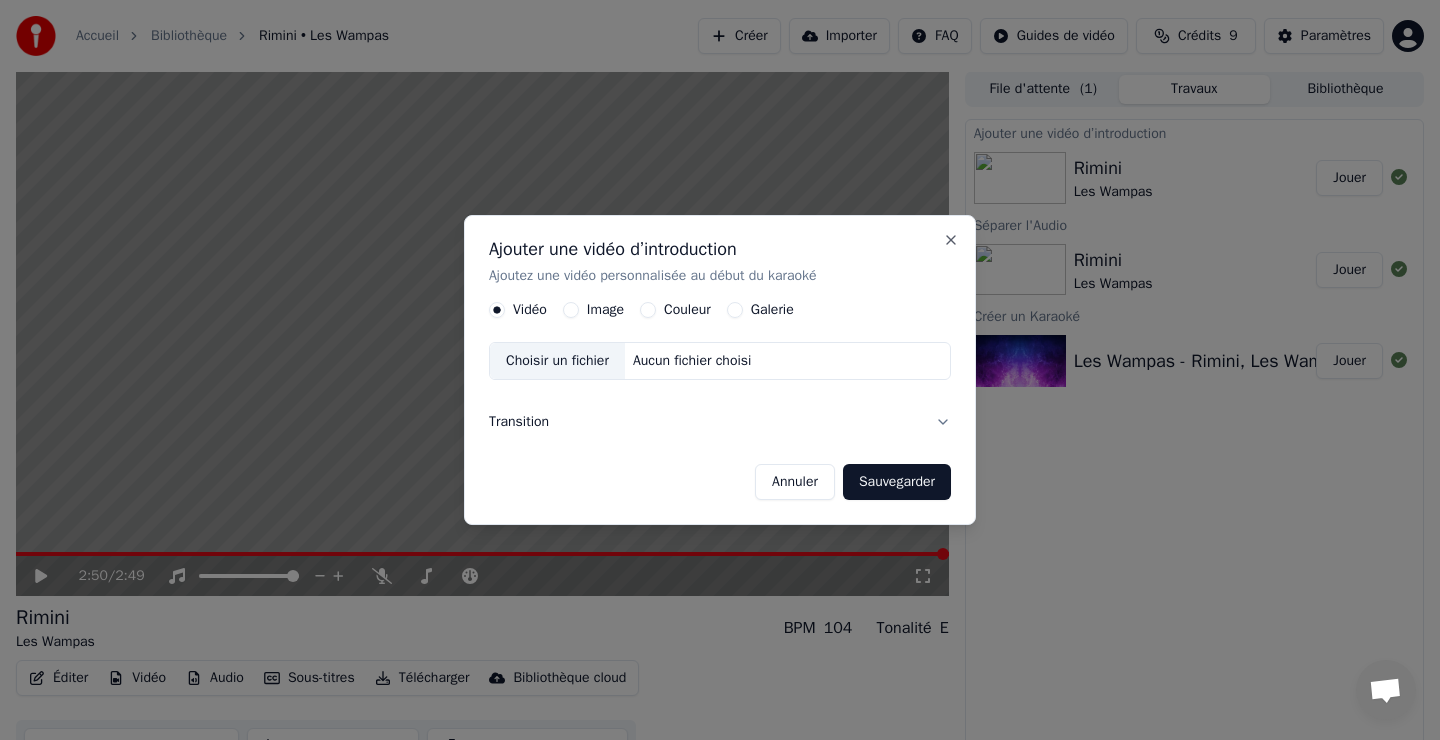 click on "Couleur" at bounding box center (675, 310) 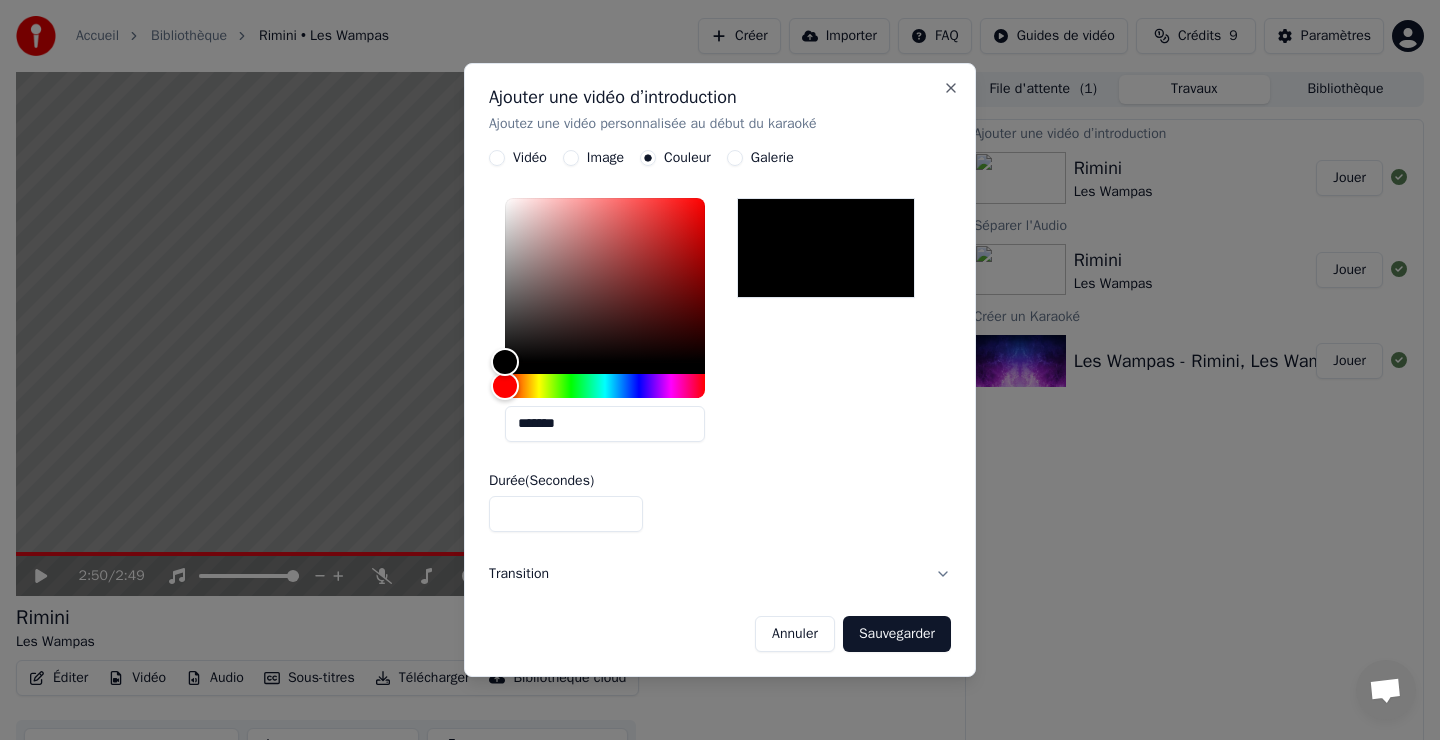 click on "Transition" at bounding box center [720, 574] 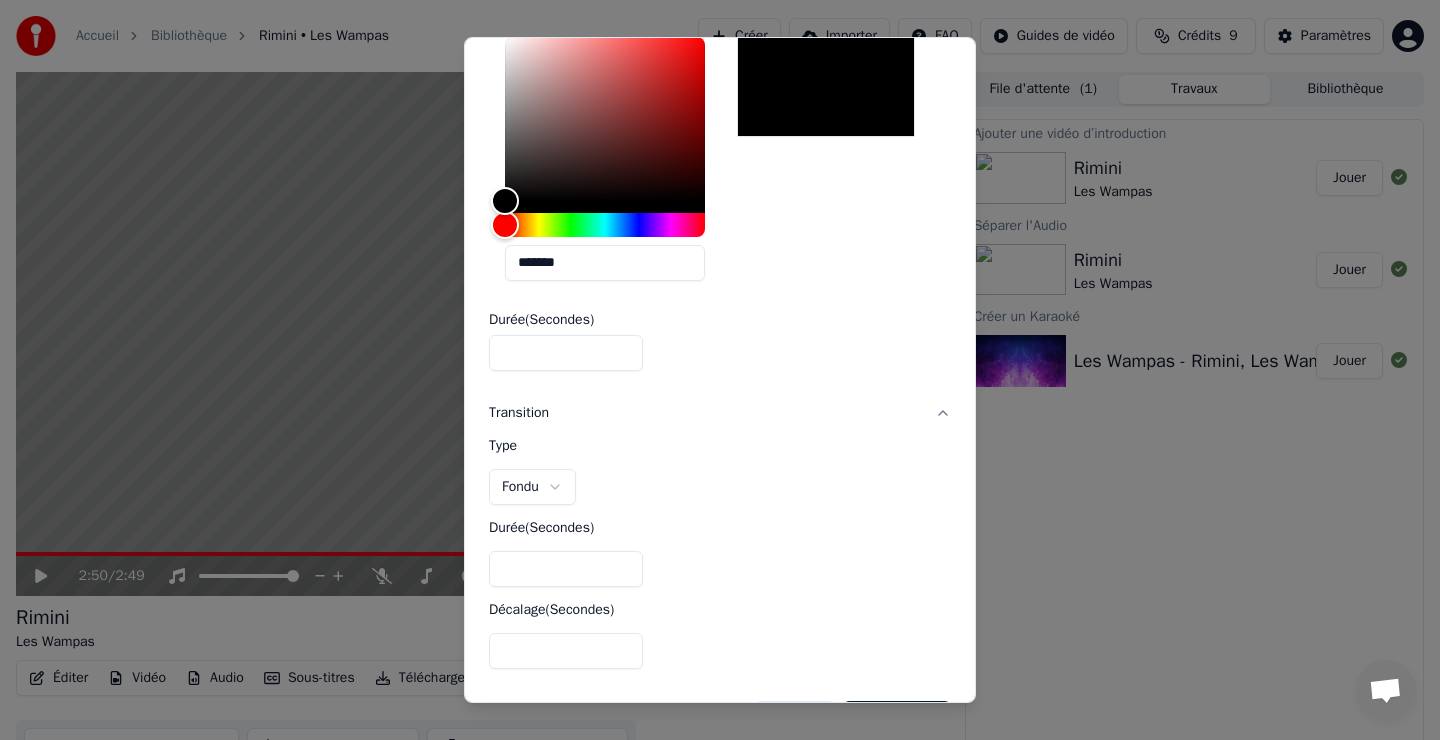 scroll, scrollTop: 194, scrollLeft: 0, axis: vertical 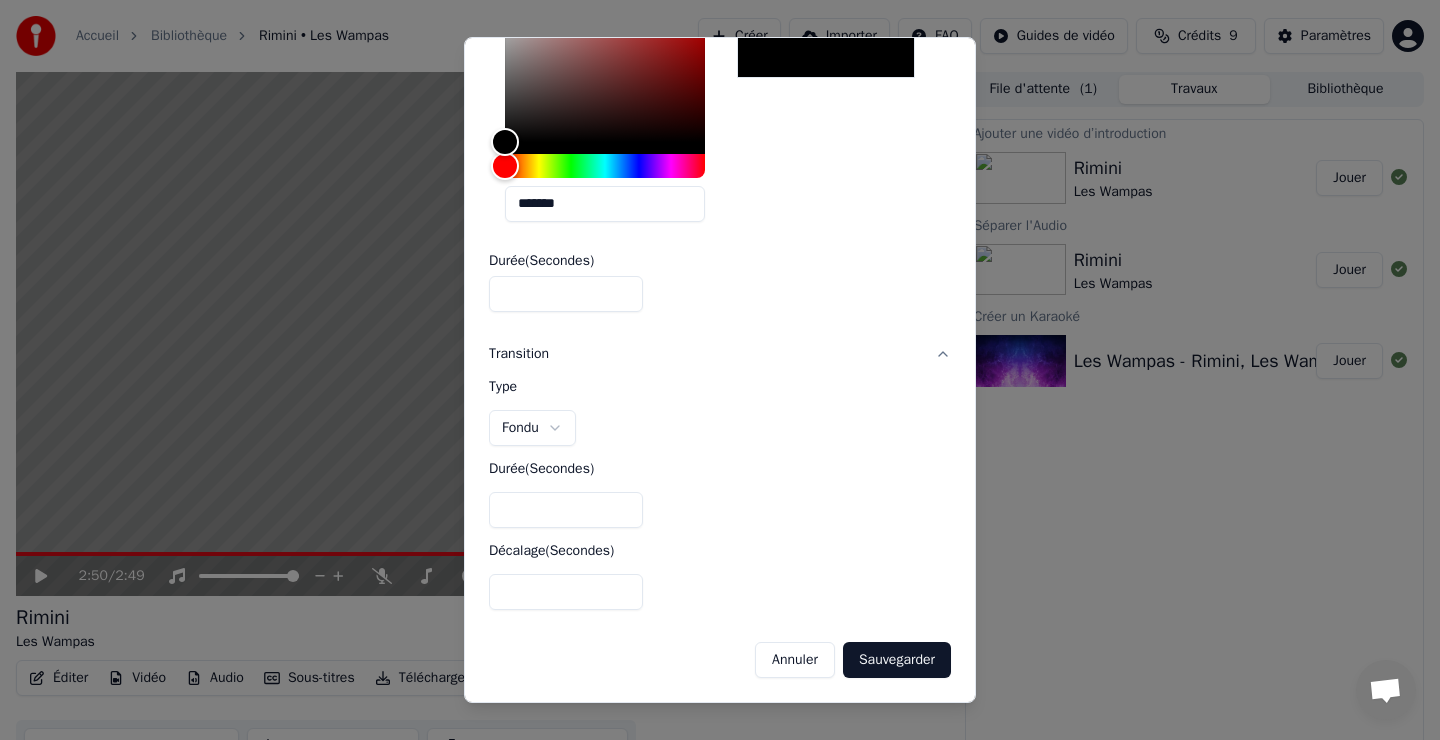 click on "**********" at bounding box center [720, 369] 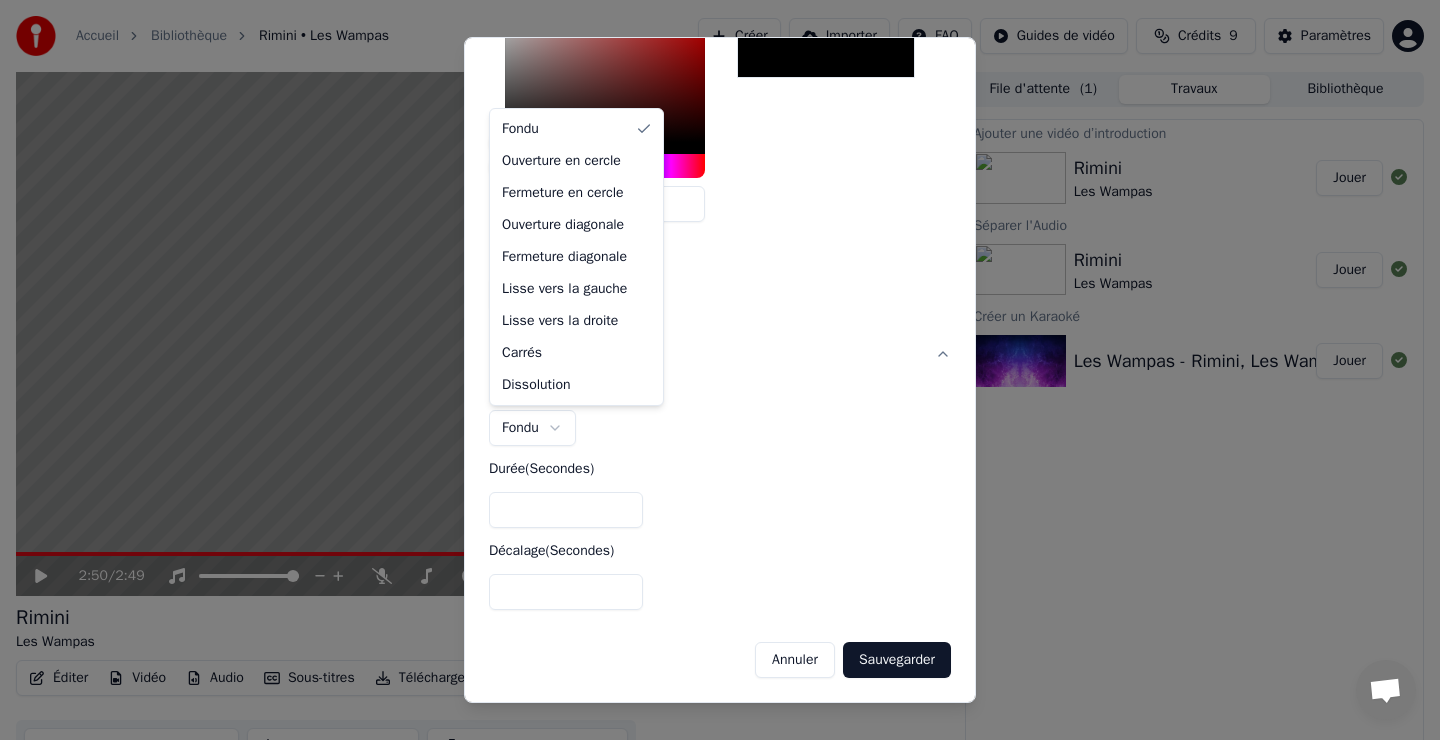 click on "**********" at bounding box center [720, 369] 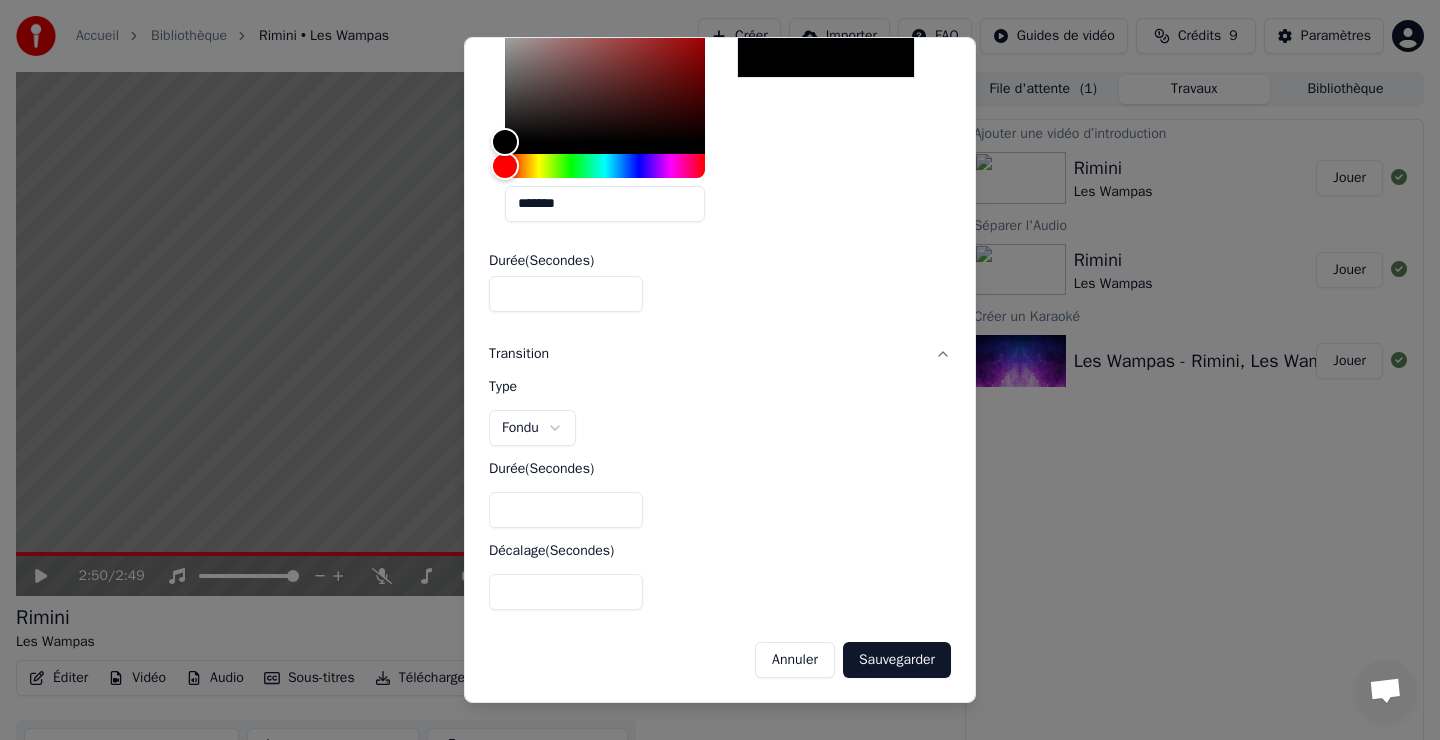 click on "*" at bounding box center [566, 294] 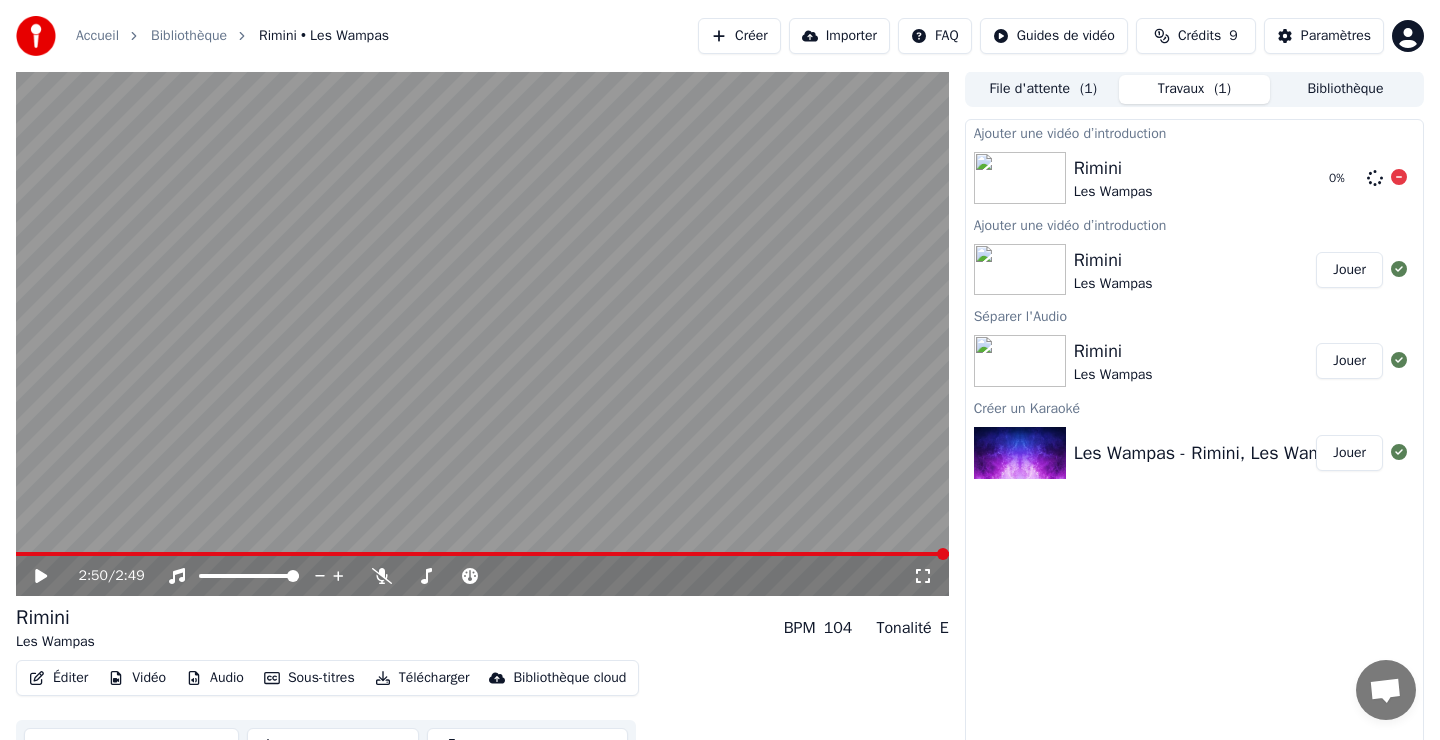 scroll, scrollTop: 0, scrollLeft: 0, axis: both 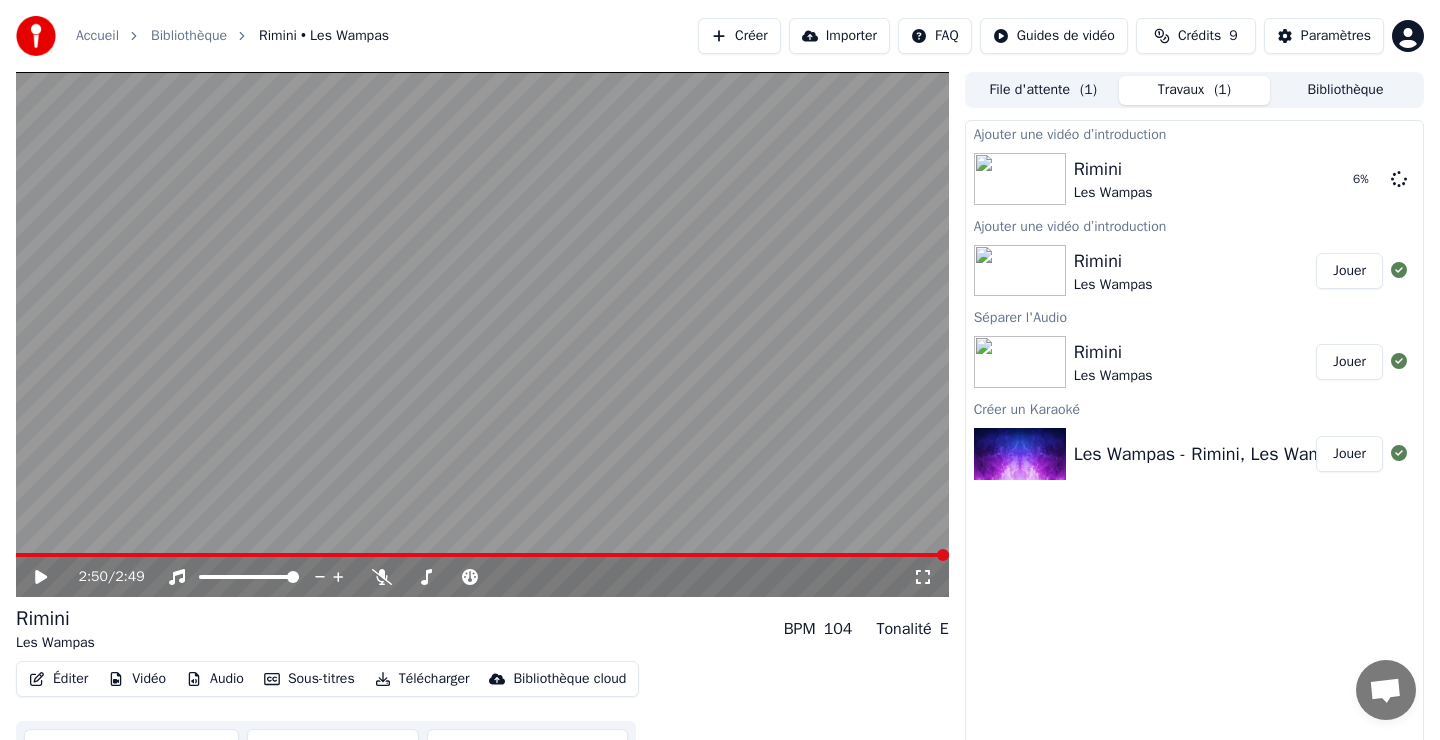 click on "Les Wampas" at bounding box center [1113, 285] 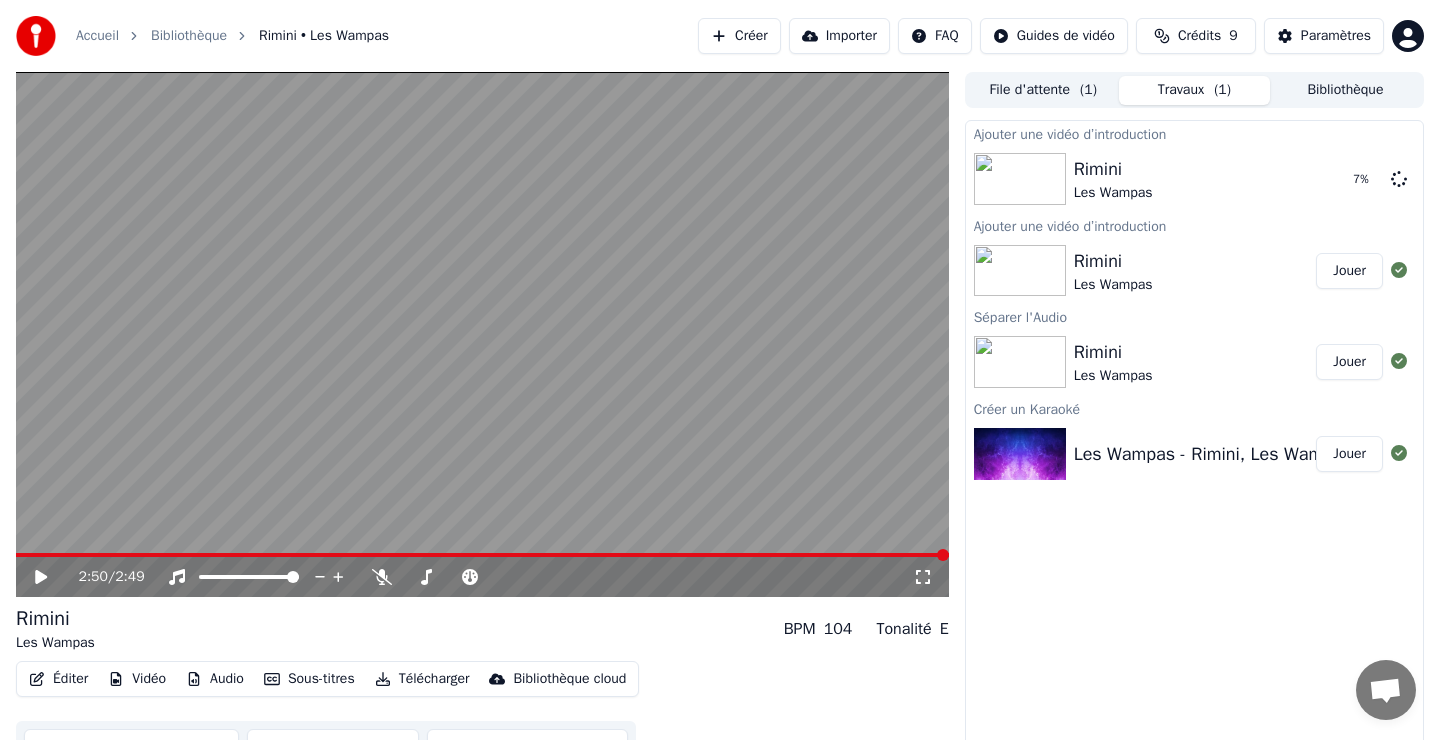 click on "Jouer" at bounding box center (1349, 271) 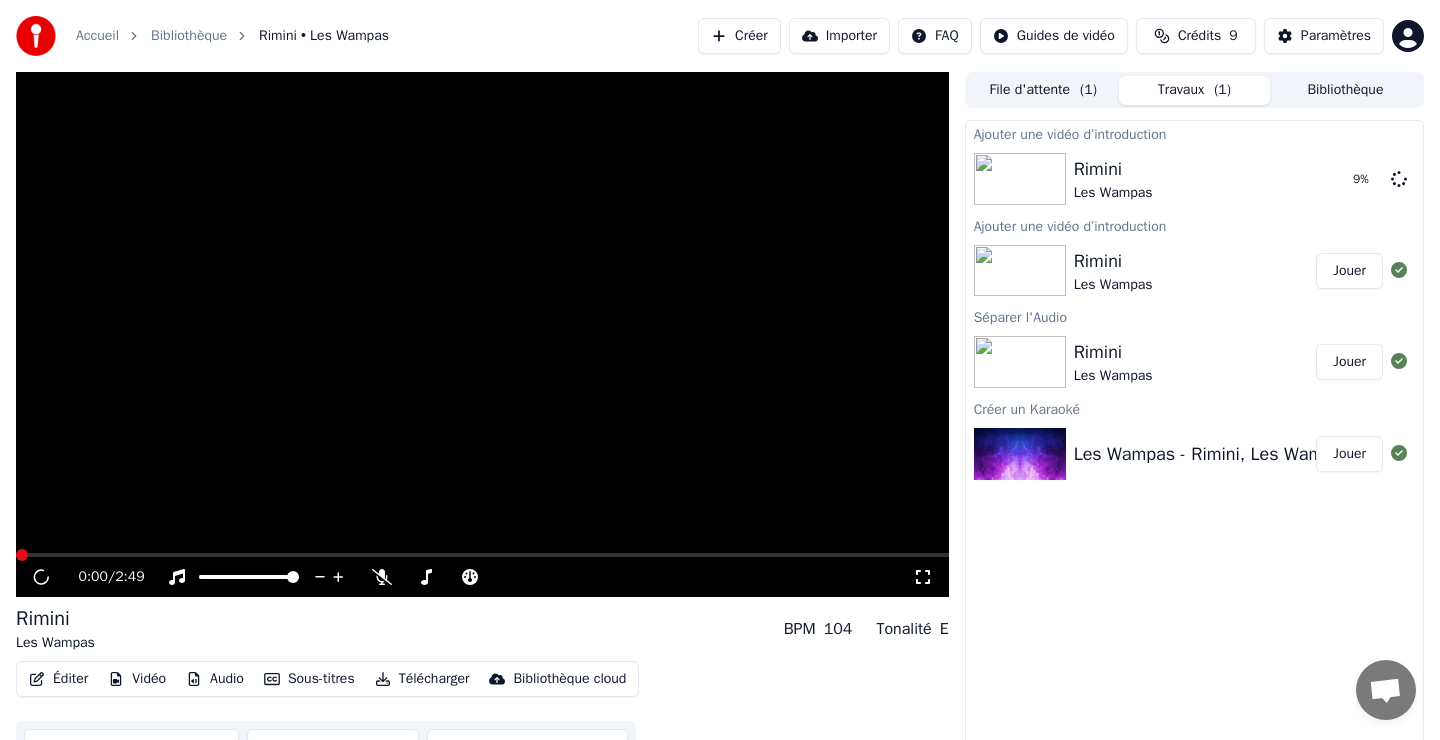 click on "Jouer" at bounding box center [1349, 362] 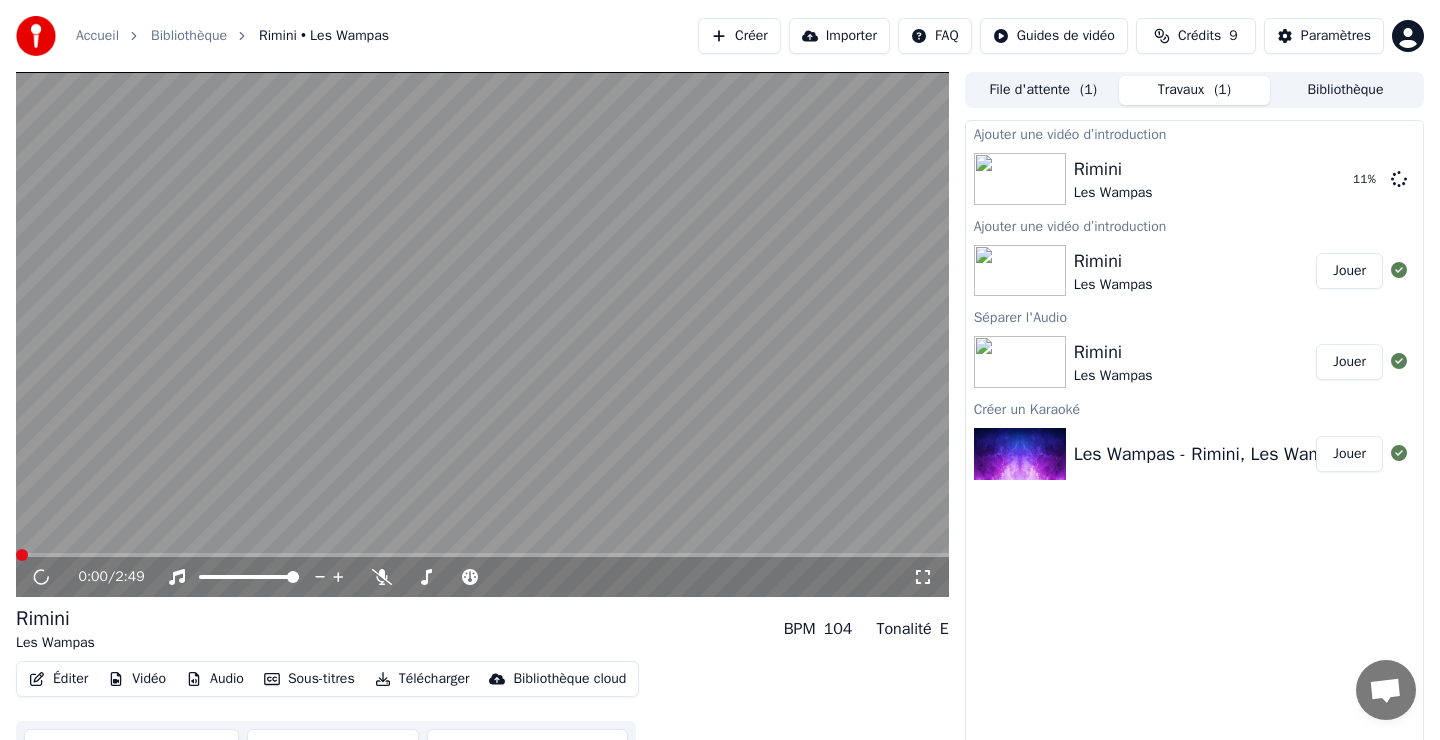 click on "Jouer" at bounding box center (1349, 362) 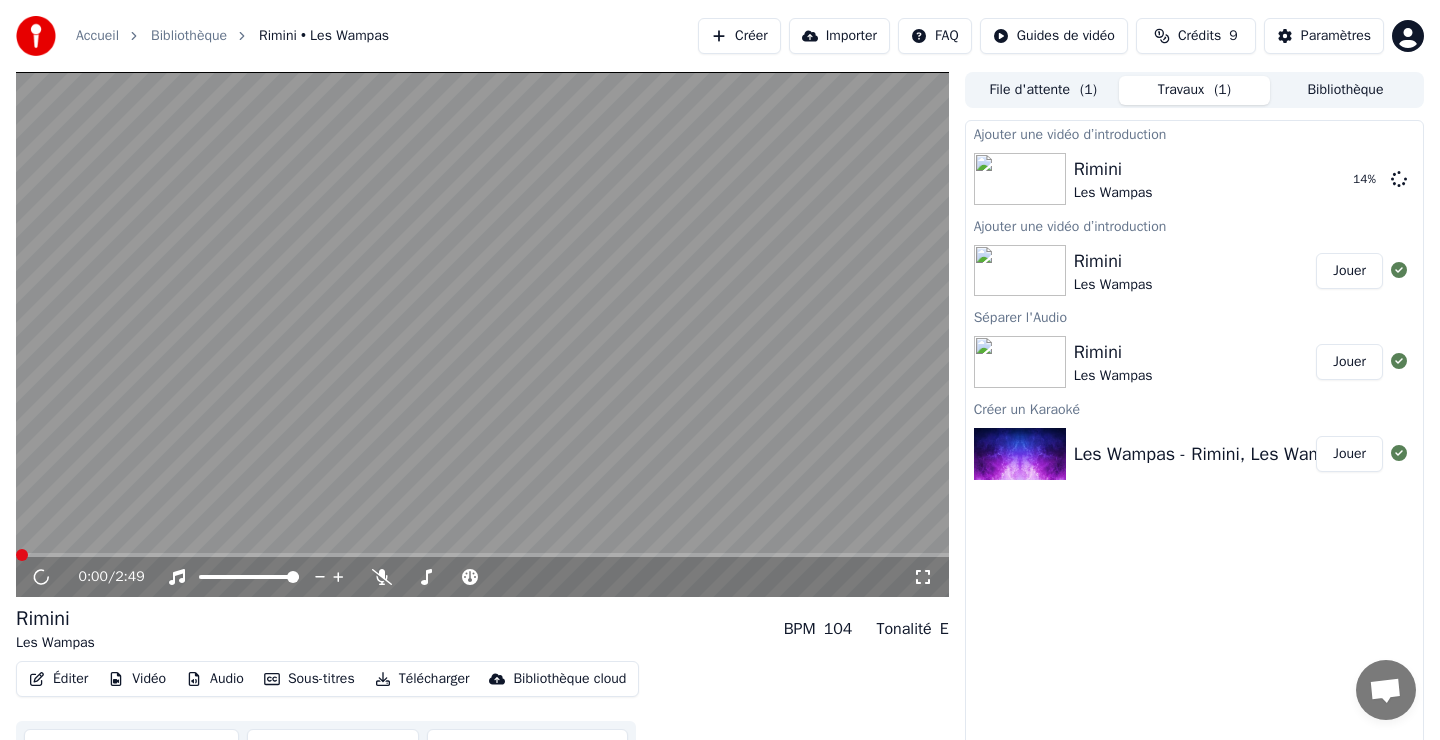 click on "Jouer" at bounding box center [1349, 271] 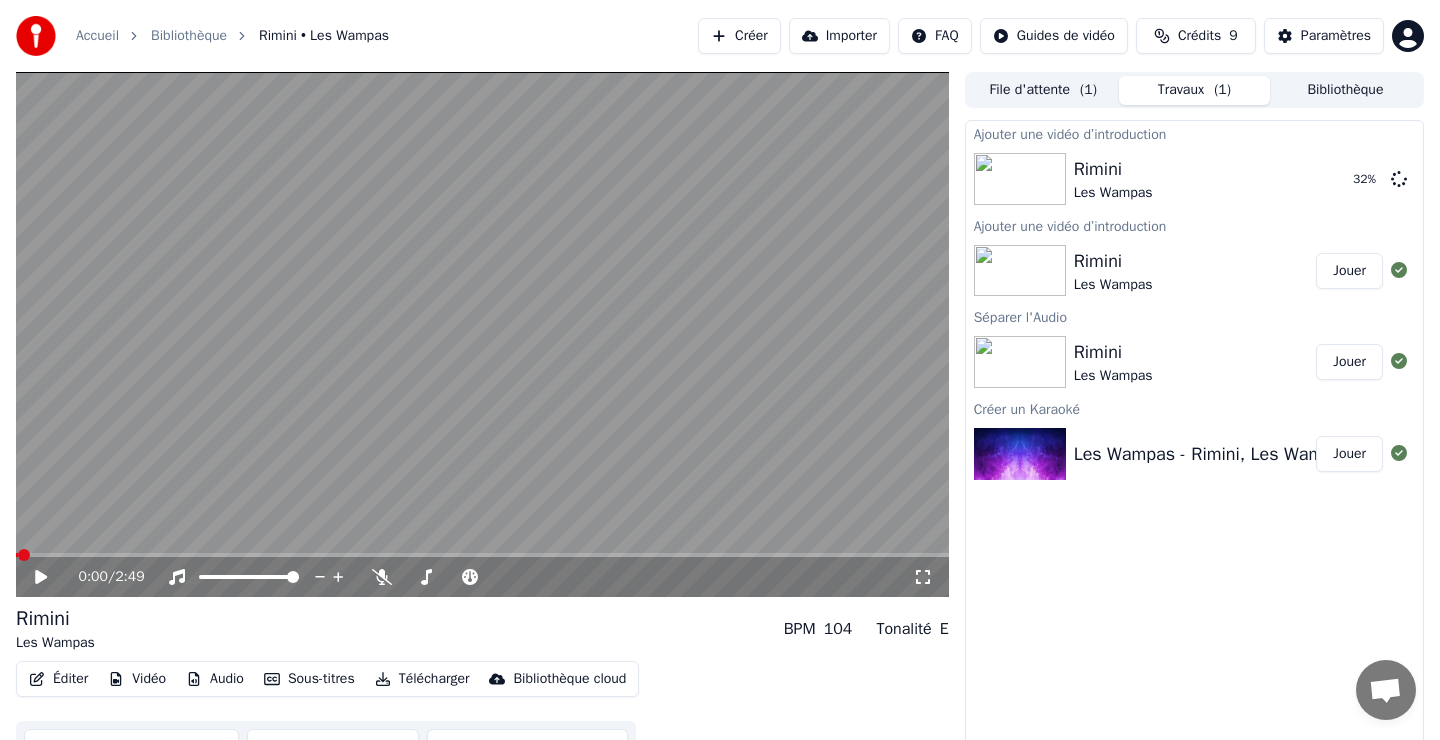 click on "Rimini" at bounding box center (1113, 169) 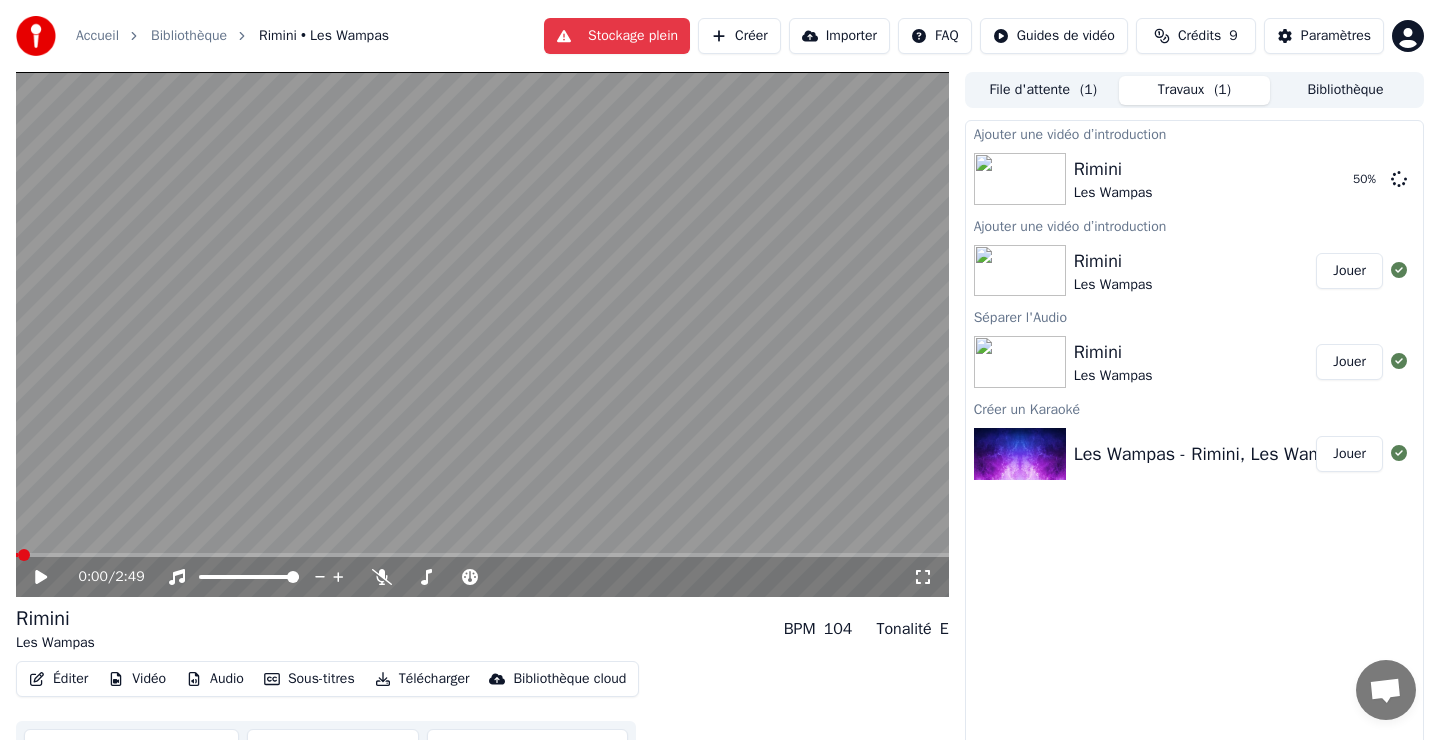 click 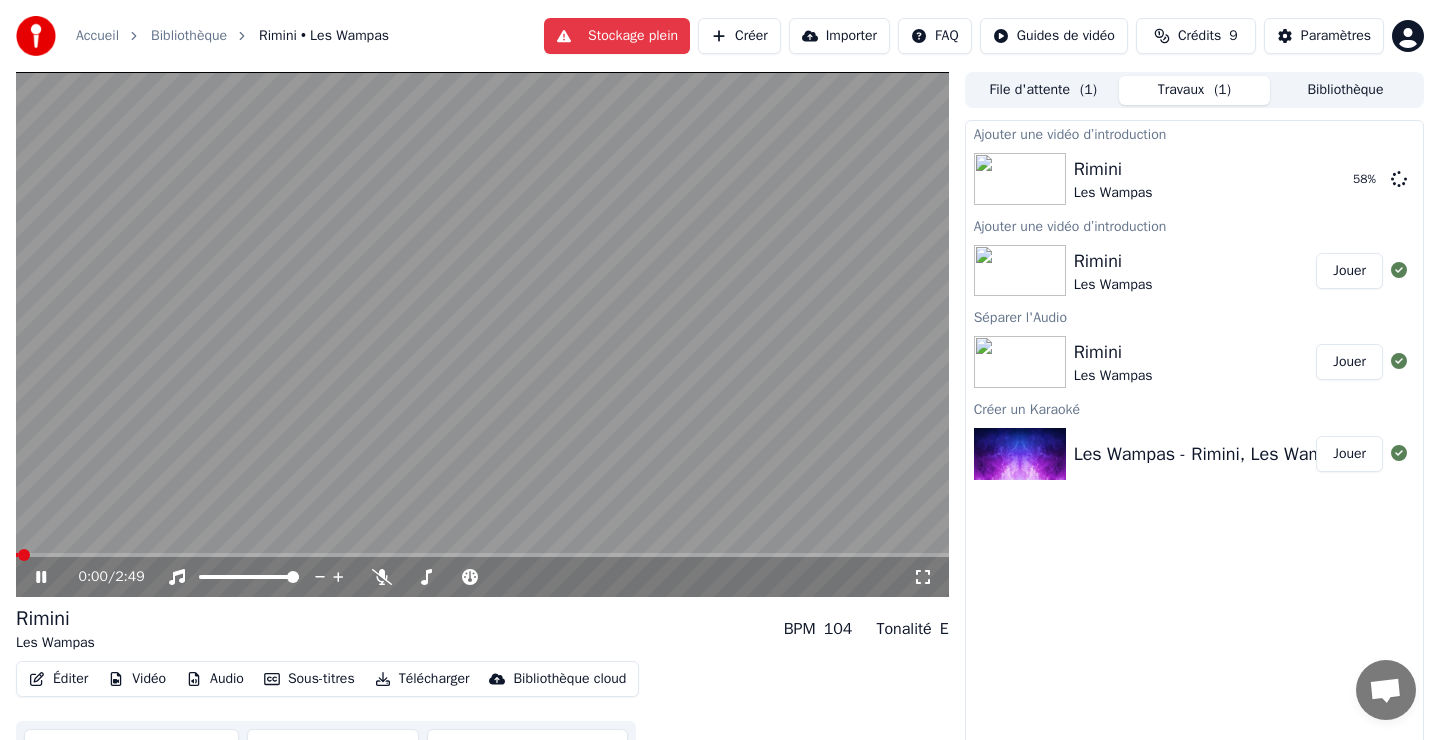 click 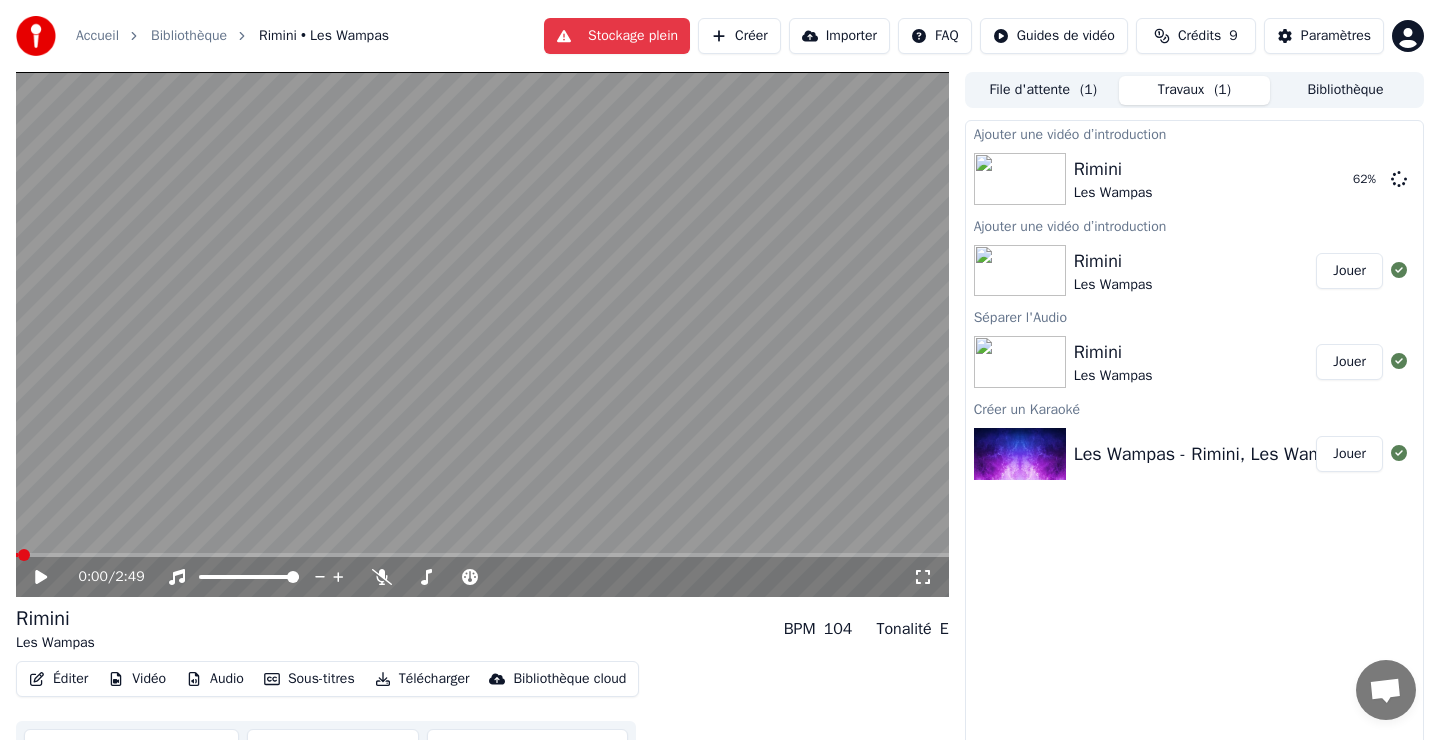 click at bounding box center [482, 334] 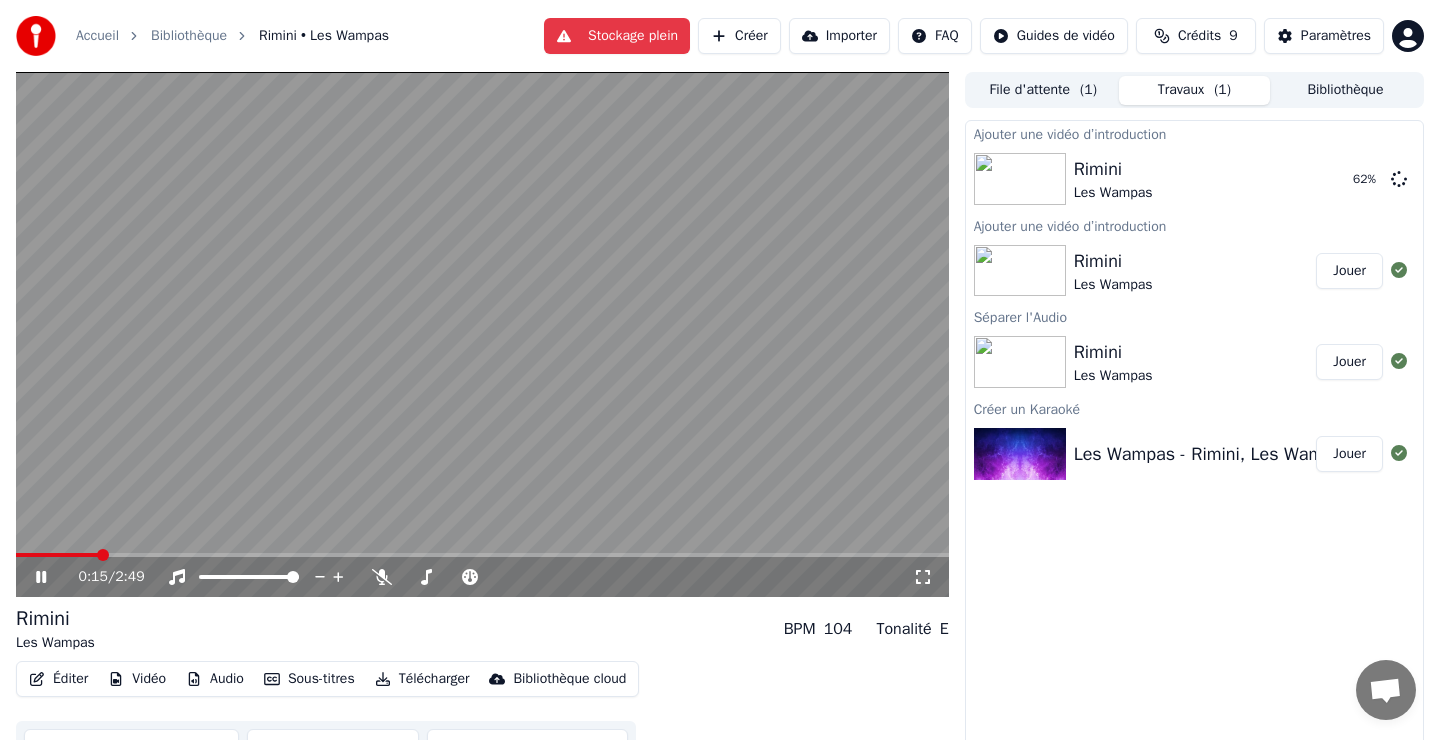 click 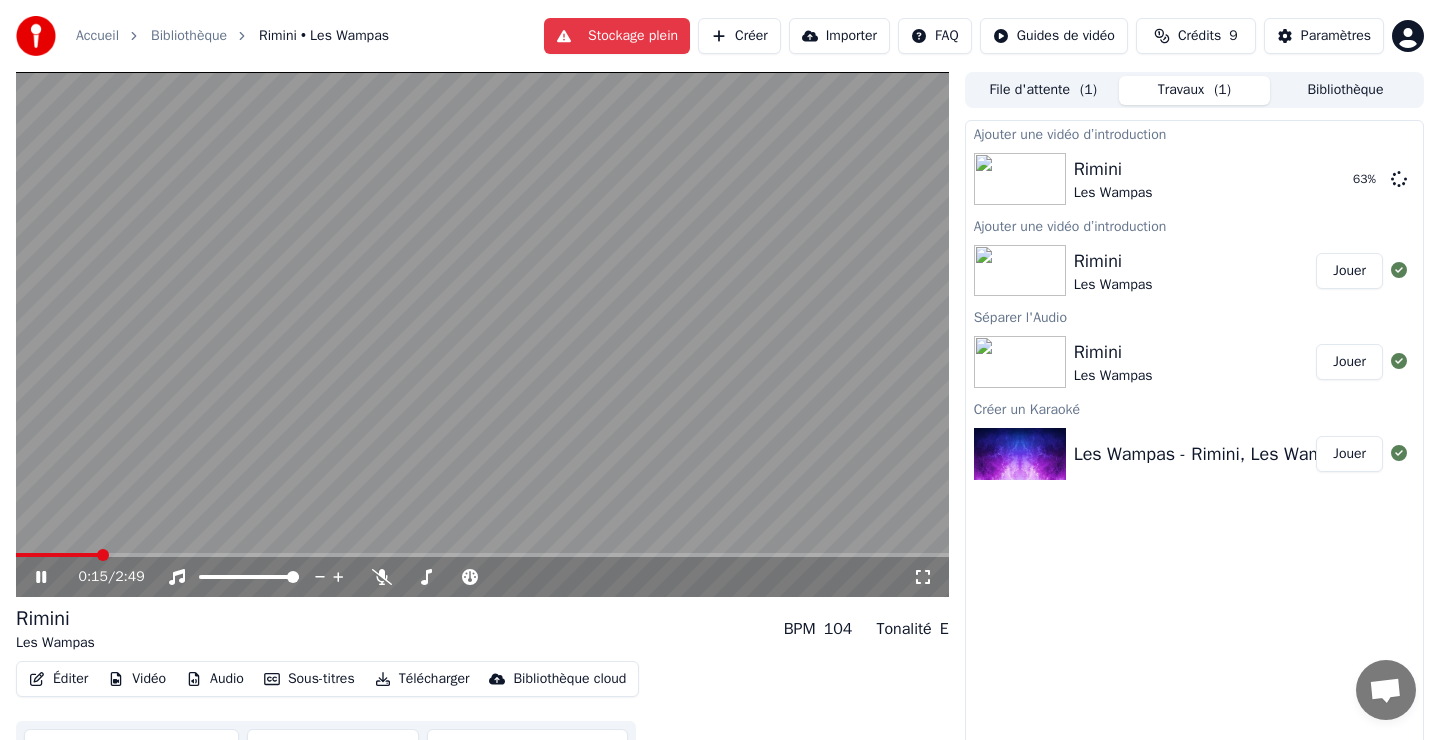 click 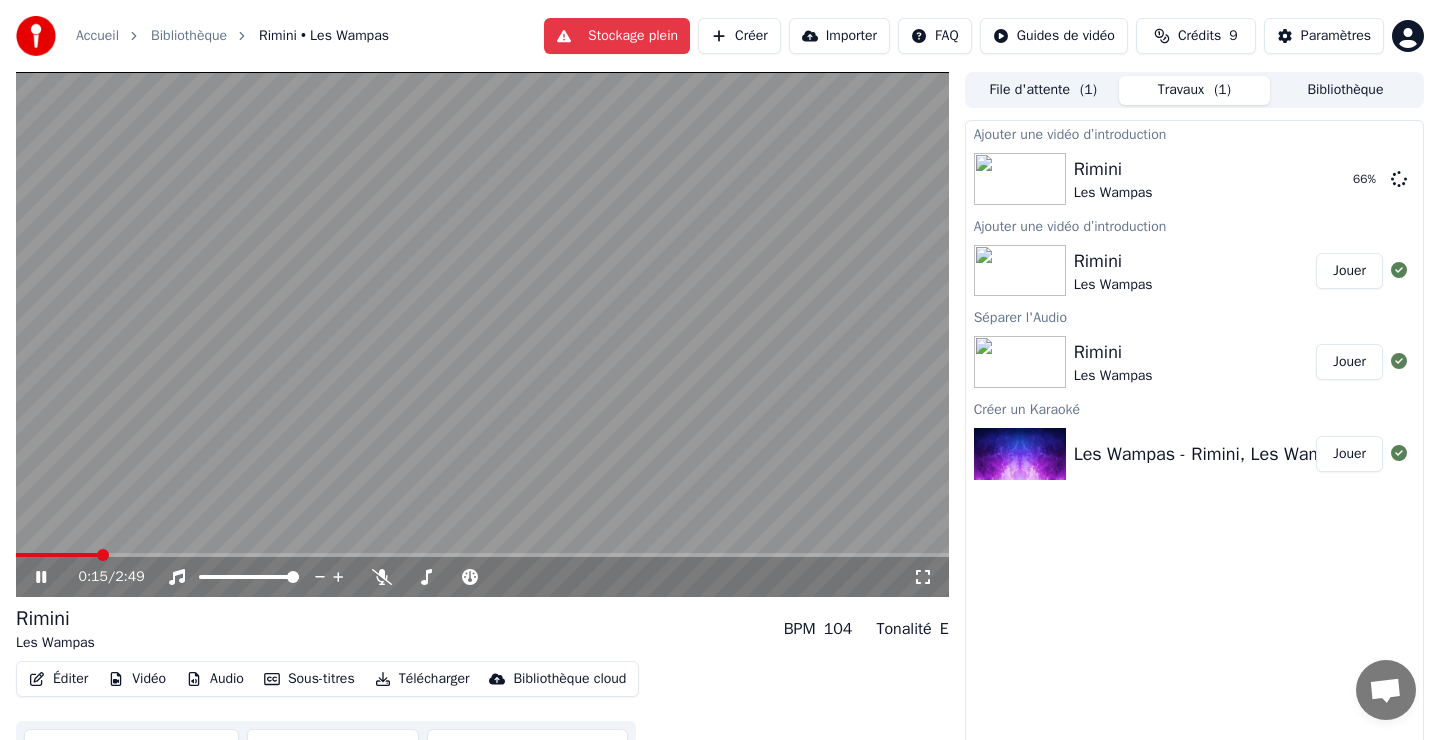 click at bounding box center [482, 555] 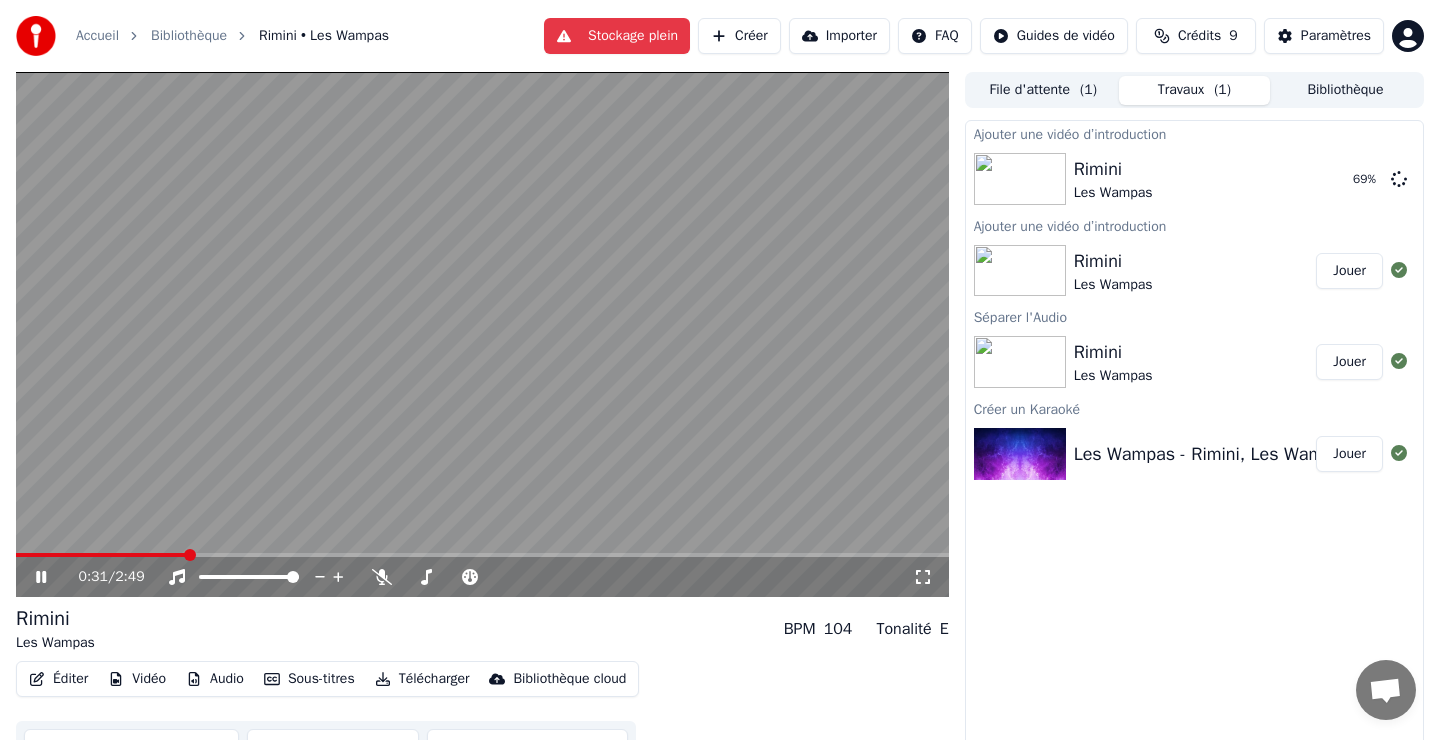 click 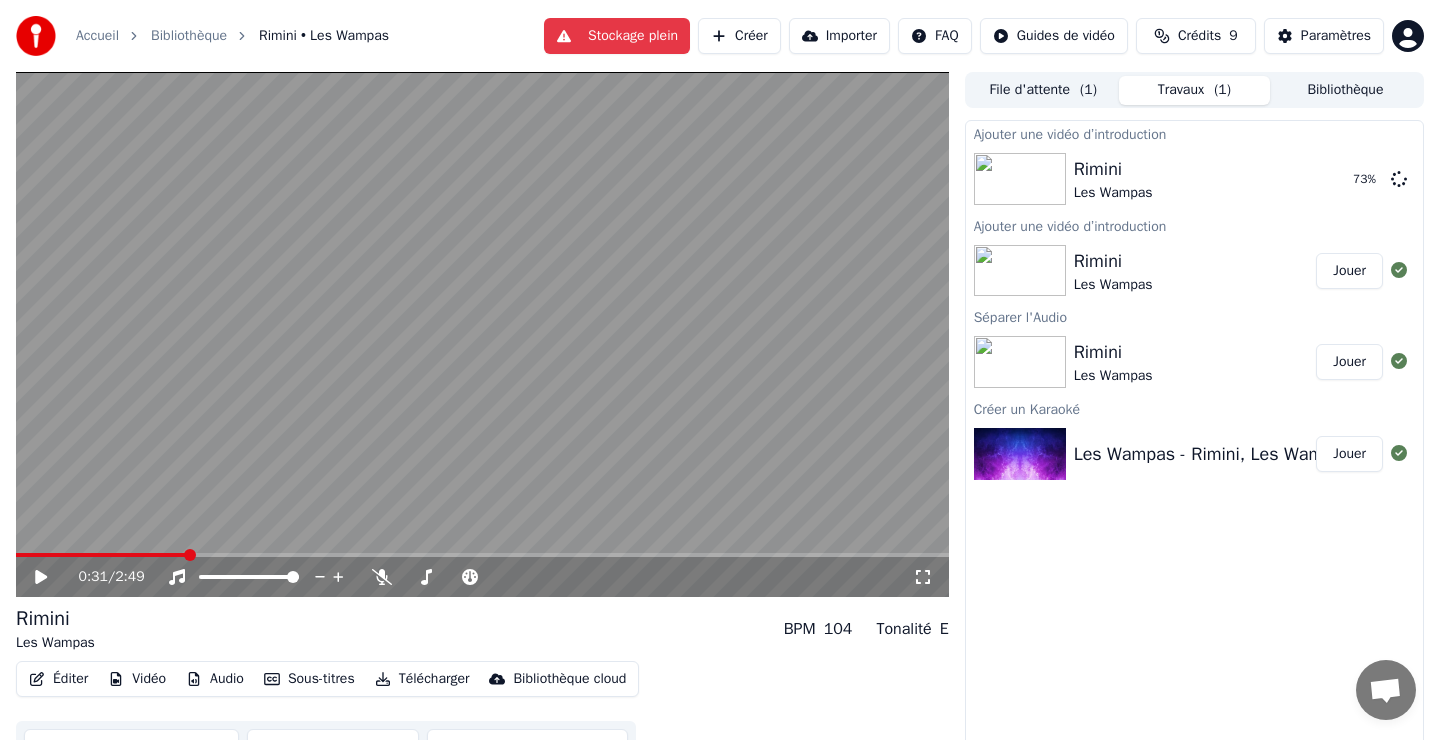 click 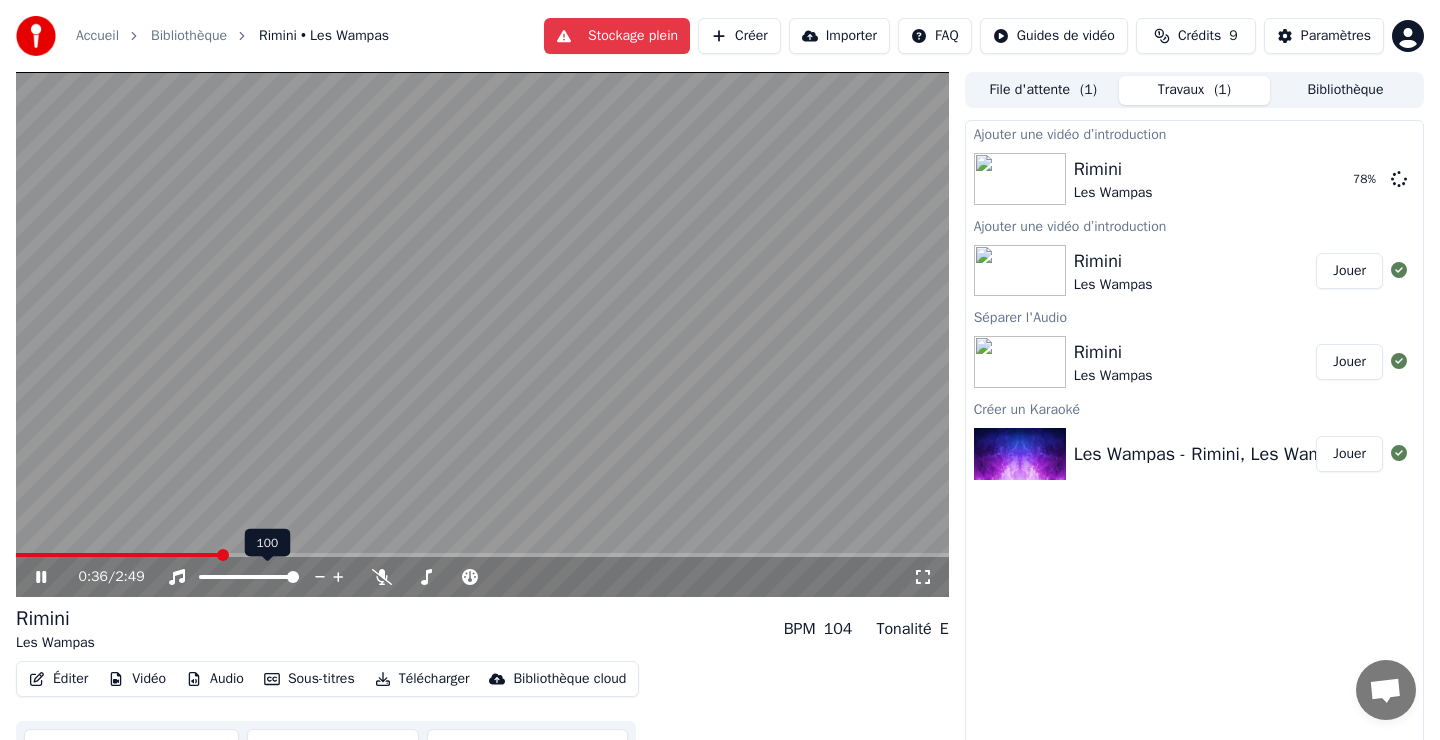 click 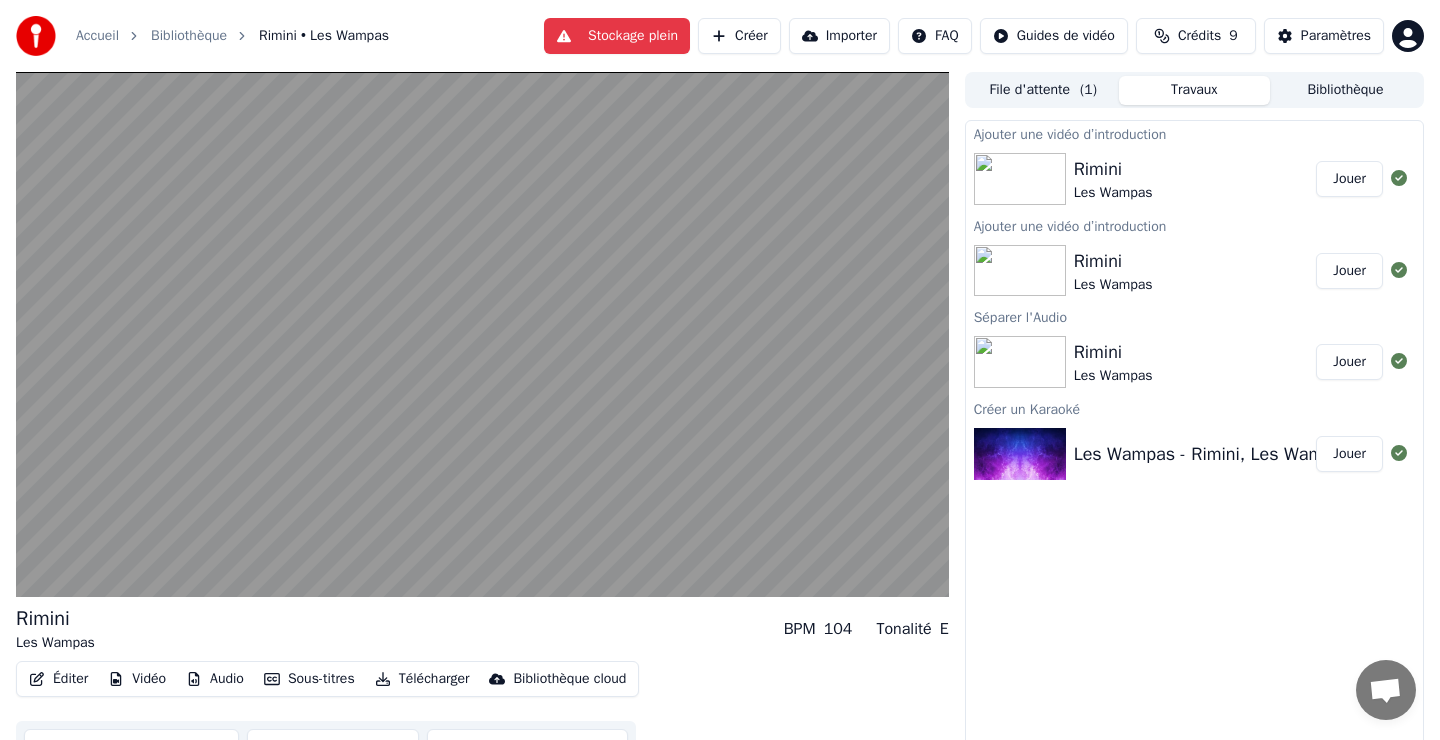 click on "Jouer" at bounding box center (1349, 179) 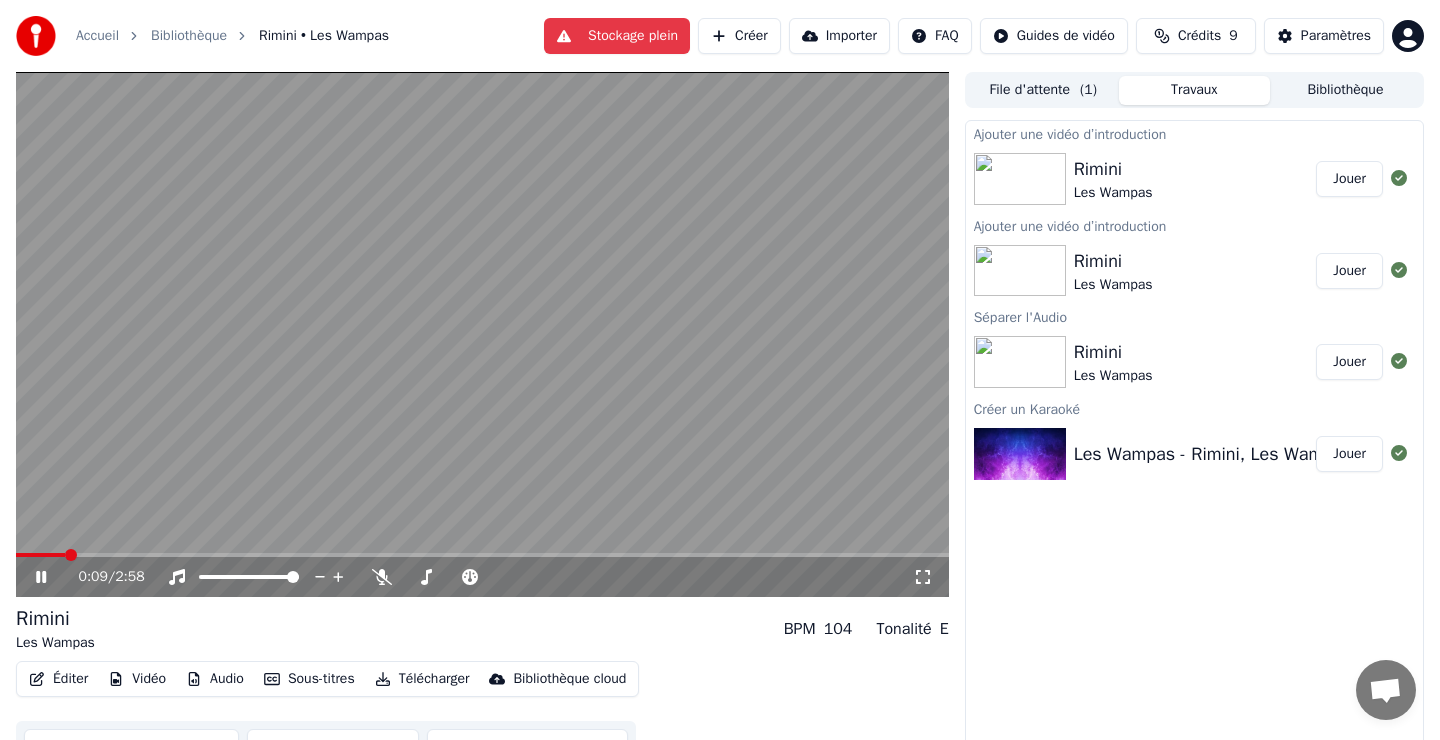 click at bounding box center (482, 555) 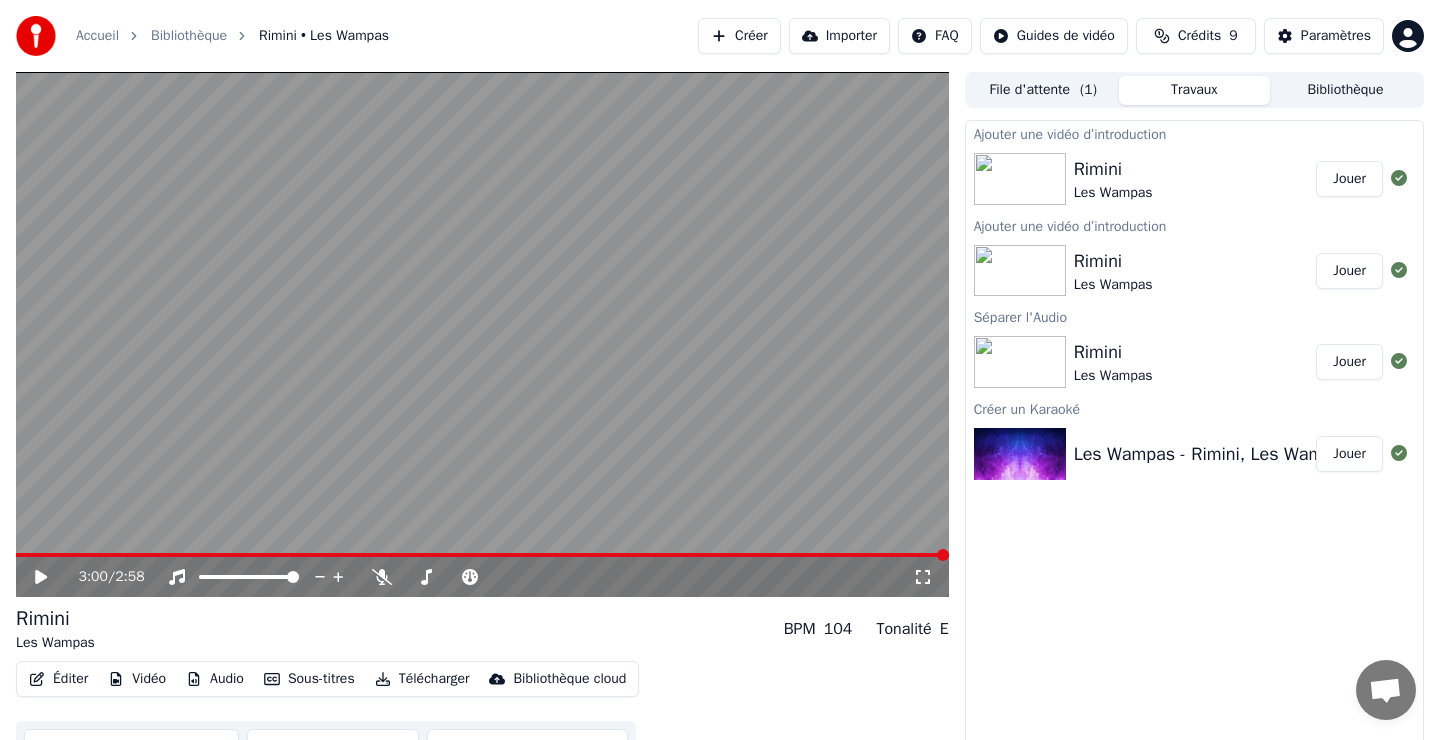 click on "Vidéo" at bounding box center (137, 679) 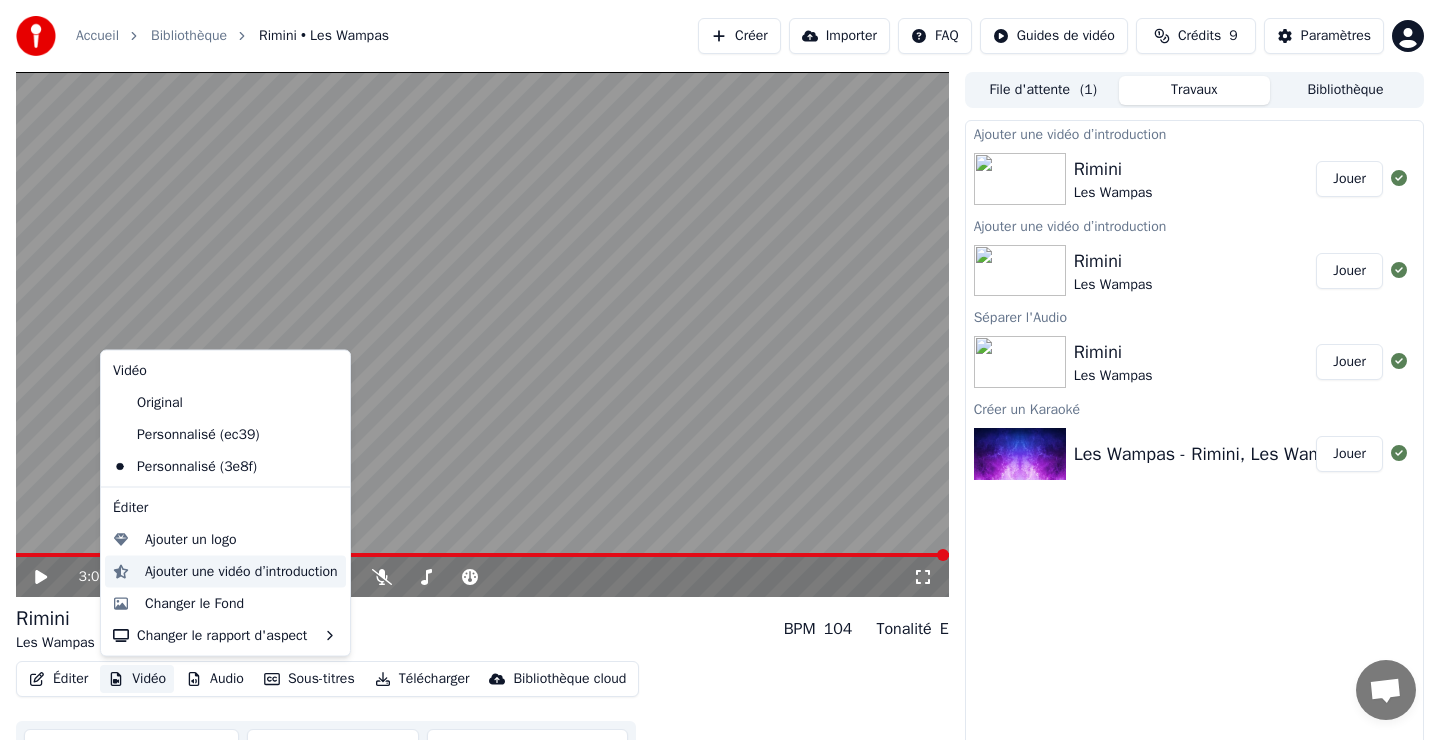 click on "Ajouter une vidéo d’introduction" at bounding box center (241, 571) 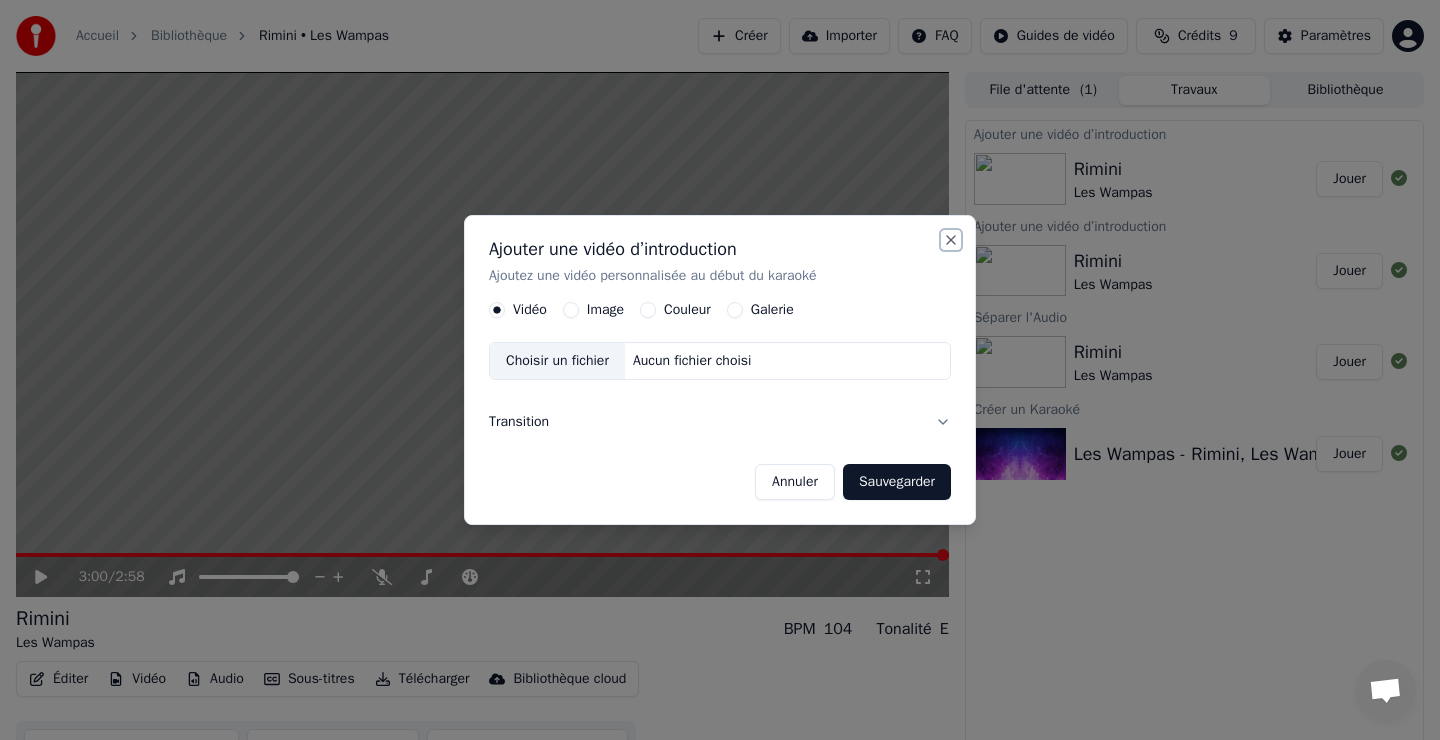 click on "Close" at bounding box center (951, 240) 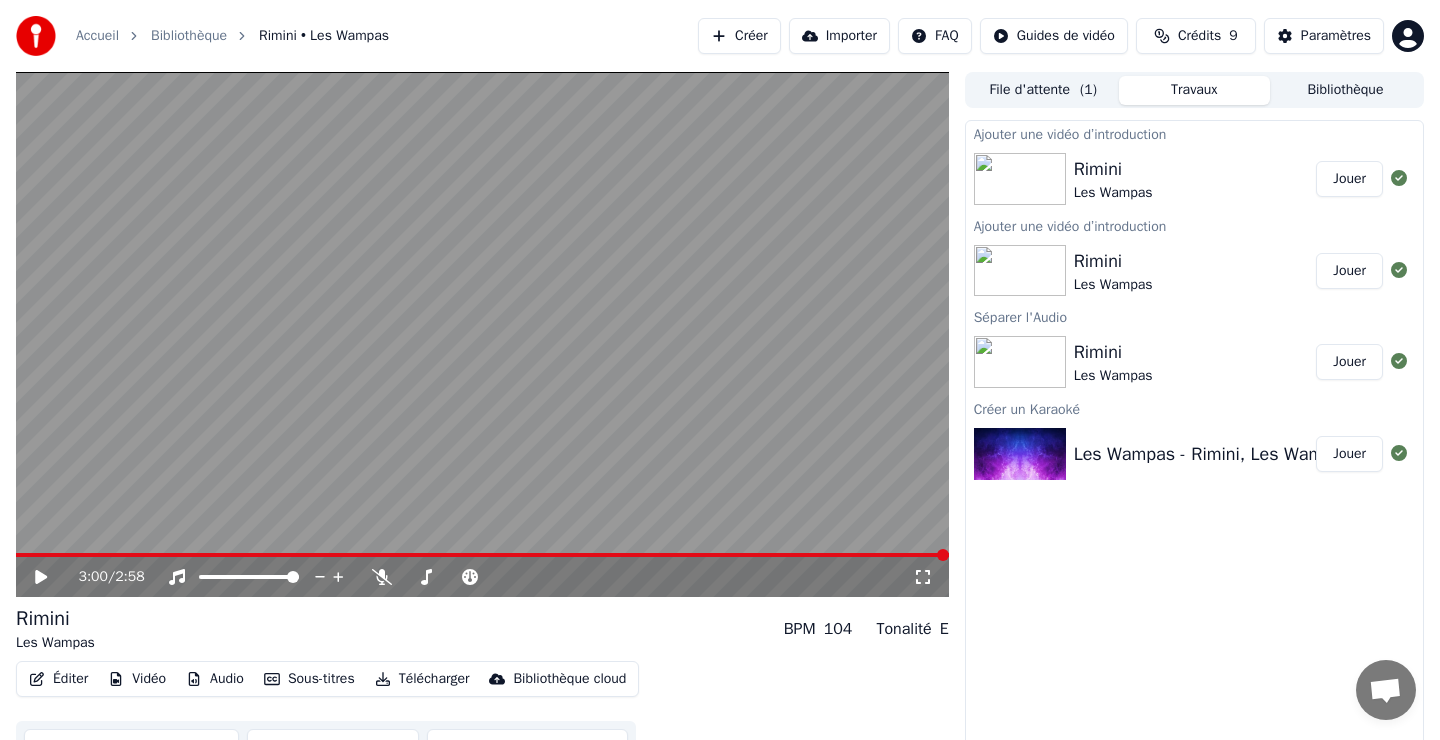 click on "Rimini Les Wampas" at bounding box center [1195, 362] 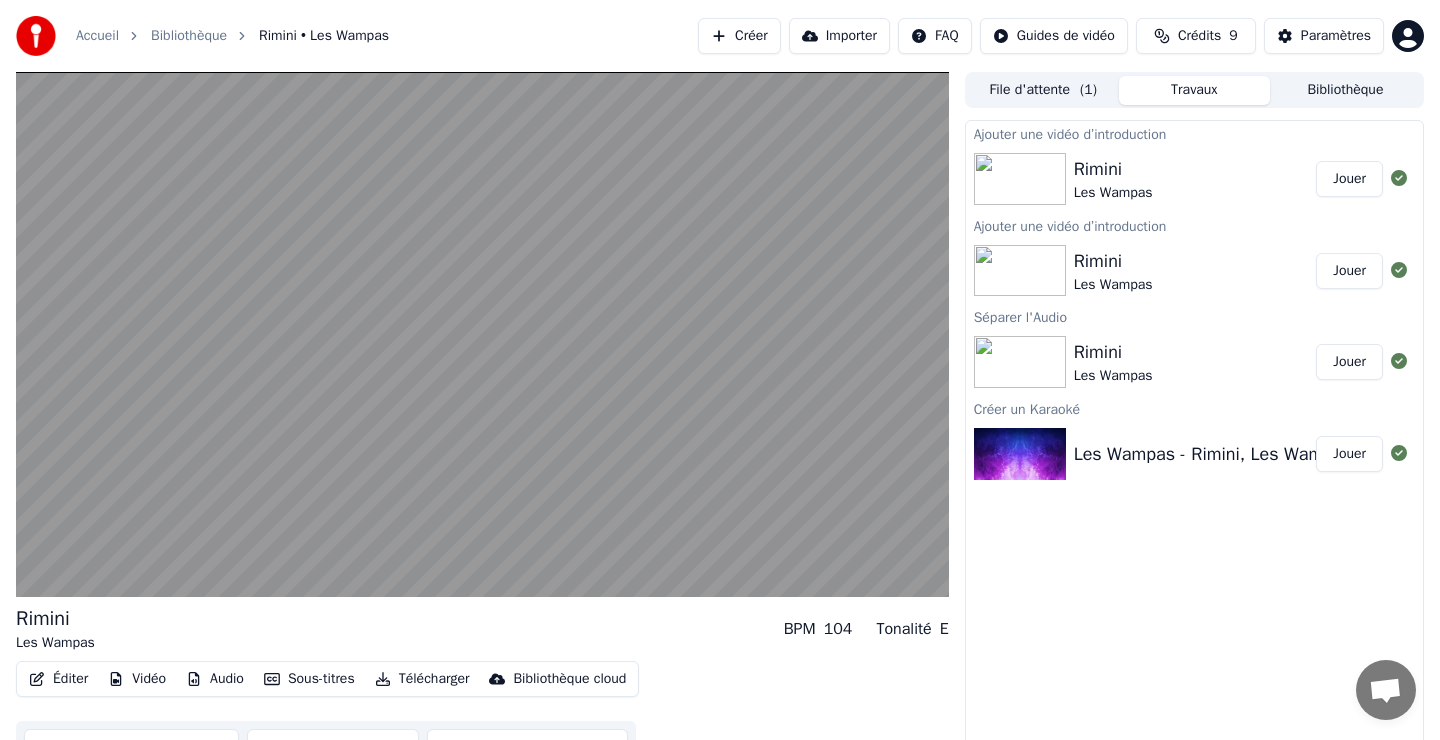 click on "Jouer" at bounding box center [1349, 362] 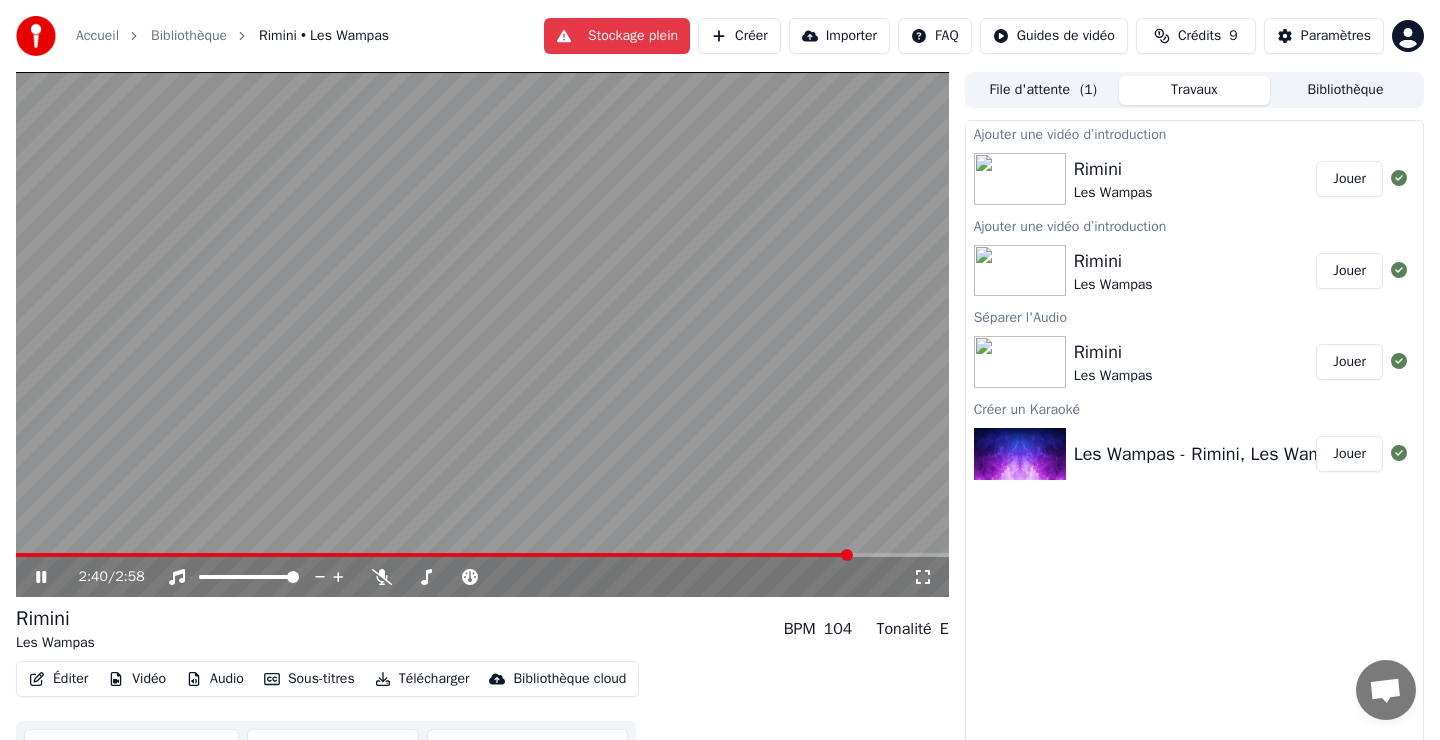 click on "Sous-titres" at bounding box center [309, 679] 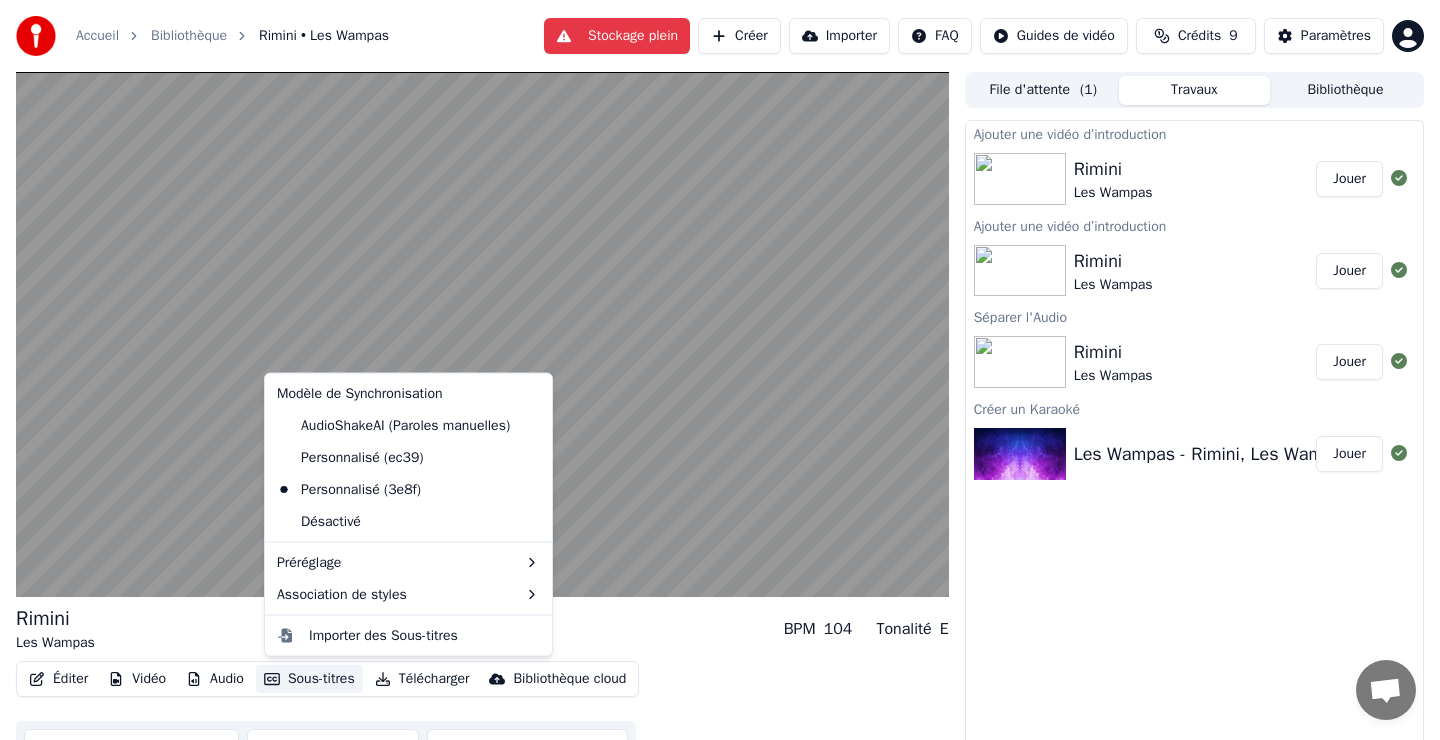 click on "Ajouter une vidéo d’introduction Rimini Les Wampas Jouer Ajouter une vidéo d’introduction Rimini Les Wampas Jouer Séparer l'Audio Rimini Les Wampas Jouer Créer un Karaoké Les Wampas - Rimini, Les Wampas Jouer" at bounding box center [1194, 434] 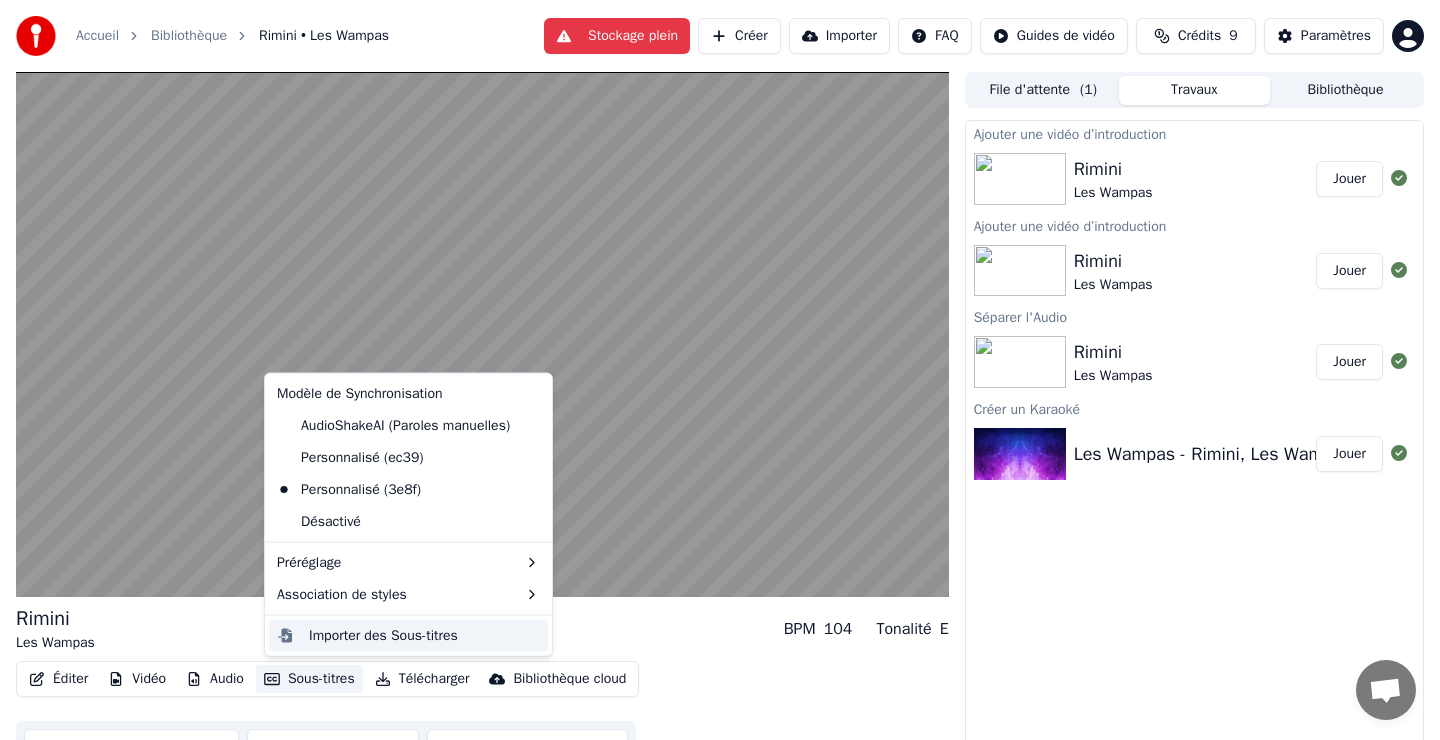 click on "Importer des Sous-titres" at bounding box center (383, 635) 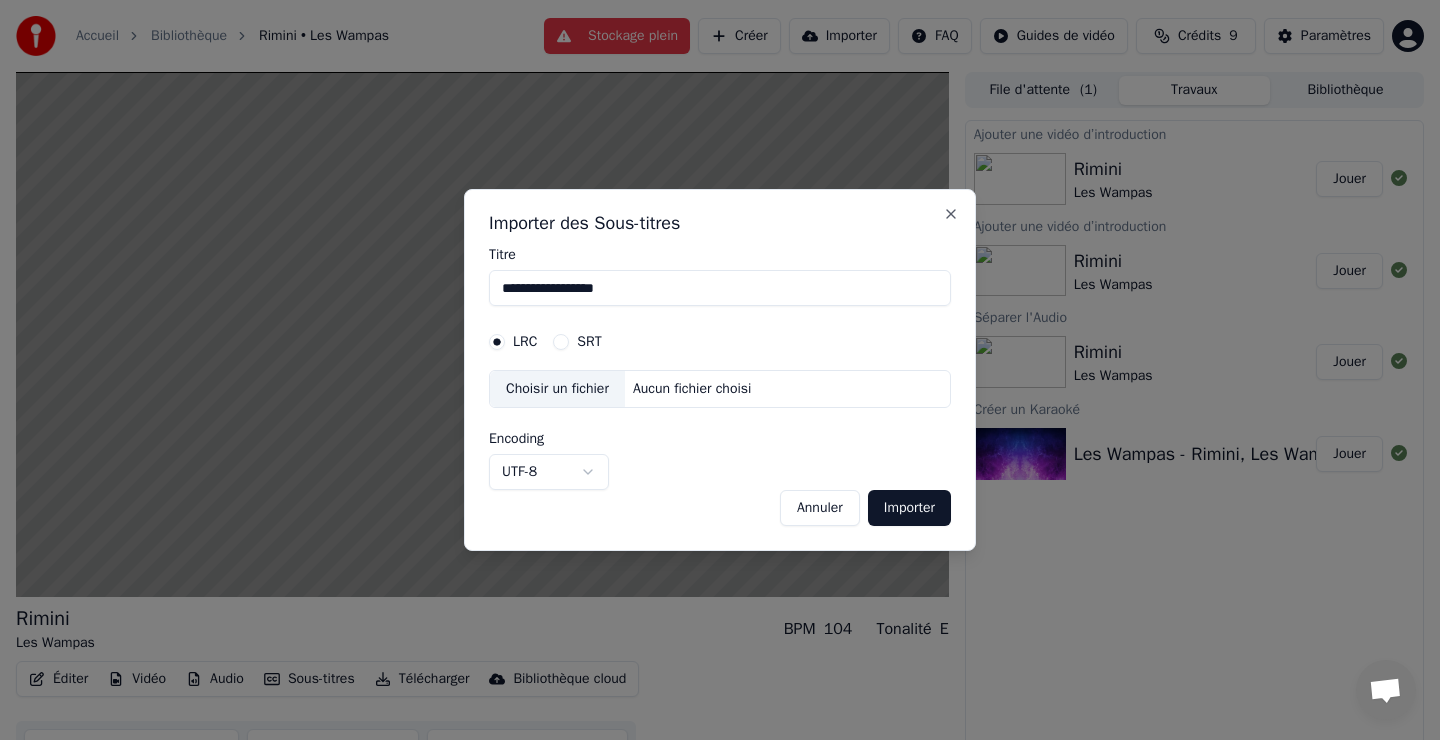 click on "**********" at bounding box center (720, 288) 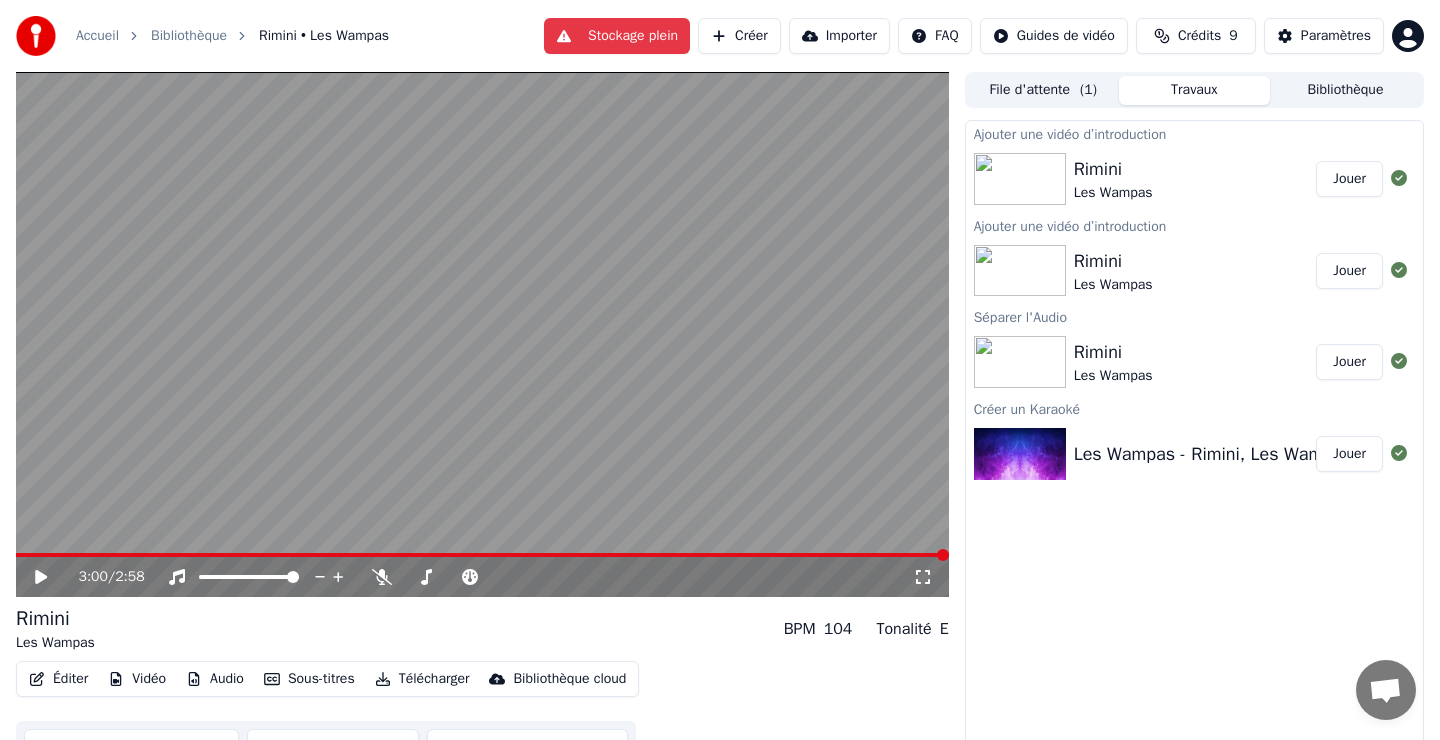 click on "Synchronisation manuelle Télécharger la vidéo Ouvrir l'Ecran Duplicata" at bounding box center (326, 747) 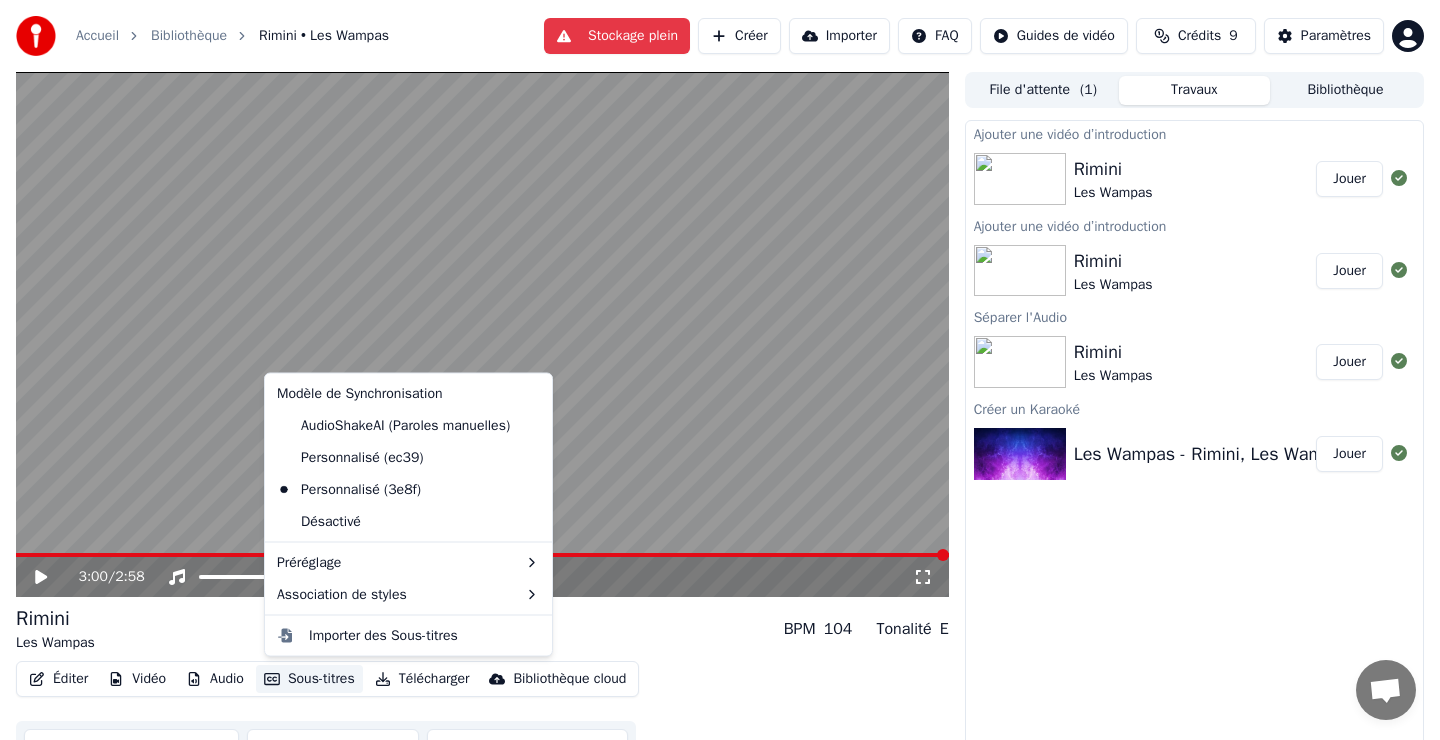 click on "Sous-titres" at bounding box center [309, 679] 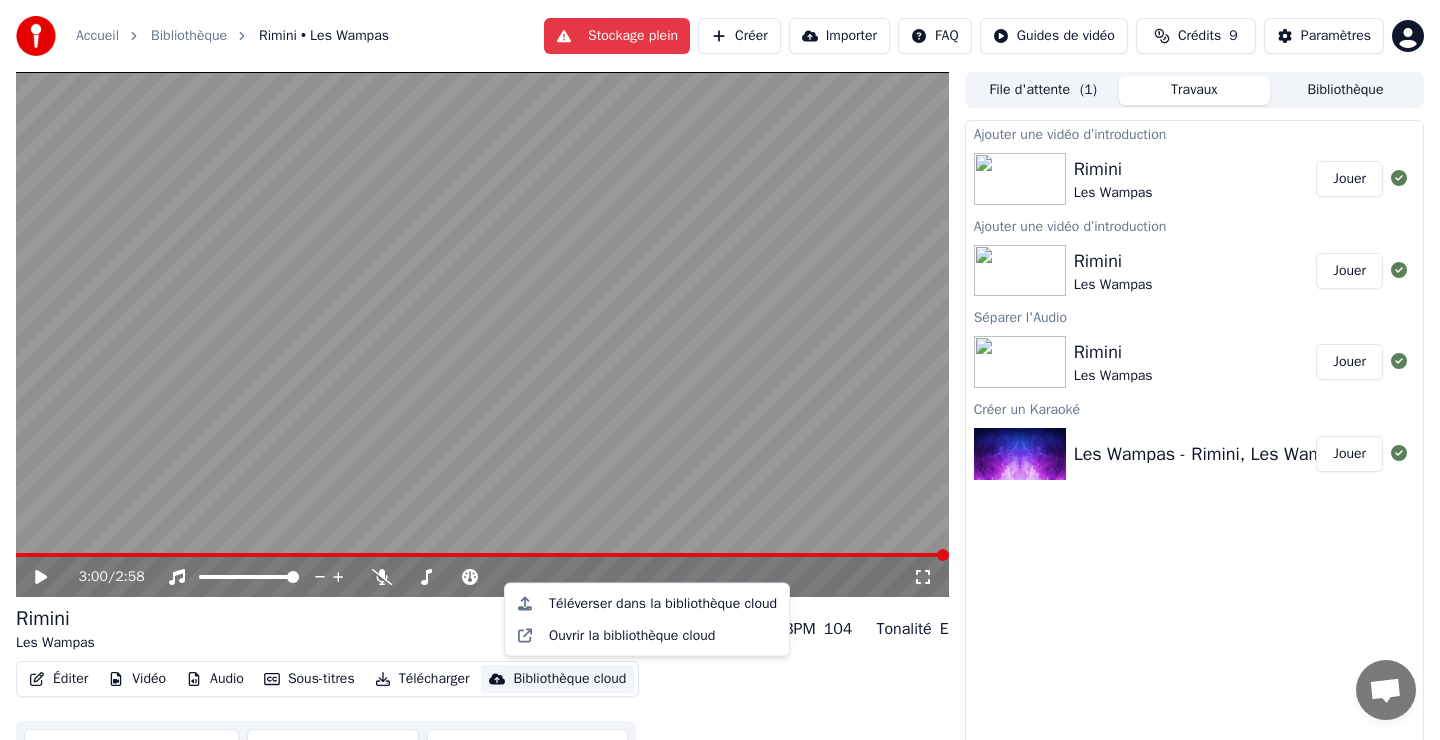 click on "Éditer Vidéo Audio Sous-titres Télécharger Bibliothèque cloud Synchronisation manuelle Télécharger la vidéo Ouvrir l'Ecran Duplicata" at bounding box center [482, 717] 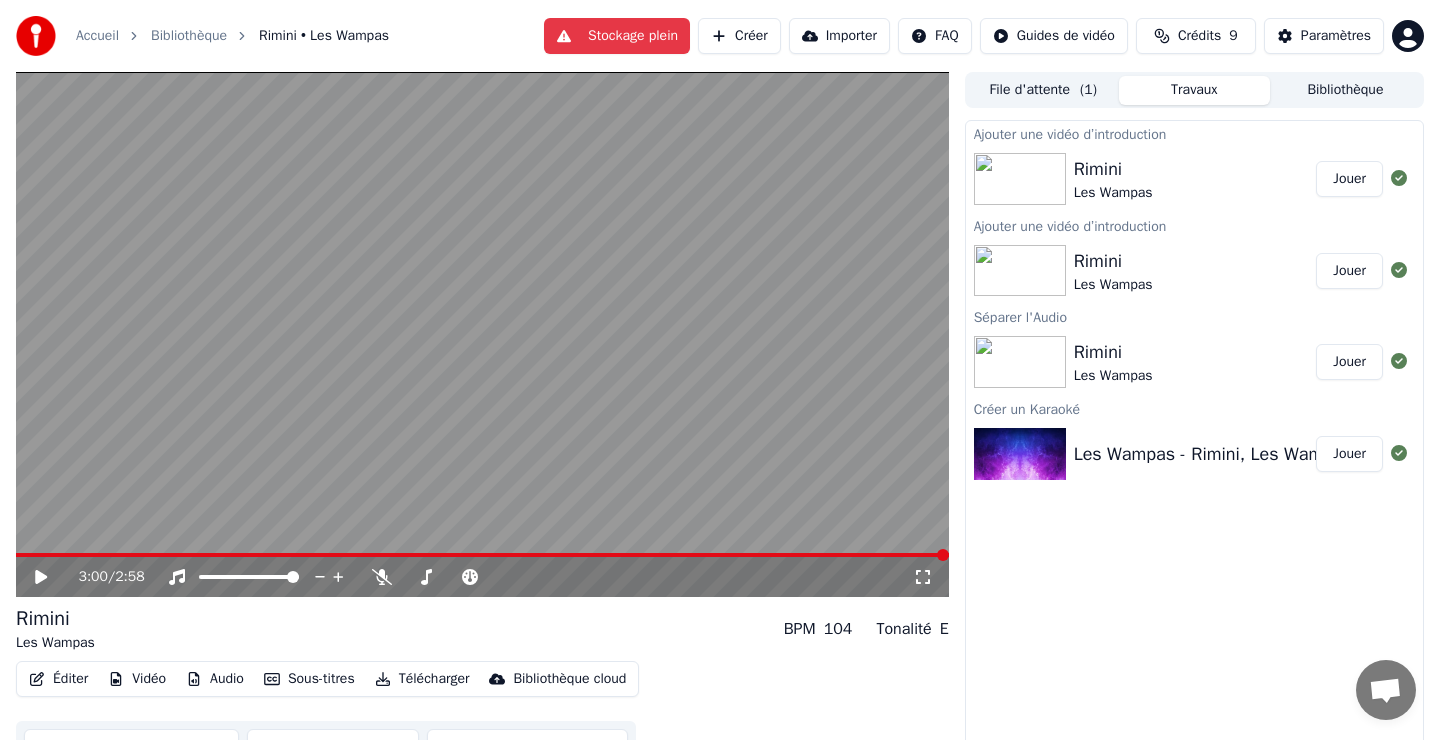 scroll, scrollTop: 32, scrollLeft: 0, axis: vertical 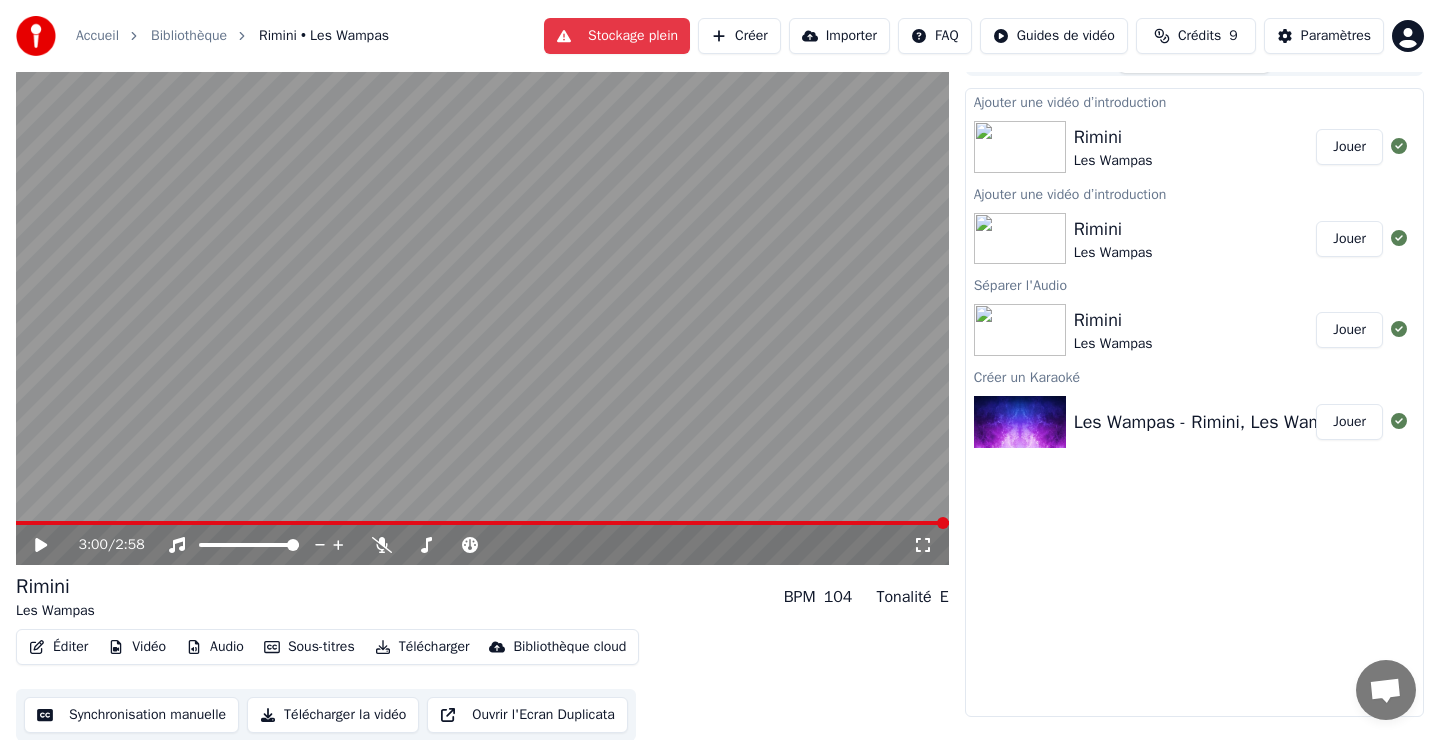 click on "Télécharger la vidéo" at bounding box center (333, 715) 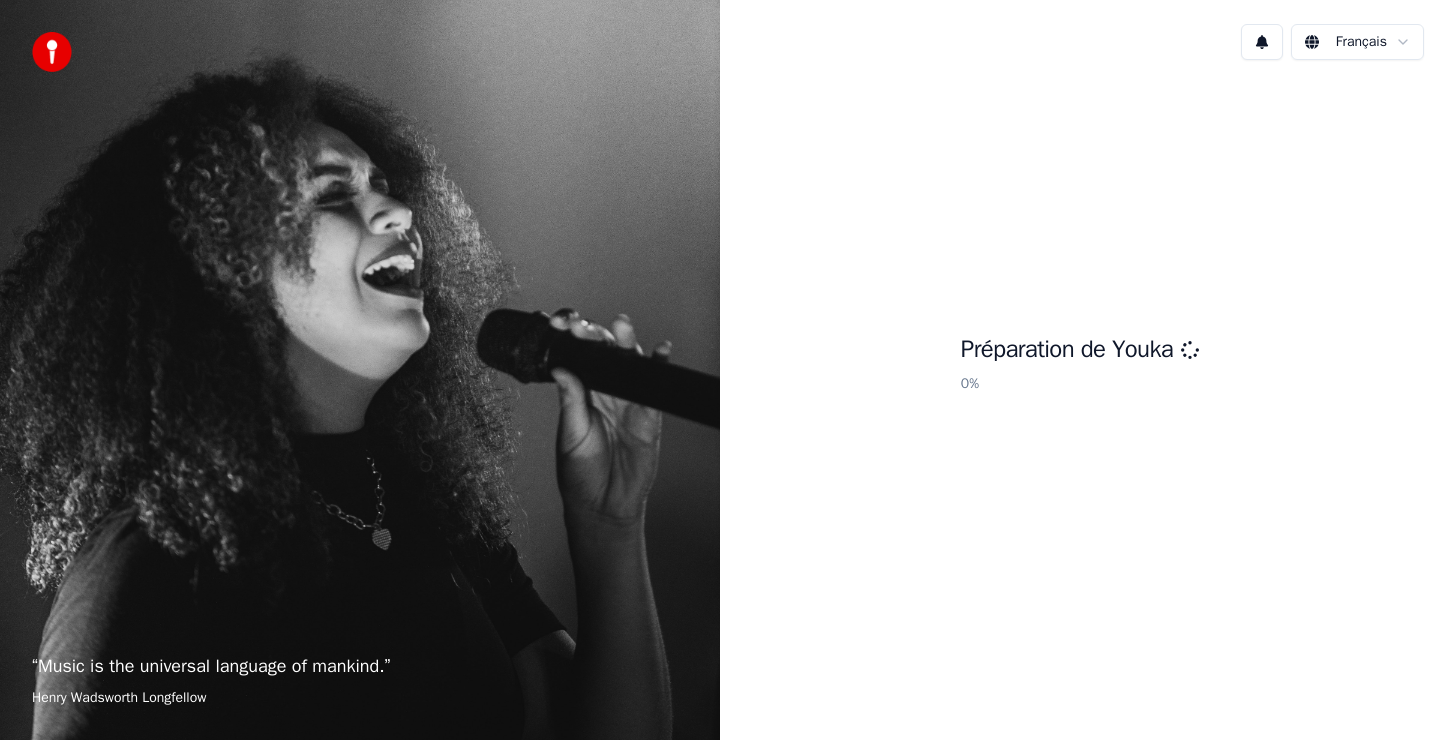 scroll, scrollTop: 0, scrollLeft: 0, axis: both 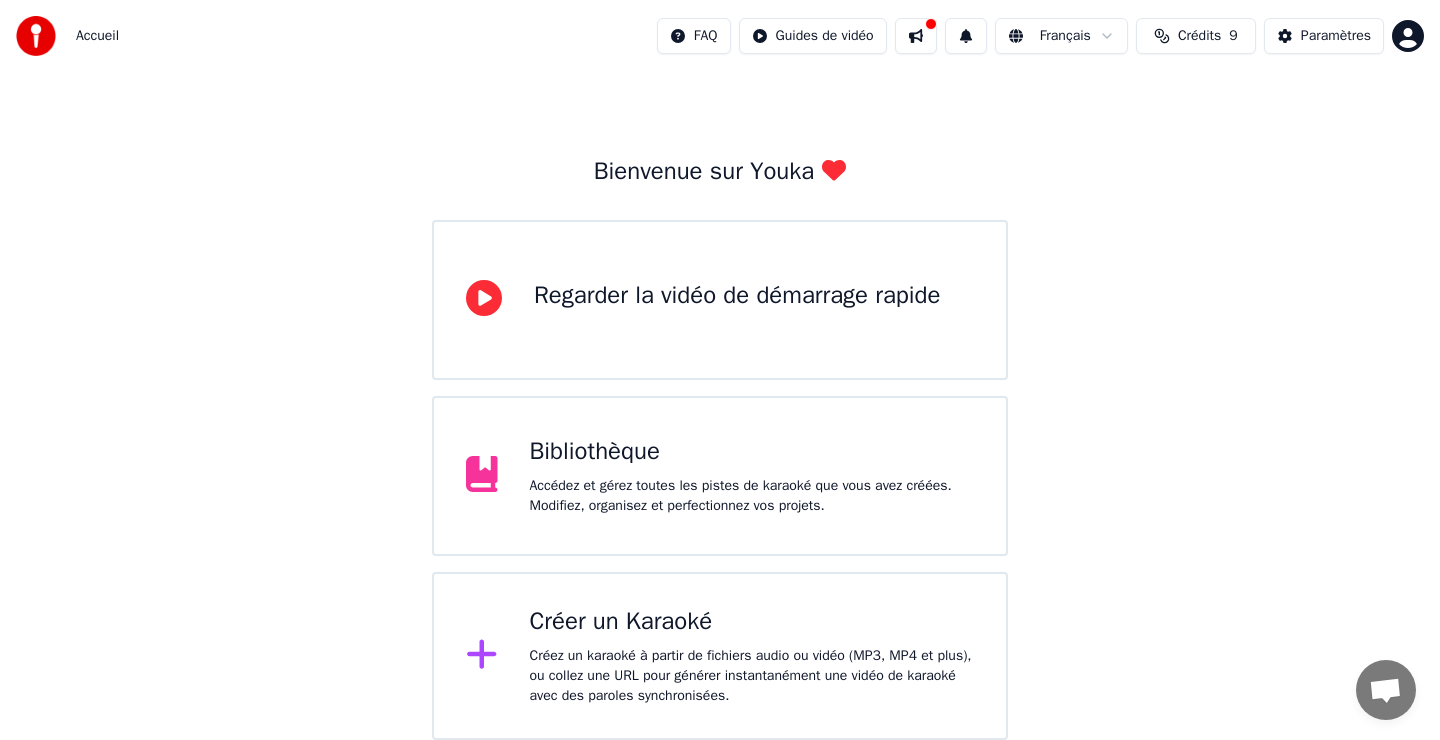 click on "Créer un Karaoké" at bounding box center (752, 622) 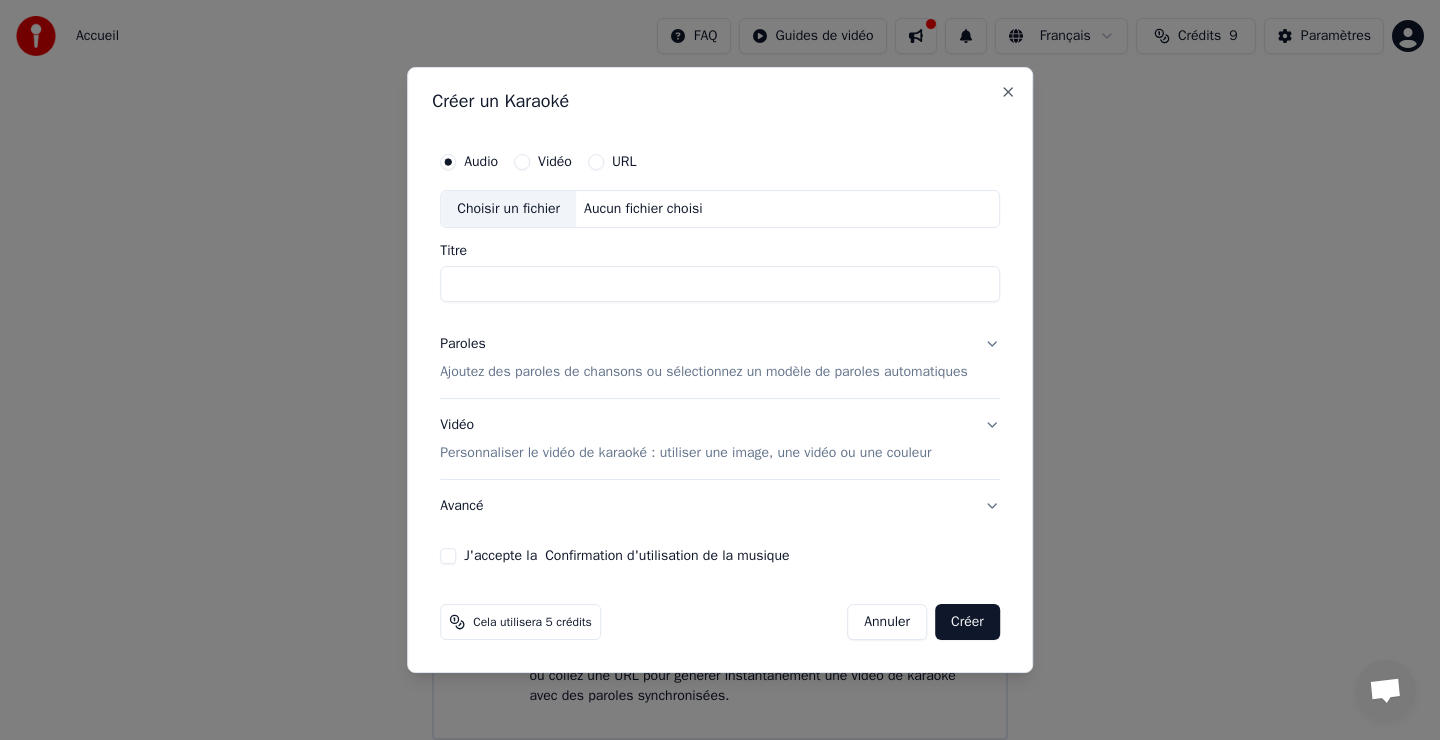 click on "Choisir un fichier" at bounding box center (508, 209) 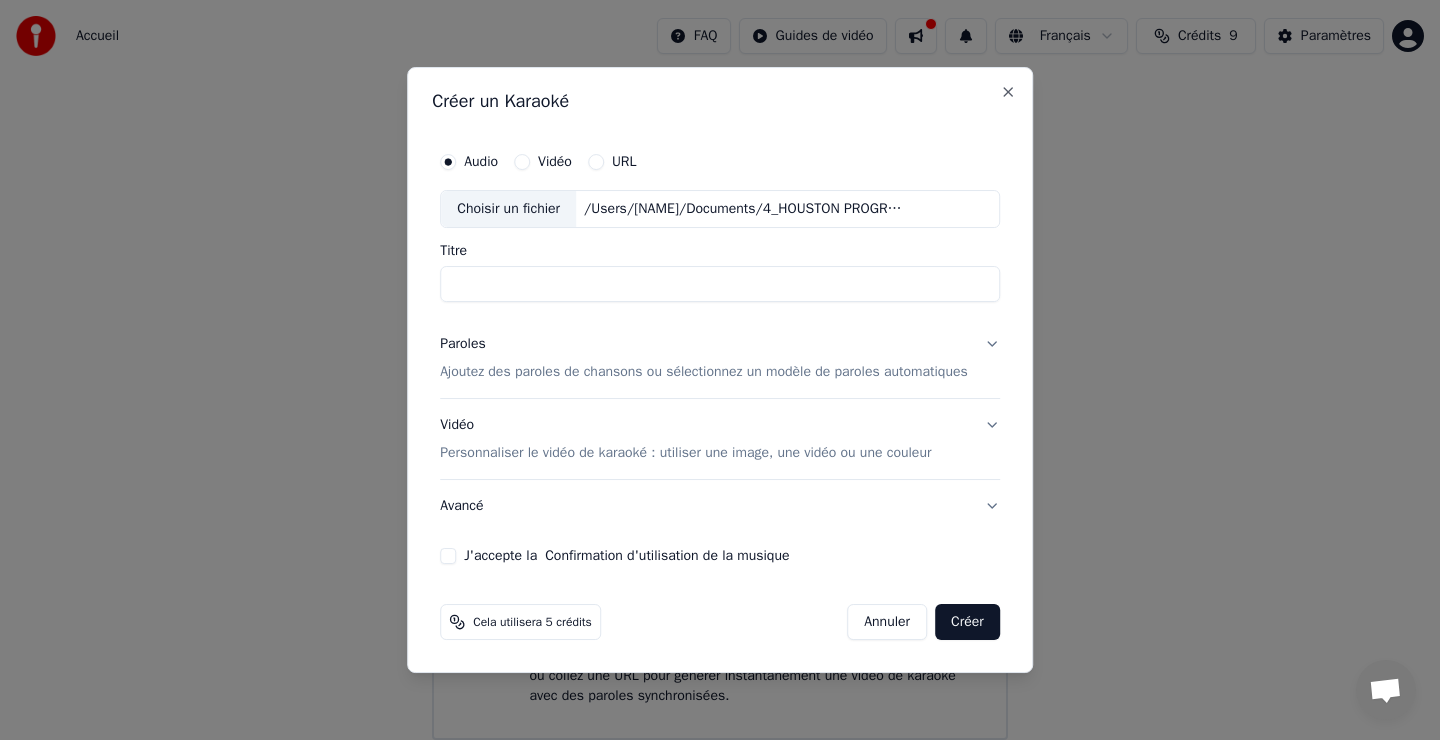 click on "Titre" at bounding box center [720, 284] 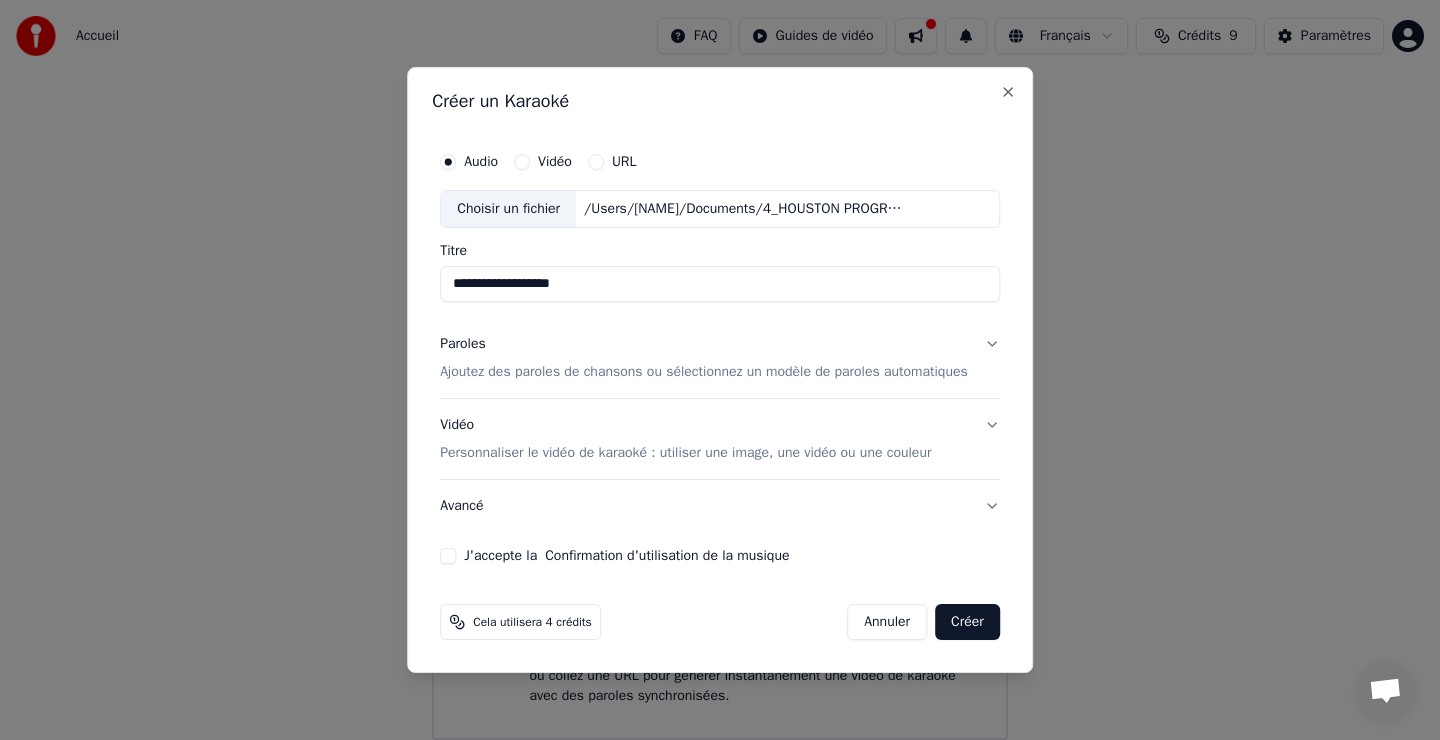 type on "**********" 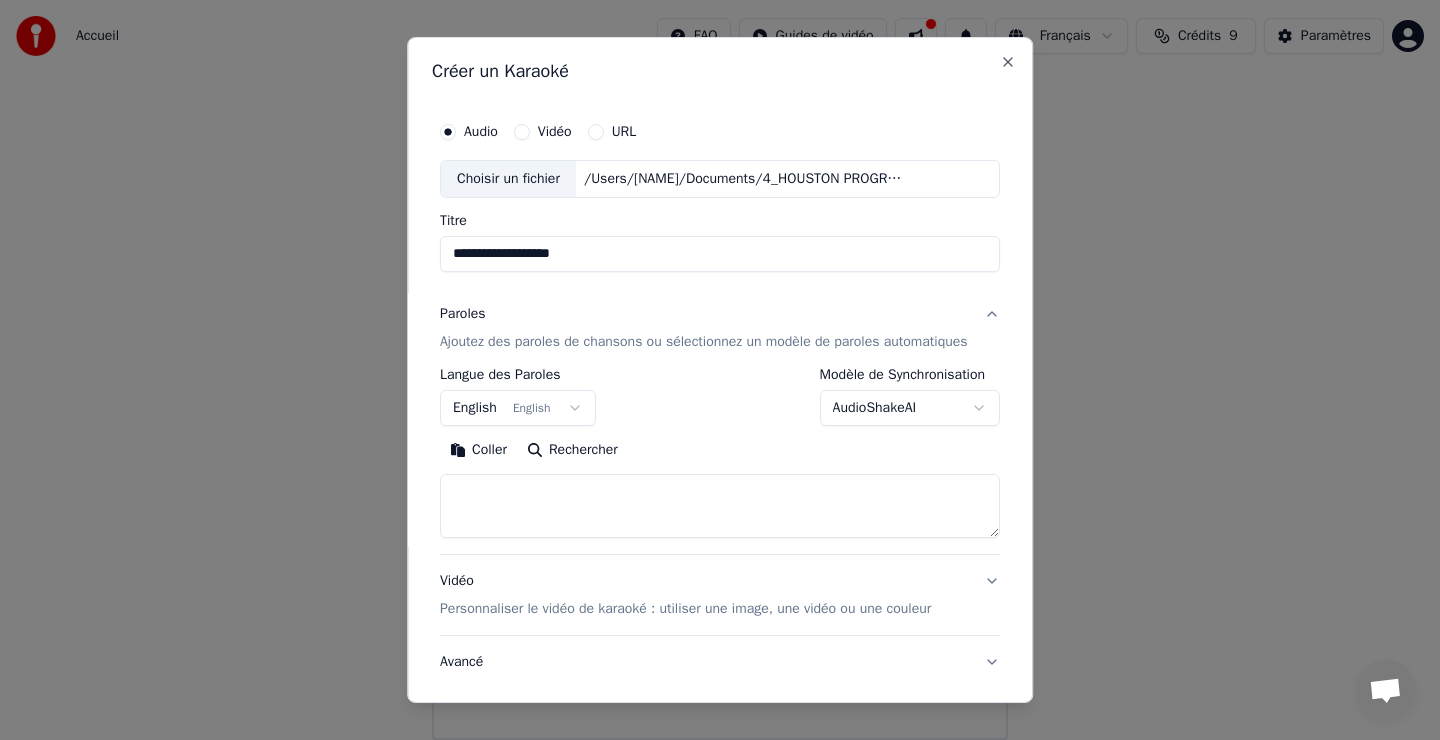 click at bounding box center [720, 506] 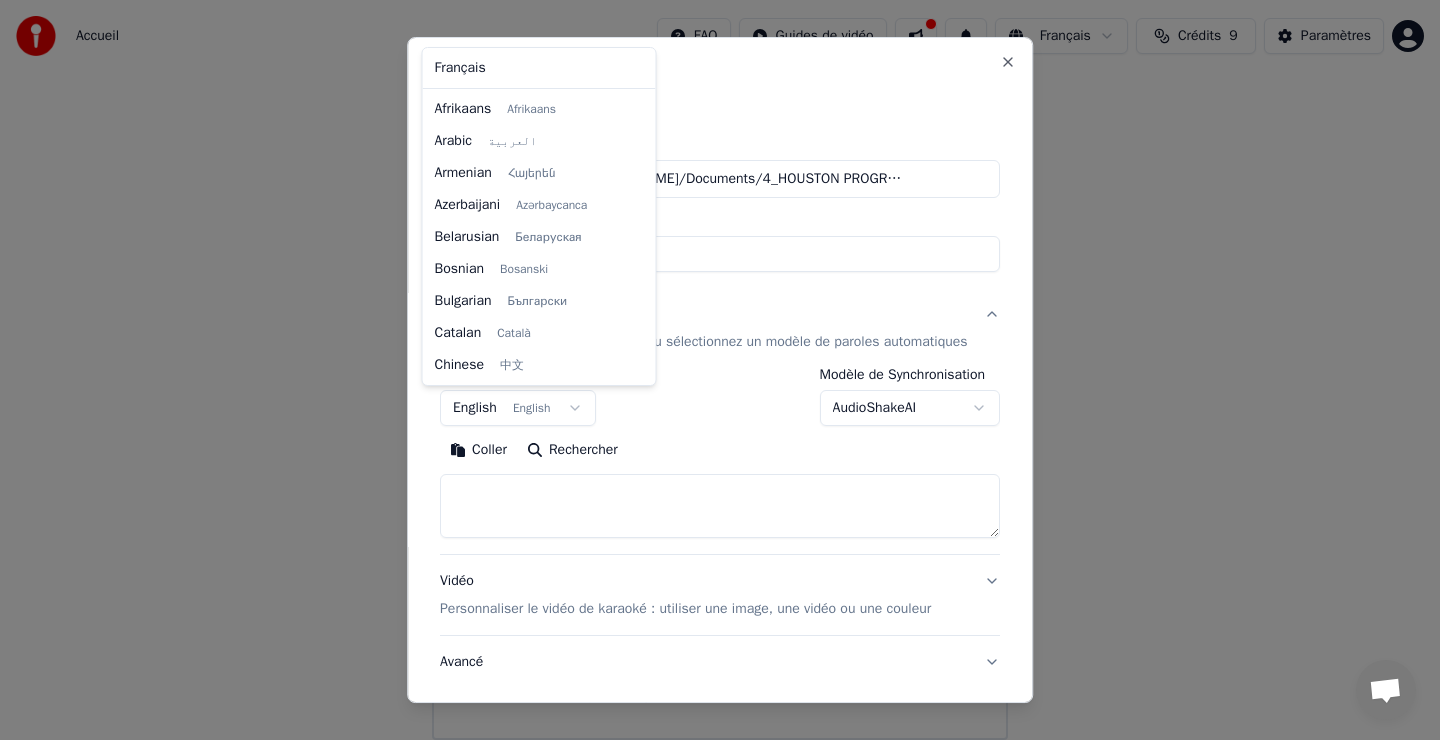 scroll, scrollTop: 160, scrollLeft: 0, axis: vertical 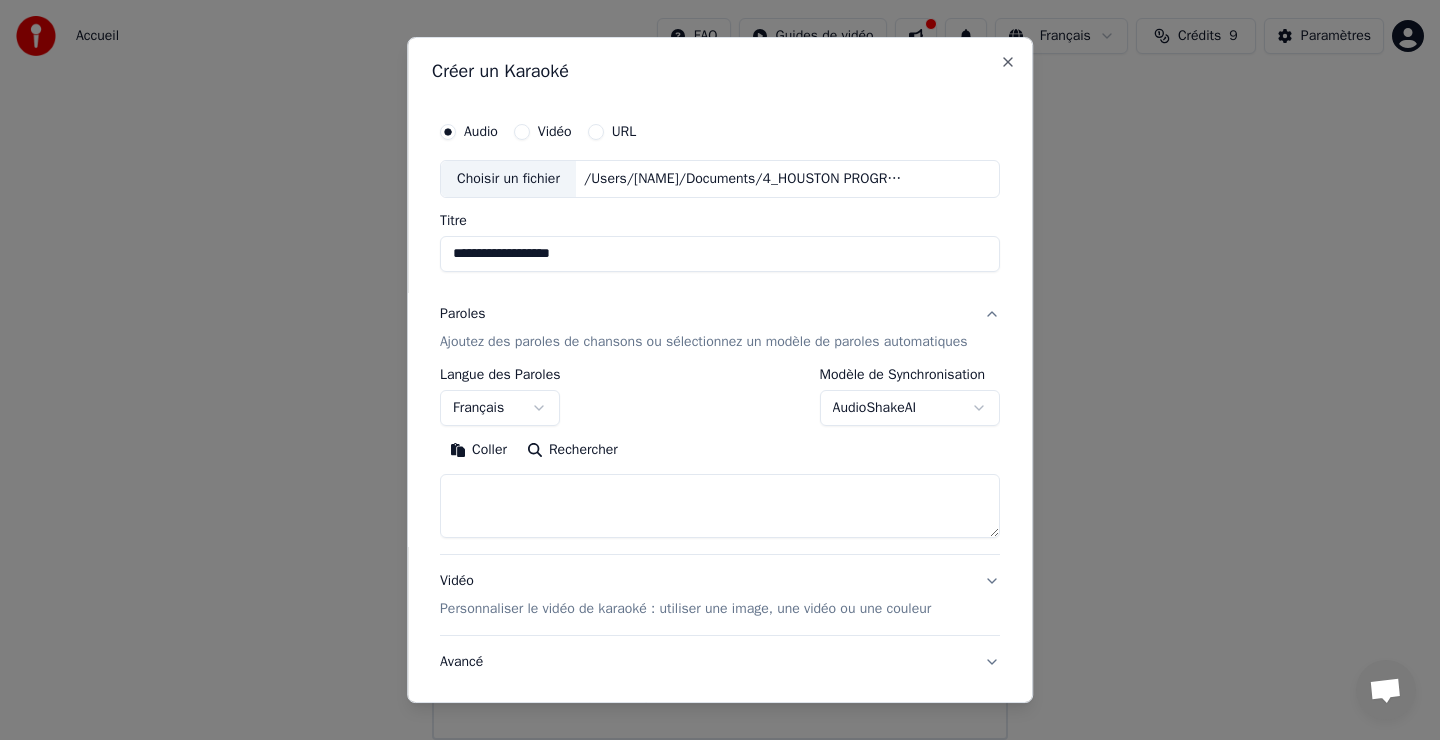 click at bounding box center [720, 506] 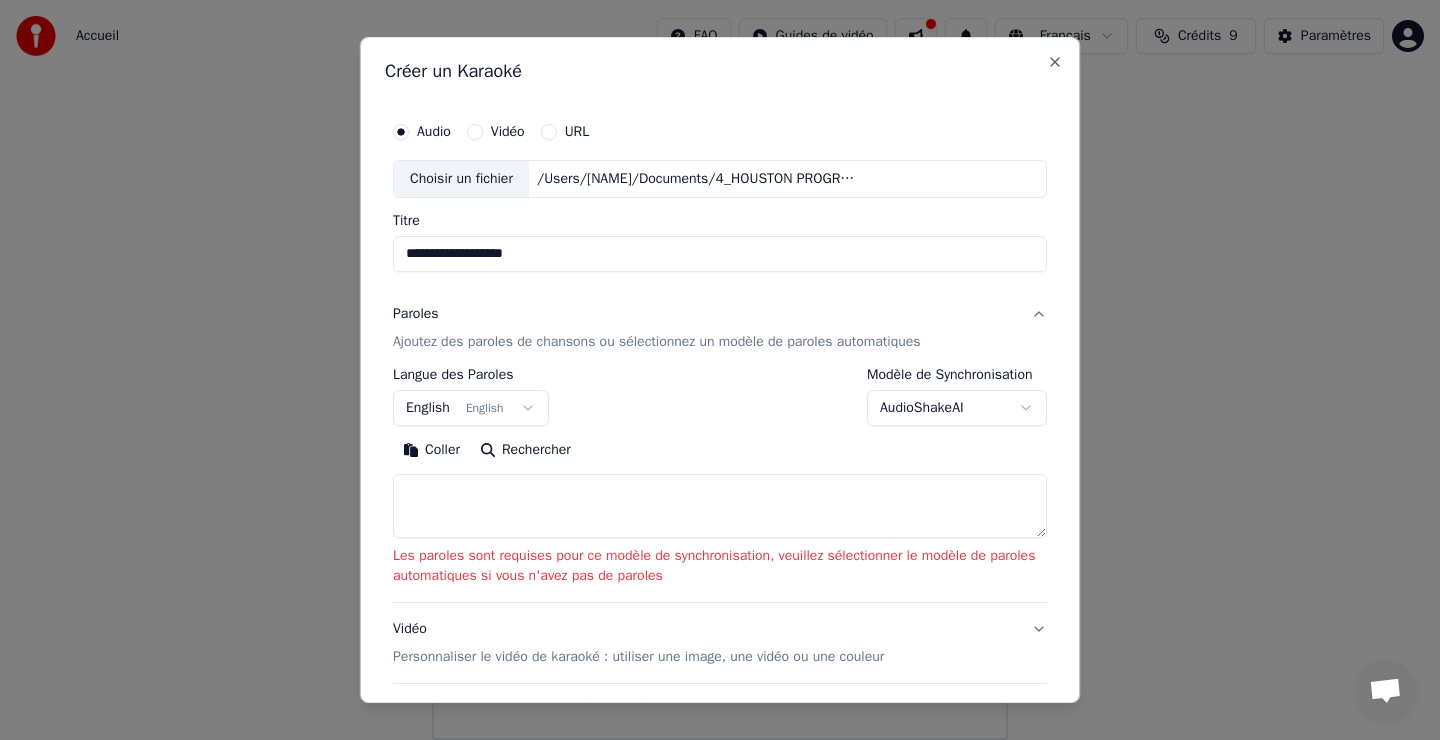 click at bounding box center (720, 506) 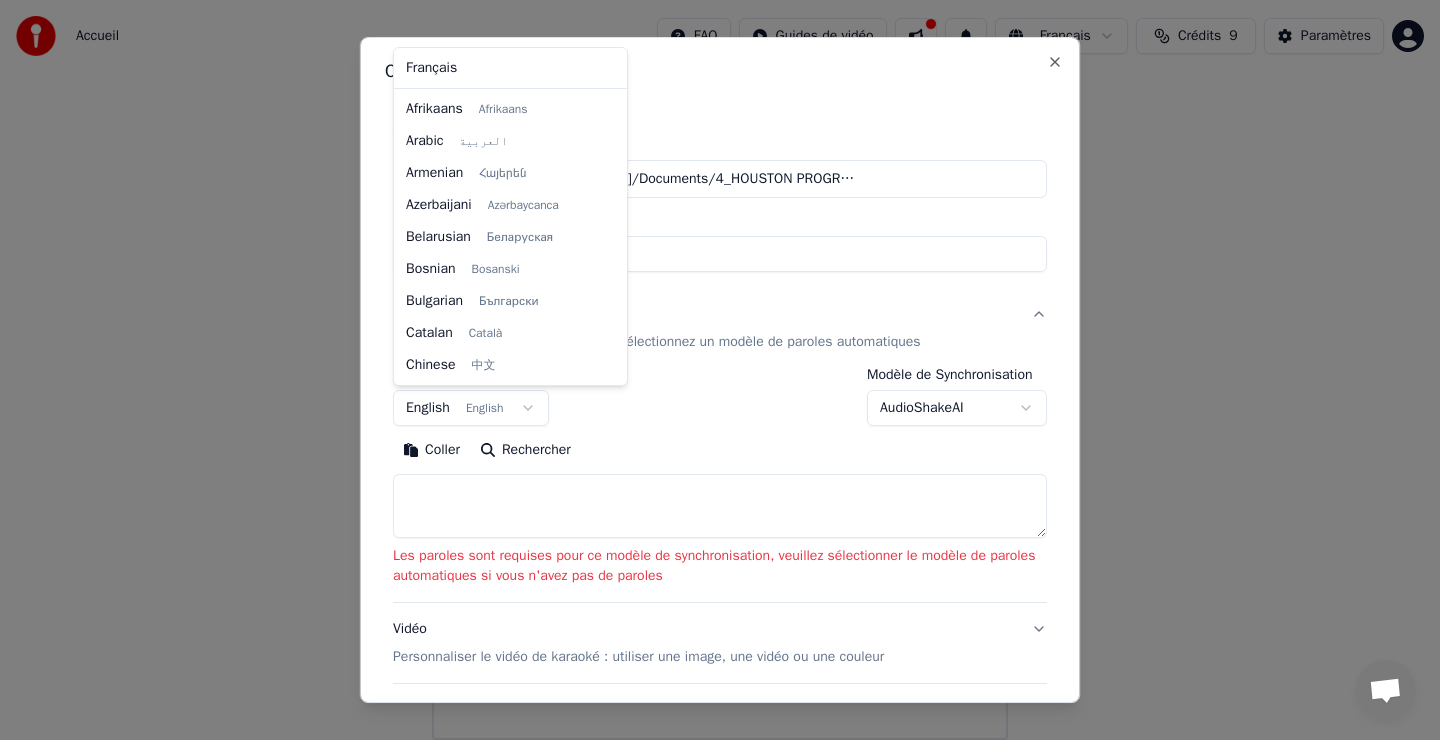 scroll, scrollTop: 160, scrollLeft: 0, axis: vertical 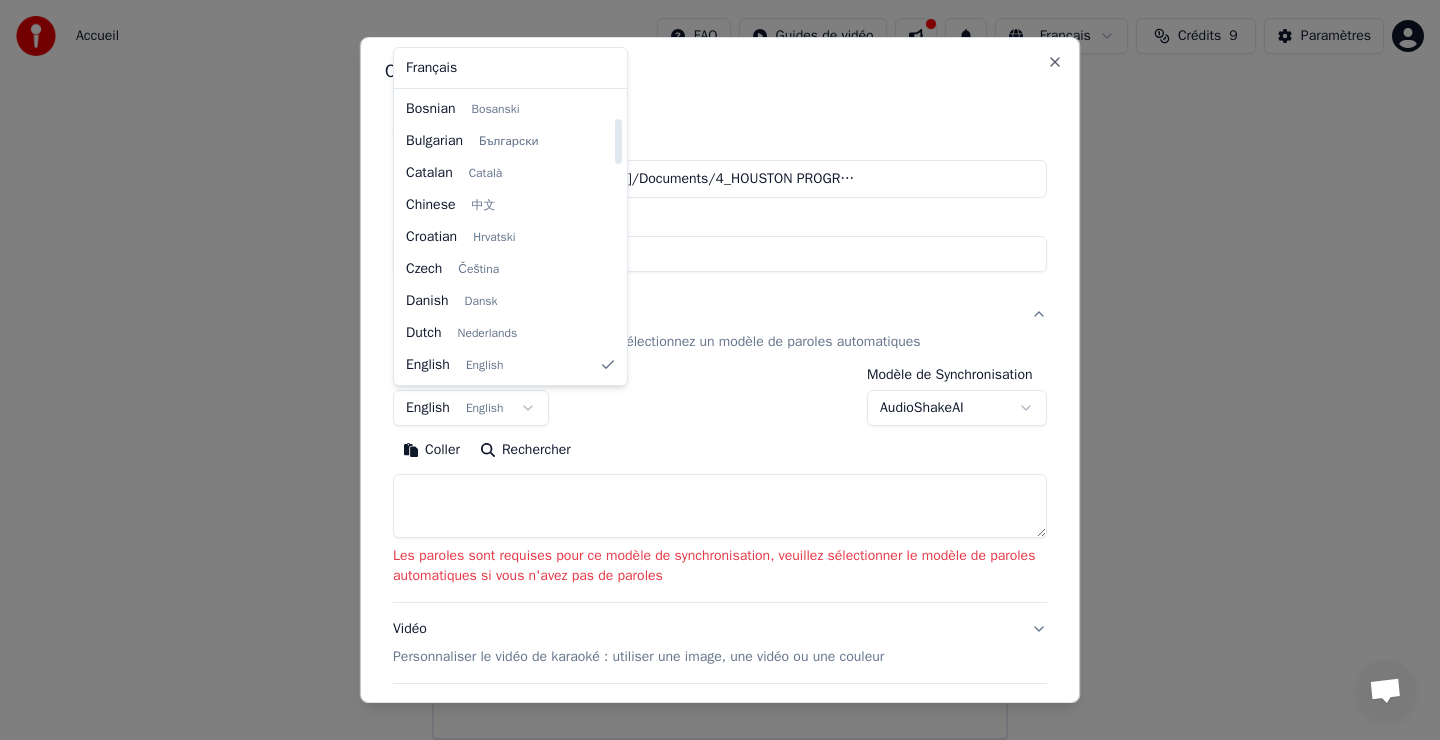 select on "**" 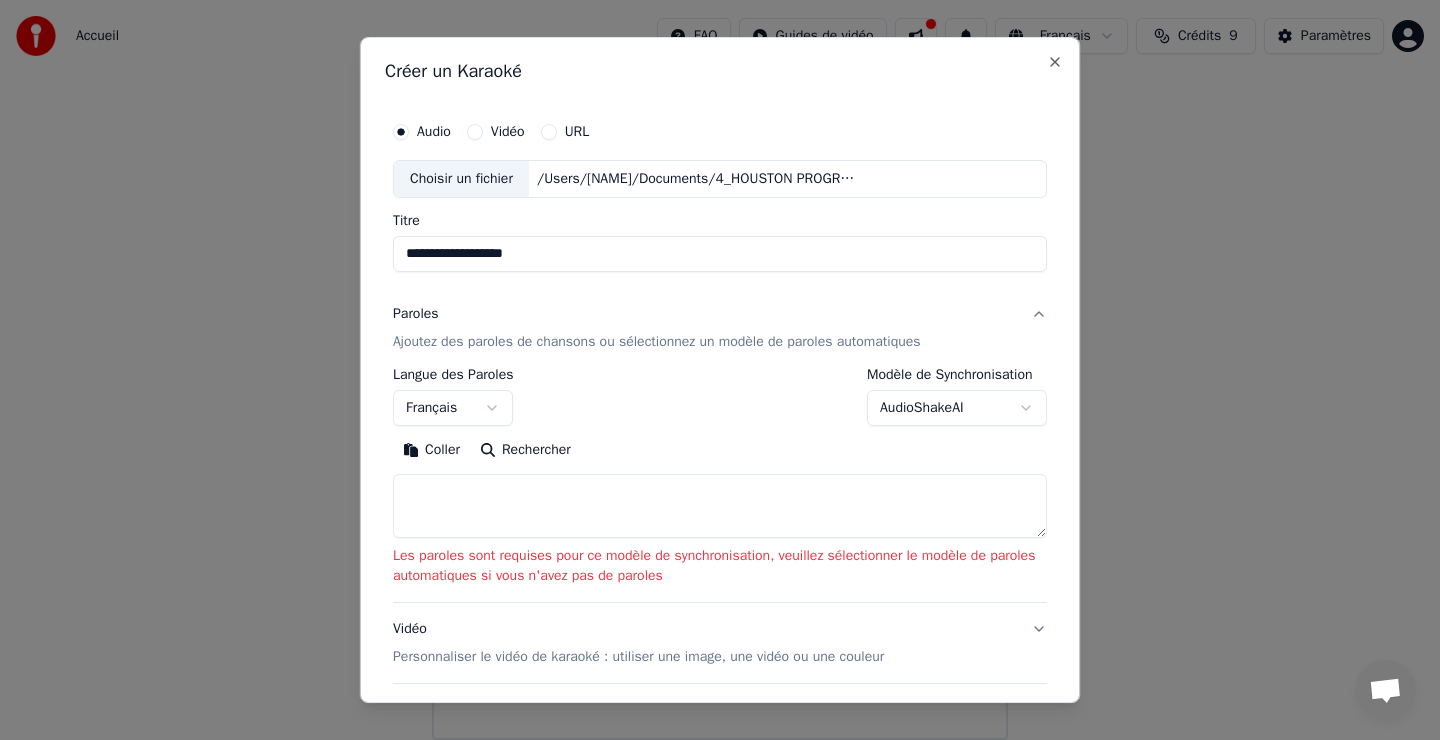 click at bounding box center (720, 506) 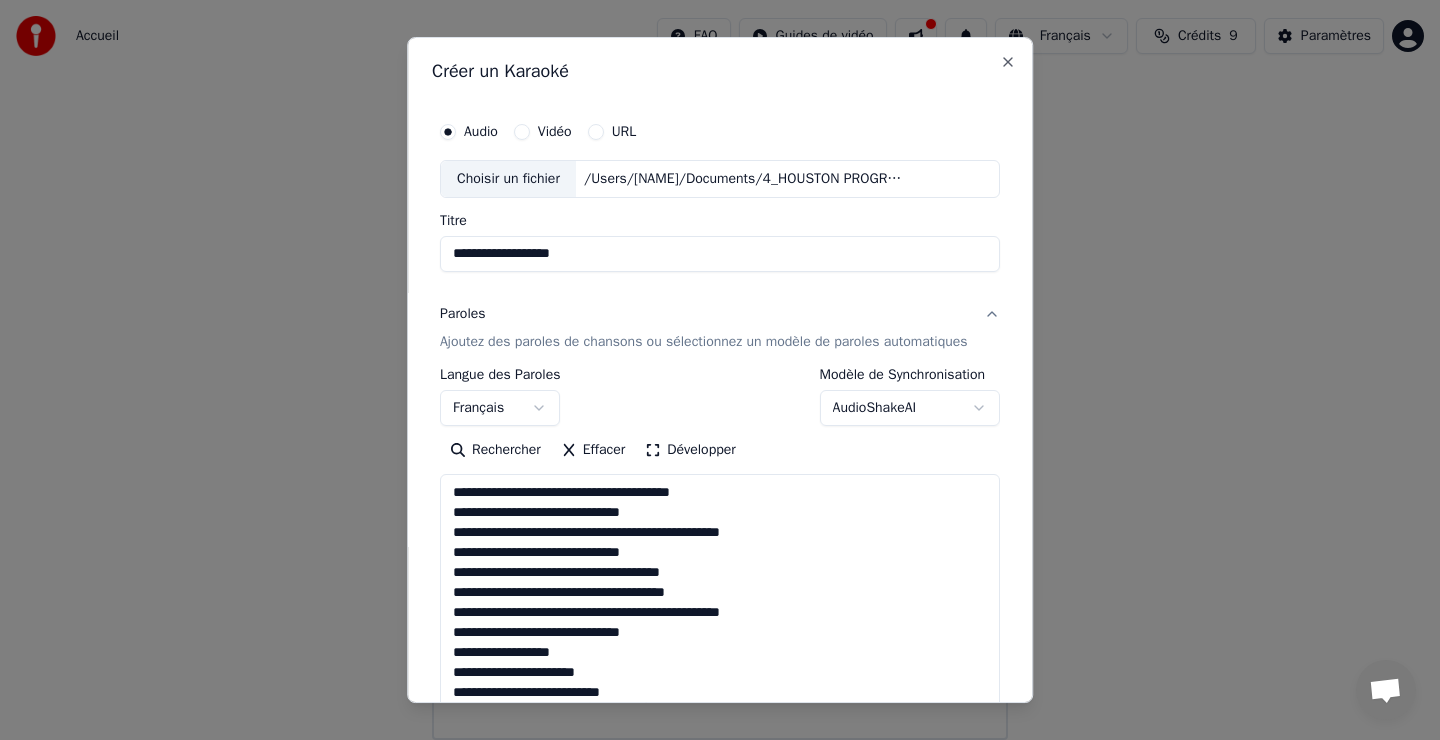 scroll, scrollTop: 484, scrollLeft: 0, axis: vertical 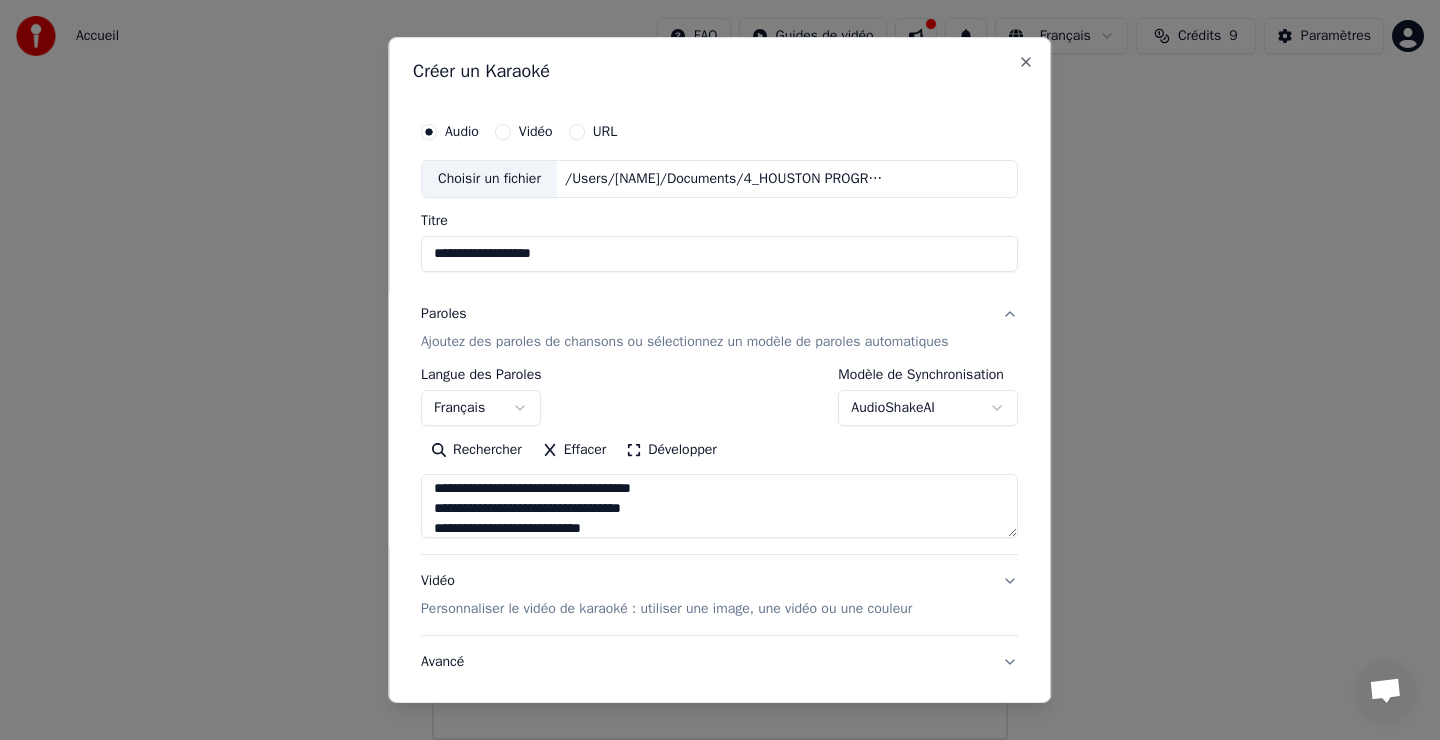 drag, startPoint x: 696, startPoint y: 510, endPoint x: 617, endPoint y: 510, distance: 79 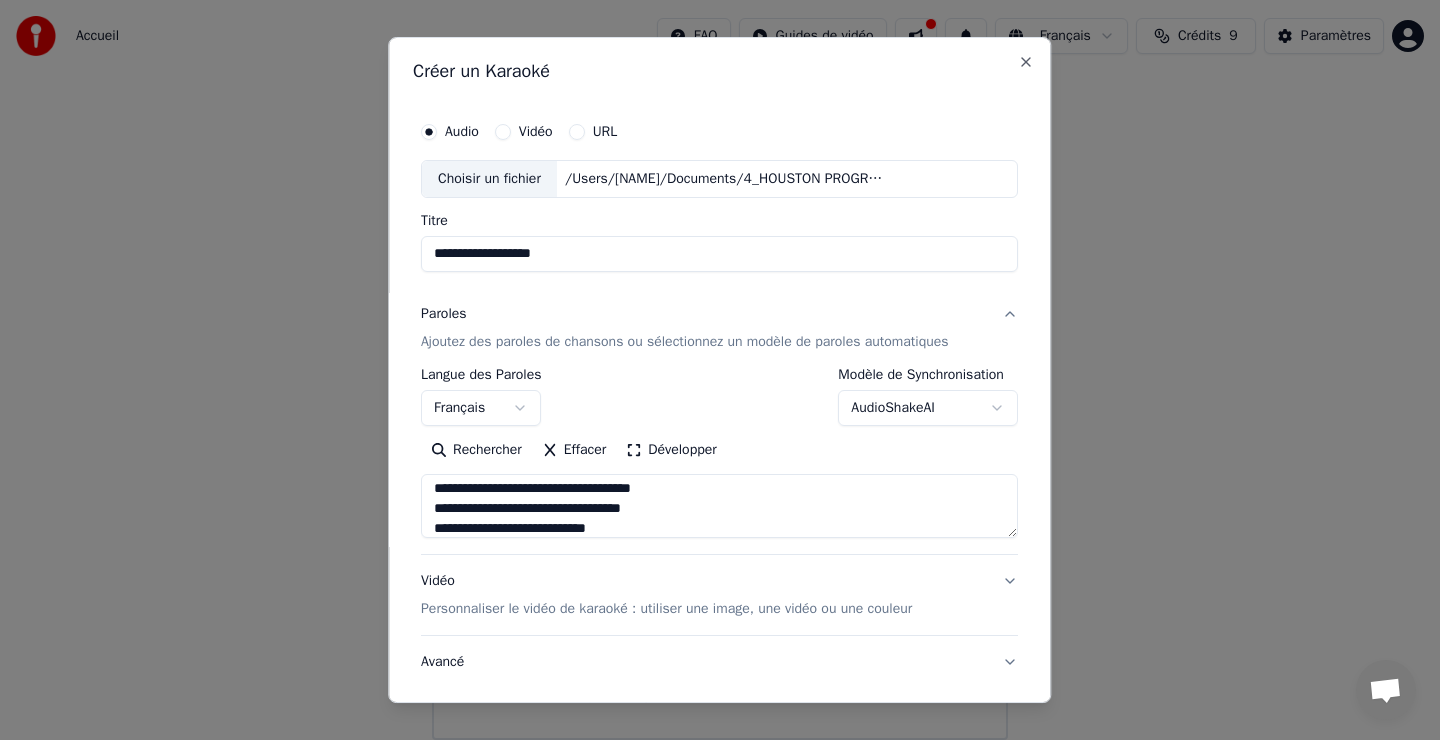 paste on "**********" 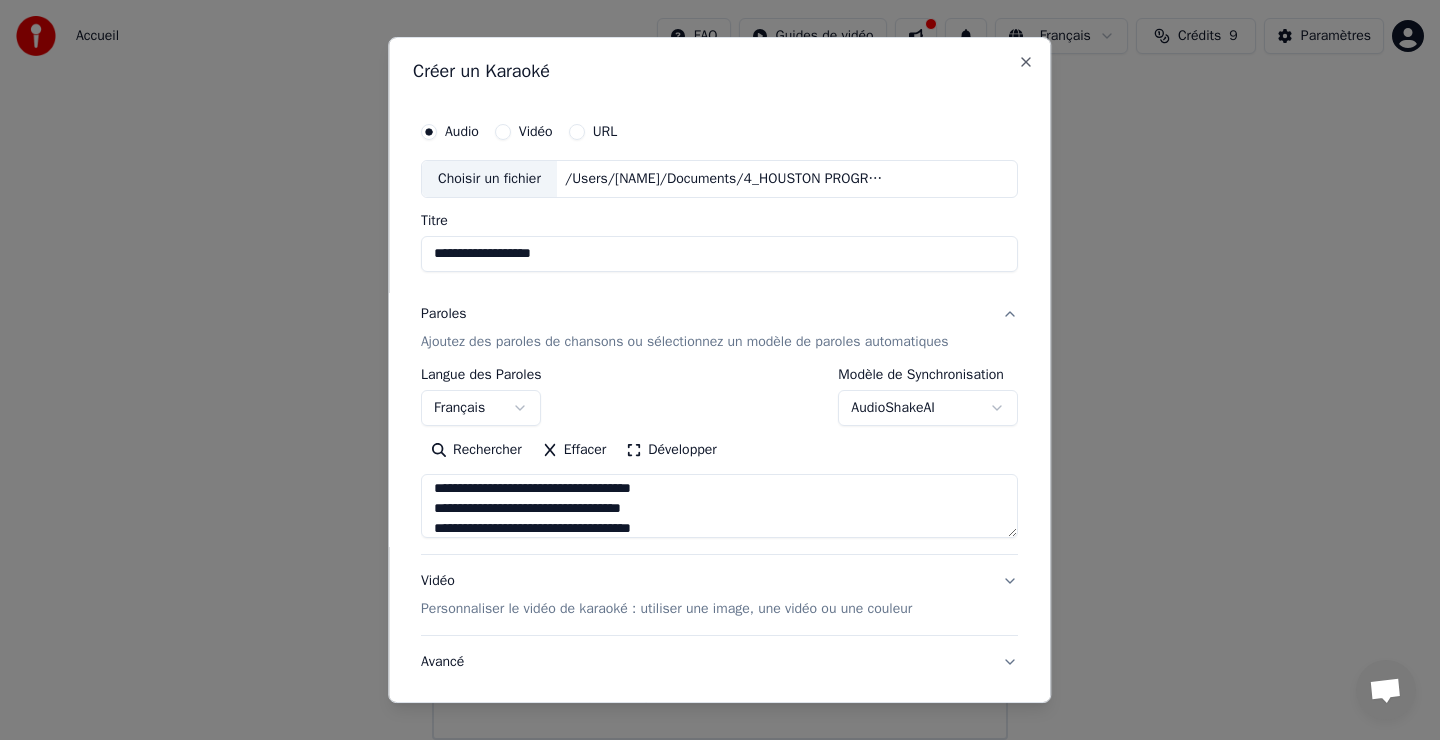 scroll, scrollTop: 494, scrollLeft: 0, axis: vertical 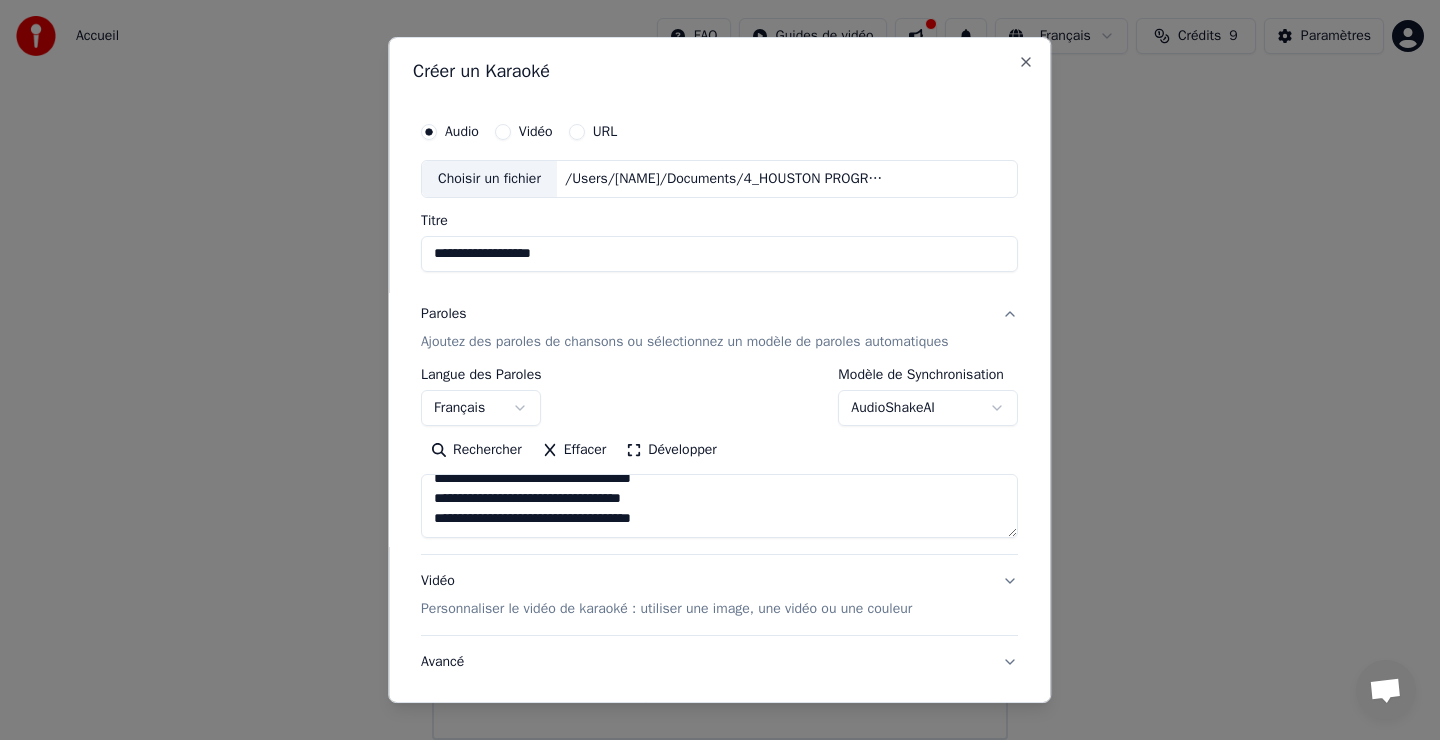click on "**********" at bounding box center (719, 506) 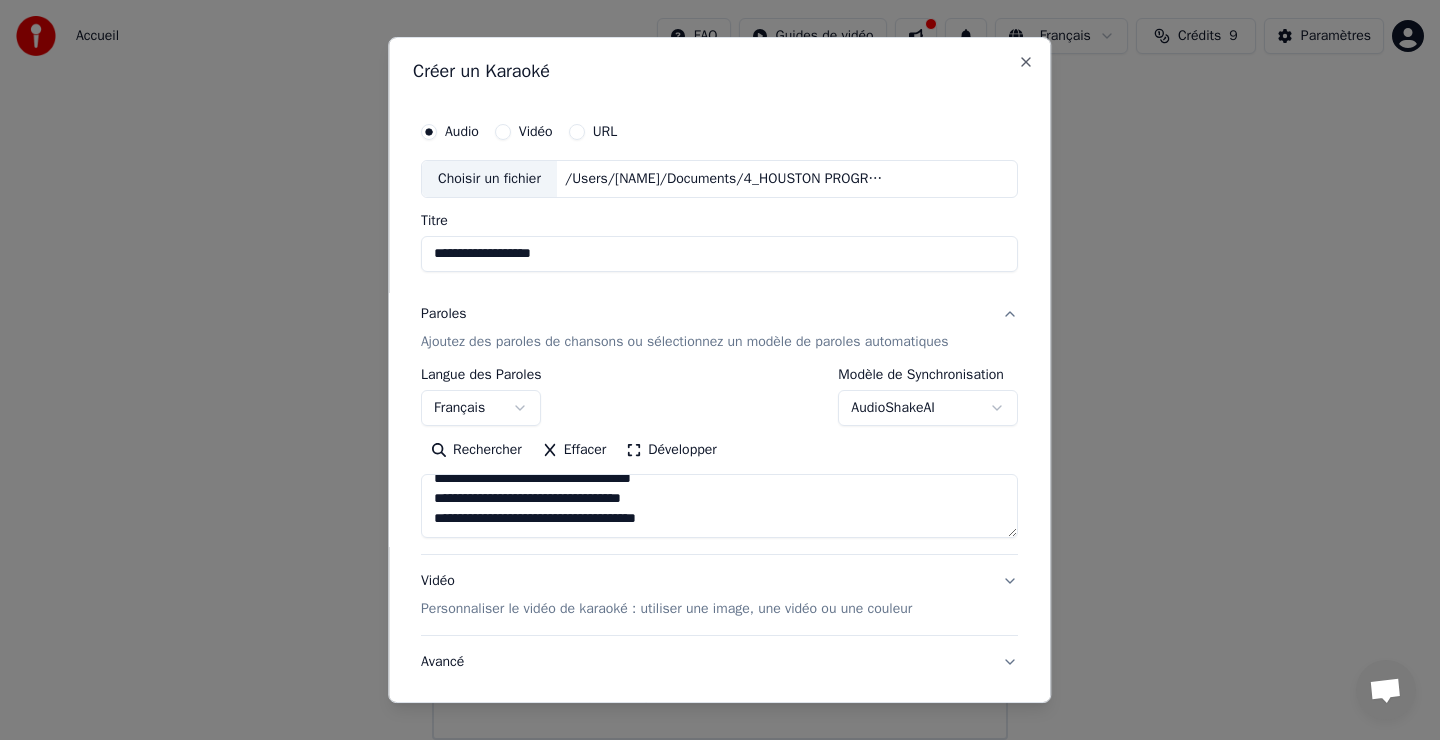 paste on "*********" 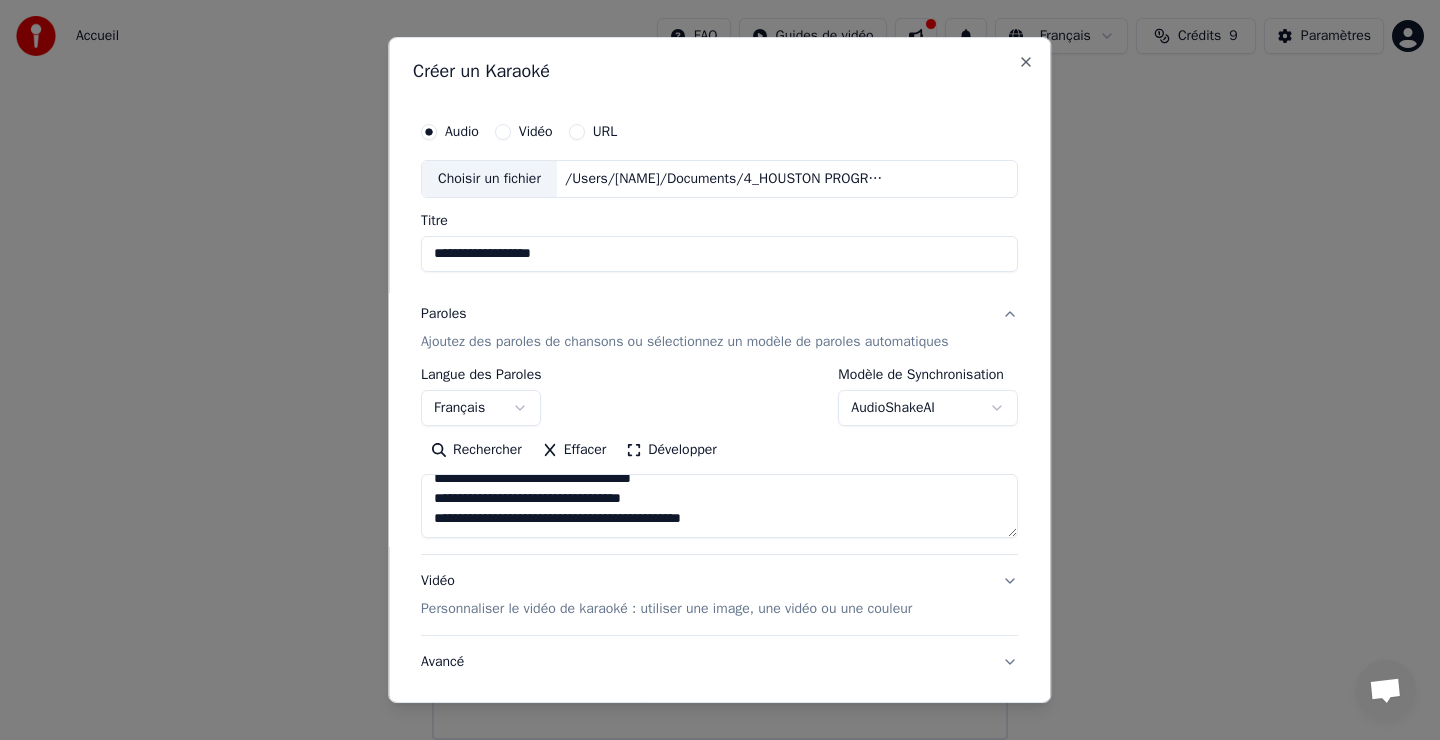 click on "**********" at bounding box center [719, 506] 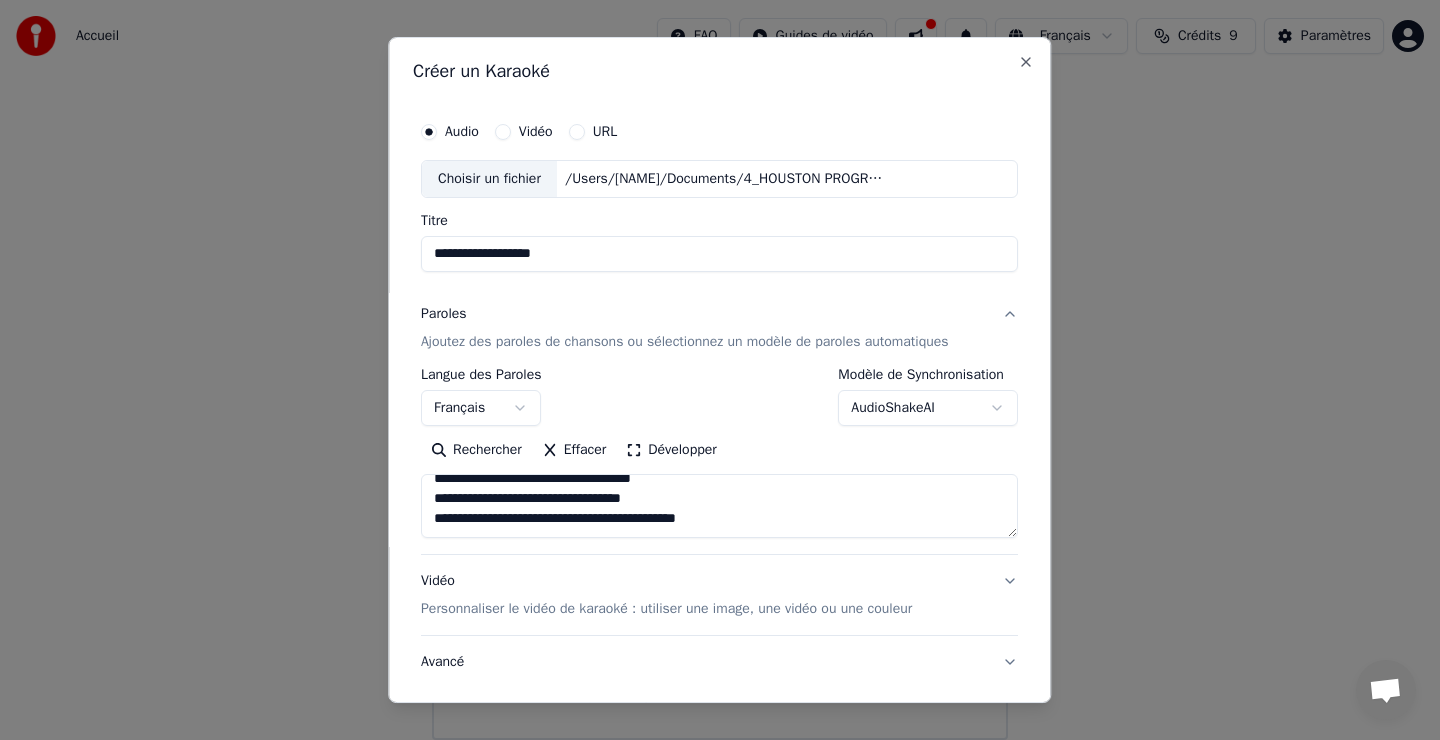 click on "**********" at bounding box center [719, 506] 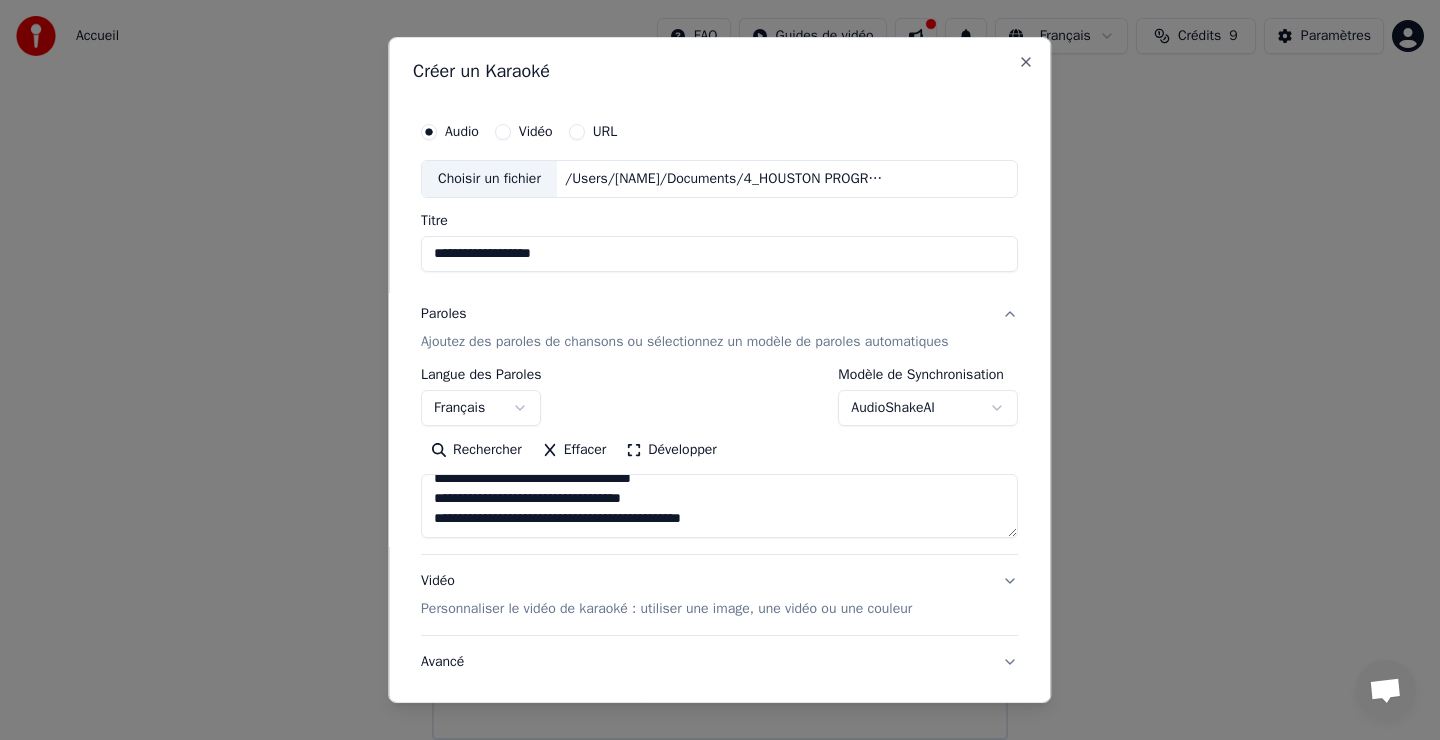 click on "**********" at bounding box center [719, 506] 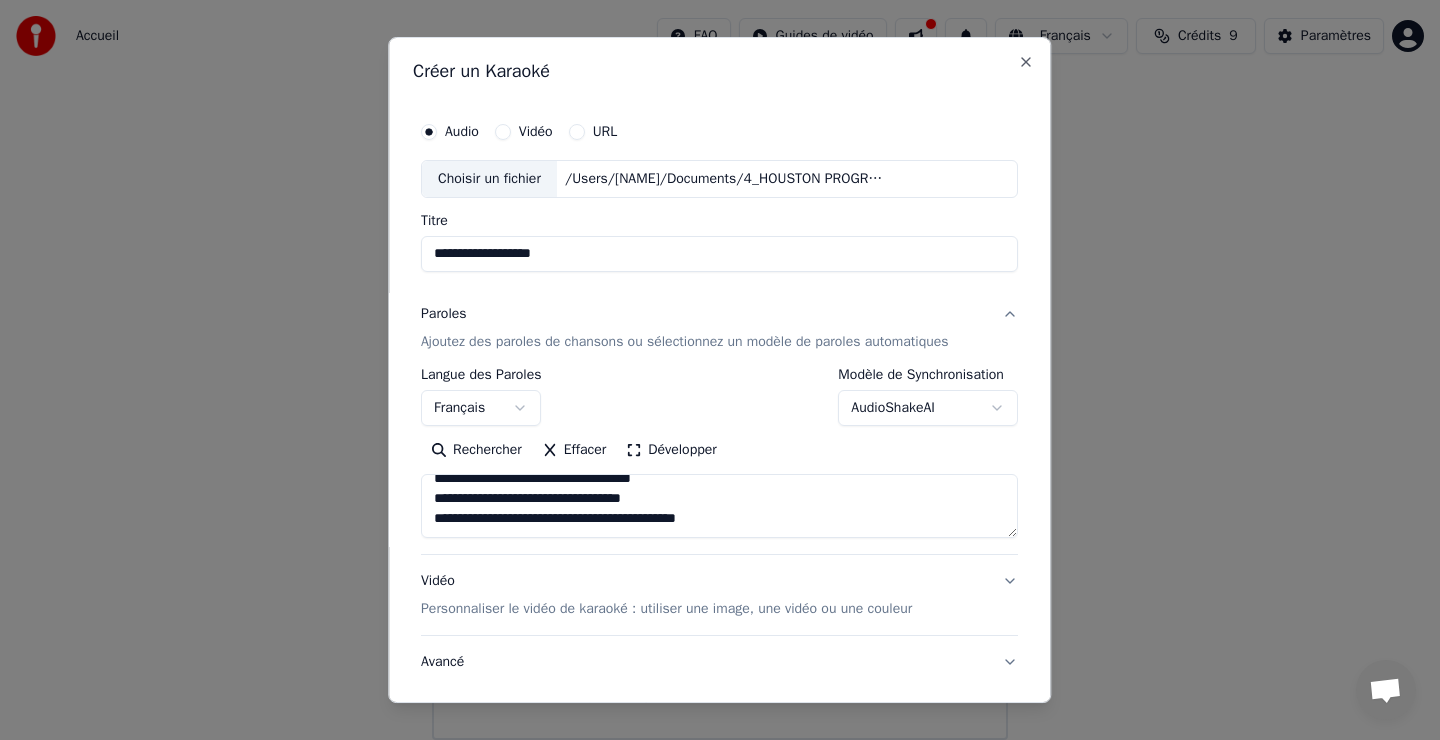 click on "**********" at bounding box center (719, 506) 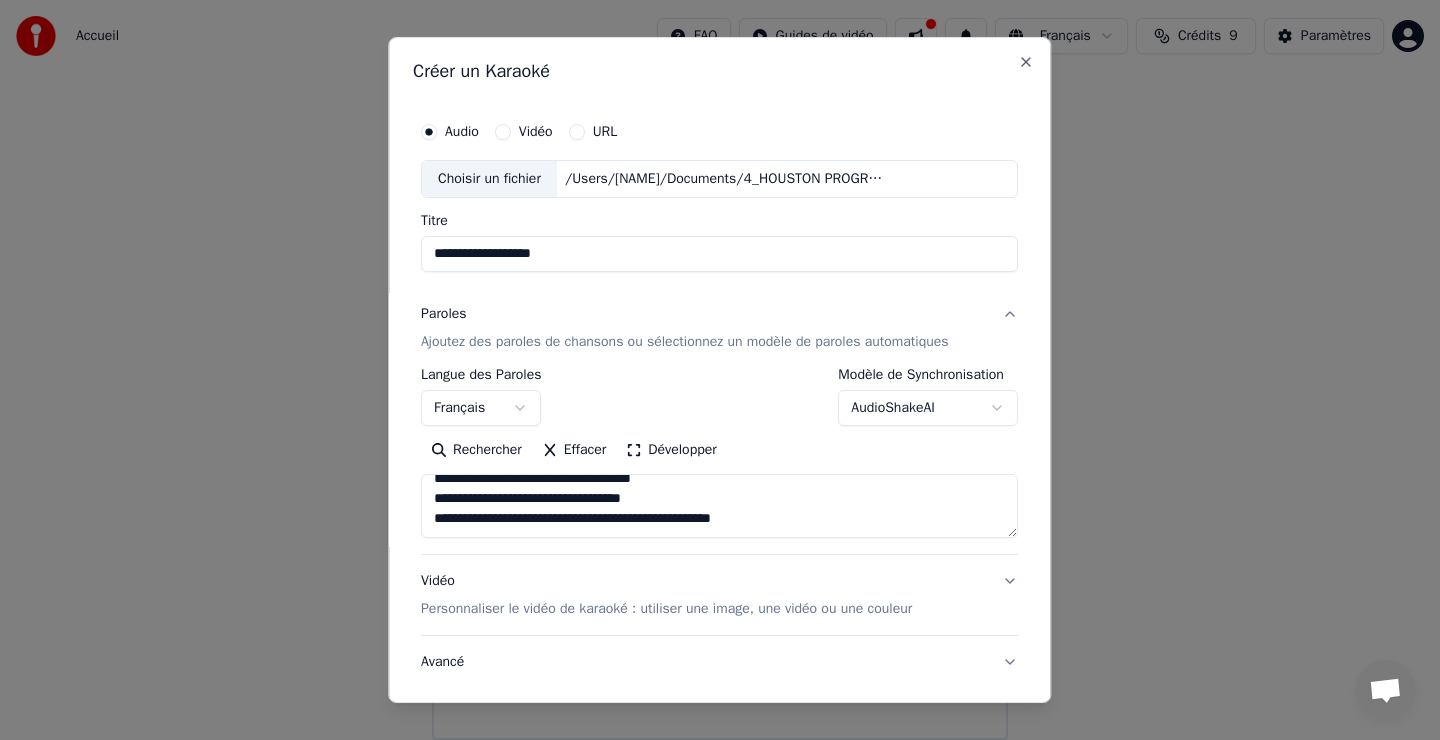 paste on "*******" 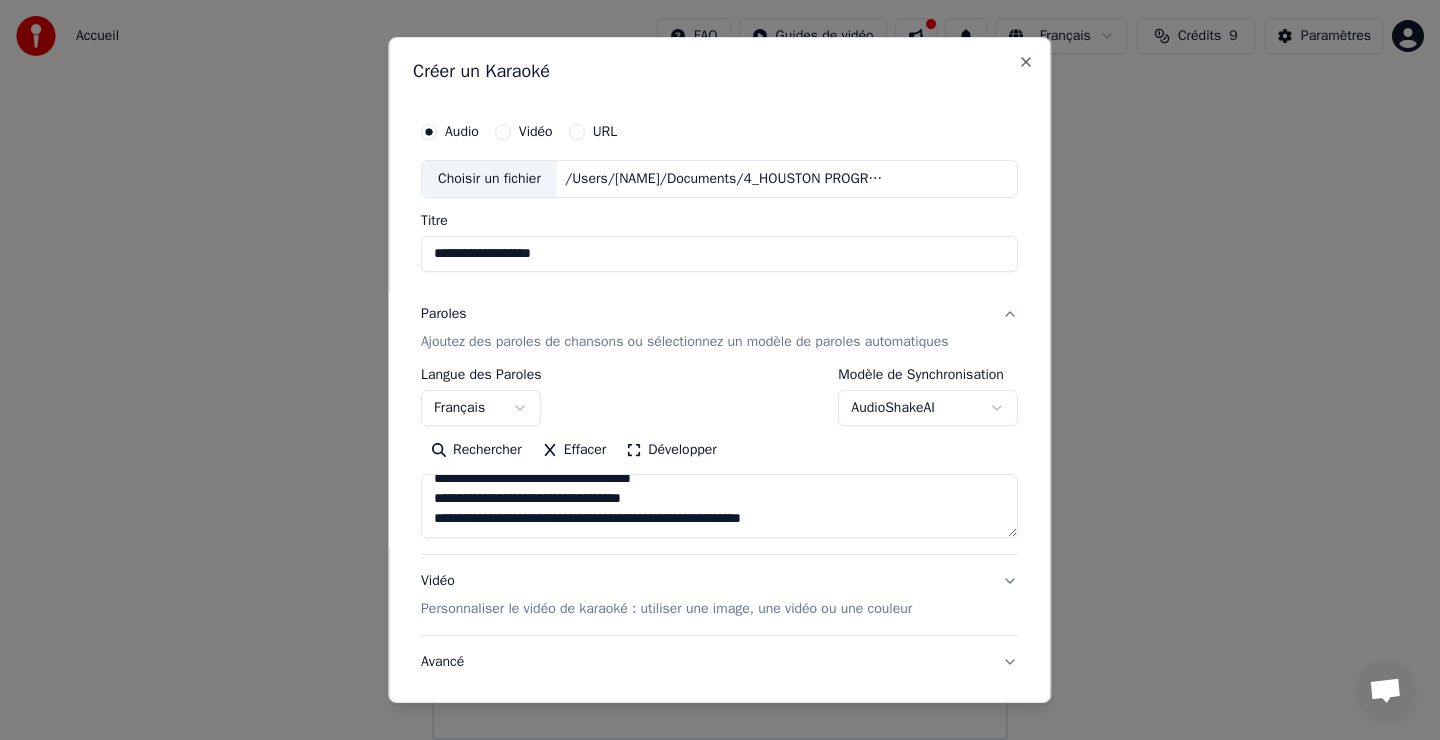 click on "**********" at bounding box center (719, 506) 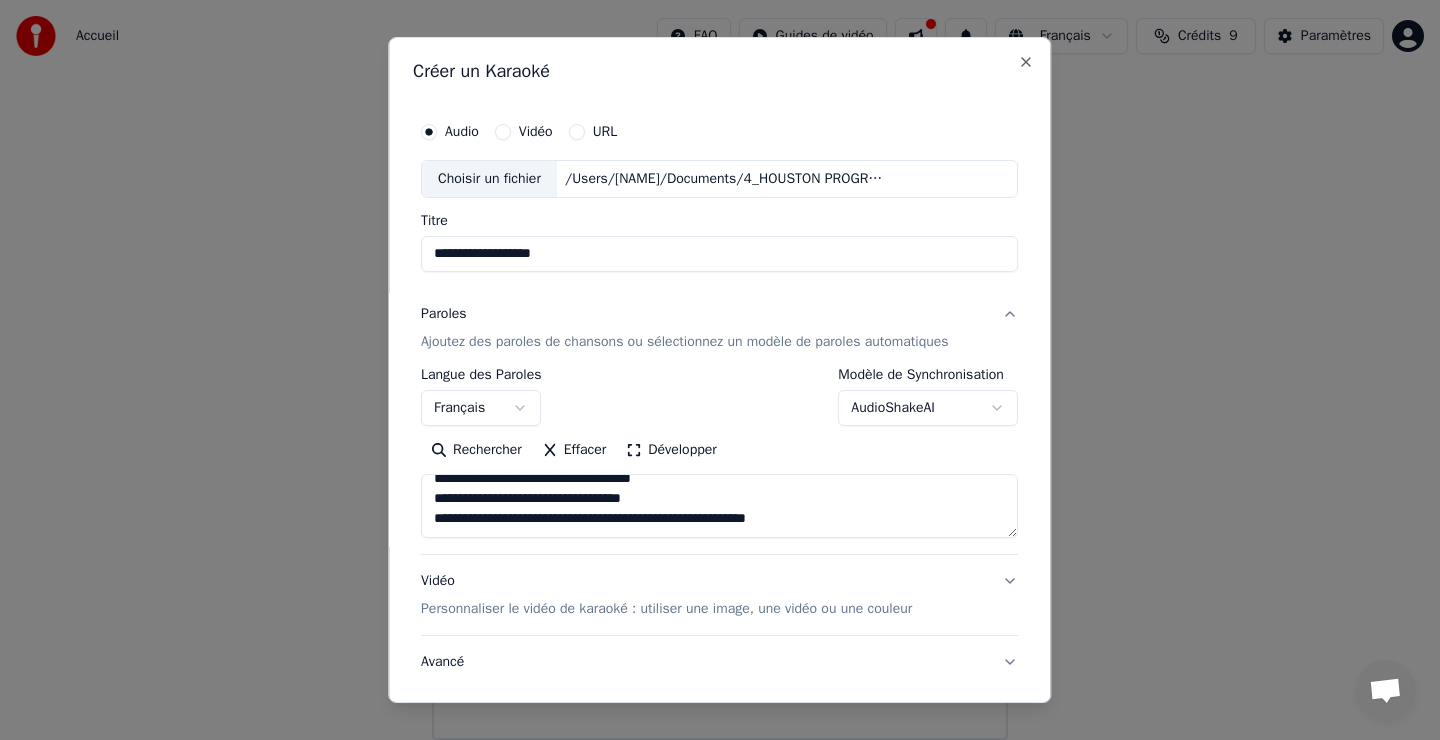 click on "**********" at bounding box center [719, 506] 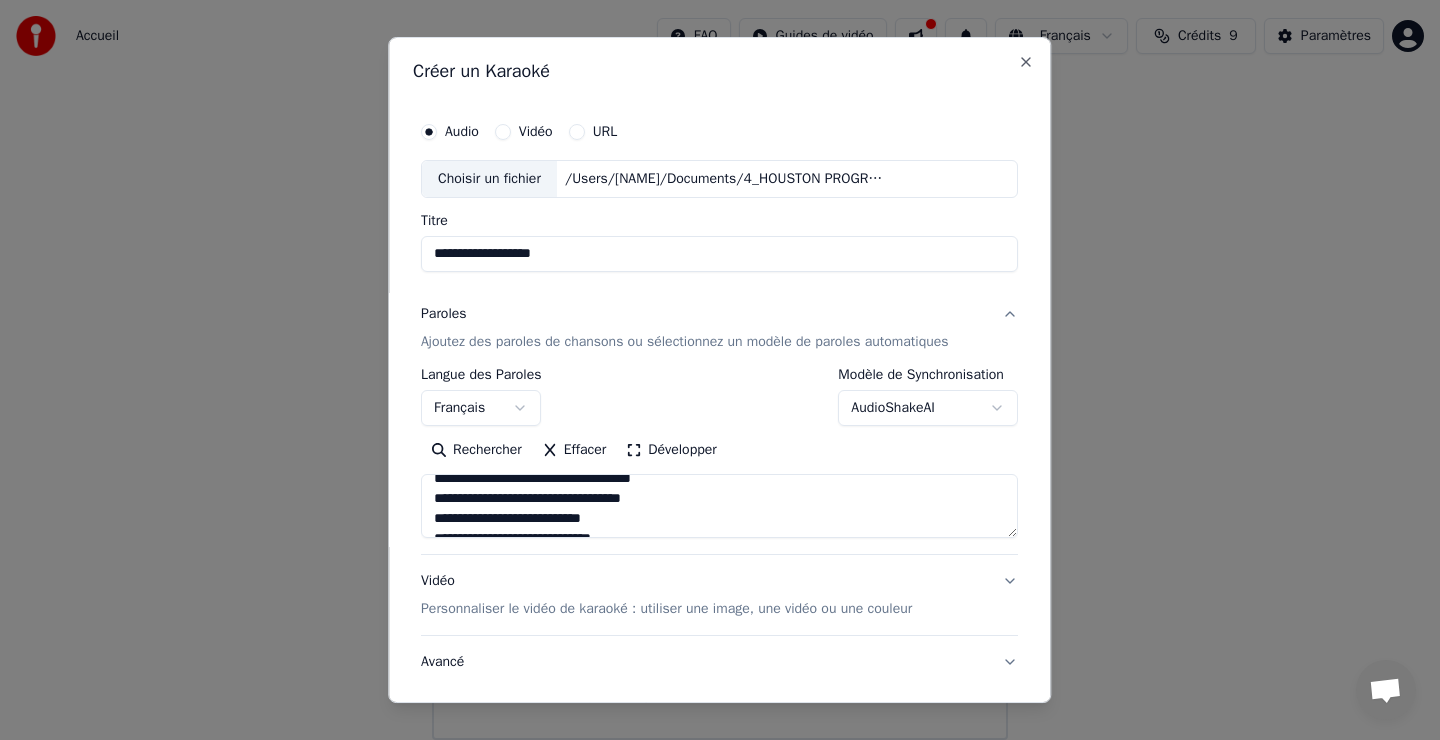 scroll, scrollTop: 514, scrollLeft: 0, axis: vertical 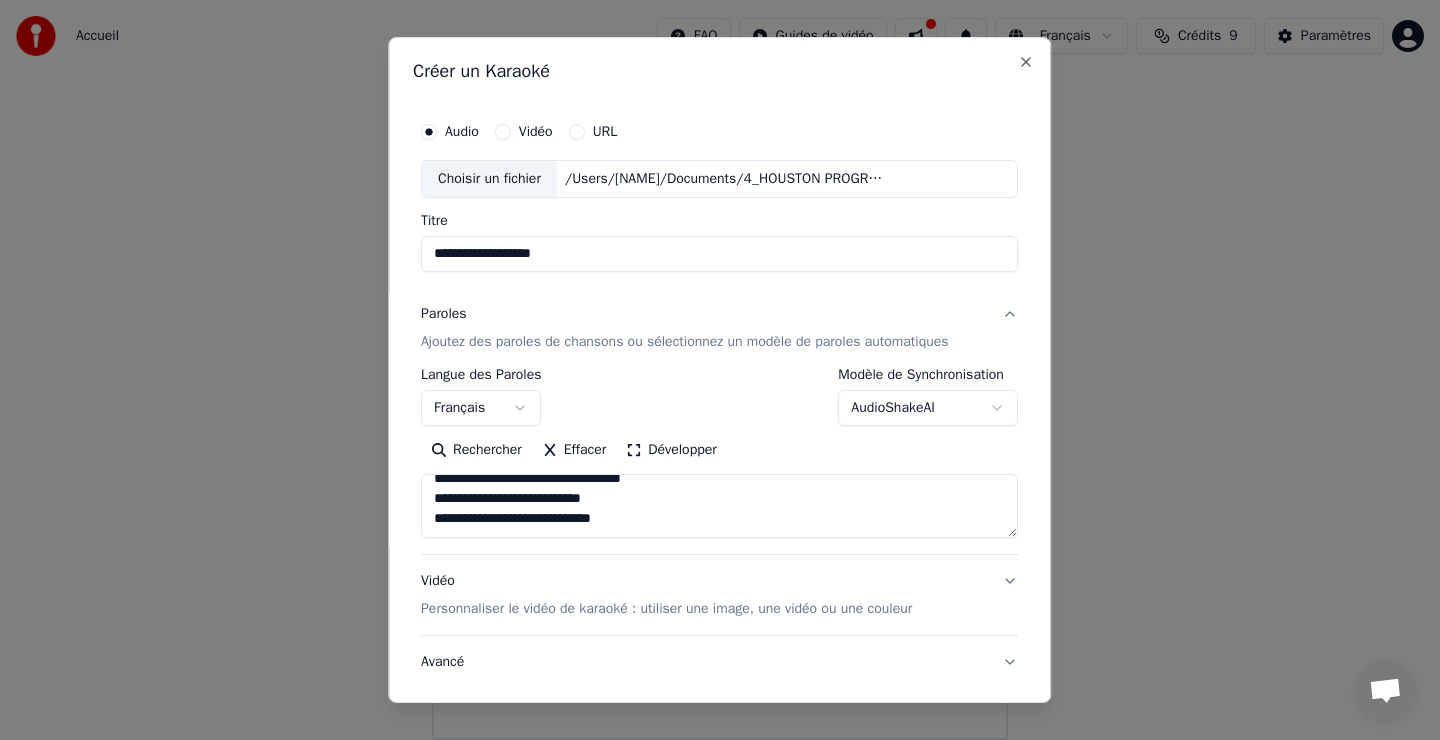 click on "**********" at bounding box center [719, 506] 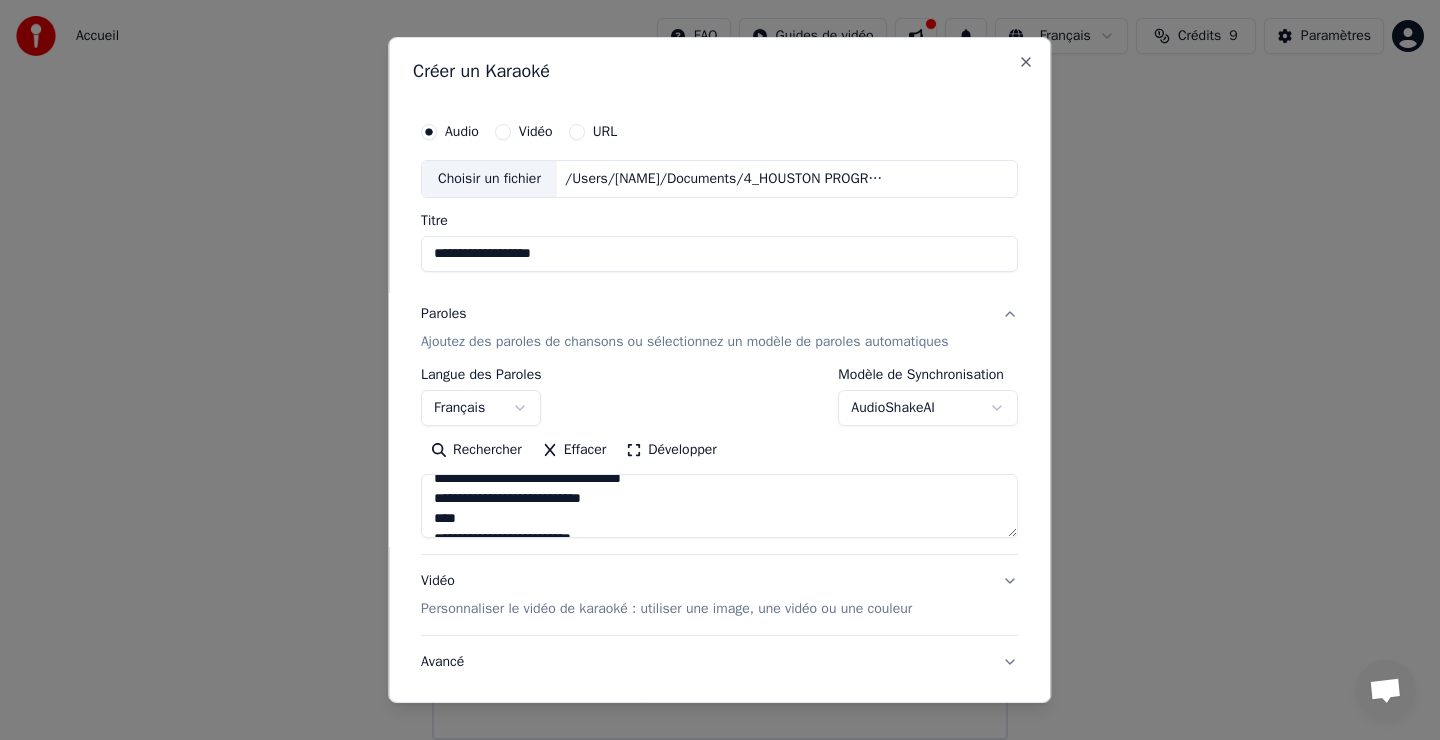 scroll, scrollTop: 534, scrollLeft: 0, axis: vertical 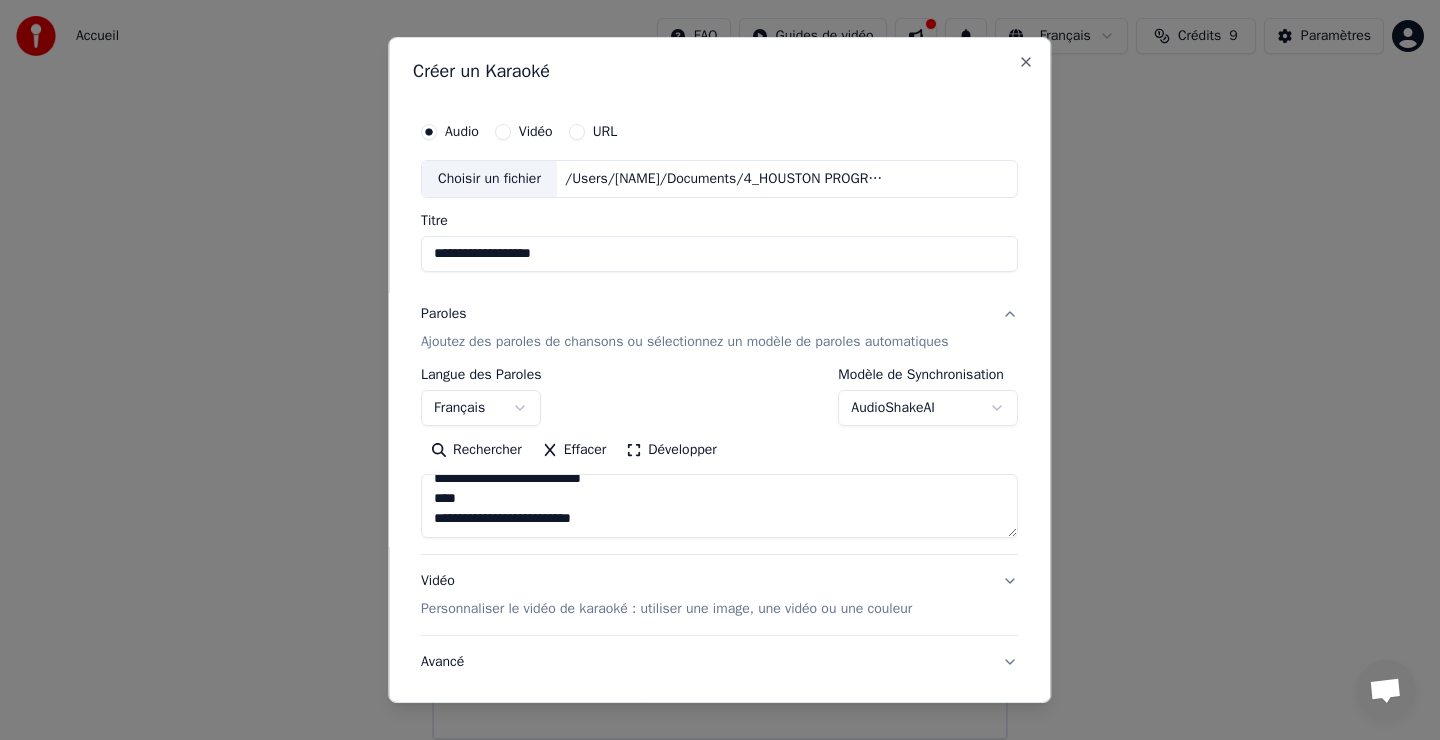 click on "**********" at bounding box center (719, 506) 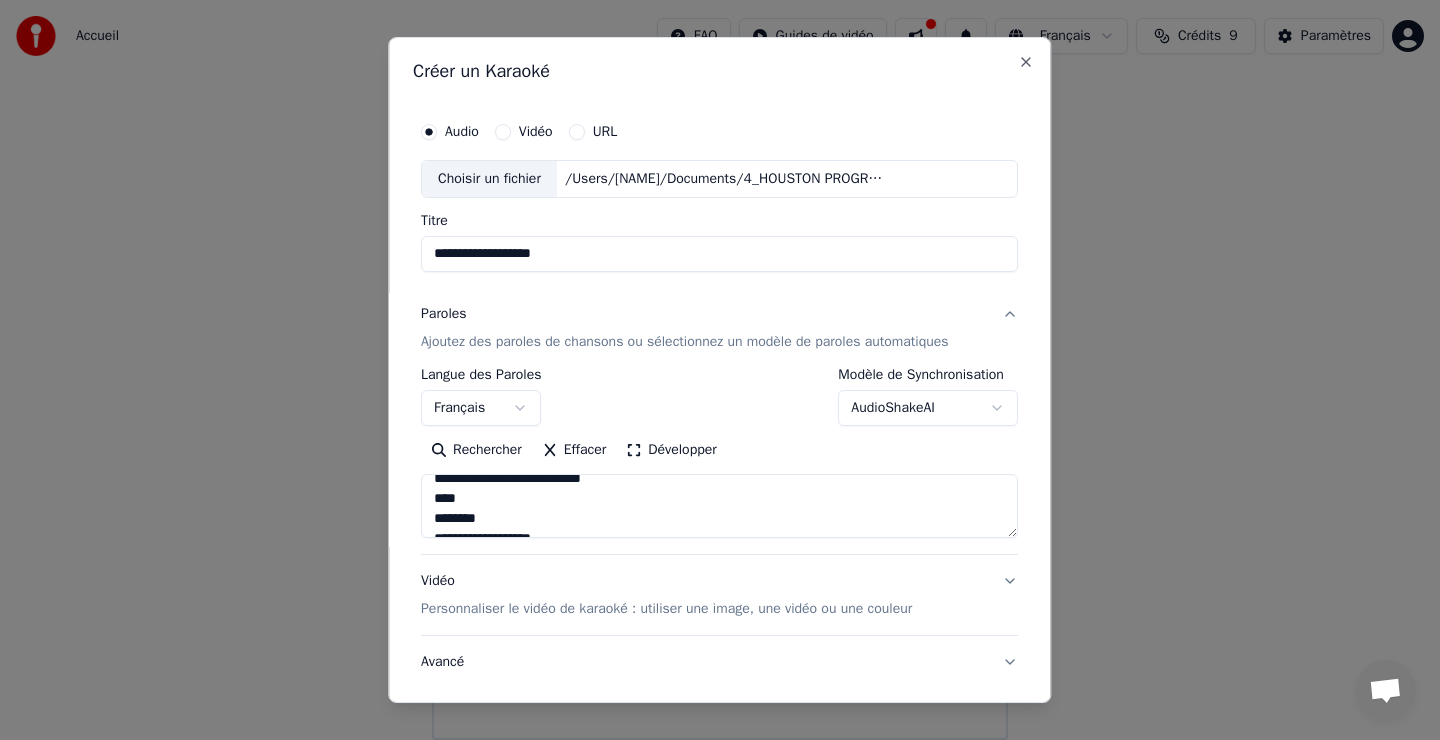 scroll, scrollTop: 554, scrollLeft: 0, axis: vertical 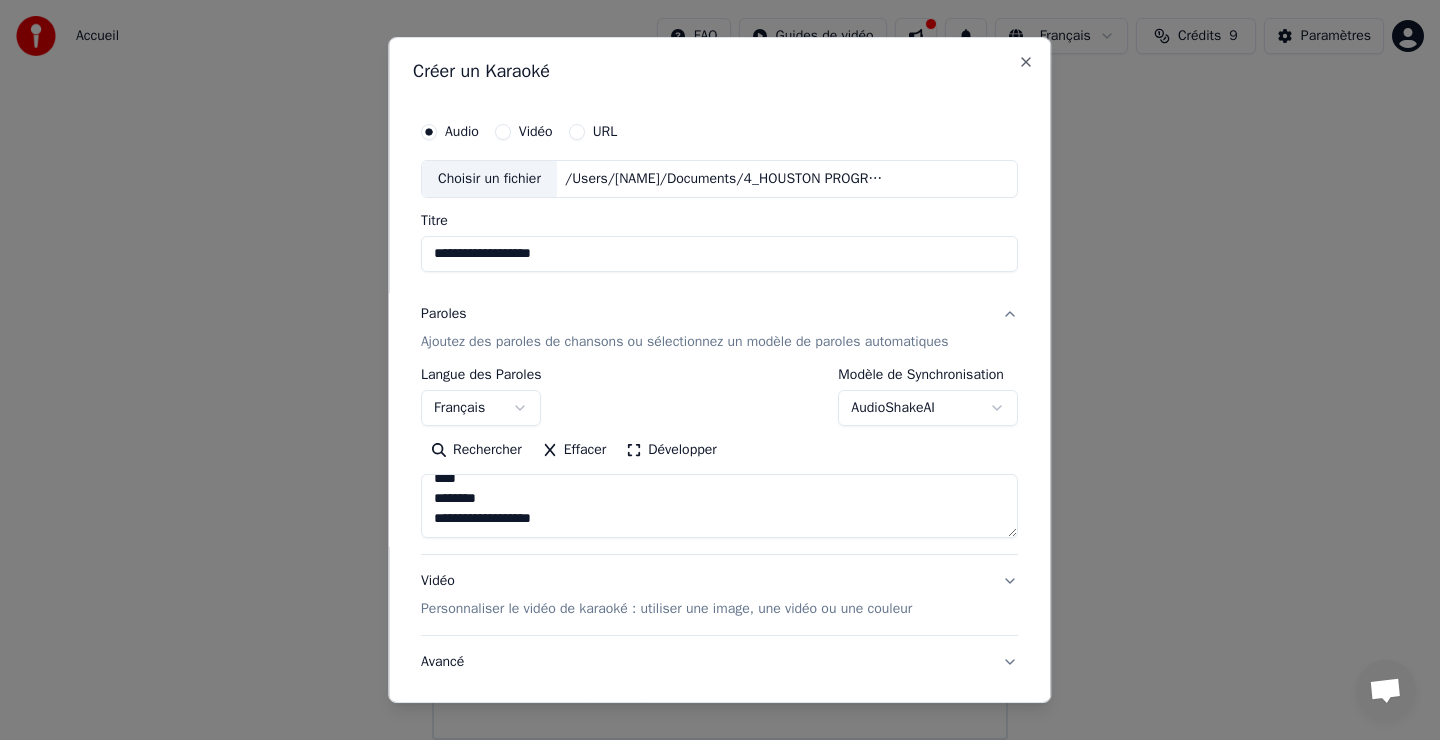 click on "**********" at bounding box center (719, 506) 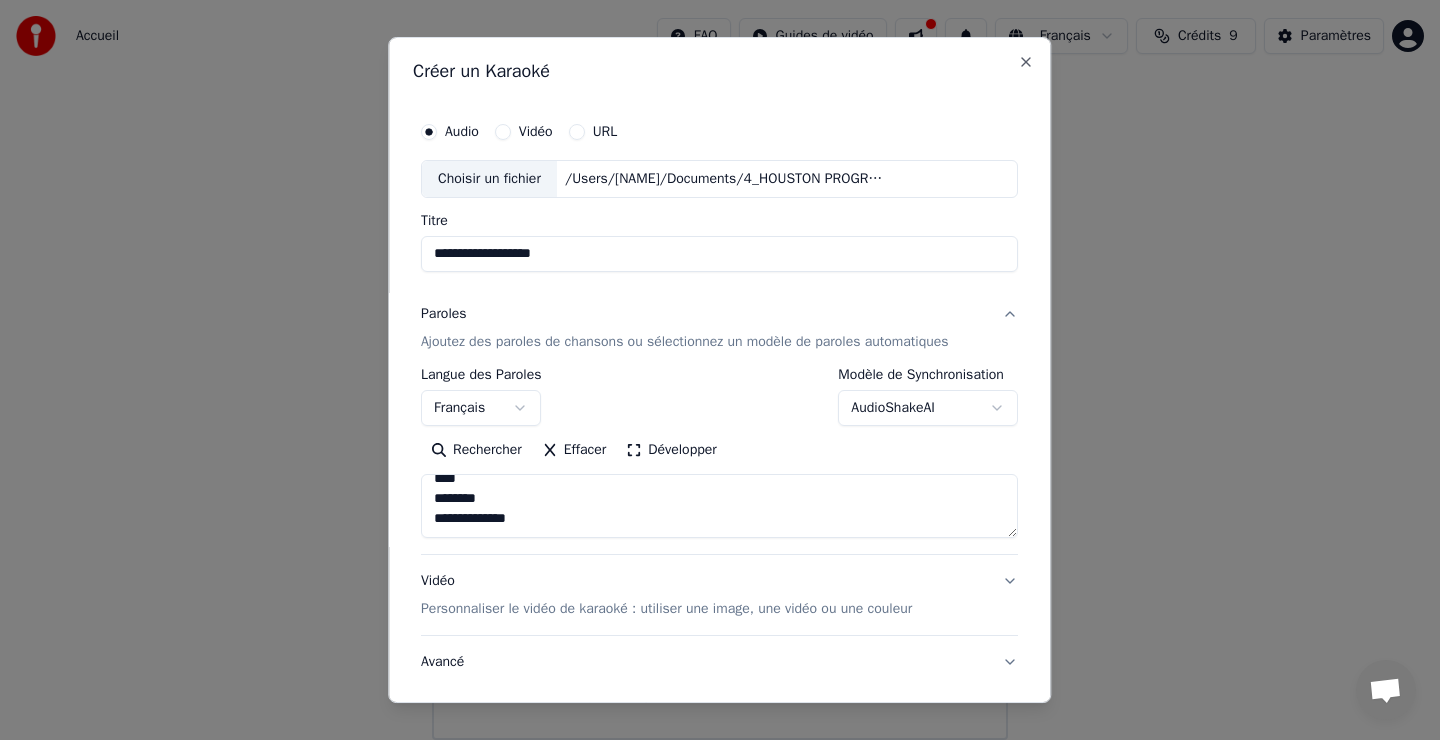 click on "**********" at bounding box center [719, 506] 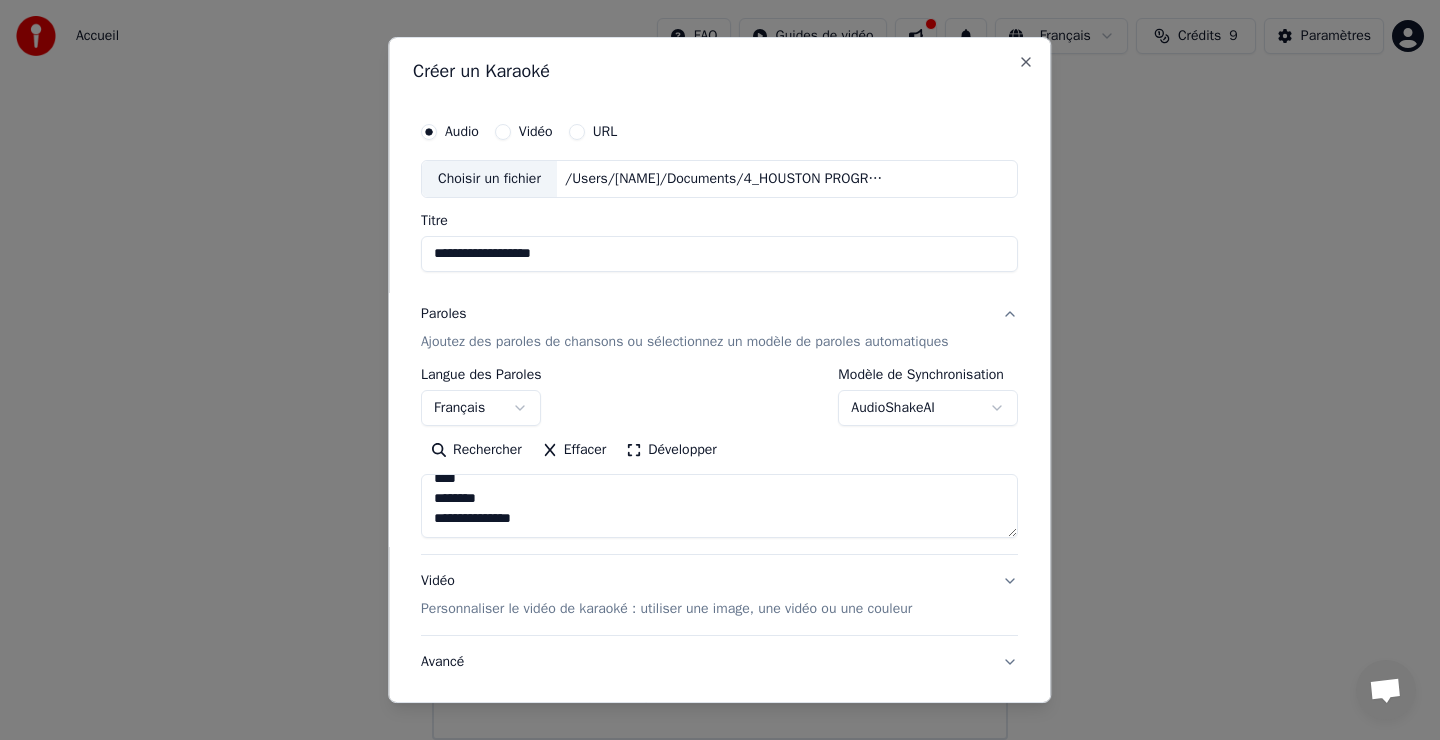 click on "**********" at bounding box center [719, 506] 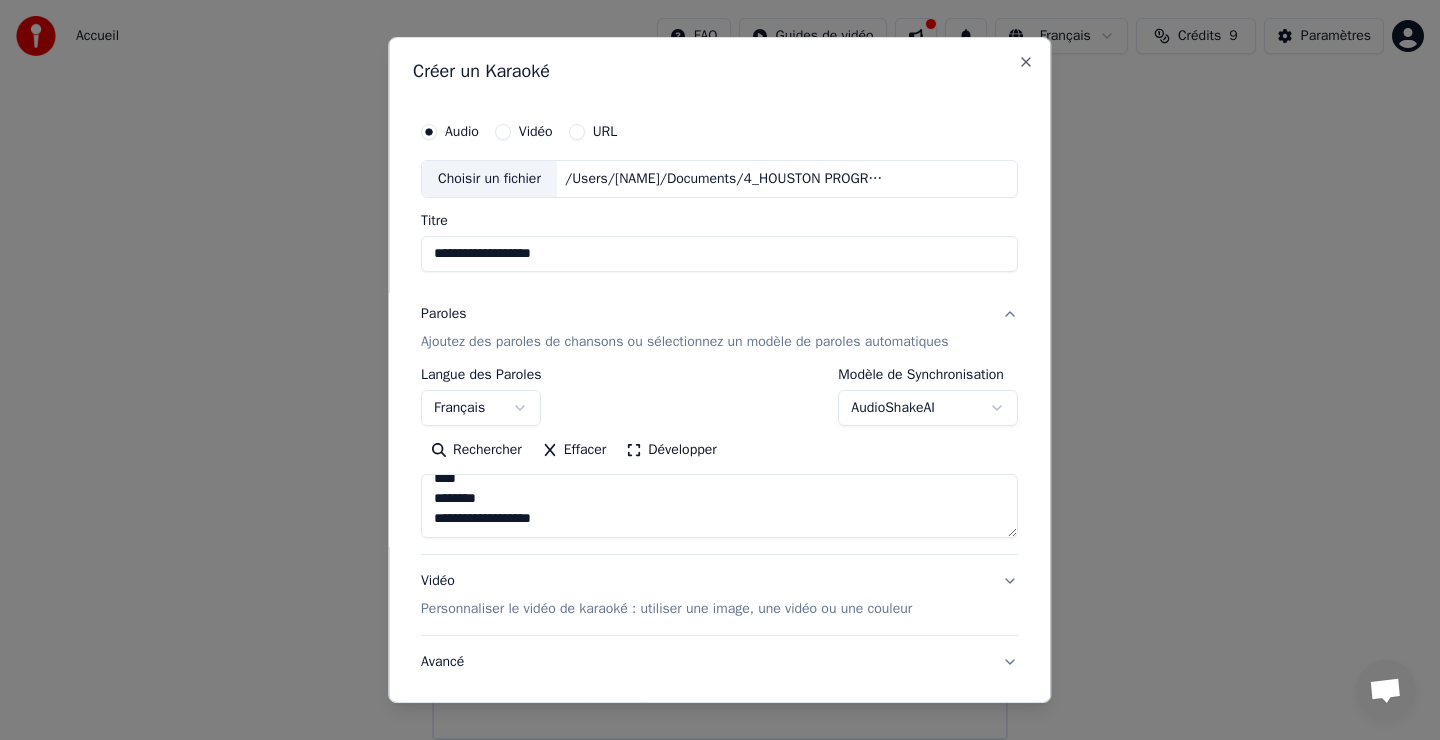 click on "**********" at bounding box center [719, 506] 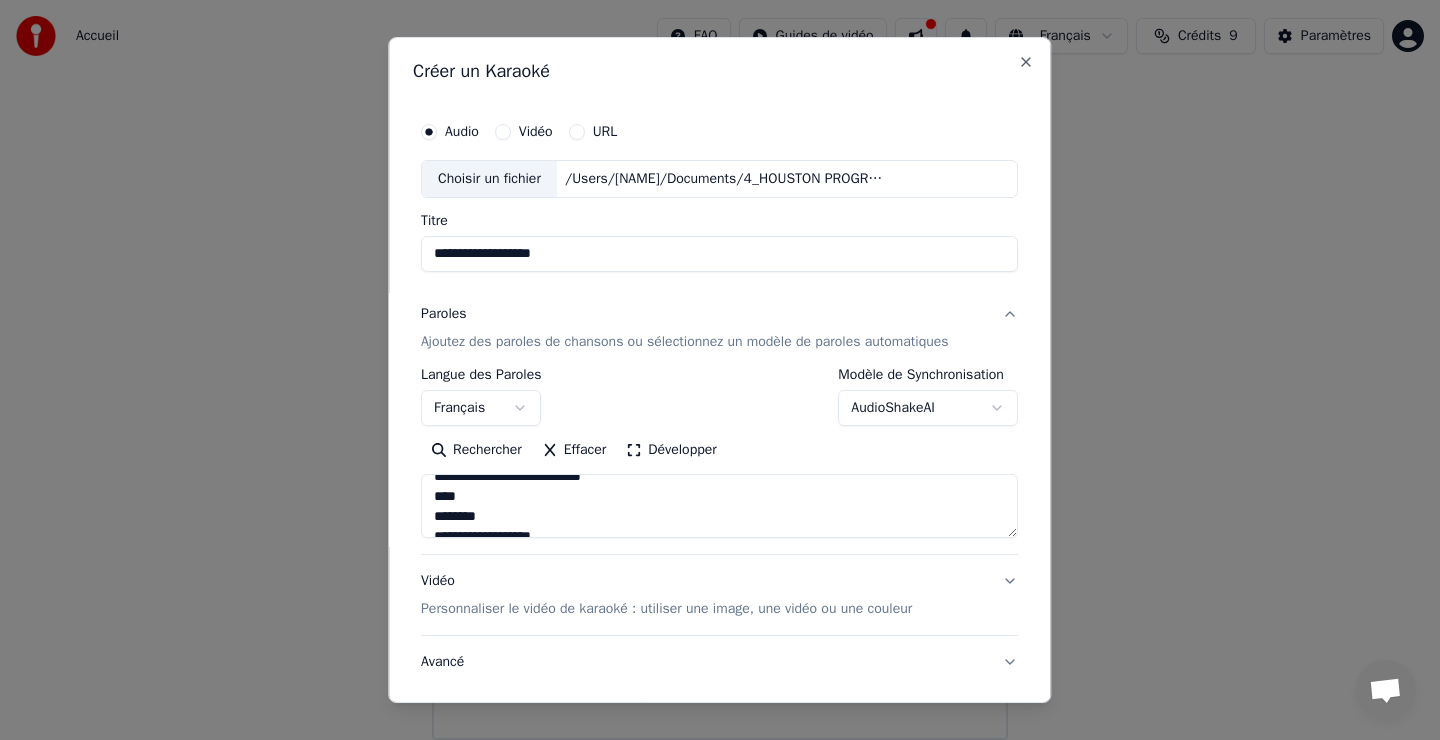 scroll, scrollTop: 527, scrollLeft: 0, axis: vertical 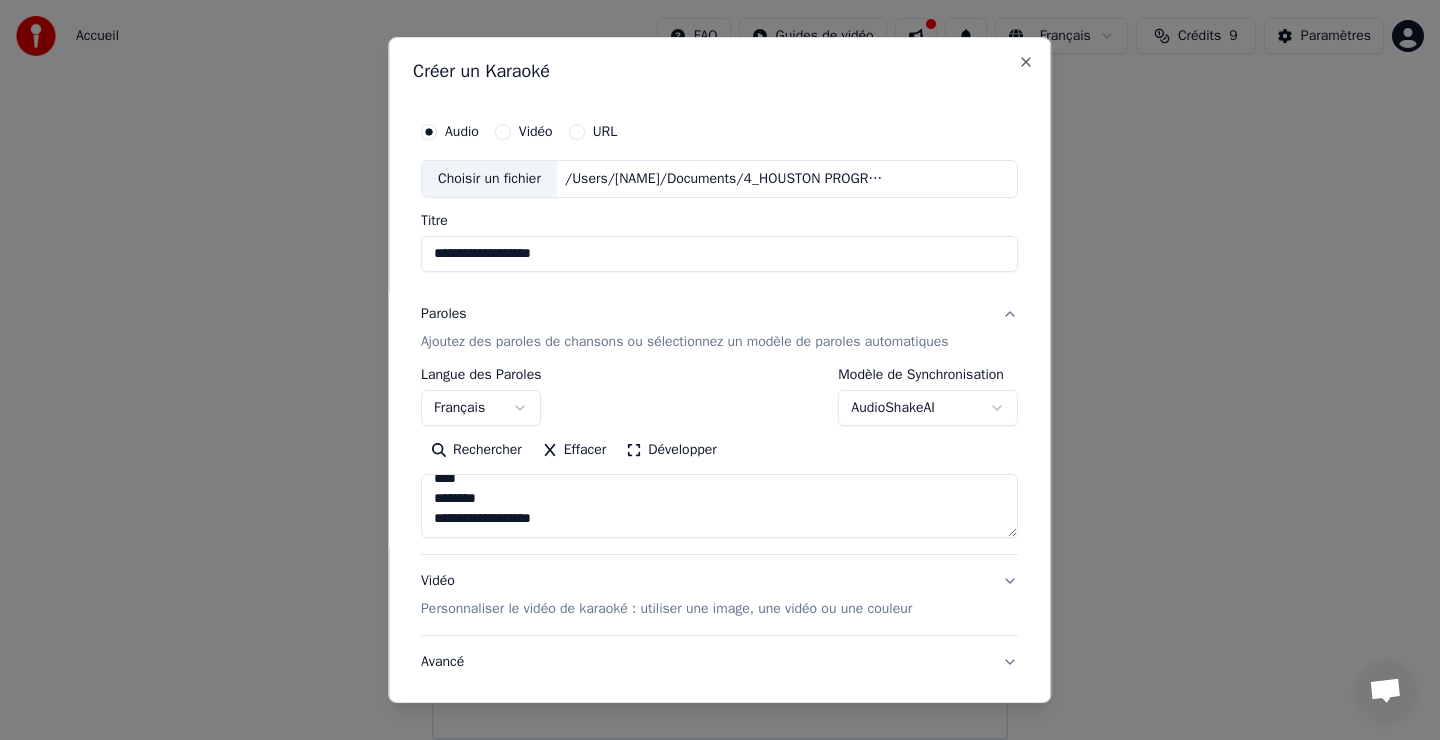 drag, startPoint x: 434, startPoint y: 505, endPoint x: 589, endPoint y: 519, distance: 155.63097 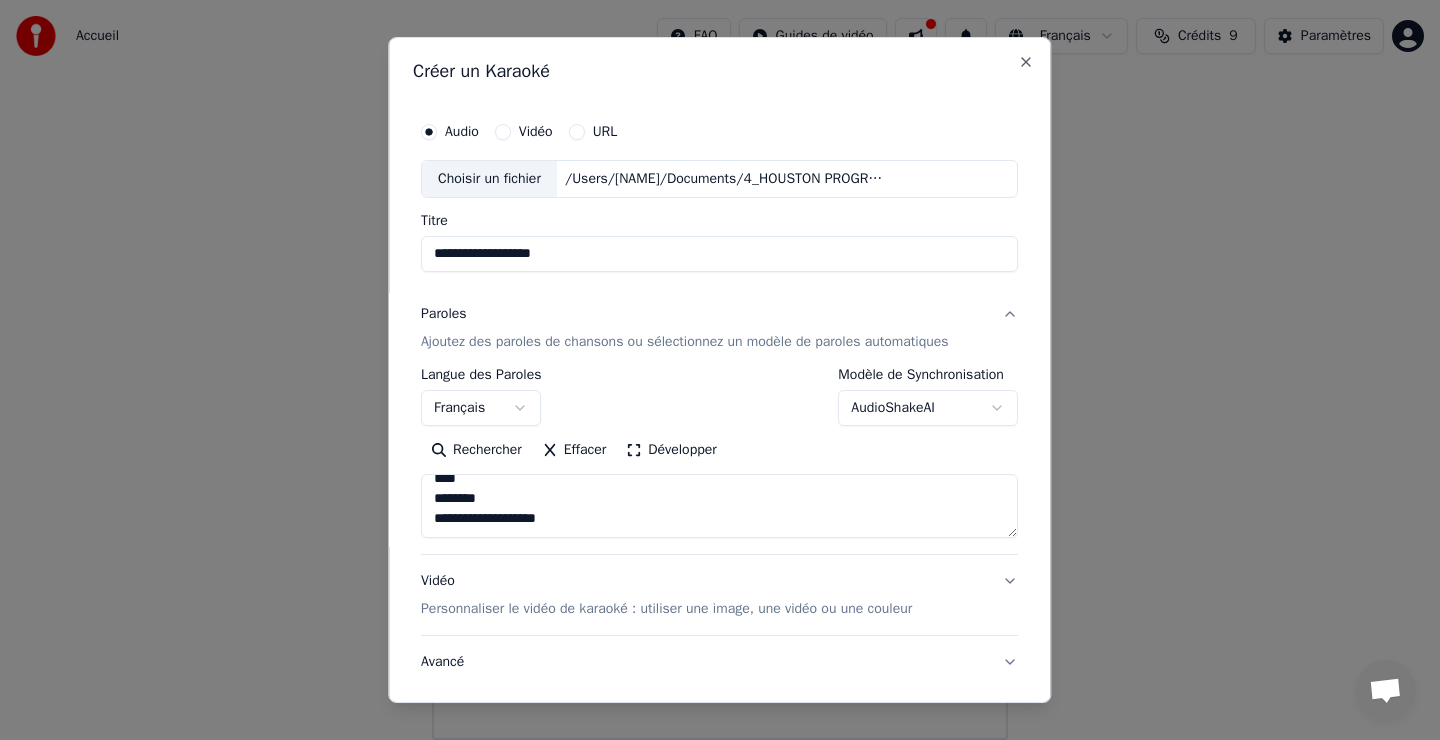 scroll, scrollTop: 564, scrollLeft: 0, axis: vertical 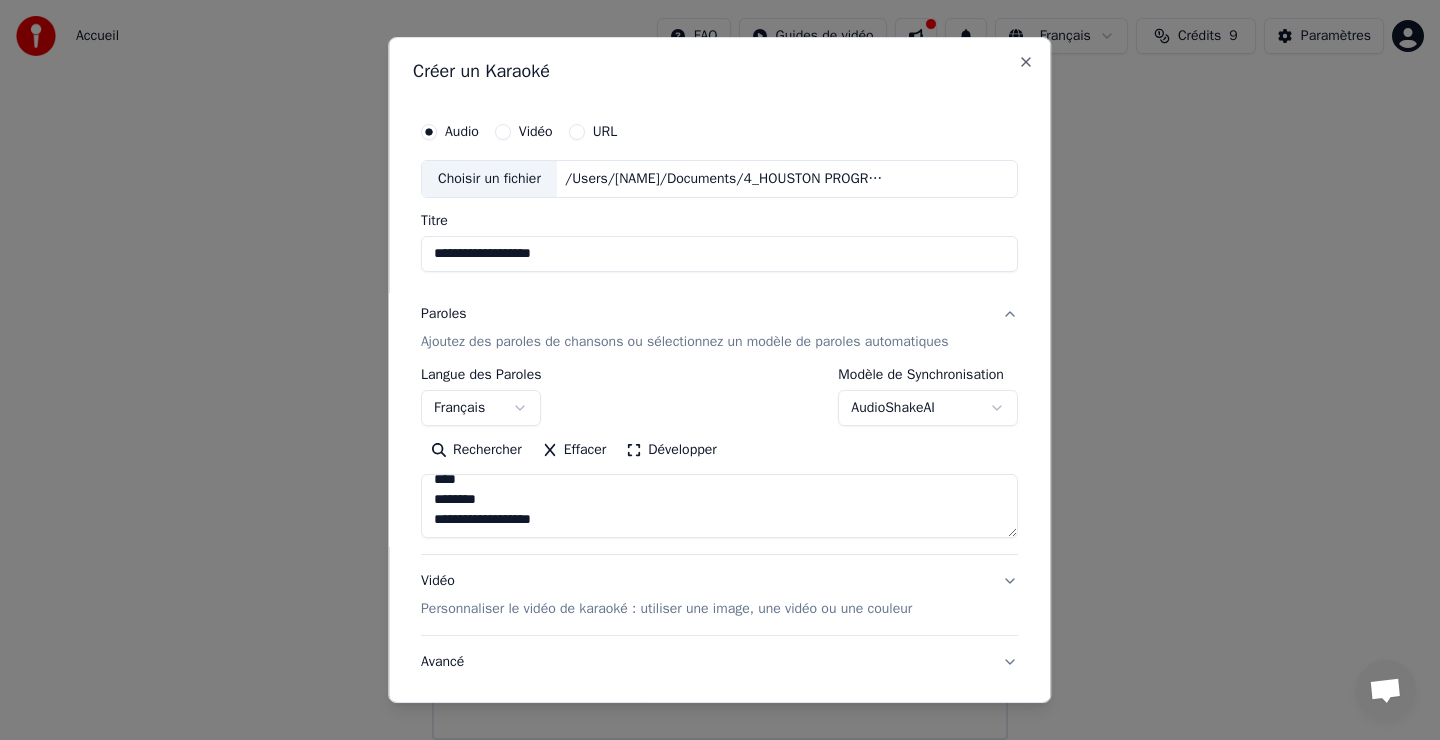 type on "**********" 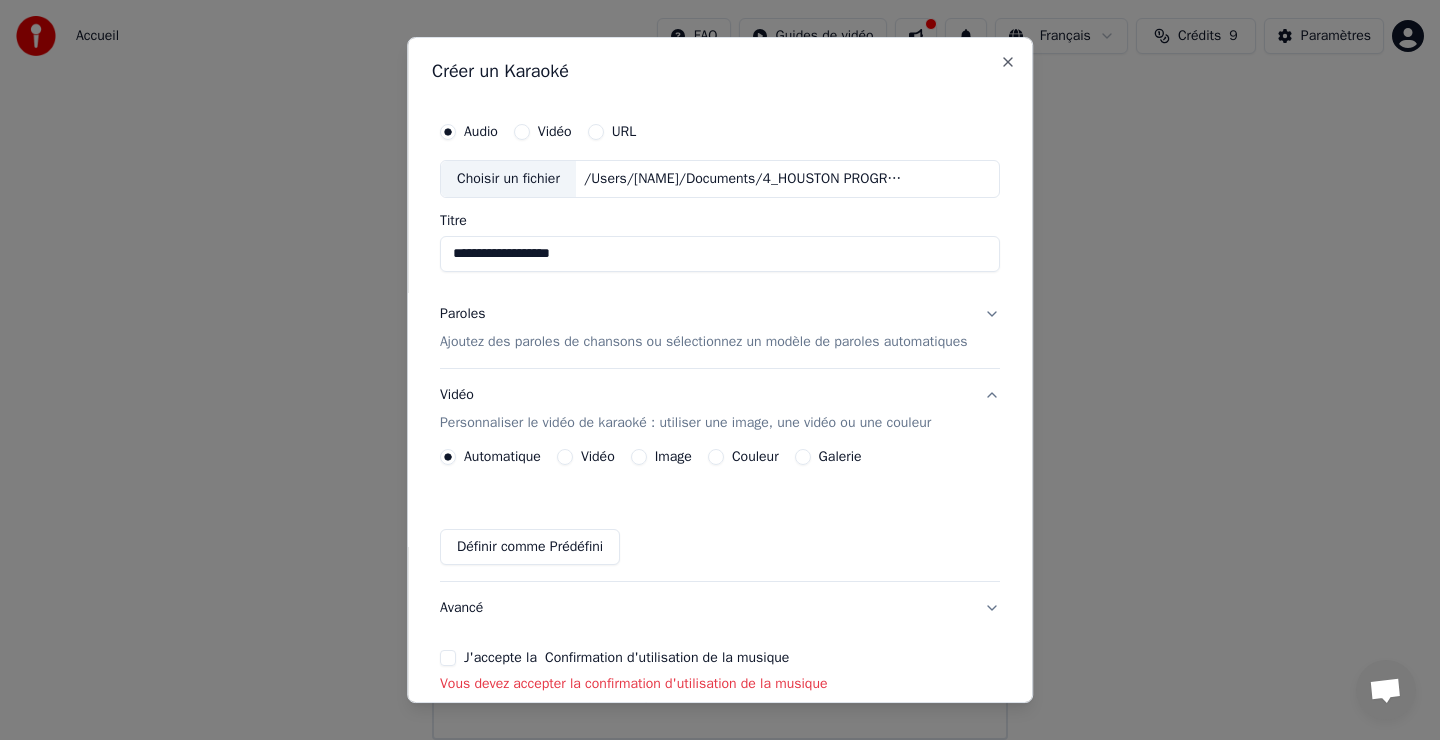 click on "Vidéo" at bounding box center [598, 457] 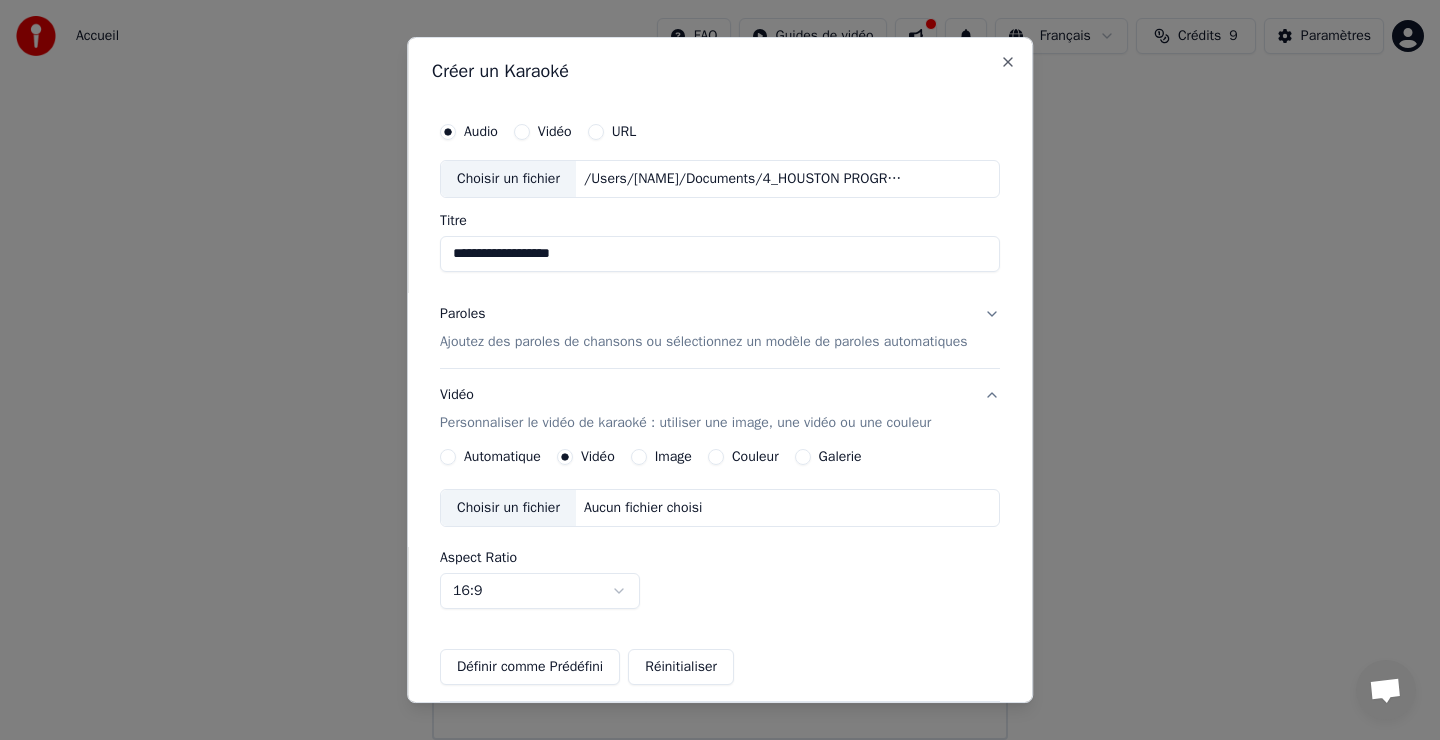 click on "Choisir un fichier" at bounding box center (508, 508) 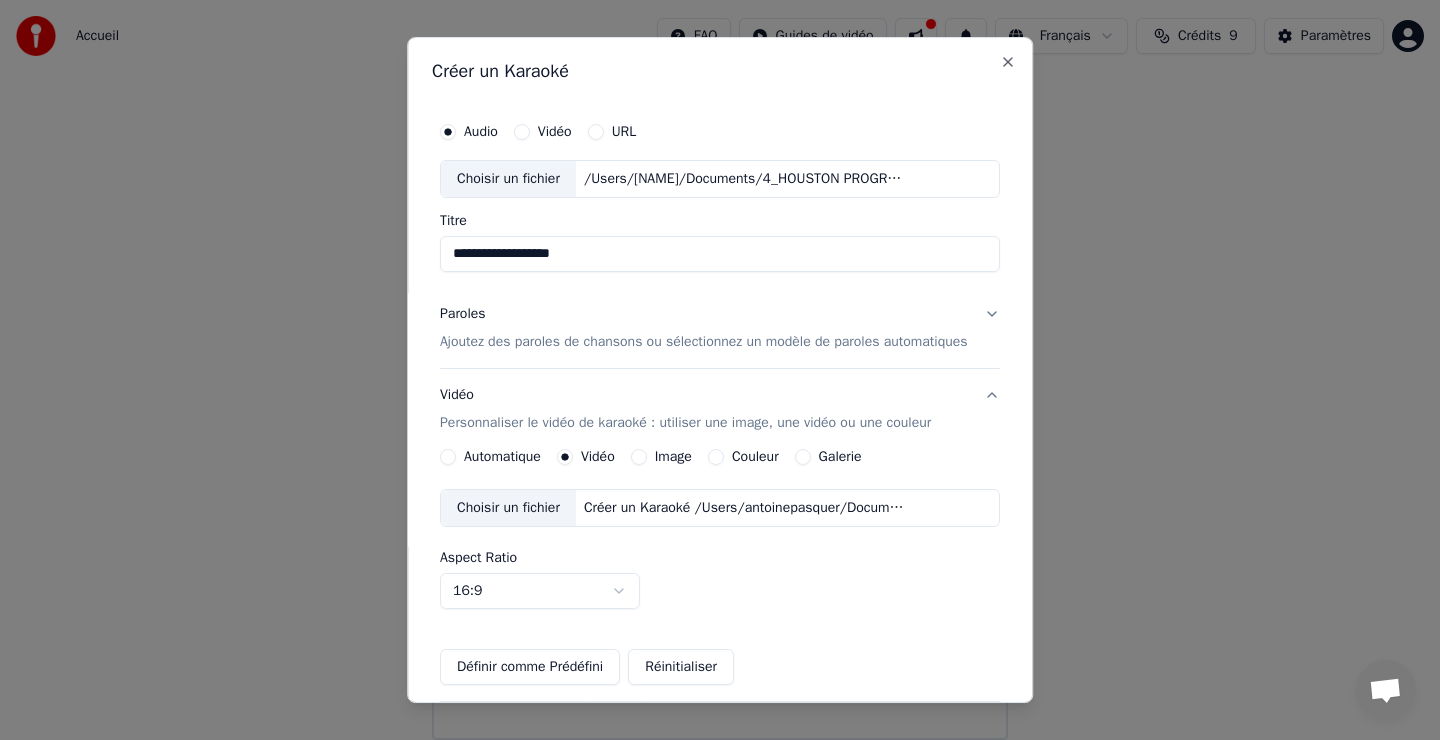 scroll, scrollTop: 144, scrollLeft: 0, axis: vertical 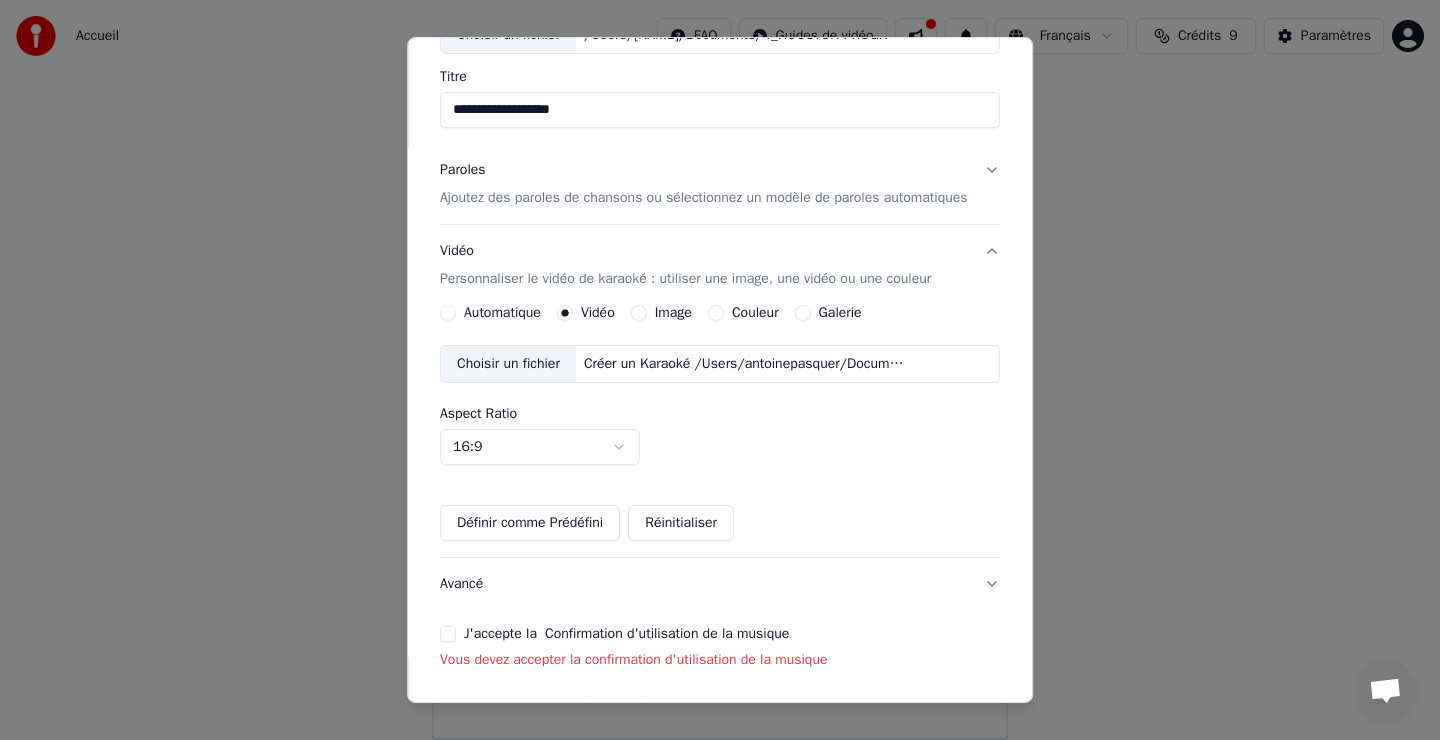 click on "J'accepte la   Confirmation d'utilisation de la musique" at bounding box center (448, 634) 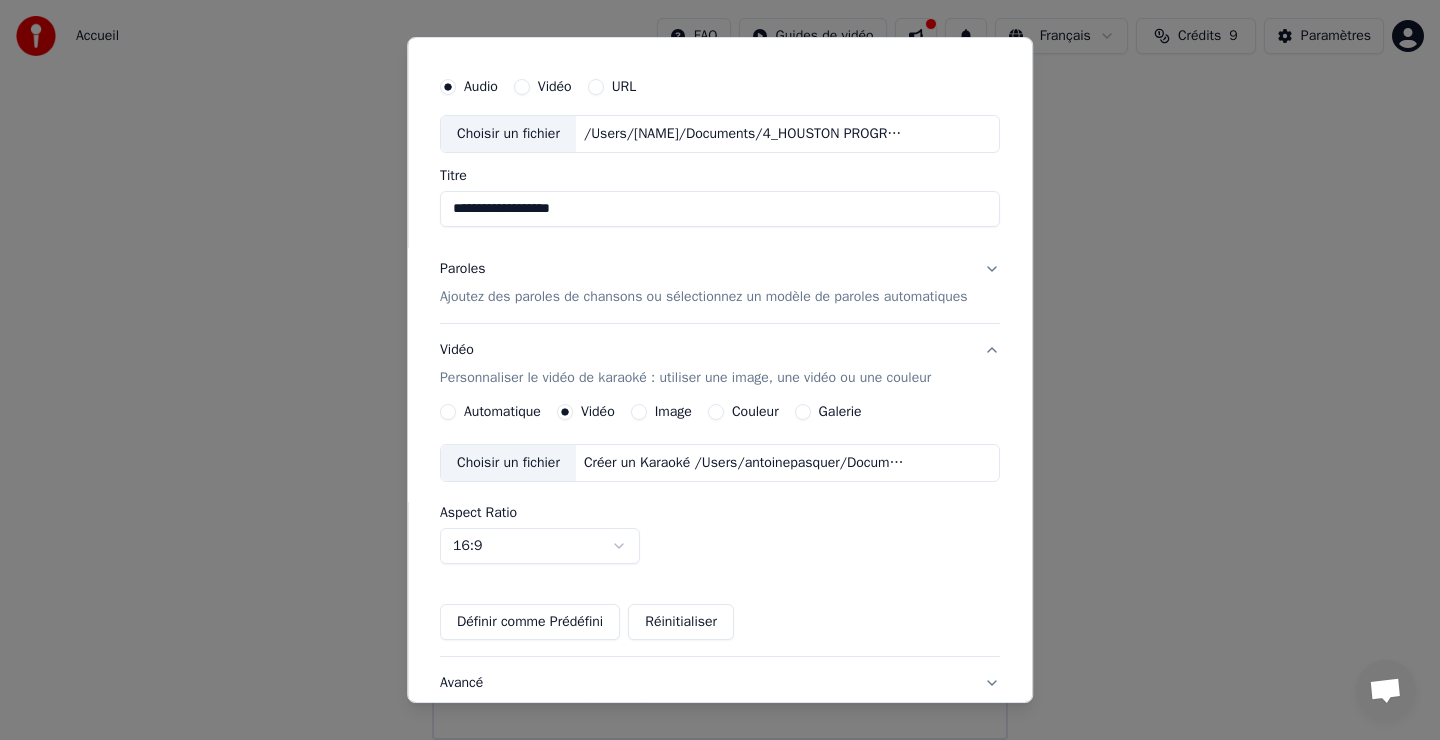 scroll, scrollTop: 0, scrollLeft: 0, axis: both 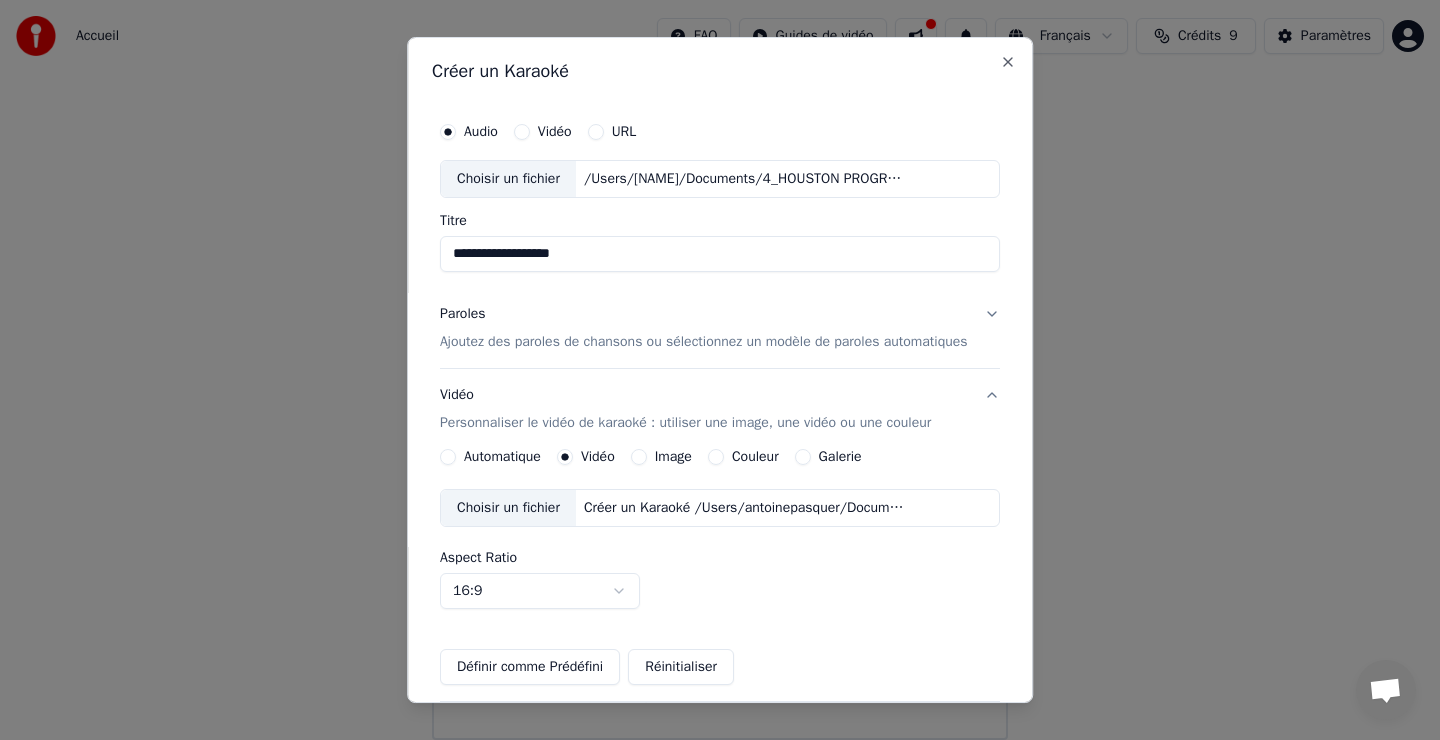click on "Vidéo" at bounding box center [543, 132] 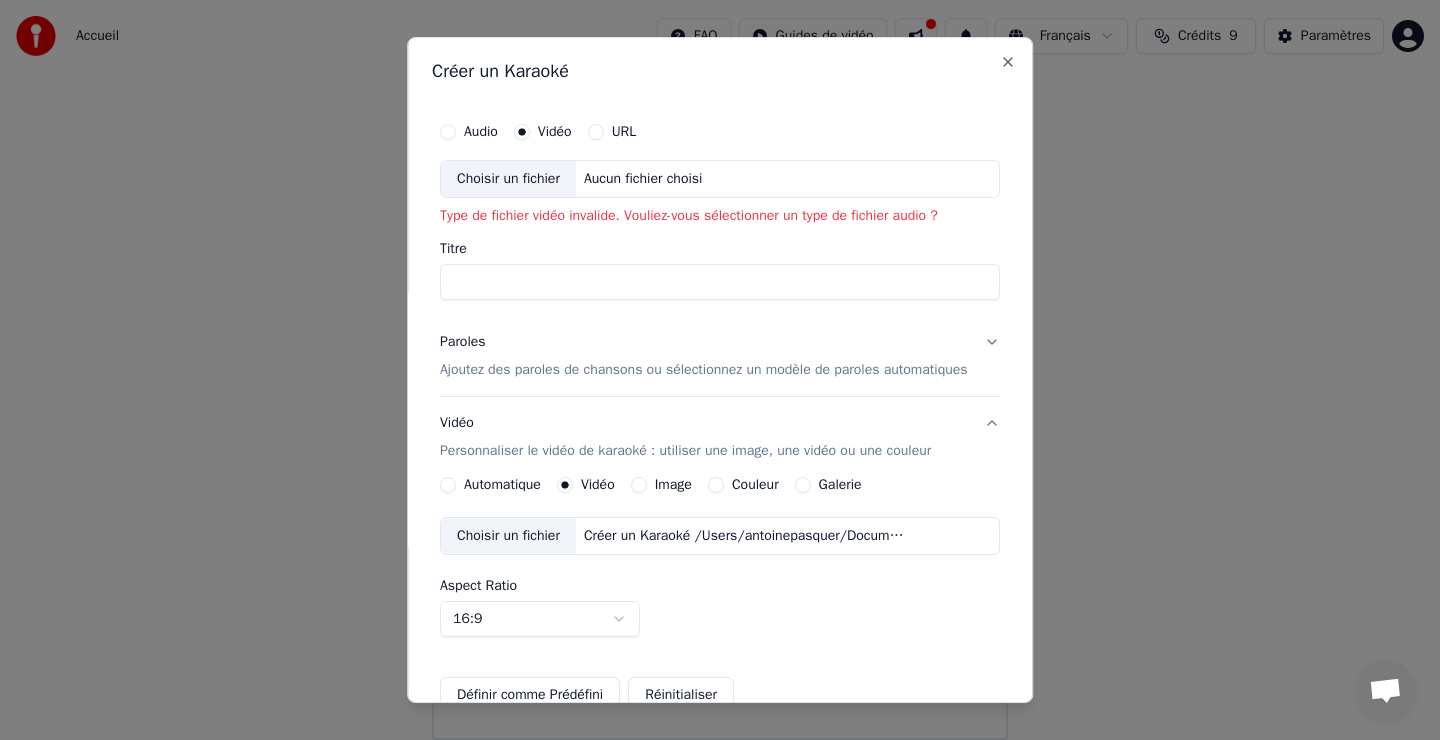click on "Audio" at bounding box center [448, 132] 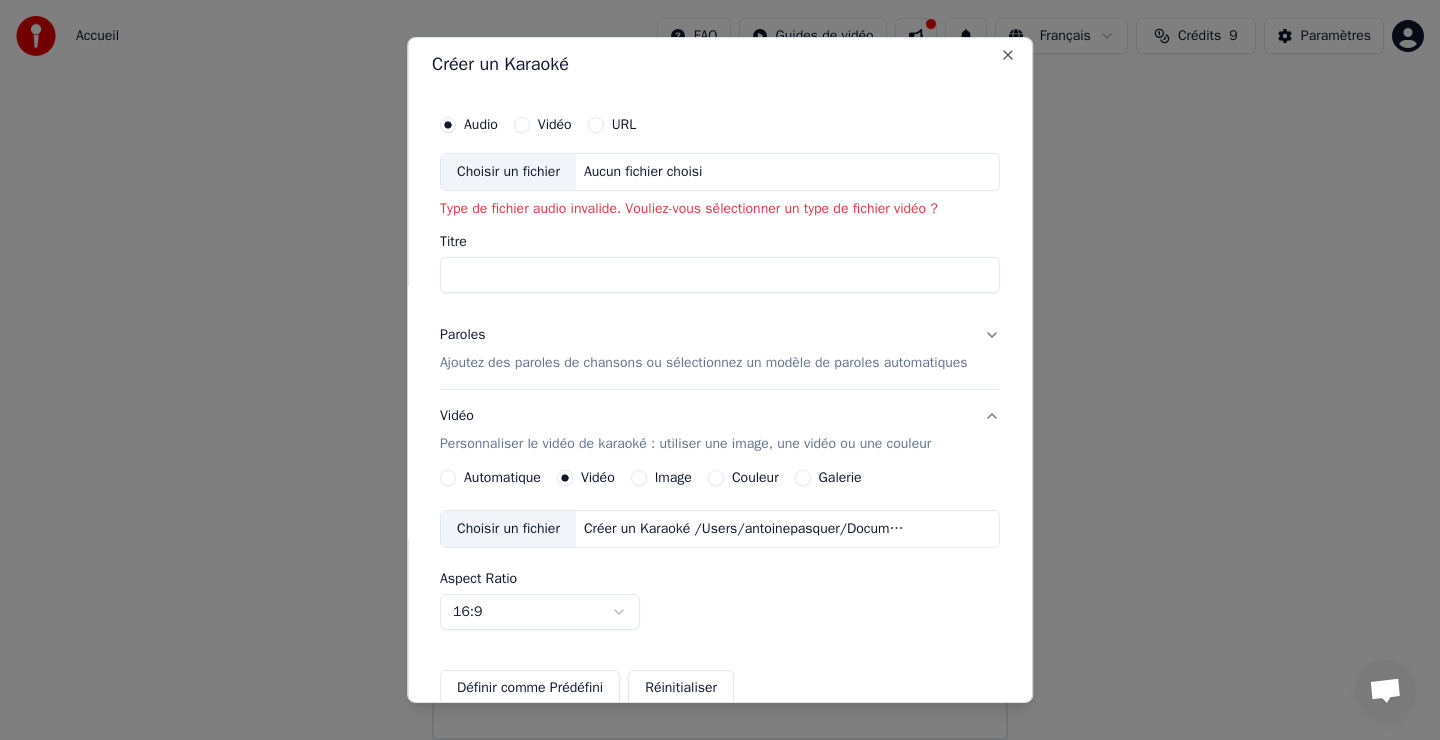 scroll, scrollTop: 0, scrollLeft: 0, axis: both 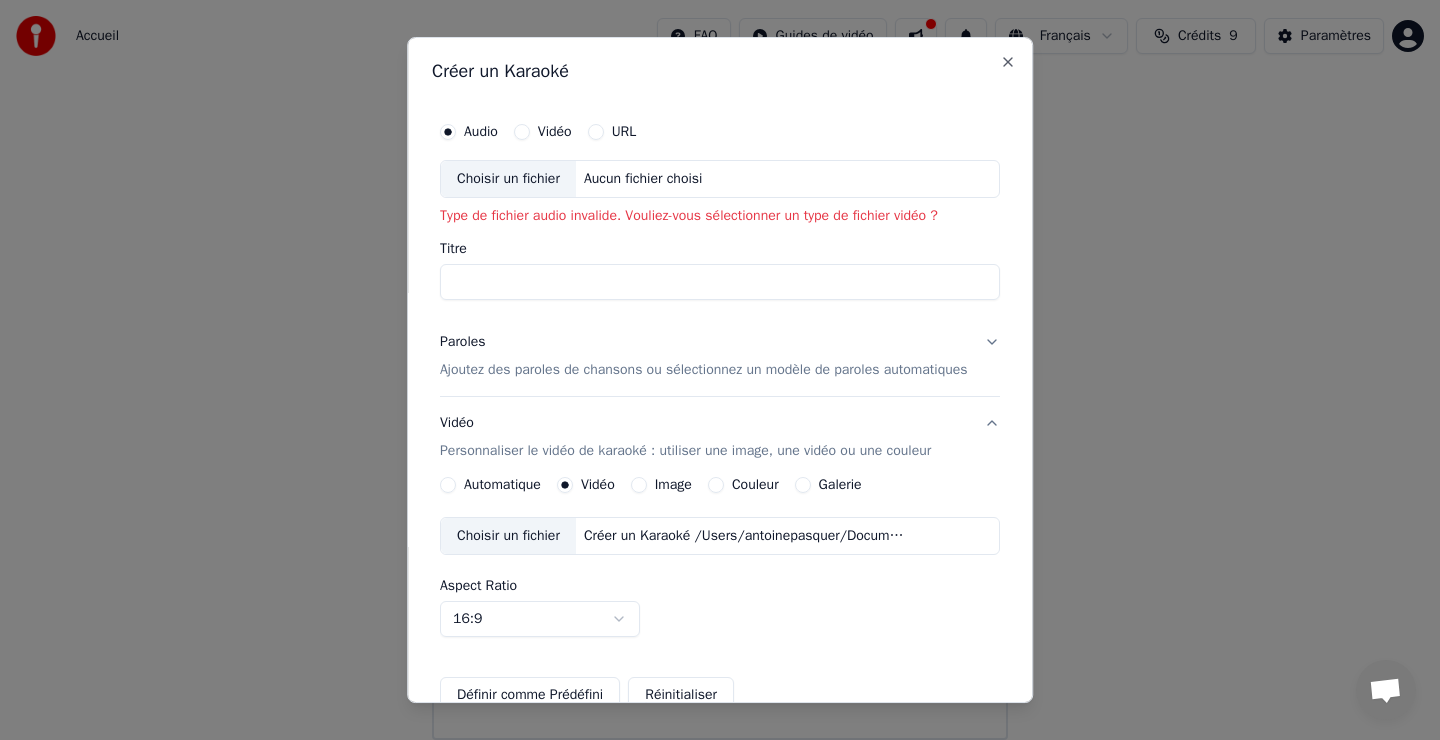 click on "Vidéo" at bounding box center [555, 132] 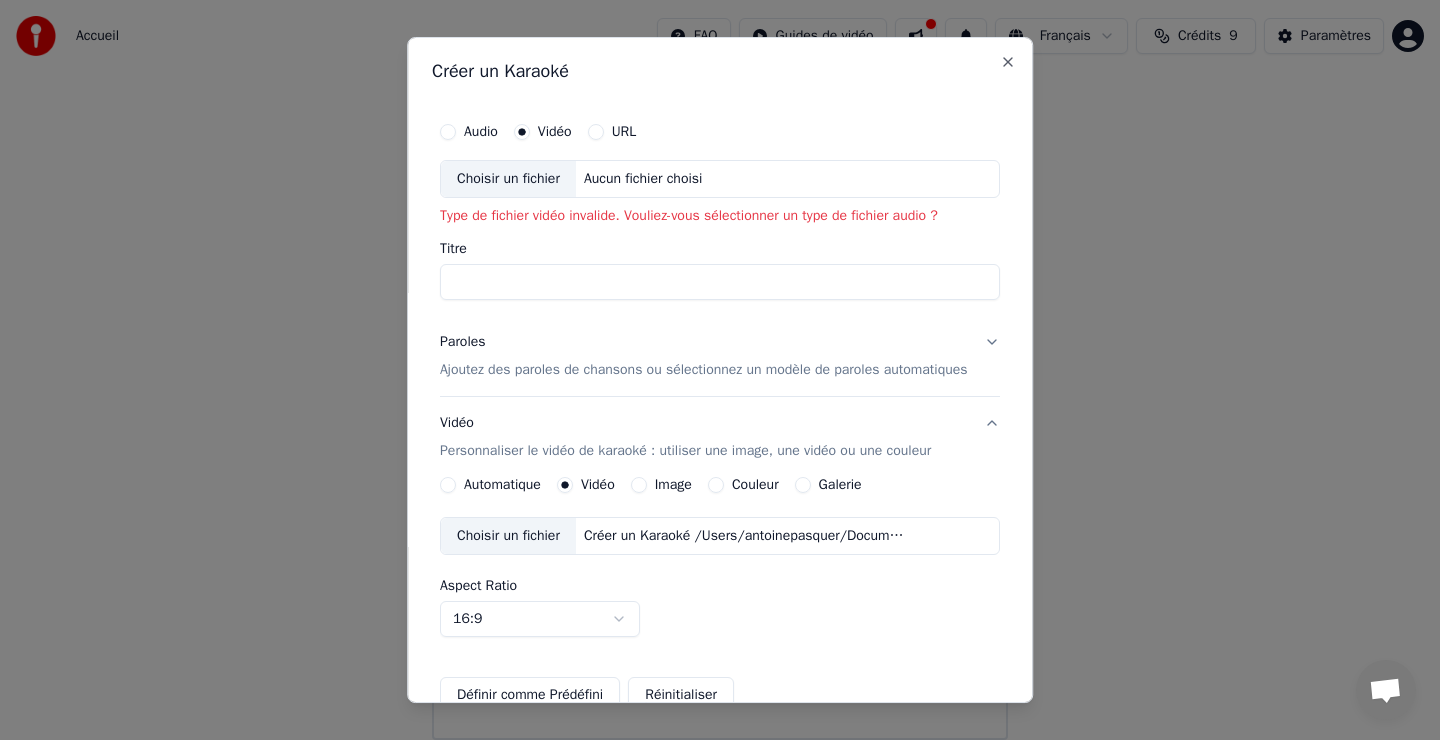 click on "Audio" at bounding box center [448, 132] 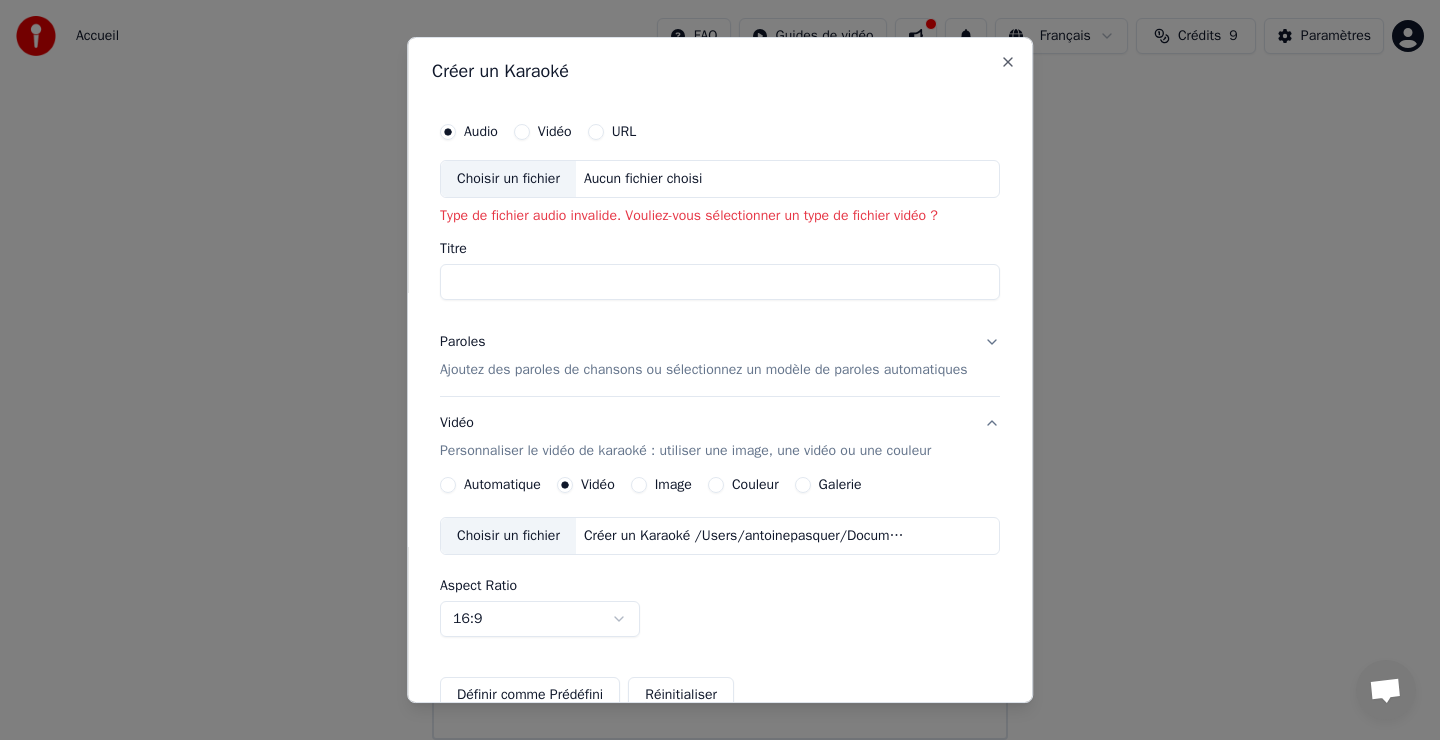 click on "Titre" at bounding box center (720, 282) 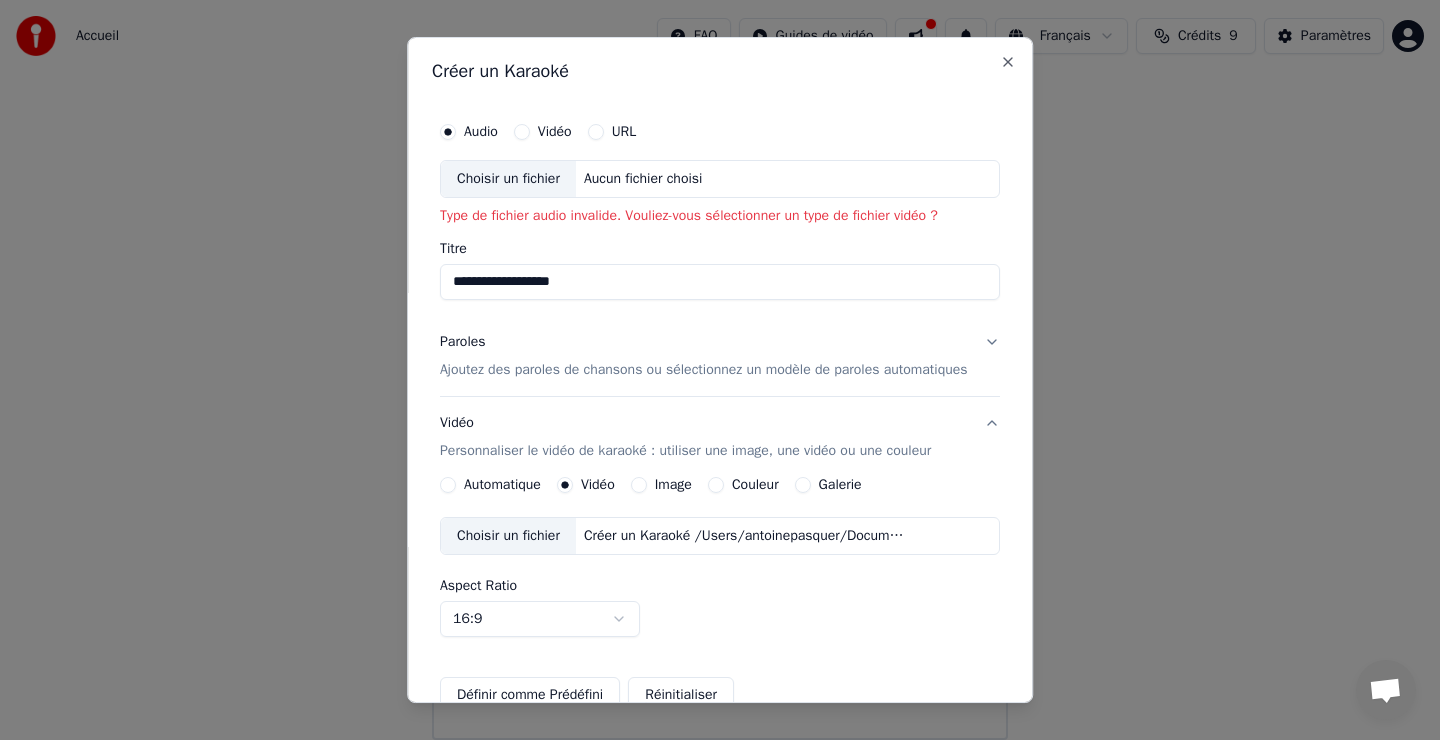type on "**********" 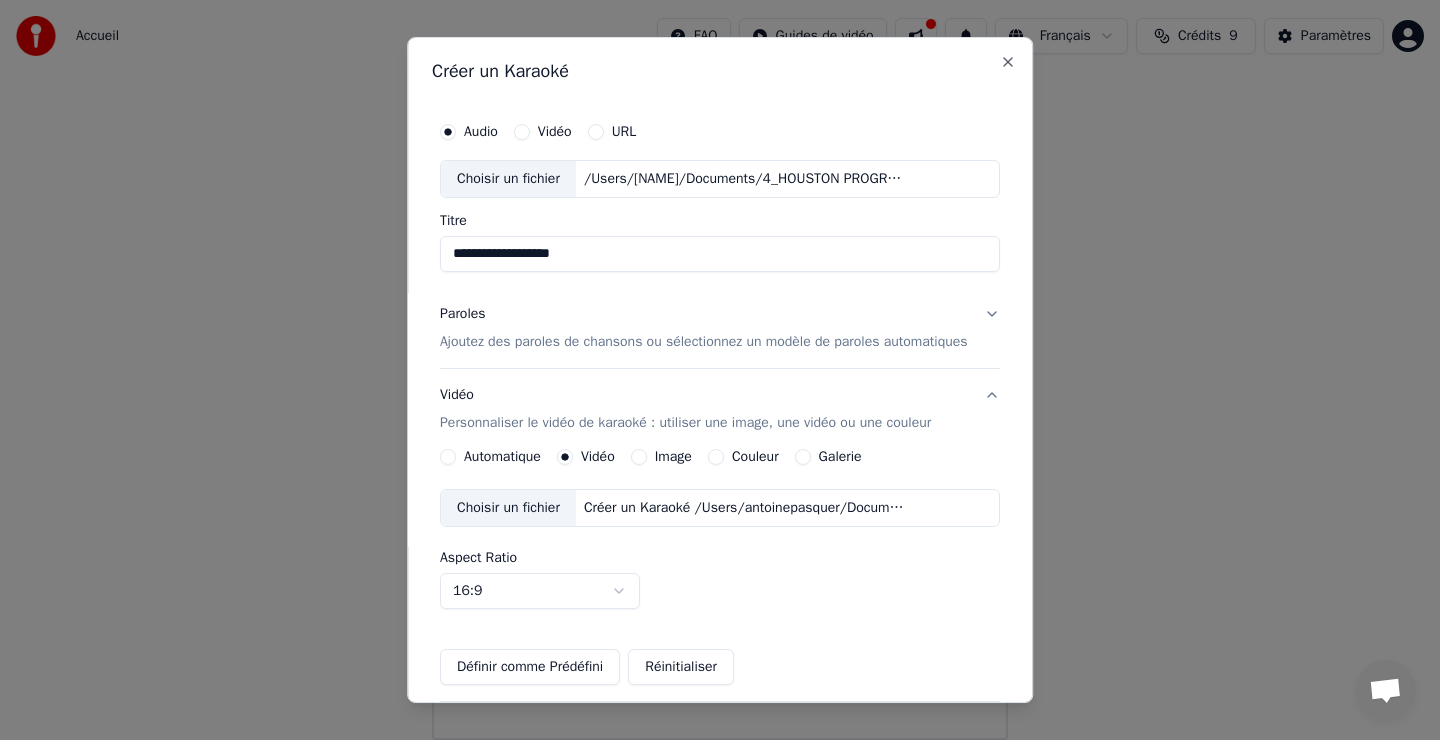 click on "**********" at bounding box center [720, 254] 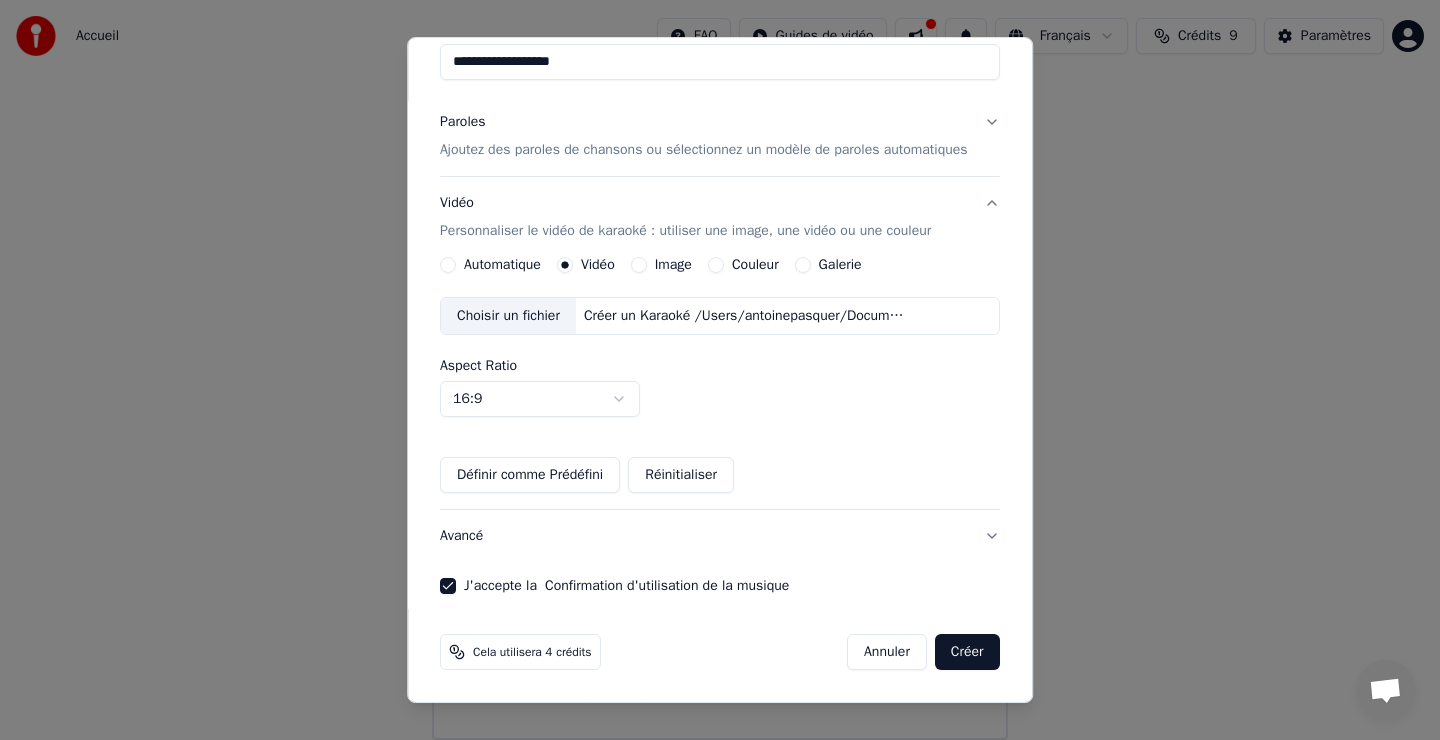 click on "Créer" at bounding box center (967, 652) 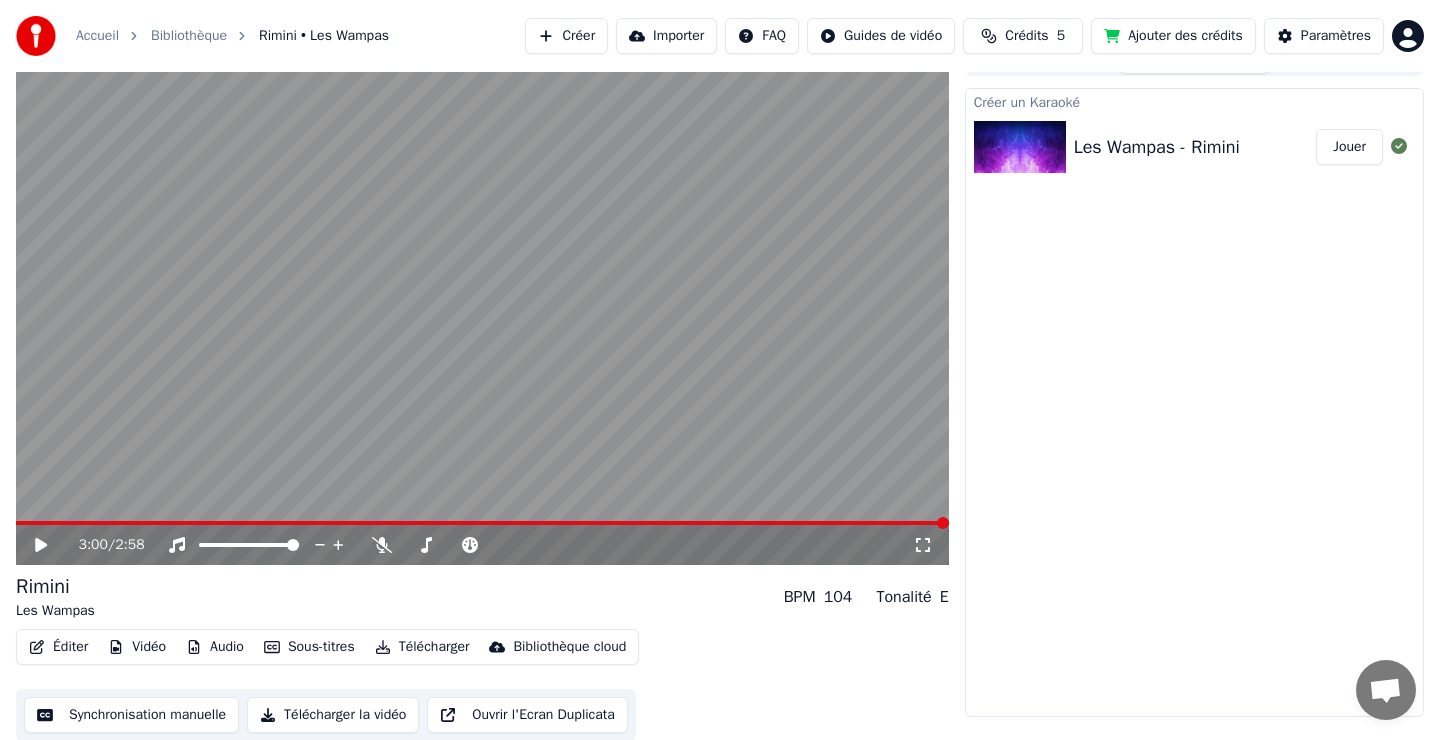 scroll, scrollTop: 28, scrollLeft: 0, axis: vertical 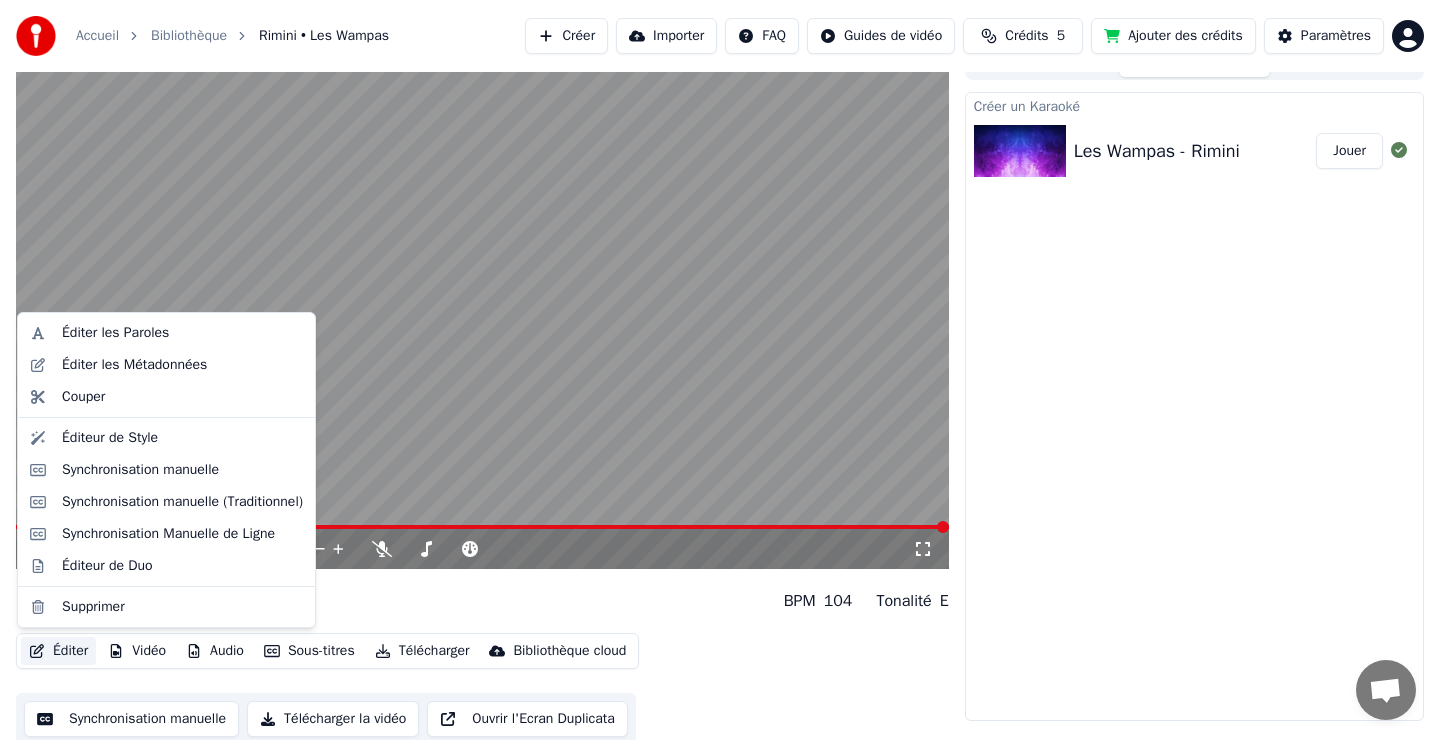 click on "Éditer" at bounding box center (58, 651) 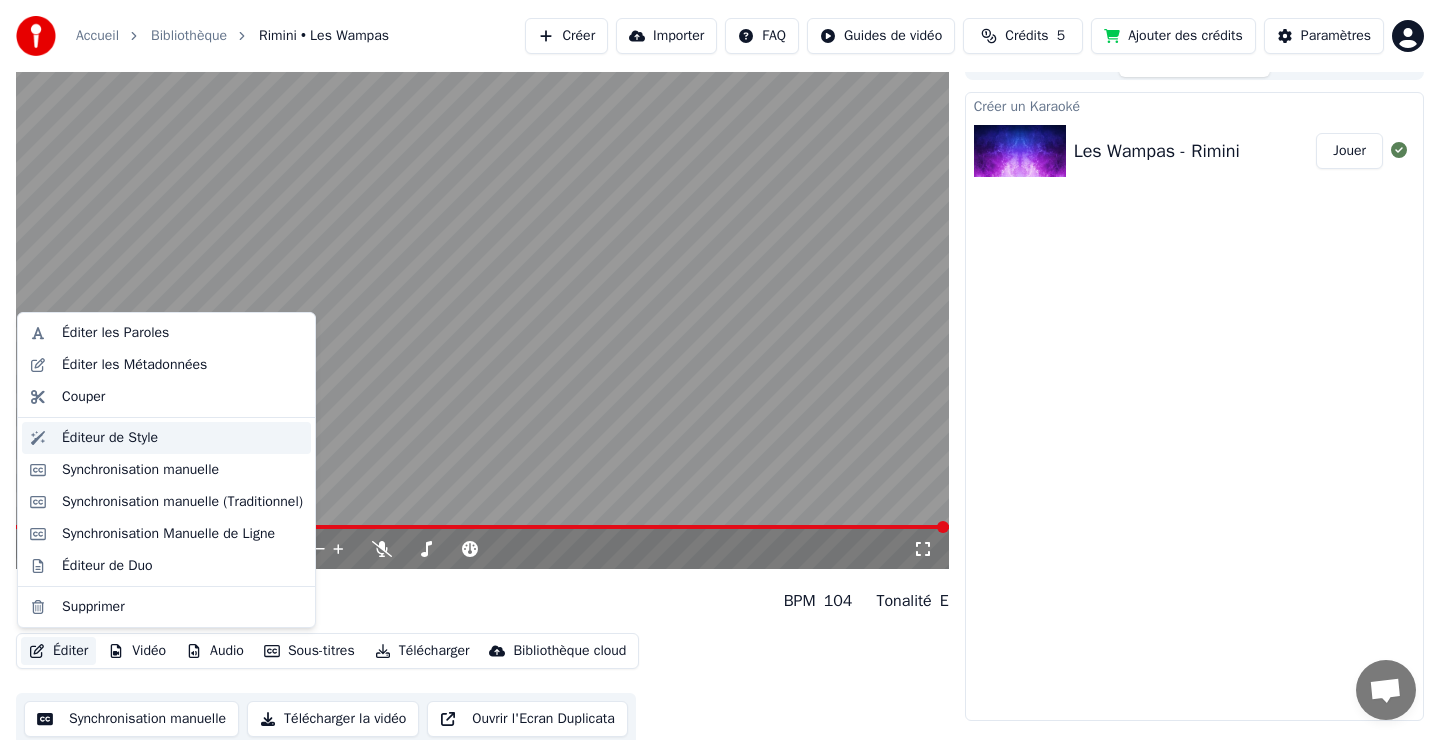 click on "Éditeur de Style" at bounding box center [110, 438] 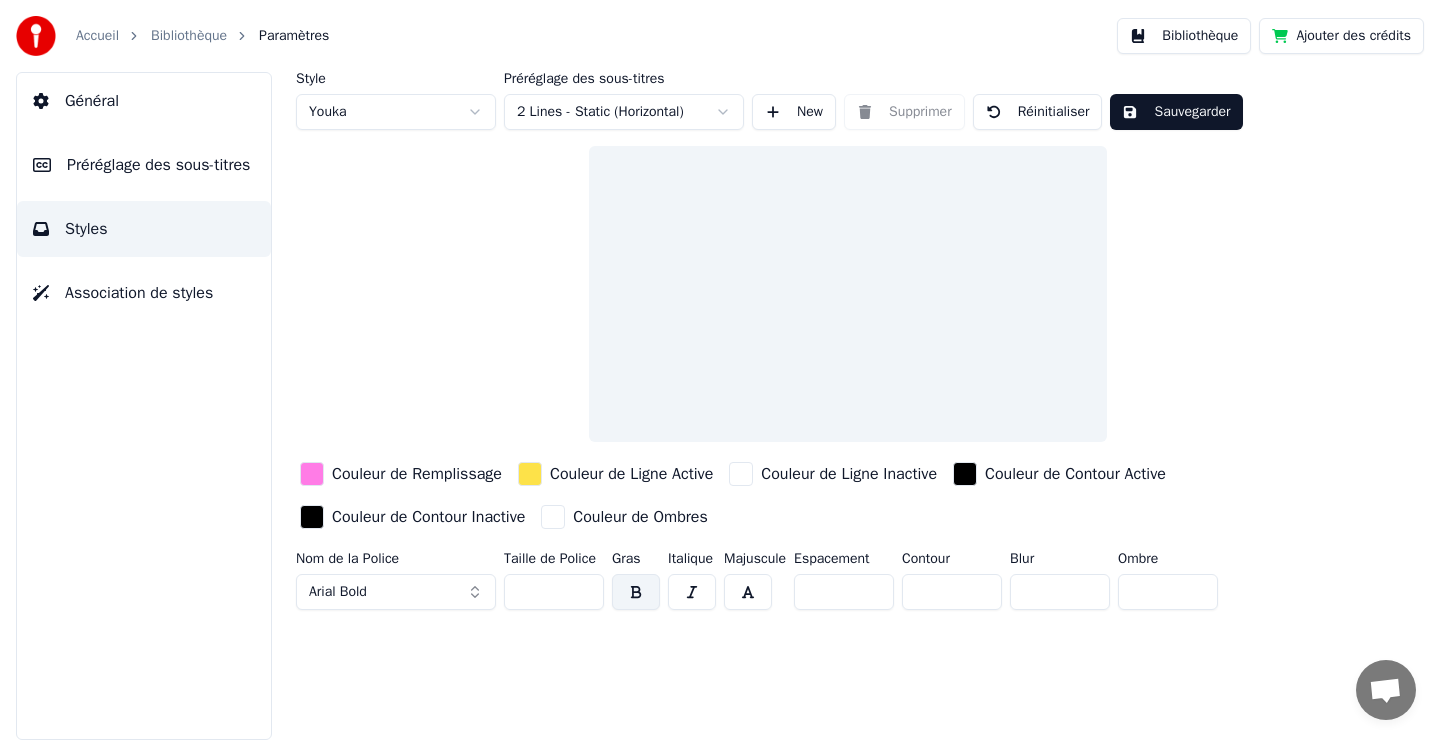 scroll, scrollTop: 0, scrollLeft: 0, axis: both 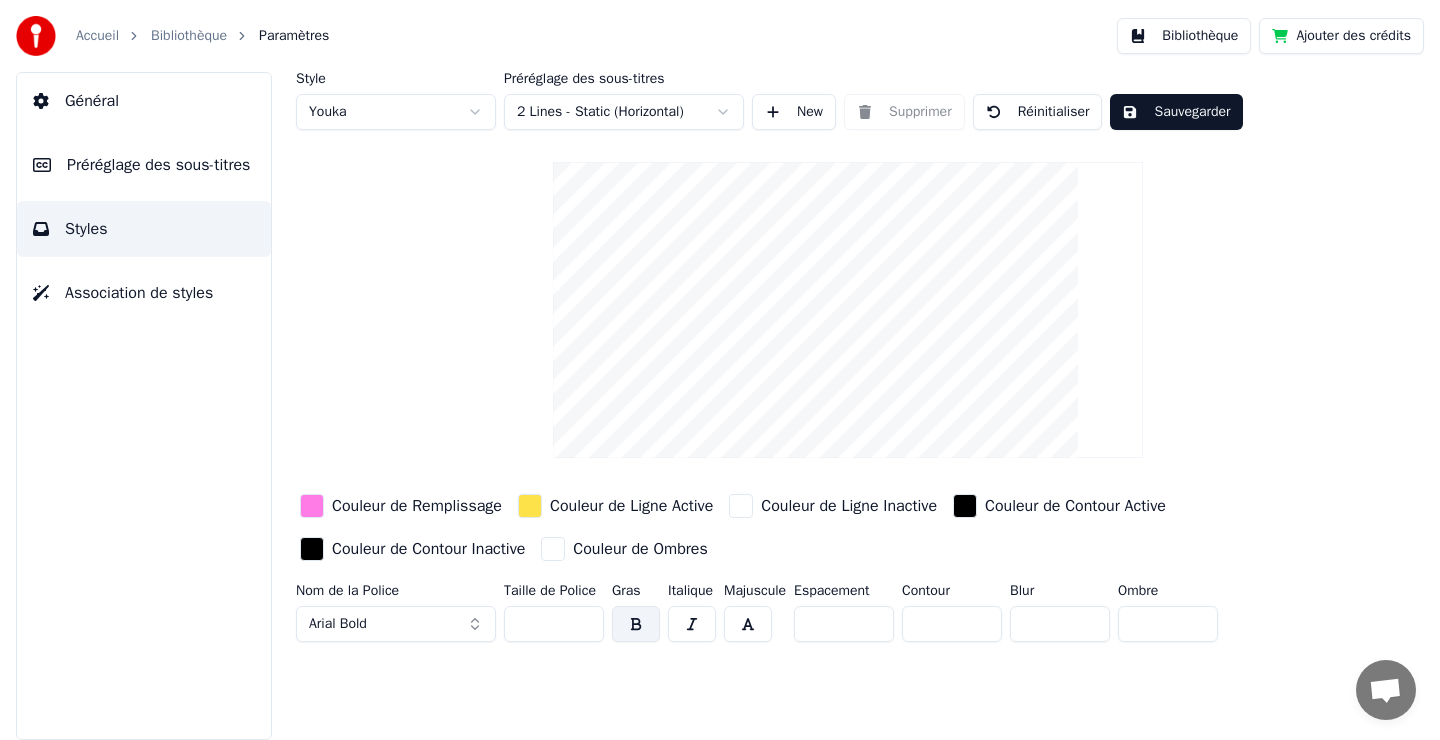 click on "Bibliothèque" at bounding box center [189, 36] 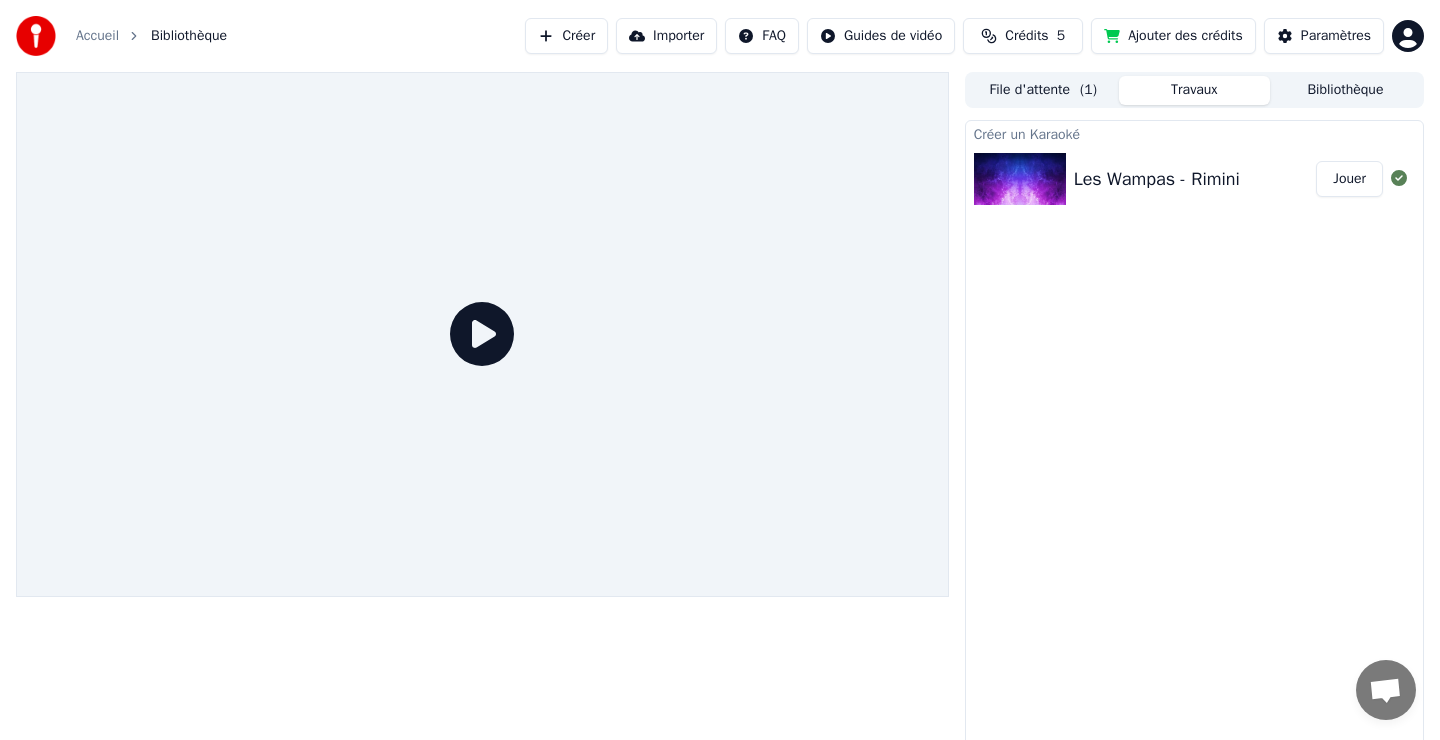 click on "Jouer" at bounding box center [1349, 179] 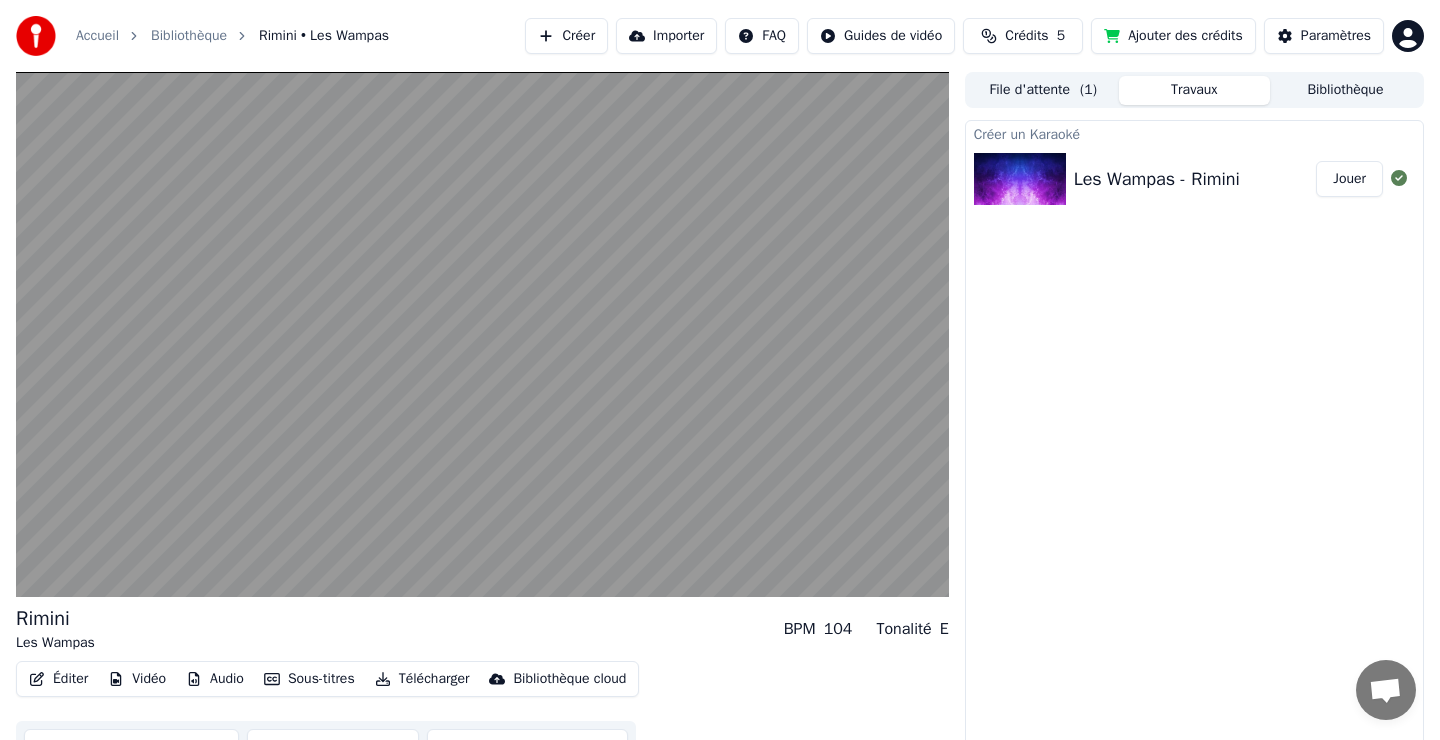 click on "Jouer" at bounding box center (1349, 179) 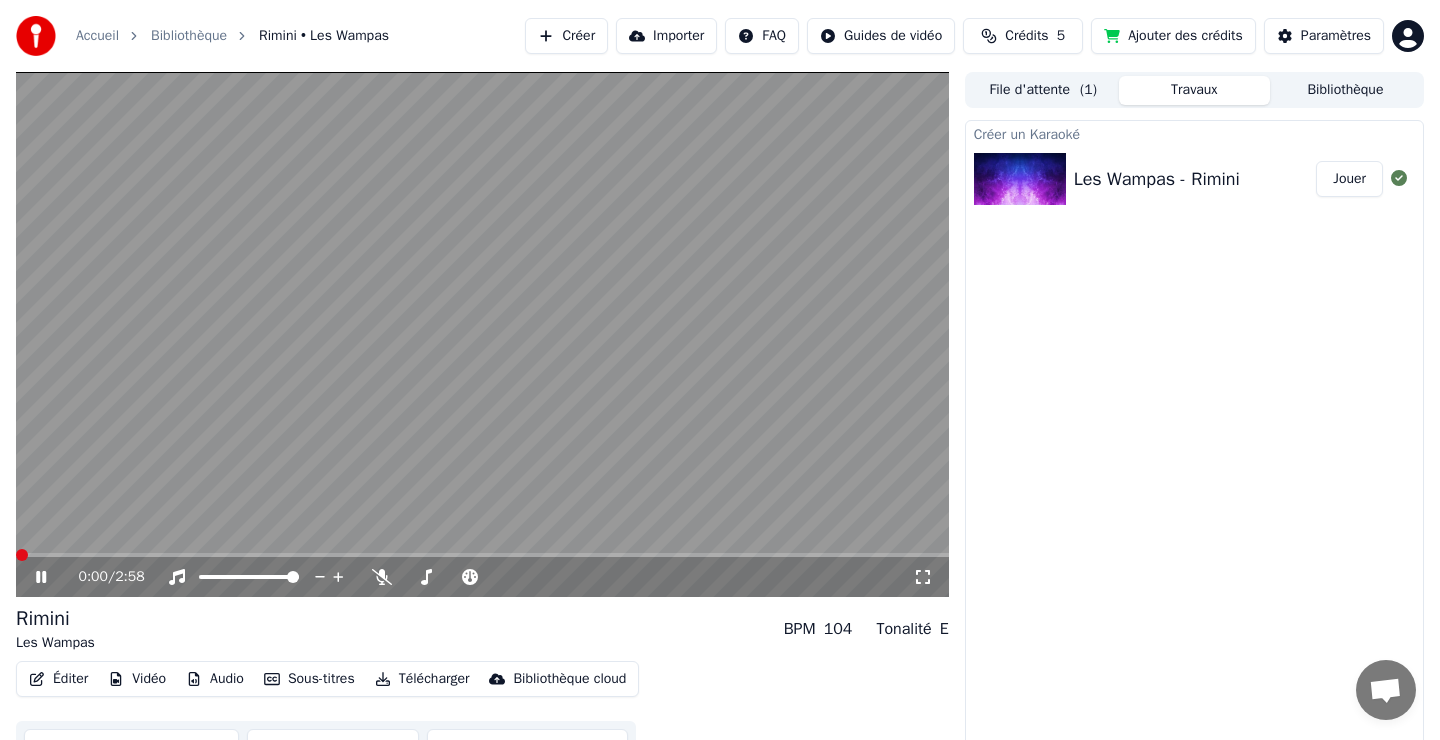 click on "0:00  /  2:58 Rimini Les Wampas BPM 104 Tonalité E Éditer Vidéo Audio Sous-titres Télécharger Bibliothèque cloud Synchronisation manuelle Télécharger la vidéo Ouvrir l'Ecran Duplicata File d'attente ( 1 ) Travaux Bibliothèque Créer un Karaoké Les Wampas - Rimini Jouer" at bounding box center (720, 422) 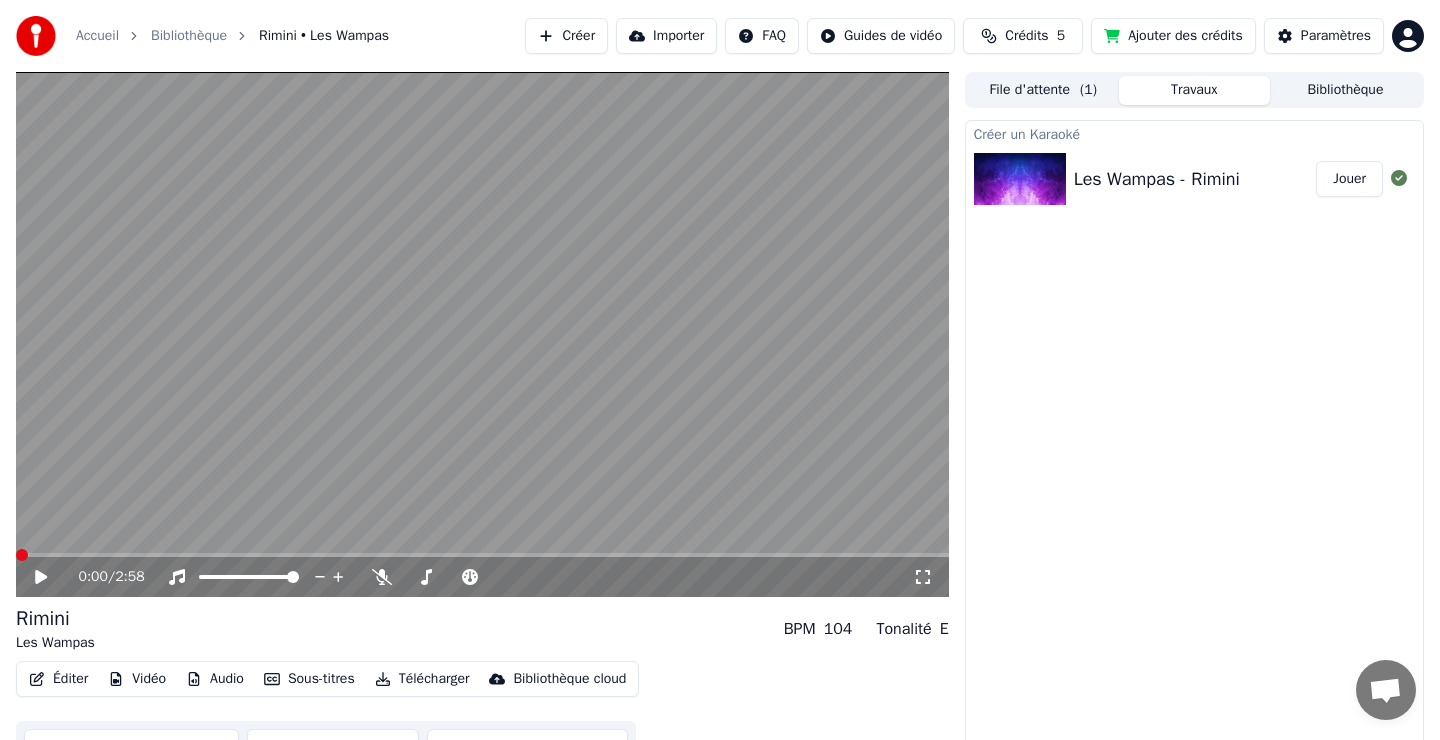 click on "0:00  /  2:58 Rimini Les Wampas BPM 104 Tonalité E Éditer Vidéo Audio Sous-titres Télécharger Bibliothèque cloud Synchronisation manuelle Télécharger la vidéo Ouvrir l'Ecran Duplicata File d'attente ( 1 ) Travaux Bibliothèque Créer un Karaoké Les Wampas - Rimini Jouer" at bounding box center [720, 422] 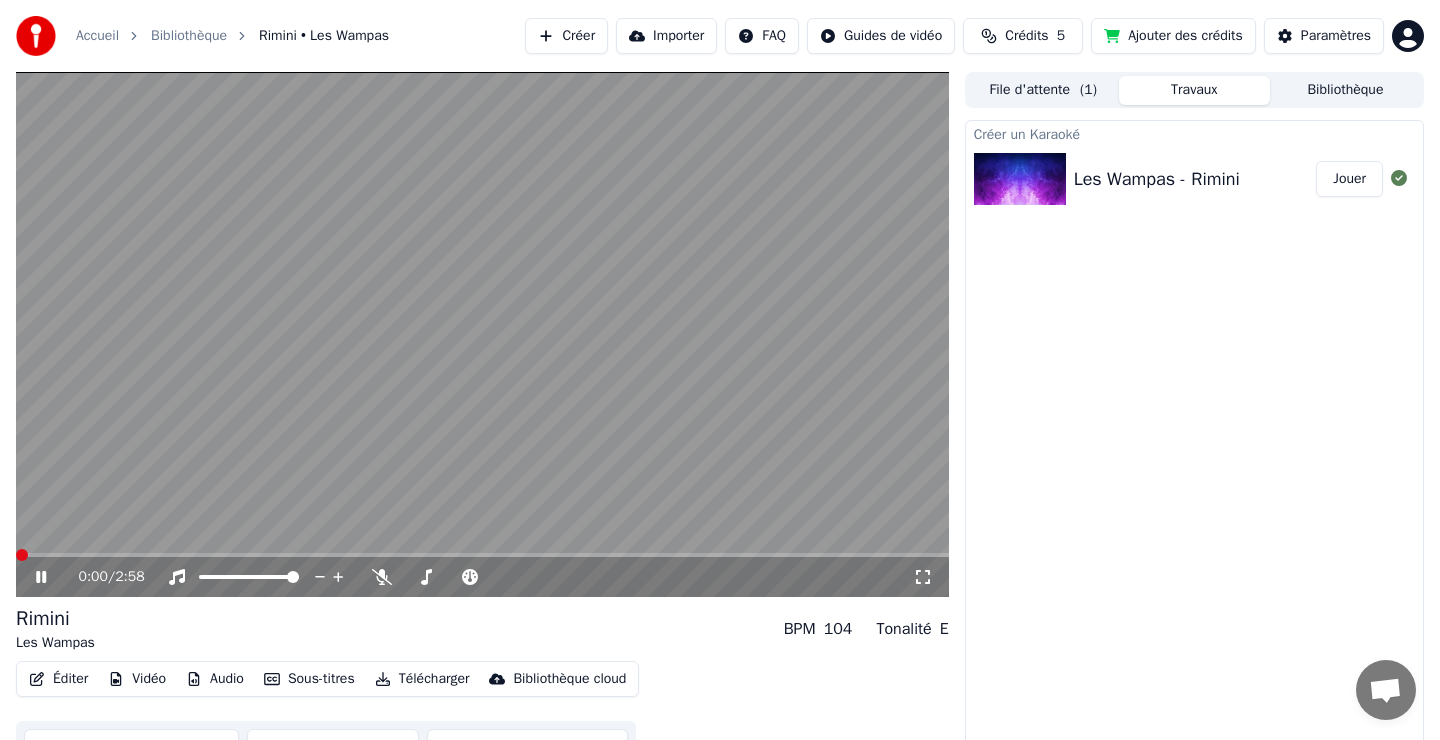 click 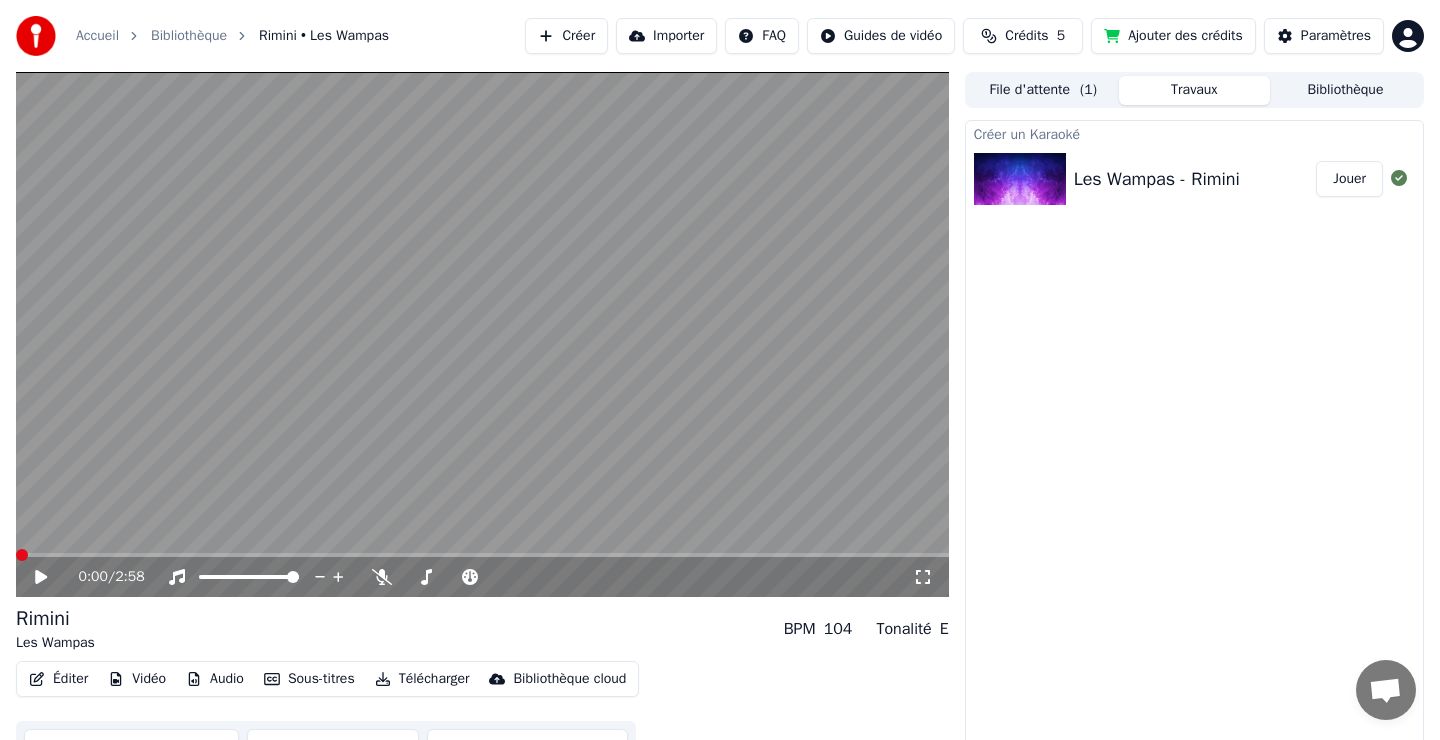 click on "0:00  /  2:58 Rimini Les Wampas BPM 104 Tonalité E Éditer Vidéo Audio Sous-titres Télécharger Bibliothèque cloud Synchronisation manuelle Télécharger la vidéo Ouvrir l'Ecran Duplicata File d'attente ( 1 ) Travaux Bibliothèque Créer un Karaoké Les Wampas - Rimini Jouer" at bounding box center [720, 422] 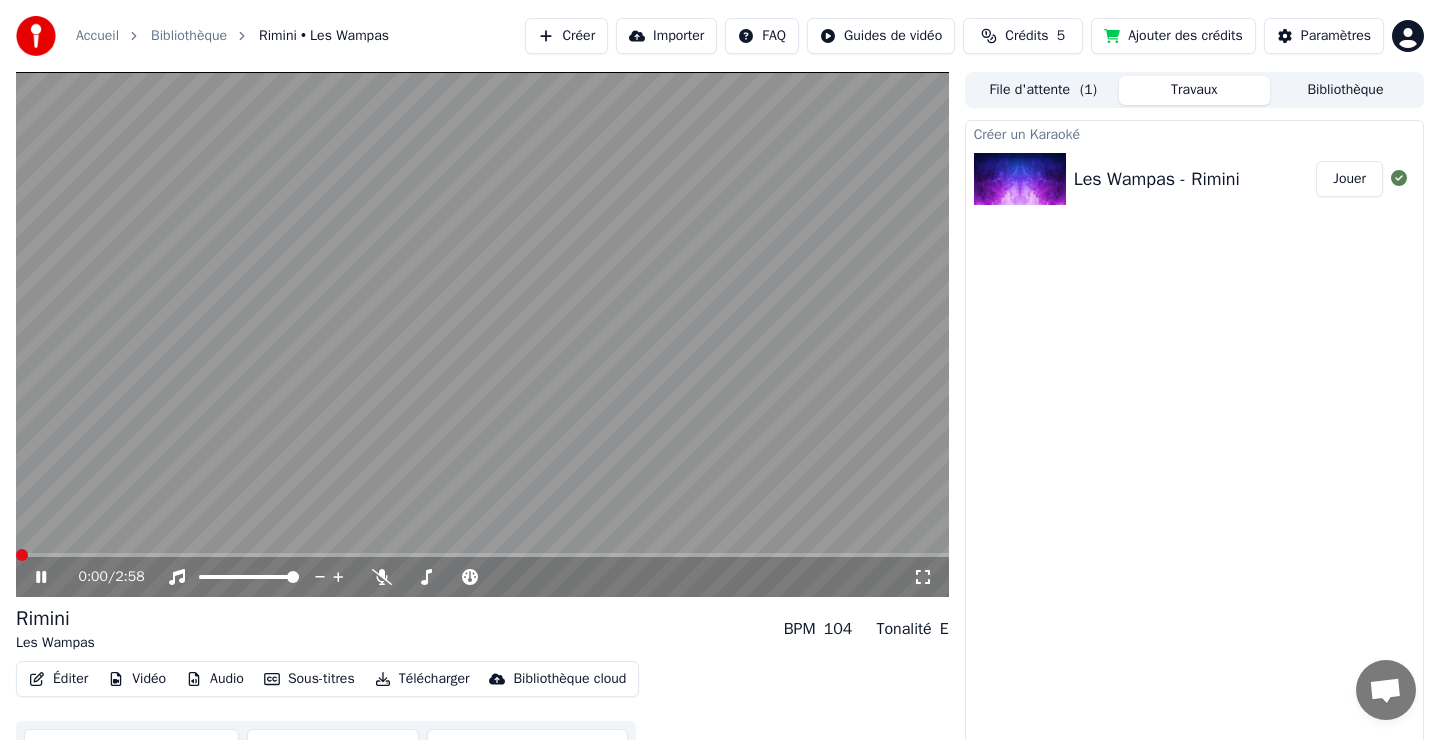 click 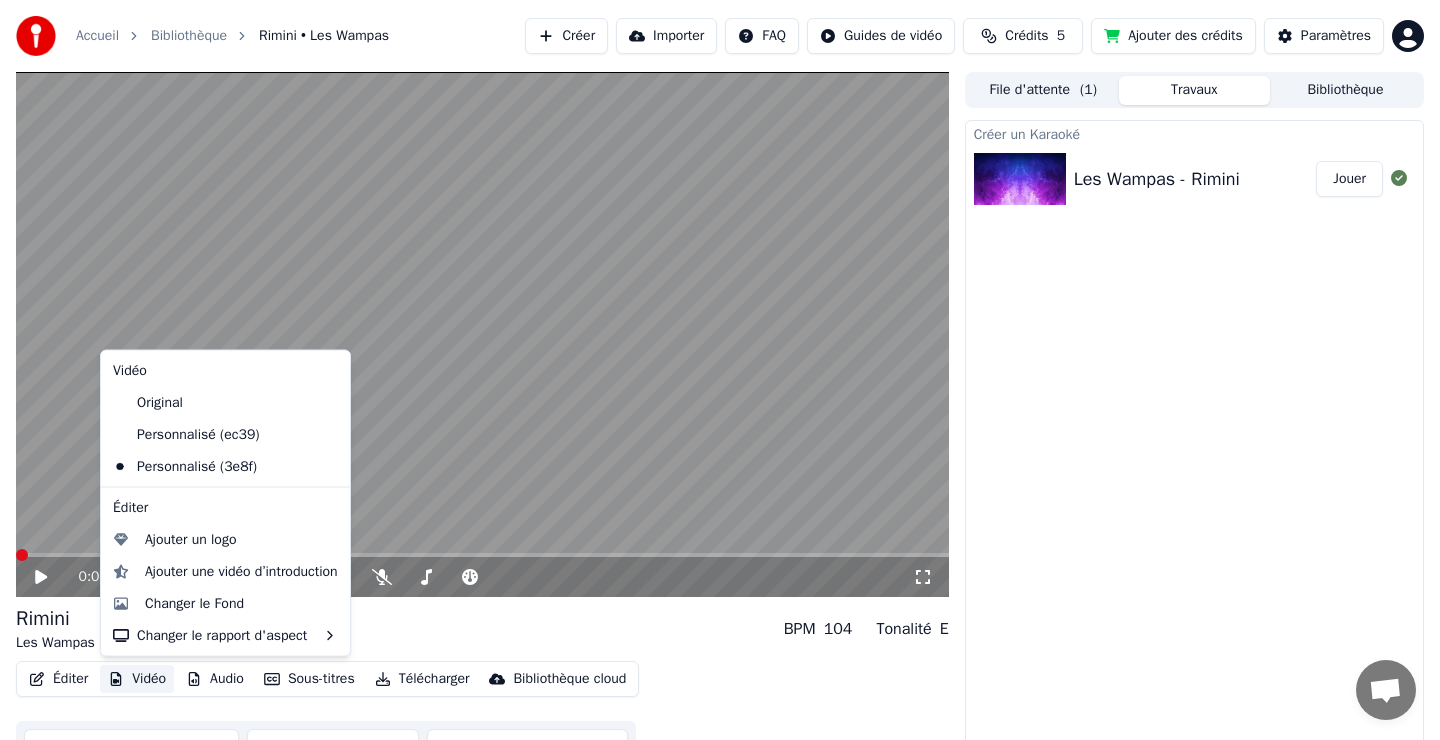 click on "Vidéo" at bounding box center [137, 679] 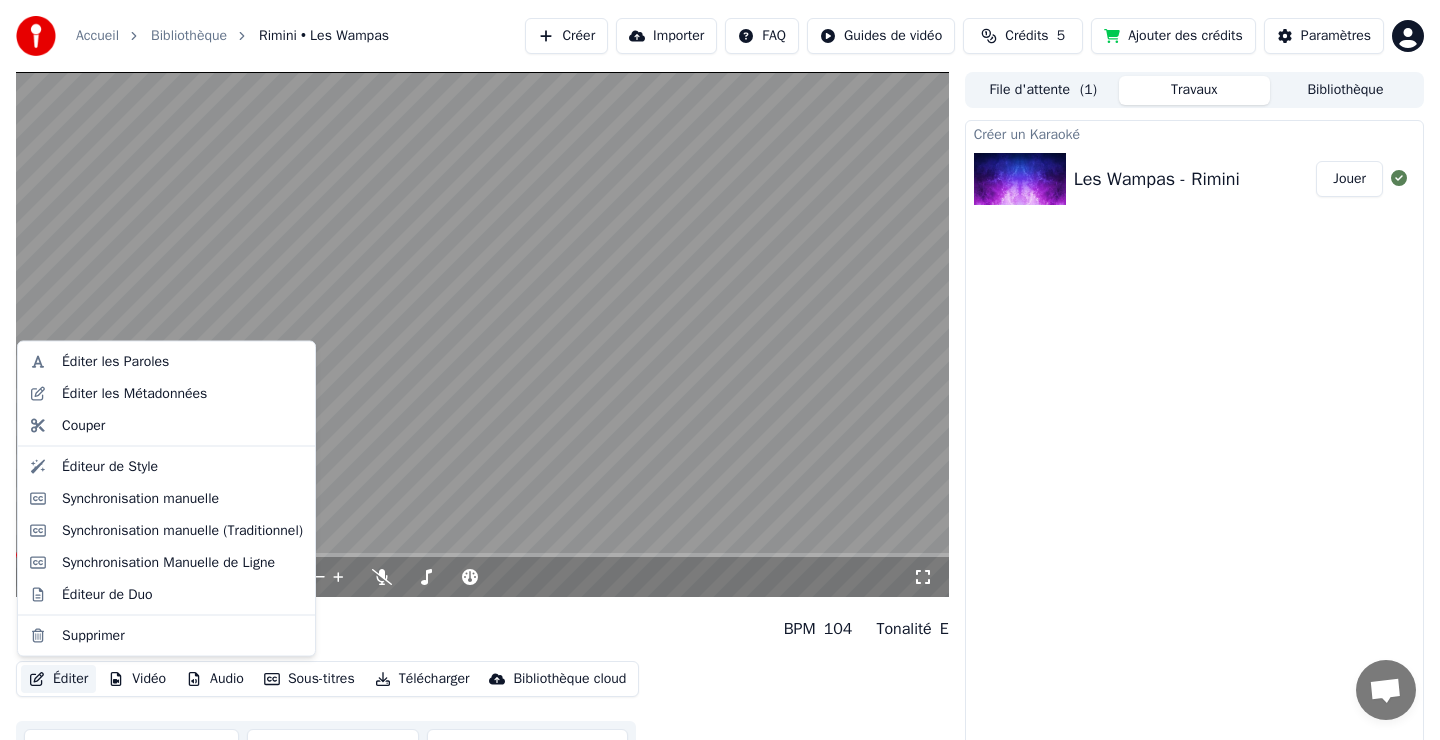 click on "Éditer" at bounding box center [58, 679] 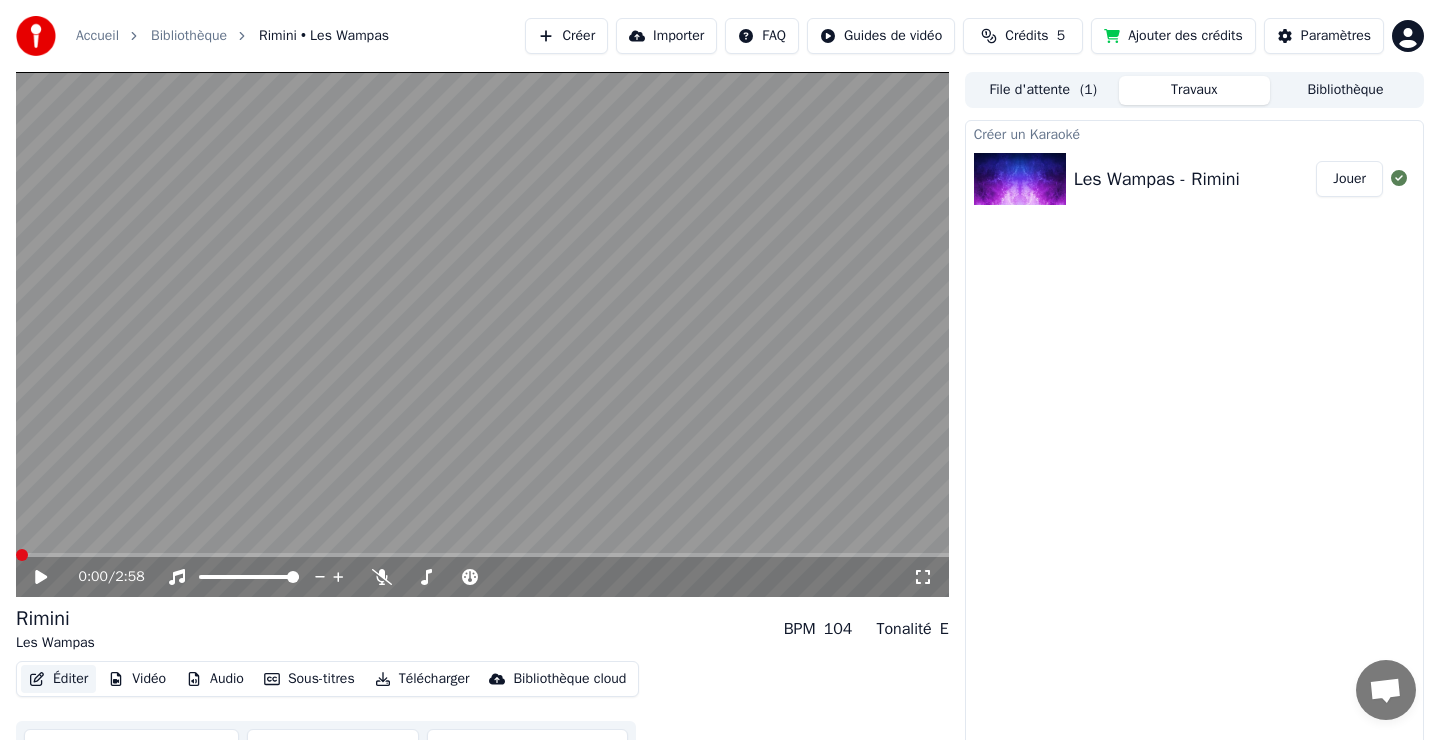 scroll, scrollTop: 32, scrollLeft: 0, axis: vertical 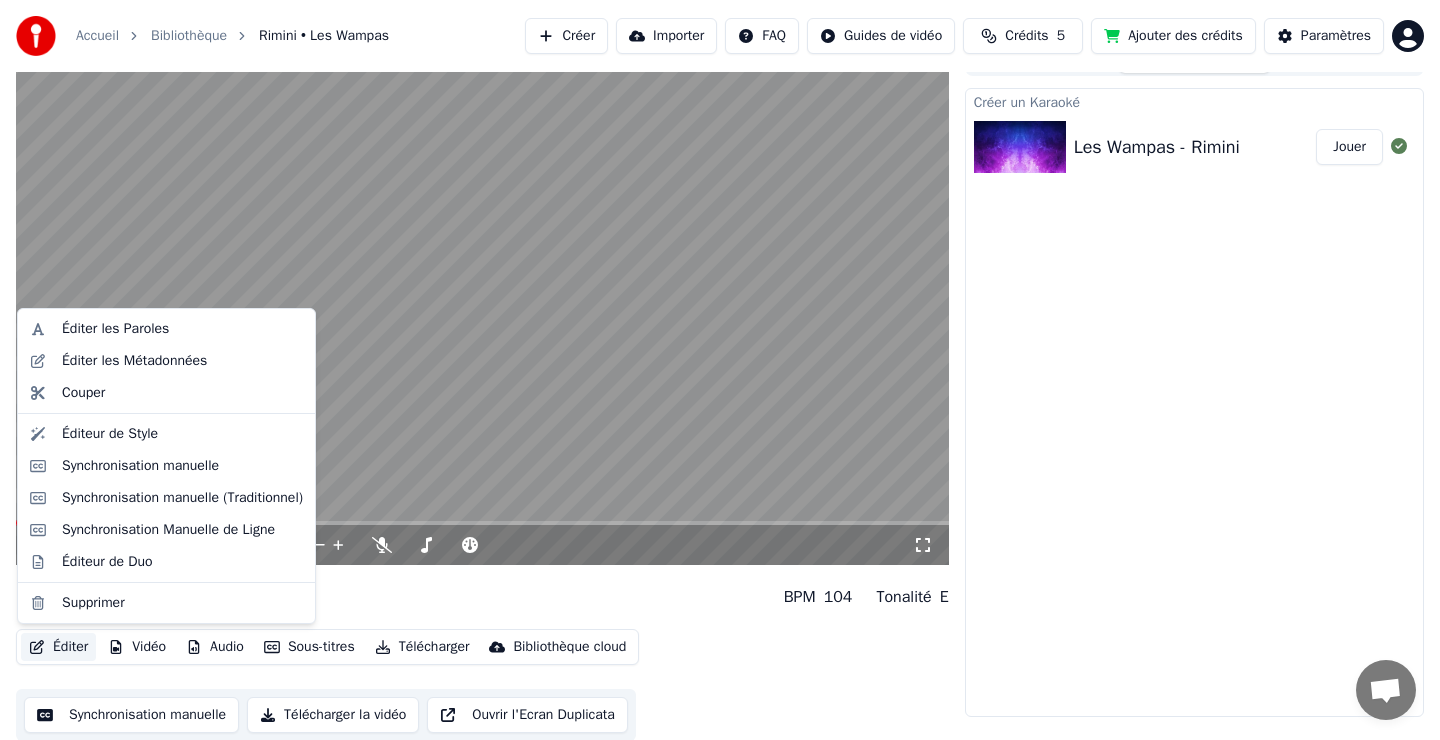 click on "Éditer" at bounding box center [58, 647] 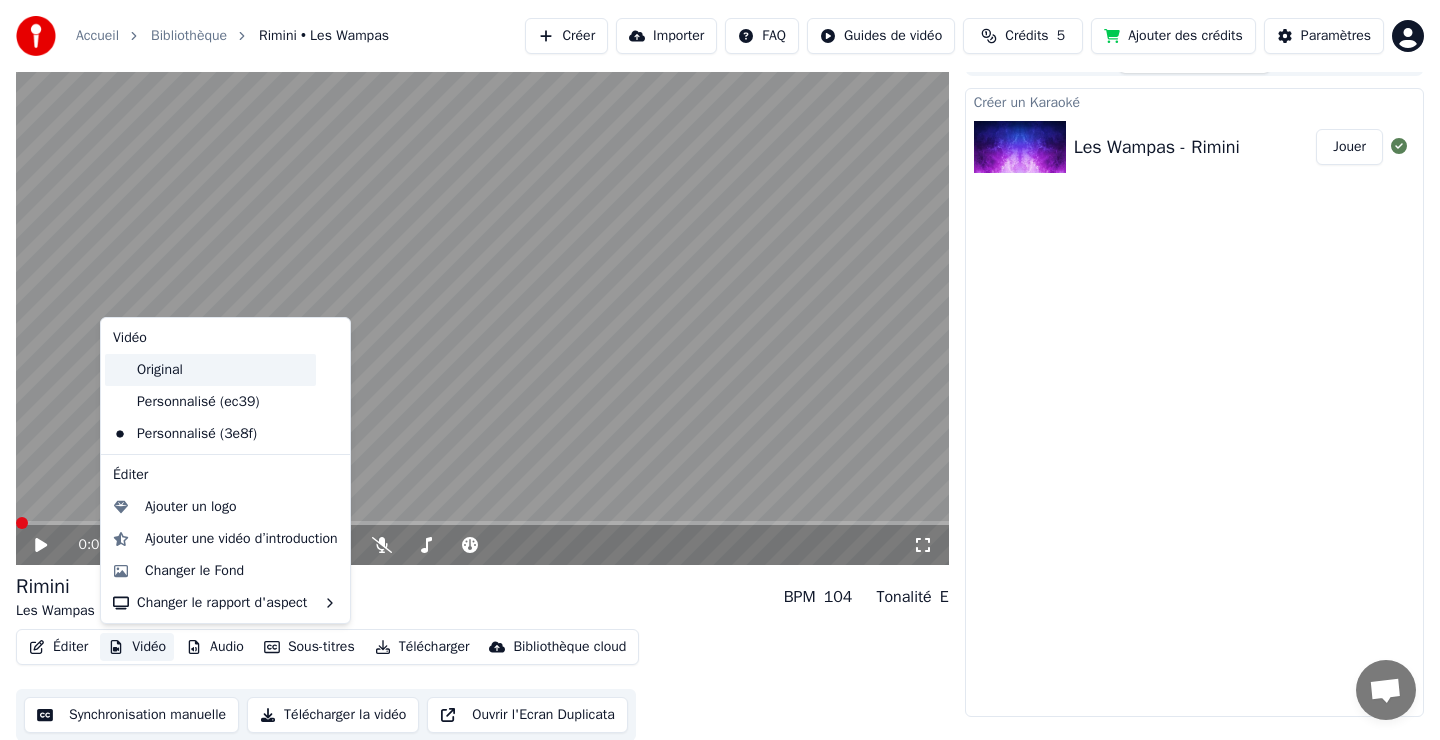 click on "Original" at bounding box center [210, 370] 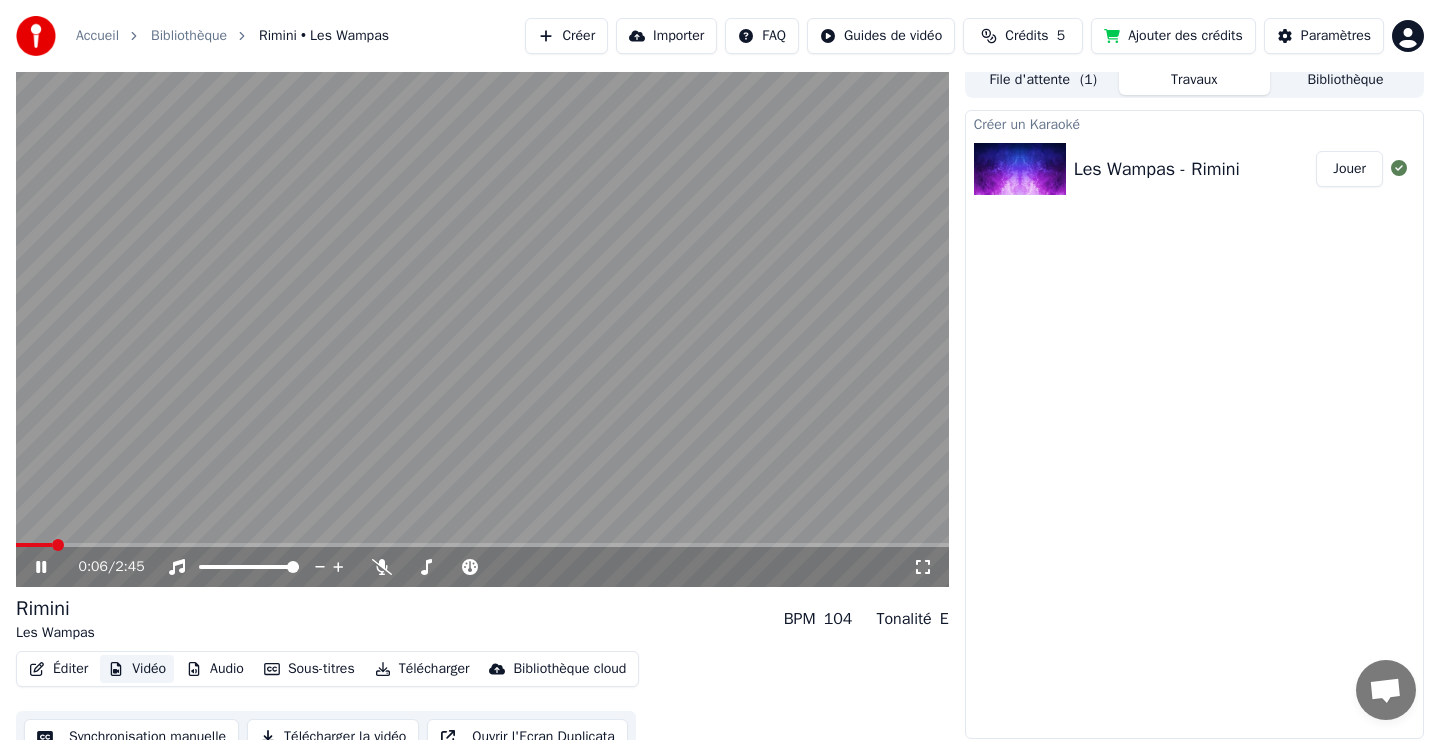 scroll, scrollTop: 0, scrollLeft: 0, axis: both 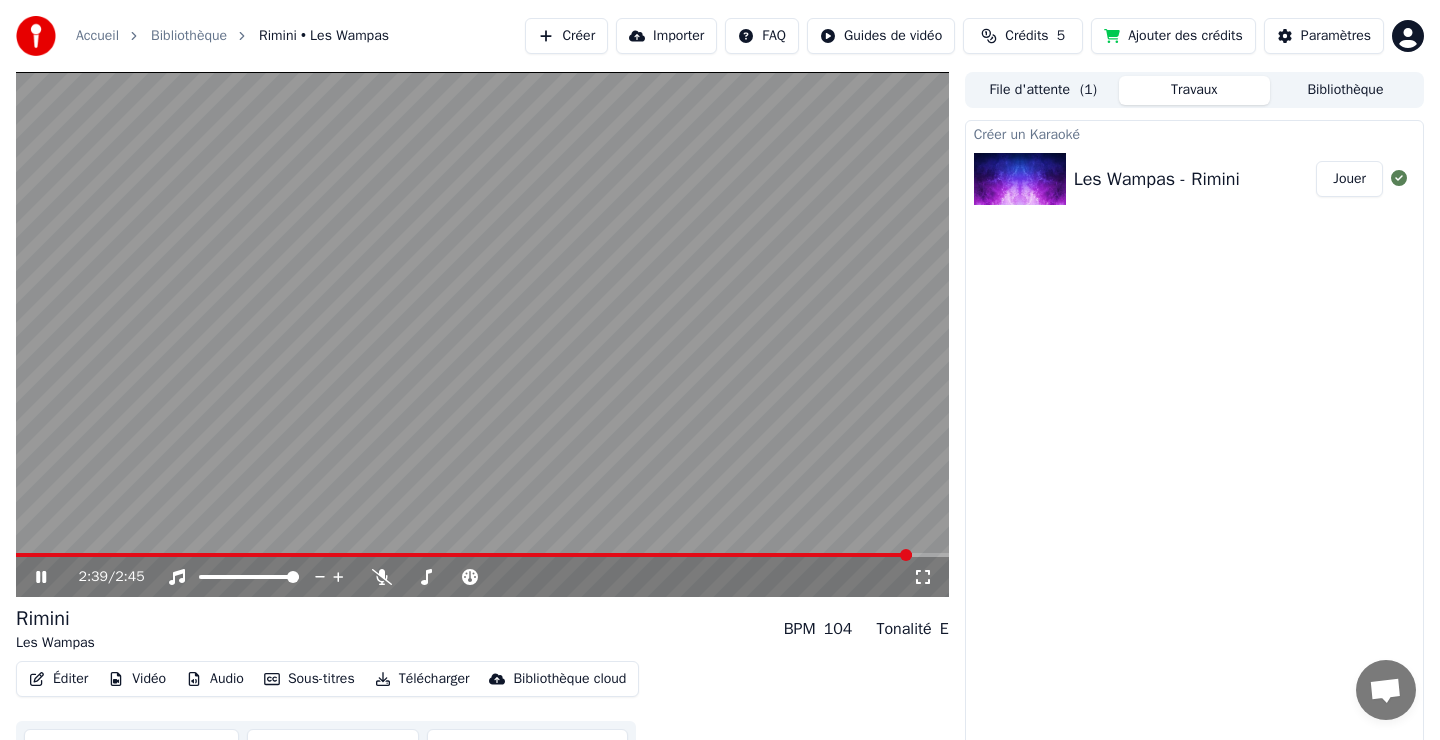 click at bounding box center (482, 555) 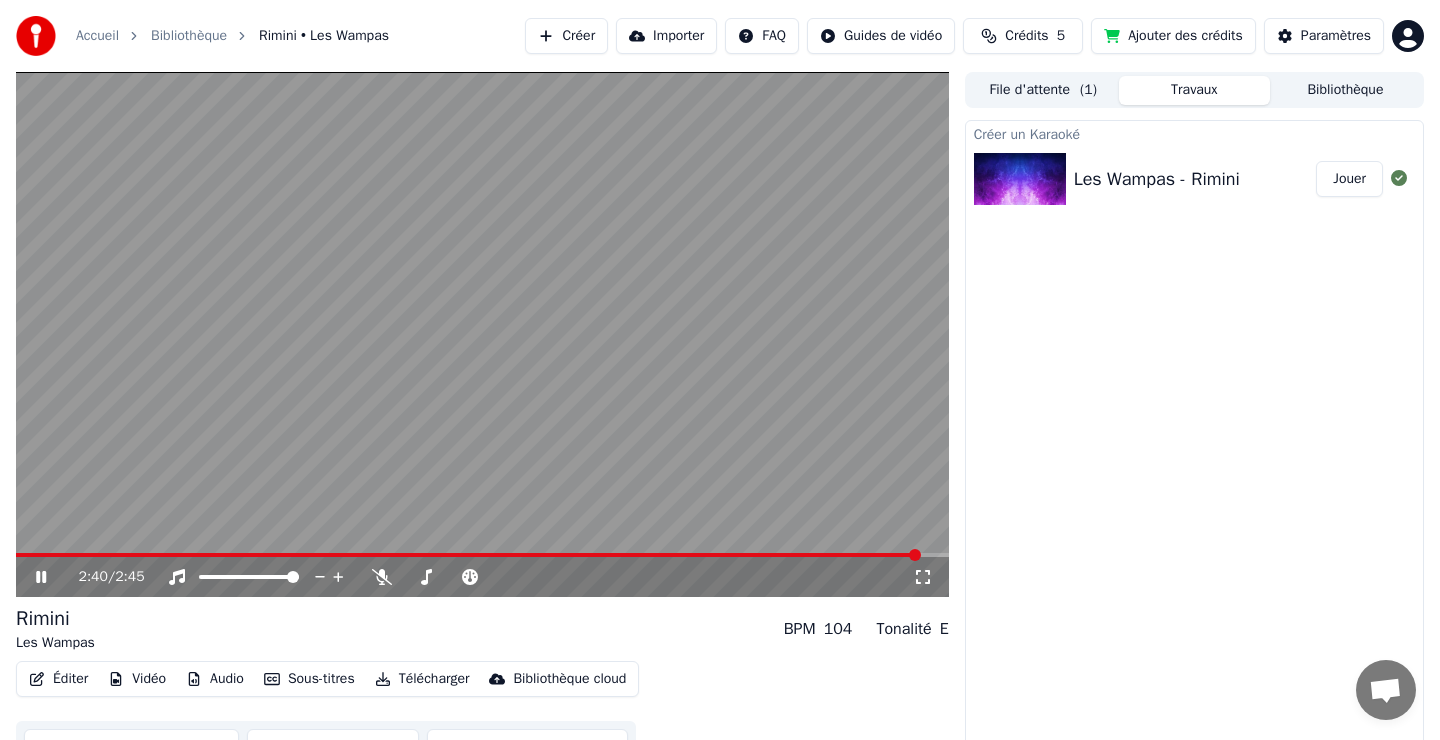 click at bounding box center (482, 555) 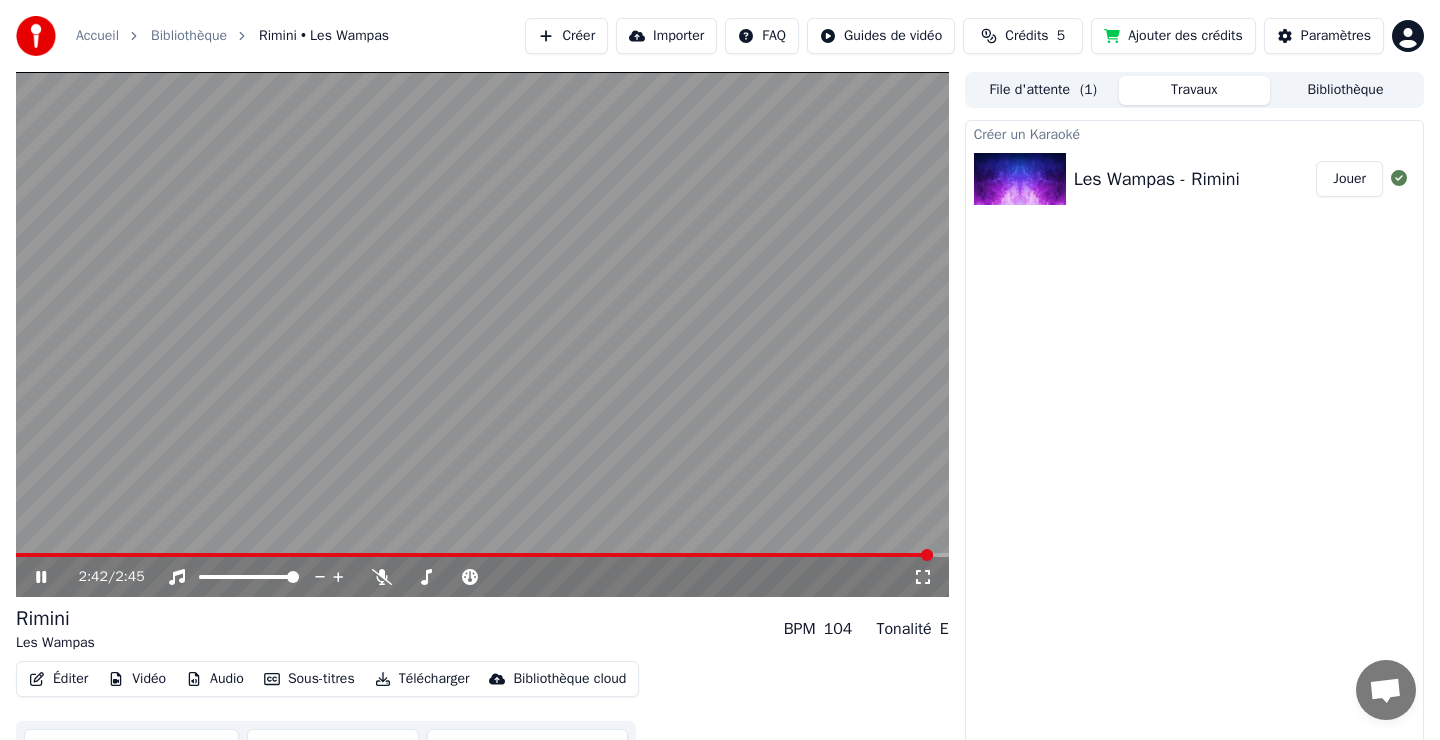 click on "File d'attente ( 1 )" at bounding box center [1043, 90] 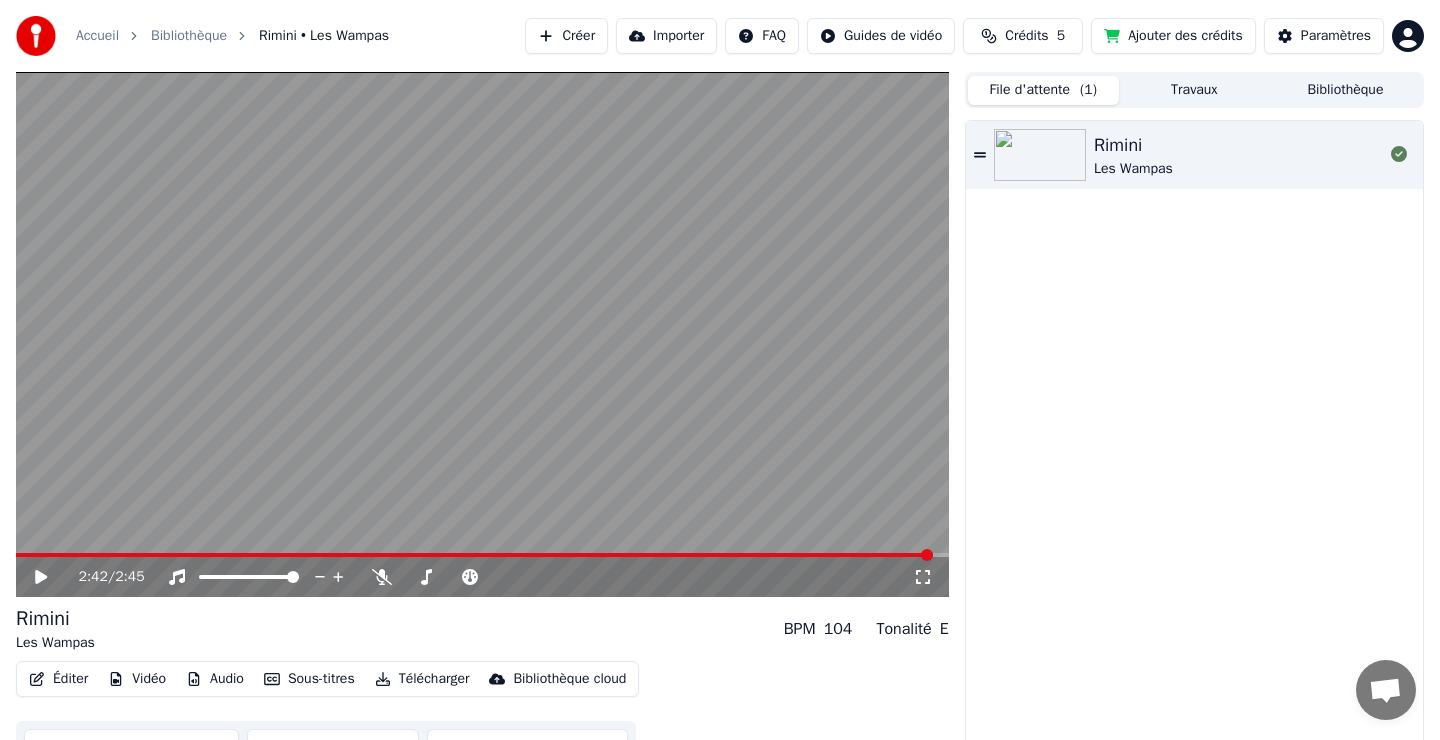 click on "Rimini Les Wampas" at bounding box center [1238, 155] 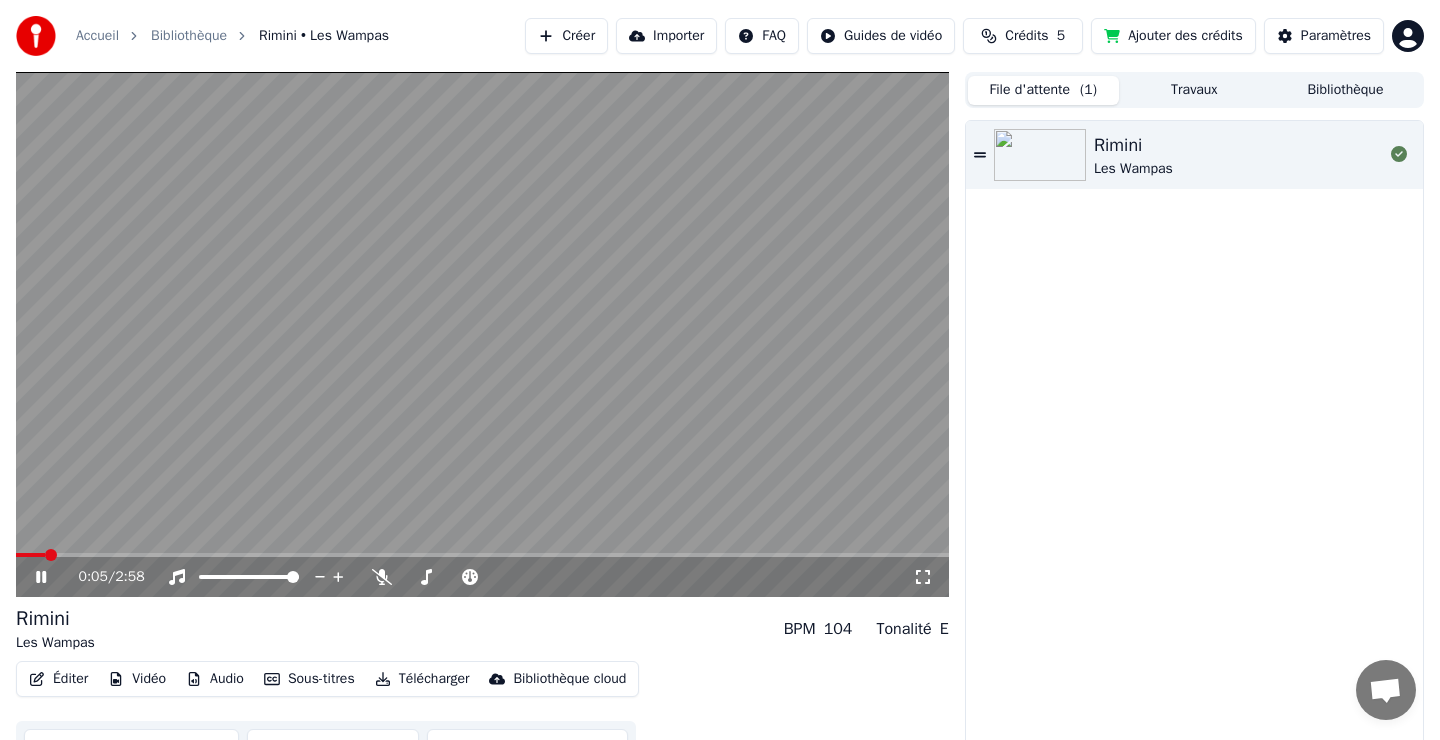 click 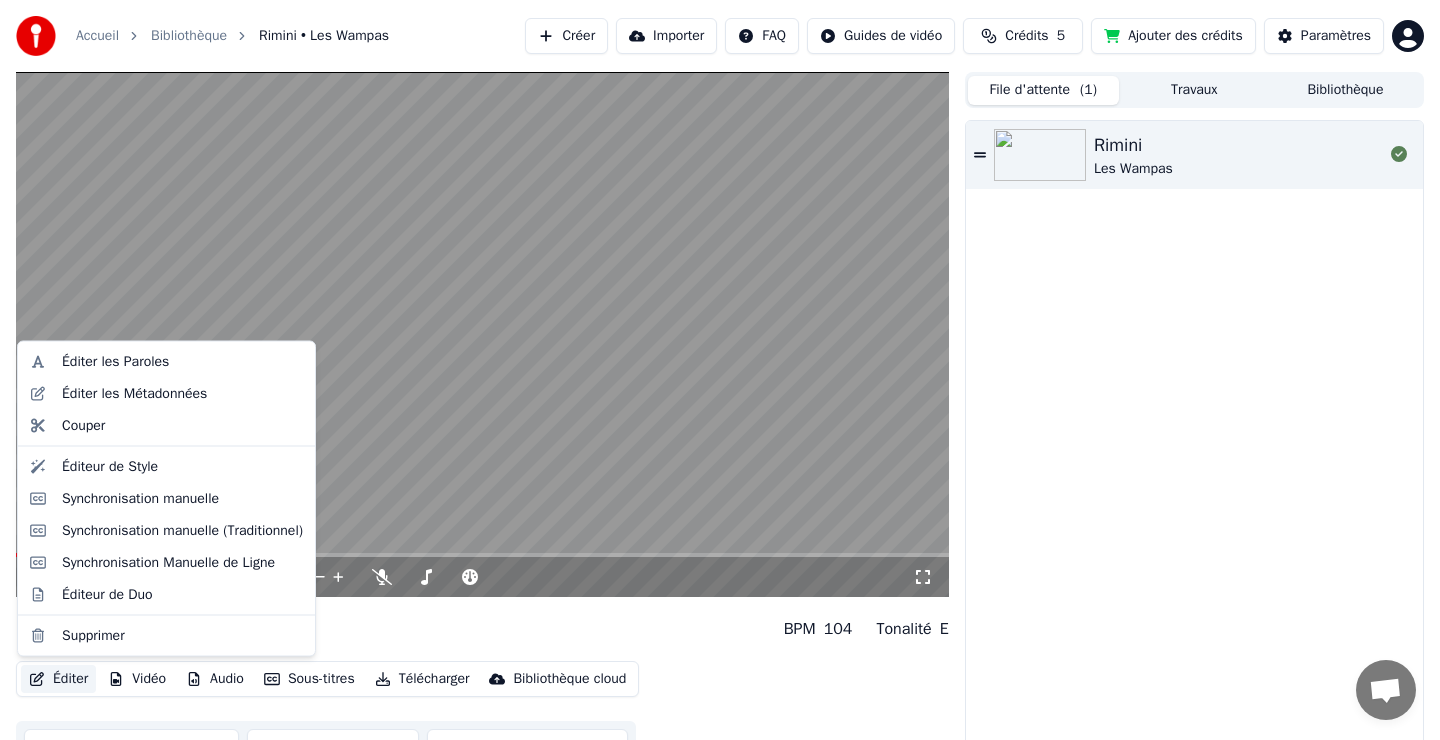 click on "Éditer" at bounding box center (58, 679) 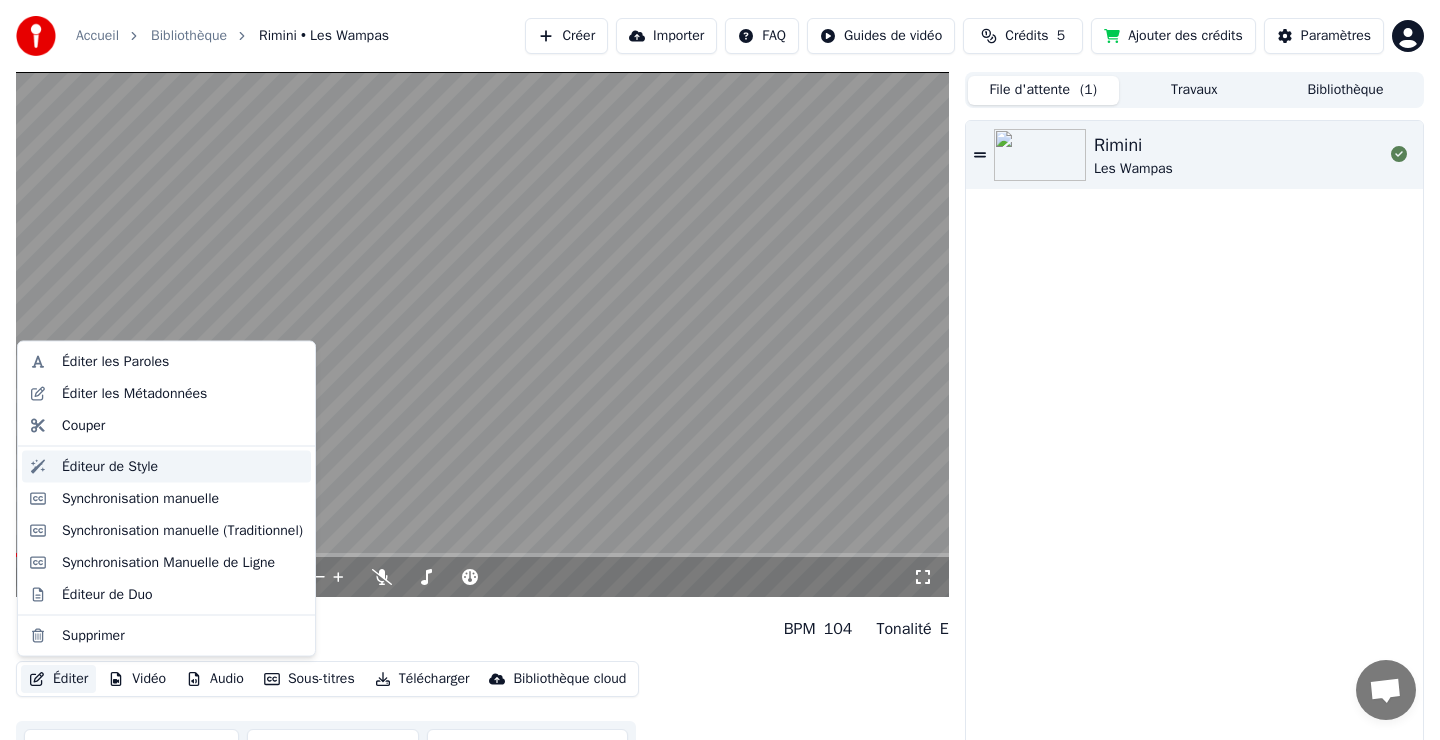click on "Éditeur de Style" at bounding box center (110, 466) 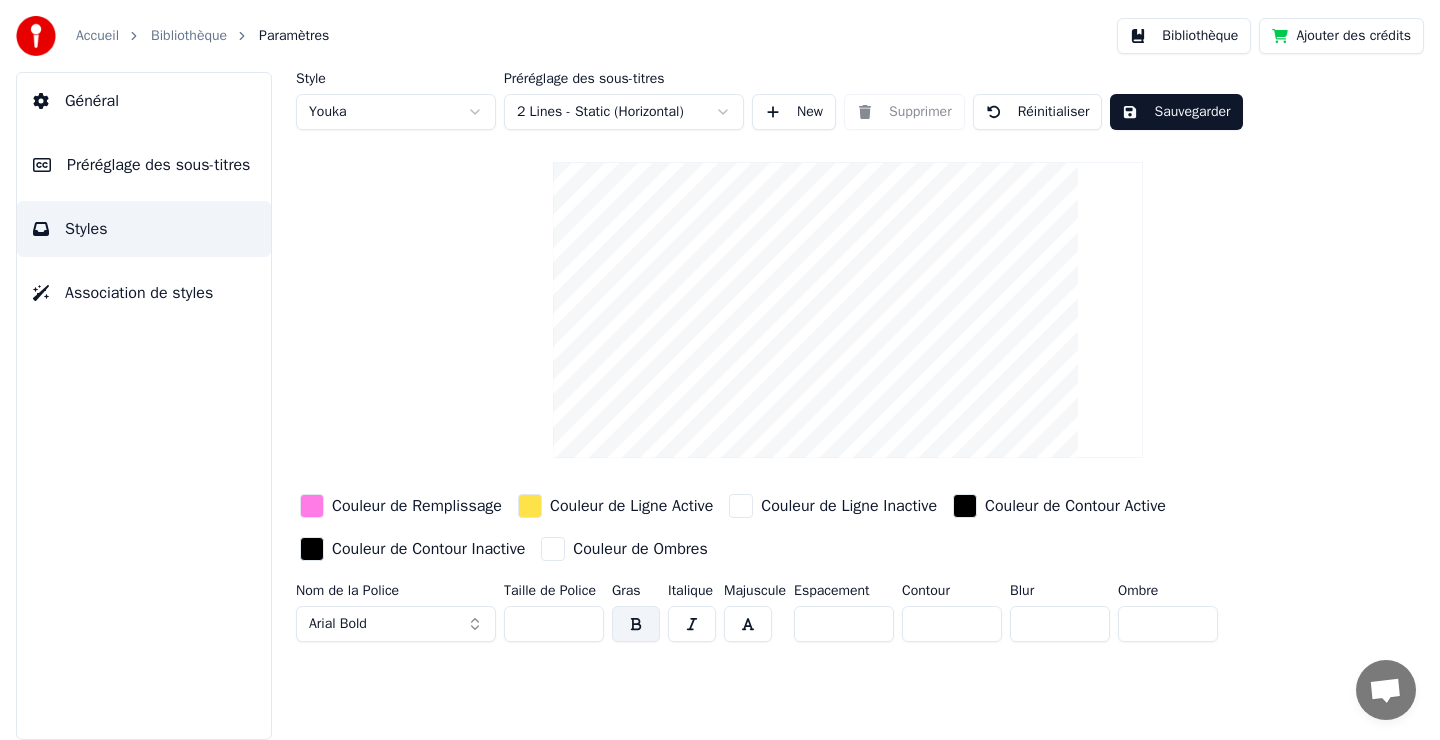 click on "Préréglage des sous-titres" at bounding box center (158, 165) 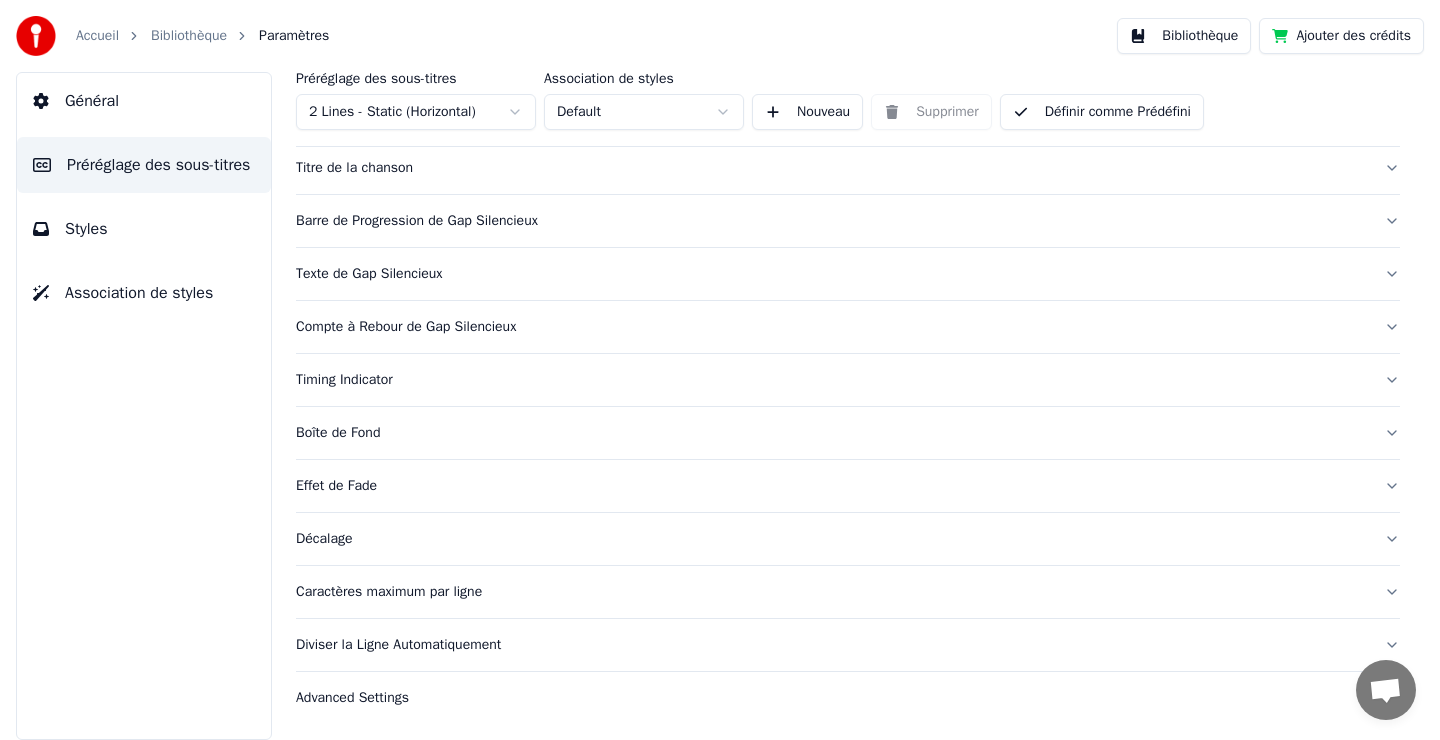 scroll, scrollTop: 0, scrollLeft: 0, axis: both 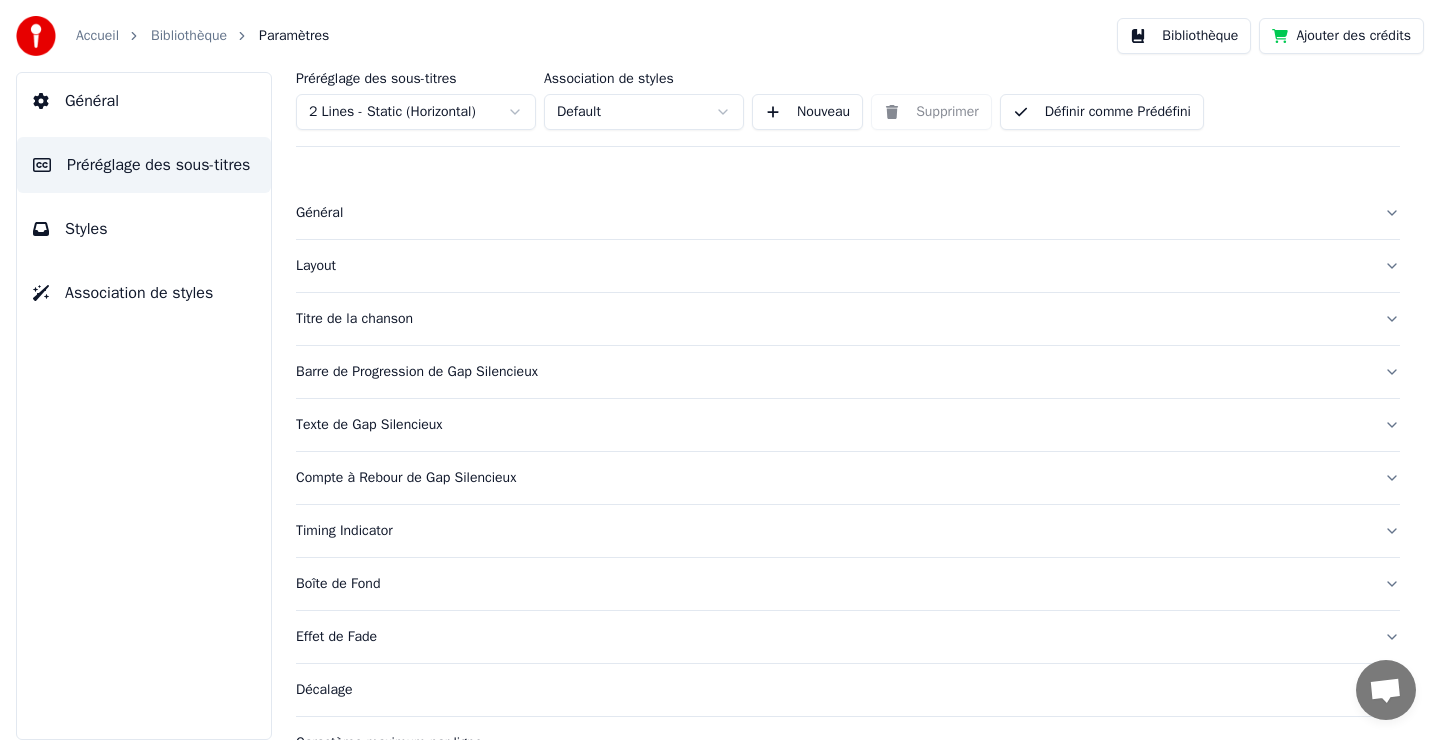 click on "Styles" at bounding box center (144, 229) 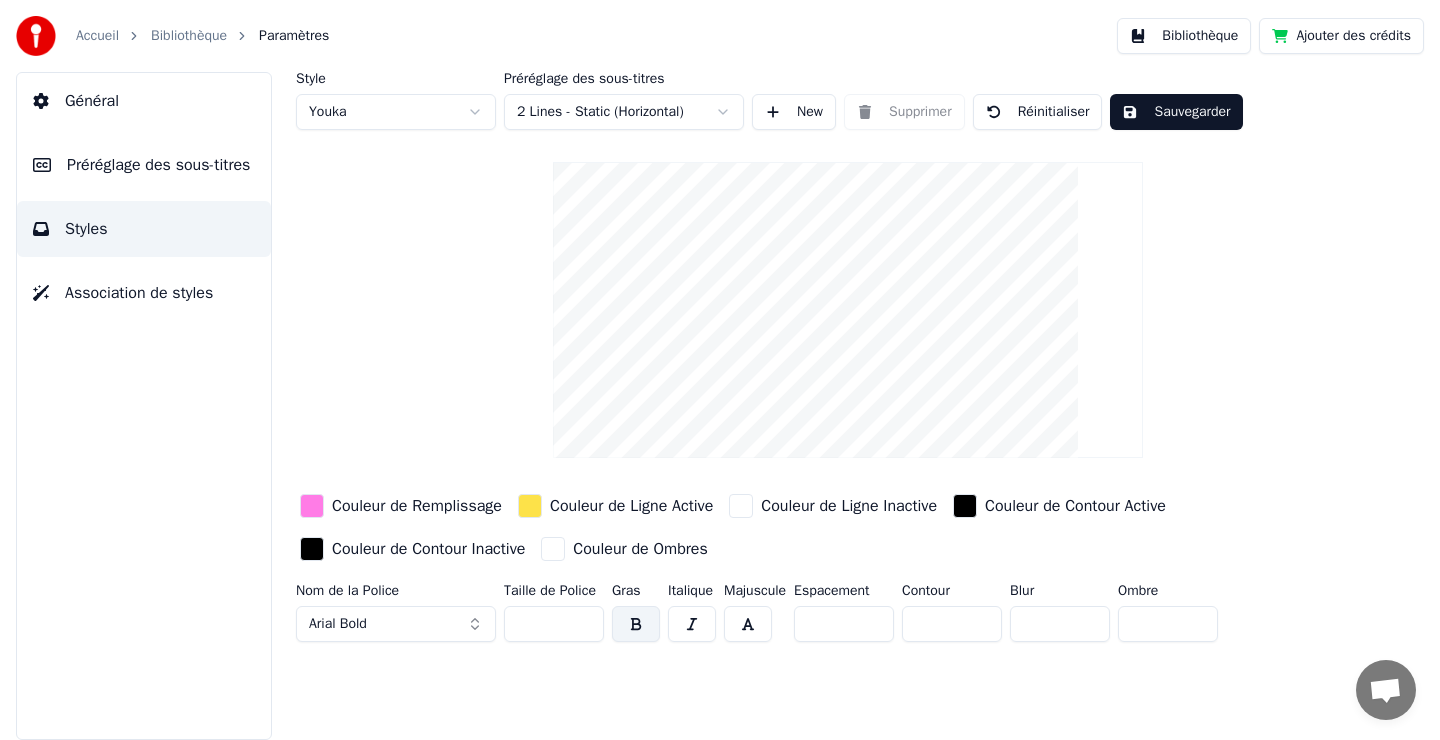 click on "Association de styles" at bounding box center [139, 293] 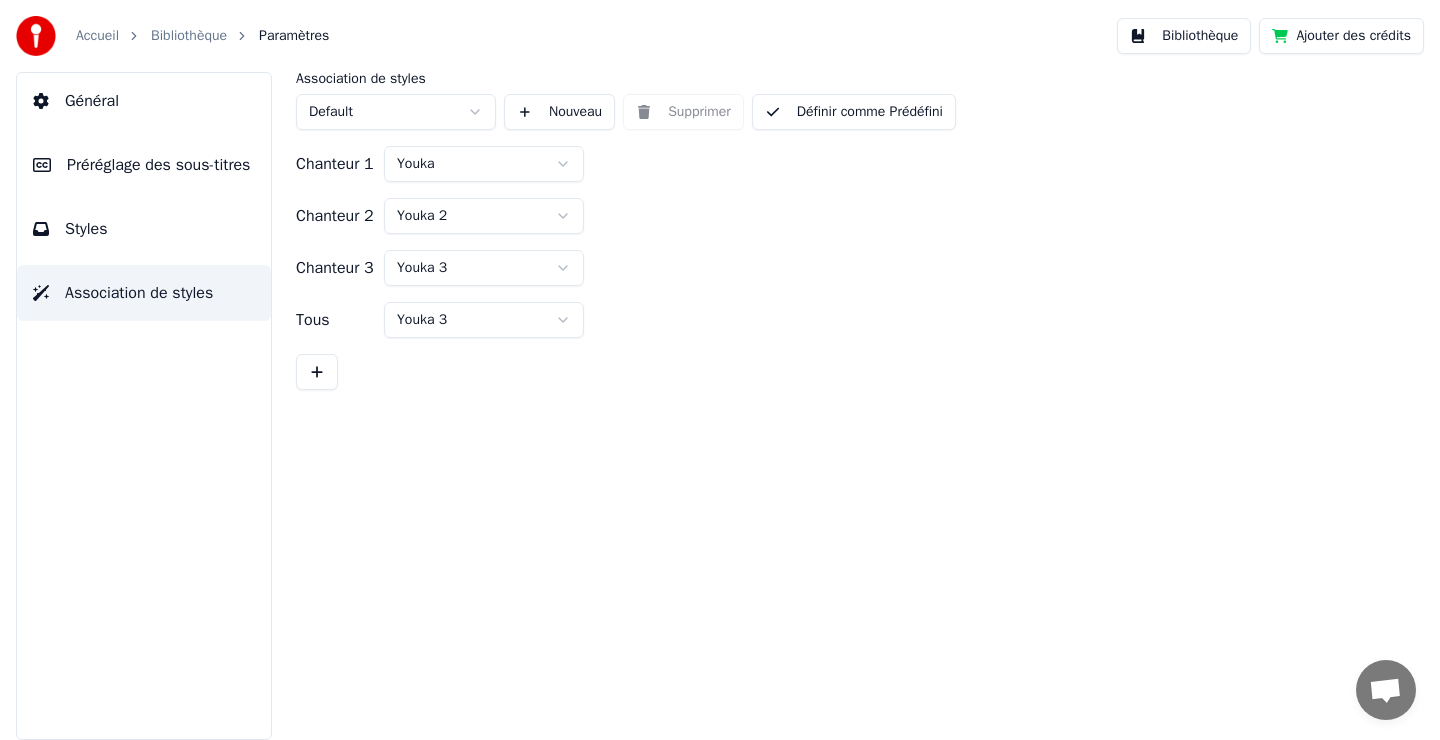 click on "Préréglage des sous-titres" at bounding box center [158, 165] 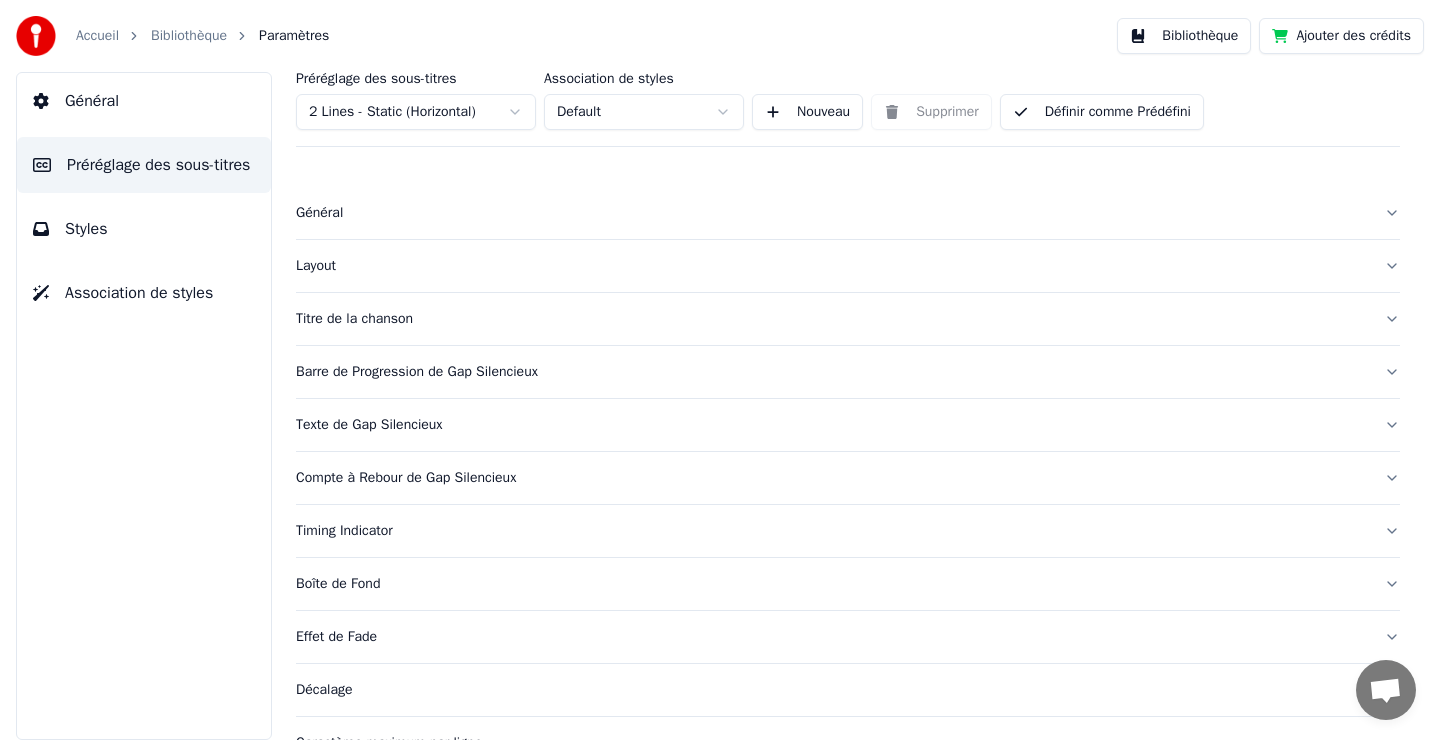 click on "Général" at bounding box center (144, 101) 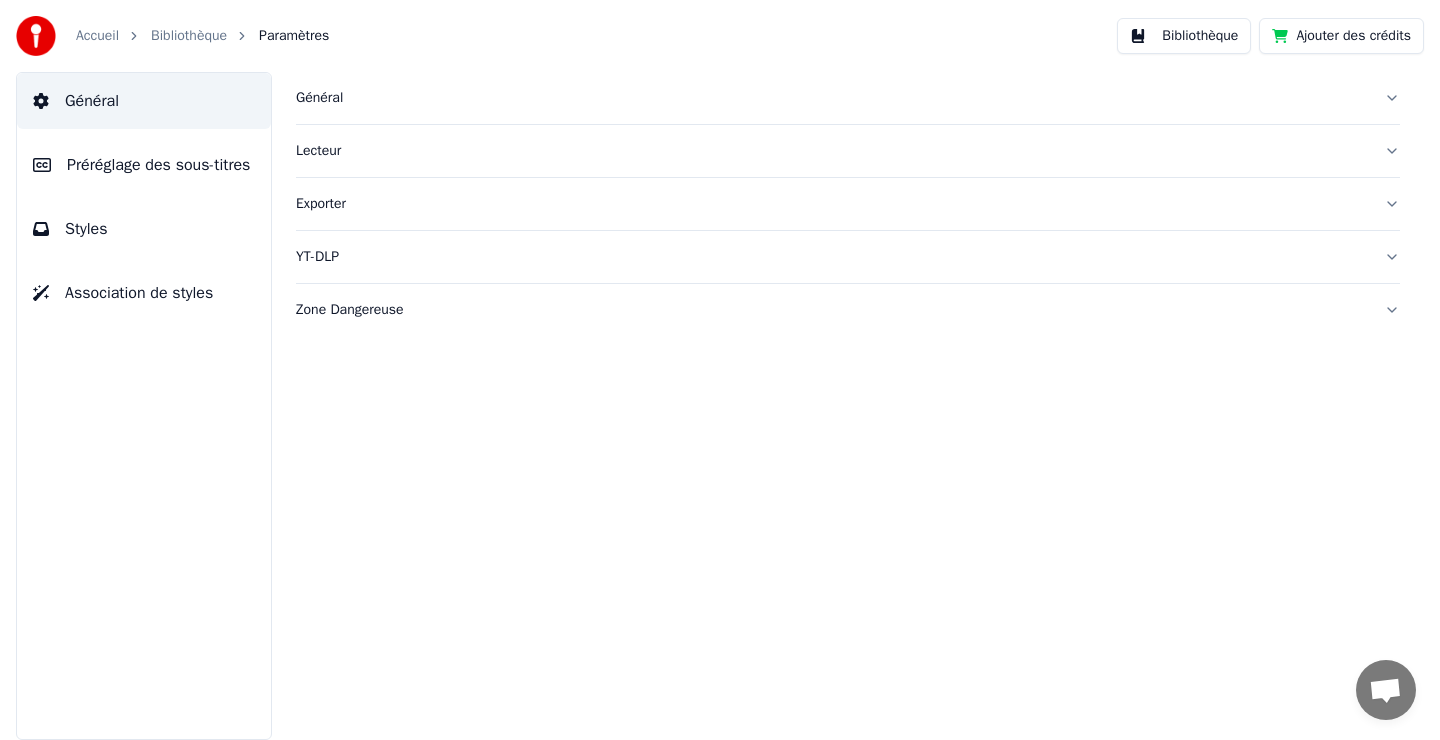 click on "Général Préréglage des sous-titres Styles Association de styles" at bounding box center [144, 406] 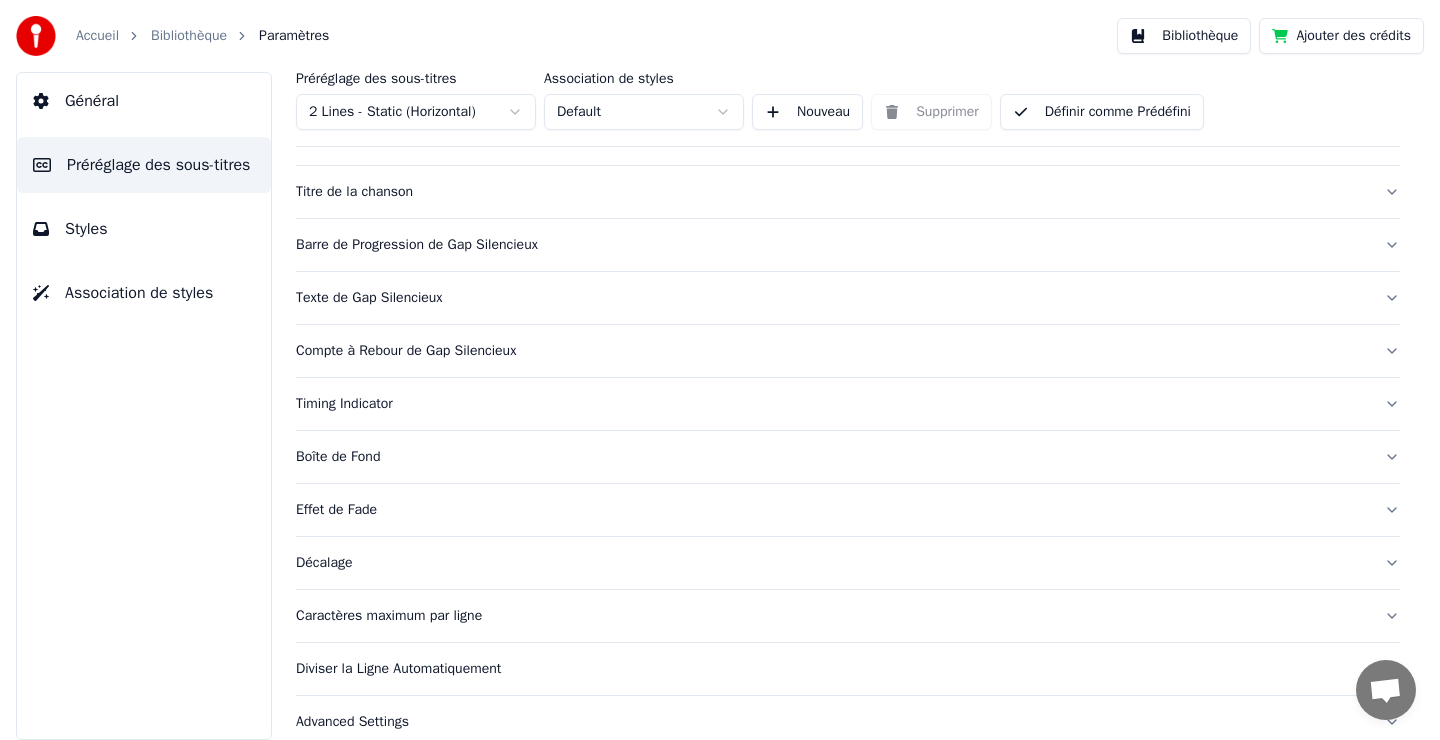 scroll, scrollTop: 151, scrollLeft: 0, axis: vertical 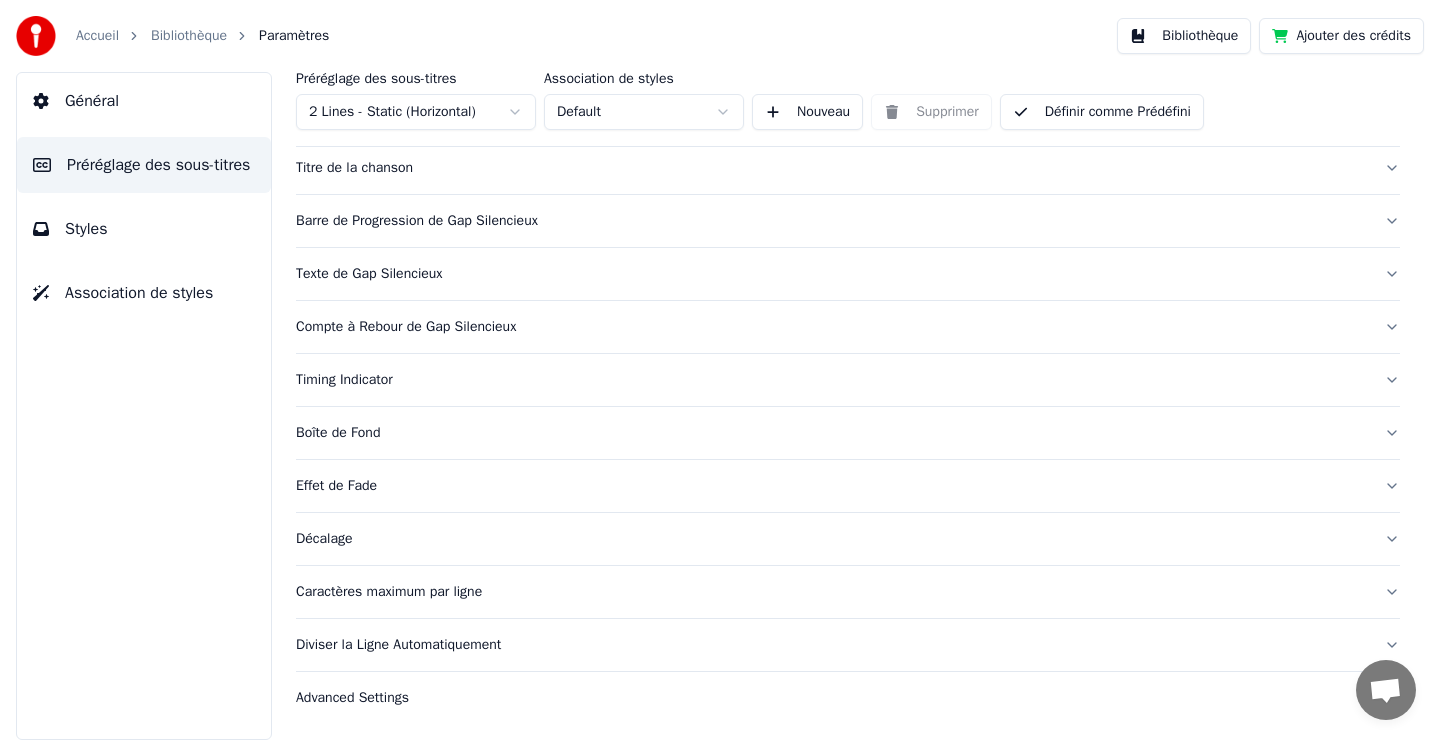 click on "Décalage" at bounding box center (832, 539) 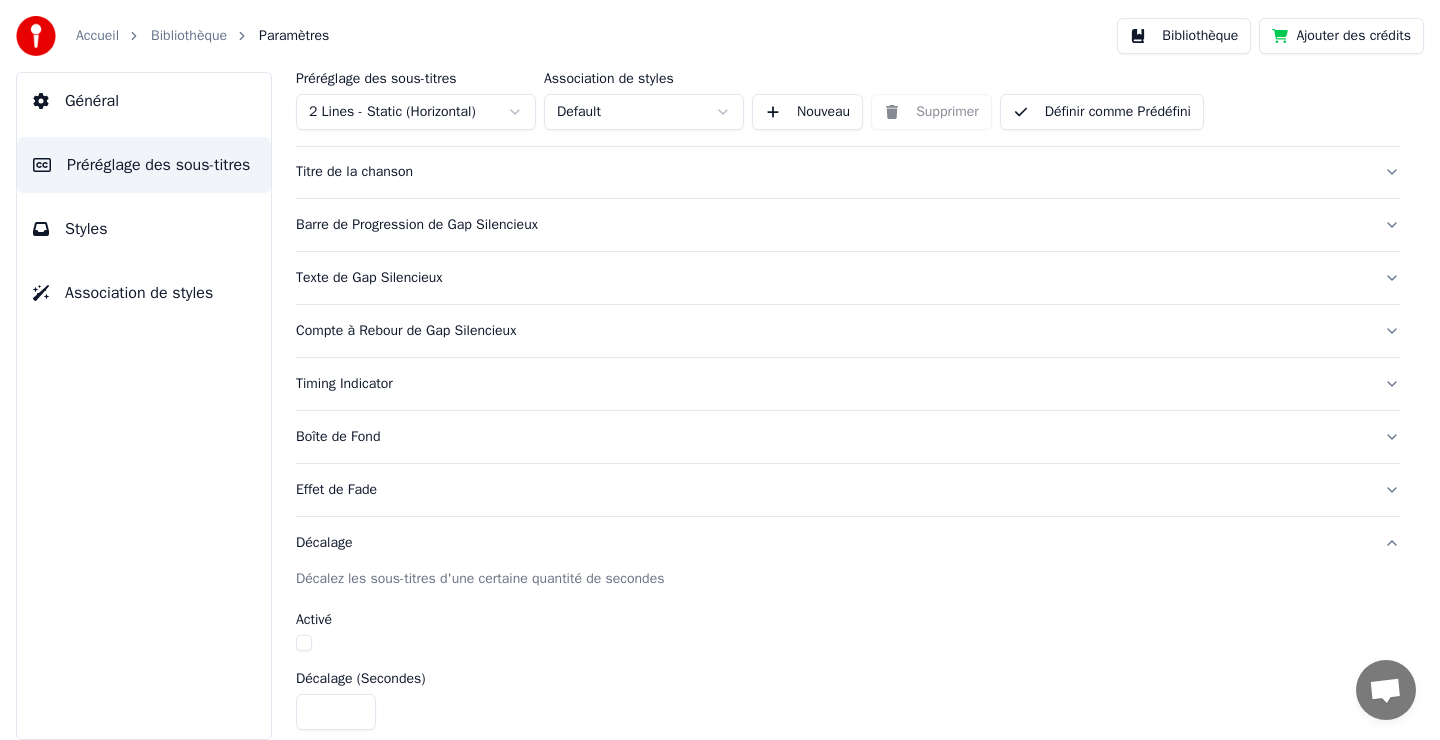 scroll, scrollTop: 145, scrollLeft: 0, axis: vertical 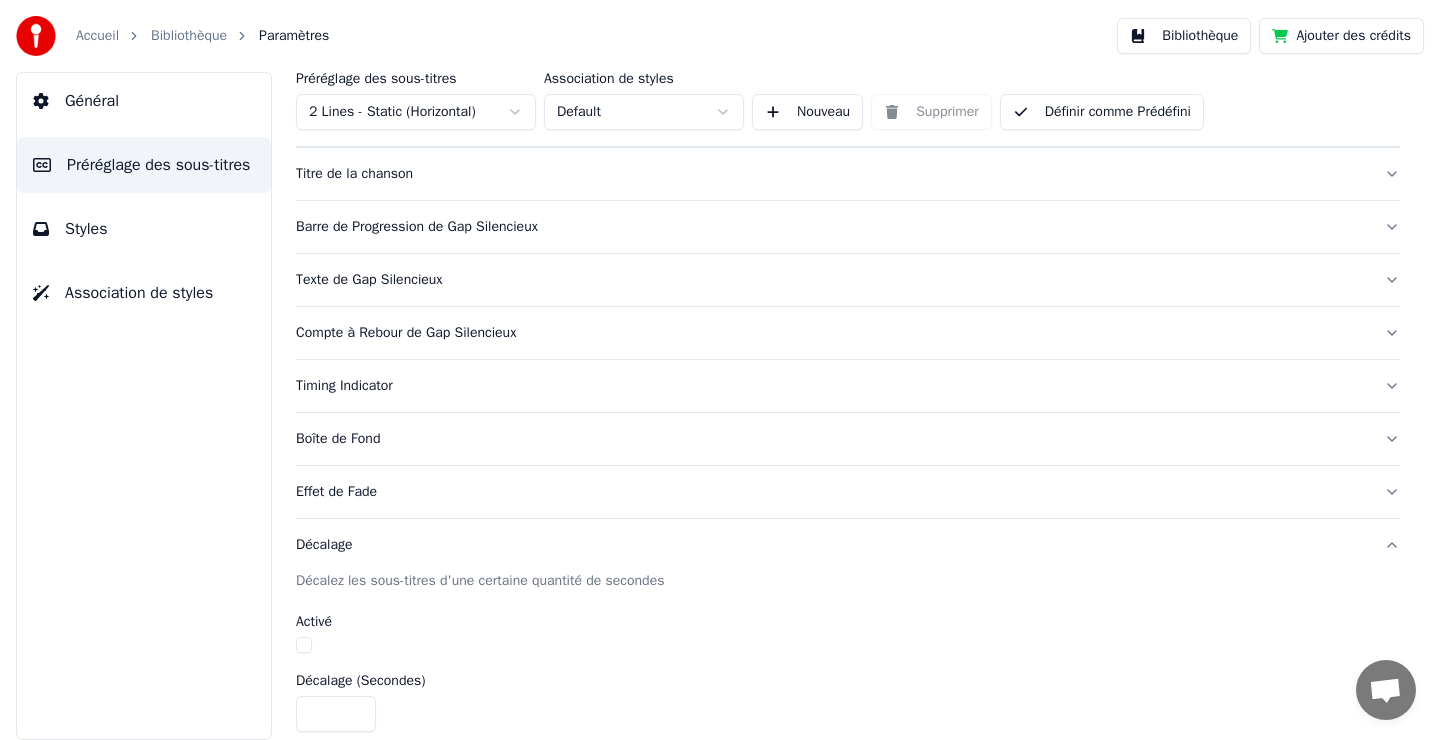 click on "Compte à Rebour de Gap Silencieux" at bounding box center [832, 333] 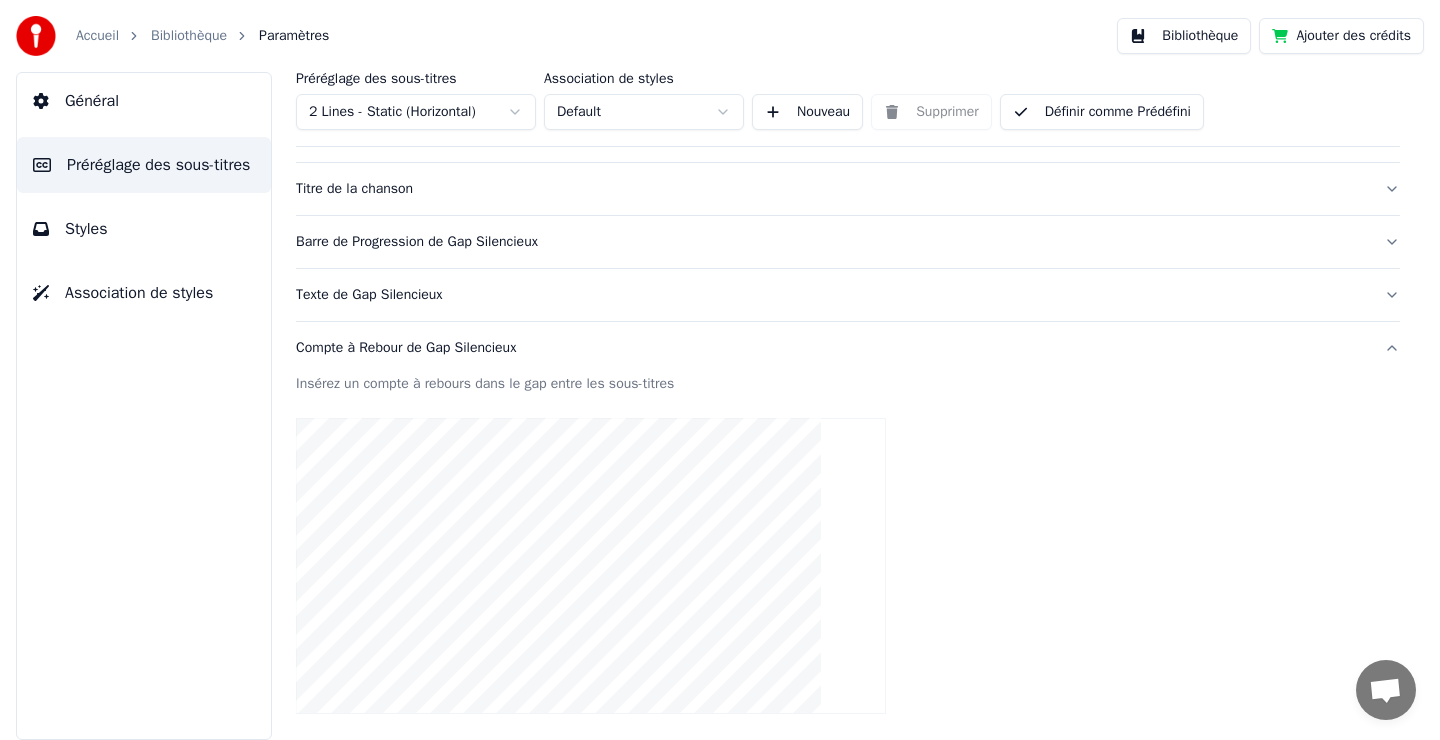 scroll, scrollTop: 79, scrollLeft: 0, axis: vertical 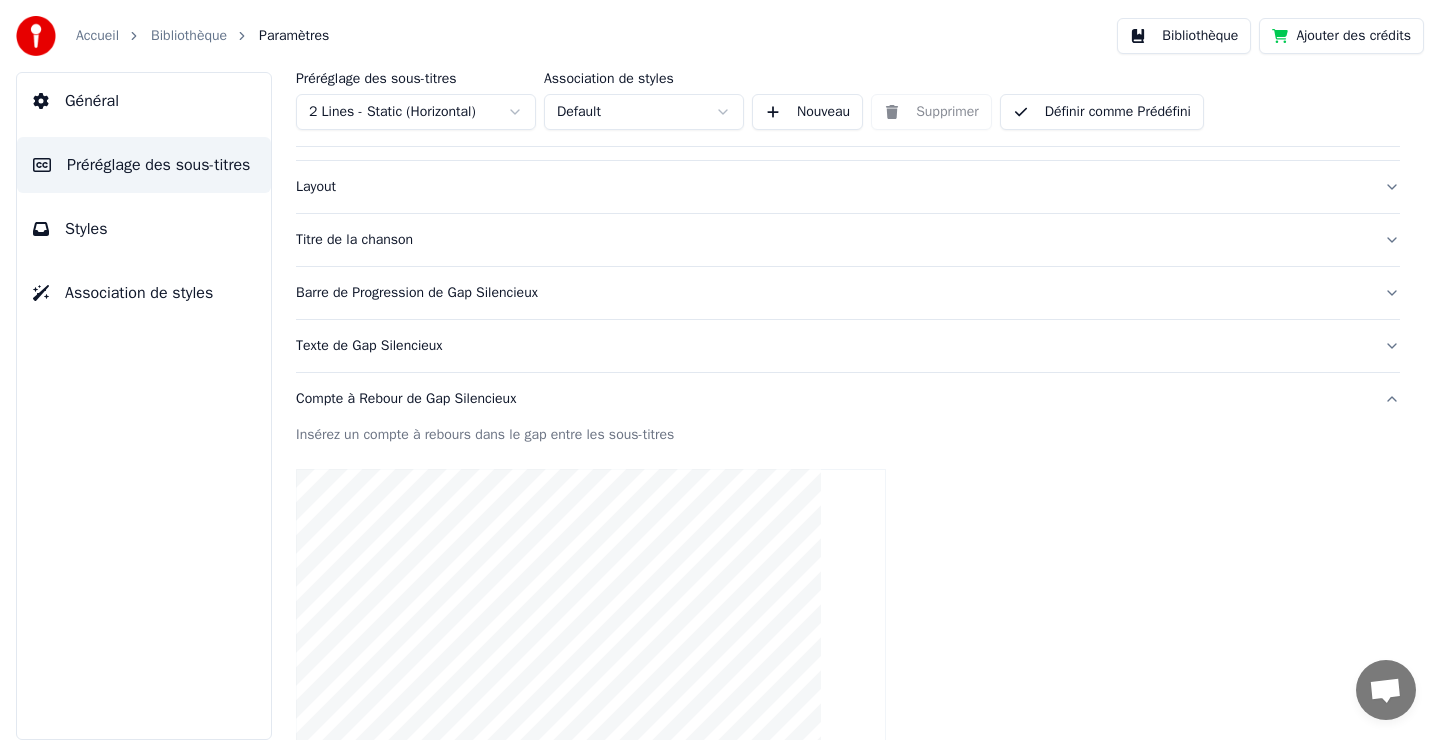 click on "Barre de Progression de Gap Silencieux" at bounding box center (848, 293) 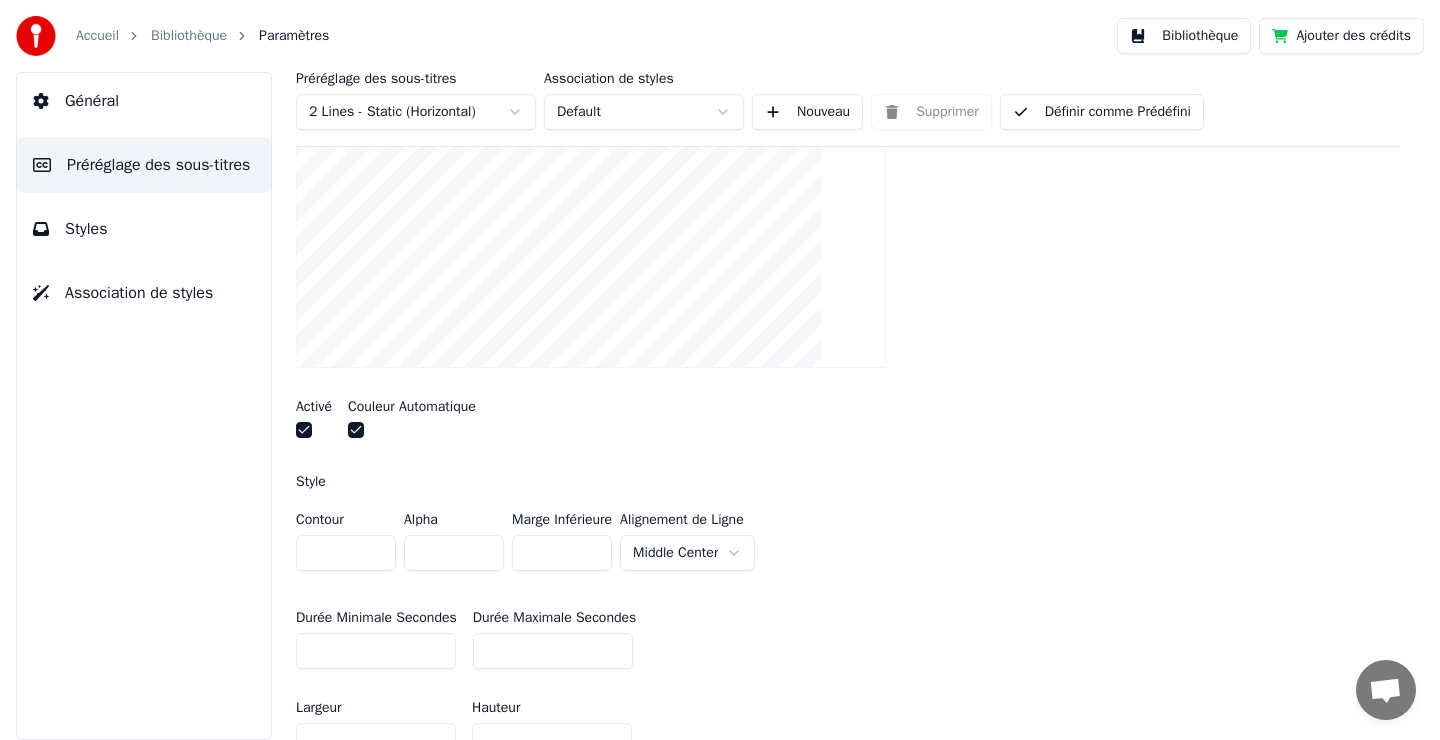 scroll, scrollTop: 405, scrollLeft: 0, axis: vertical 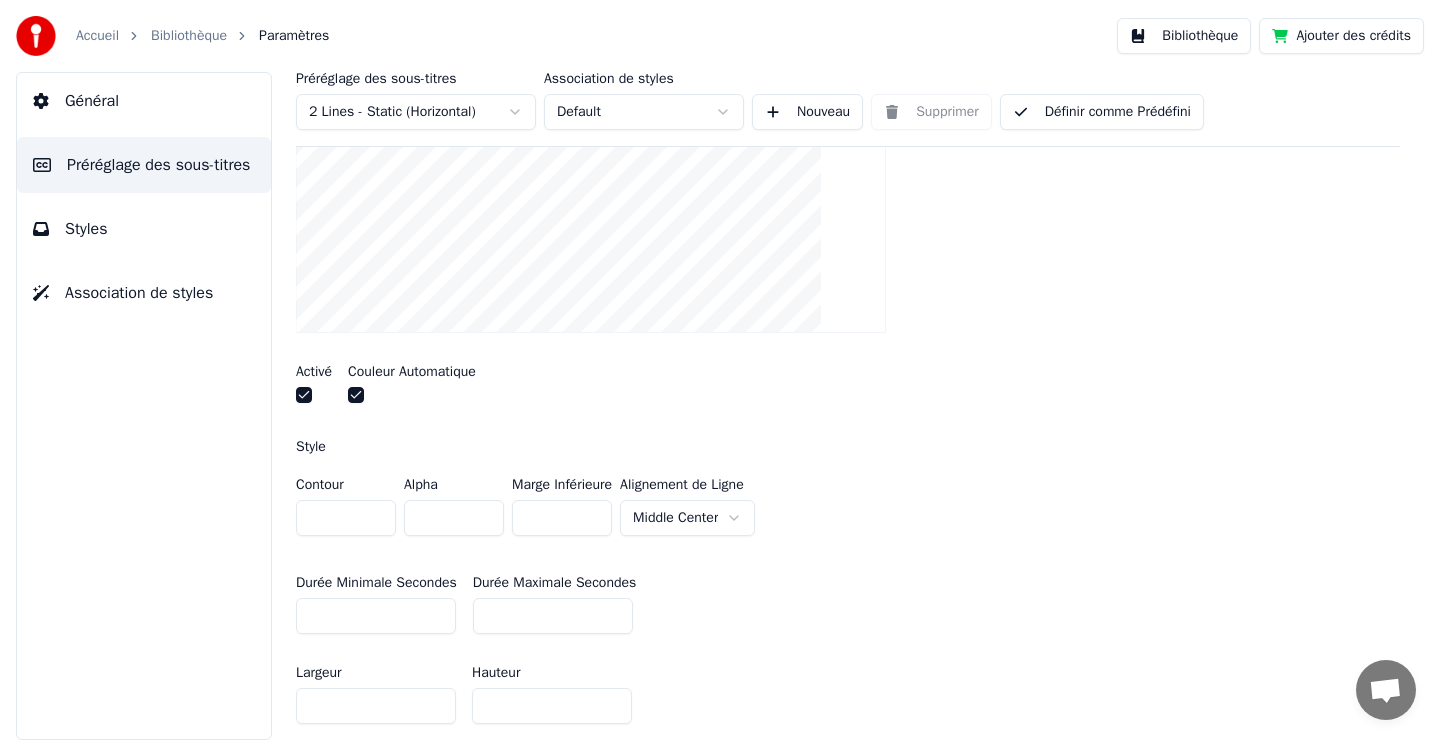 click at bounding box center [304, 395] 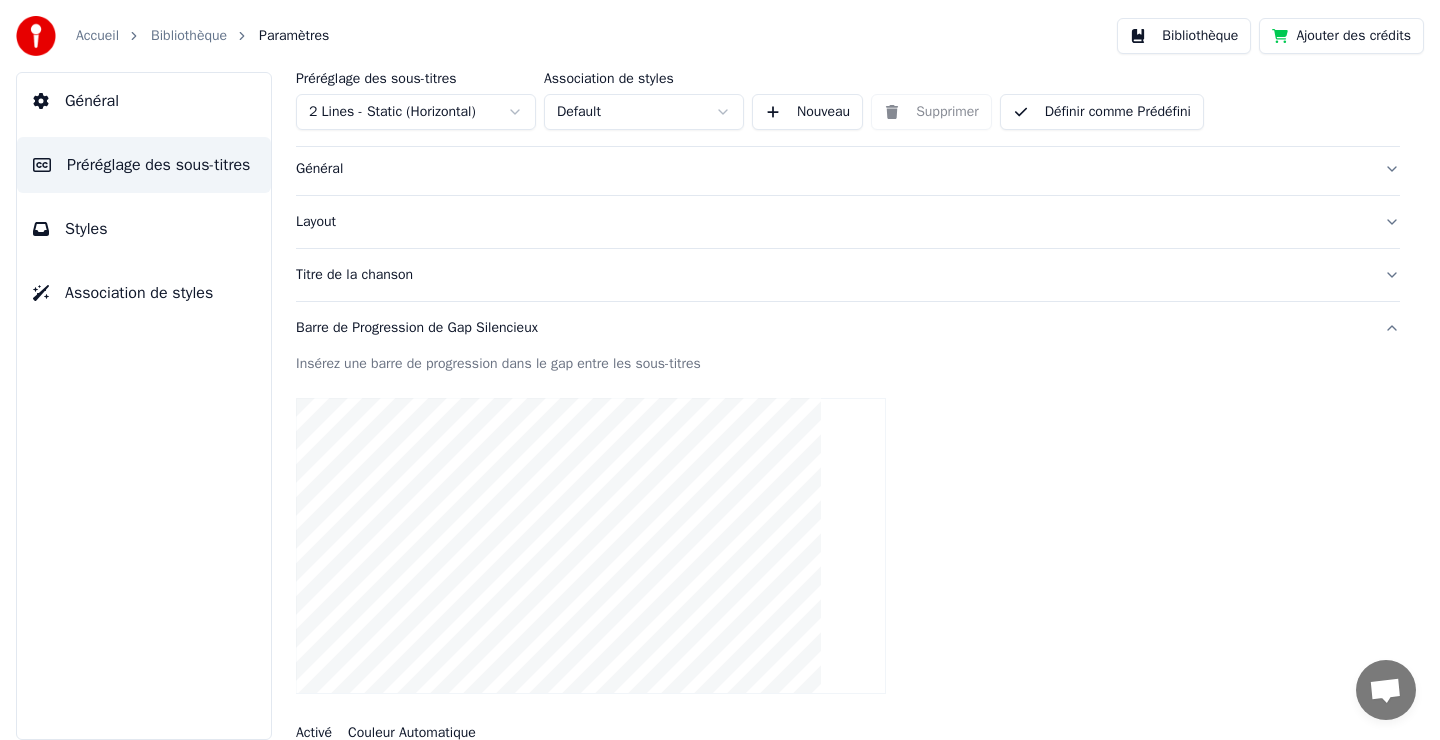 scroll, scrollTop: 0, scrollLeft: 0, axis: both 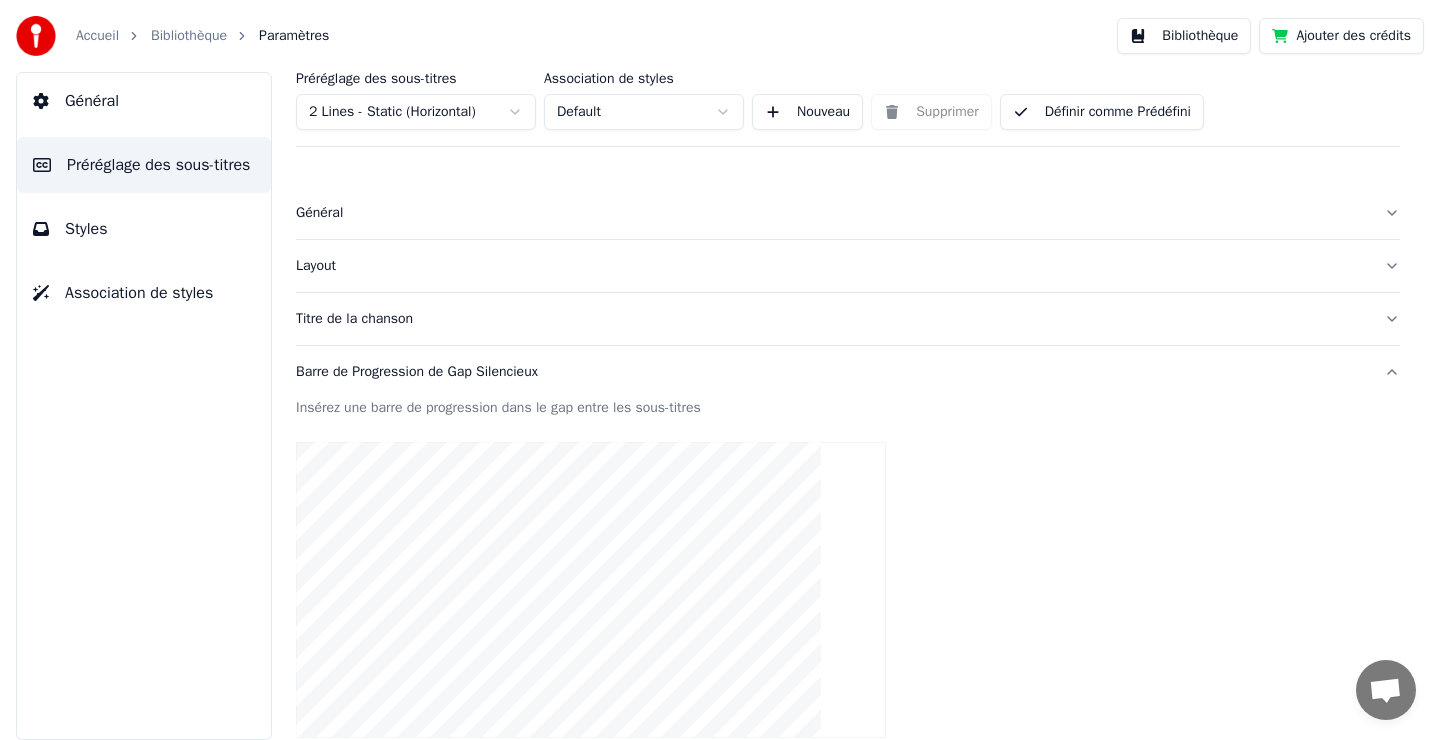 click on "Général" at bounding box center [832, 213] 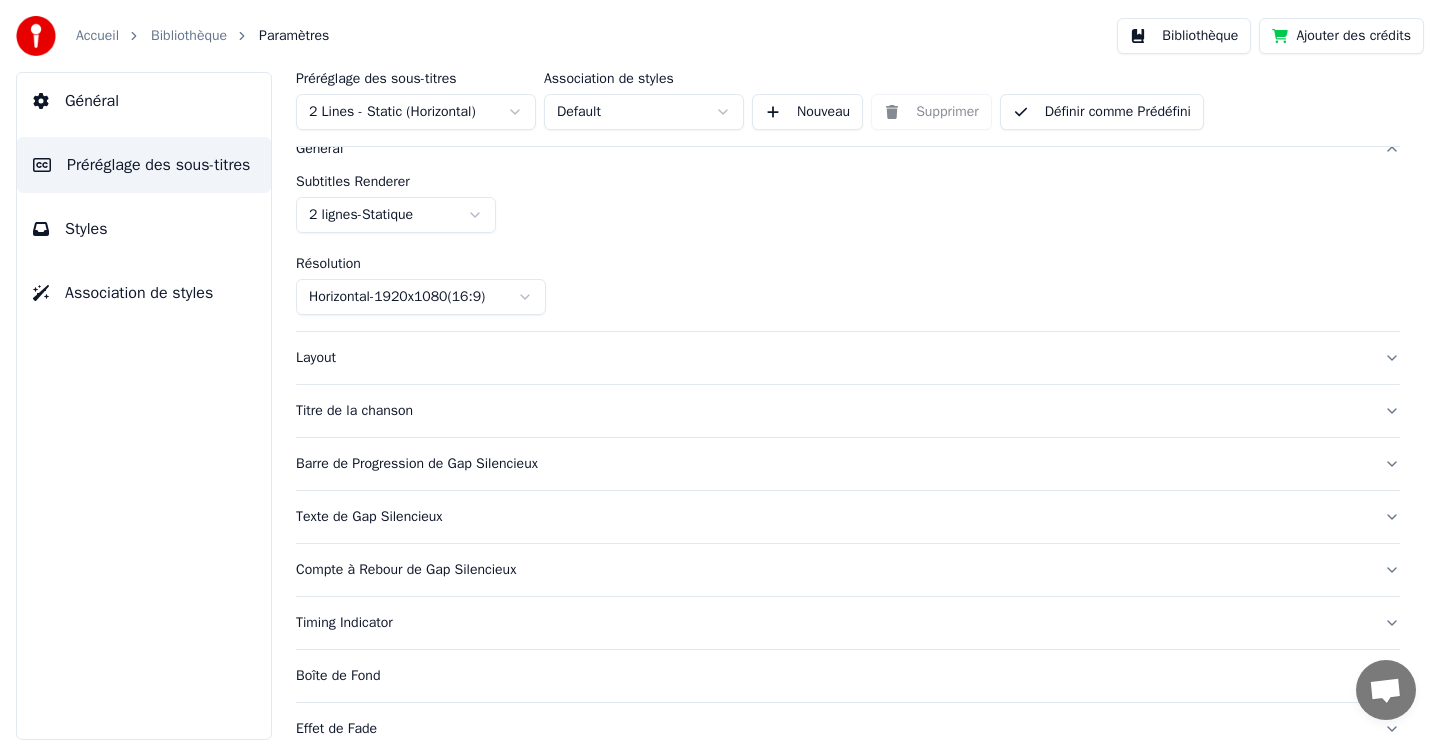 scroll, scrollTop: 81, scrollLeft: 0, axis: vertical 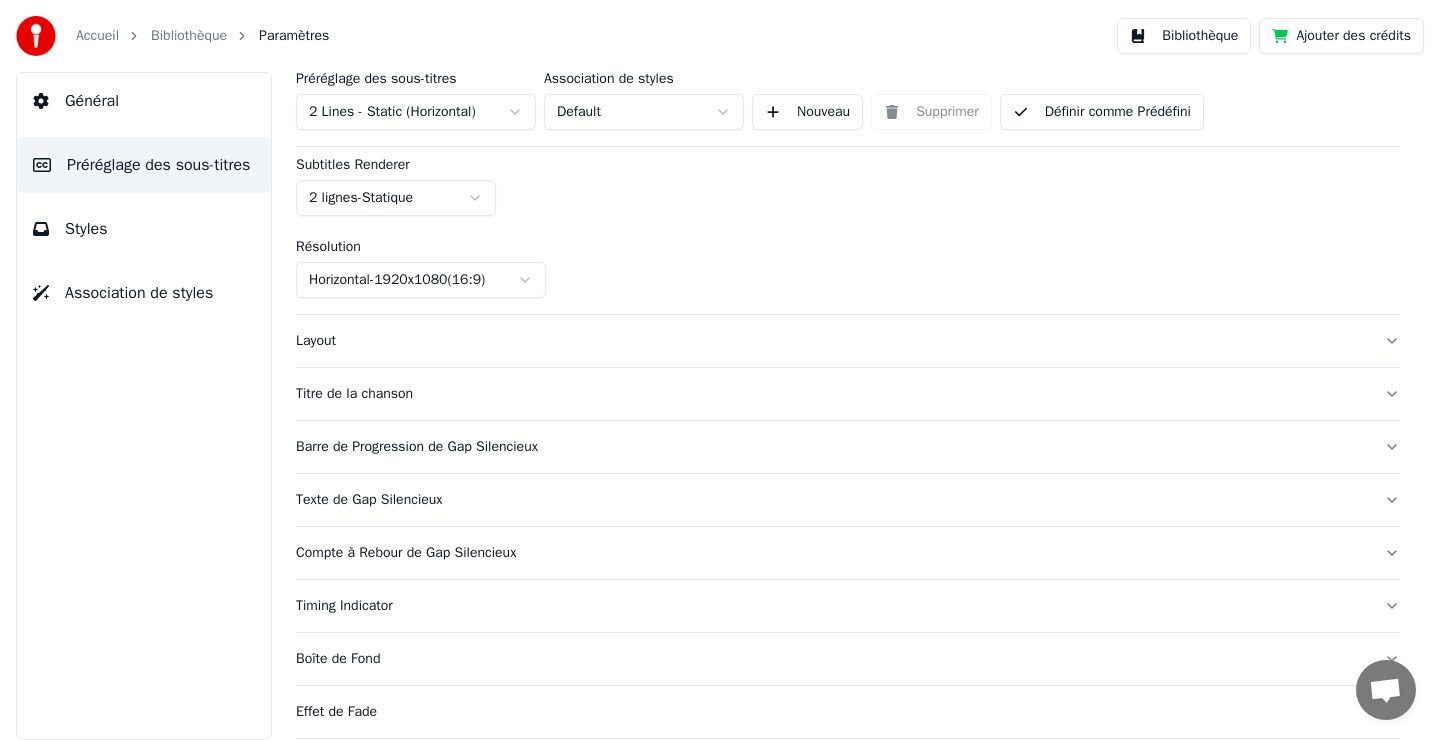 click on "Layout" at bounding box center [832, 341] 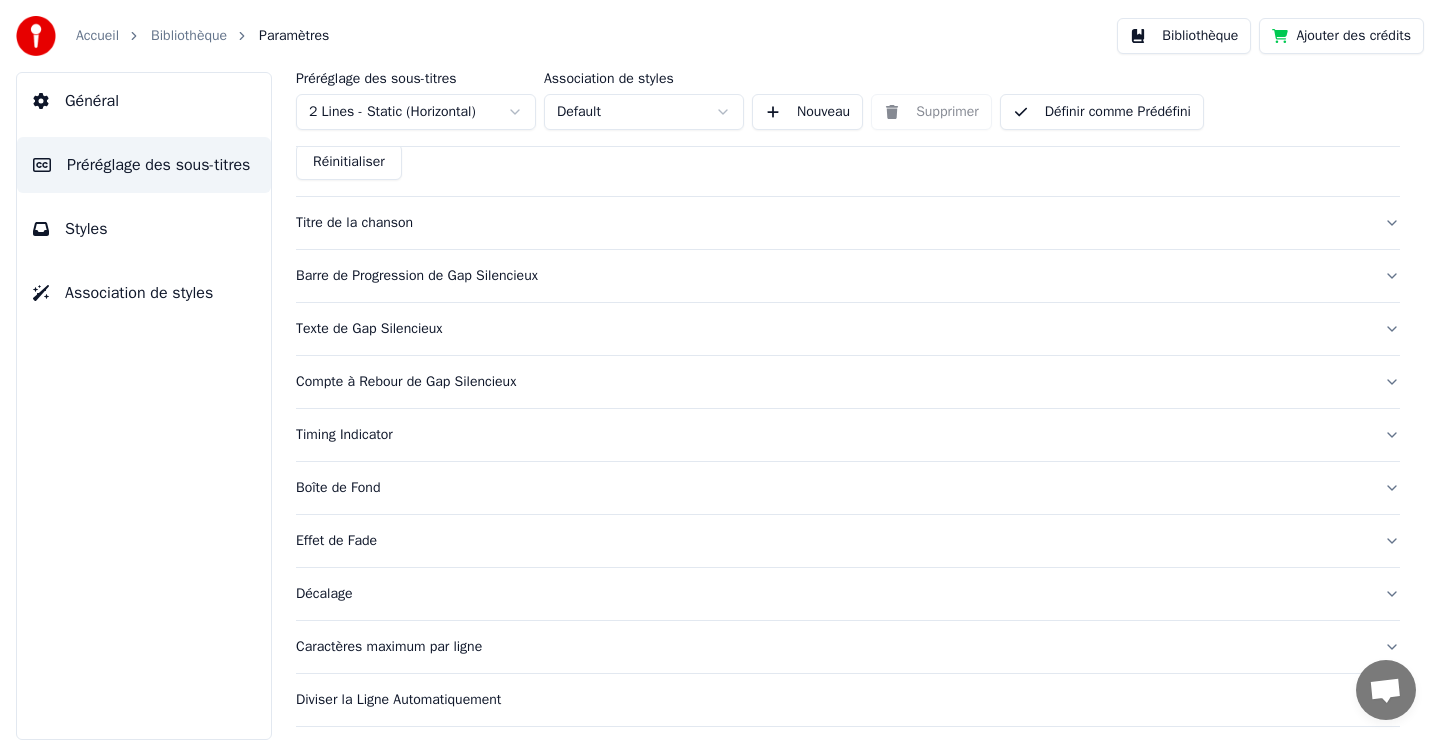 scroll, scrollTop: 769, scrollLeft: 0, axis: vertical 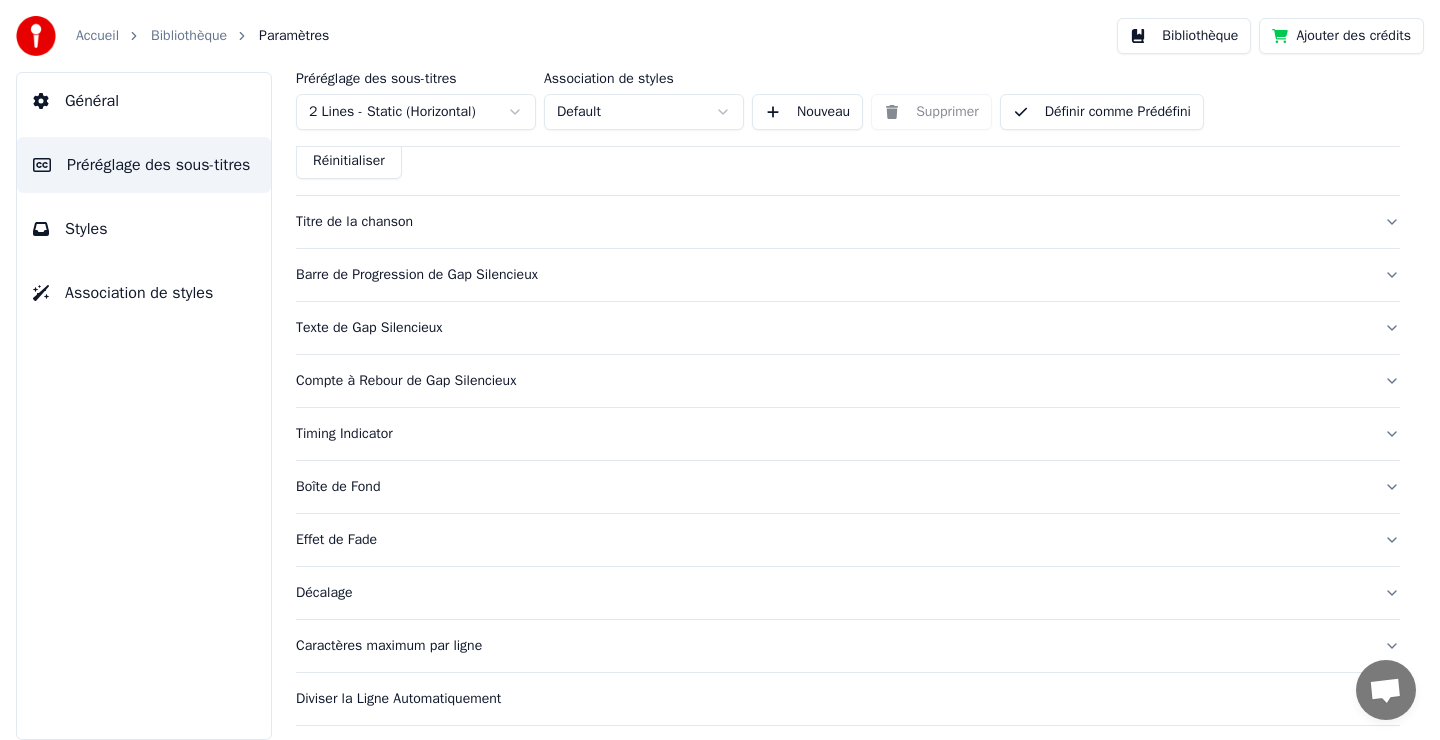 click on "Titre de la chanson" at bounding box center [848, 222] 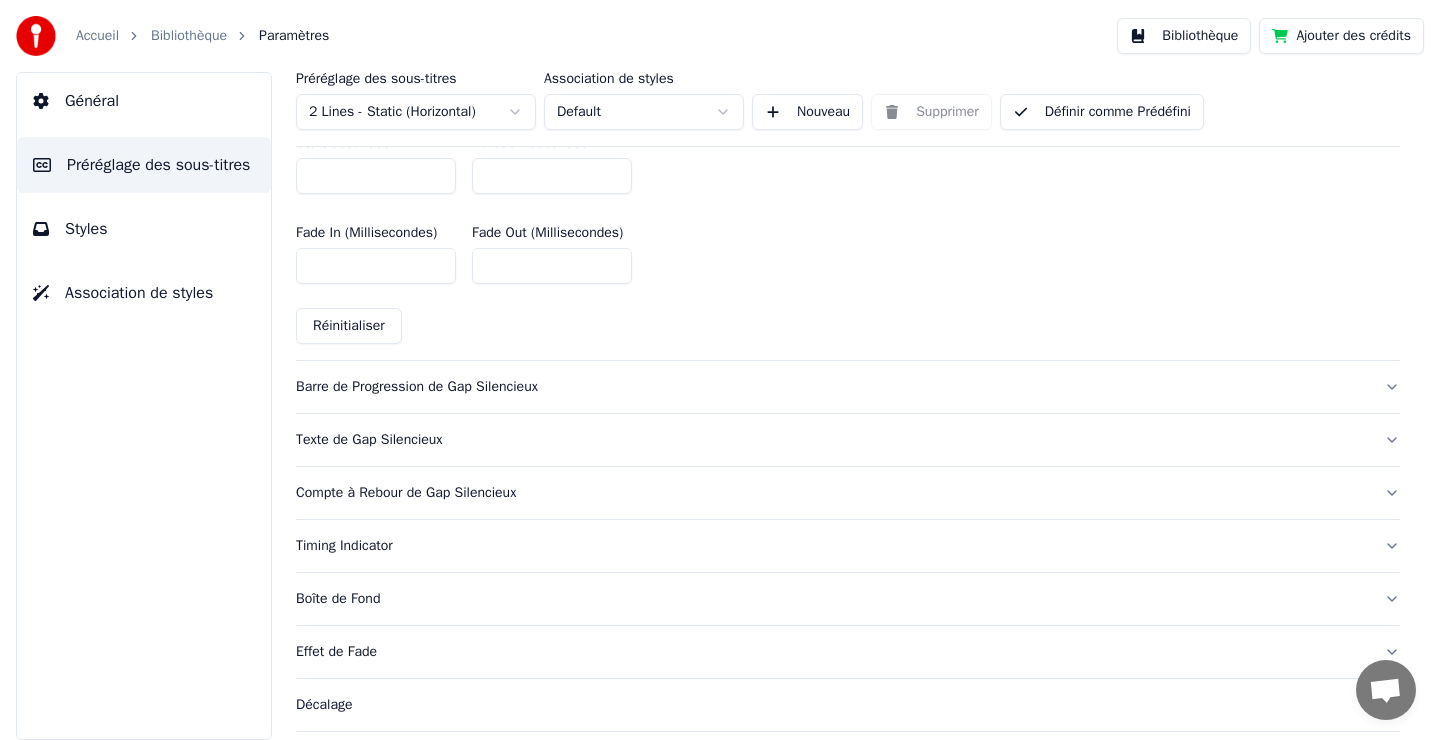 scroll, scrollTop: 965, scrollLeft: 0, axis: vertical 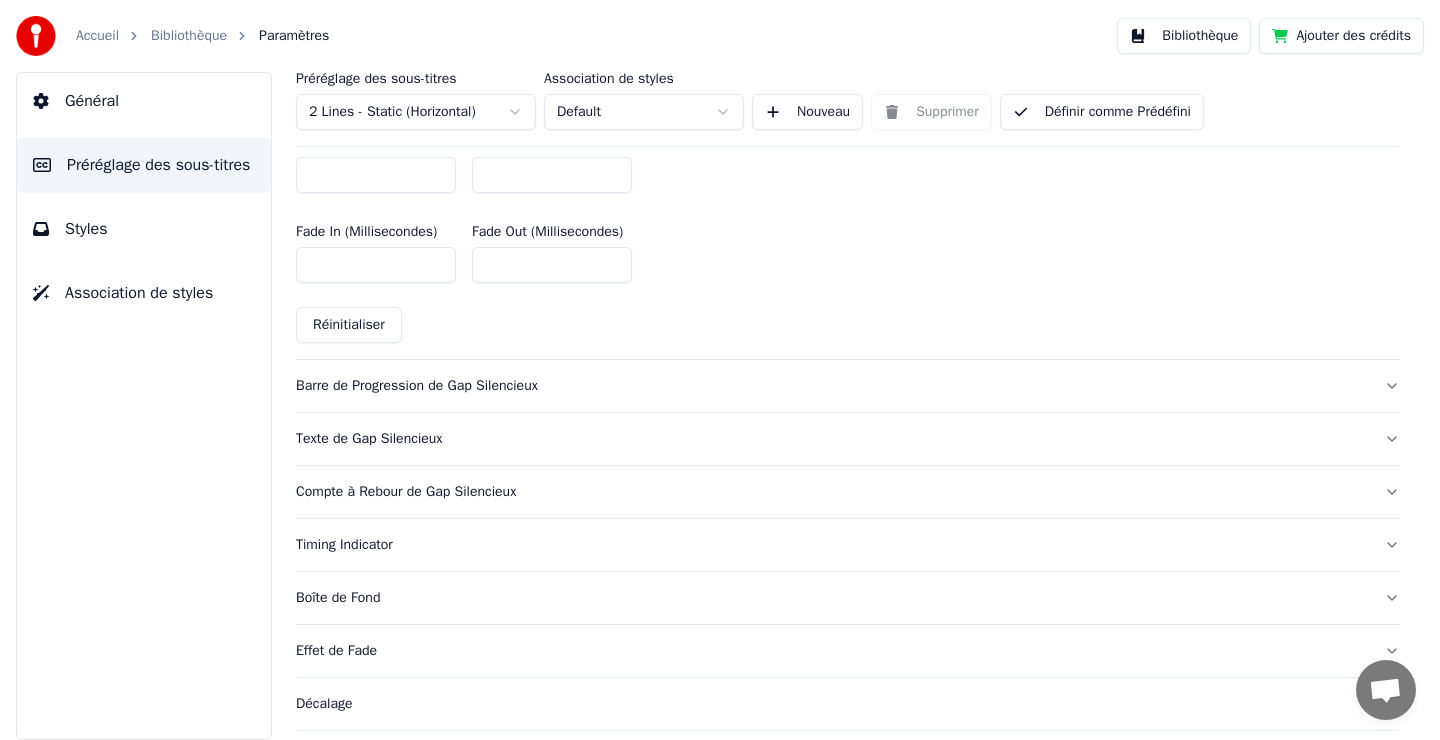 click on "Barre de Progression de Gap Silencieux" at bounding box center [832, 386] 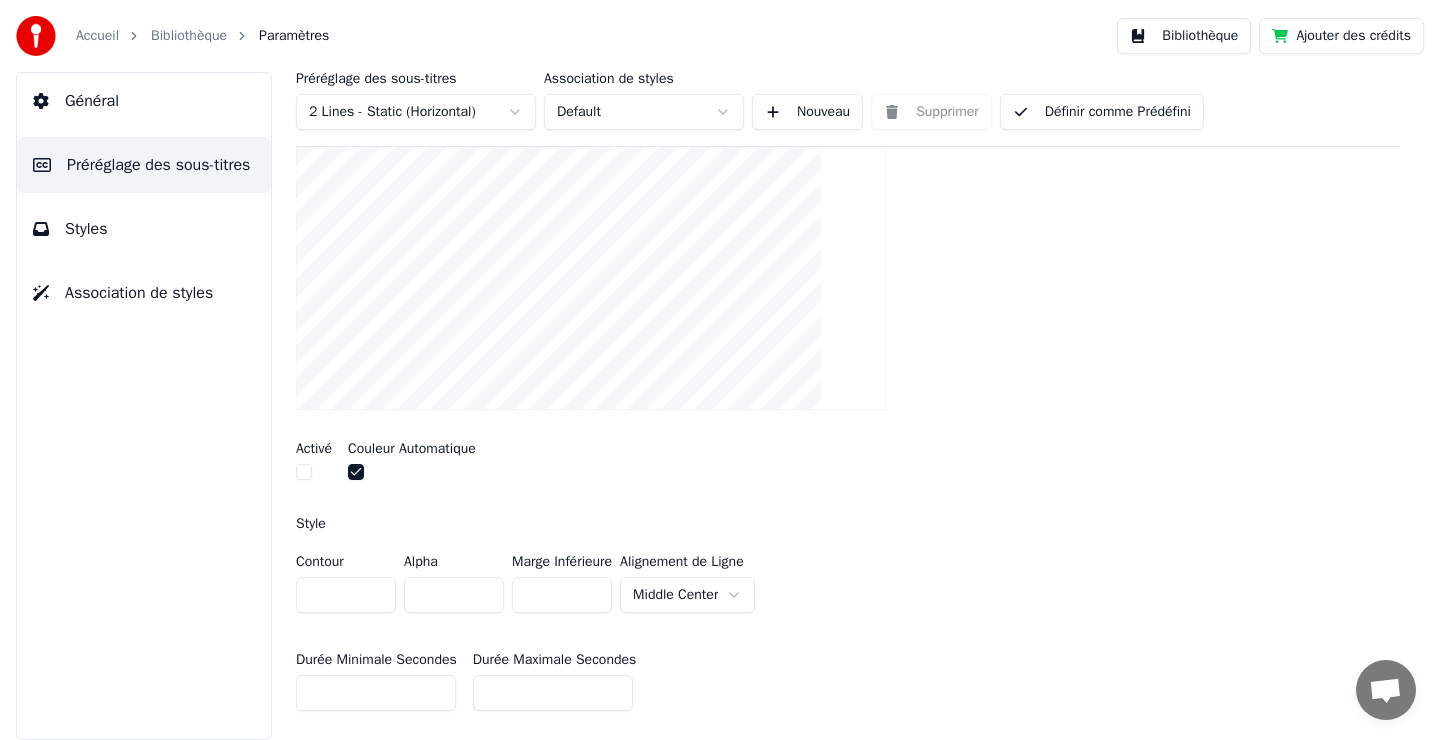 scroll, scrollTop: 144, scrollLeft: 0, axis: vertical 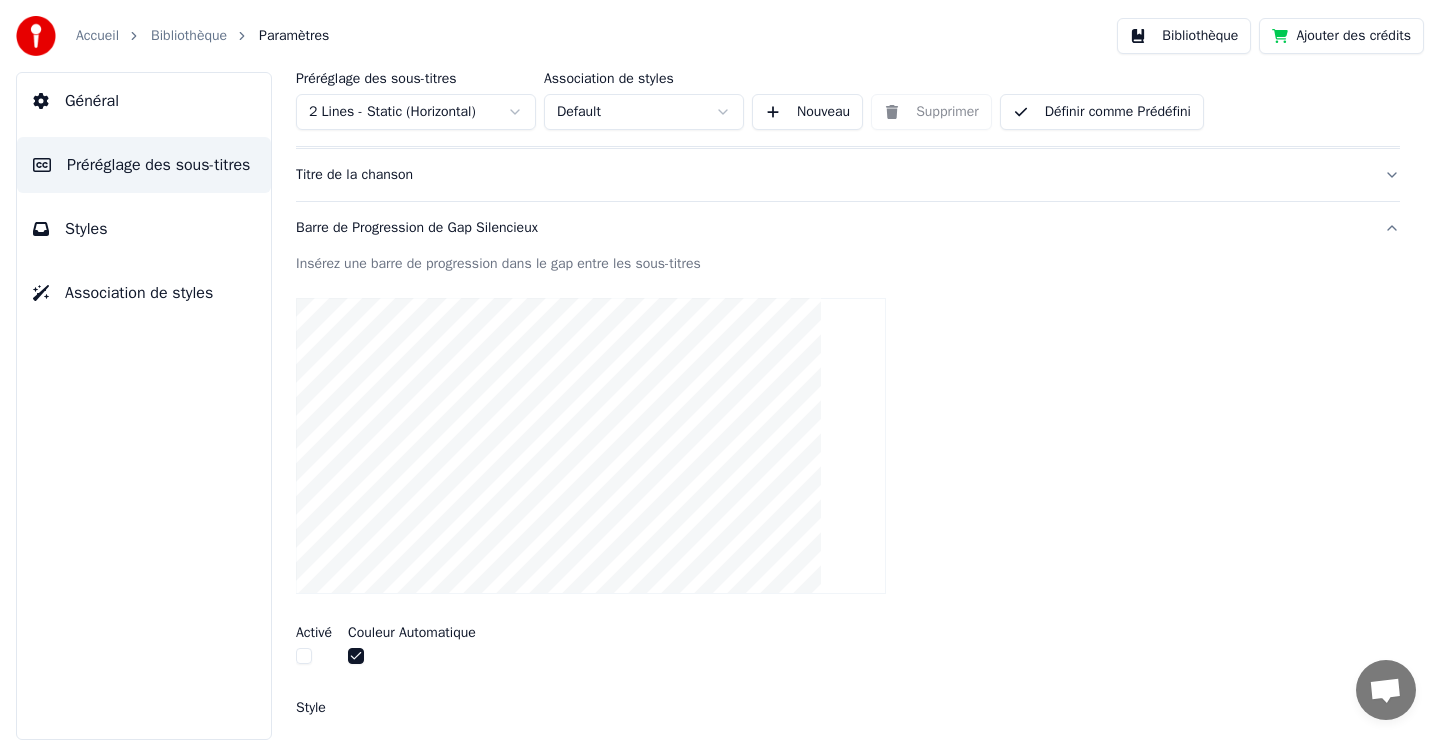 click on "Définir comme Prédéfini" at bounding box center [1102, 112] 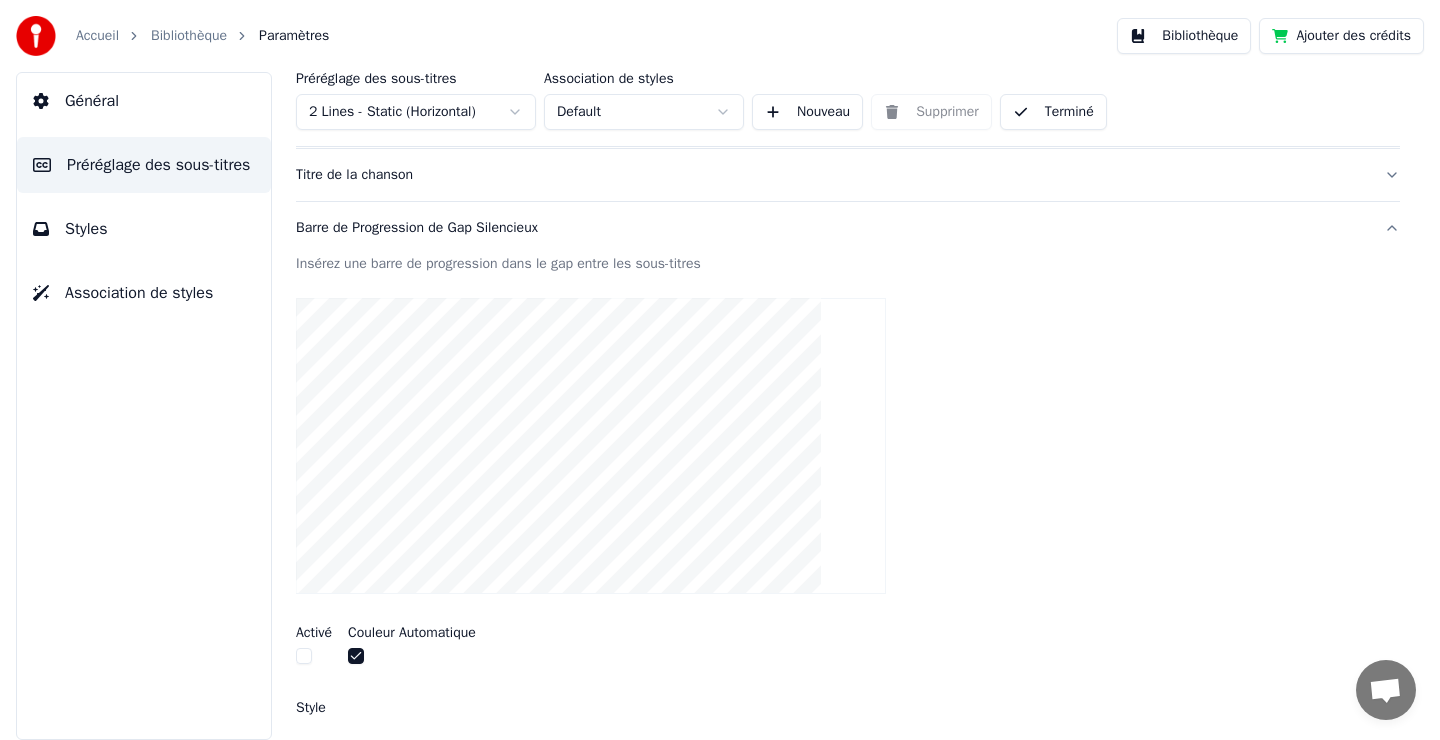 click on "Terminé" at bounding box center (1053, 112) 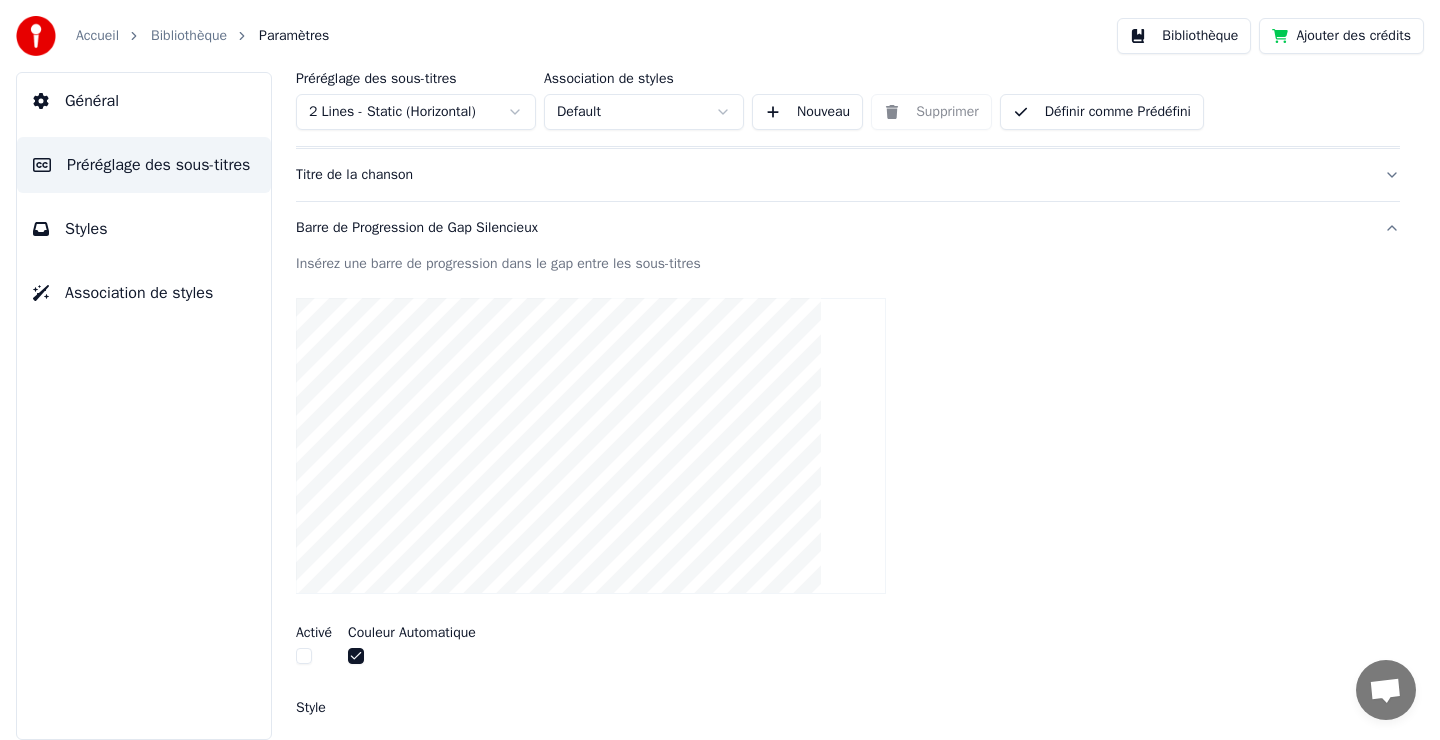click on "Bibliothèque" at bounding box center [189, 36] 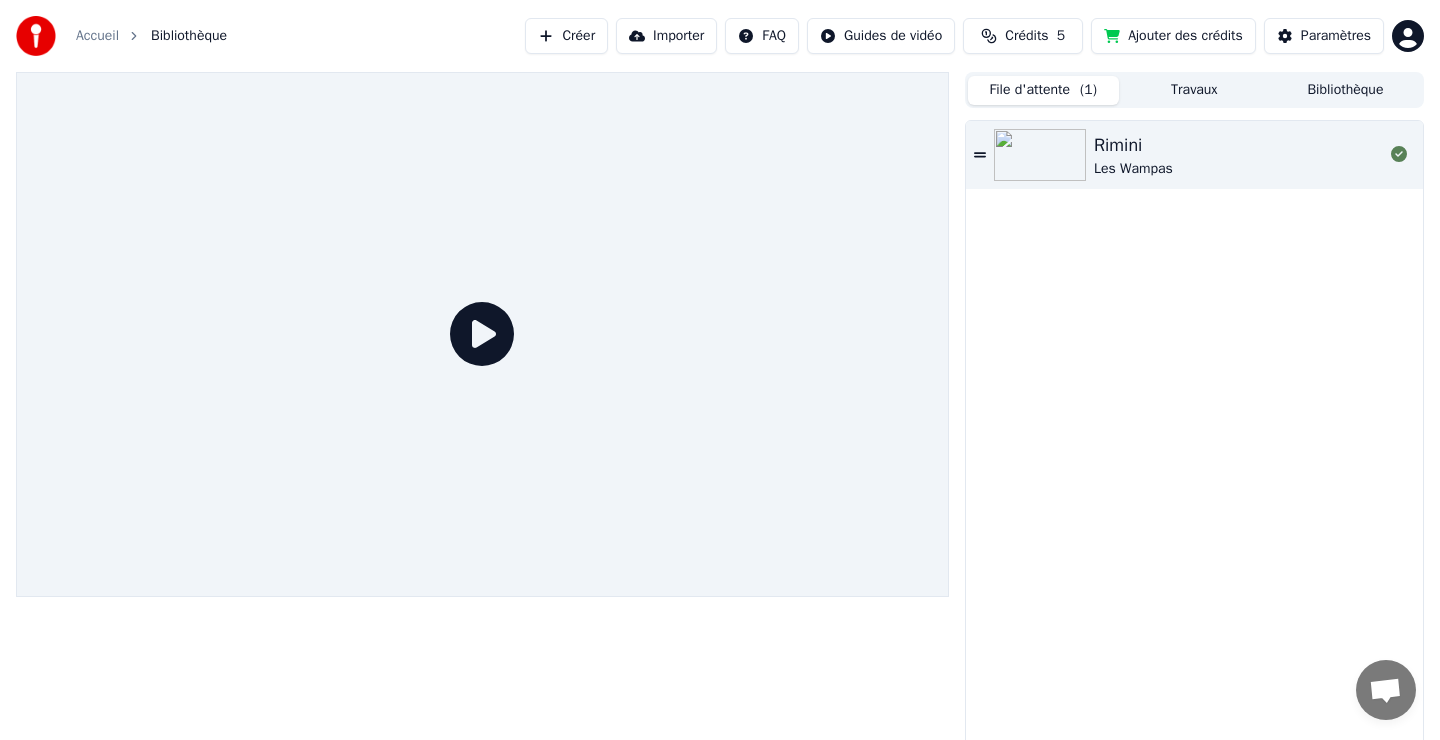 click on "Rimini Les Wampas" at bounding box center (1238, 155) 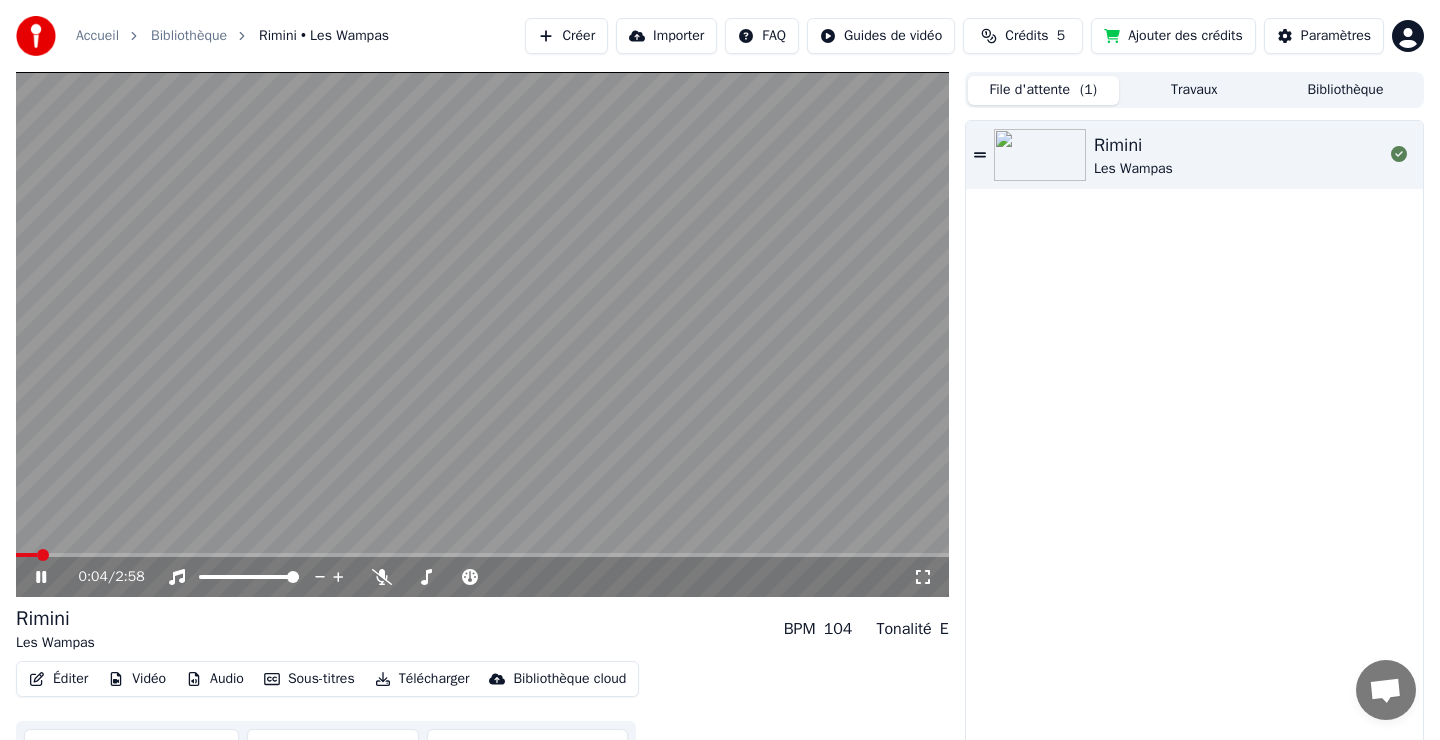click at bounding box center (26, 555) 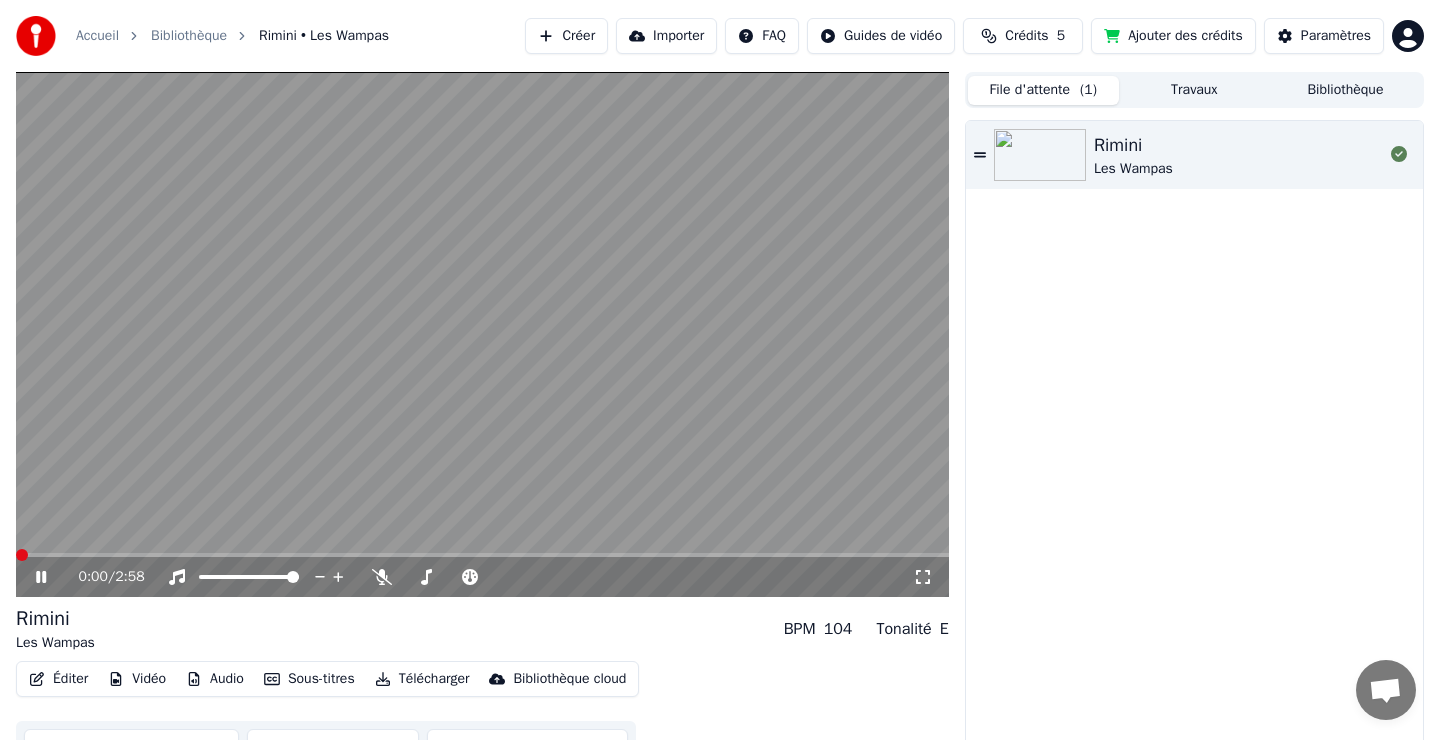 click at bounding box center [22, 555] 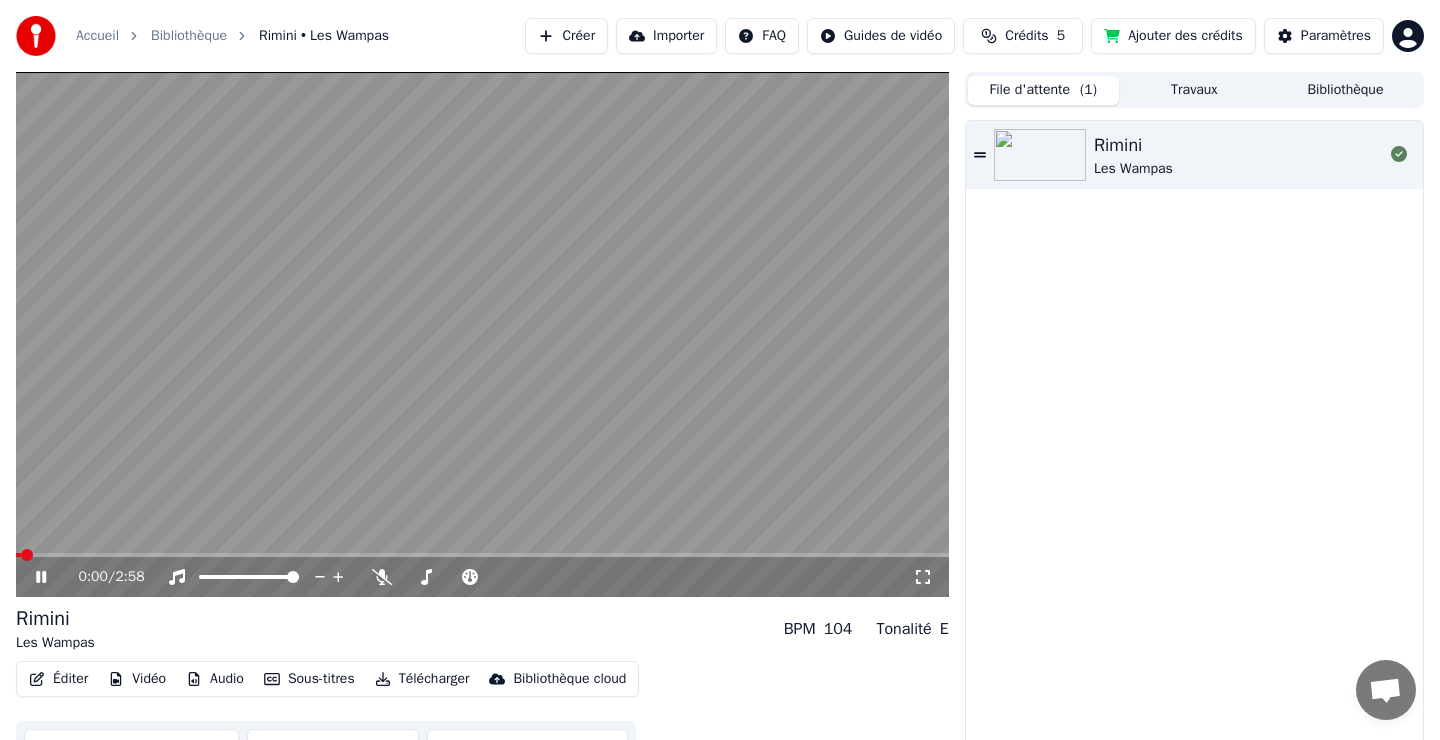 click 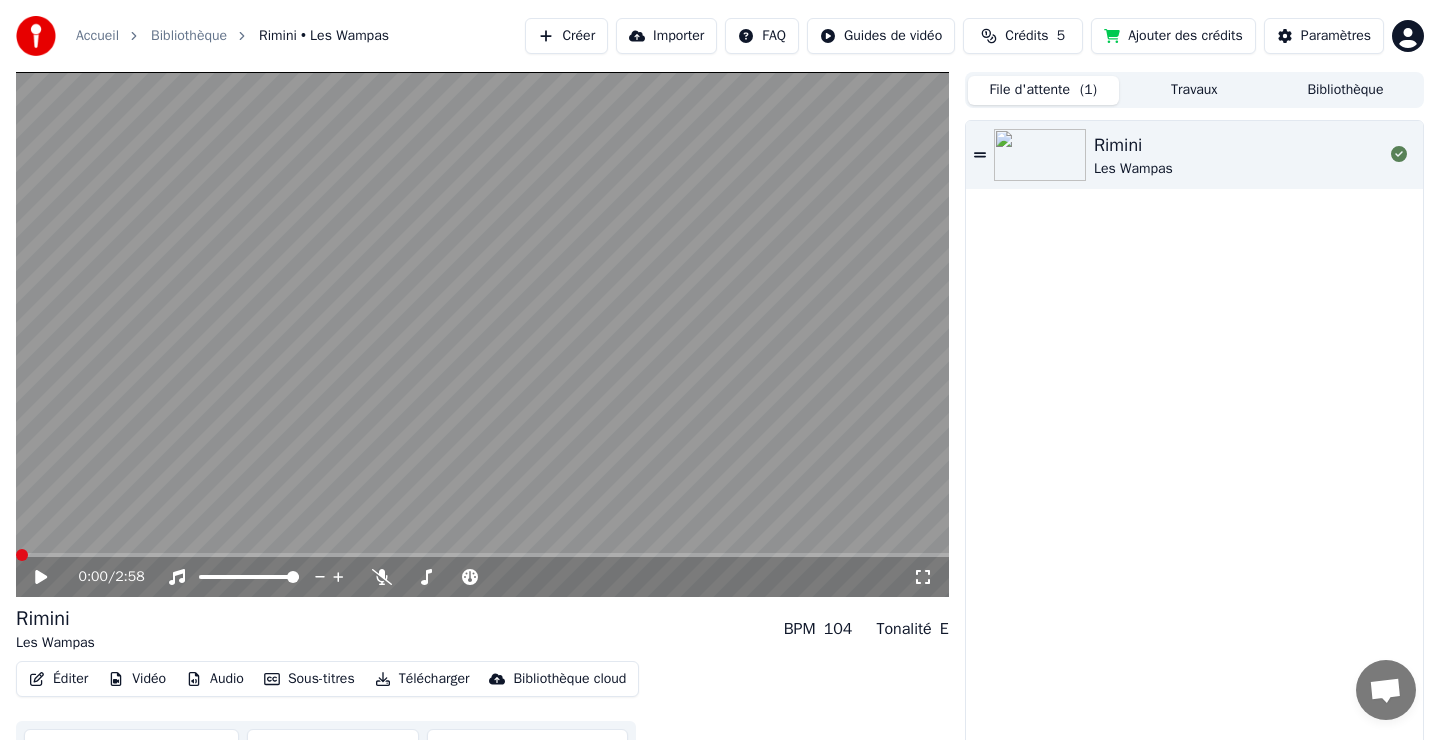 click at bounding box center [22, 555] 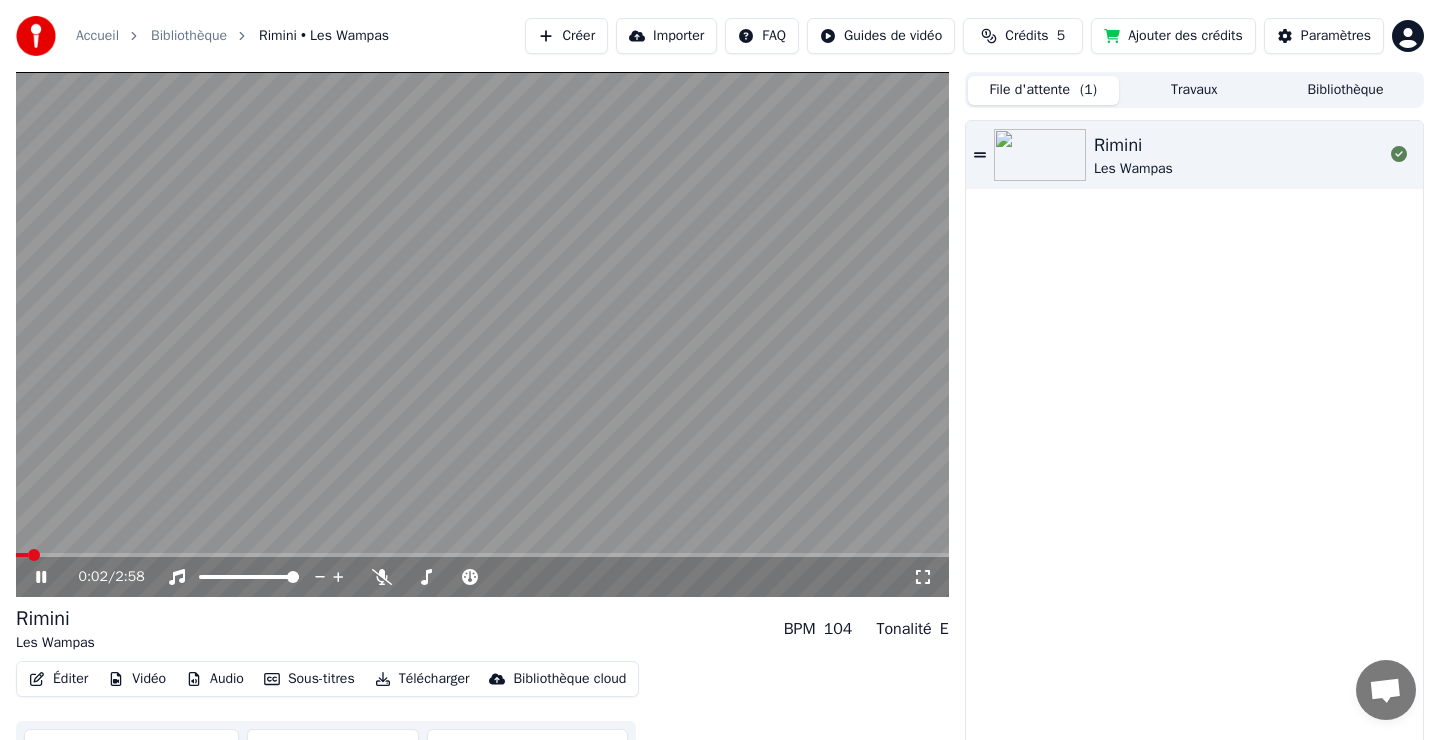 click at bounding box center (482, 334) 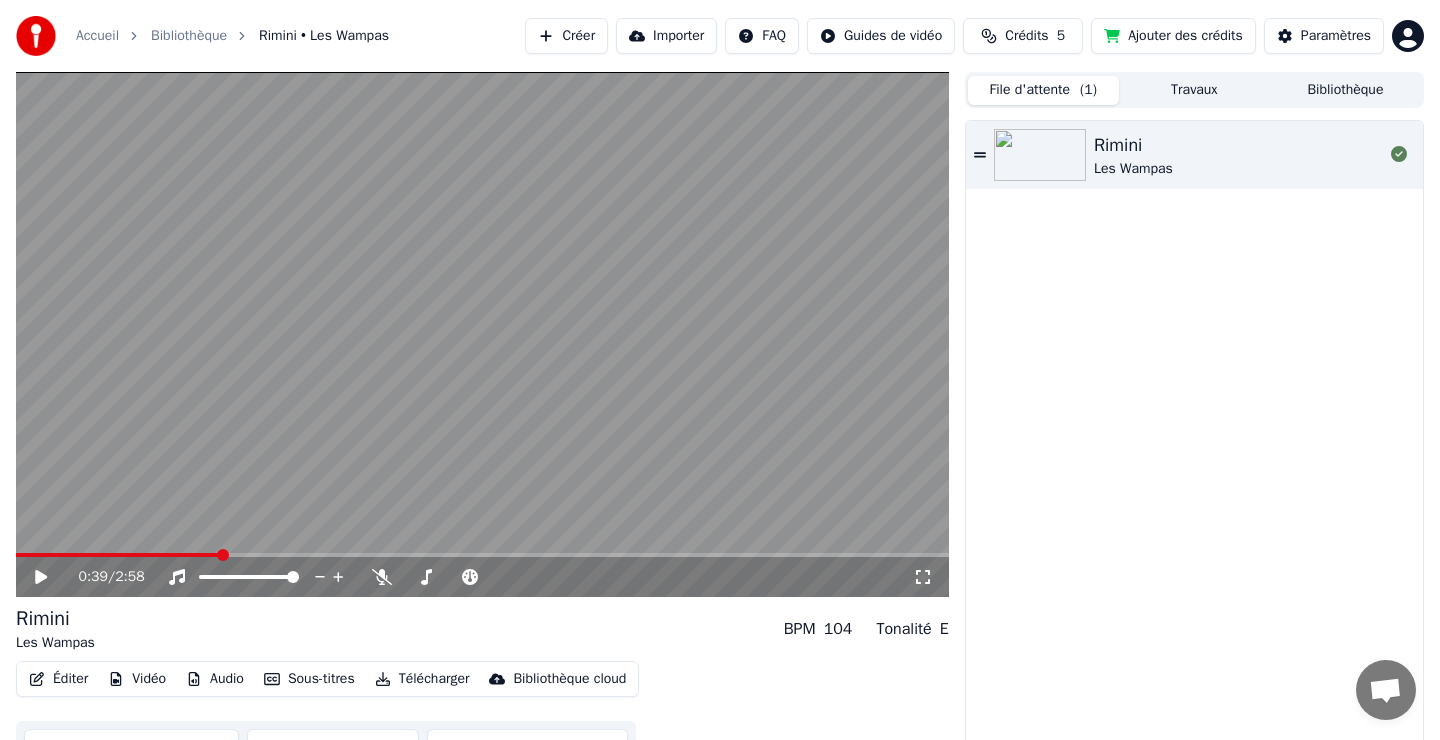 click at bounding box center [482, 555] 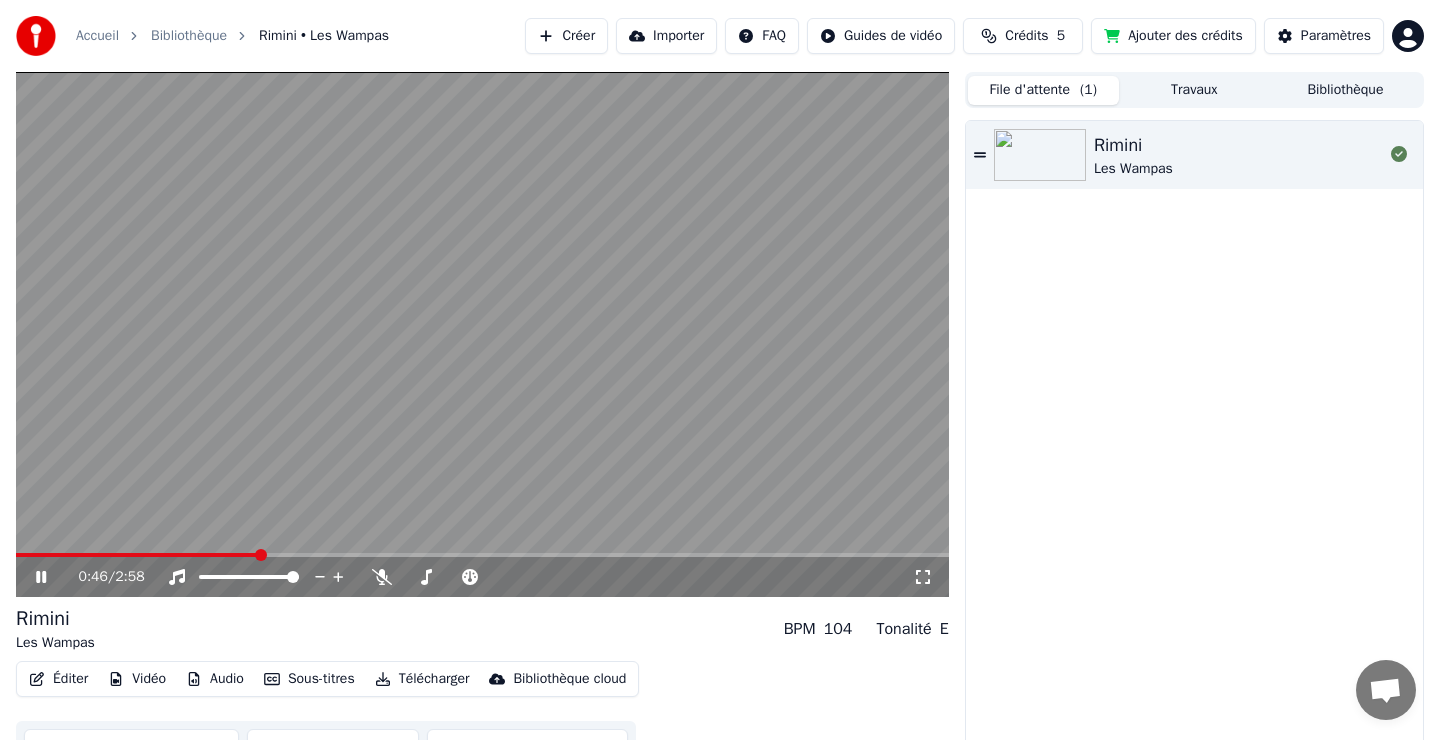 click at bounding box center [137, 555] 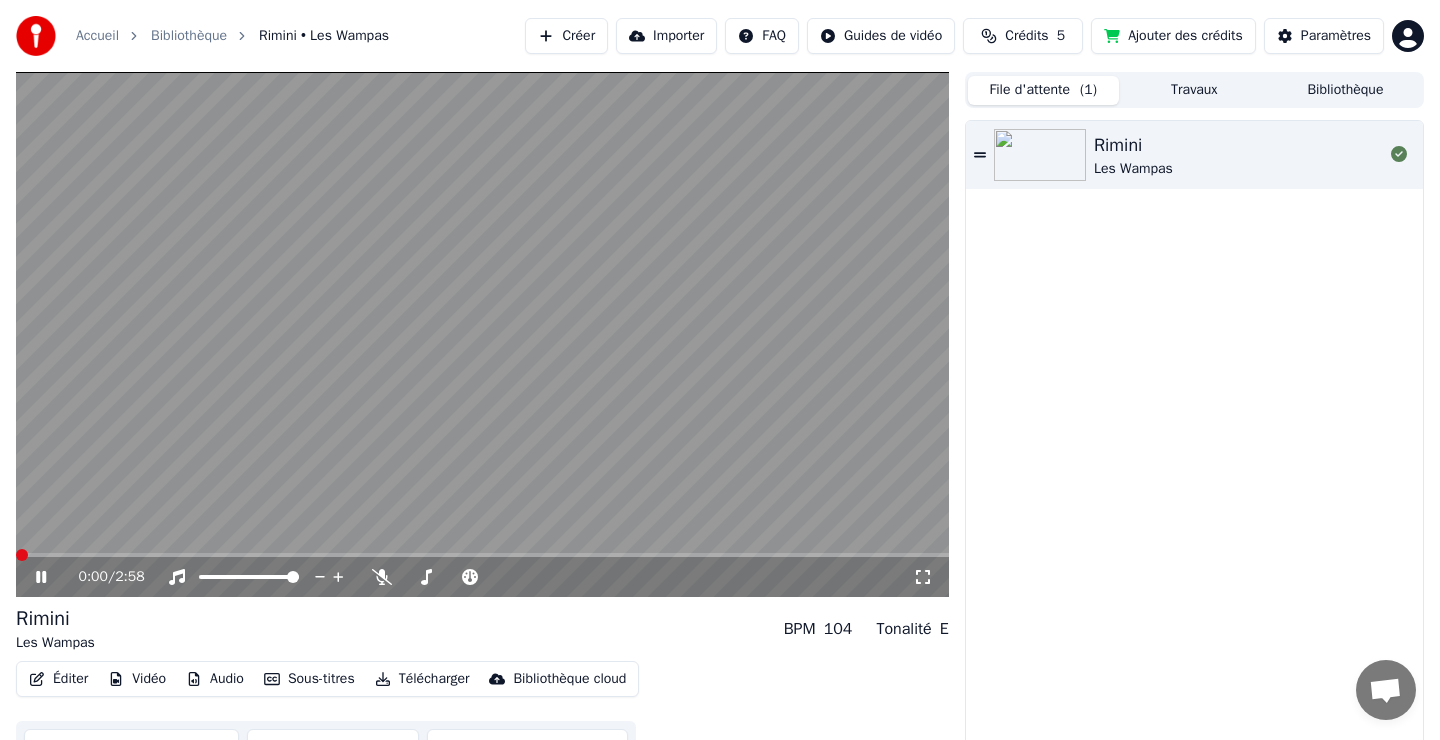 click at bounding box center [22, 555] 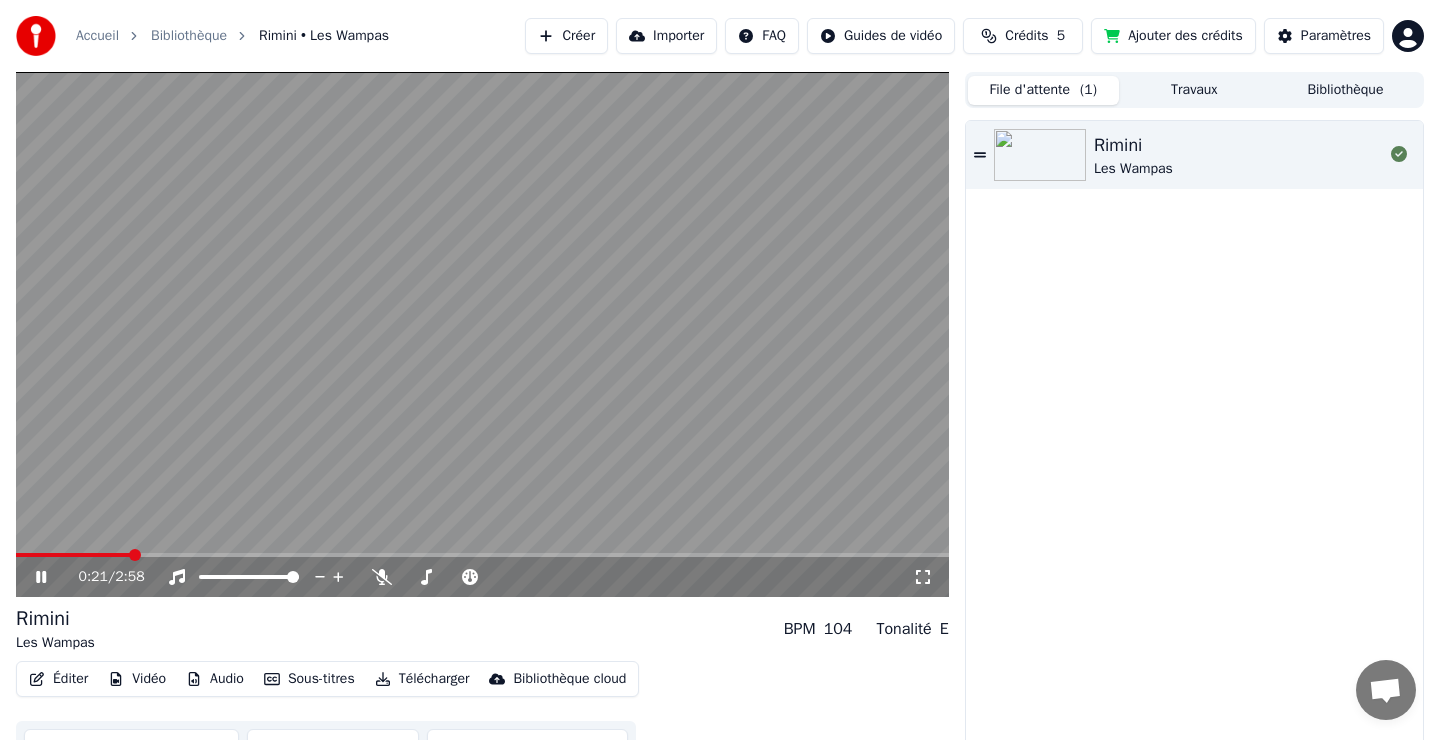 click on "Audio" at bounding box center [215, 679] 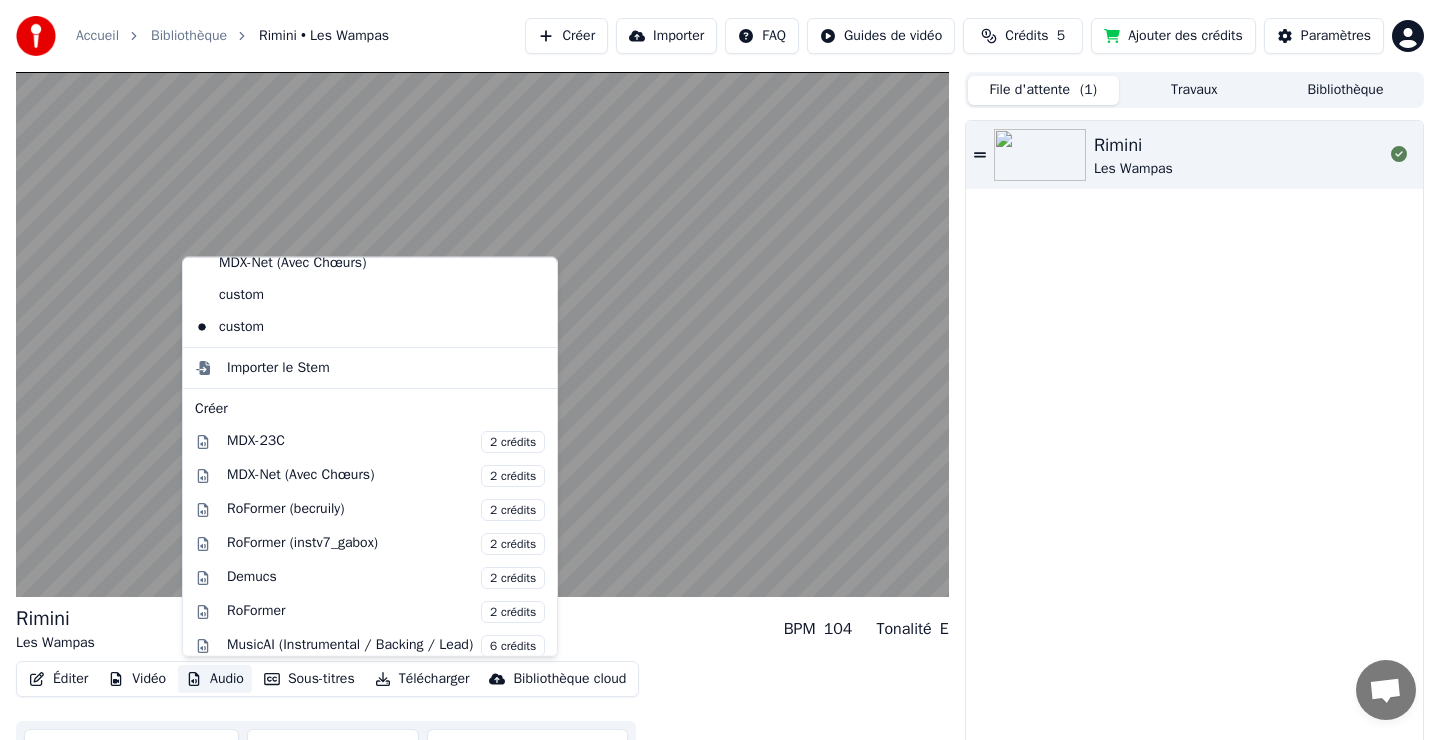 scroll, scrollTop: 361, scrollLeft: 0, axis: vertical 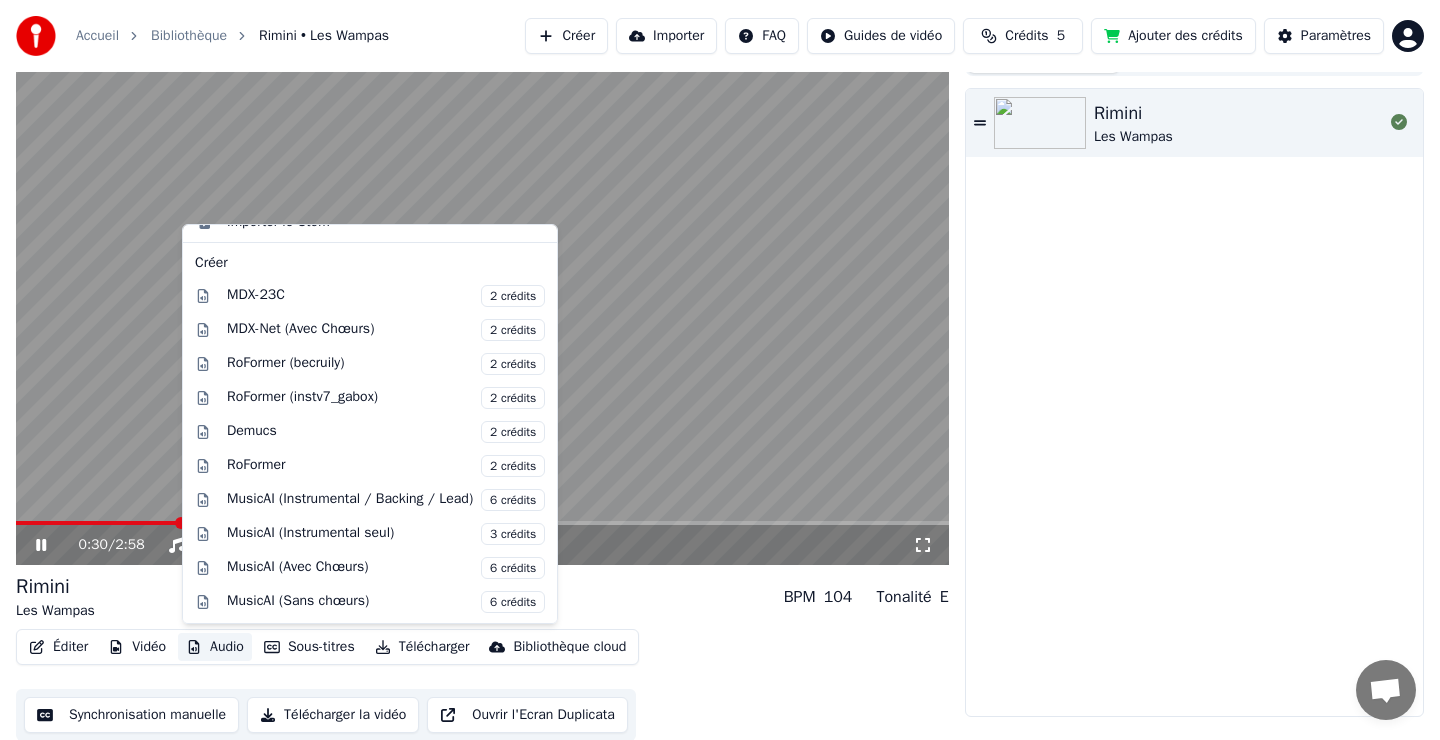 click at bounding box center [482, 302] 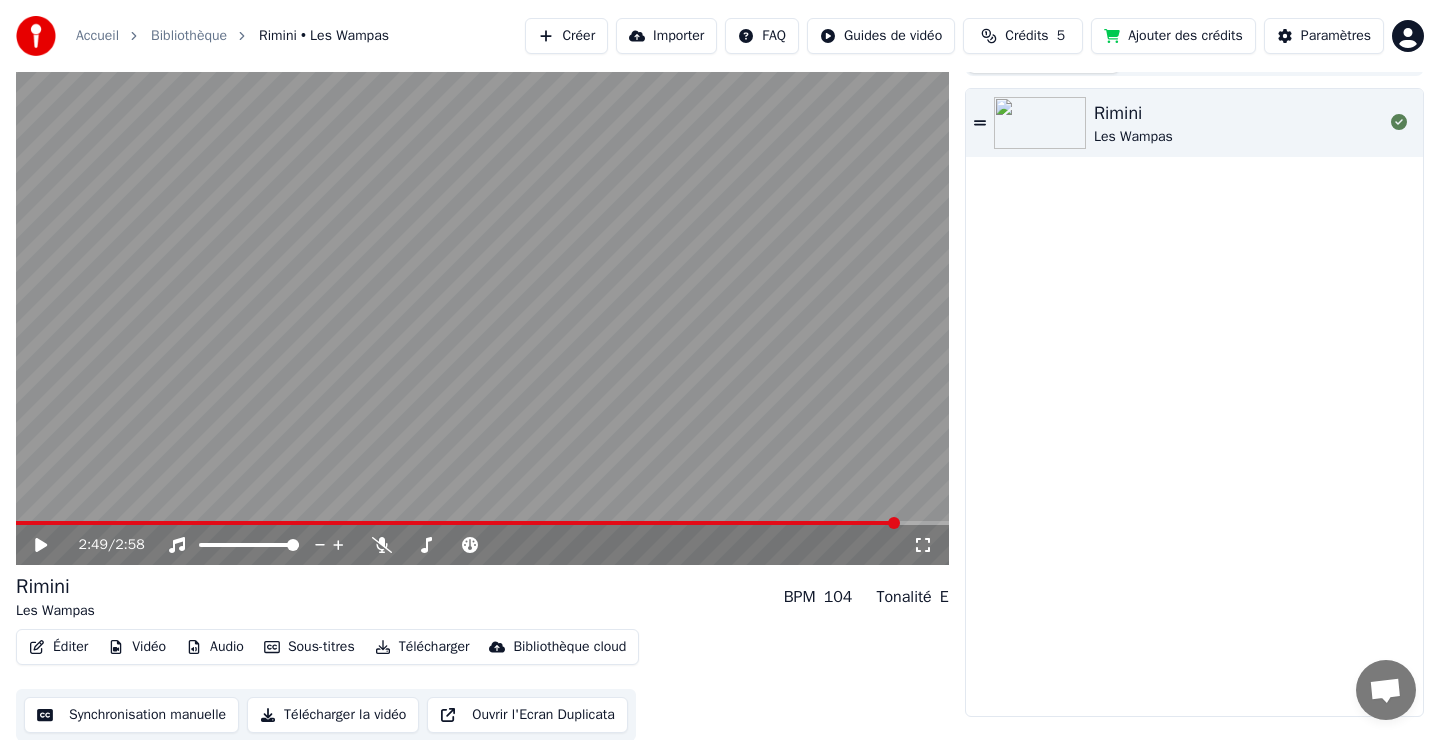 click at bounding box center [482, 523] 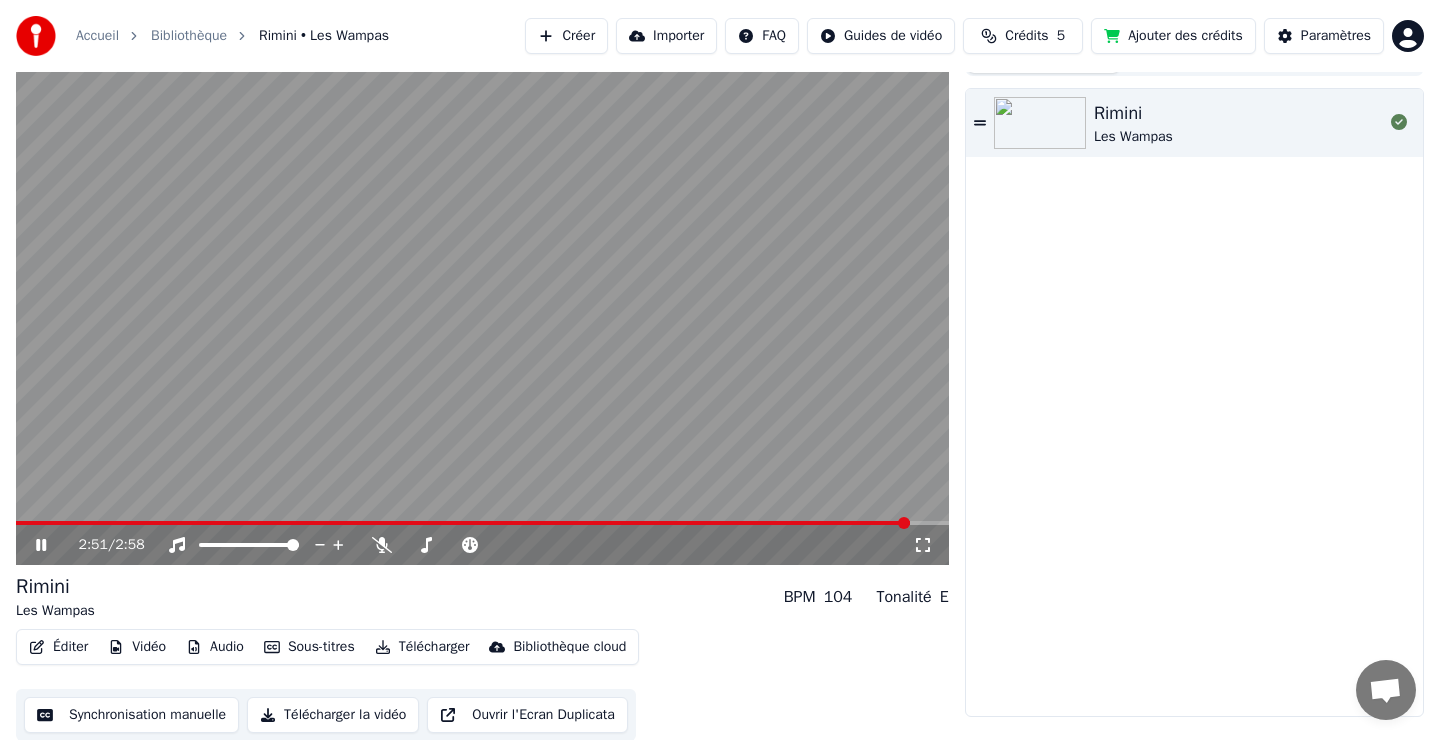 scroll, scrollTop: 0, scrollLeft: 0, axis: both 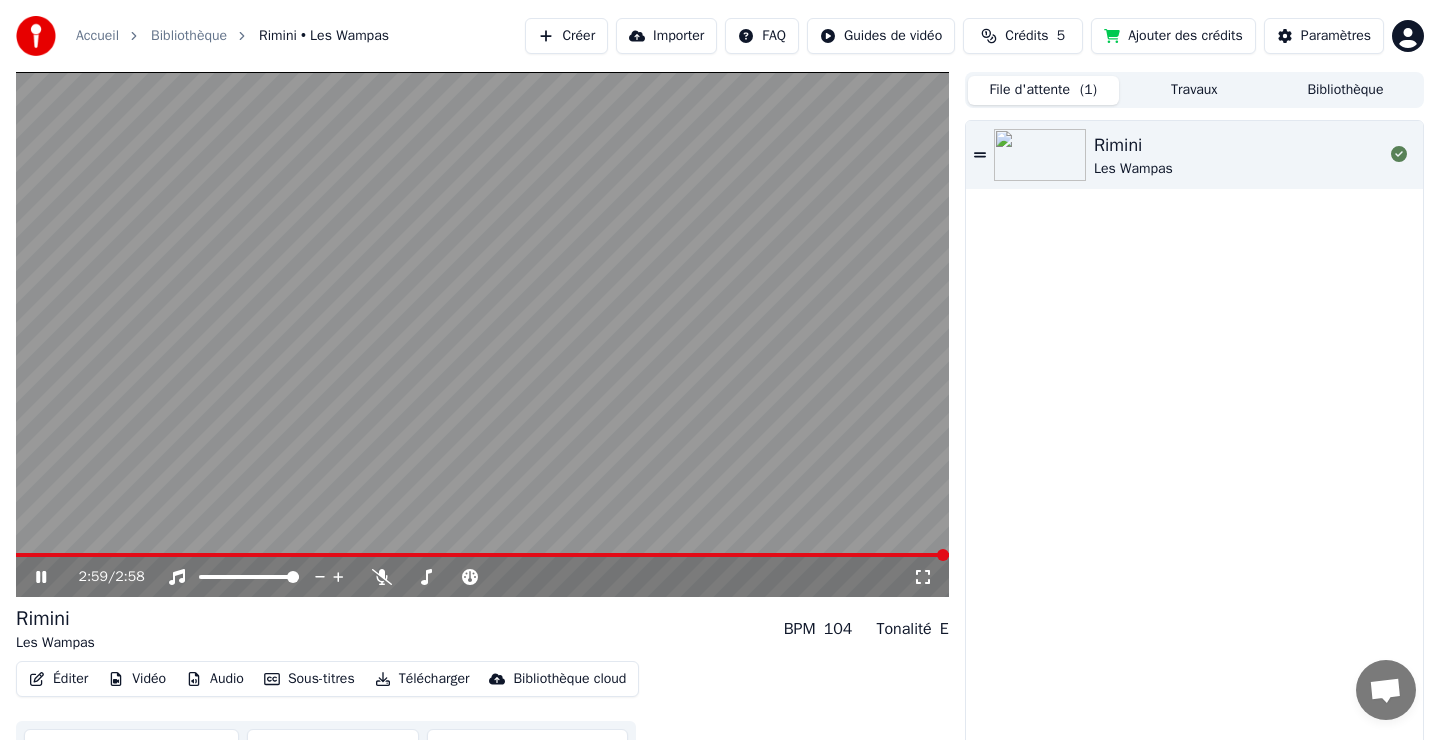 click on "Rimini Les Wampas" at bounding box center (1238, 155) 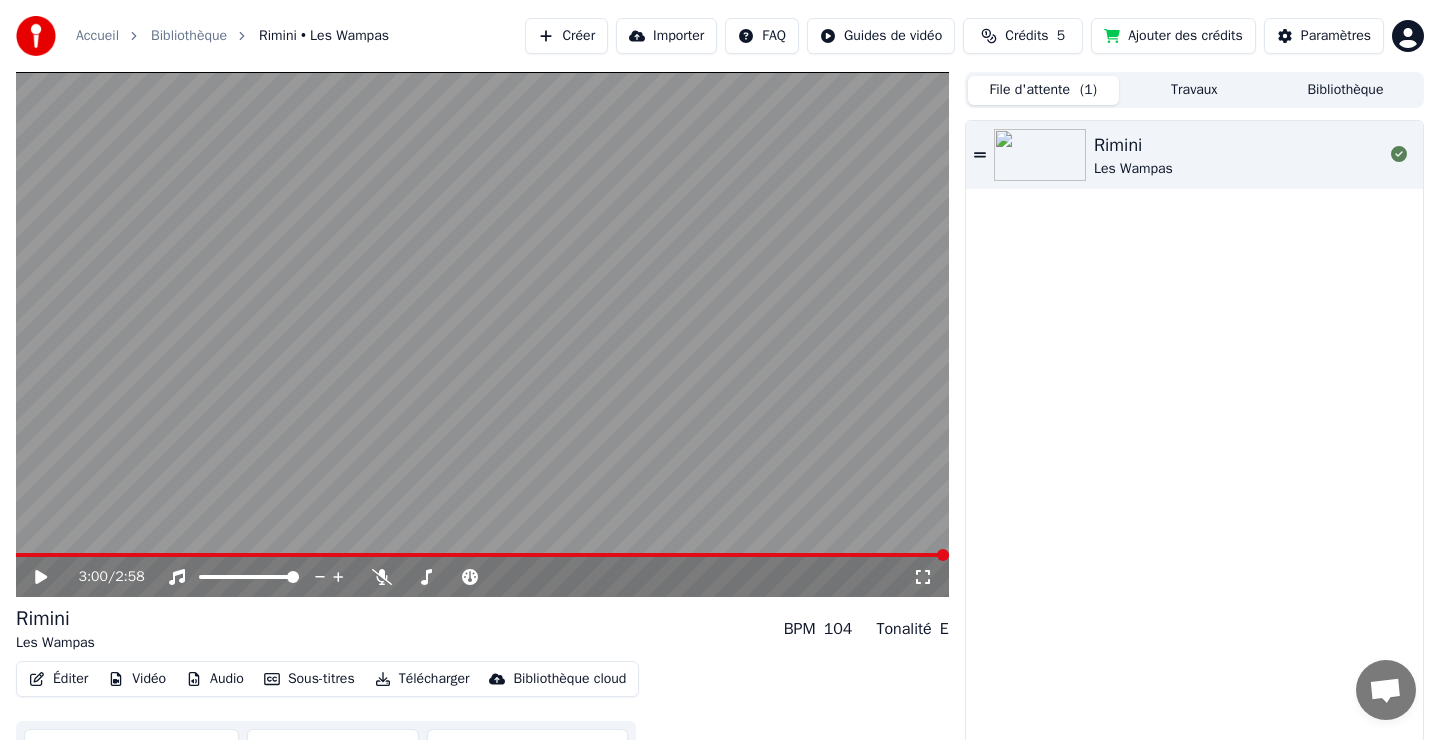 click on "Les Wampas" at bounding box center [1133, 169] 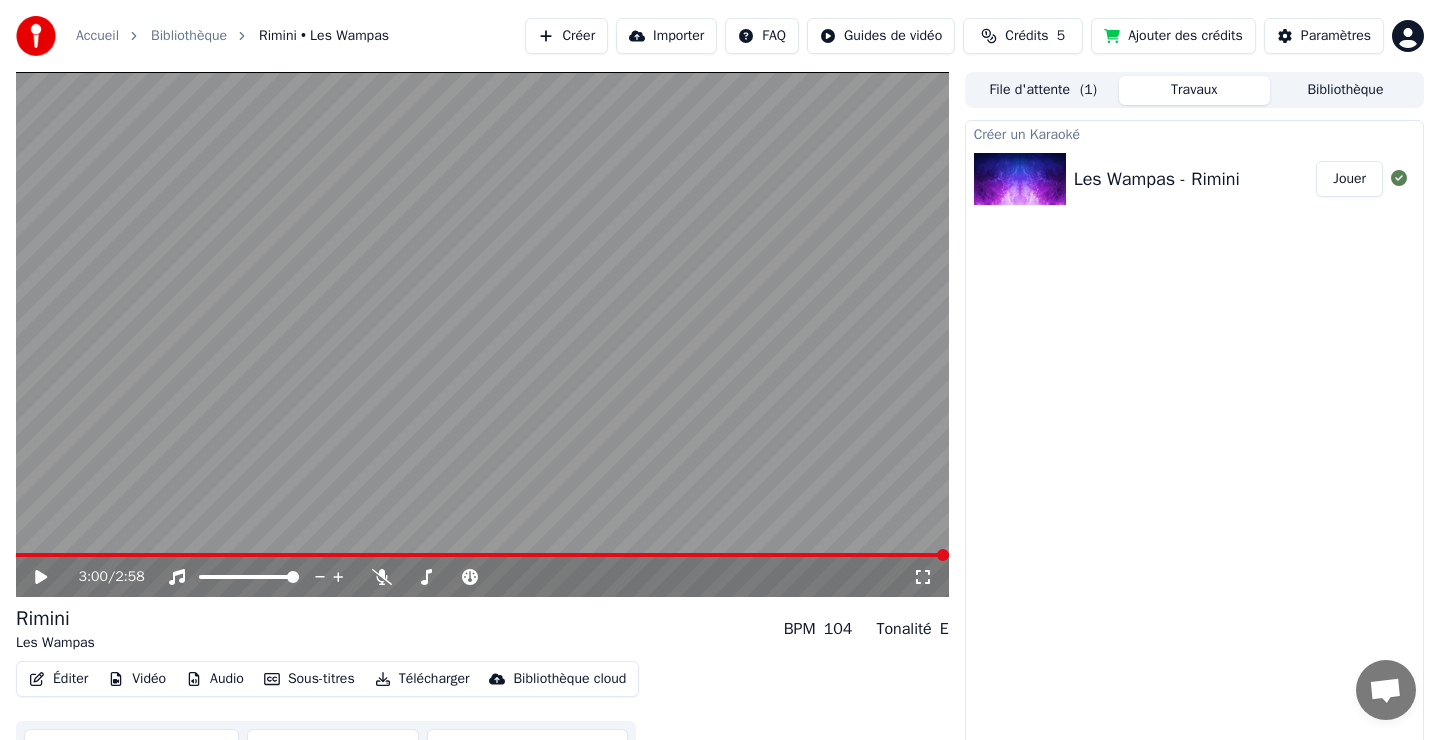 click on "Les Wampas - Rimini" at bounding box center [1157, 179] 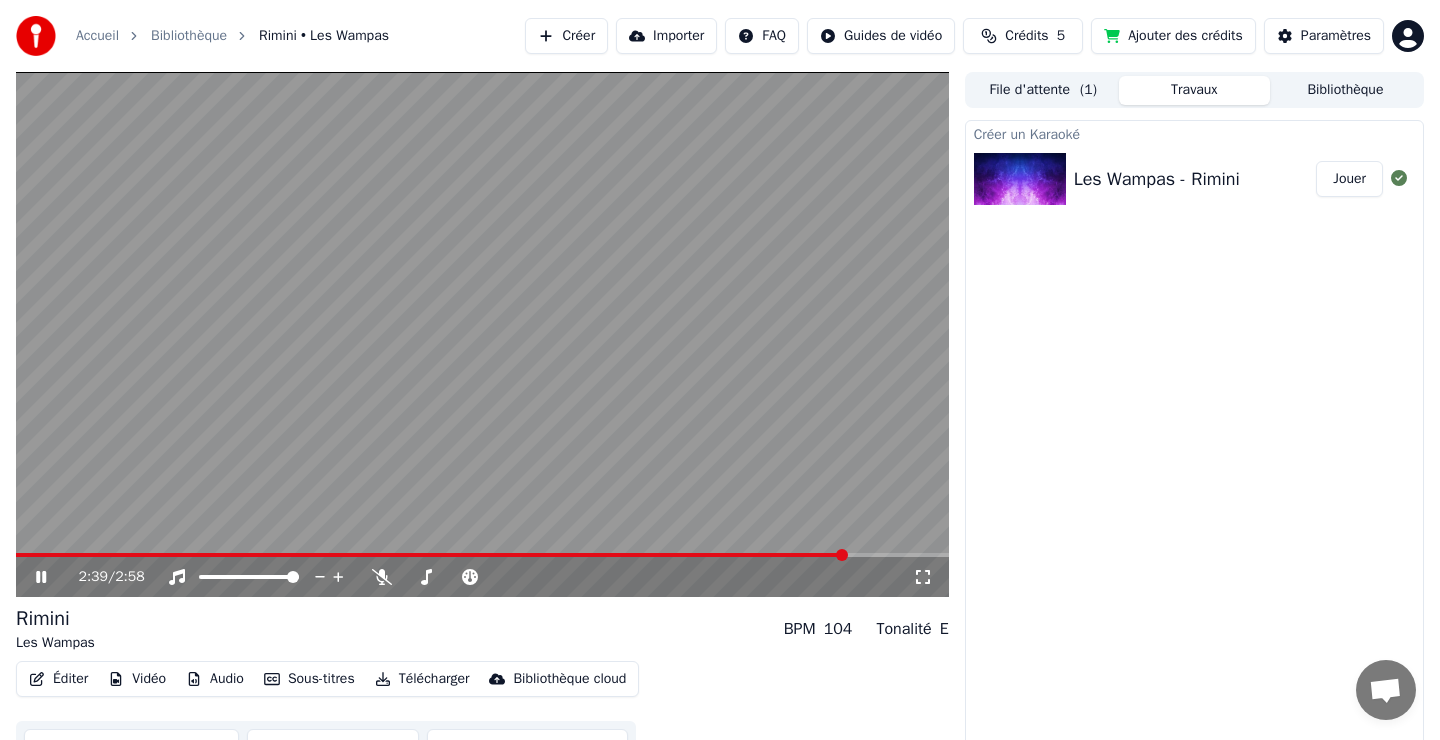 click at bounding box center (482, 555) 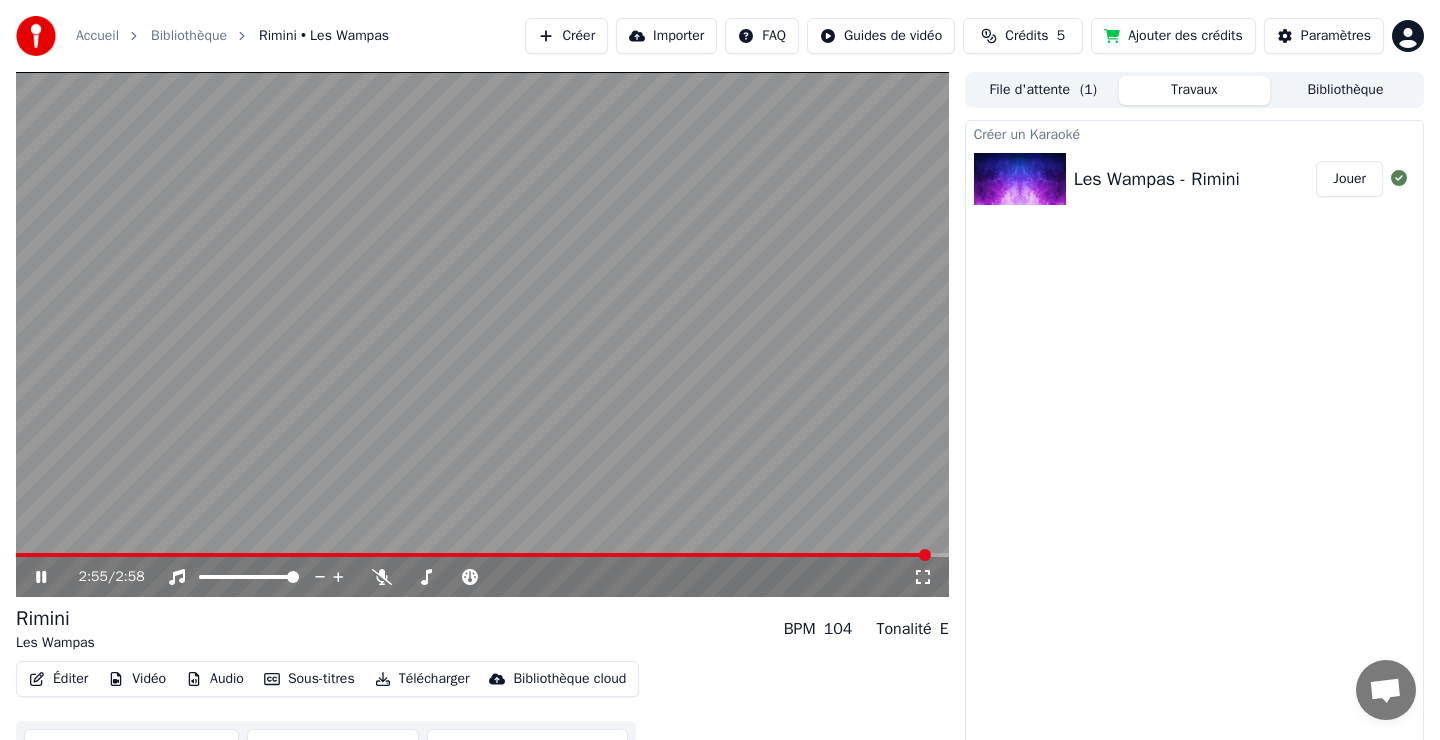 click at bounding box center [482, 555] 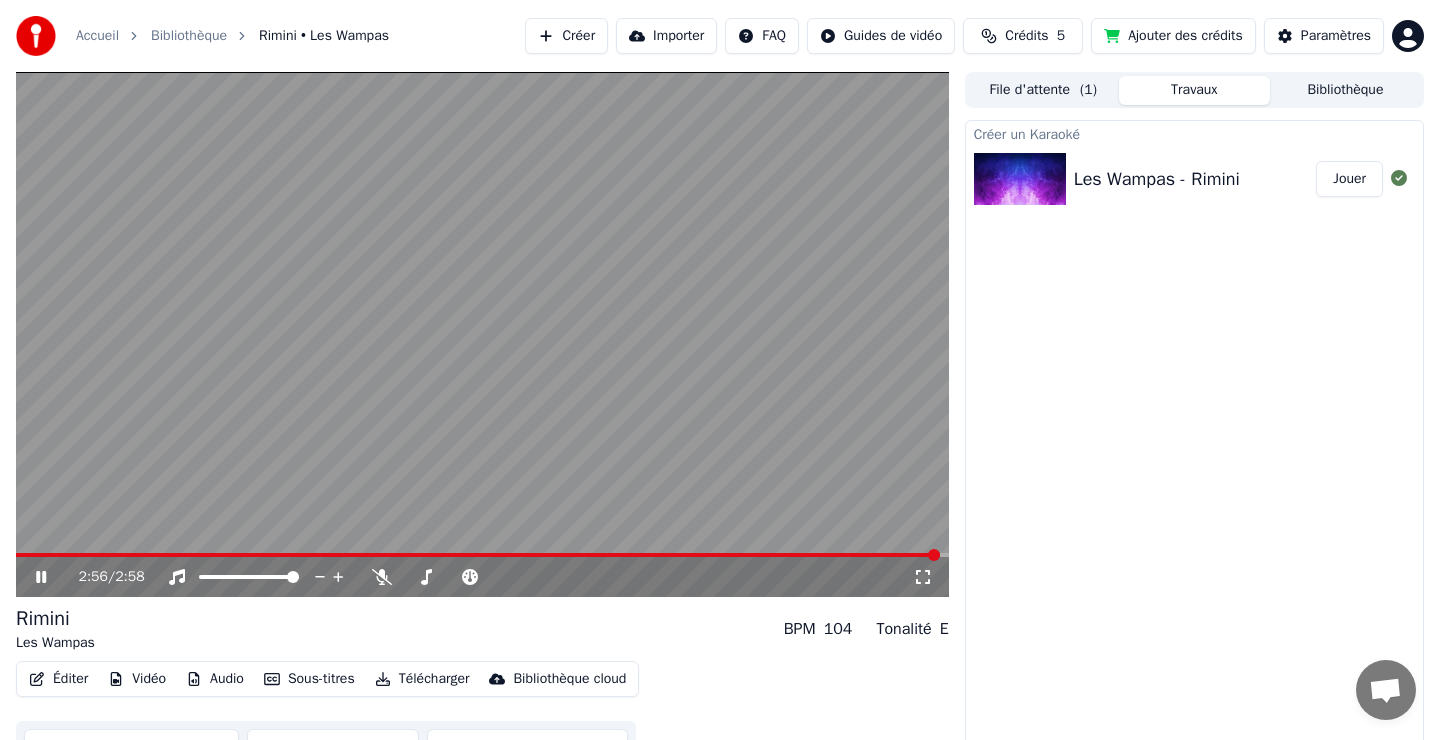 click on "Bibliothèque" at bounding box center (1345, 90) 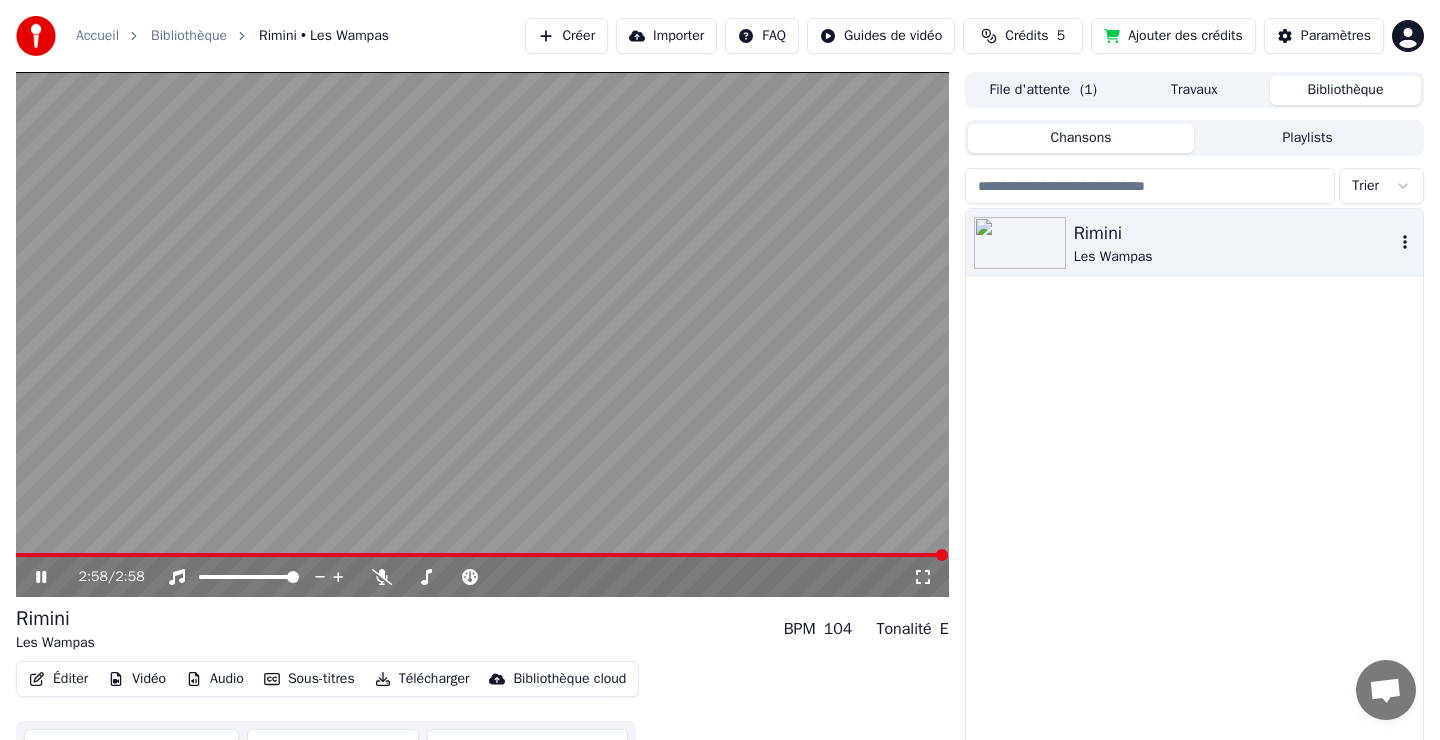 click on "Rimini" at bounding box center [1234, 233] 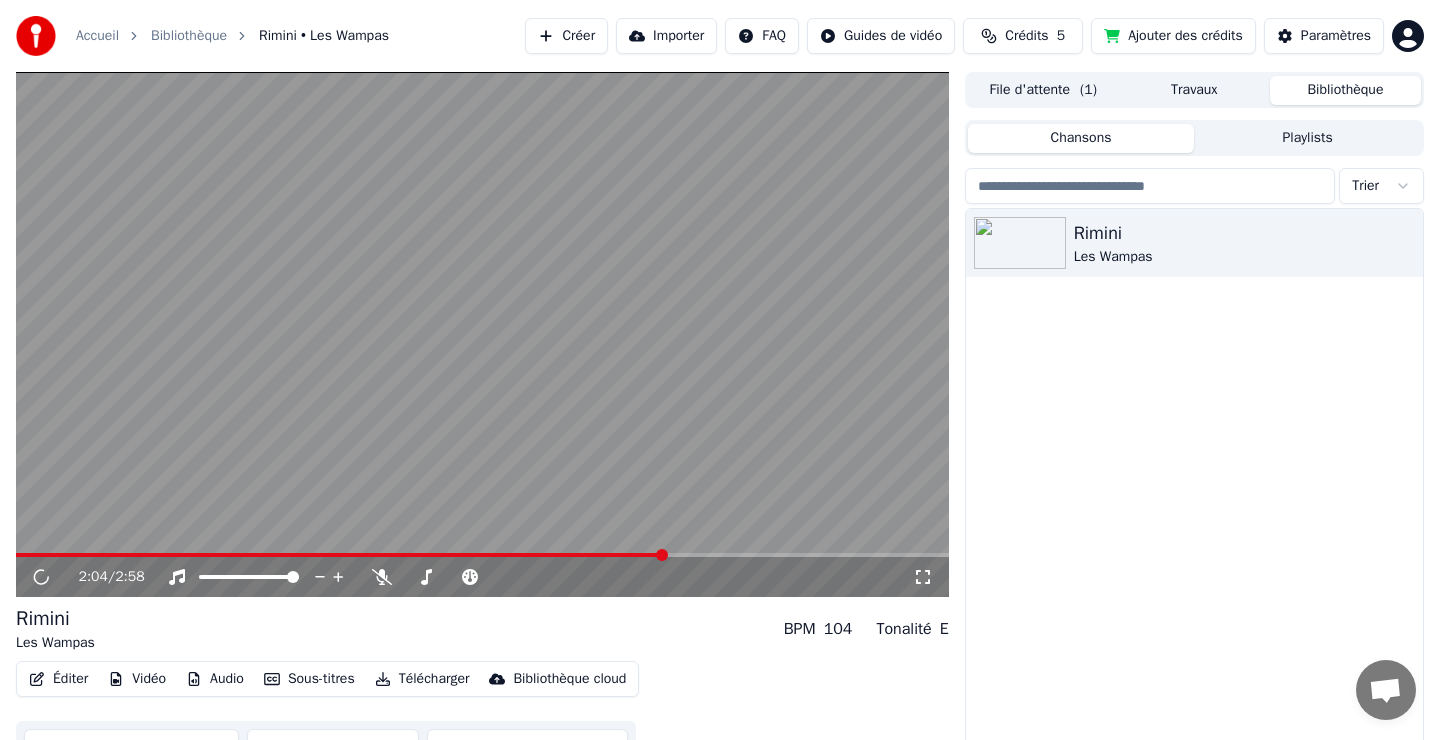 click at bounding box center (482, 555) 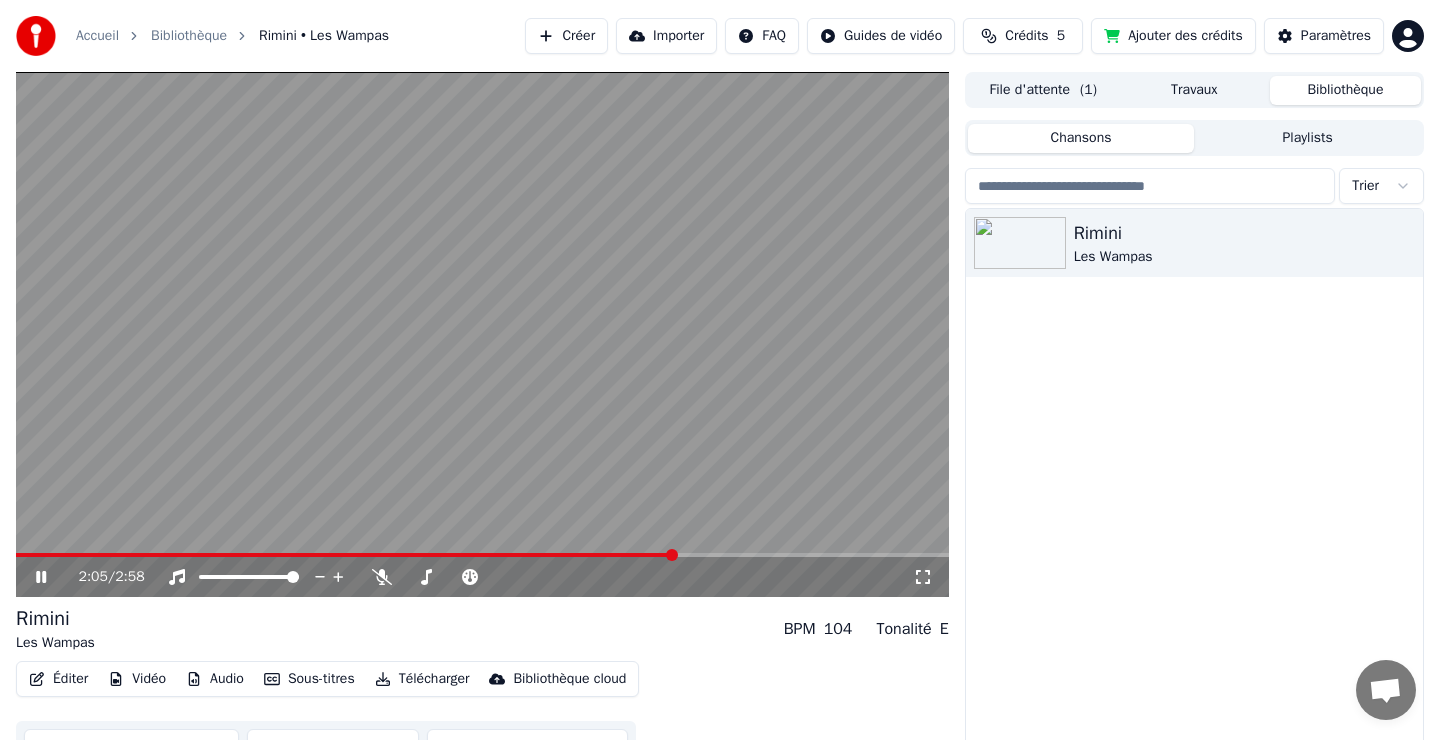 click at bounding box center (482, 555) 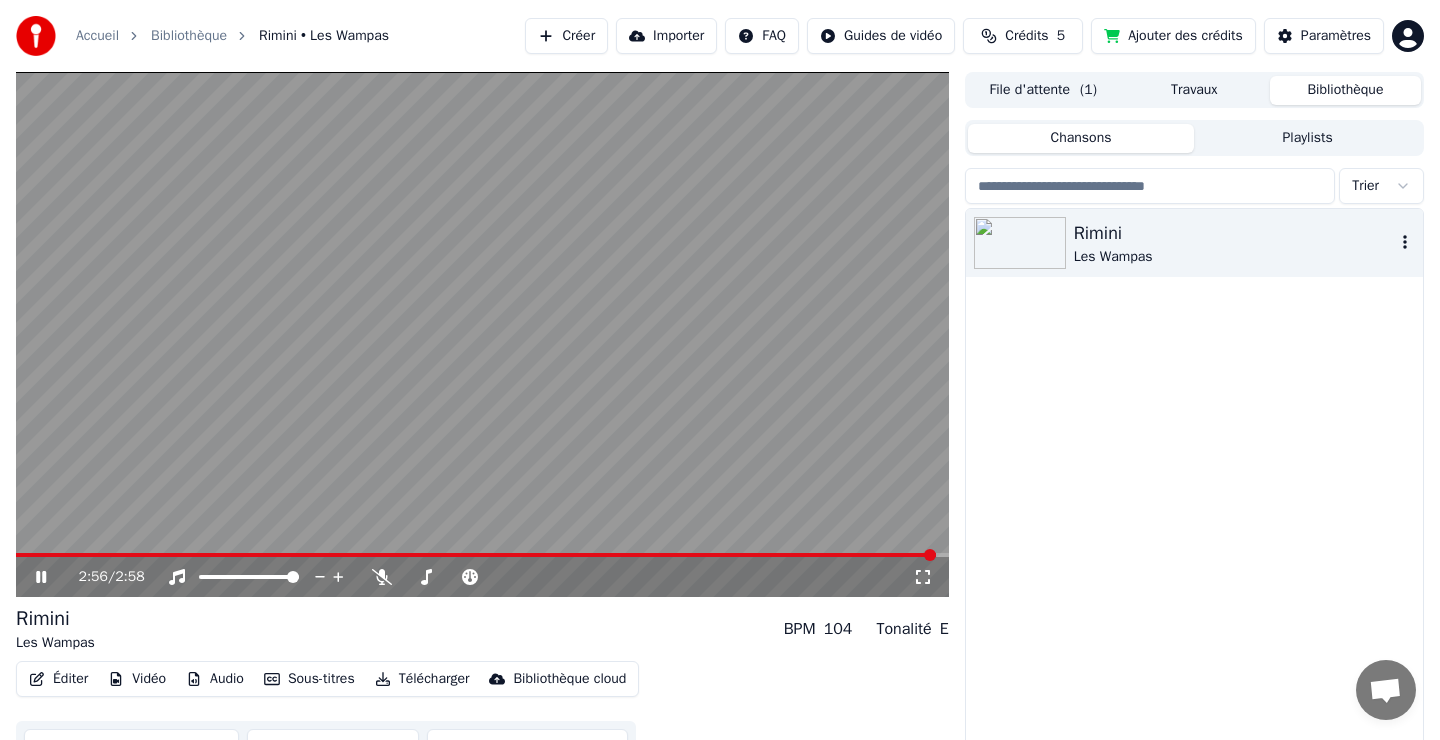 click 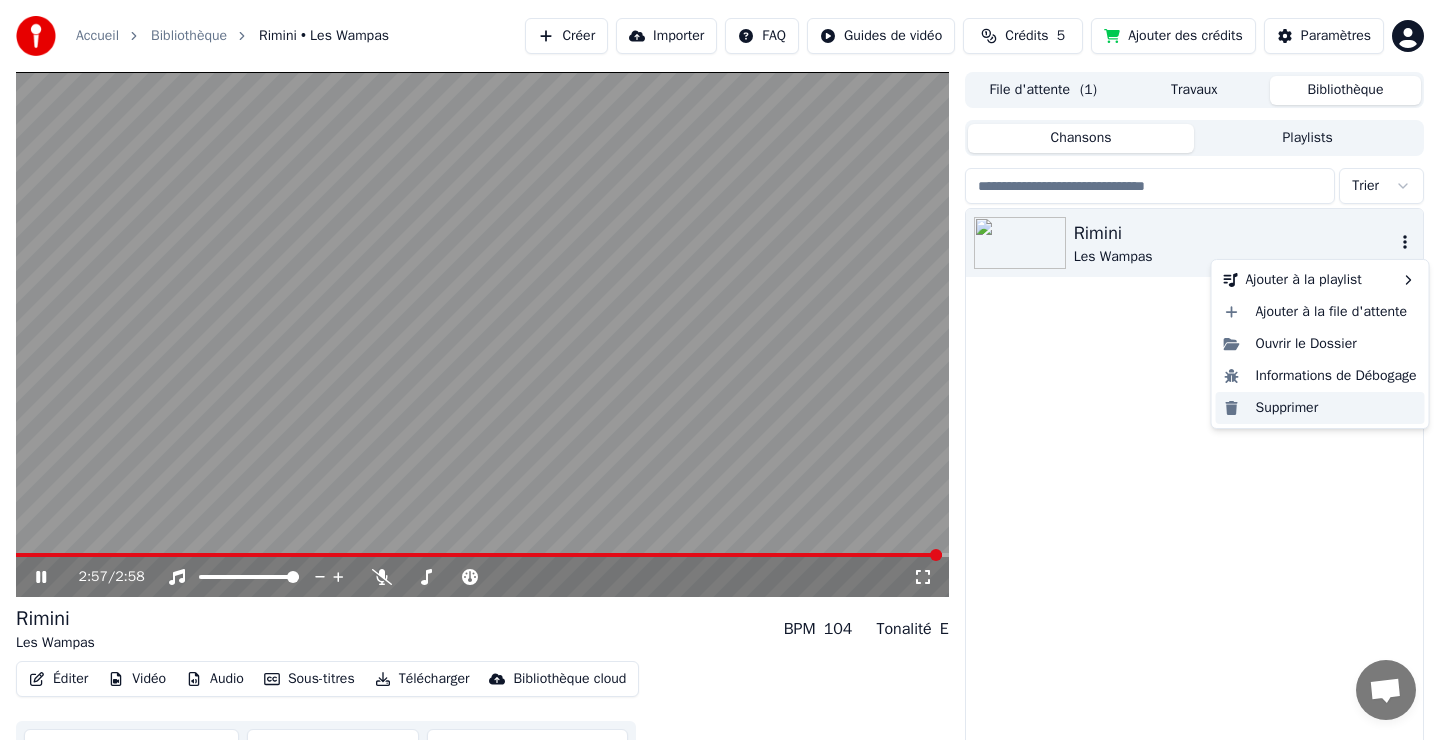 click on "Supprimer" at bounding box center [1320, 408] 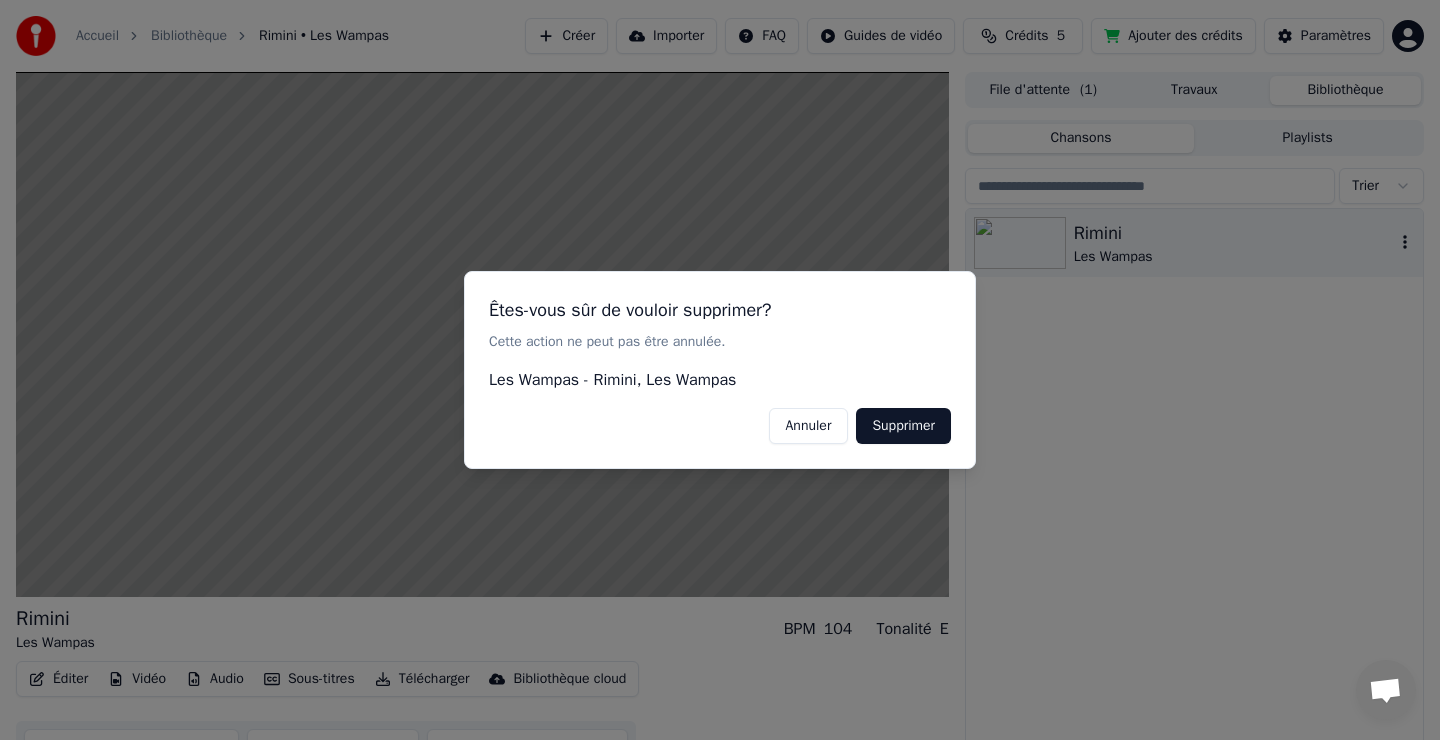 click on "Supprimer" at bounding box center [903, 426] 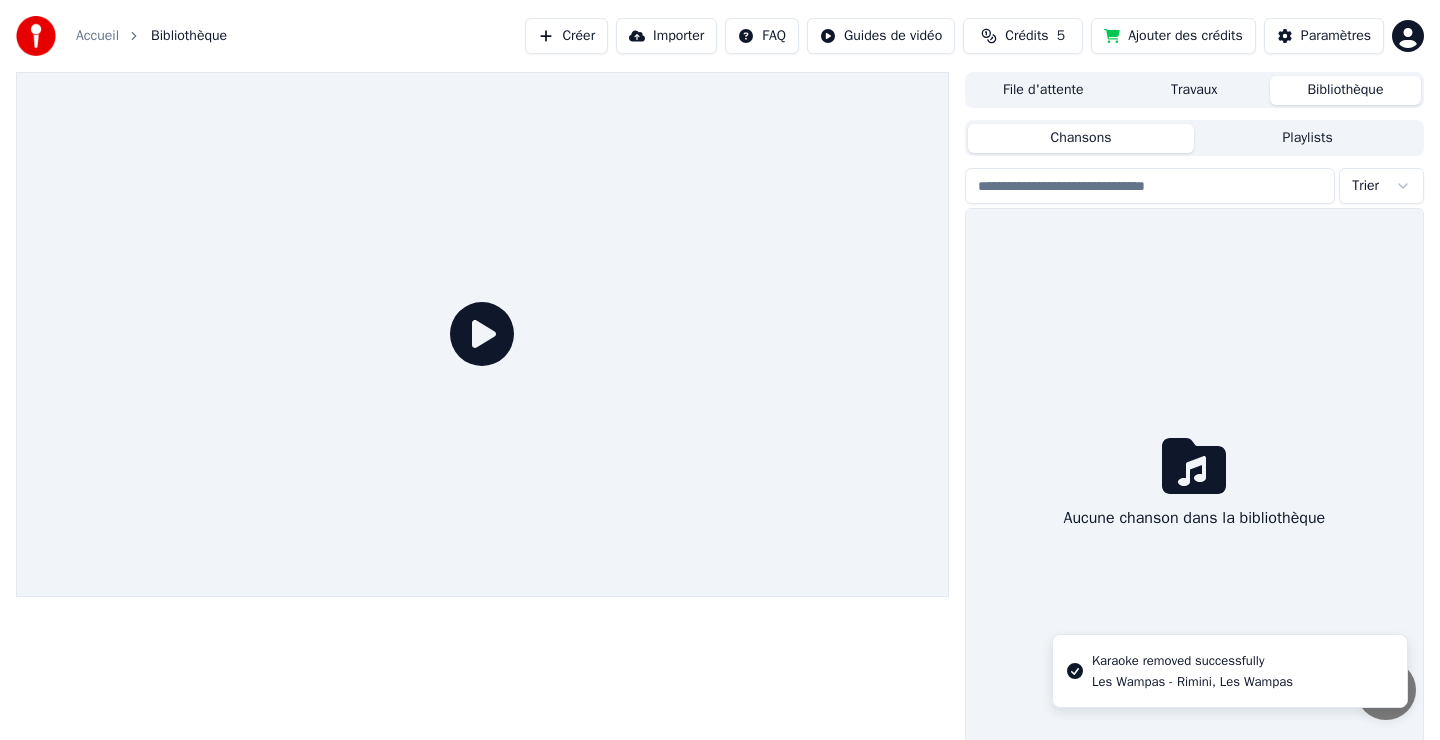 click on "Travaux" at bounding box center [1194, 90] 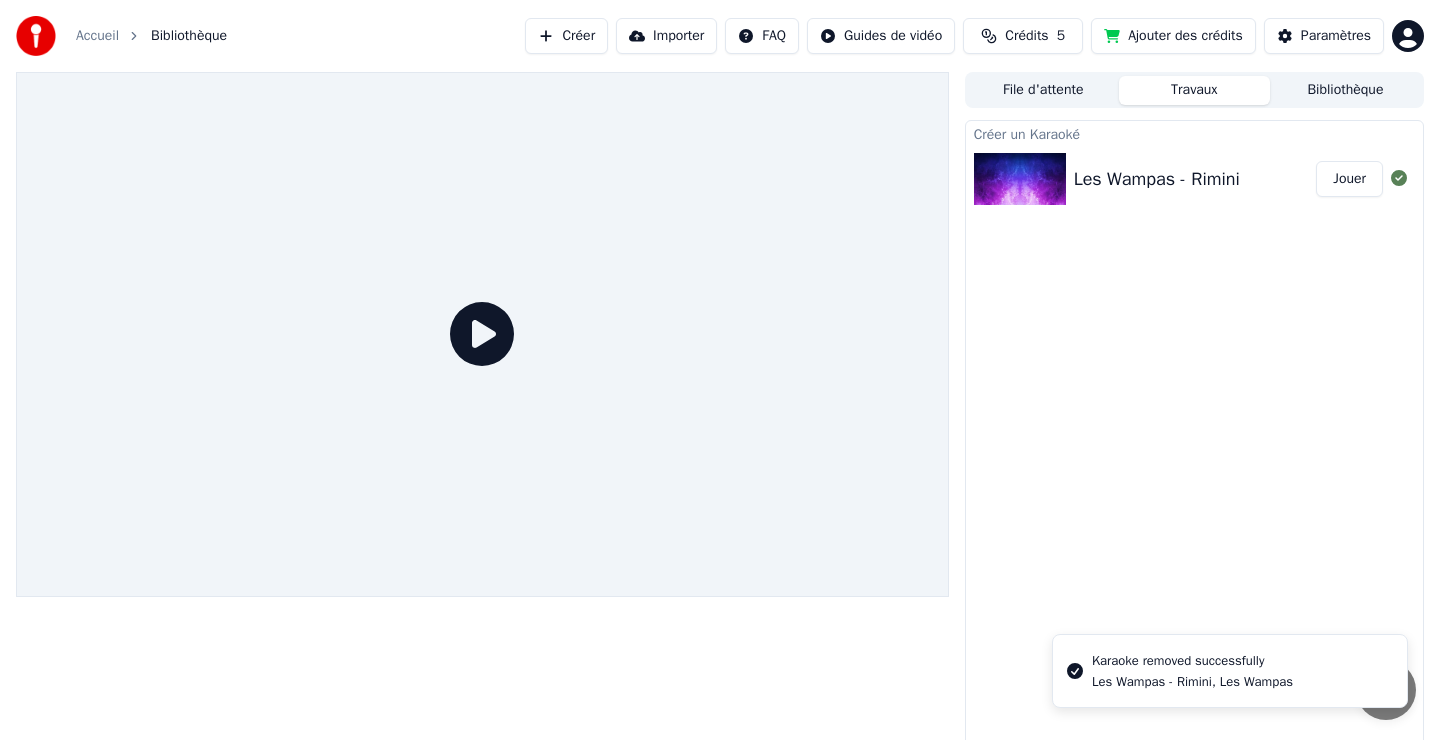 click on "File d'attente" at bounding box center [1043, 90] 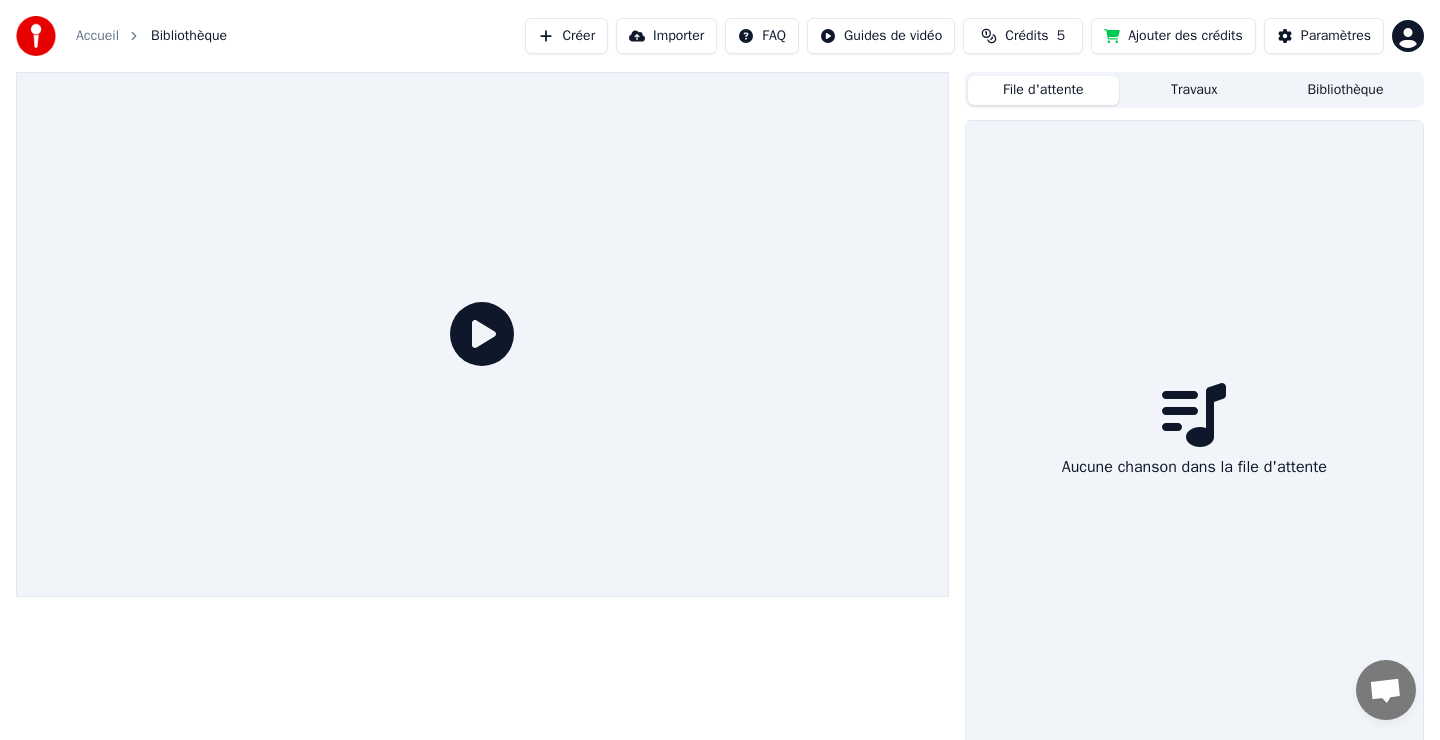 click on "Créer" at bounding box center (566, 36) 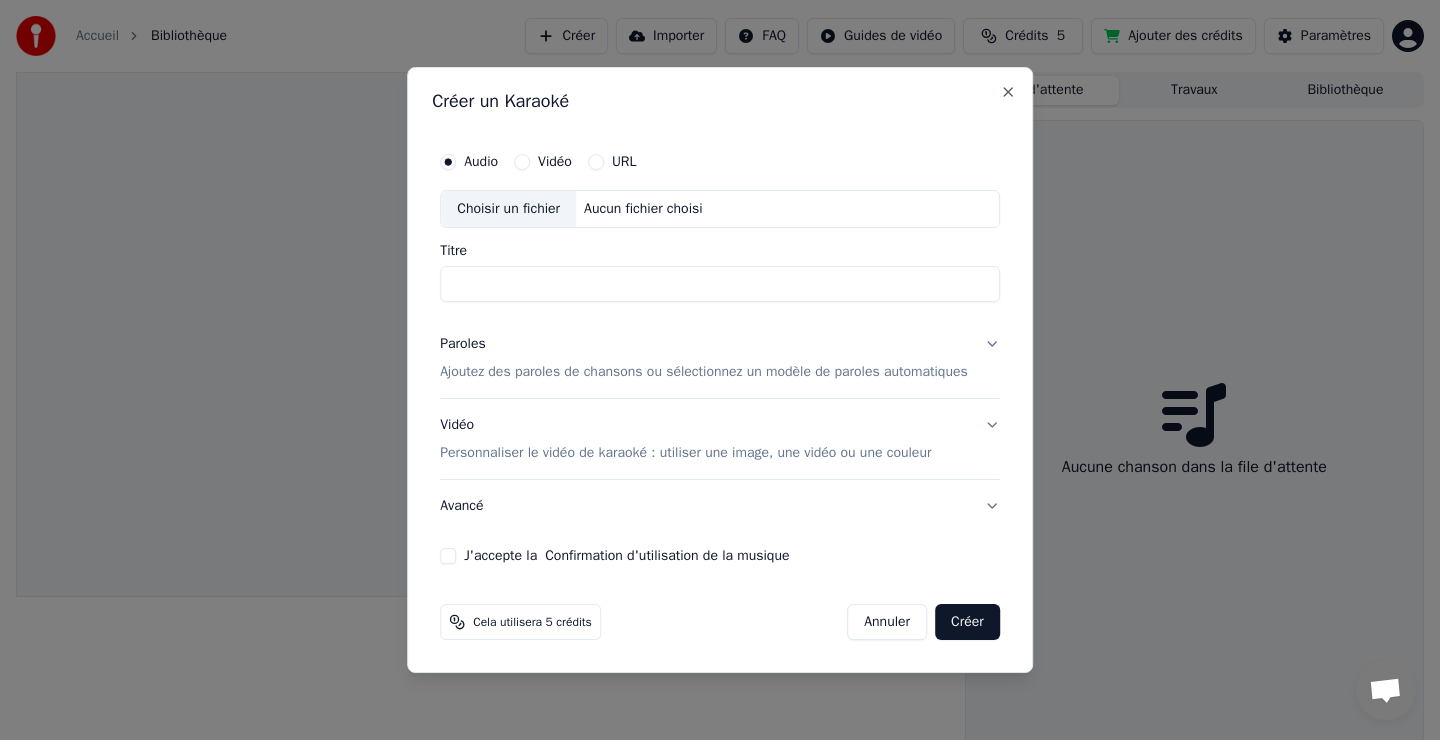 click on "Choisir un fichier" at bounding box center (508, 209) 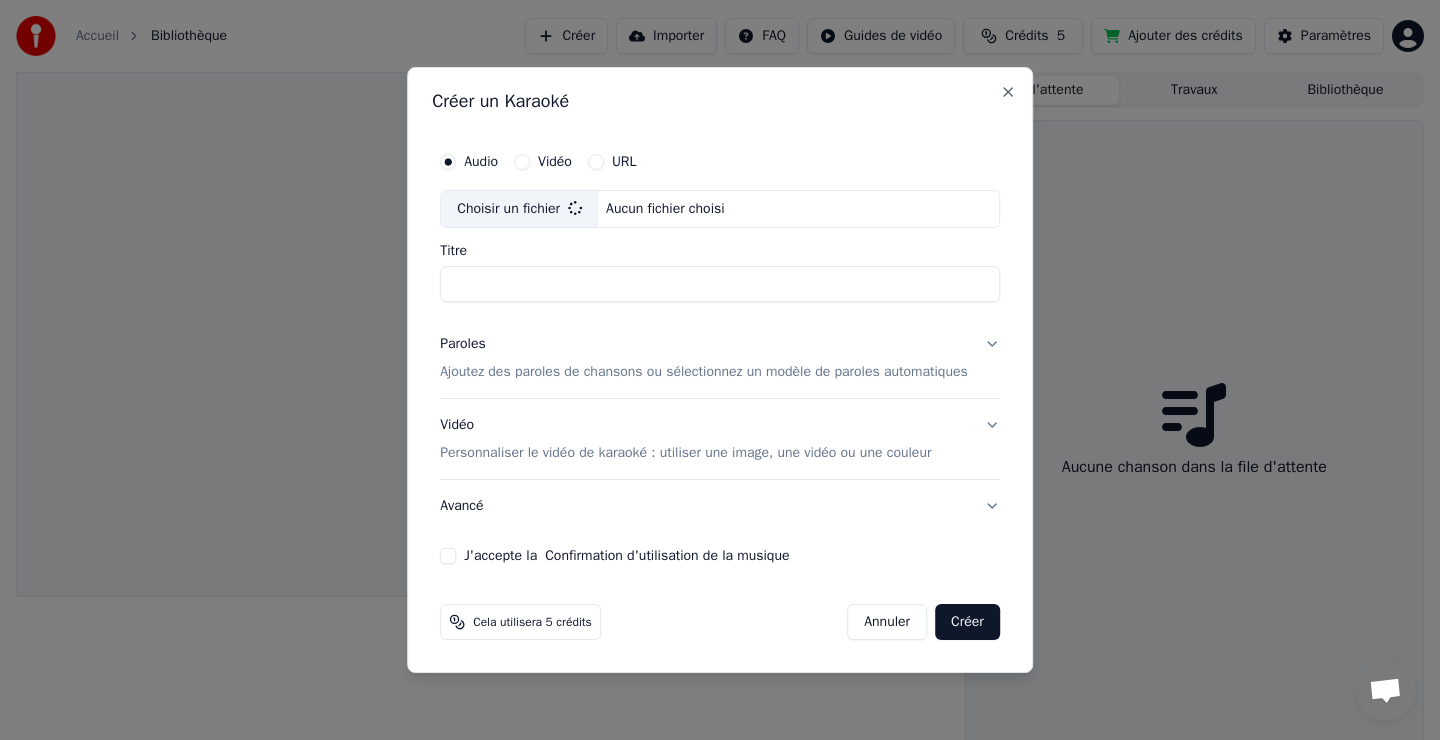 type on "**********" 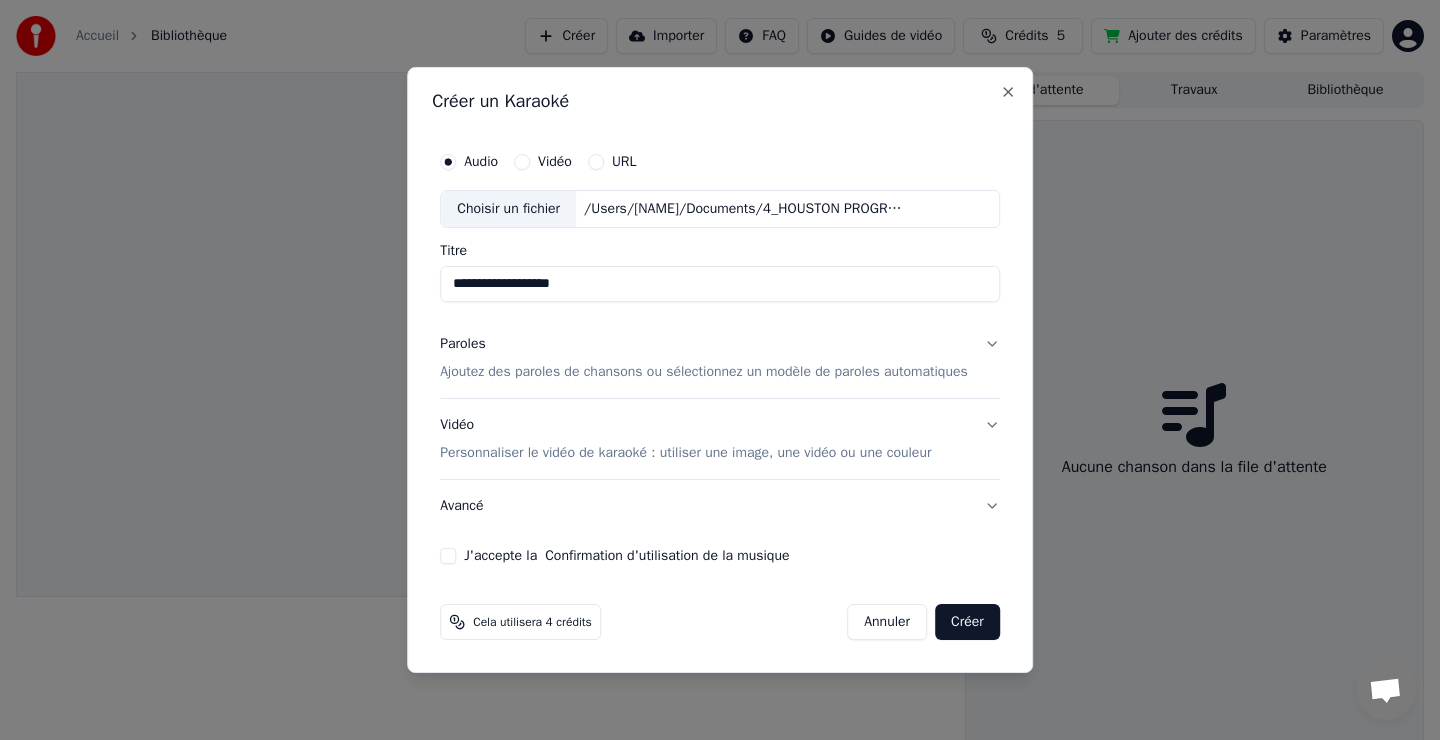 click on "Paroles Ajoutez des paroles de chansons ou sélectionnez un modèle de paroles automatiques" at bounding box center (720, 358) 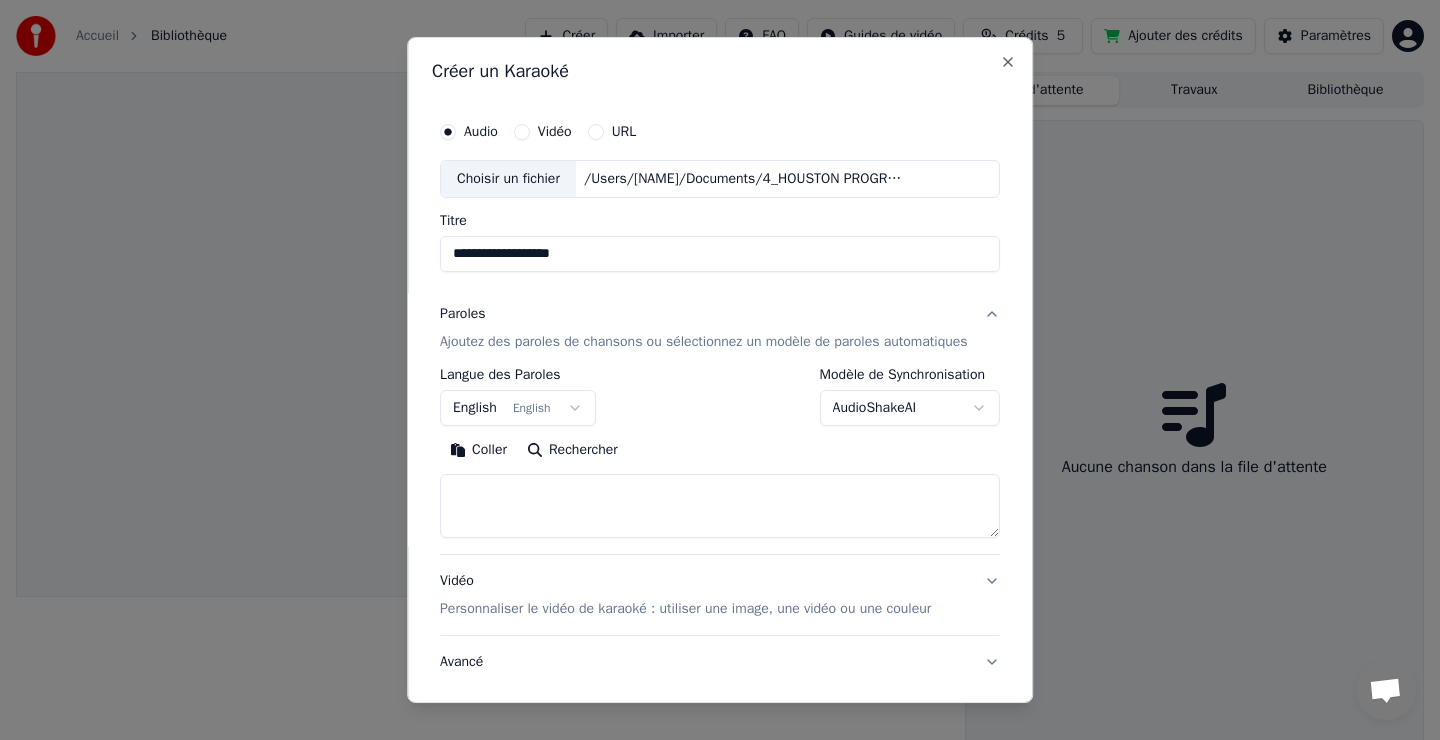 click at bounding box center (720, 506) 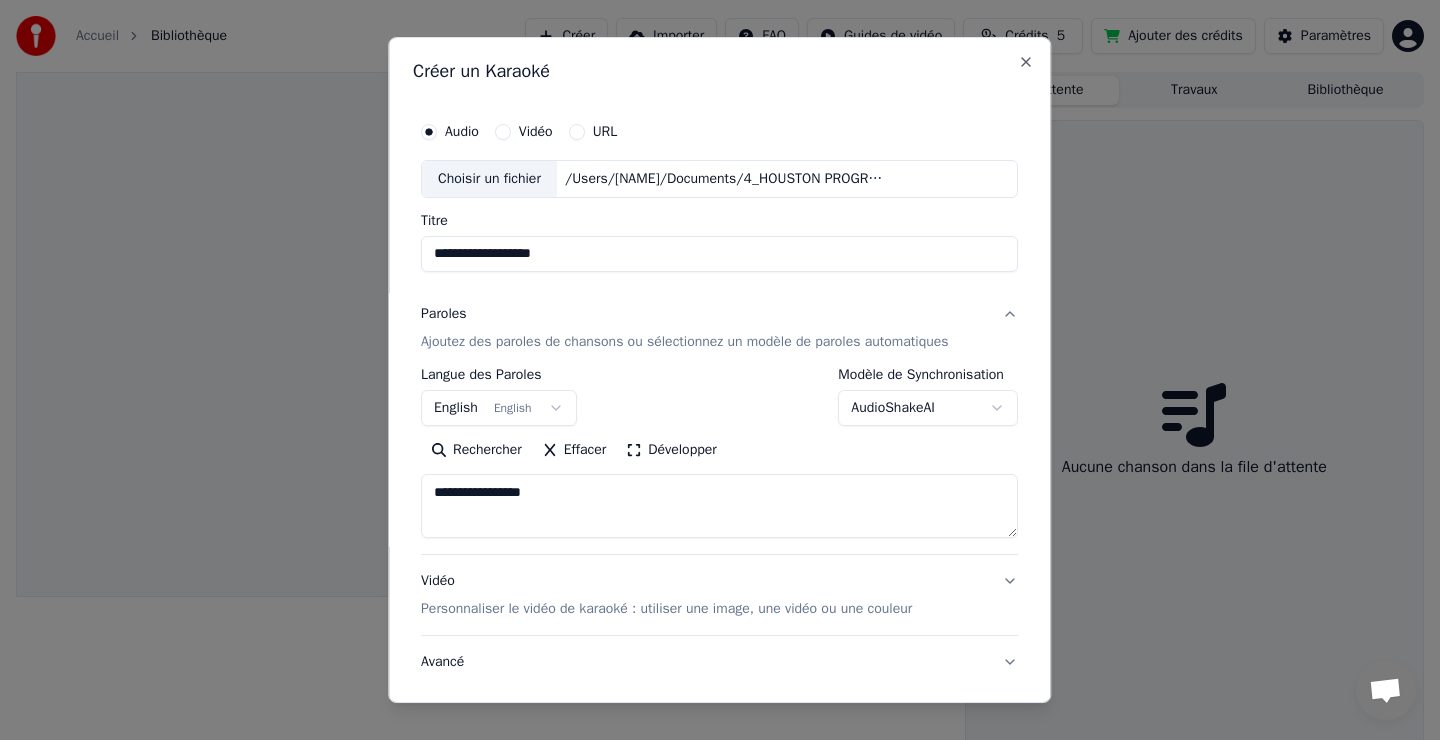 click on "**********" at bounding box center (719, 506) 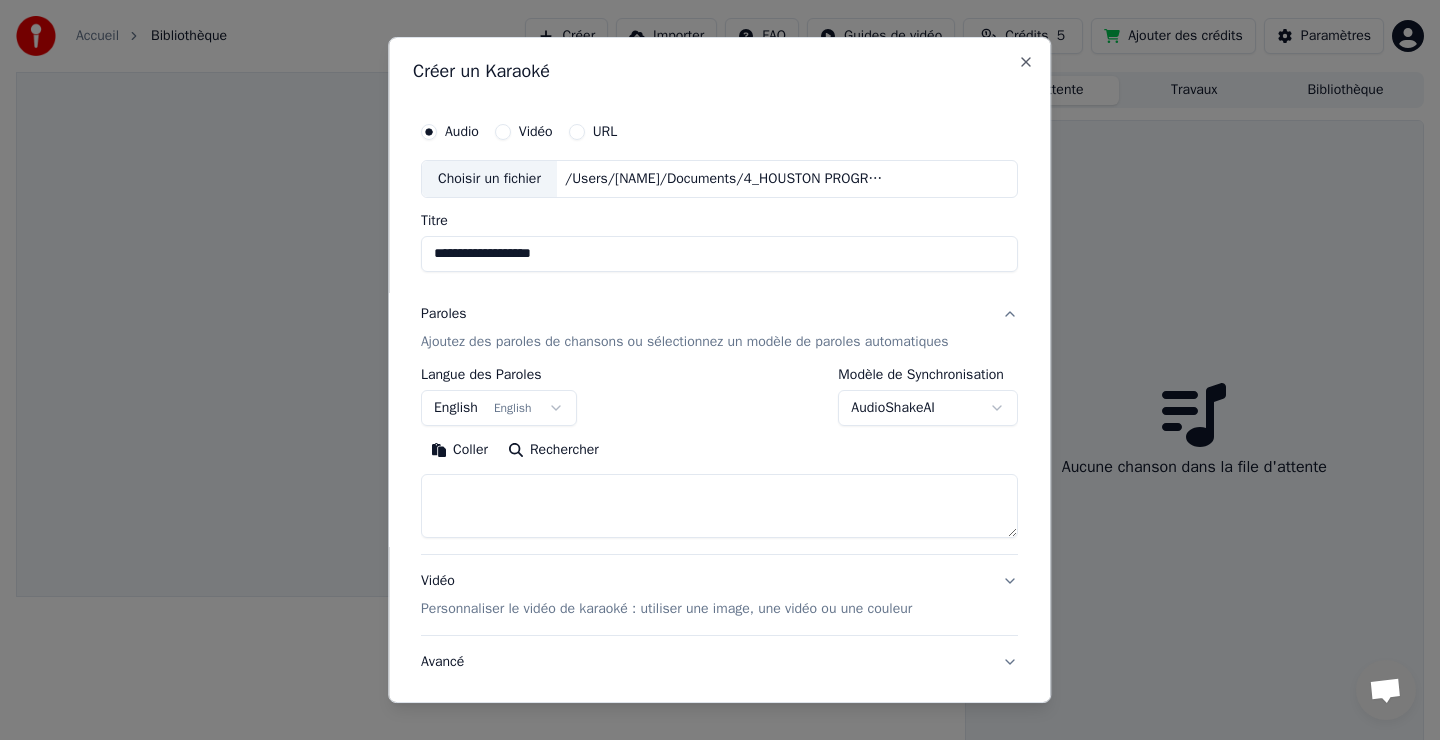 paste on "**********" 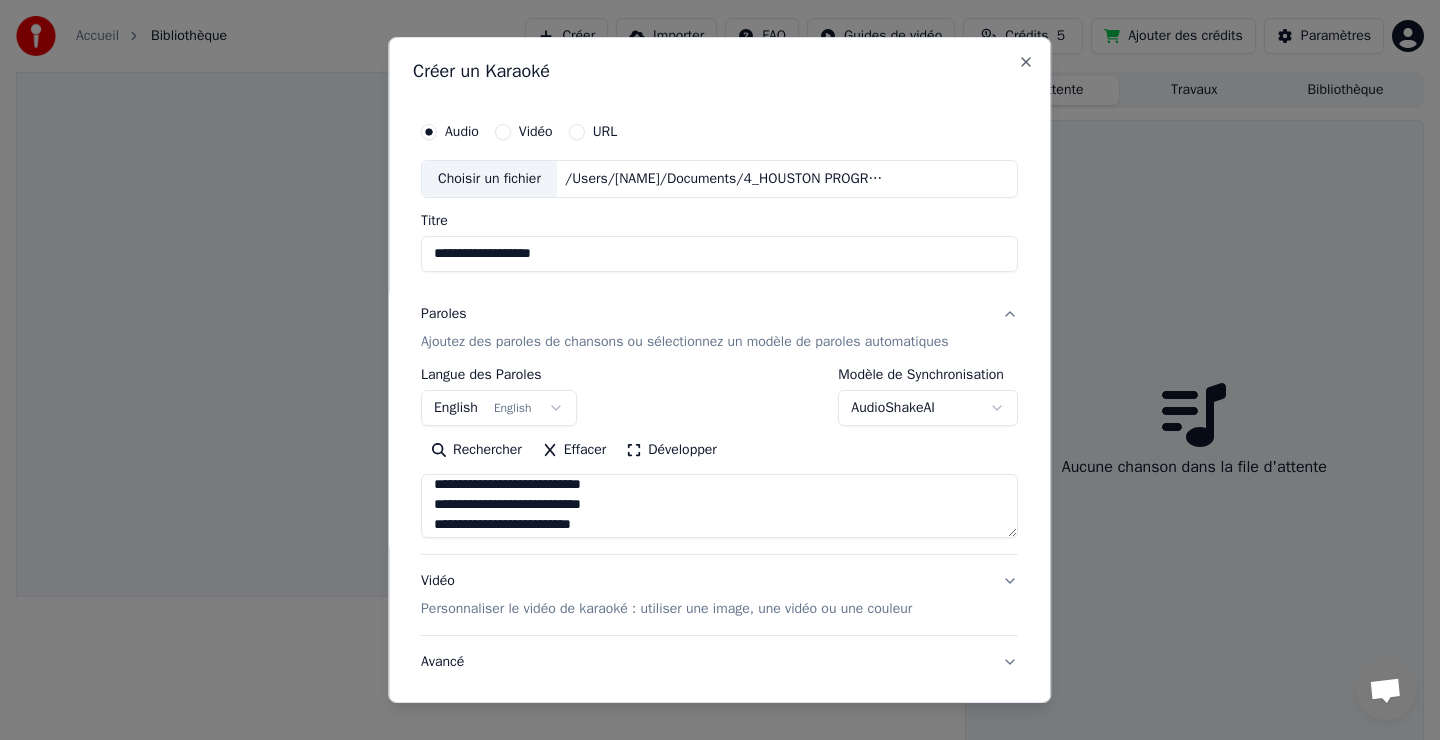 scroll, scrollTop: 673, scrollLeft: 0, axis: vertical 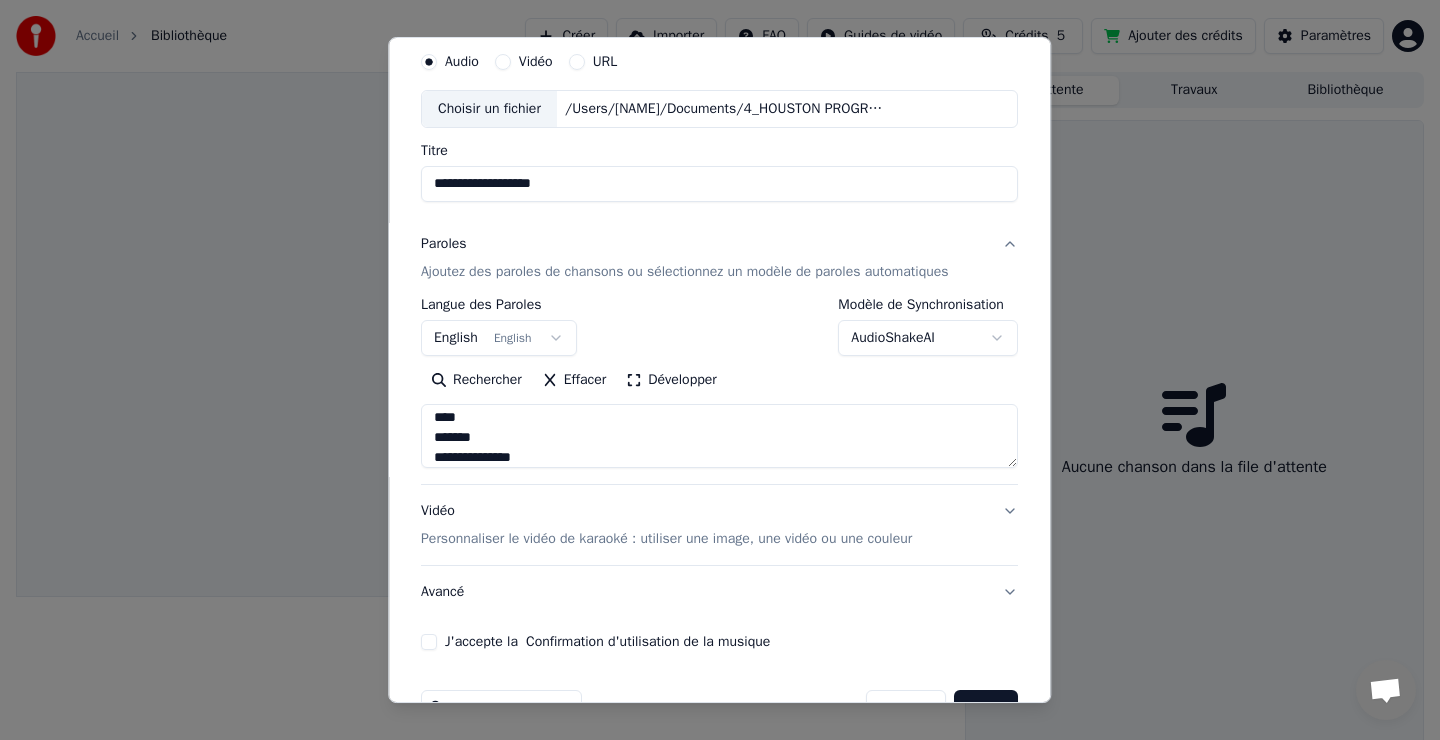 click on "**********" at bounding box center (719, 436) 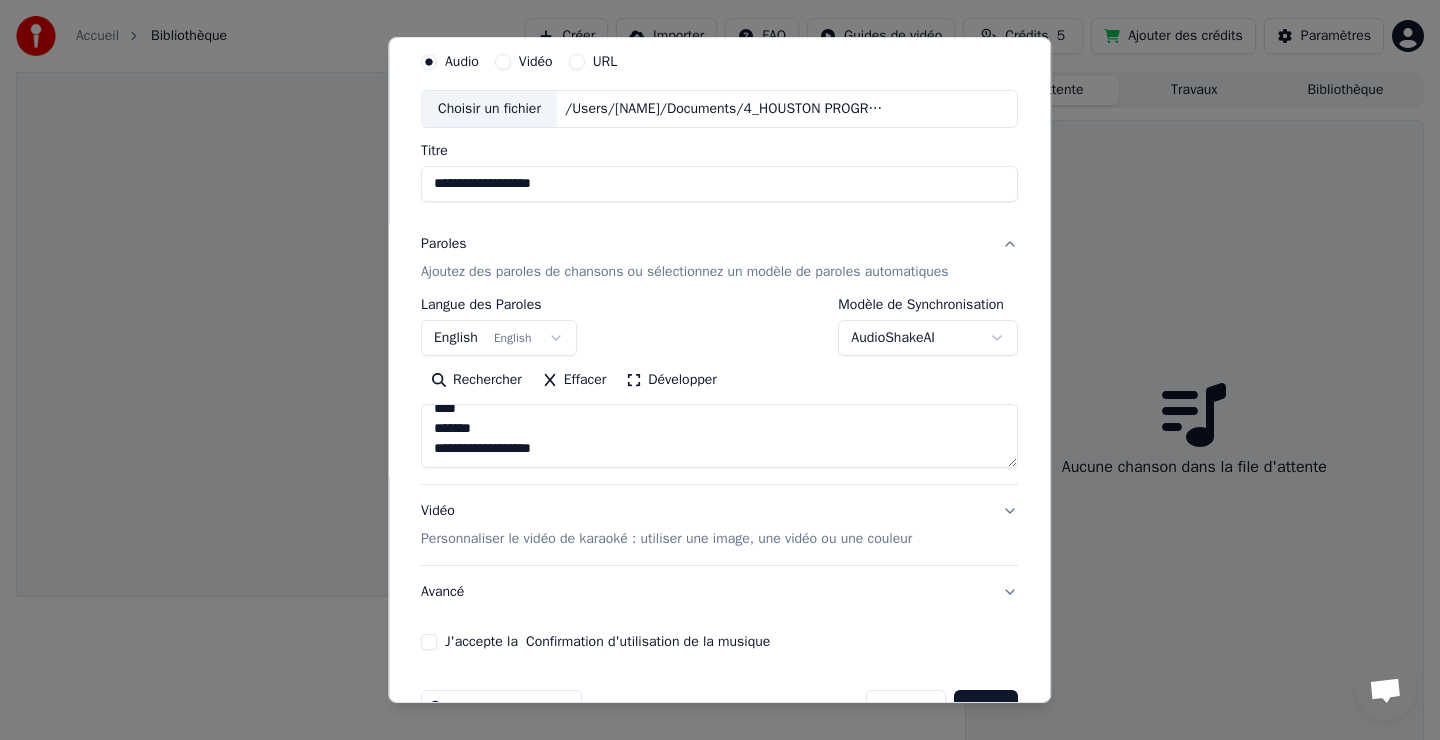 scroll, scrollTop: 722, scrollLeft: 0, axis: vertical 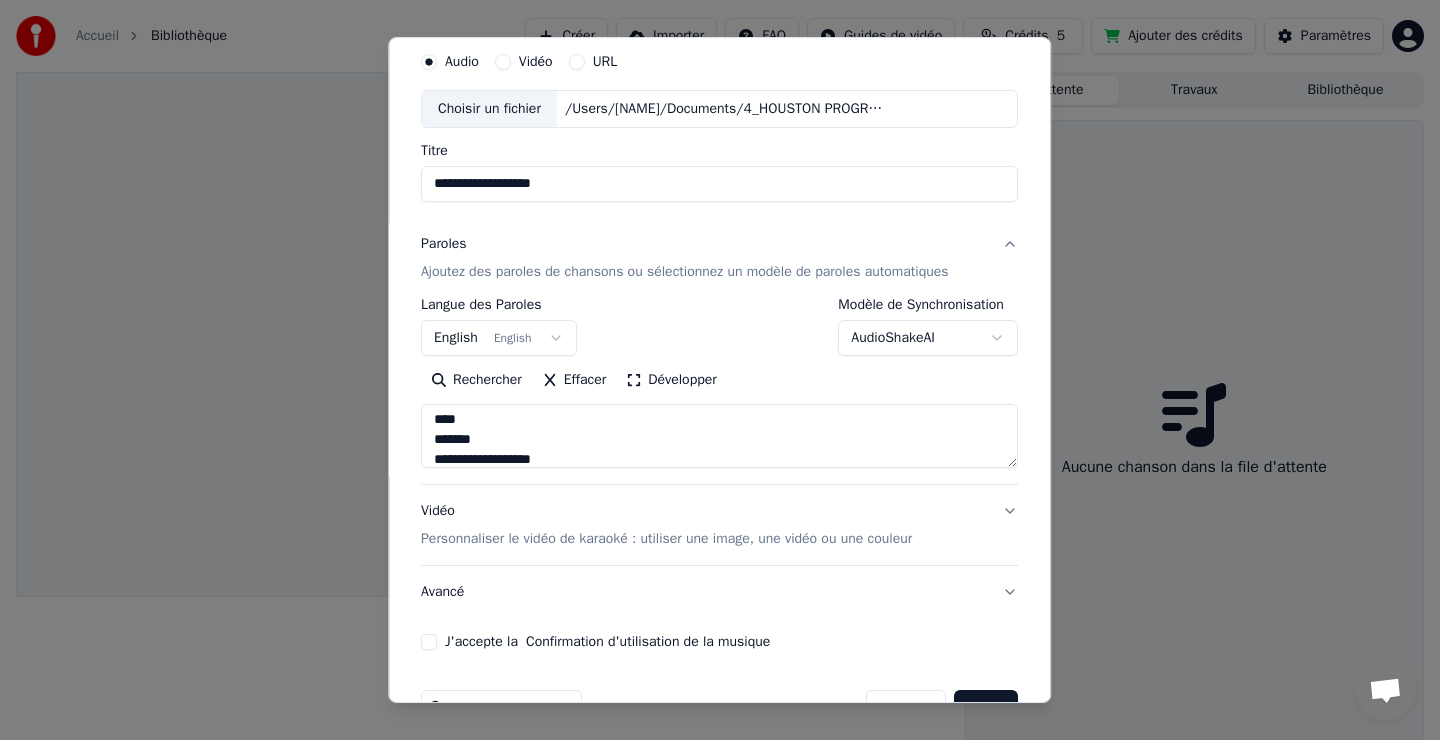 drag, startPoint x: 611, startPoint y: 455, endPoint x: 431, endPoint y: 420, distance: 183.37122 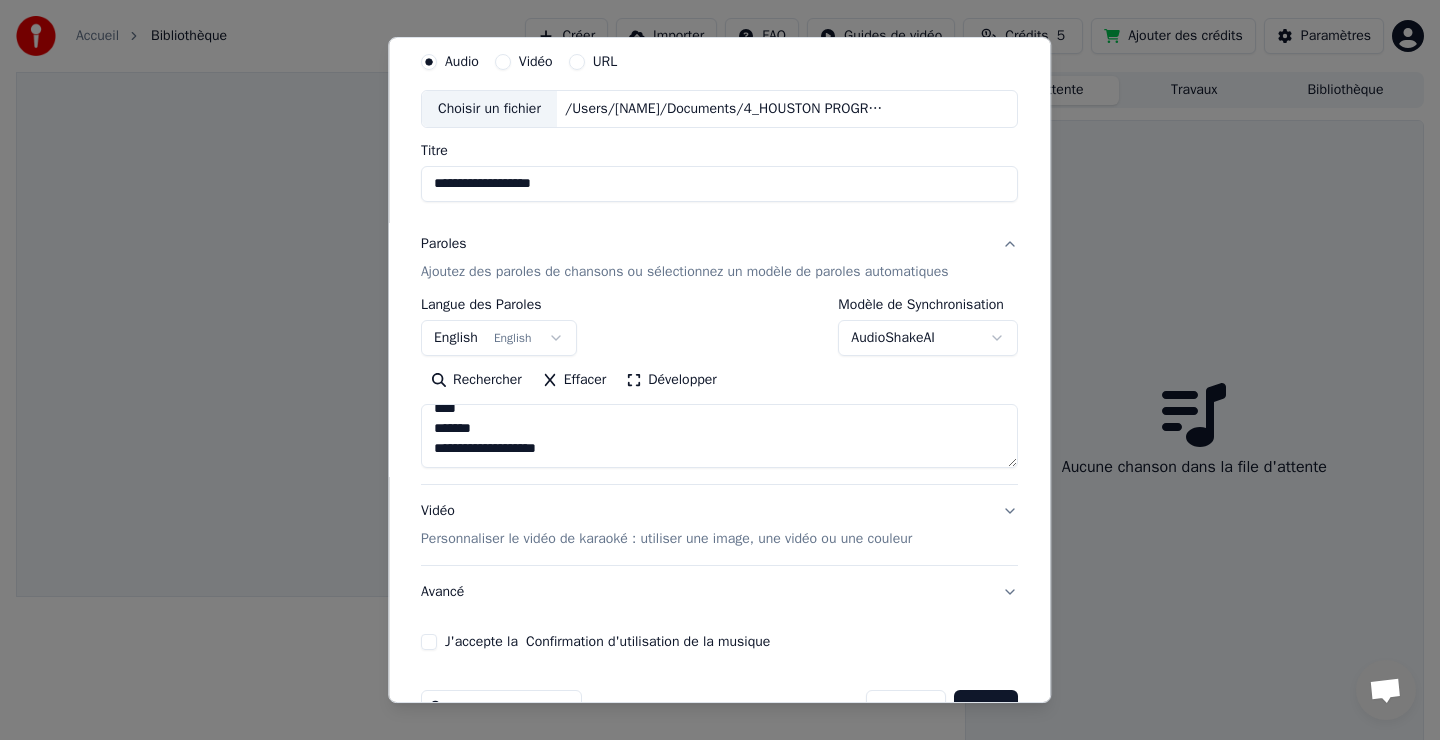 paste on "**********" 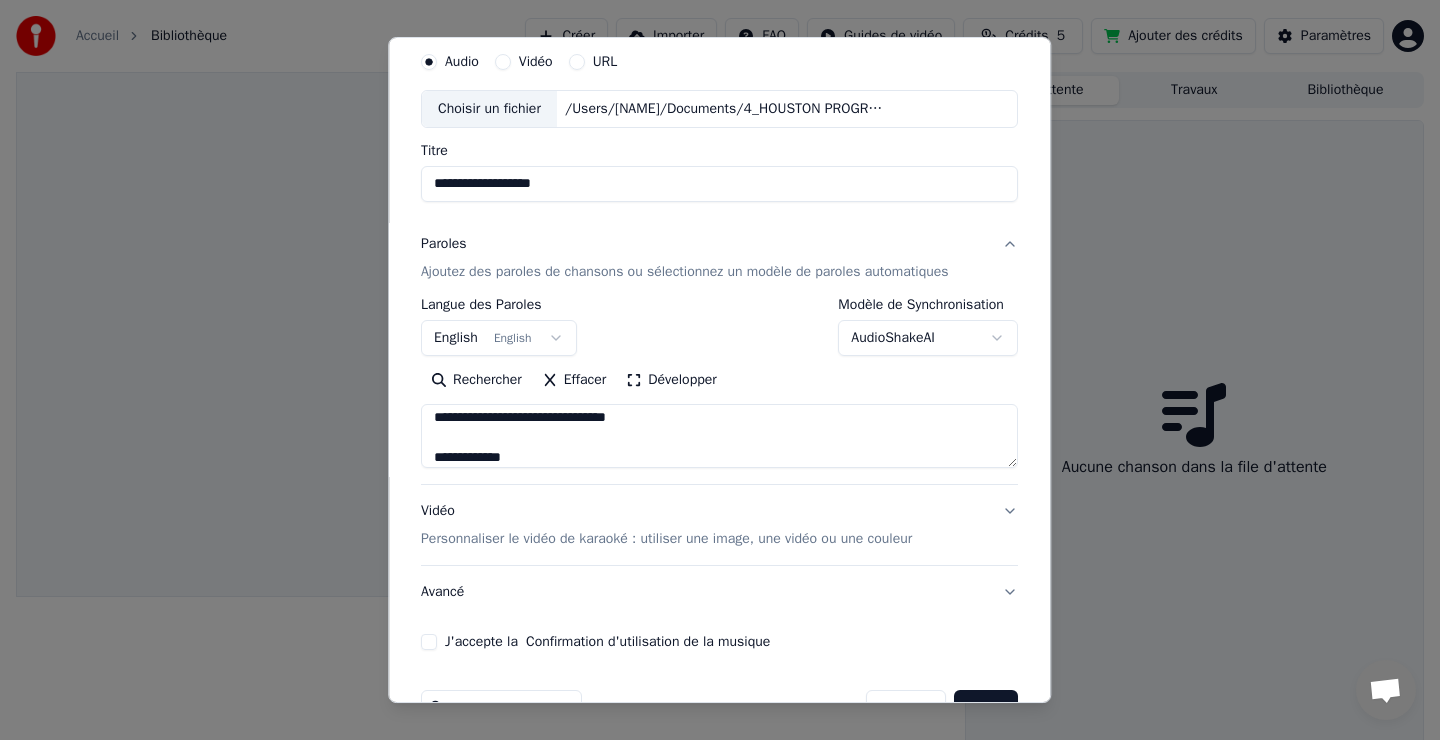 scroll, scrollTop: 439, scrollLeft: 0, axis: vertical 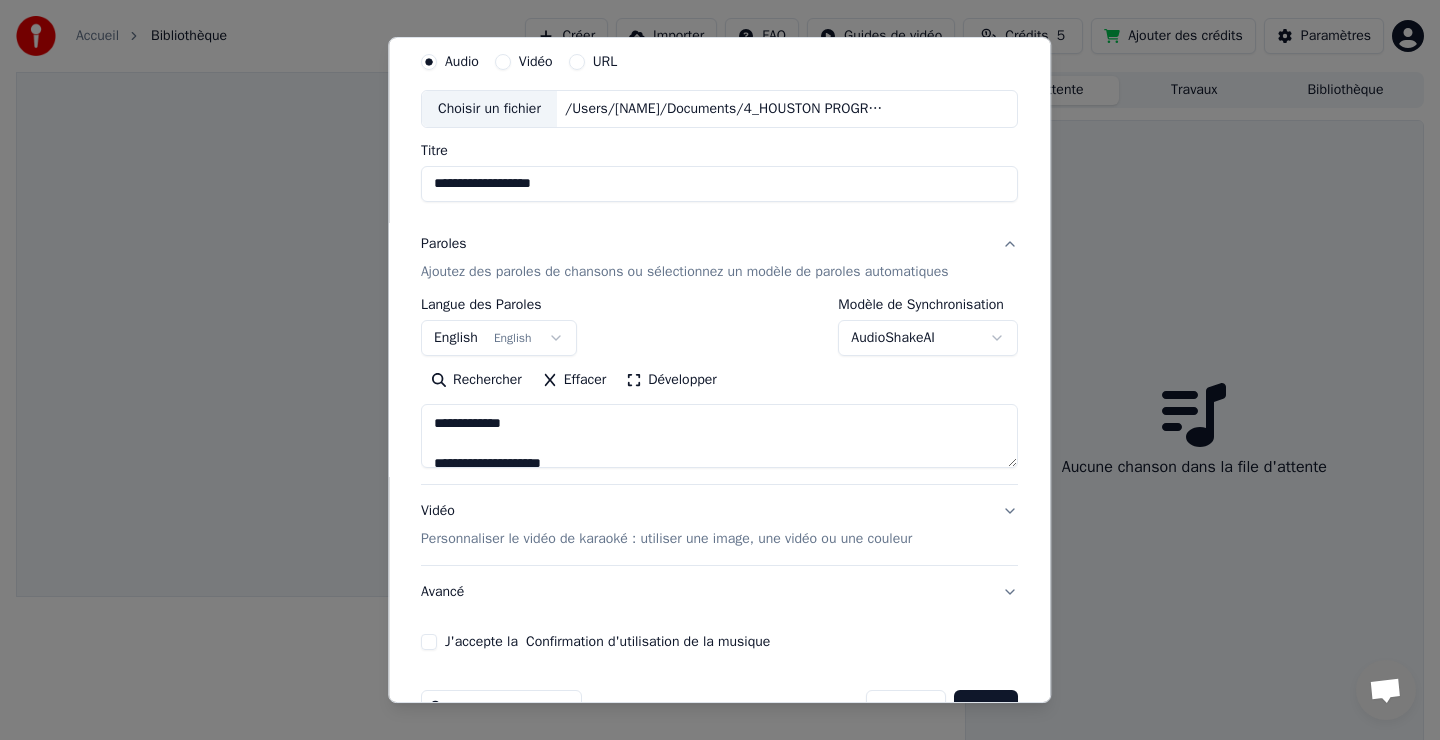 click on "**********" at bounding box center (719, 436) 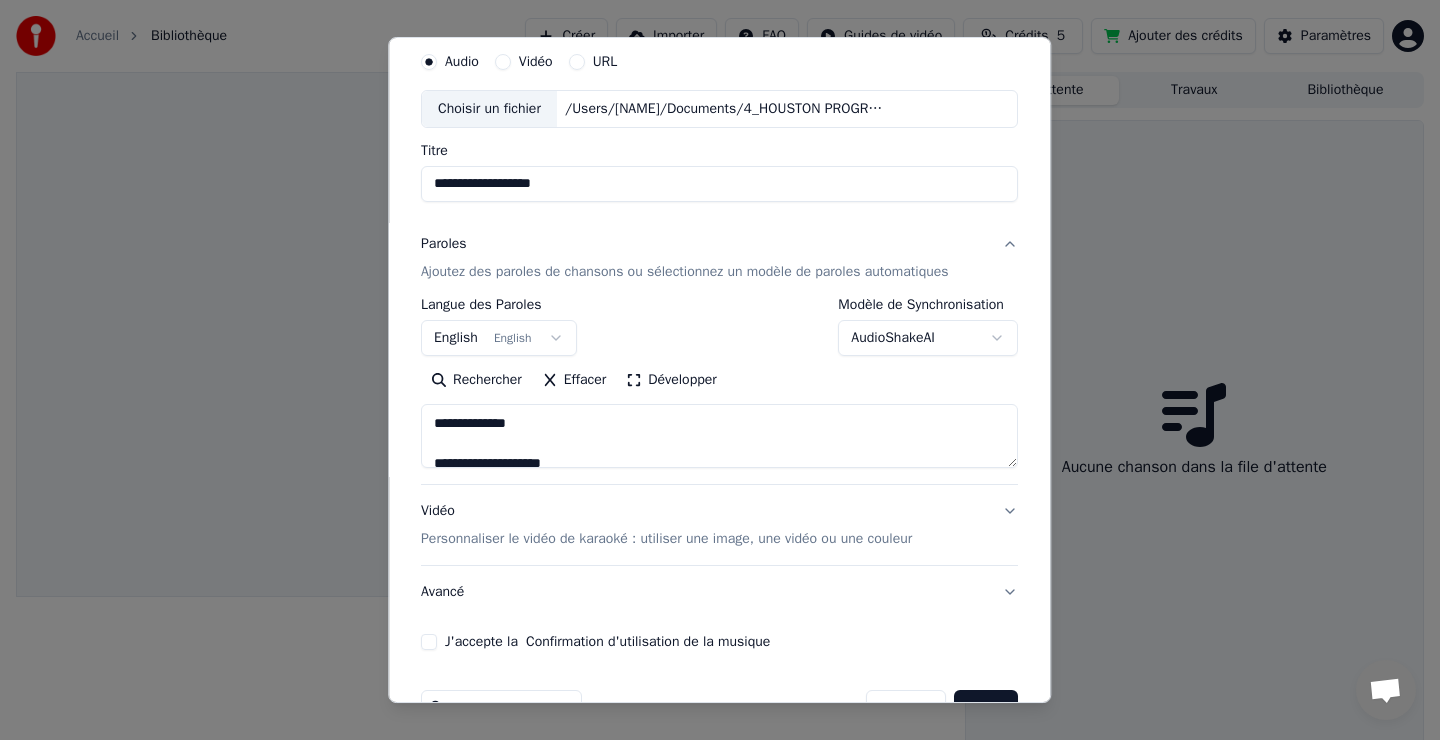 click on "**********" at bounding box center (719, 436) 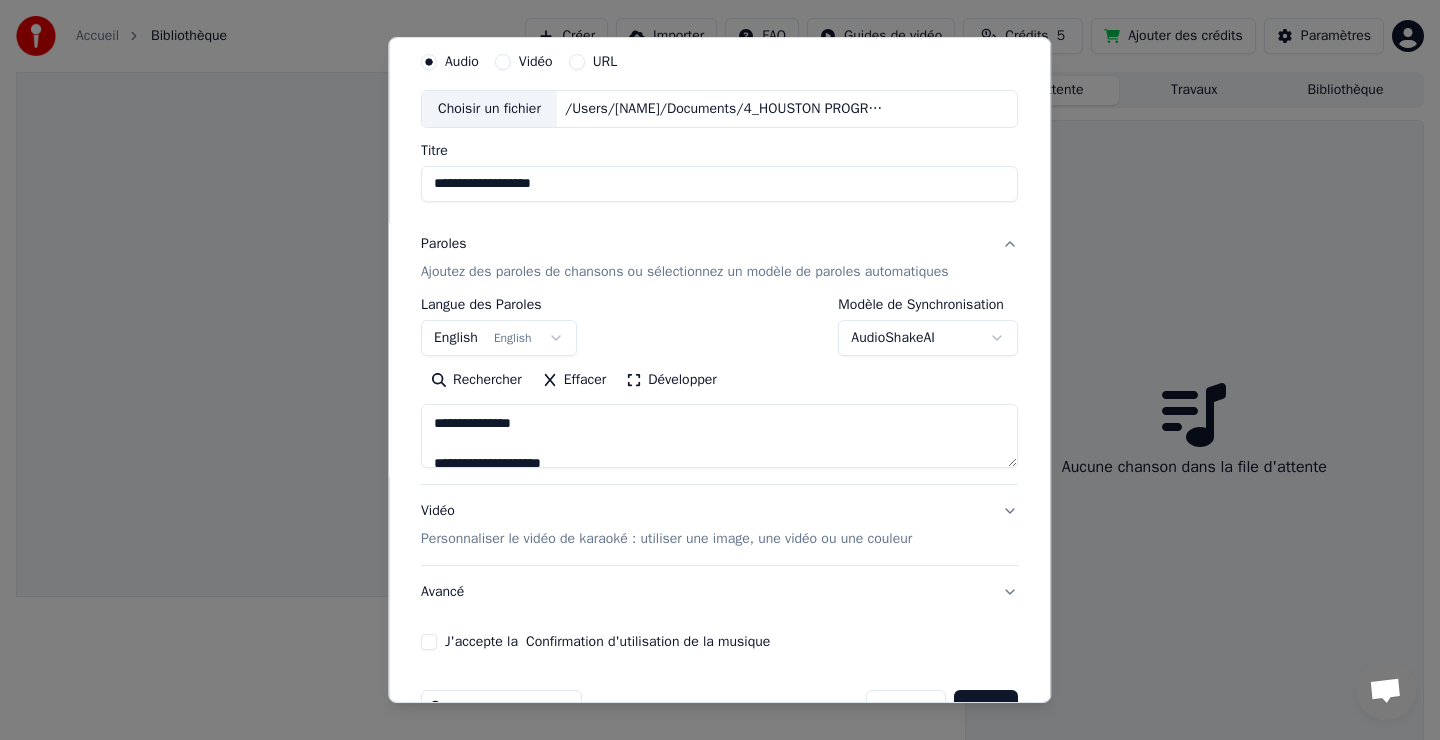 drag, startPoint x: 528, startPoint y: 425, endPoint x: 549, endPoint y: 425, distance: 21 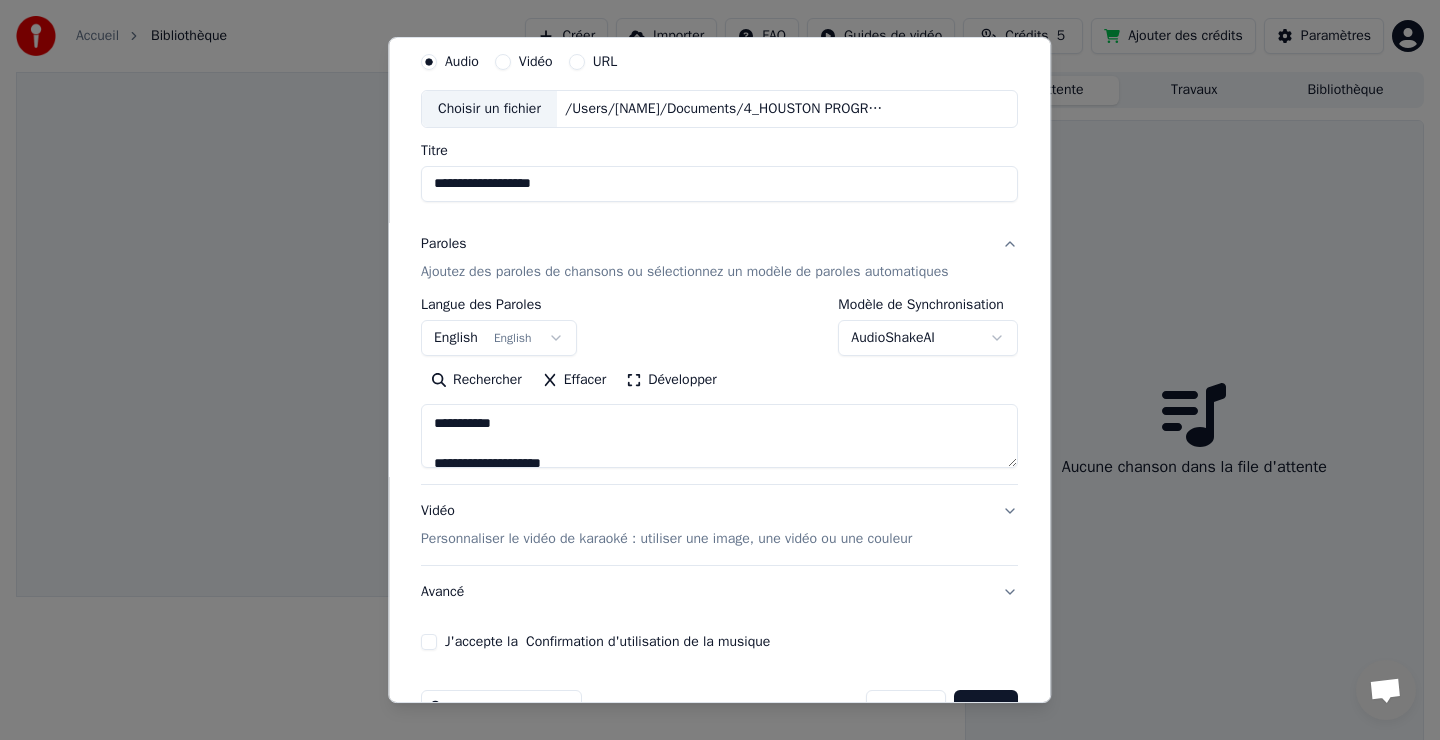 drag, startPoint x: 531, startPoint y: 429, endPoint x: 431, endPoint y: 427, distance: 100.02 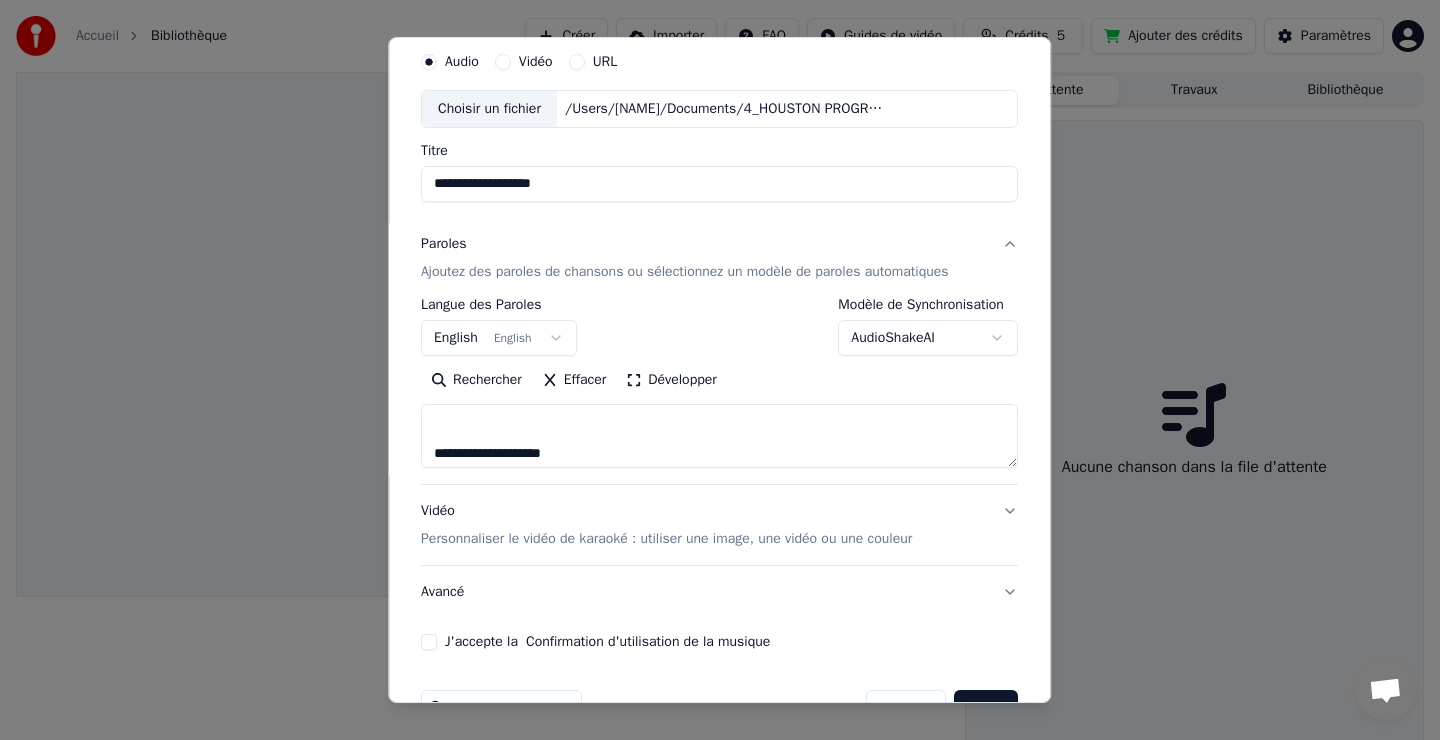 paste on "**********" 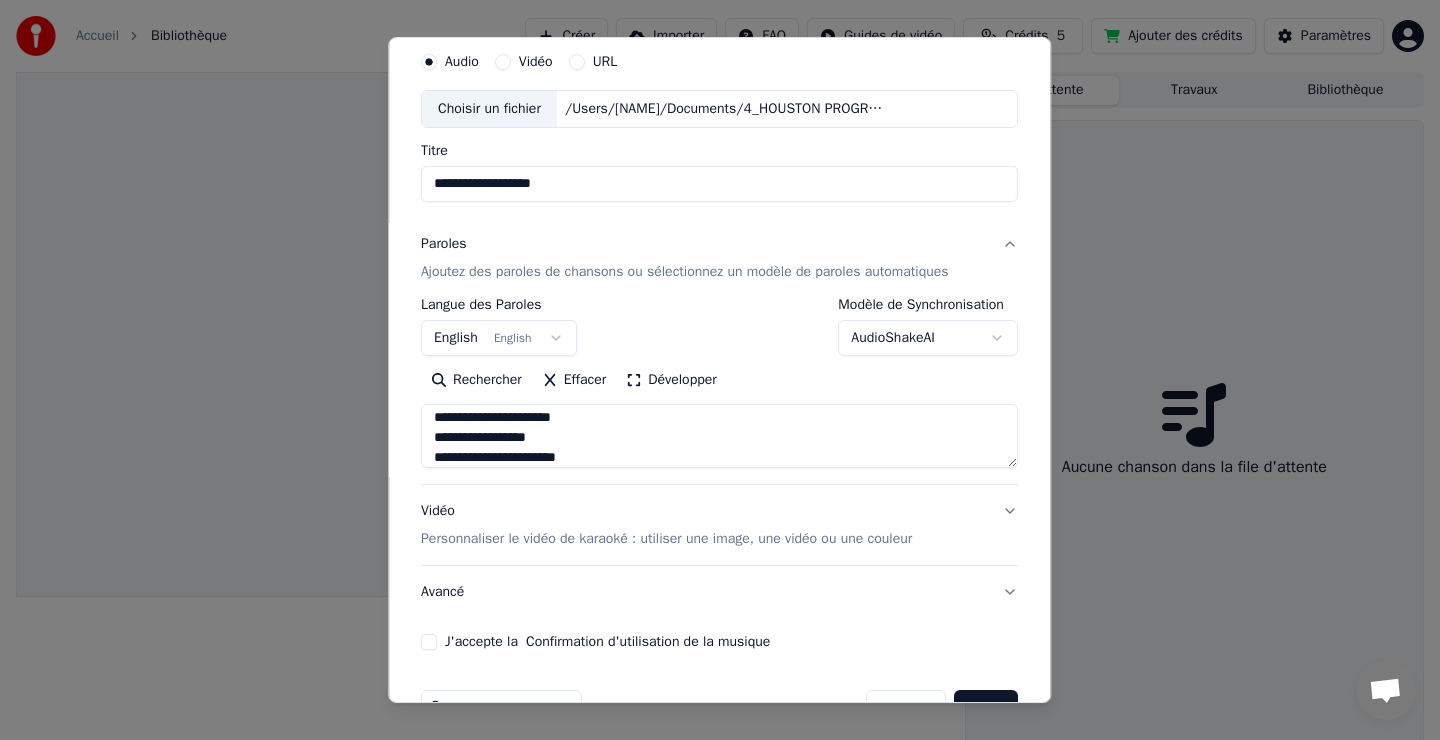 scroll, scrollTop: 0, scrollLeft: 0, axis: both 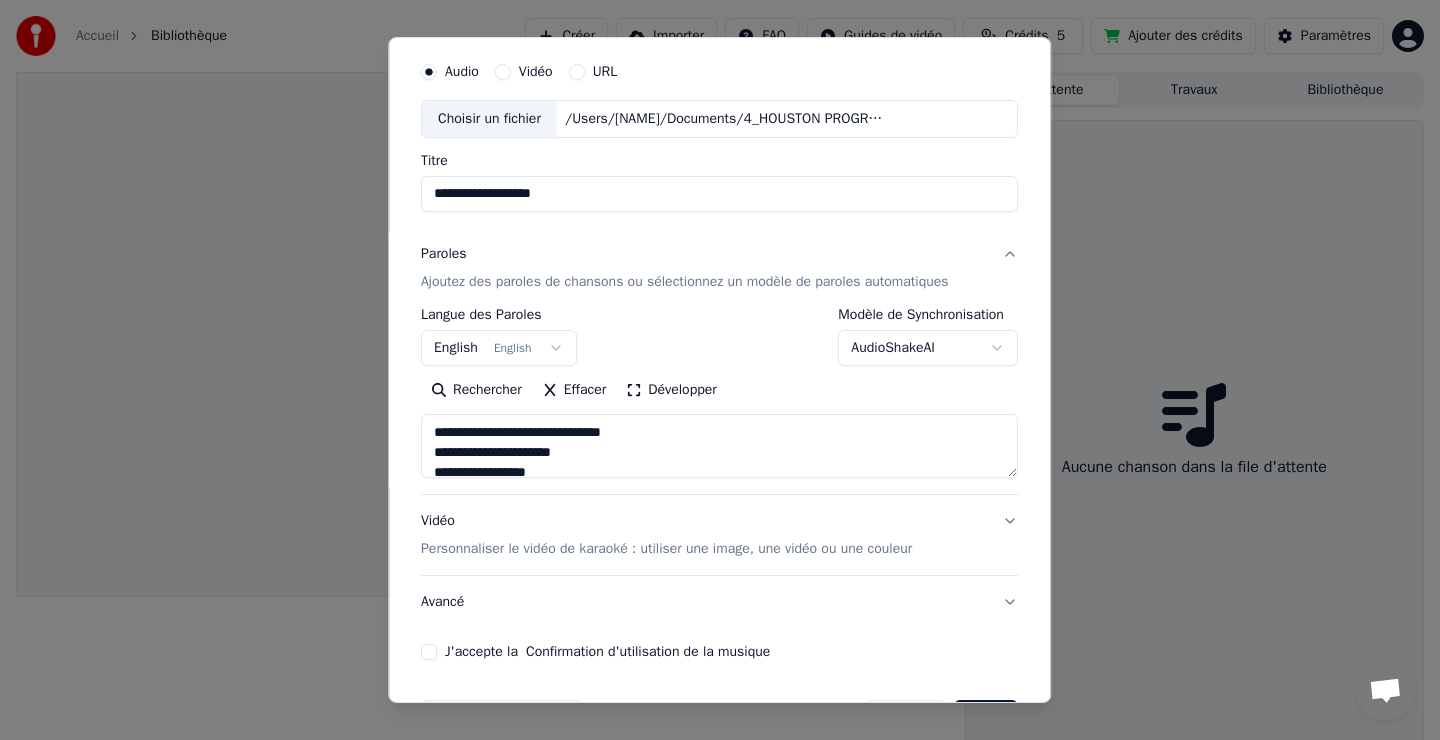 click on "**********" at bounding box center [719, 446] 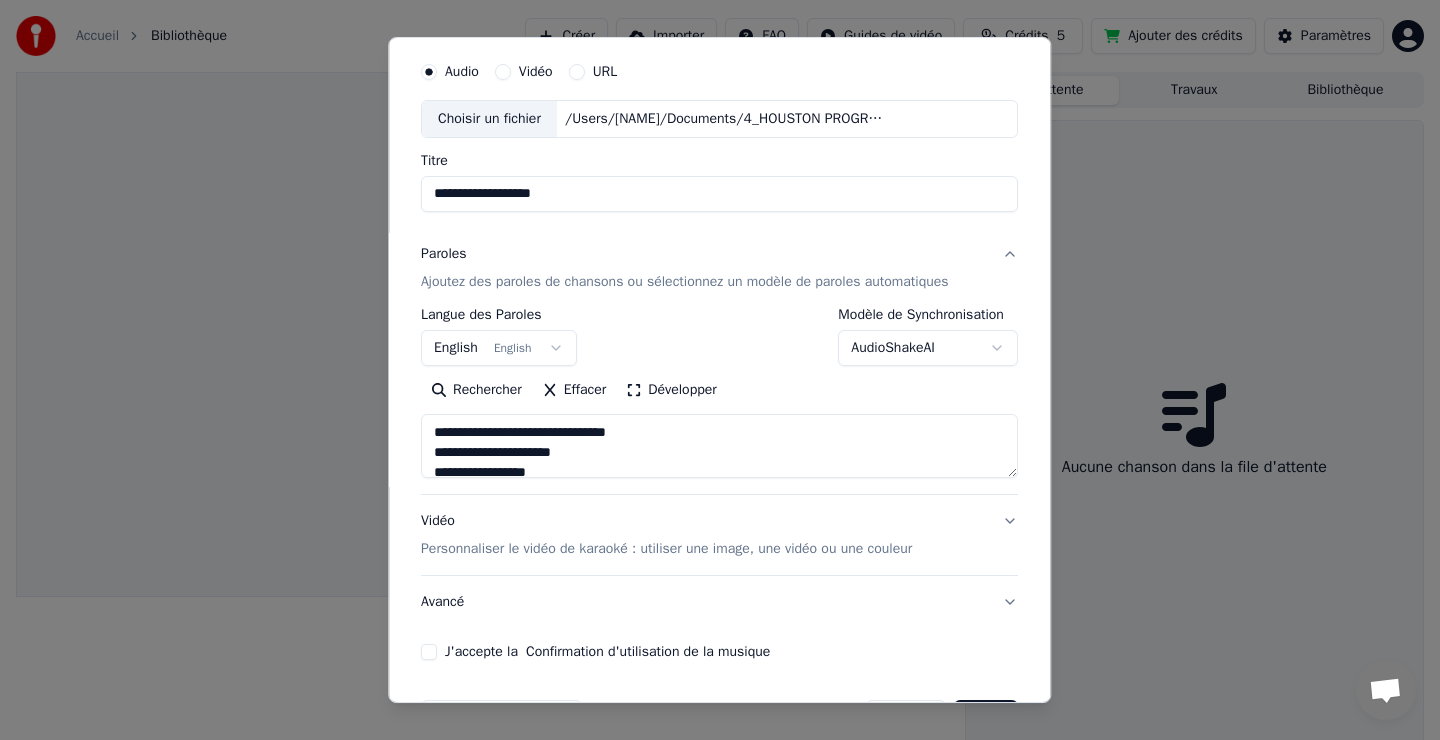 paste on "**********" 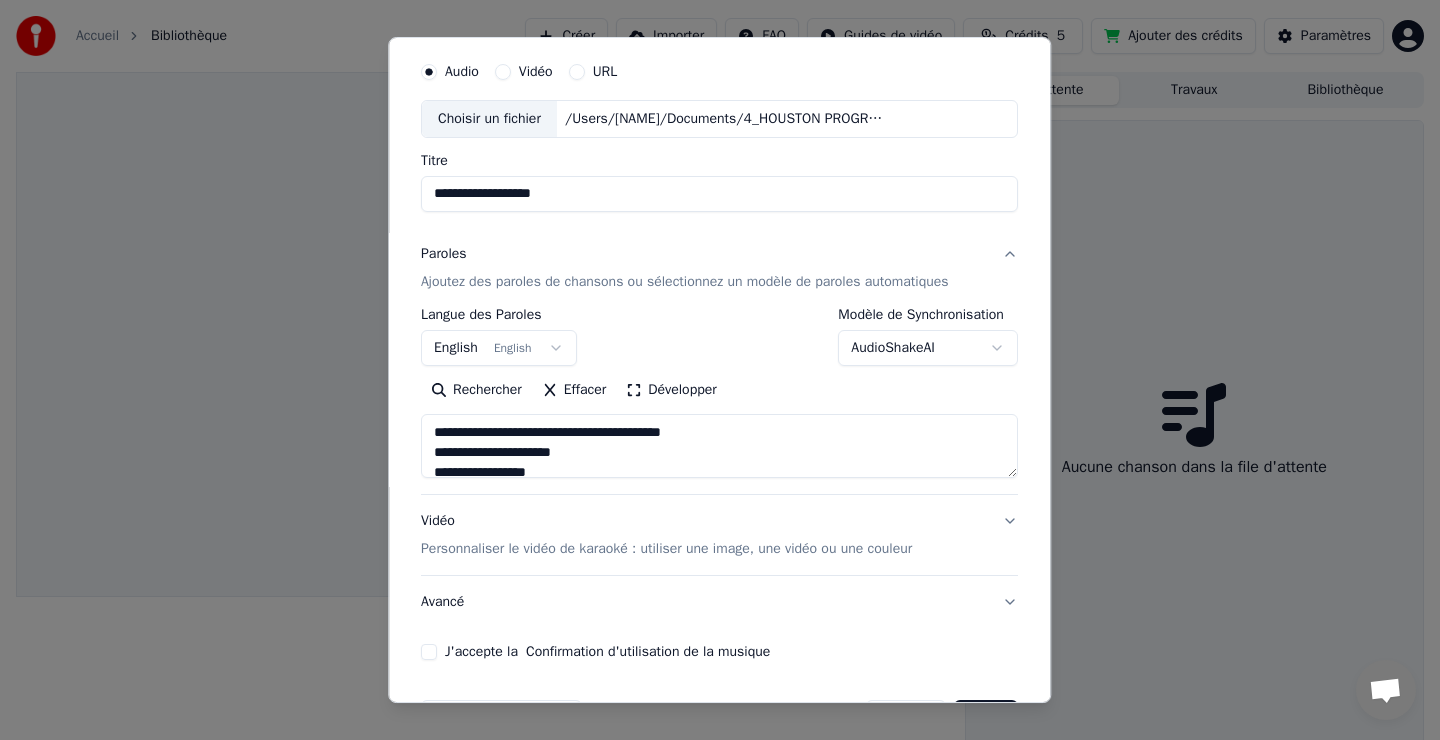 click on "**********" at bounding box center (719, 446) 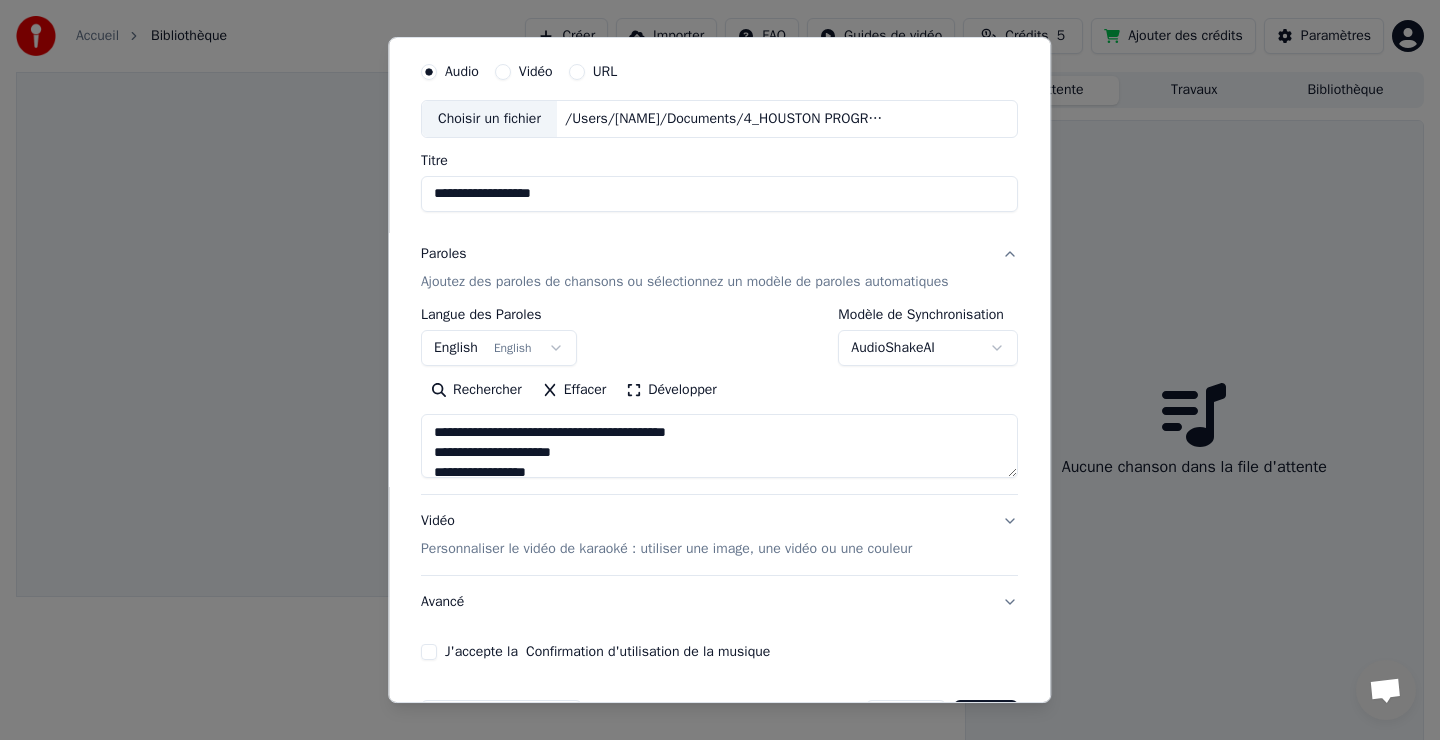 click on "**********" at bounding box center [719, 446] 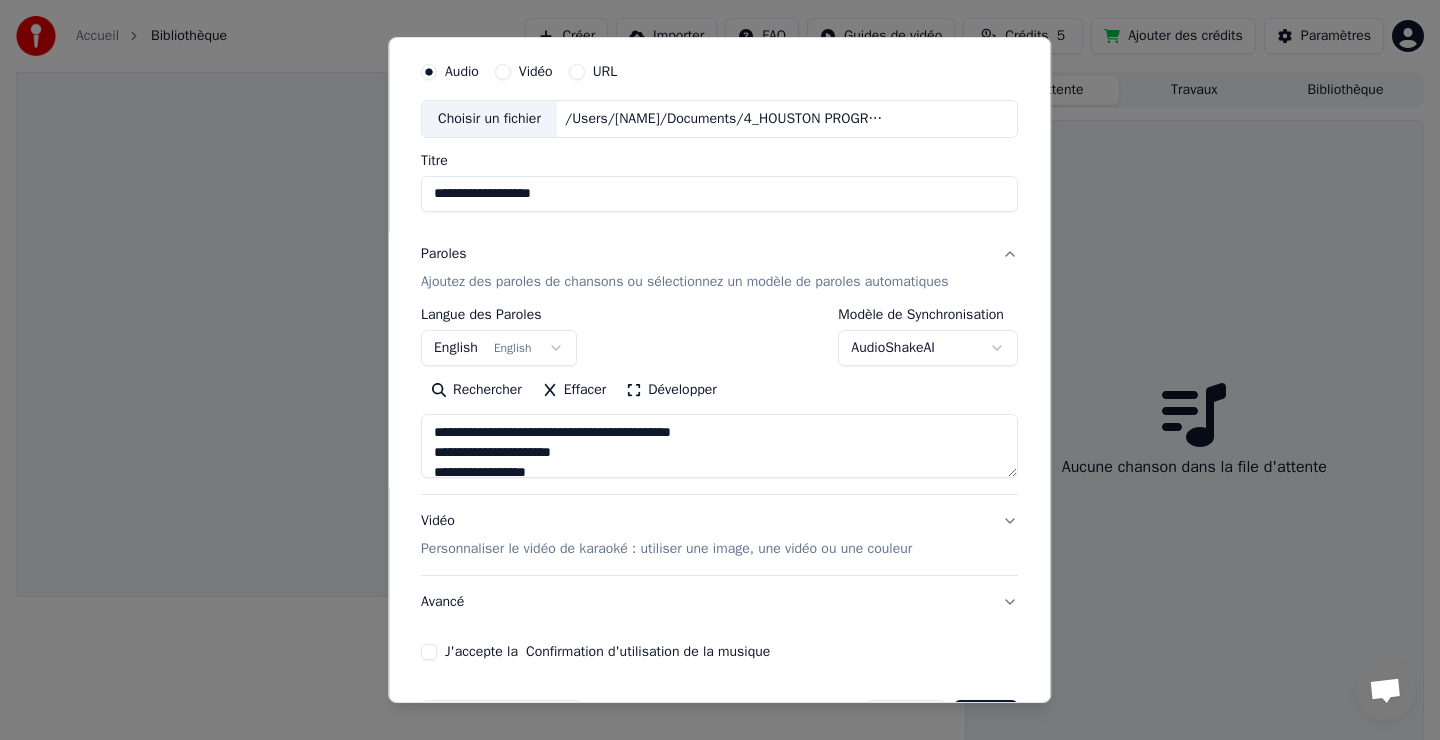 click on "**********" at bounding box center (719, 446) 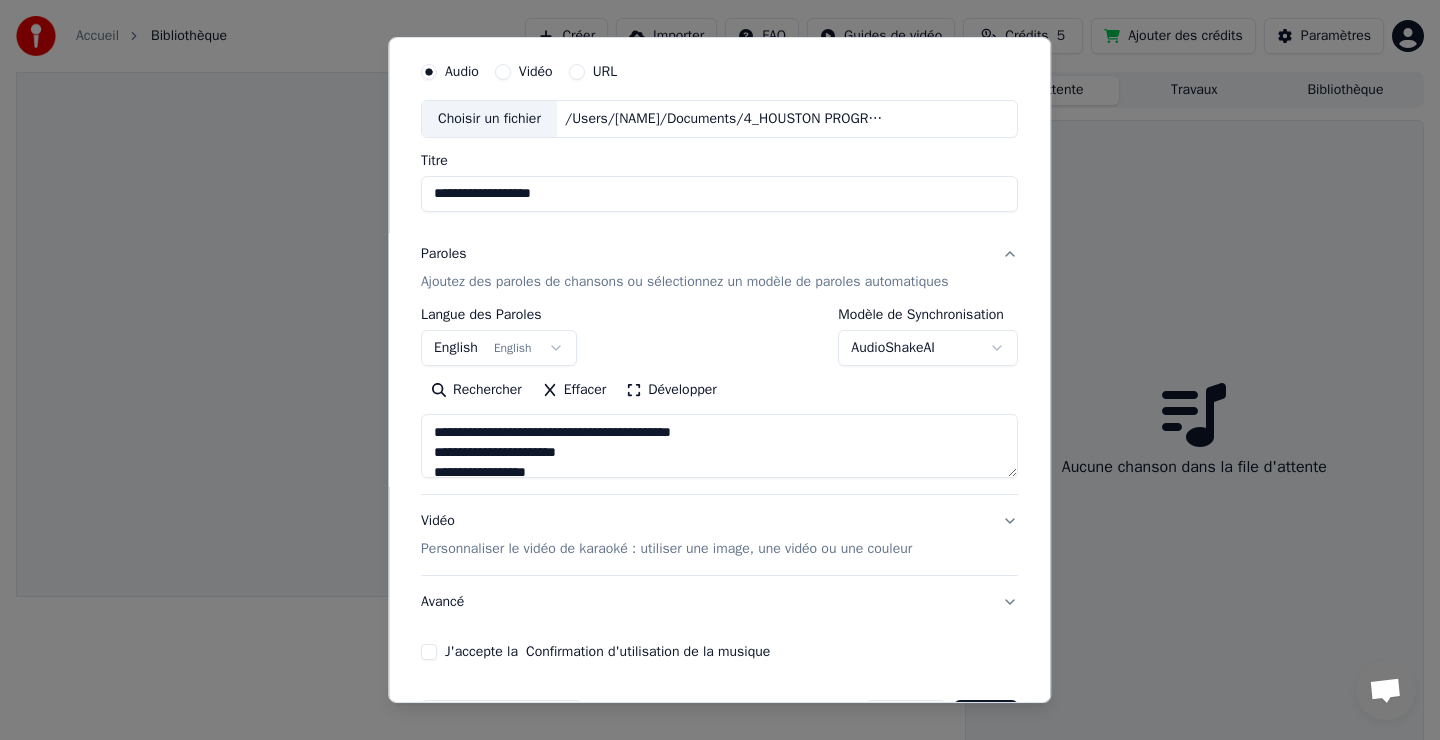 paste on "**********" 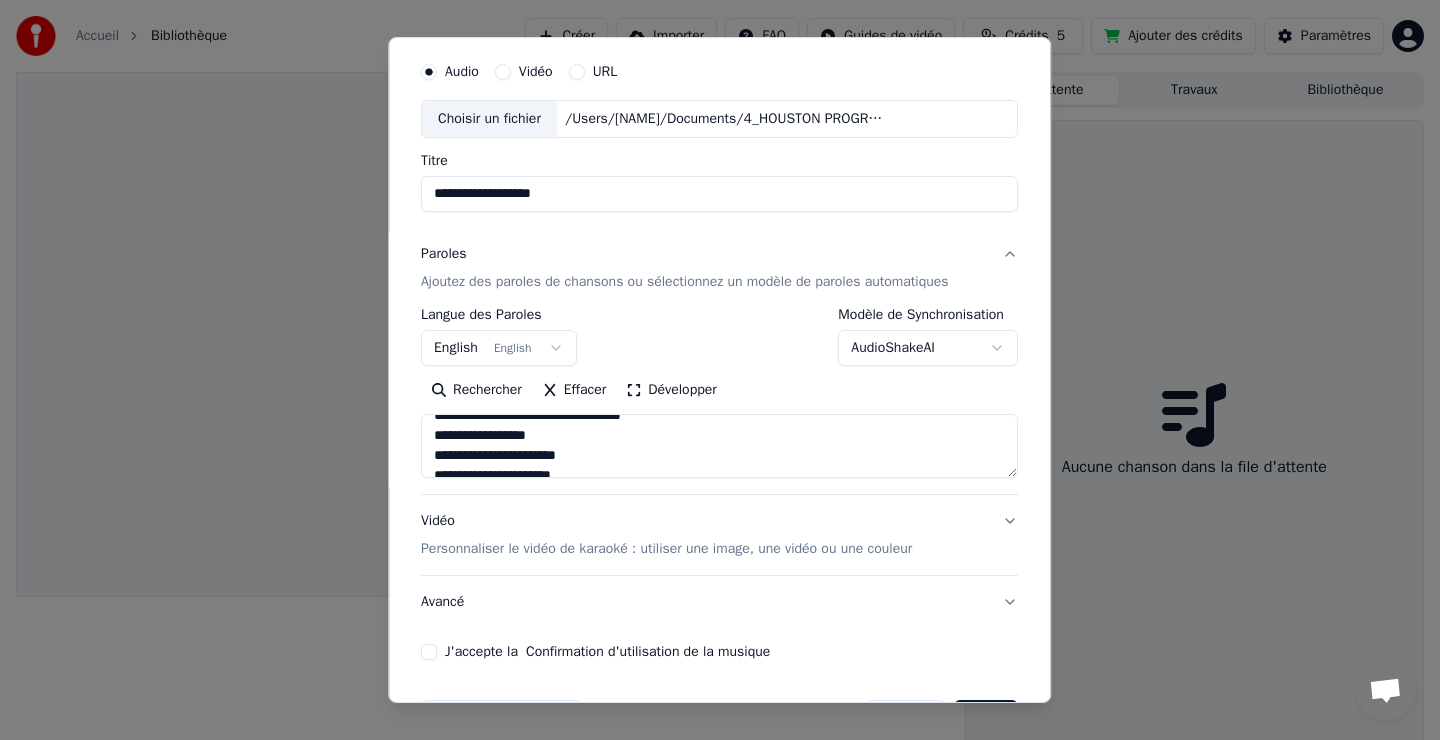 scroll, scrollTop: 36, scrollLeft: 0, axis: vertical 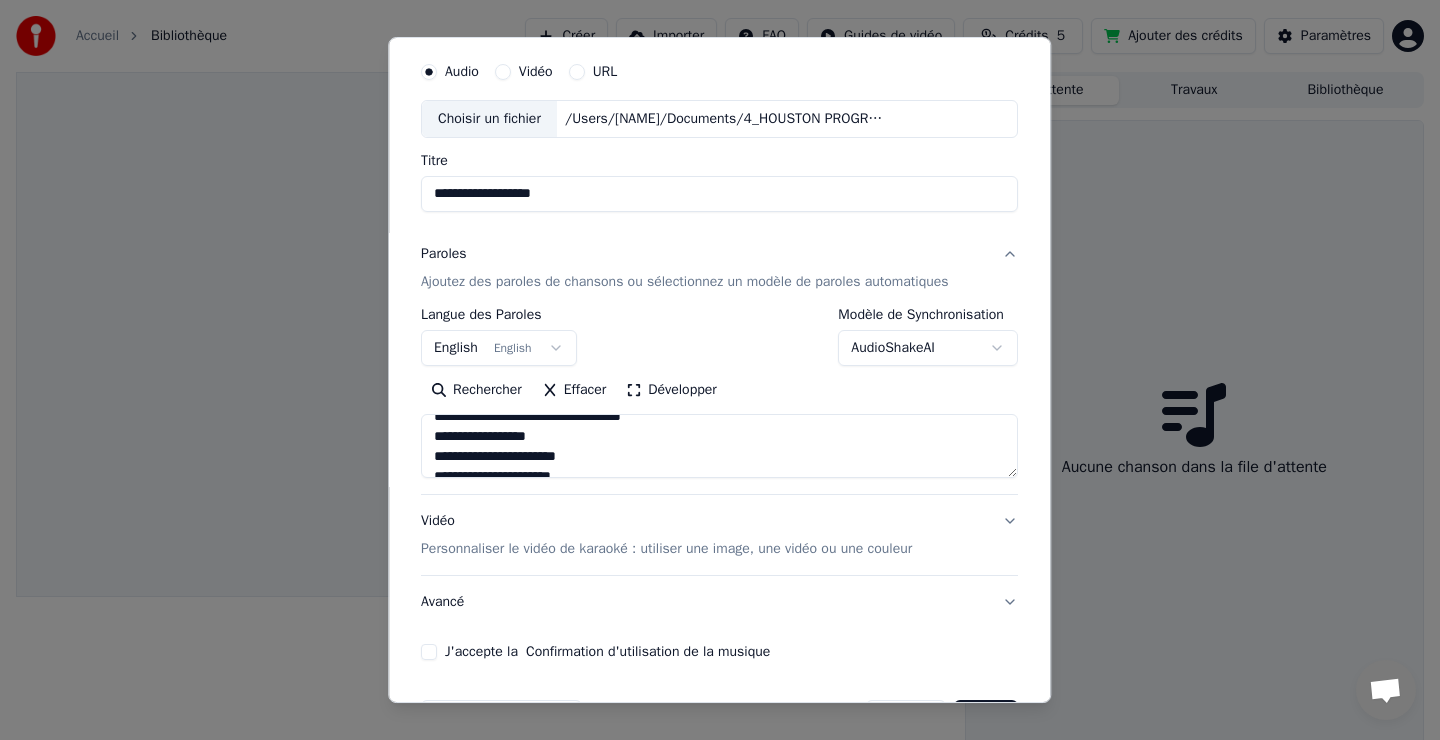 click on "**********" at bounding box center [719, 446] 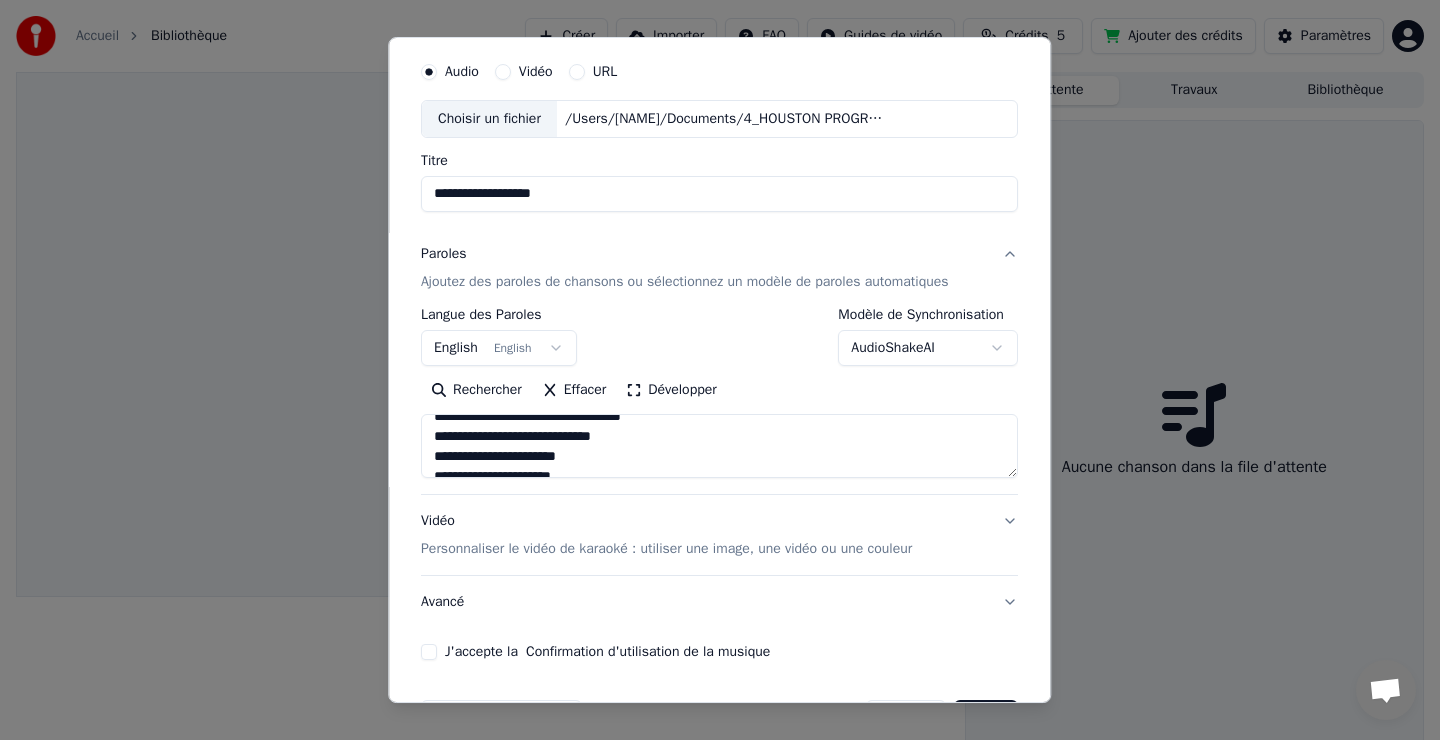 drag, startPoint x: 559, startPoint y: 434, endPoint x: 676, endPoint y: 434, distance: 117 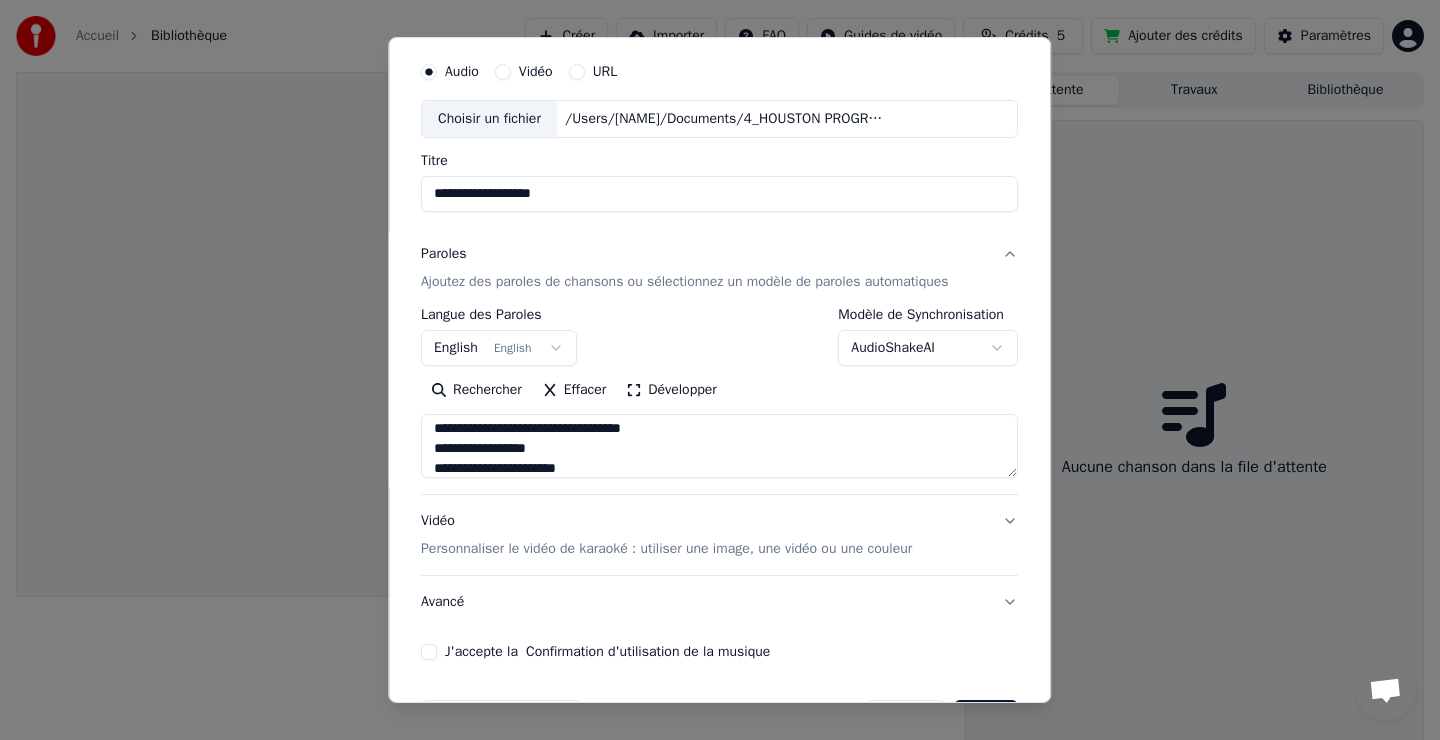 scroll, scrollTop: 62, scrollLeft: 0, axis: vertical 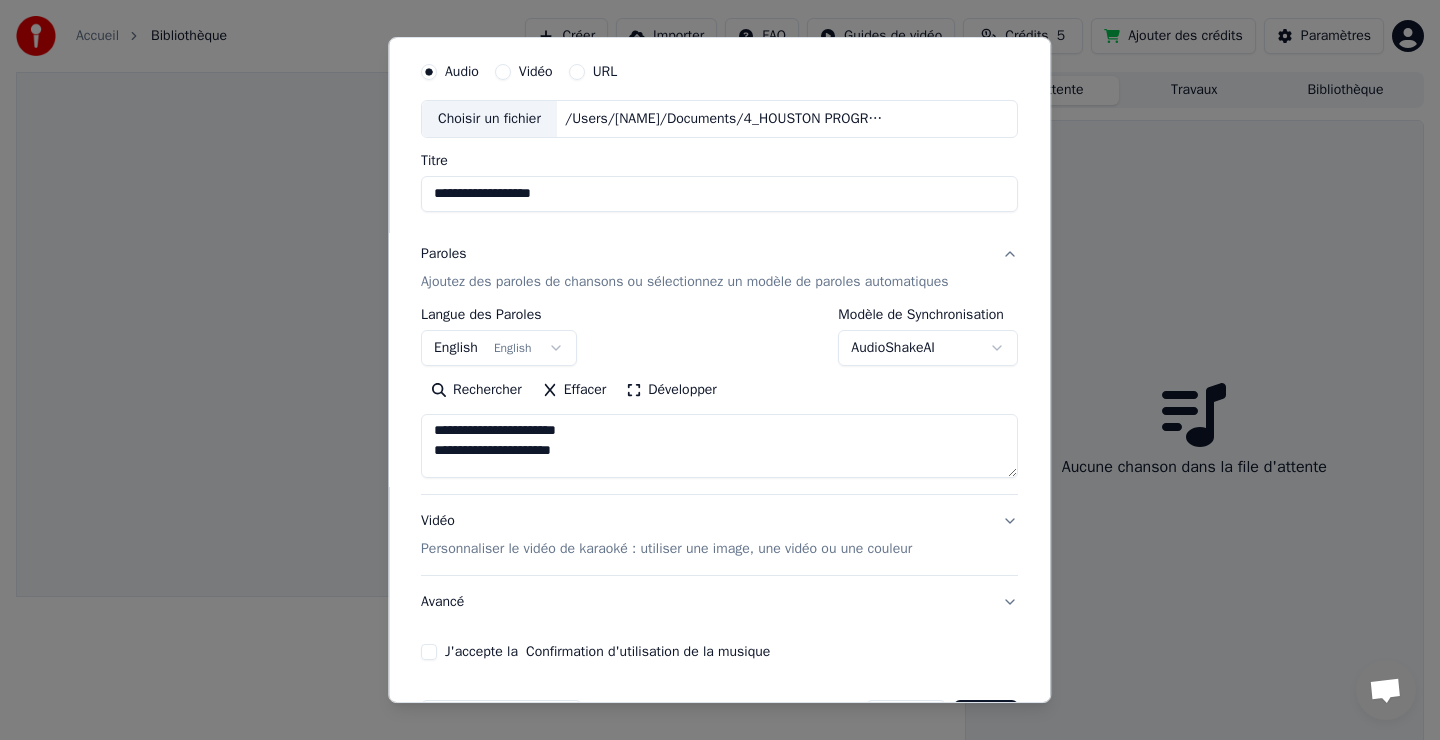 click on "**********" at bounding box center (719, 446) 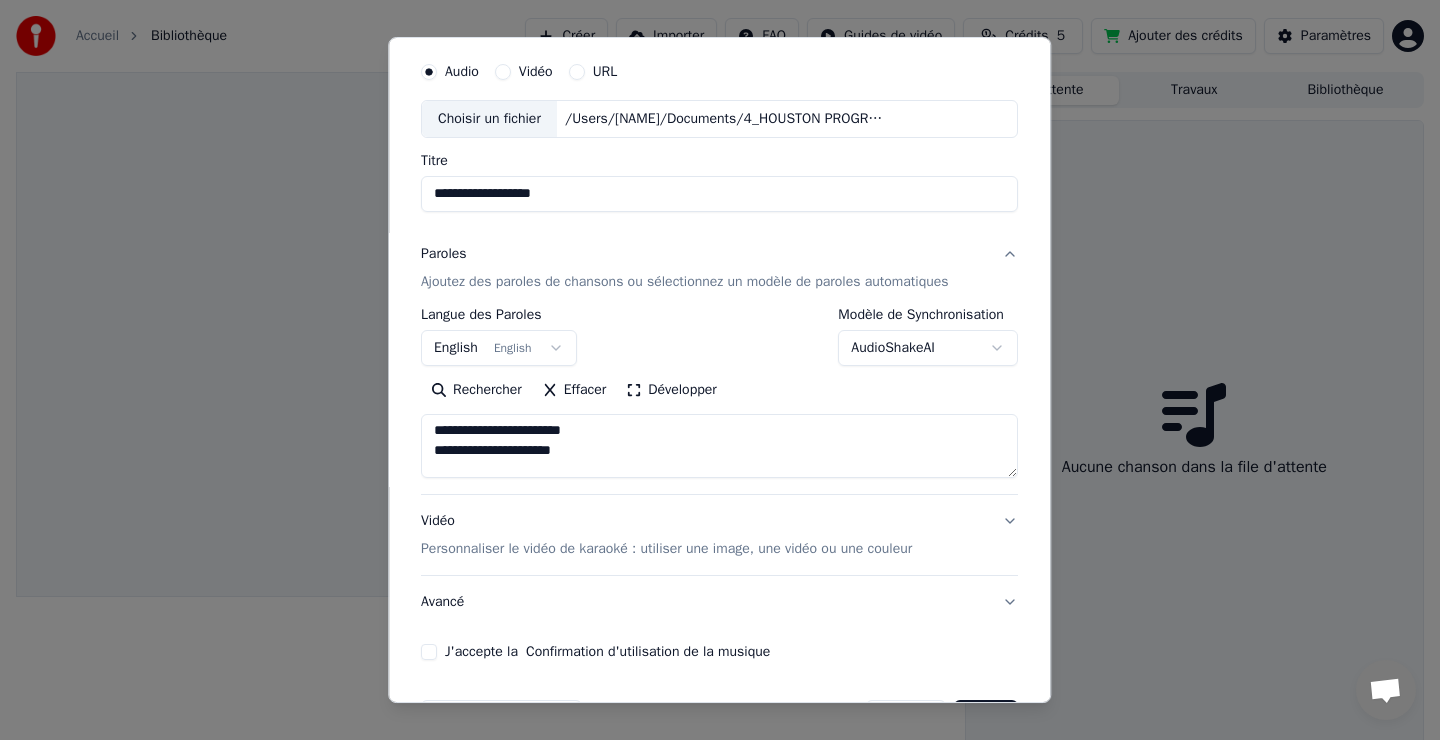 paste on "**********" 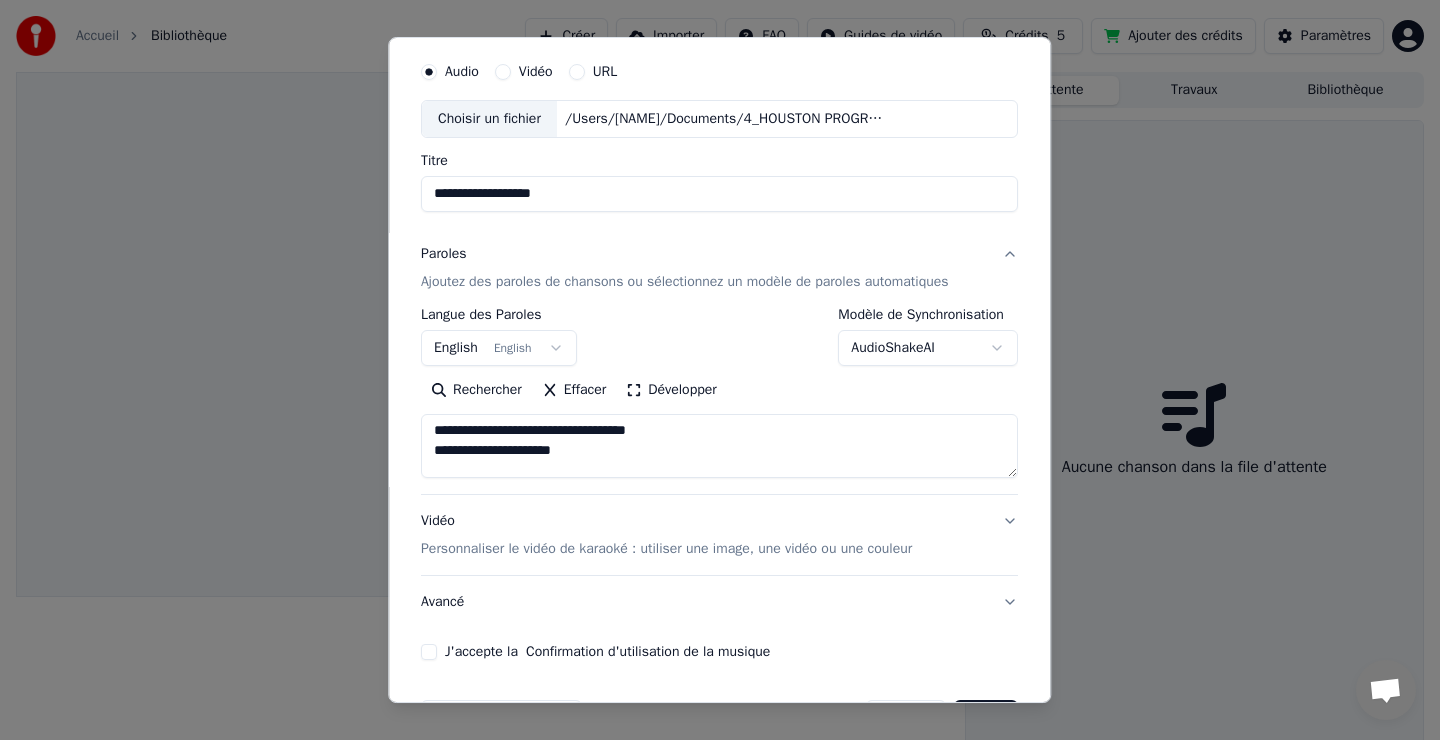 click on "**********" at bounding box center [719, 446] 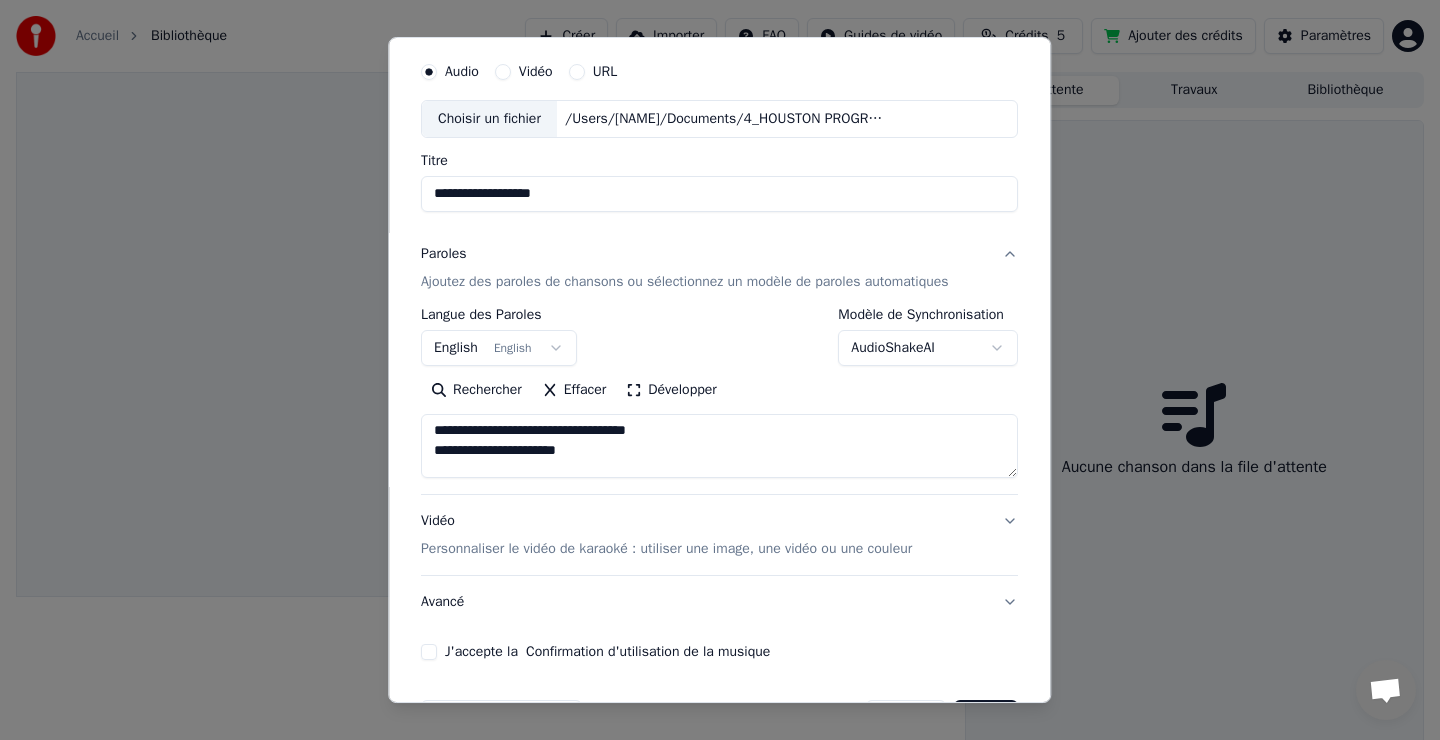 paste on "**********" 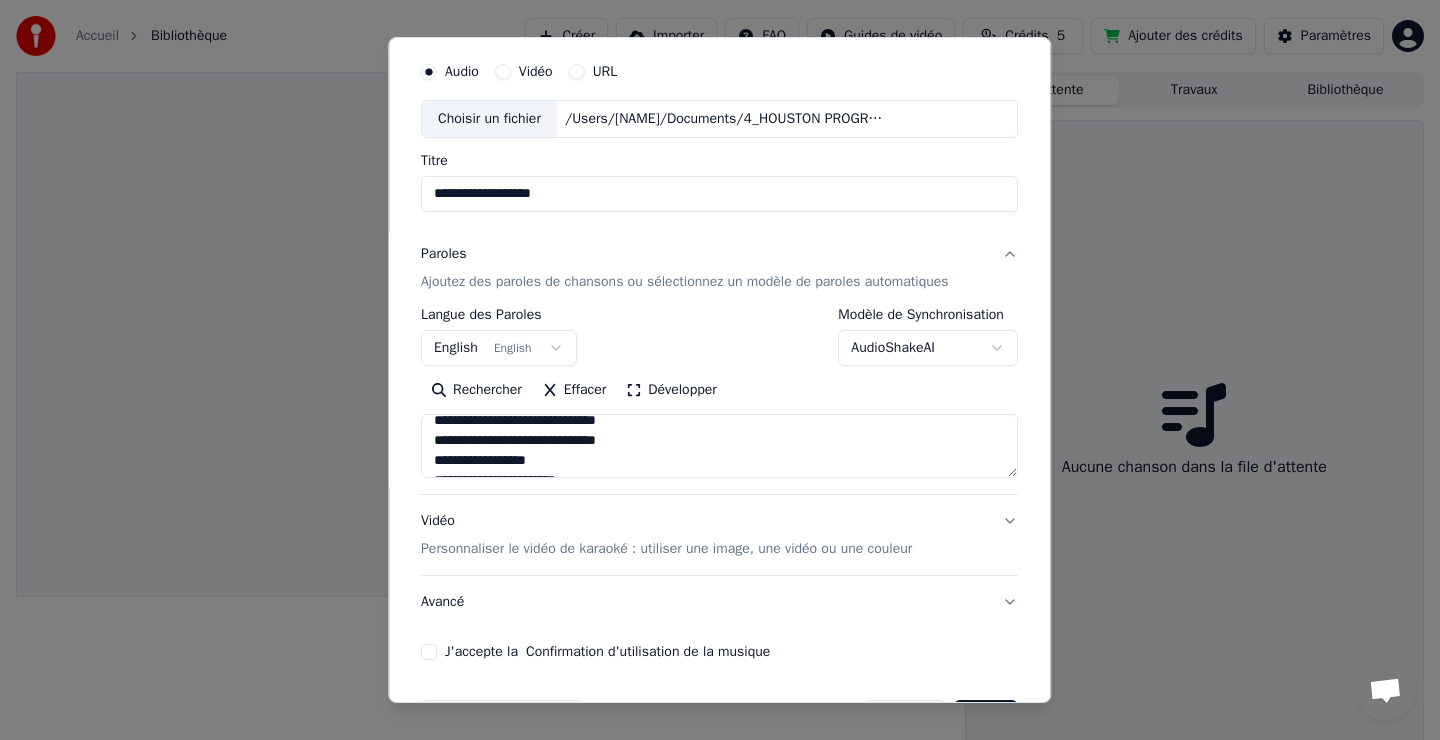scroll, scrollTop: 134, scrollLeft: 0, axis: vertical 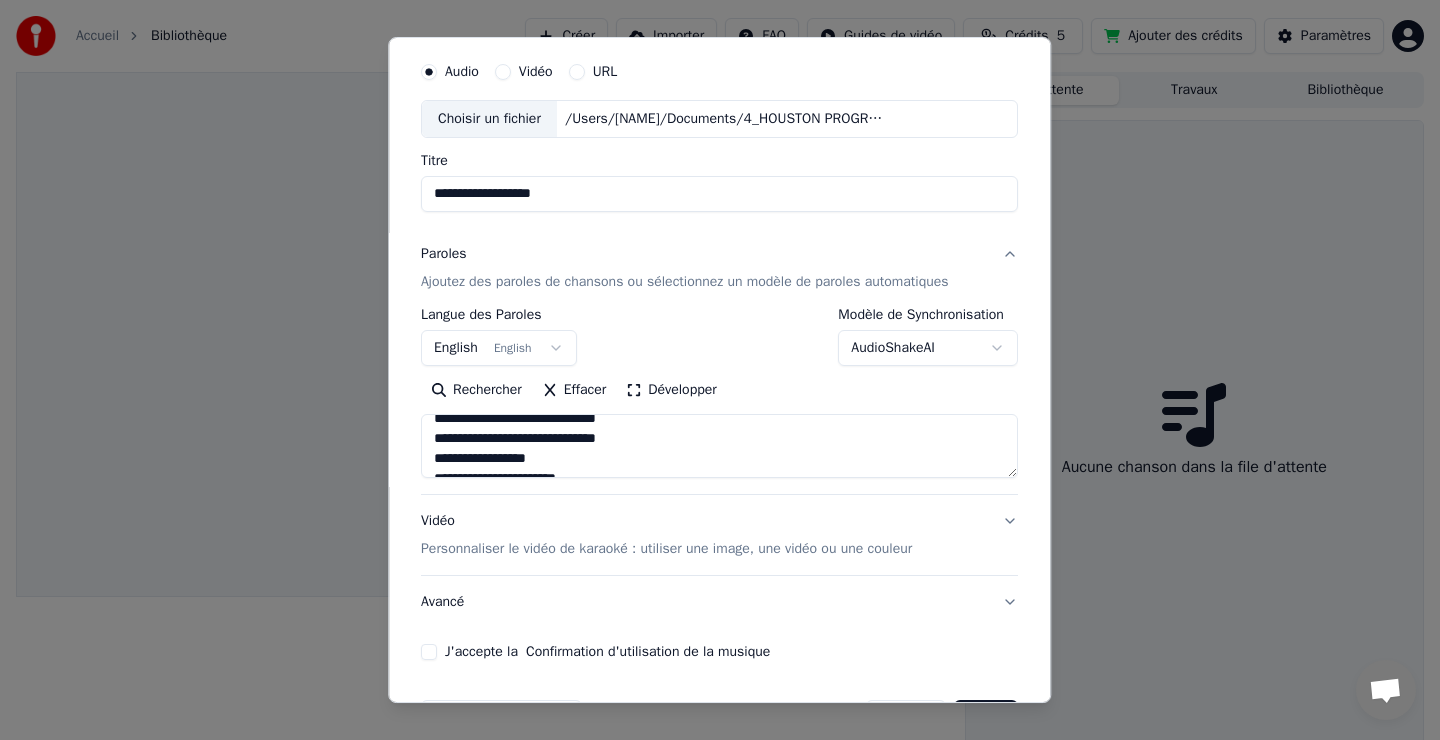 click on "**********" at bounding box center (719, 446) 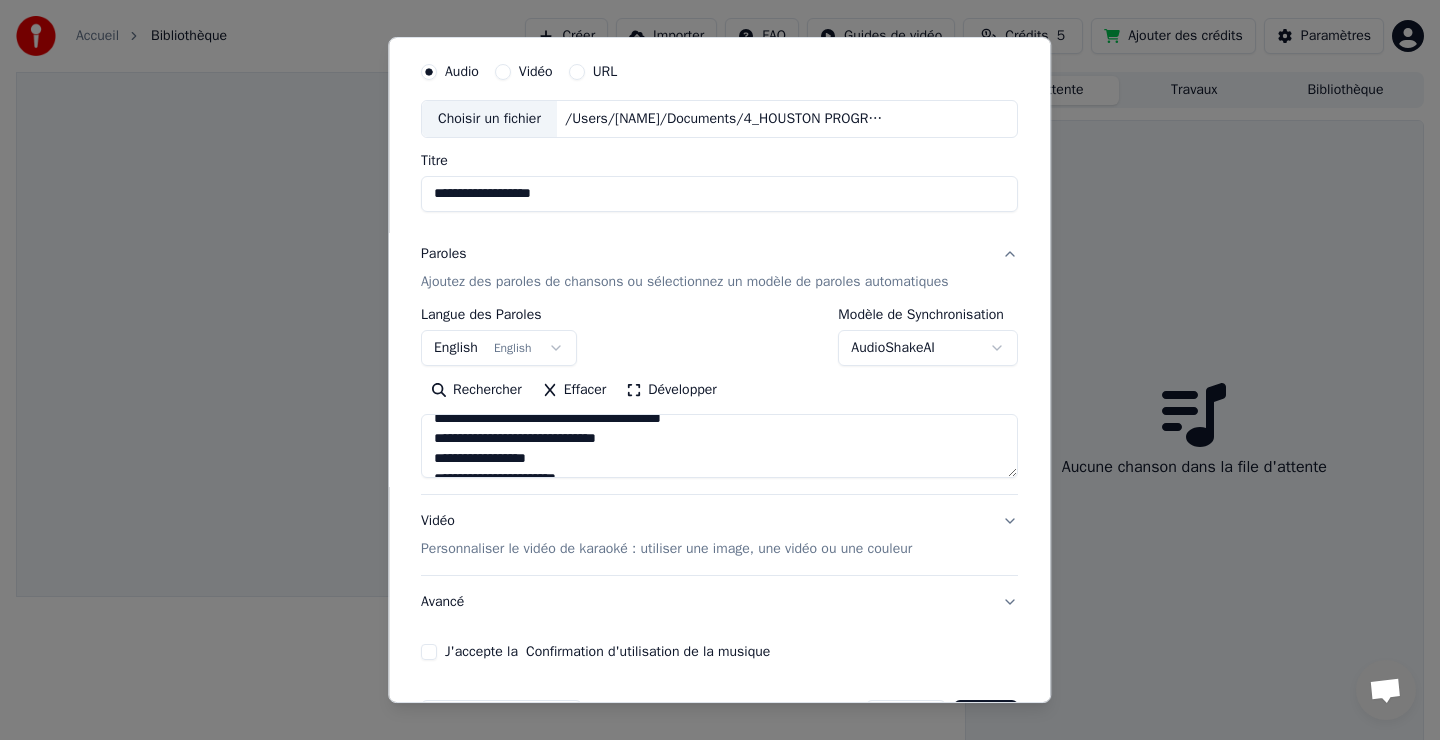scroll, scrollTop: 129, scrollLeft: 0, axis: vertical 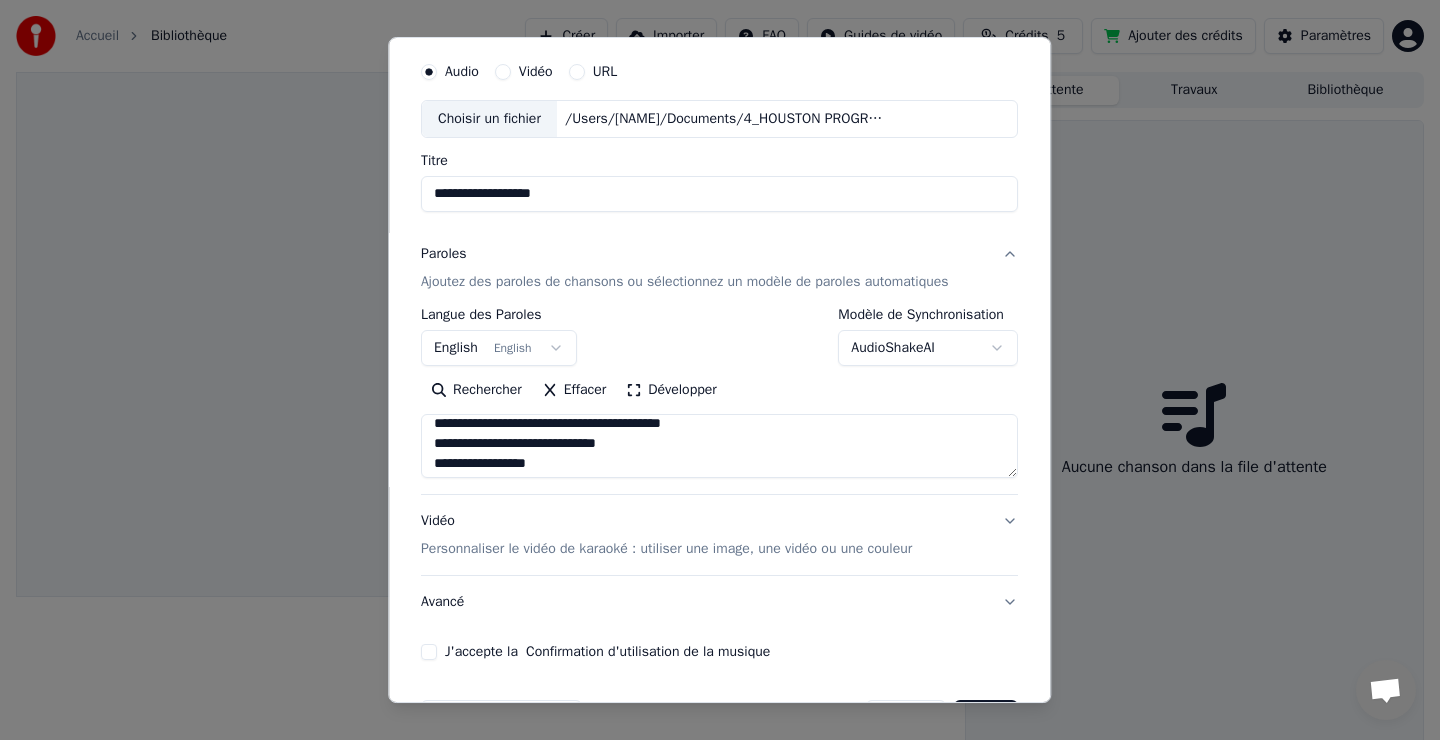 click on "**********" at bounding box center (719, 446) 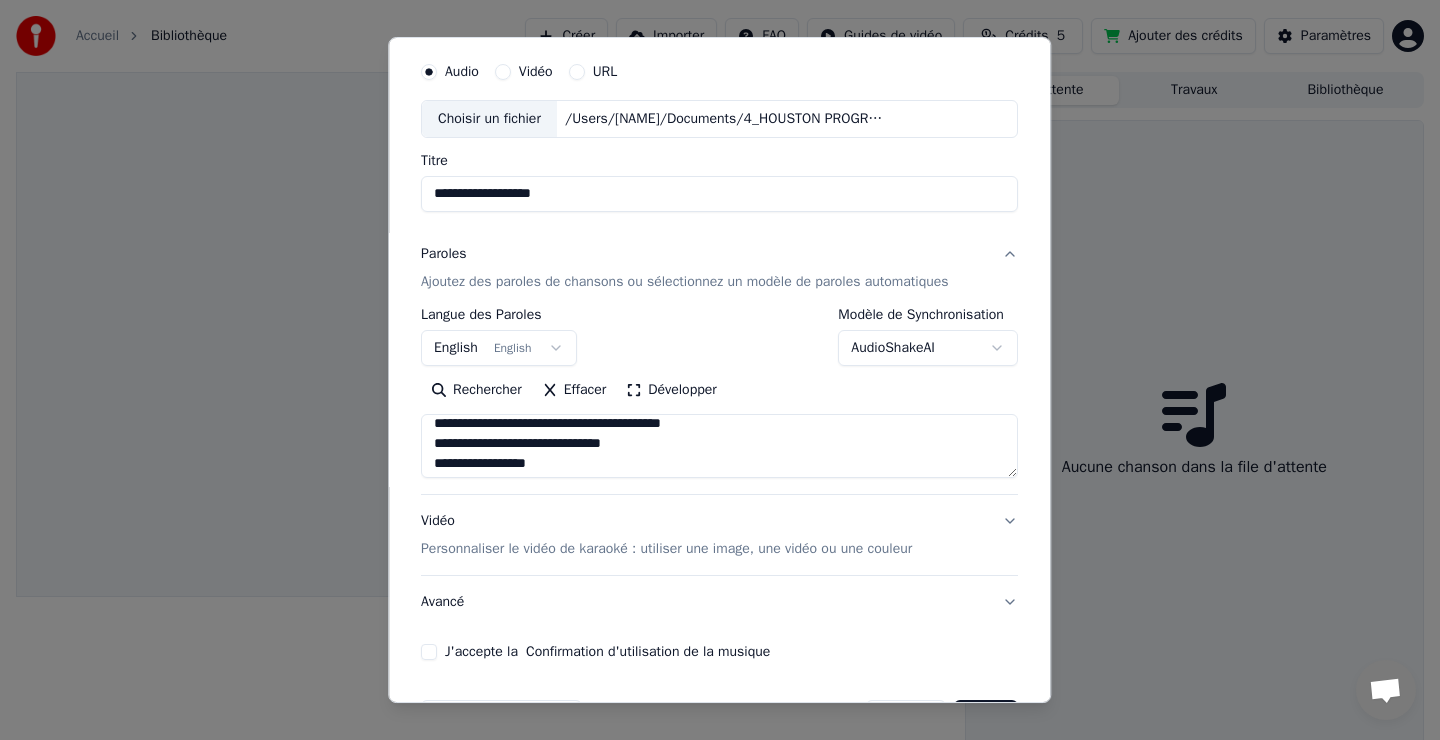 paste on "**********" 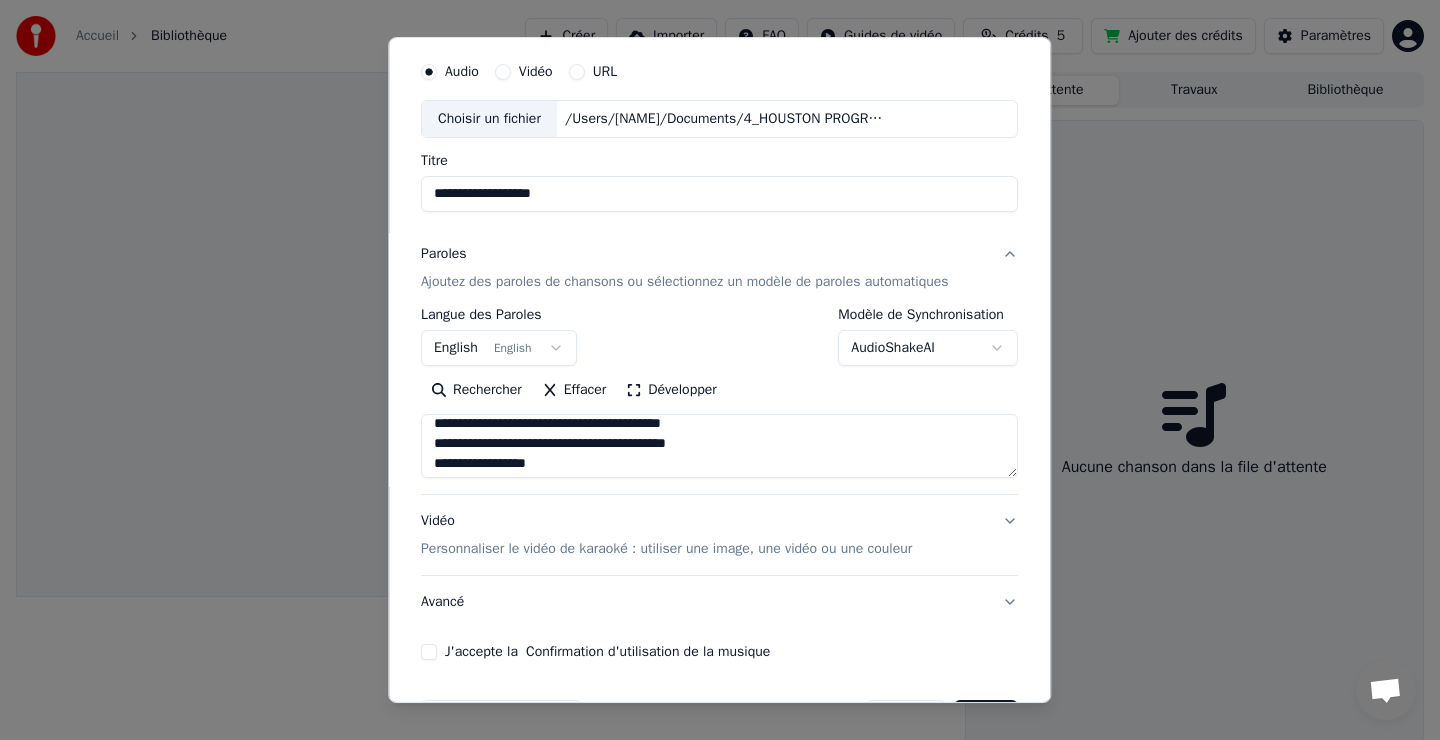 click on "**********" at bounding box center [719, 446] 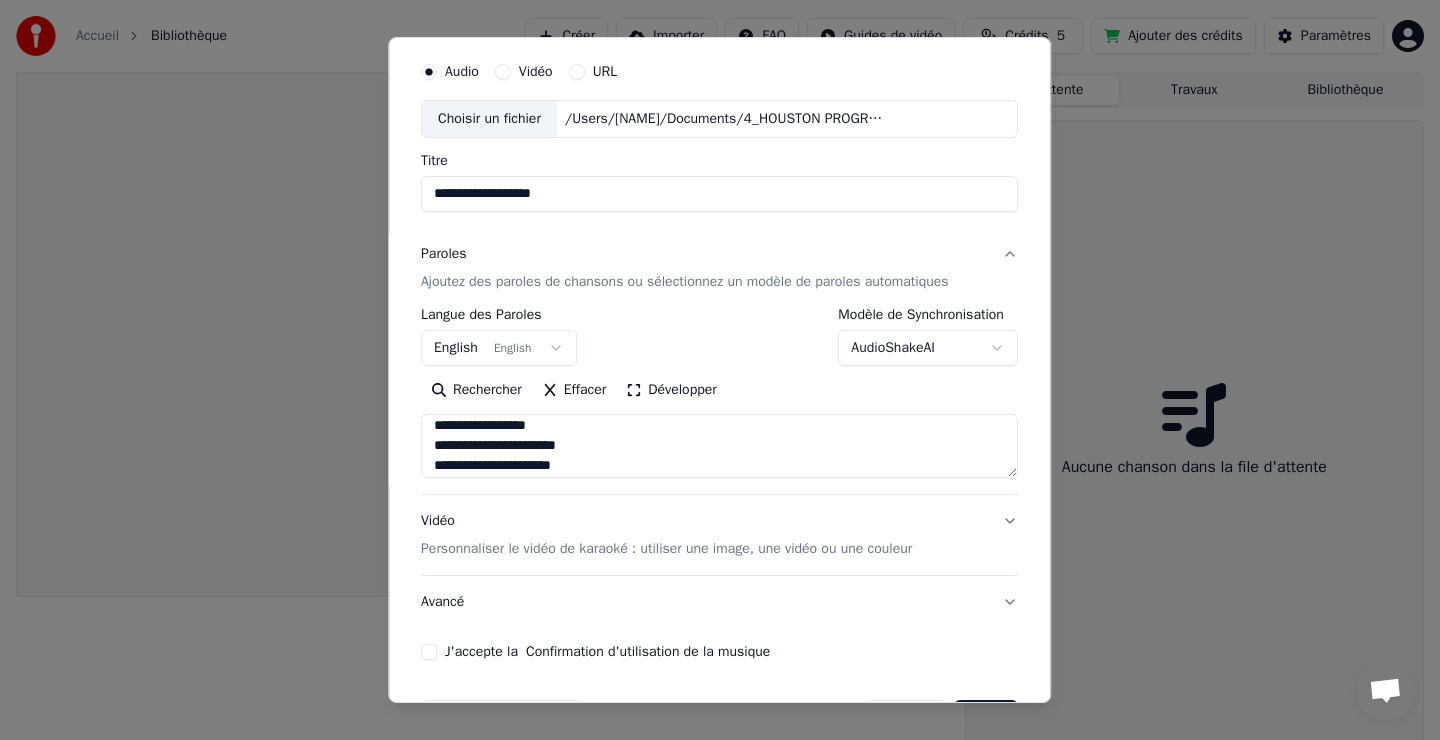 click on "**********" at bounding box center [719, 446] 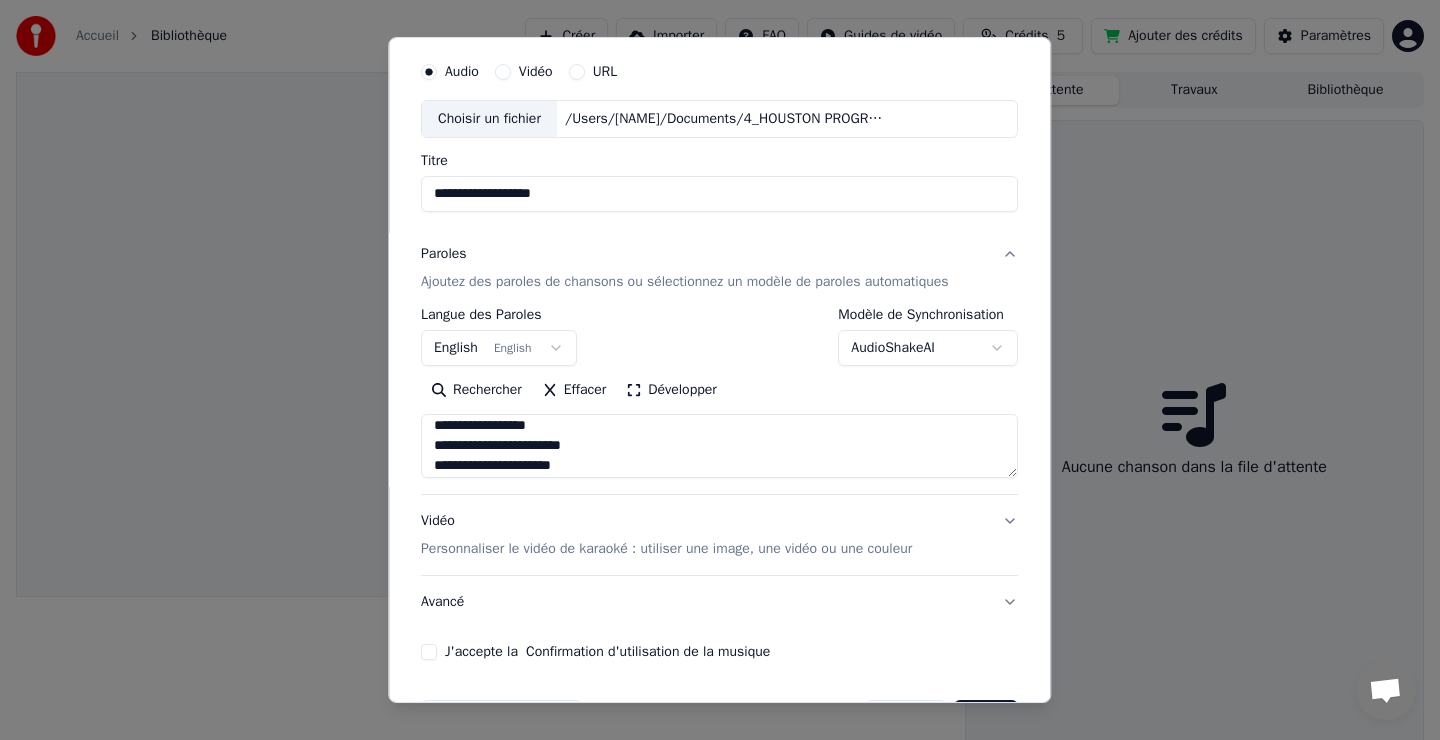 paste on "**********" 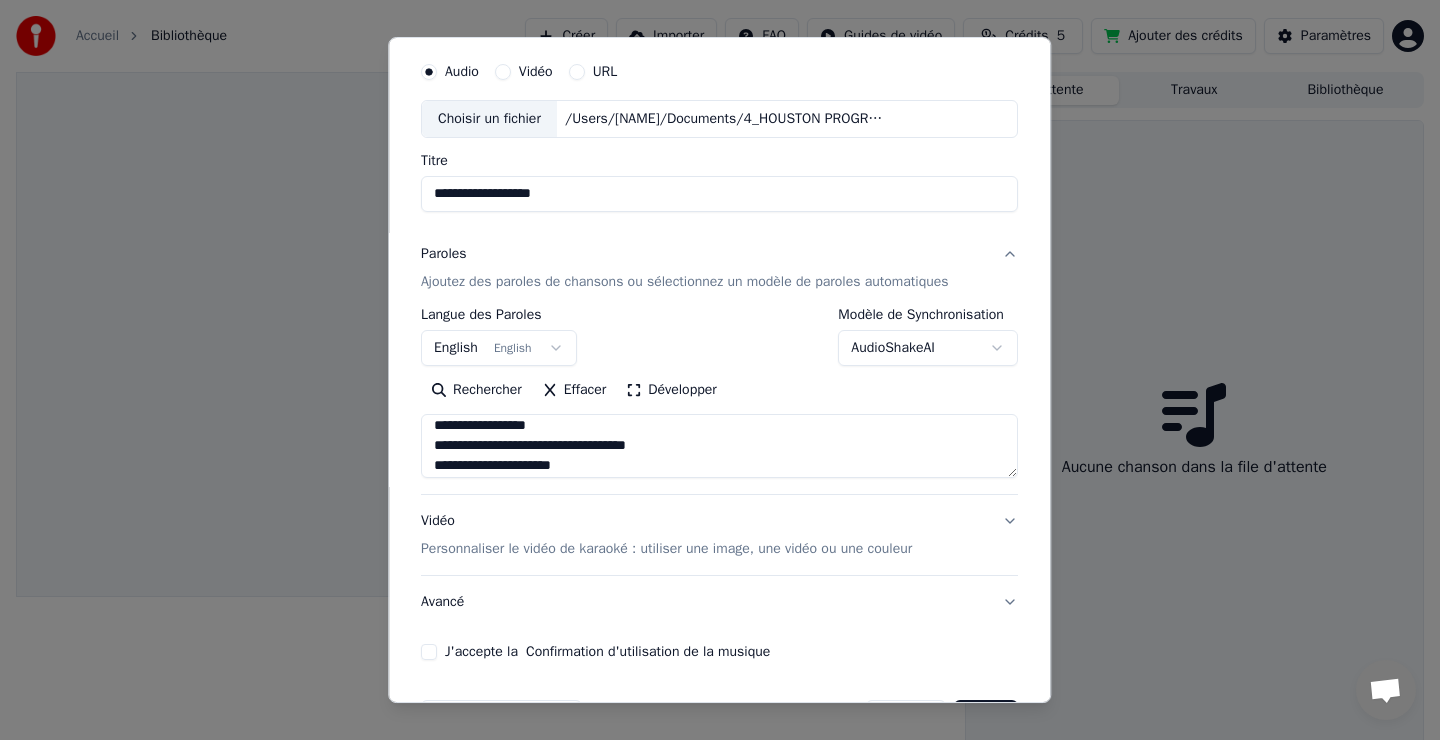 click on "**********" at bounding box center [719, 446] 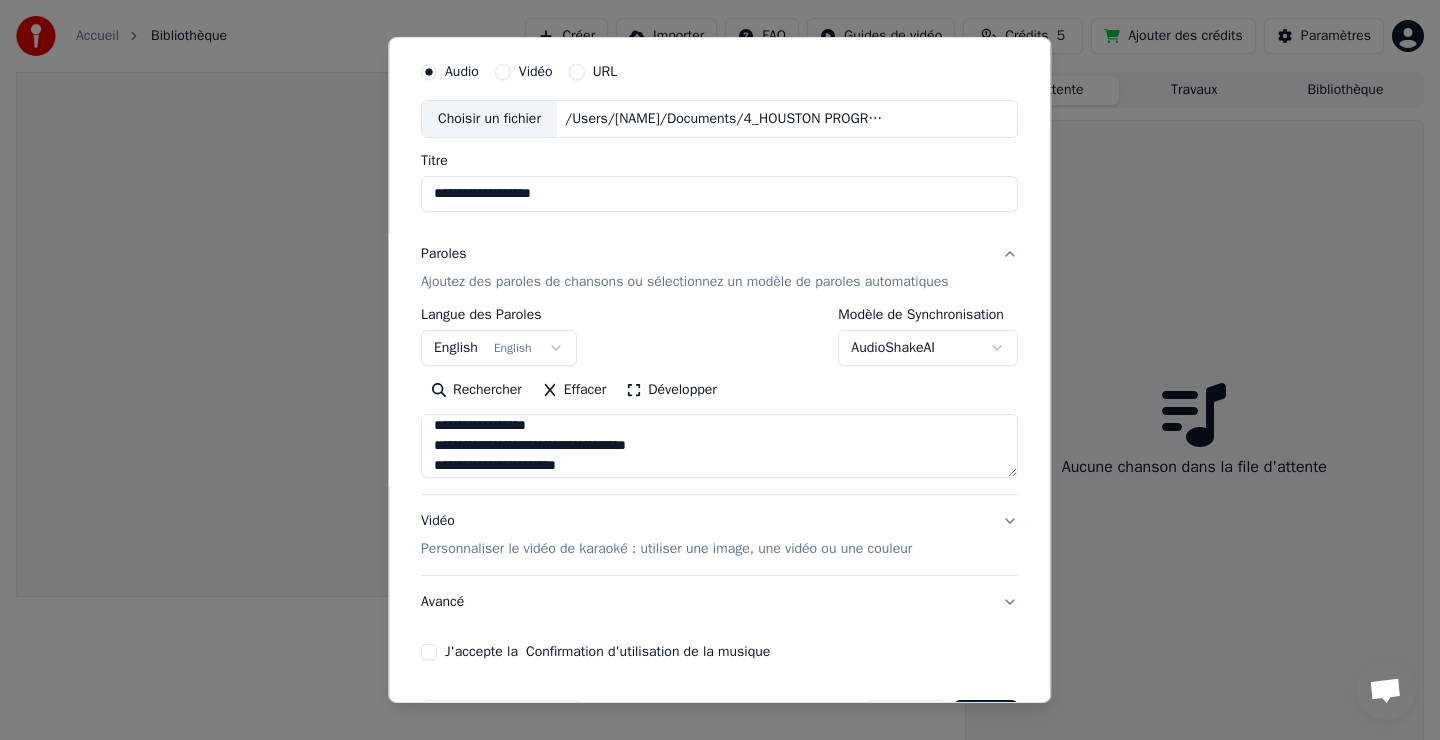 paste on "**********" 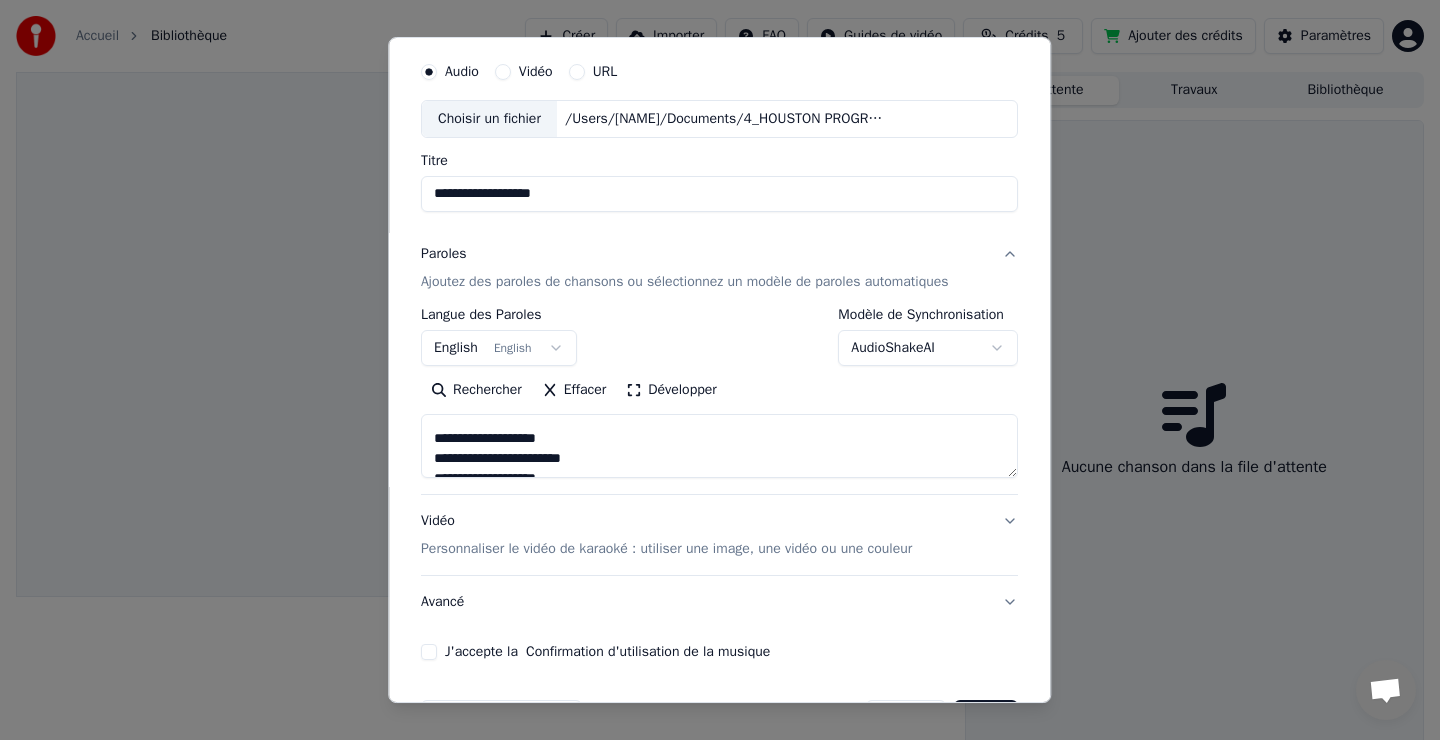 scroll, scrollTop: 341, scrollLeft: 0, axis: vertical 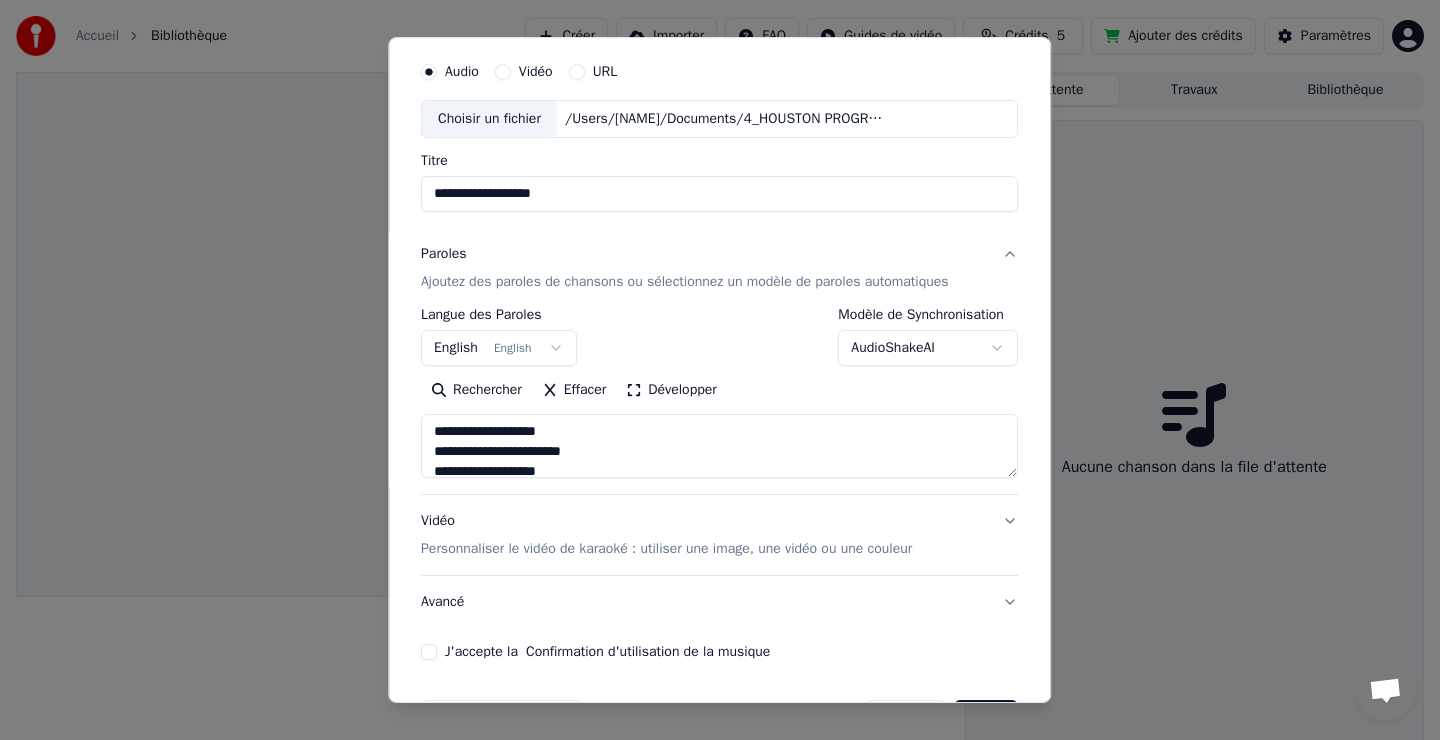 click on "**********" at bounding box center [719, 446] 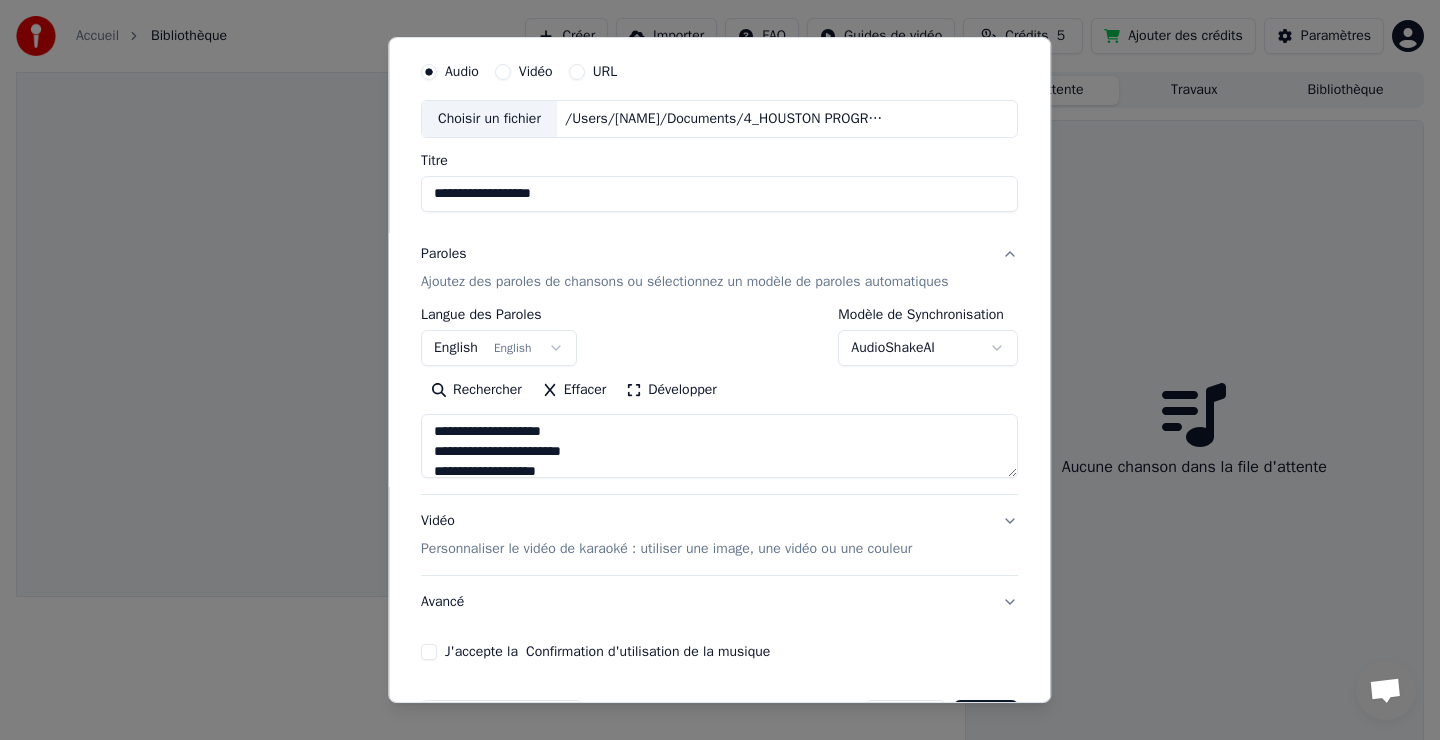 paste on "**********" 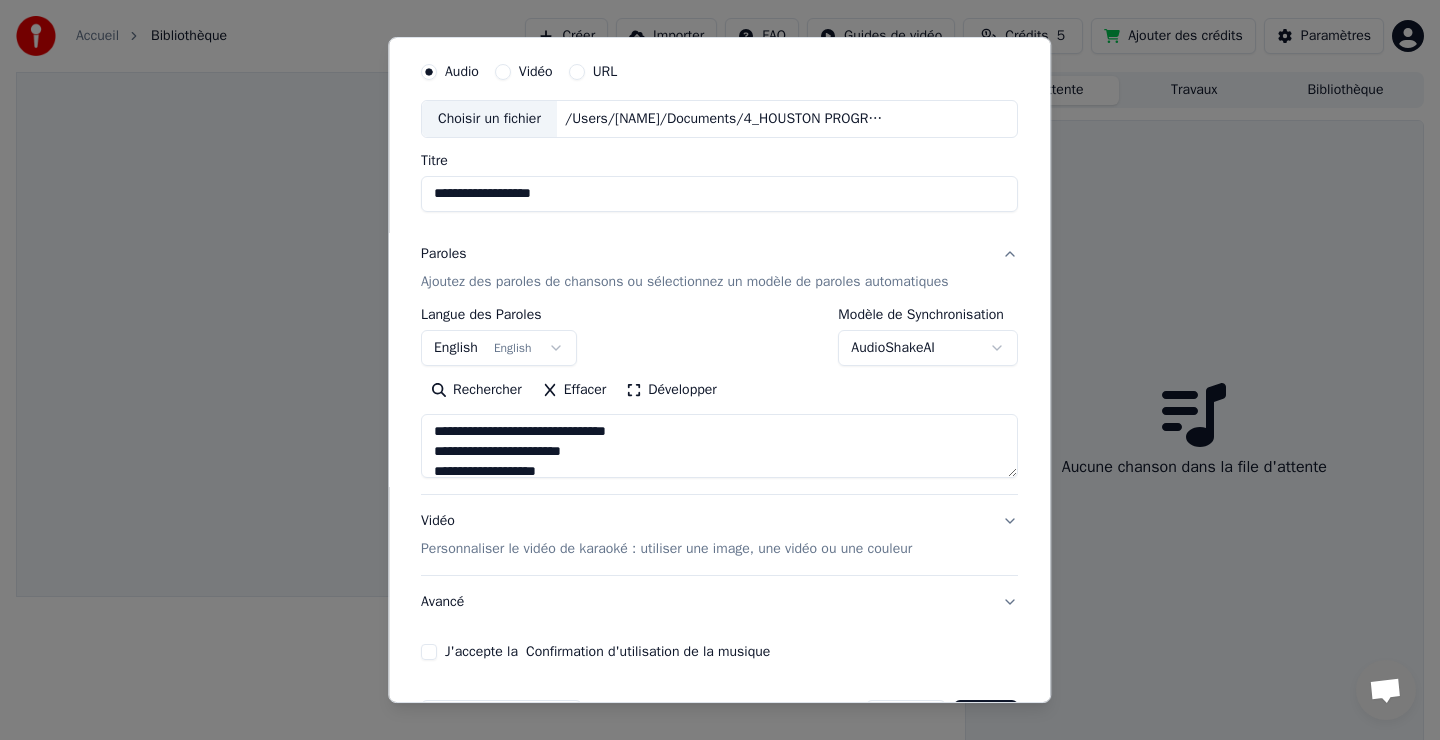 click on "**********" at bounding box center [719, 446] 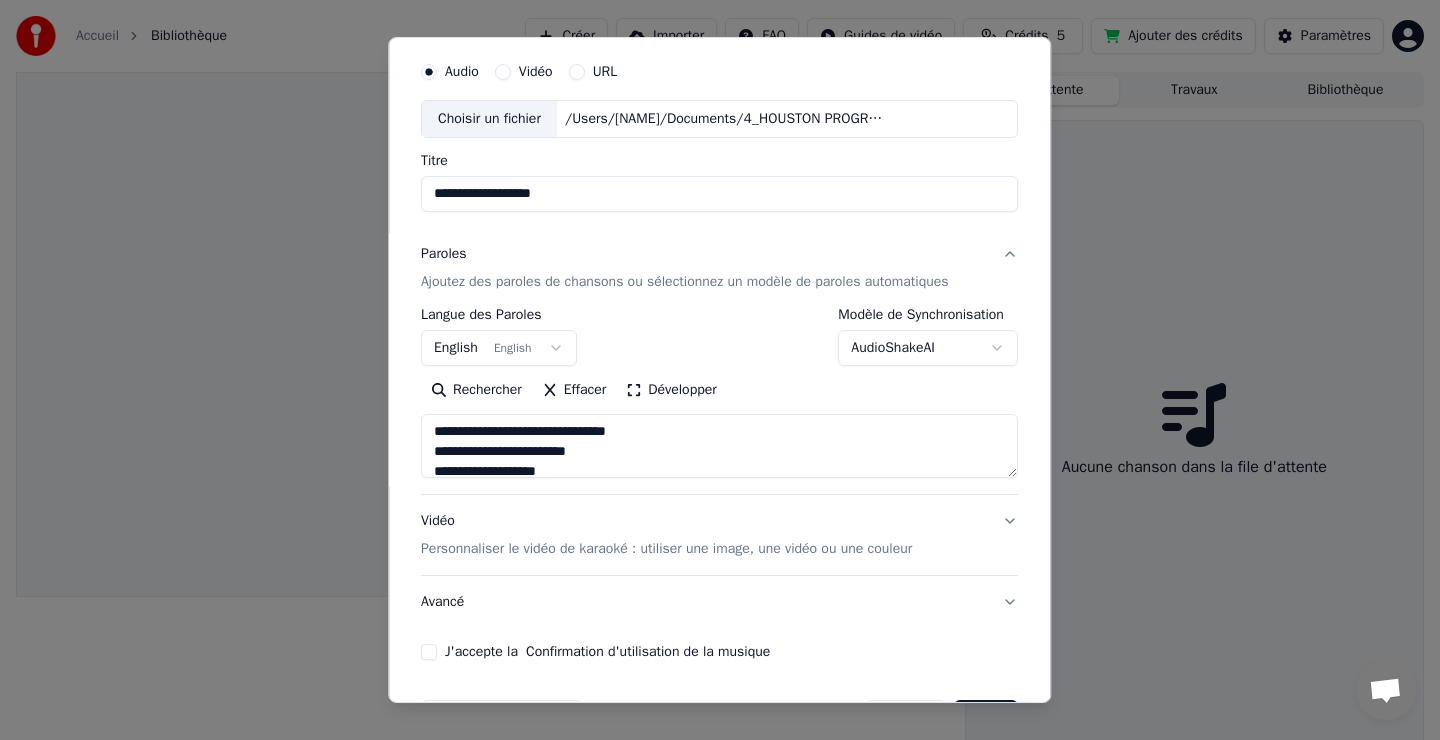 paste on "**********" 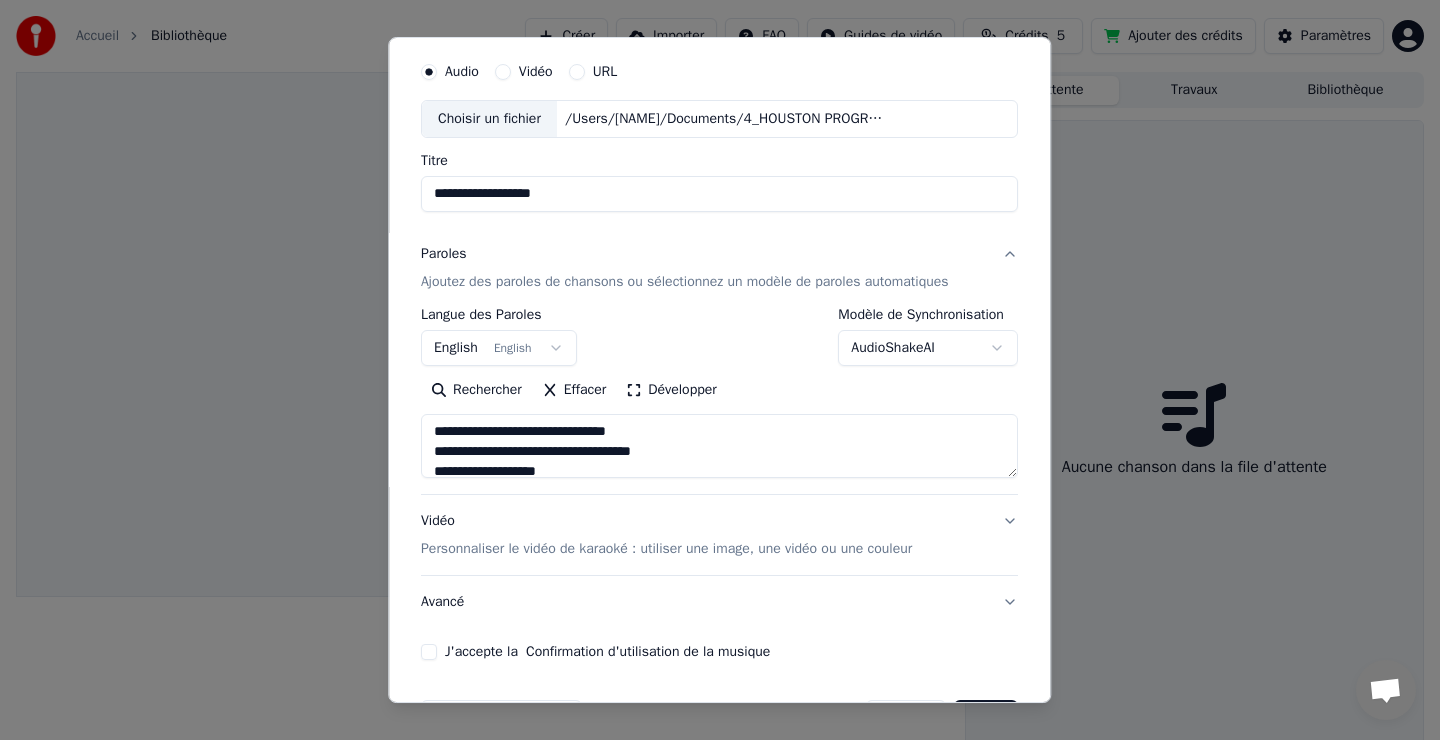 click on "**********" at bounding box center [719, 446] 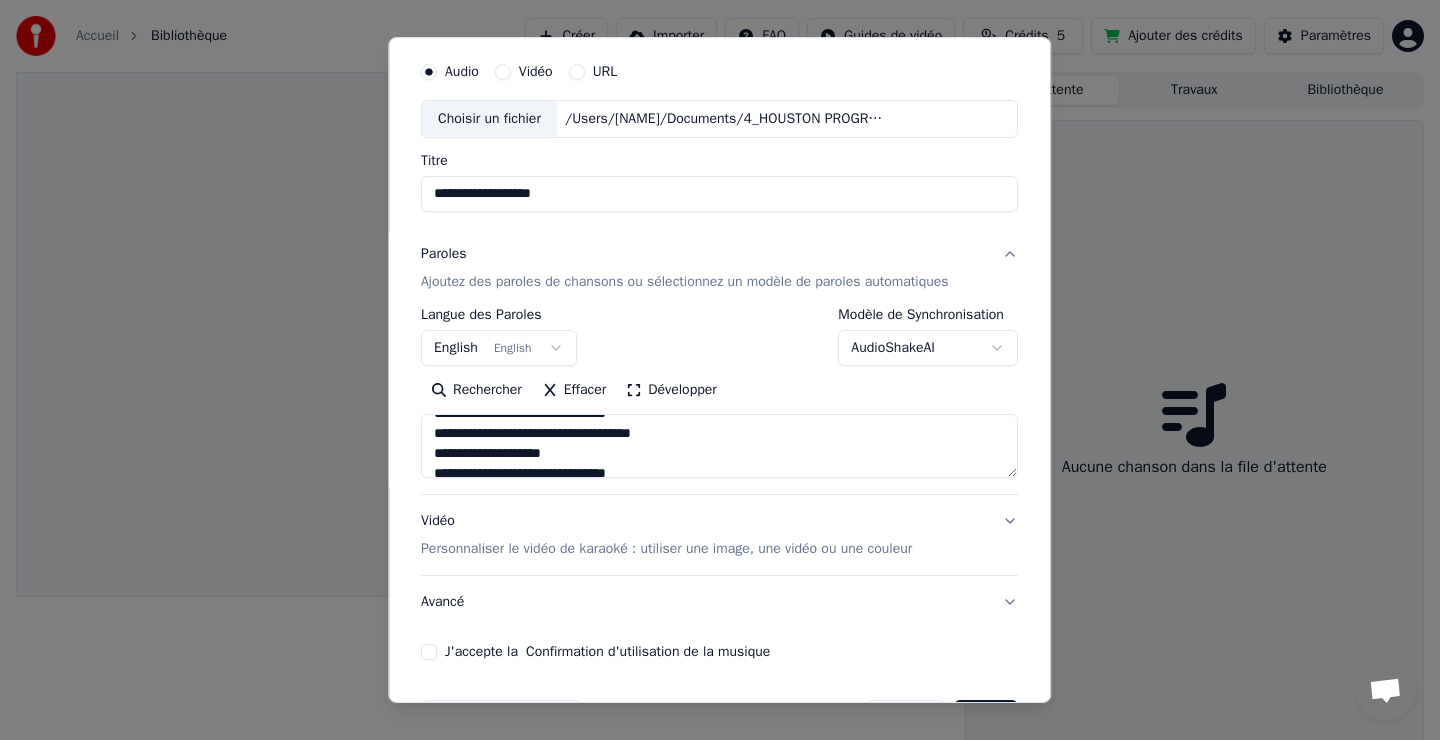 paste on "**********" 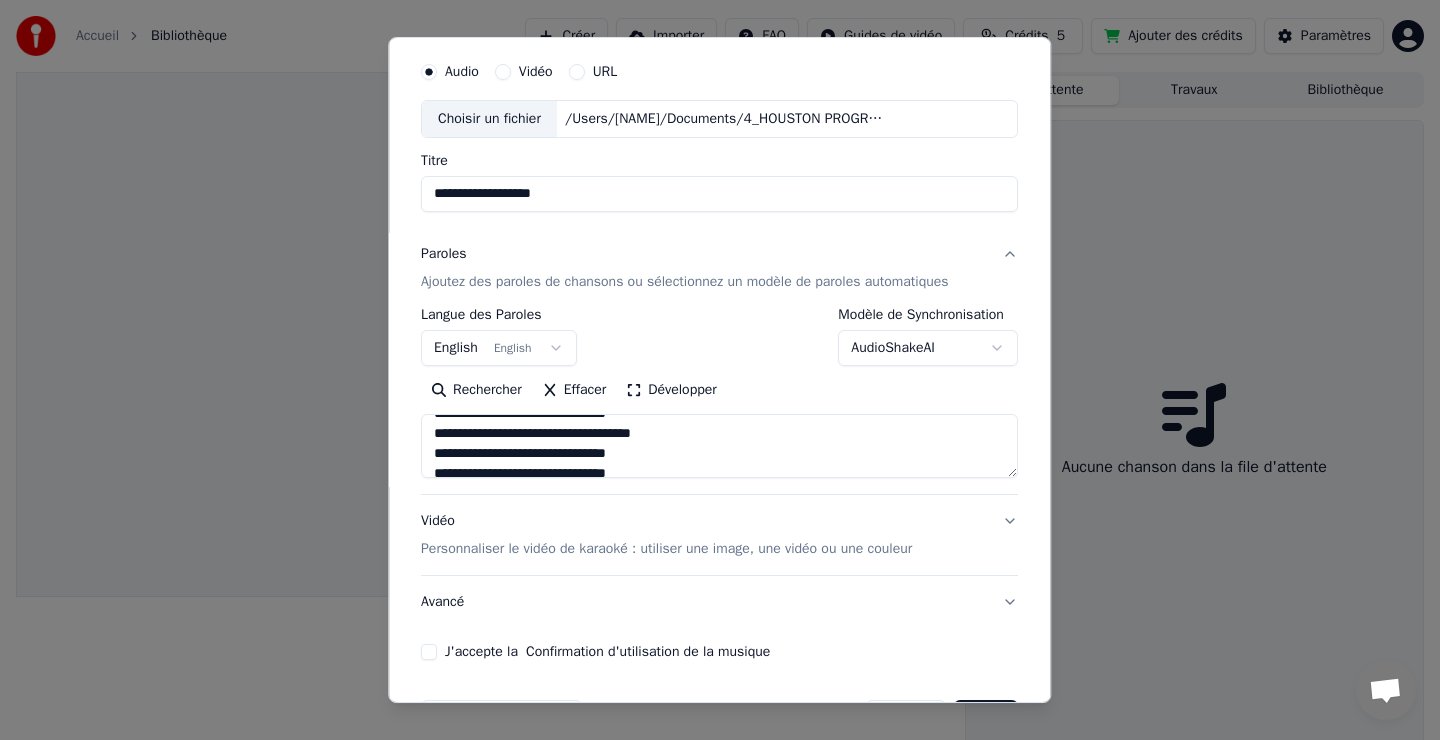 click on "**********" at bounding box center (719, 446) 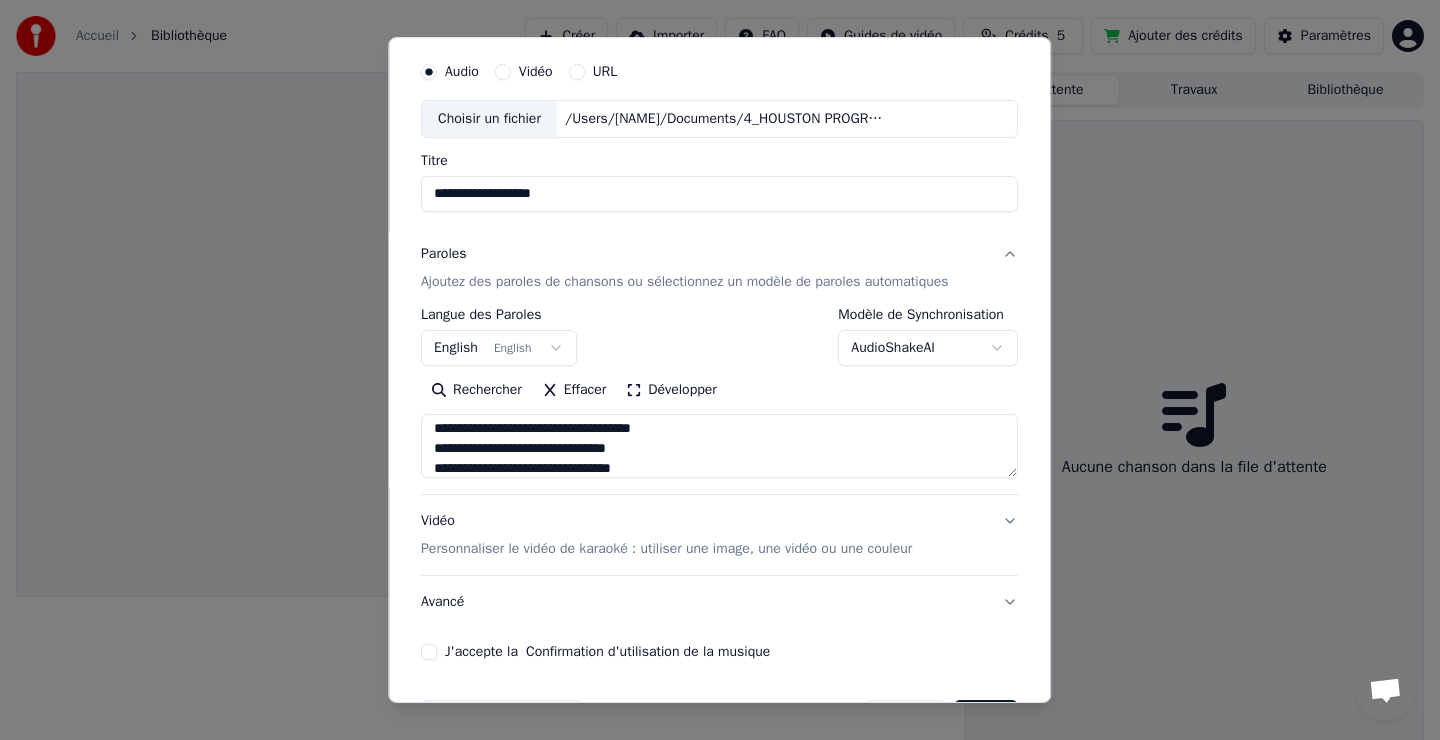 paste on "**********" 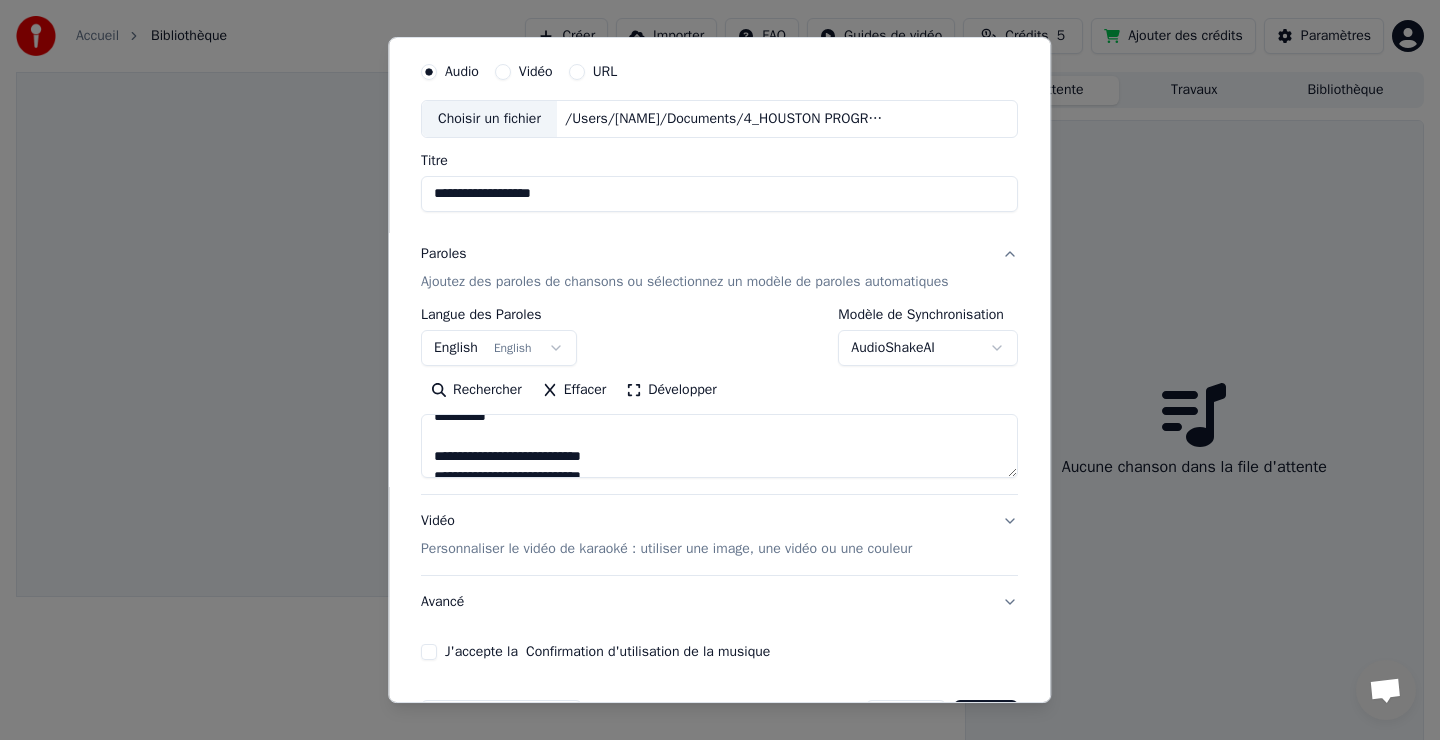 scroll, scrollTop: 679, scrollLeft: 0, axis: vertical 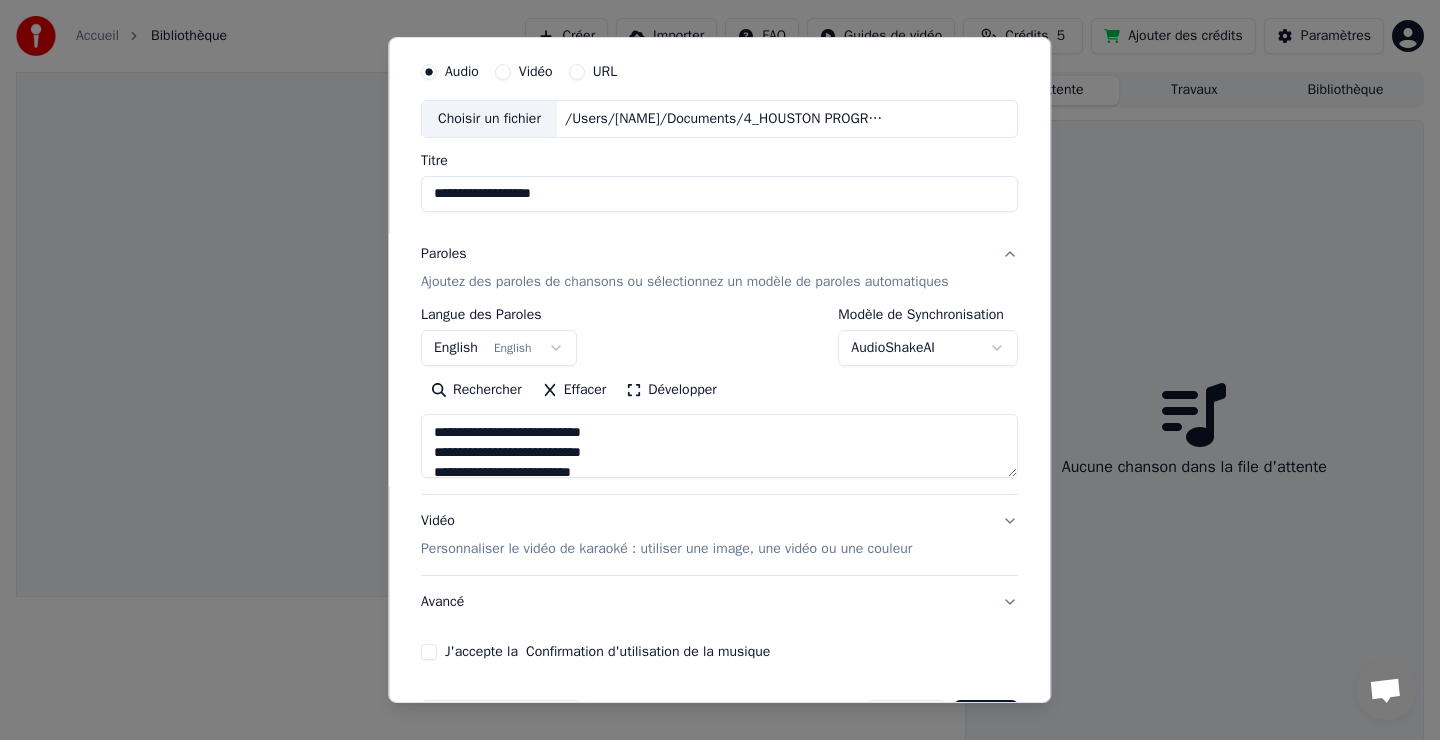 click on "**********" at bounding box center (719, 446) 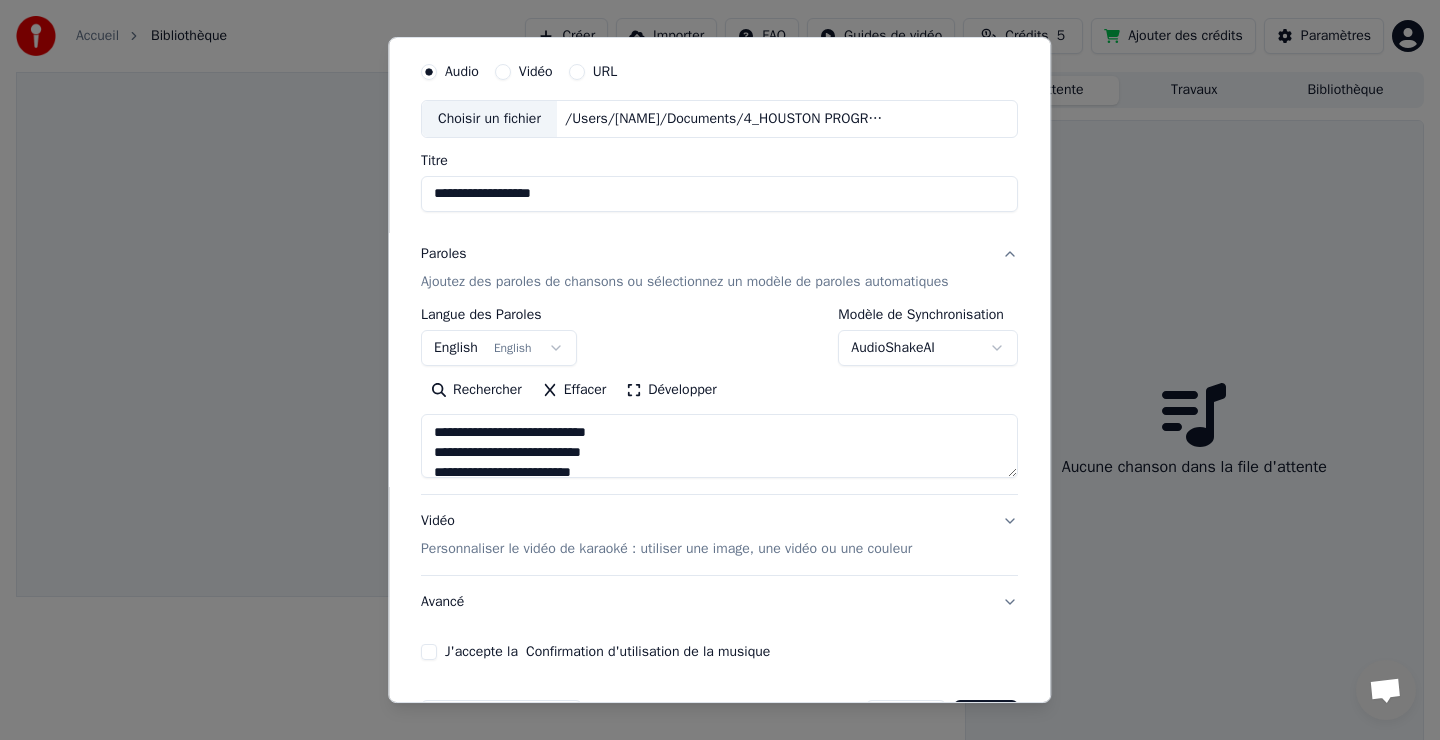 paste on "**********" 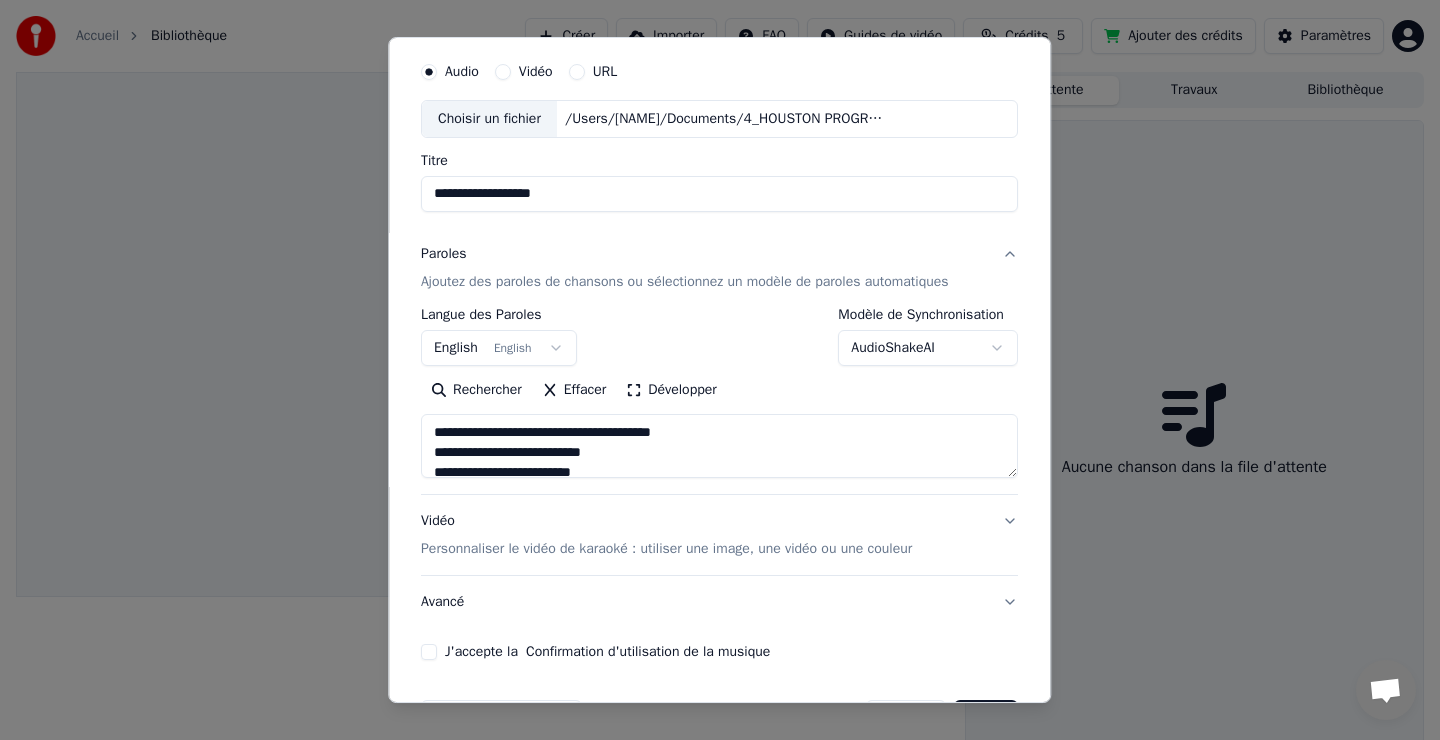 click at bounding box center (719, 446) 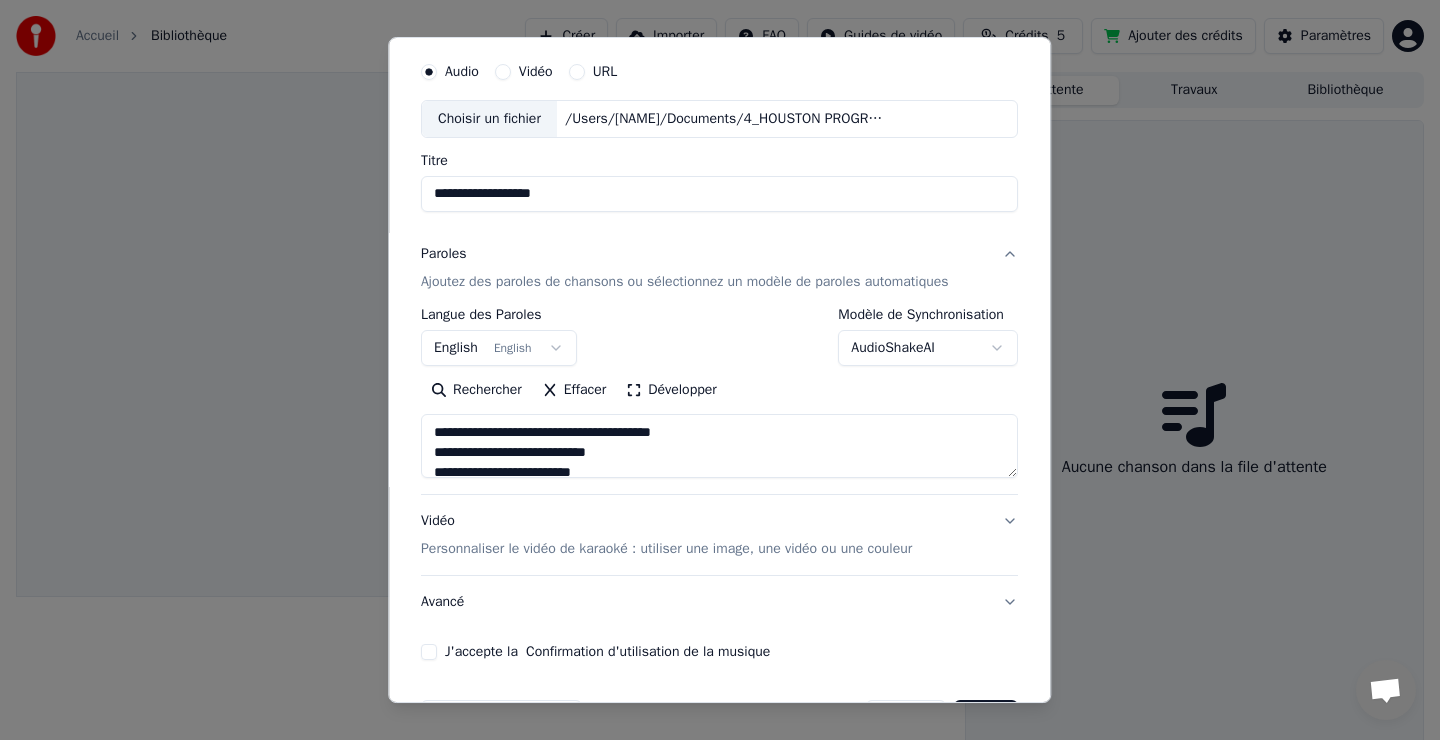 paste on "**********" 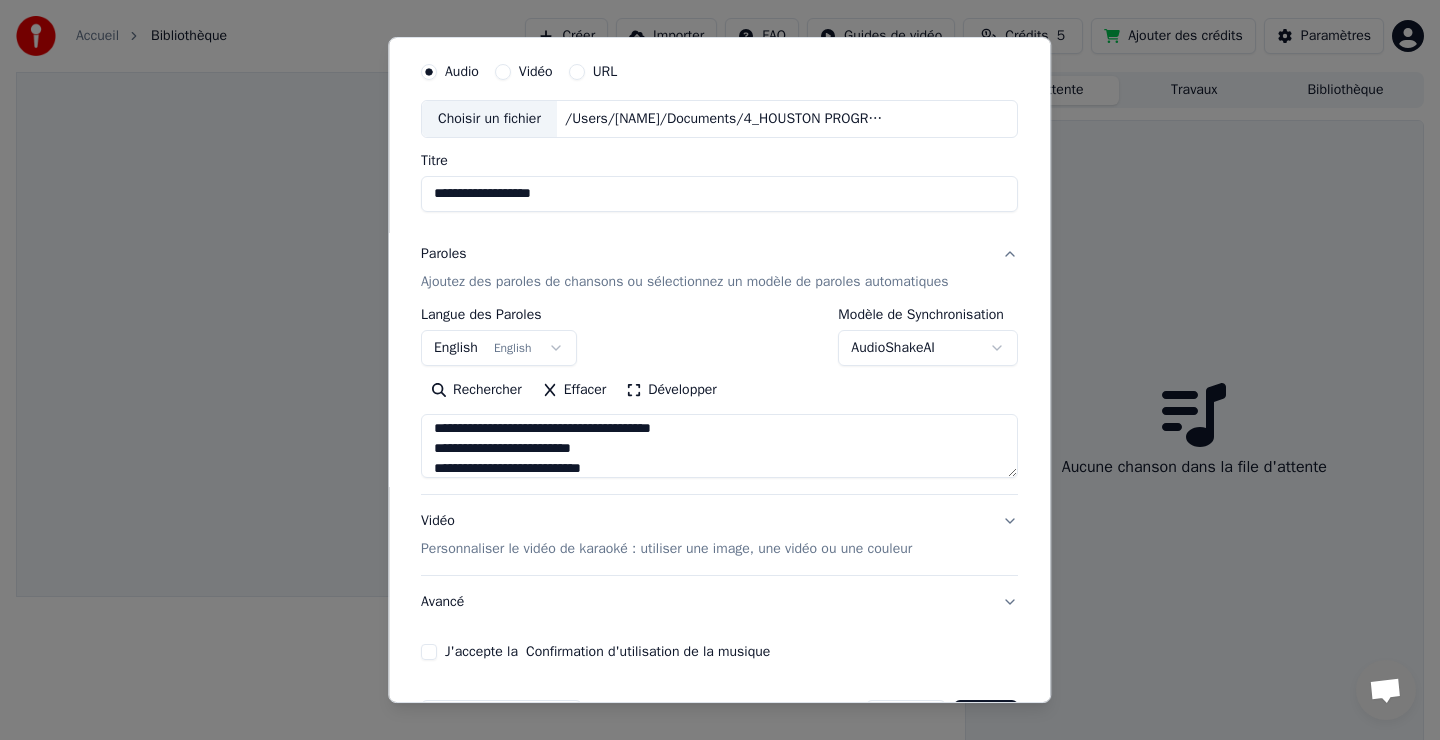 scroll, scrollTop: 708, scrollLeft: 0, axis: vertical 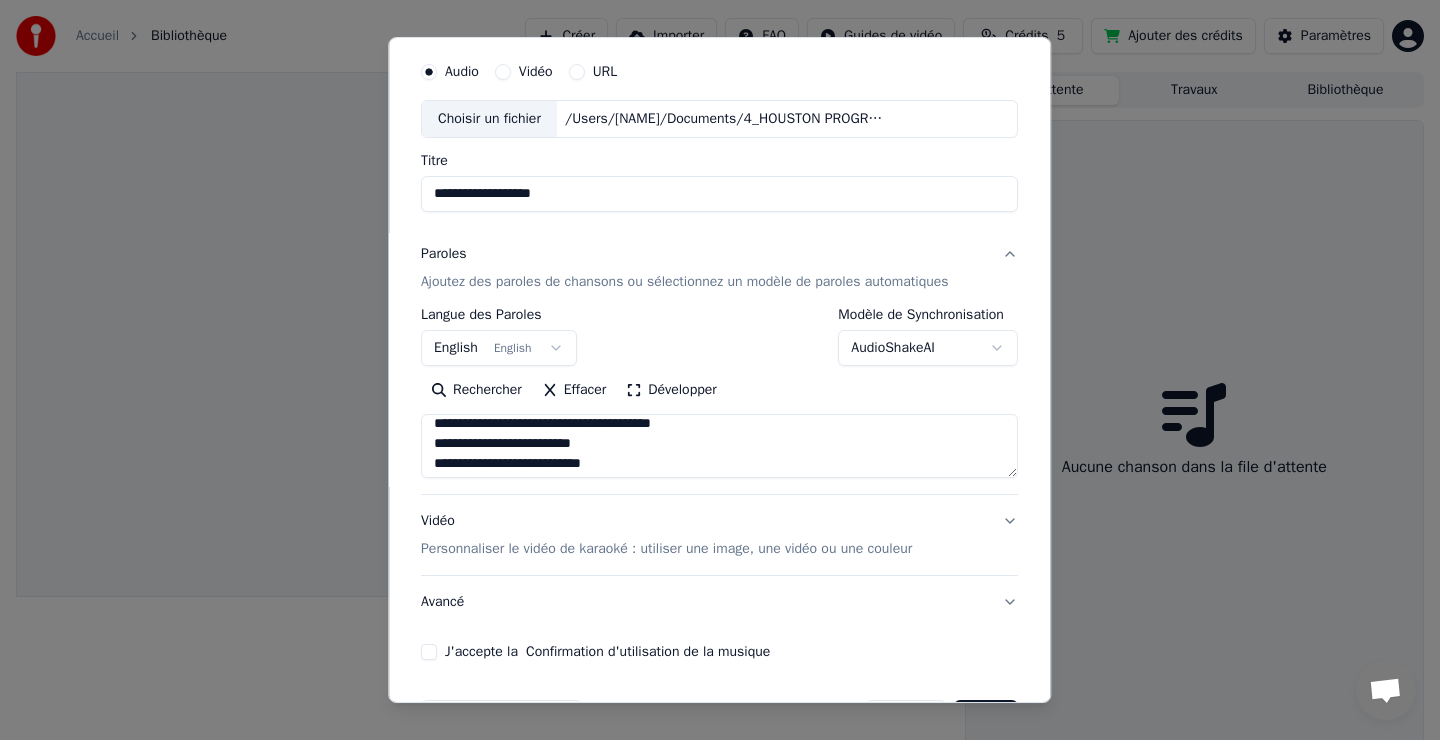 click at bounding box center (719, 446) 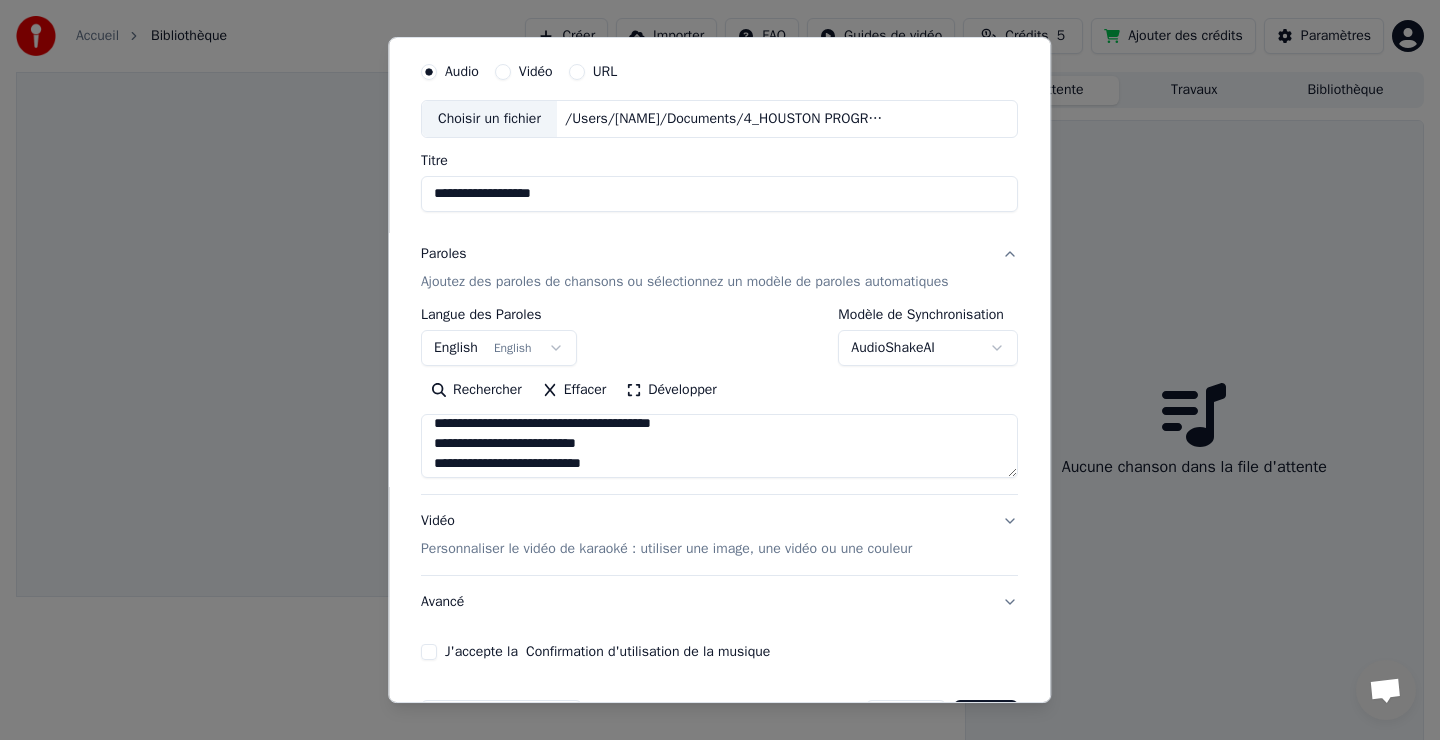 paste on "**********" 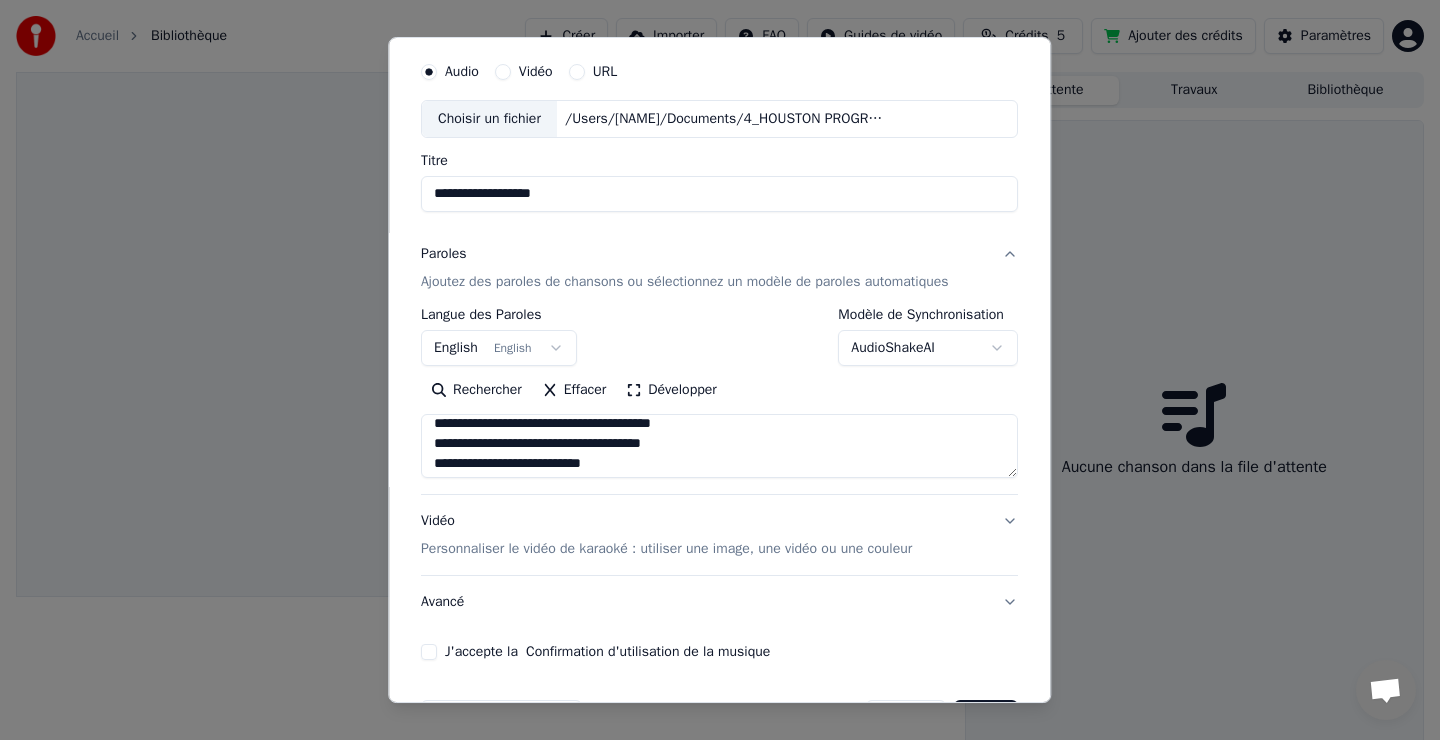 click at bounding box center (719, 446) 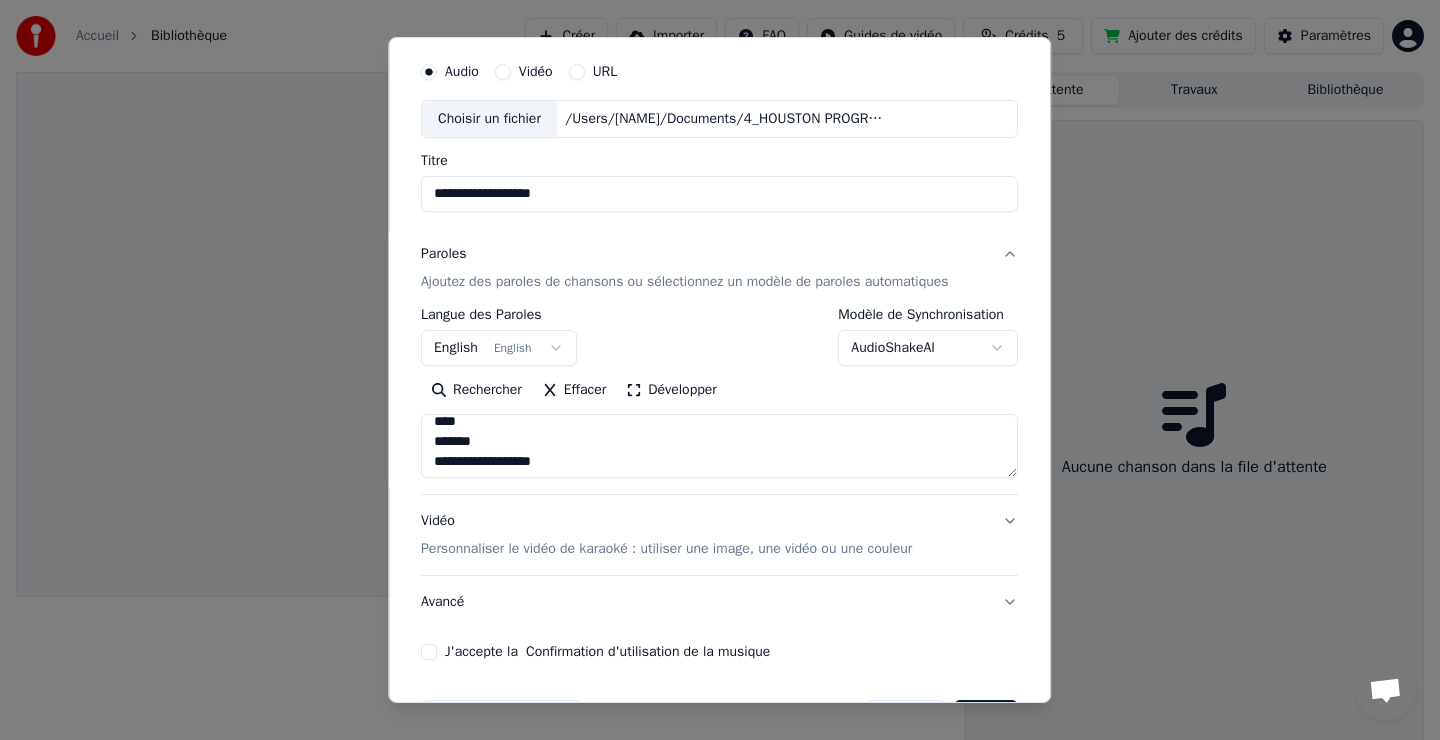 scroll, scrollTop: 833, scrollLeft: 0, axis: vertical 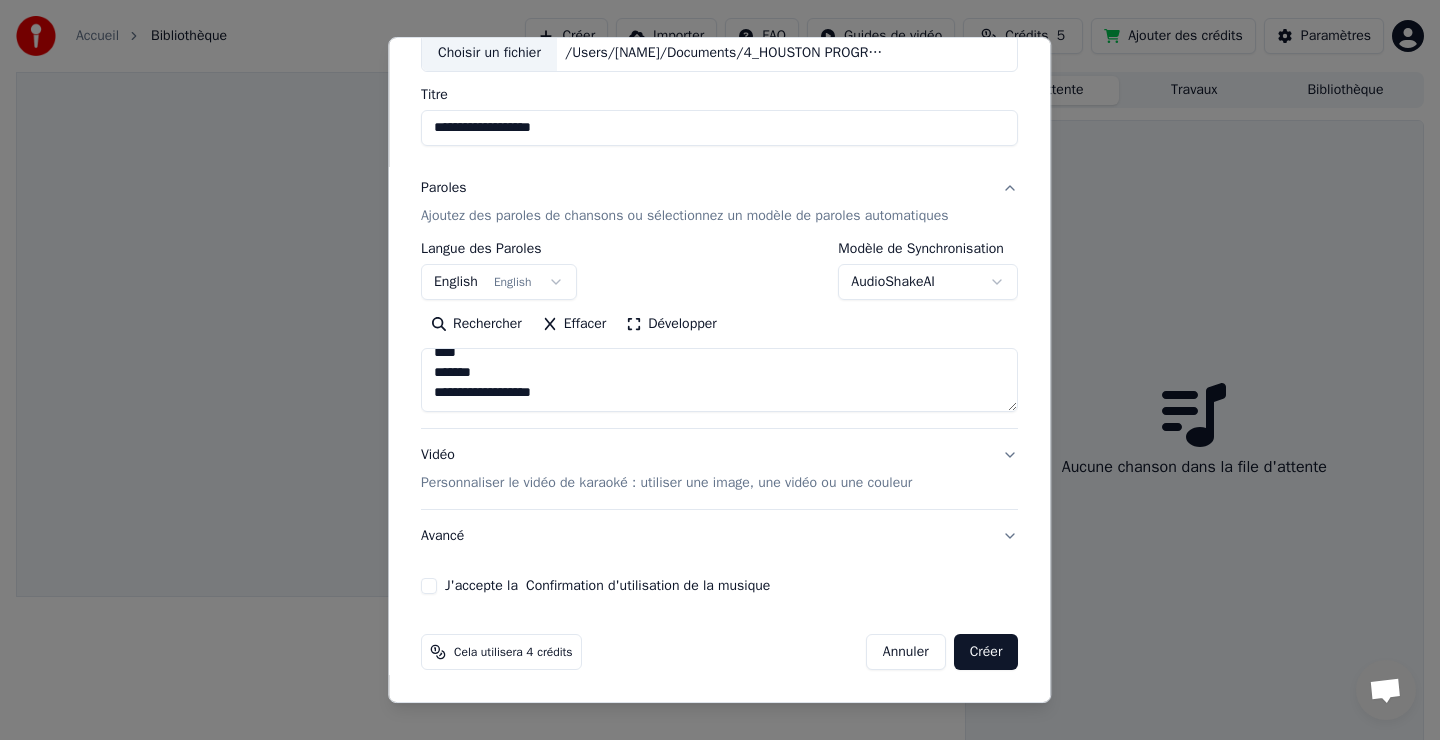type on "**********" 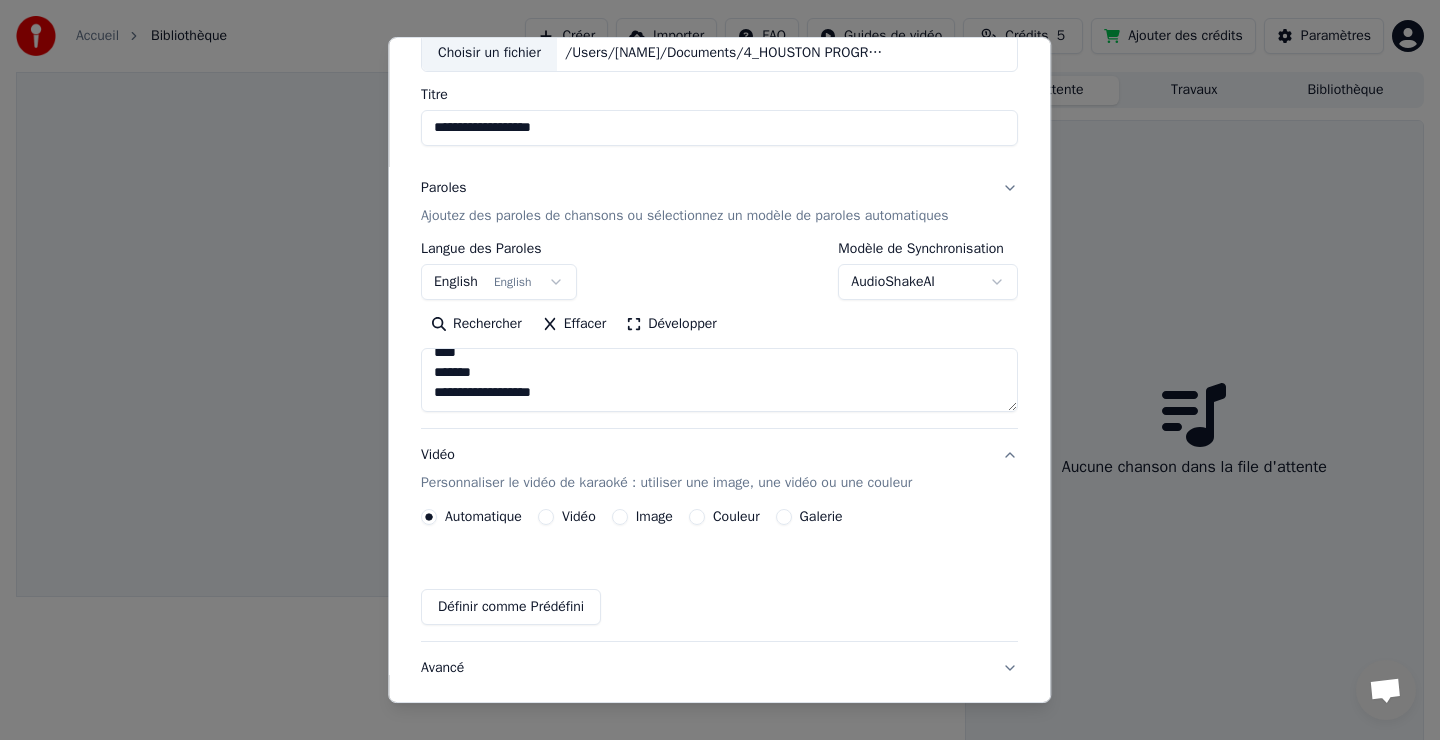 scroll, scrollTop: 72, scrollLeft: 0, axis: vertical 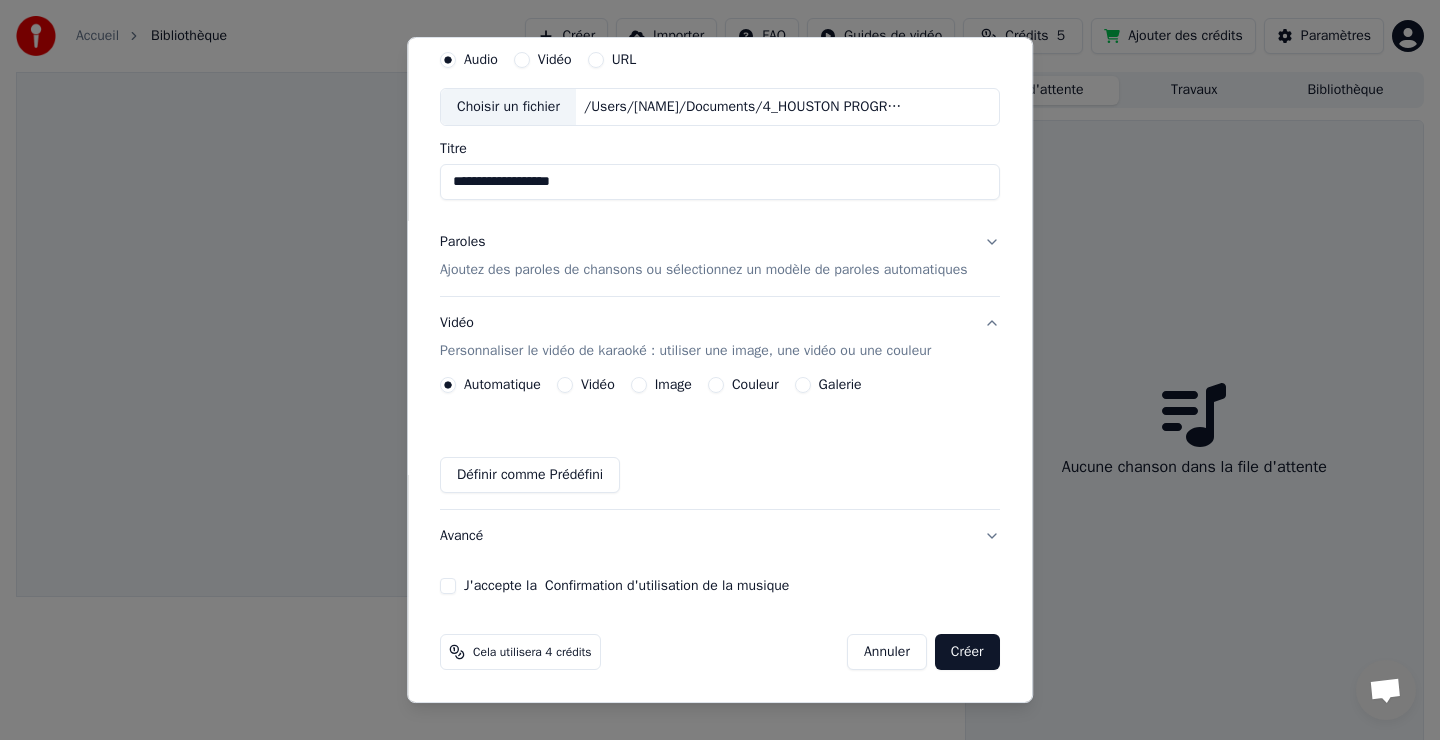 click on "Vidéo" at bounding box center (598, 385) 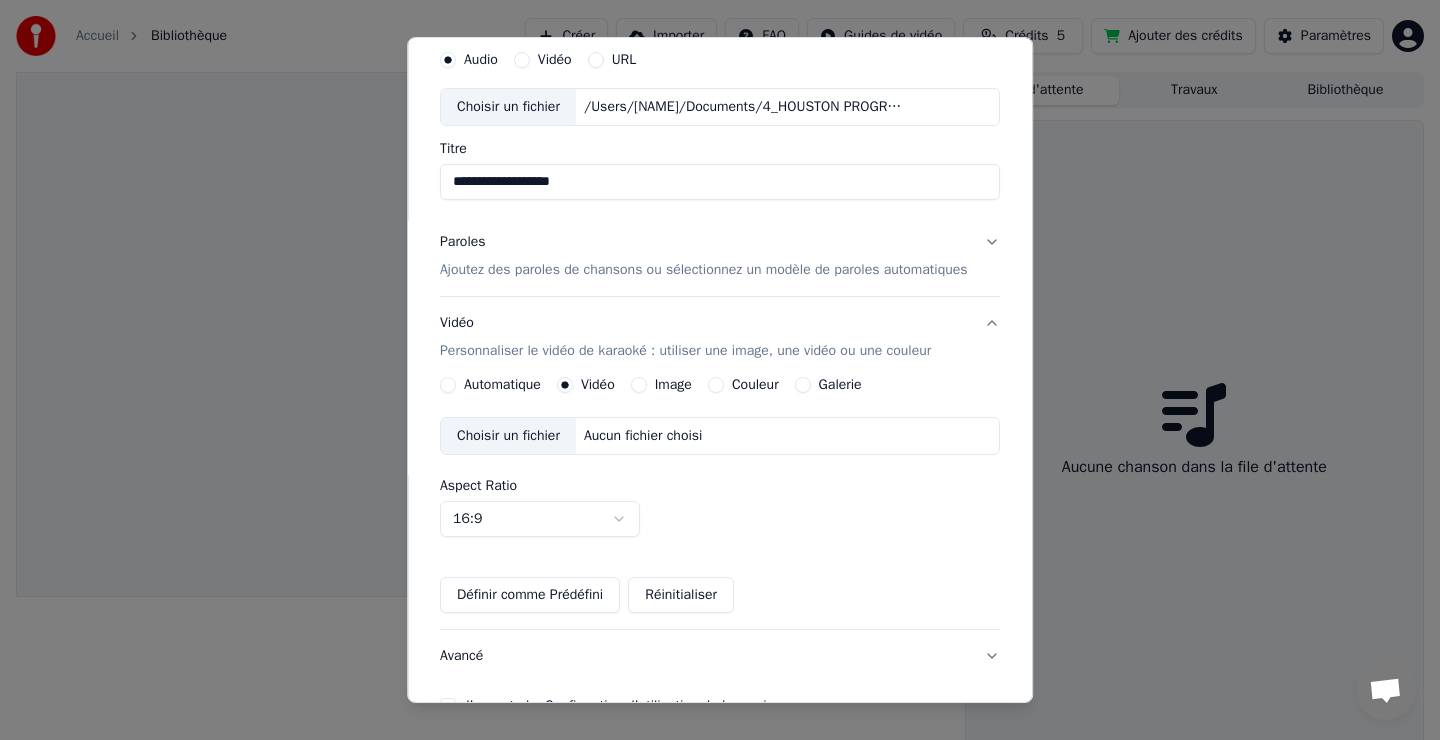 click on "Choisir un fichier" at bounding box center (508, 436) 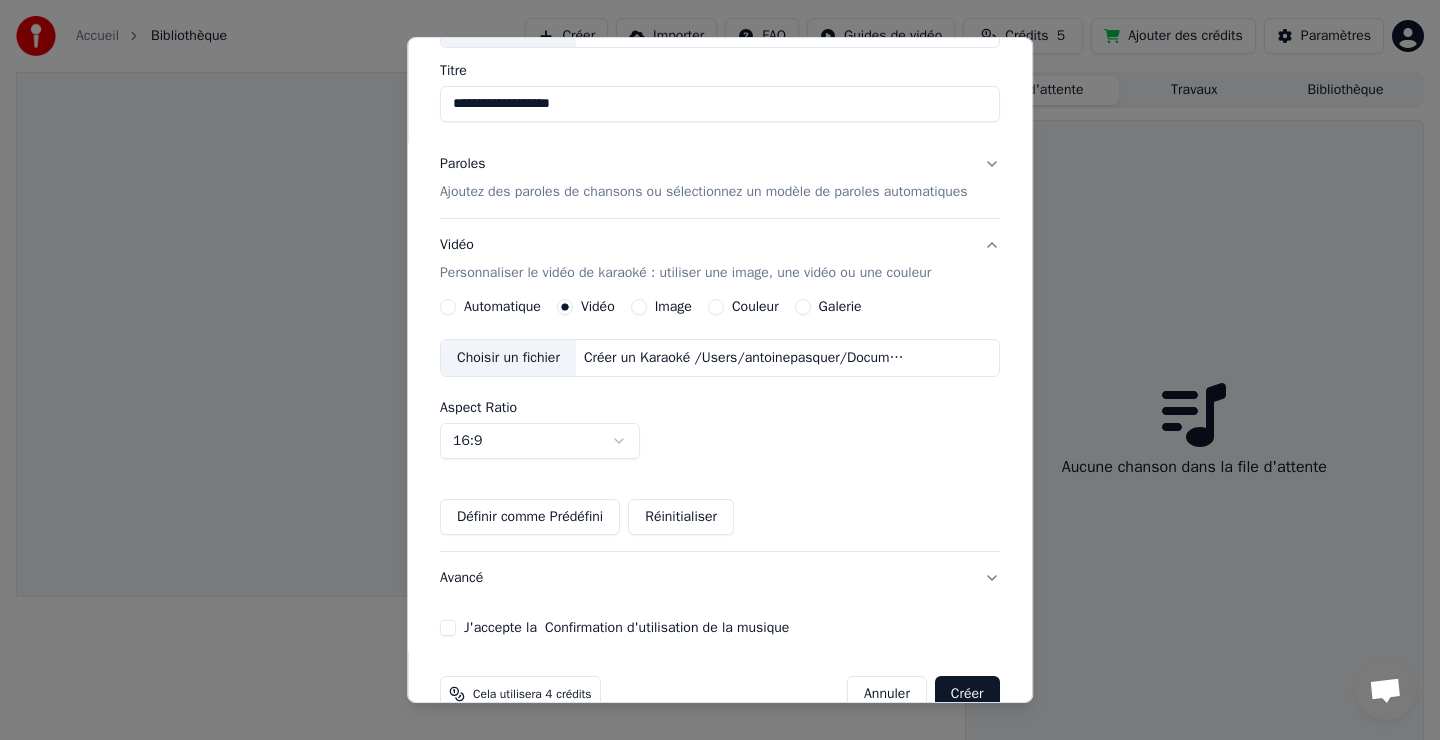 scroll, scrollTop: 192, scrollLeft: 0, axis: vertical 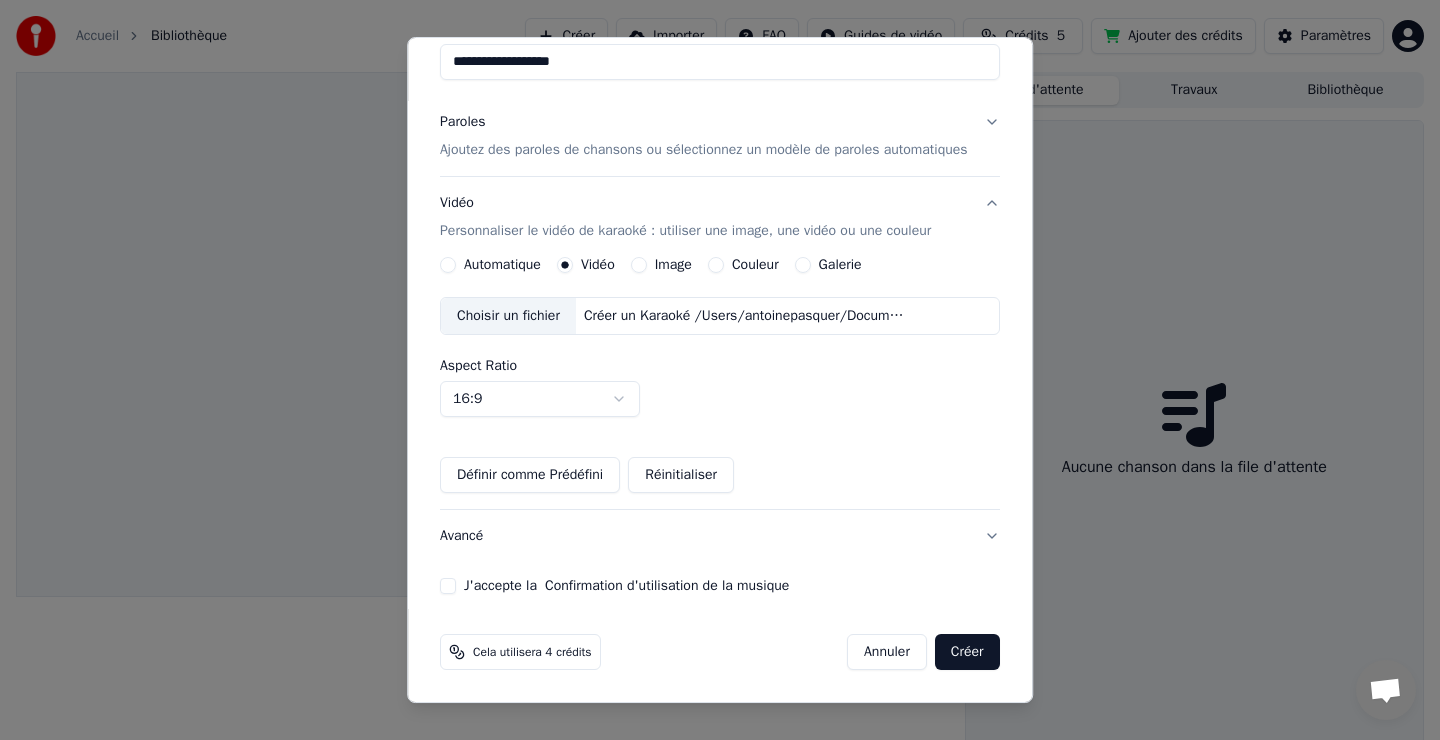 click on "J'accepte la   Confirmation d'utilisation de la musique" at bounding box center (626, 586) 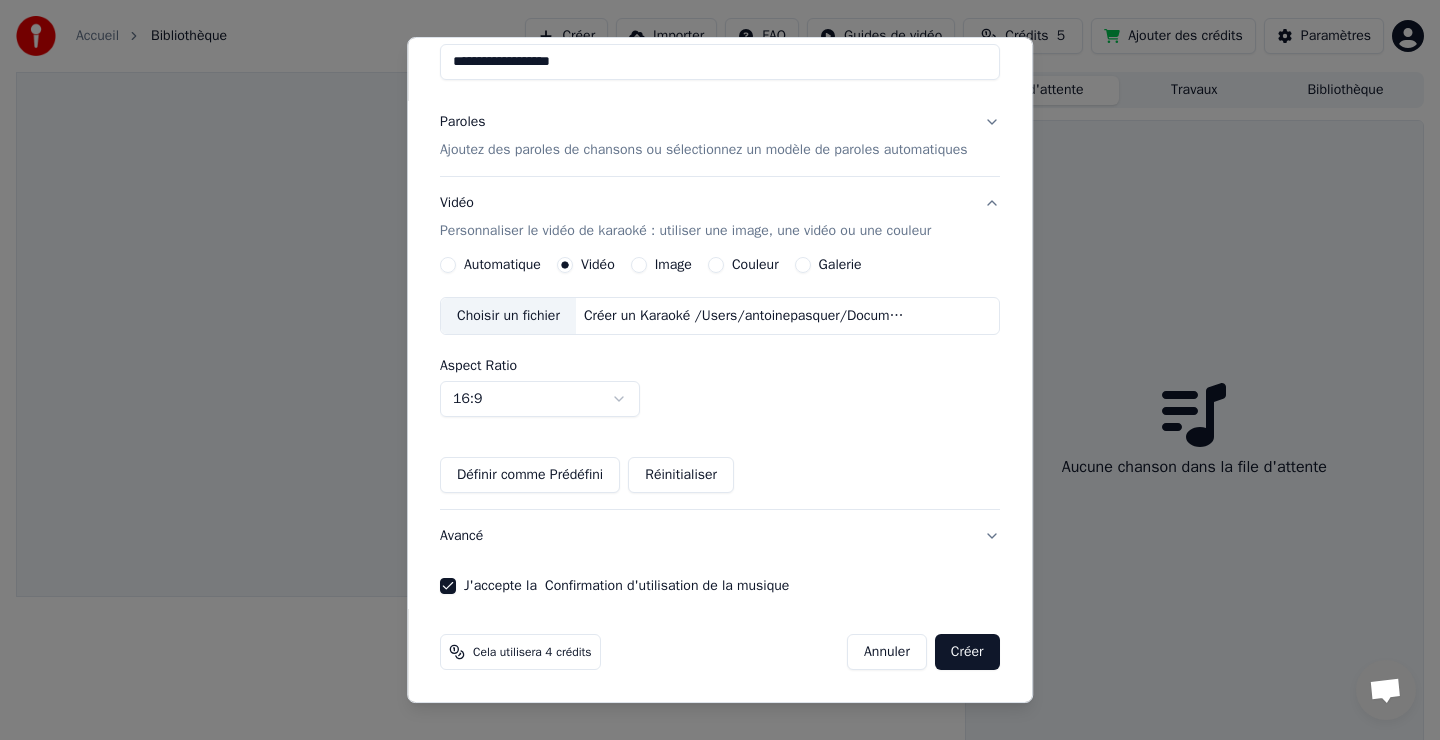 click on "Créer" at bounding box center (967, 652) 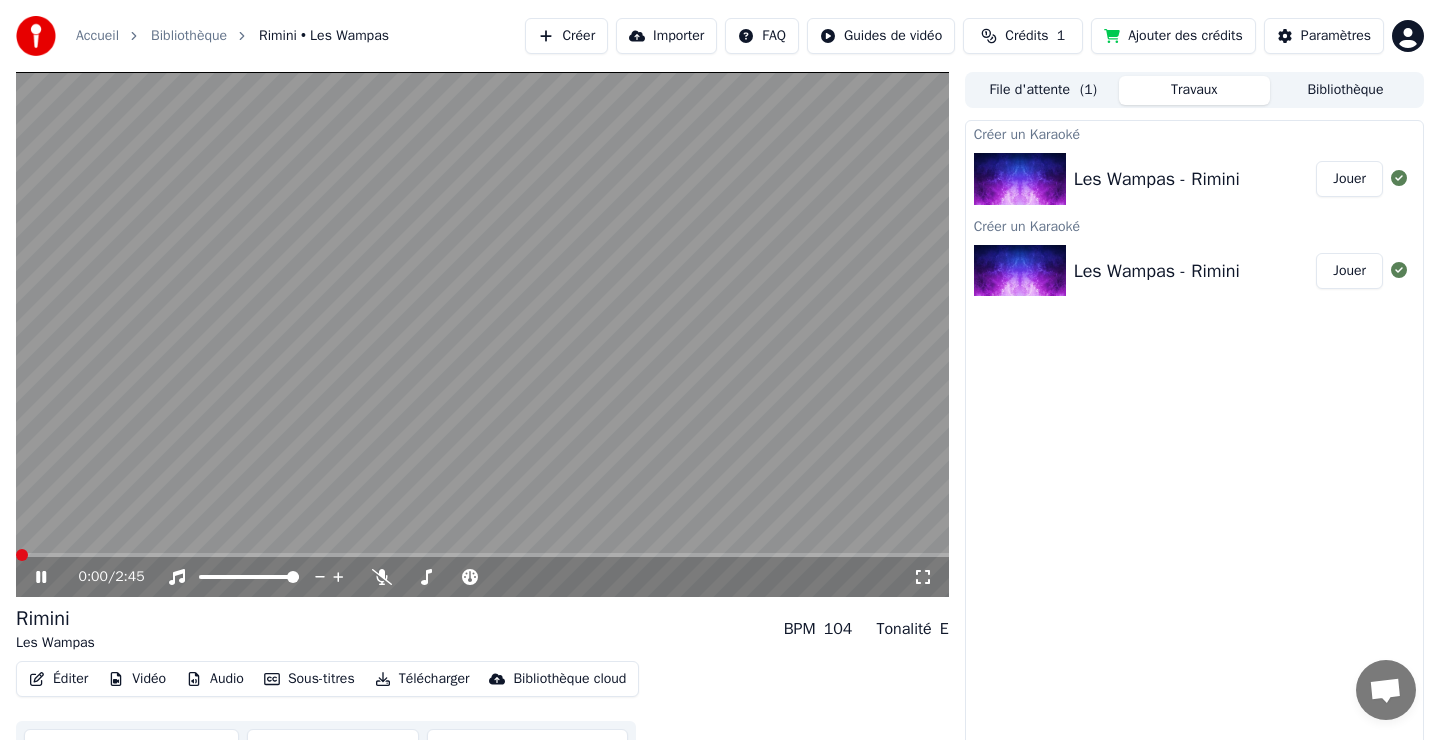 click at bounding box center [22, 555] 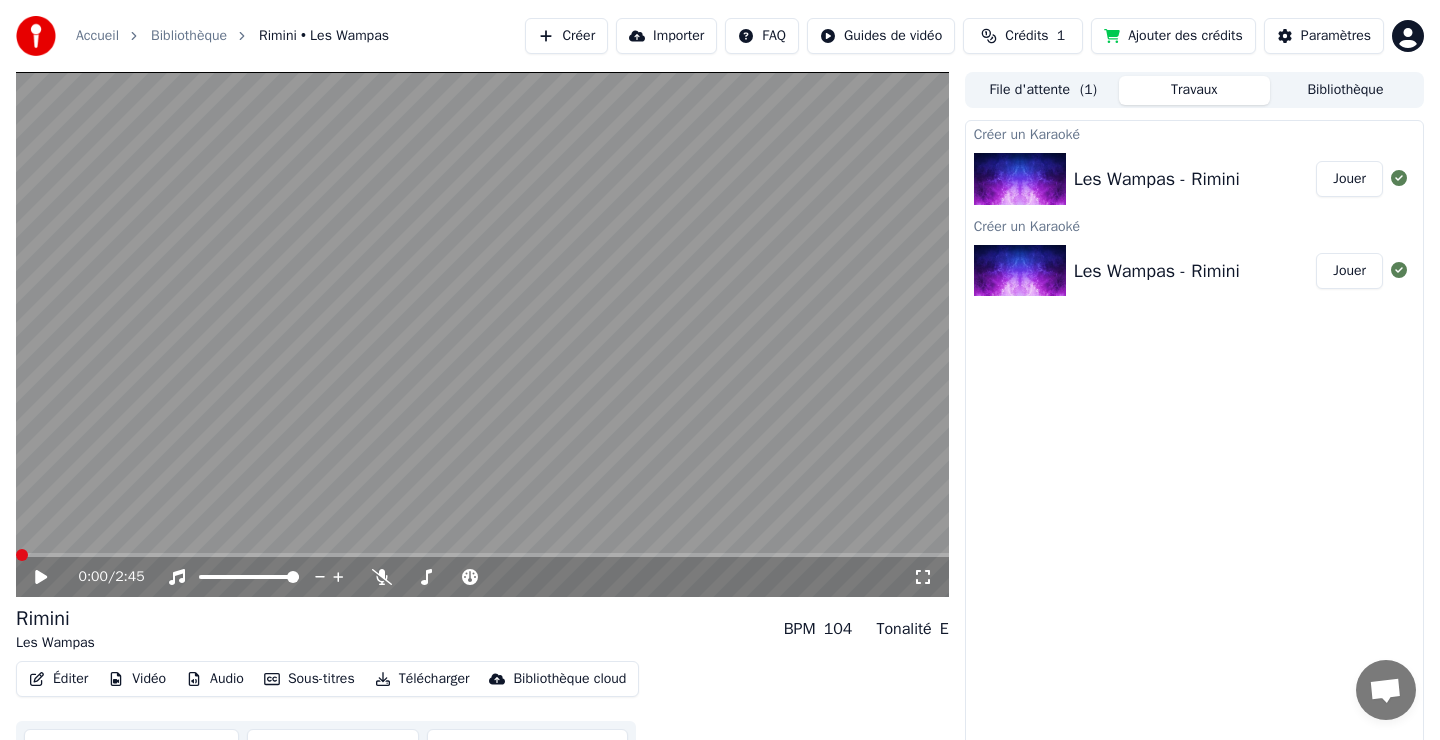 click at bounding box center (22, 555) 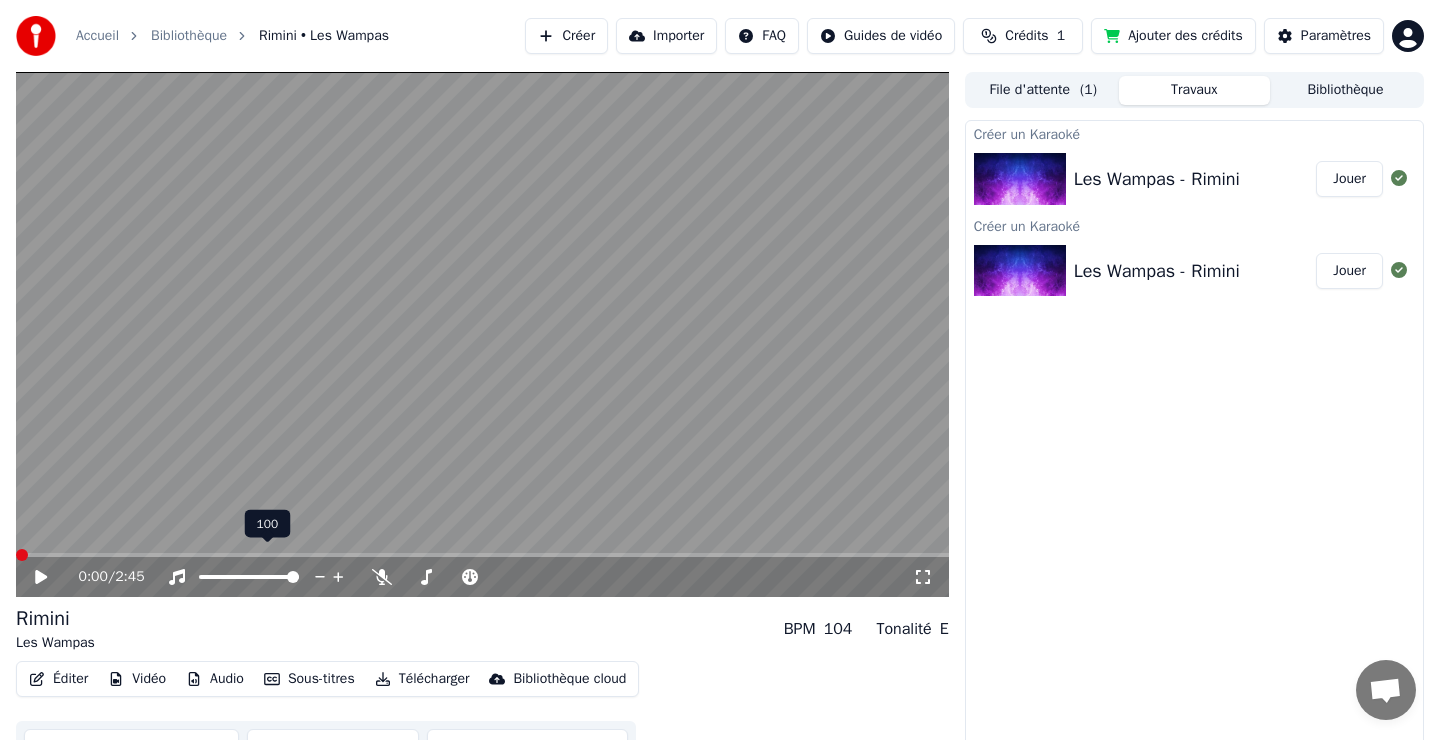 scroll, scrollTop: 32, scrollLeft: 0, axis: vertical 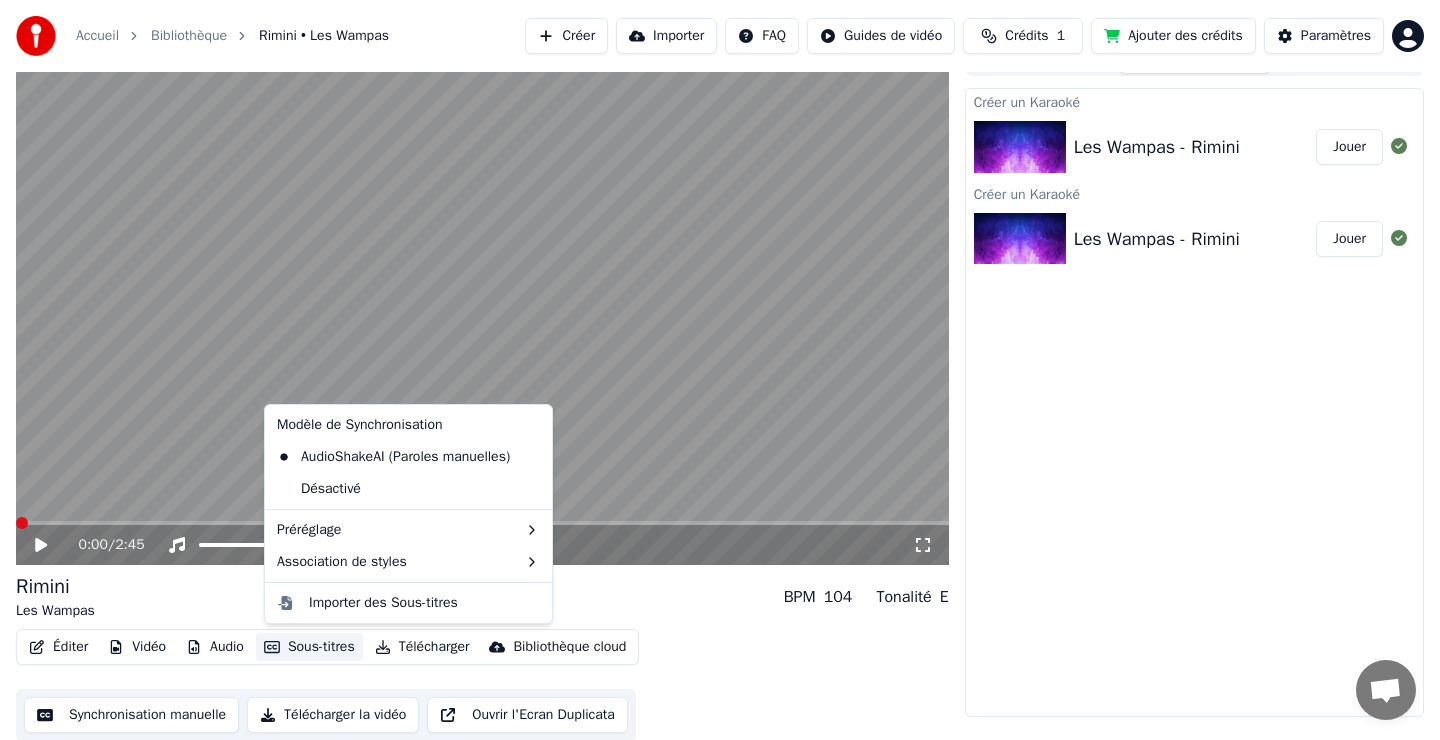 click on "Sous-titres" at bounding box center [309, 647] 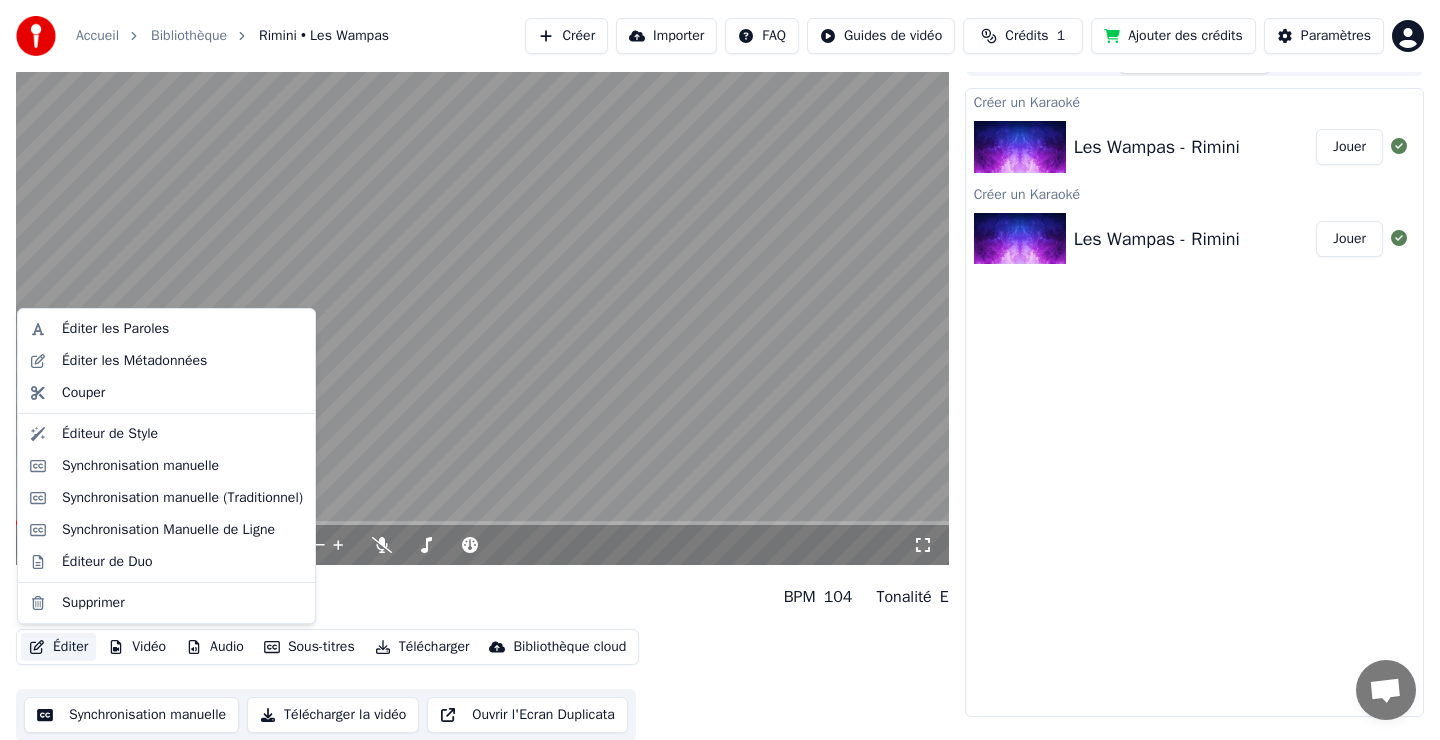 click on "Éditer" at bounding box center [58, 647] 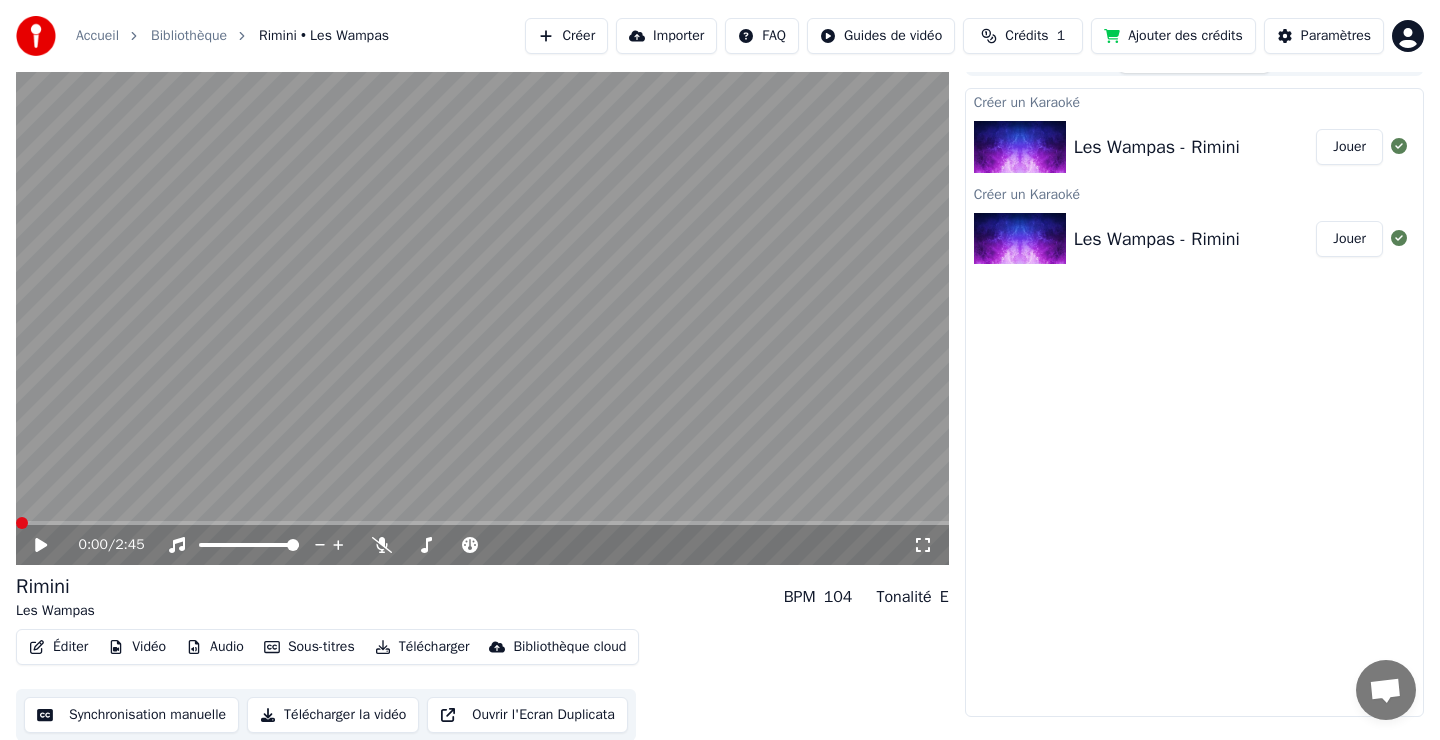 click on "Synchronisation manuelle" at bounding box center (131, 715) 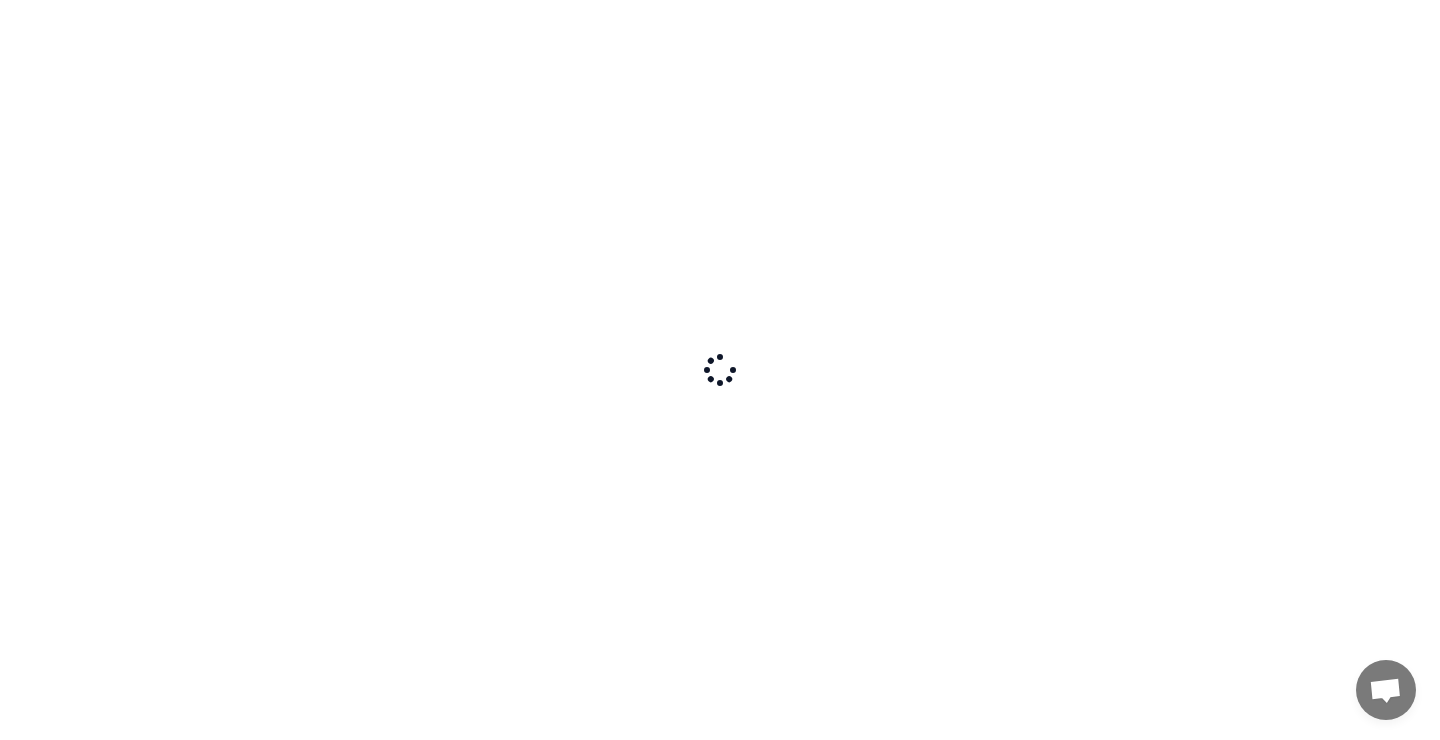 scroll, scrollTop: 0, scrollLeft: 0, axis: both 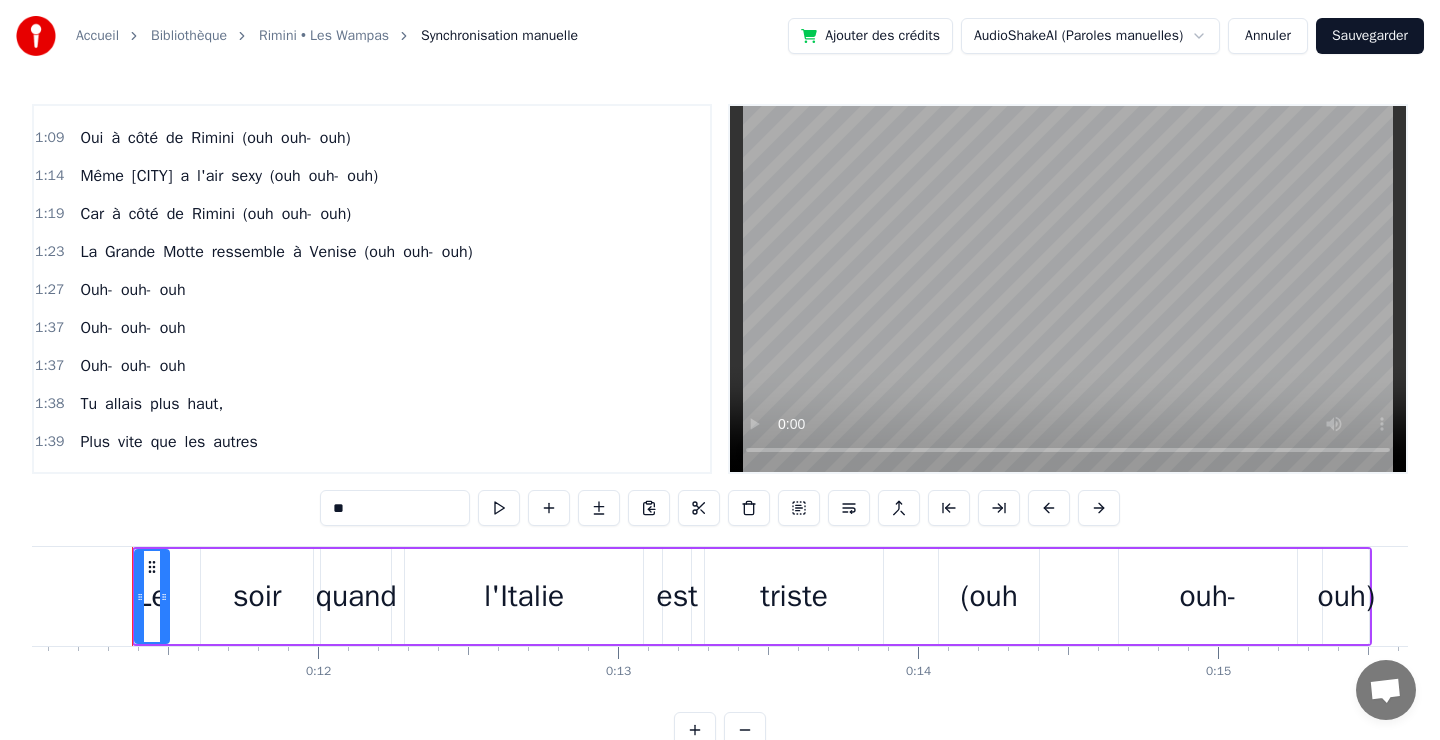 click on "Ouh- ouh- ouh" at bounding box center (132, 290) 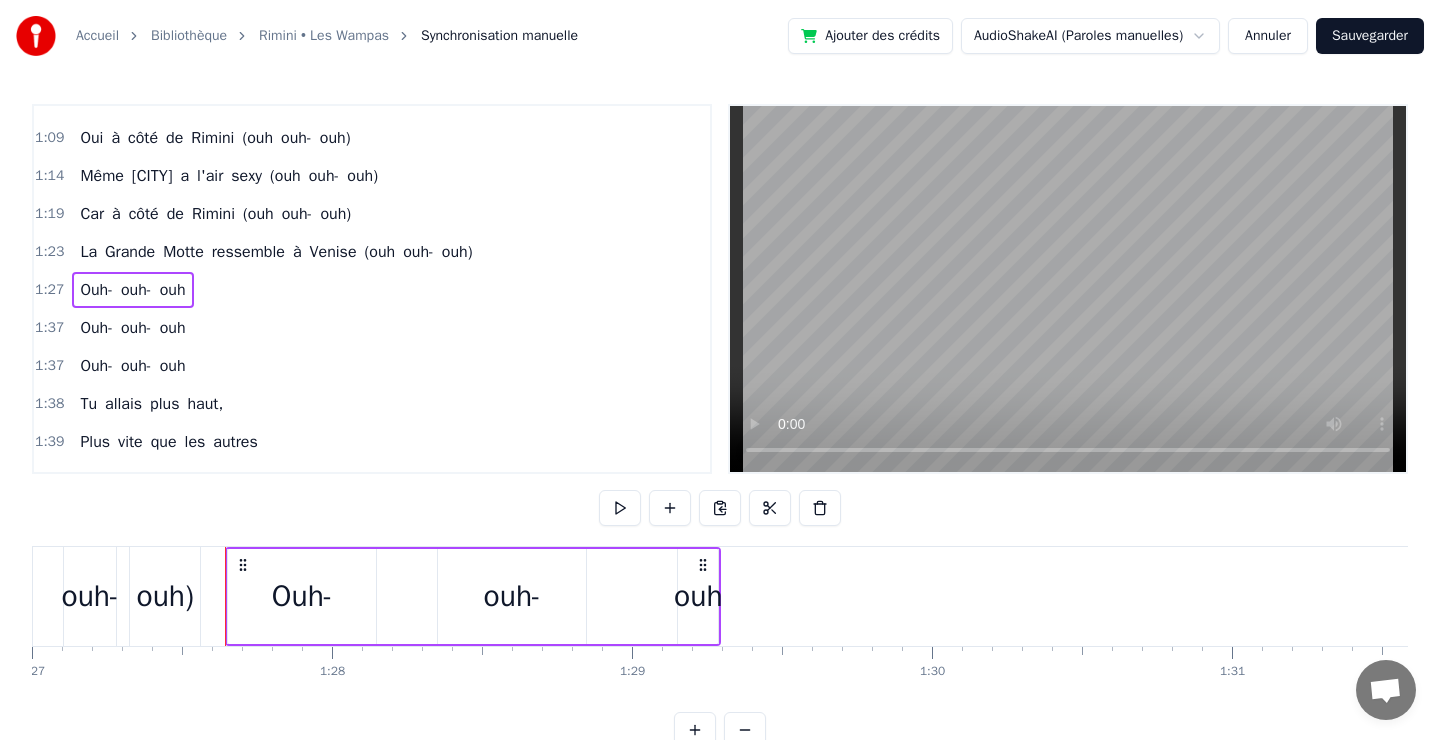 scroll, scrollTop: 0, scrollLeft: 26193, axis: horizontal 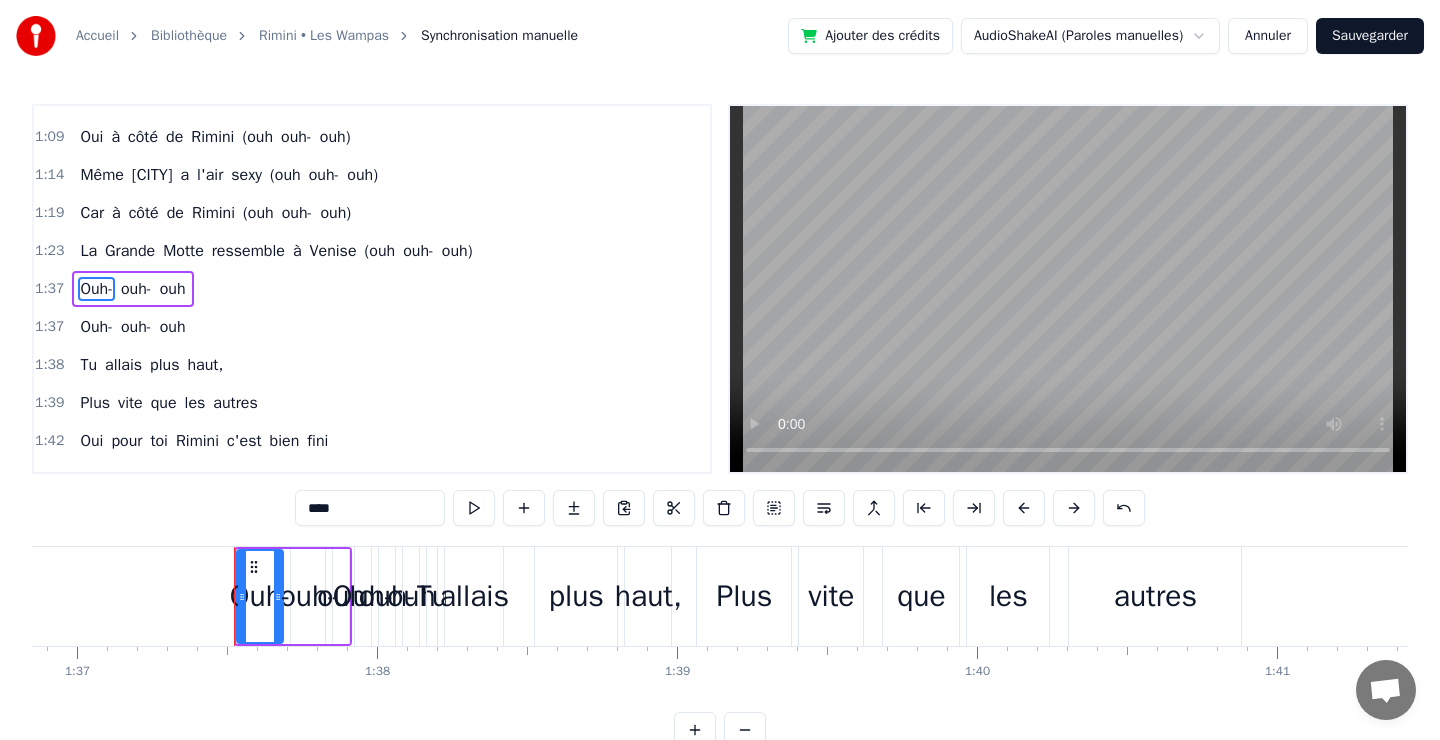click on "Ouh- ouh- ouh" at bounding box center [132, 289] 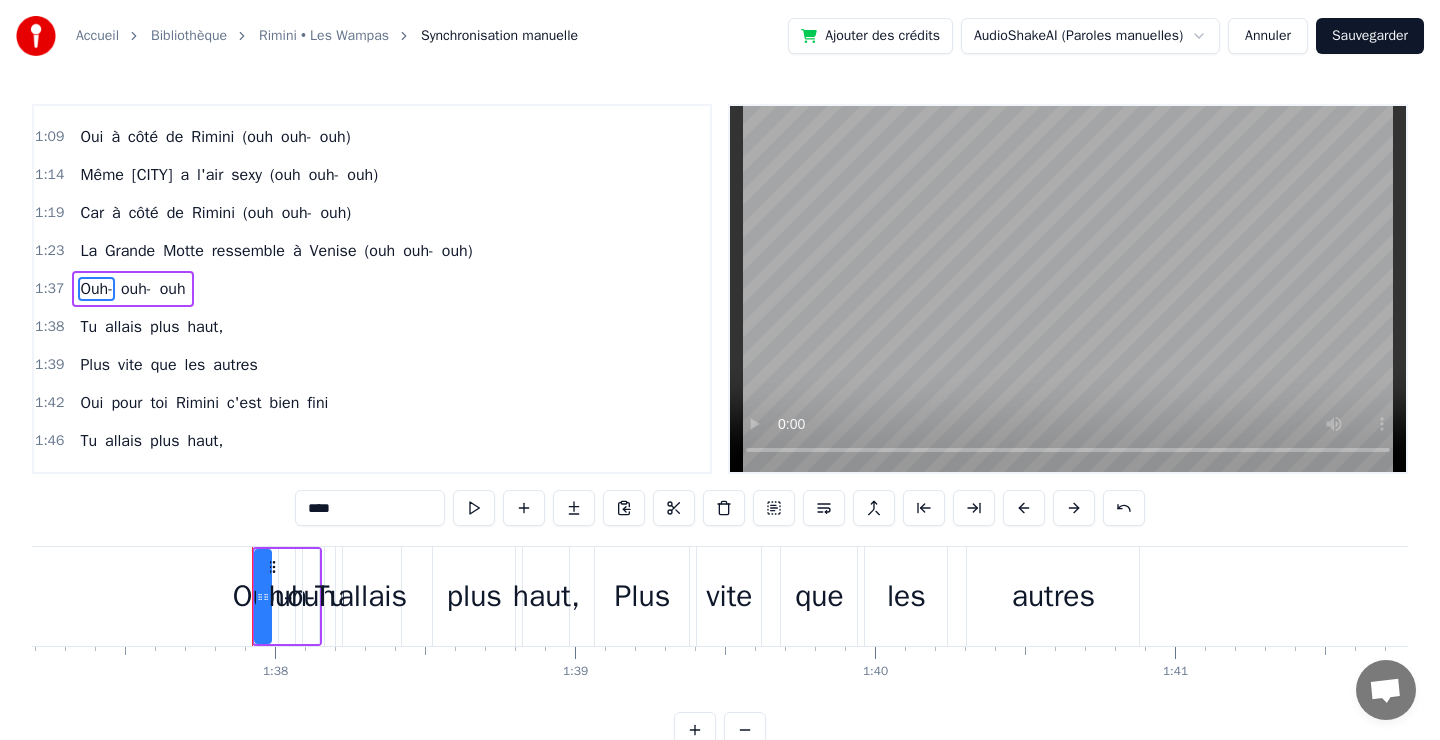 click on "Ouh- ouh- ouh" at bounding box center [132, 289] 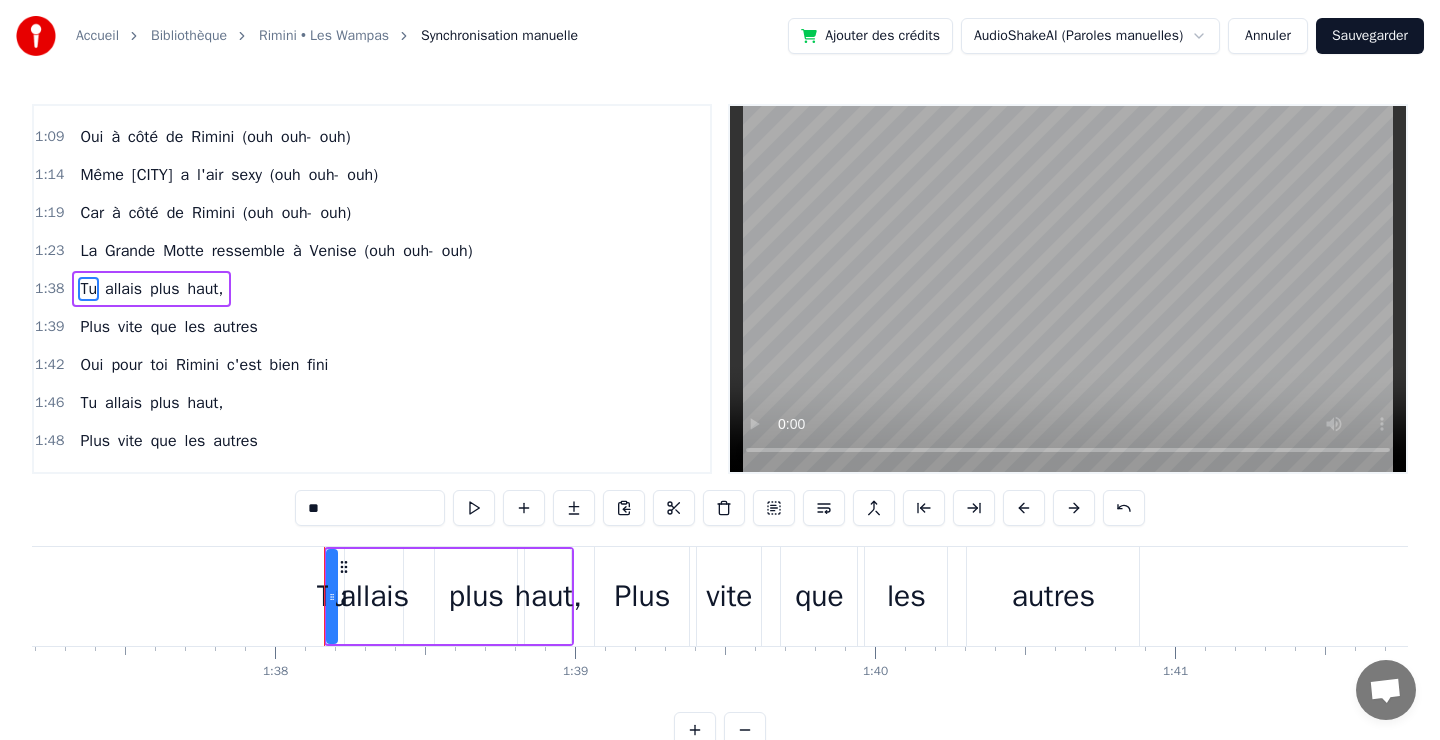 click on "côté" at bounding box center (144, 213) 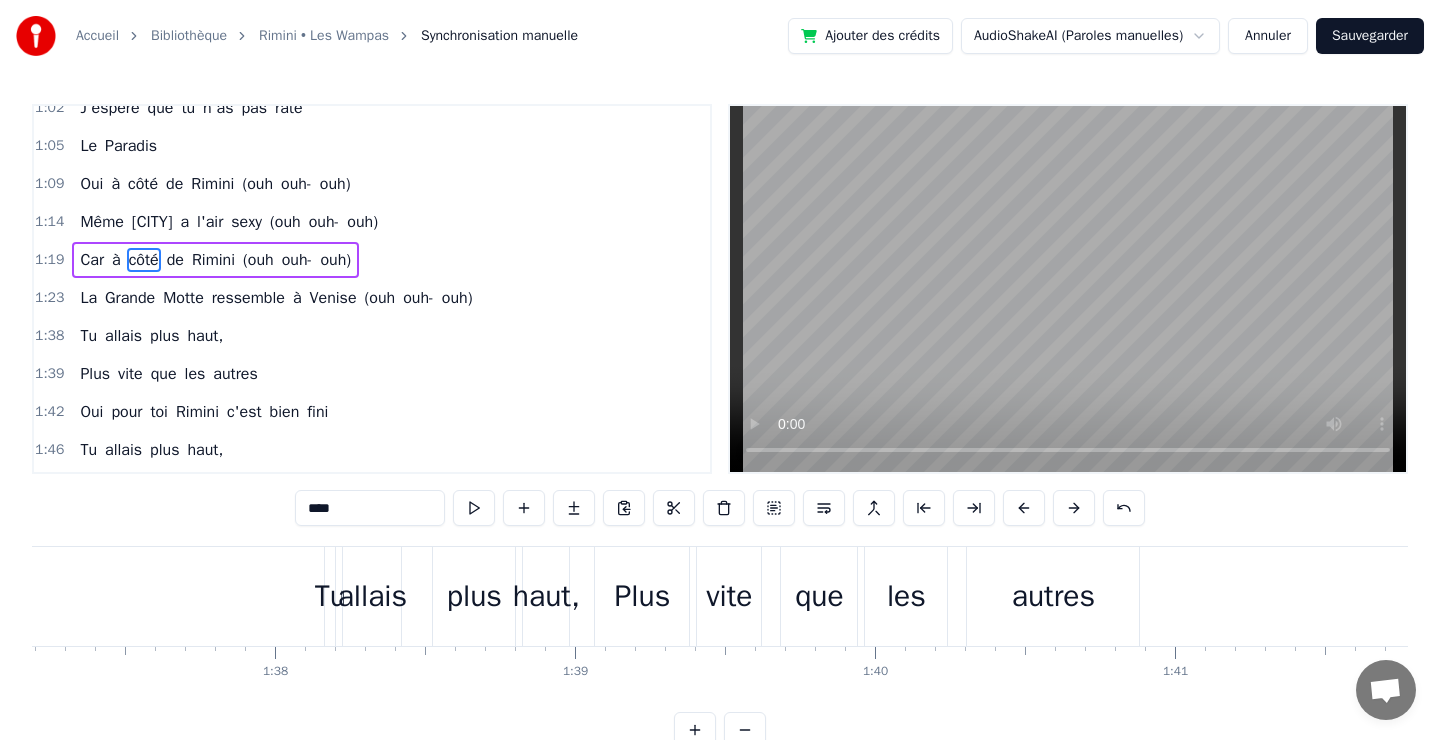 scroll, scrollTop: 449, scrollLeft: 0, axis: vertical 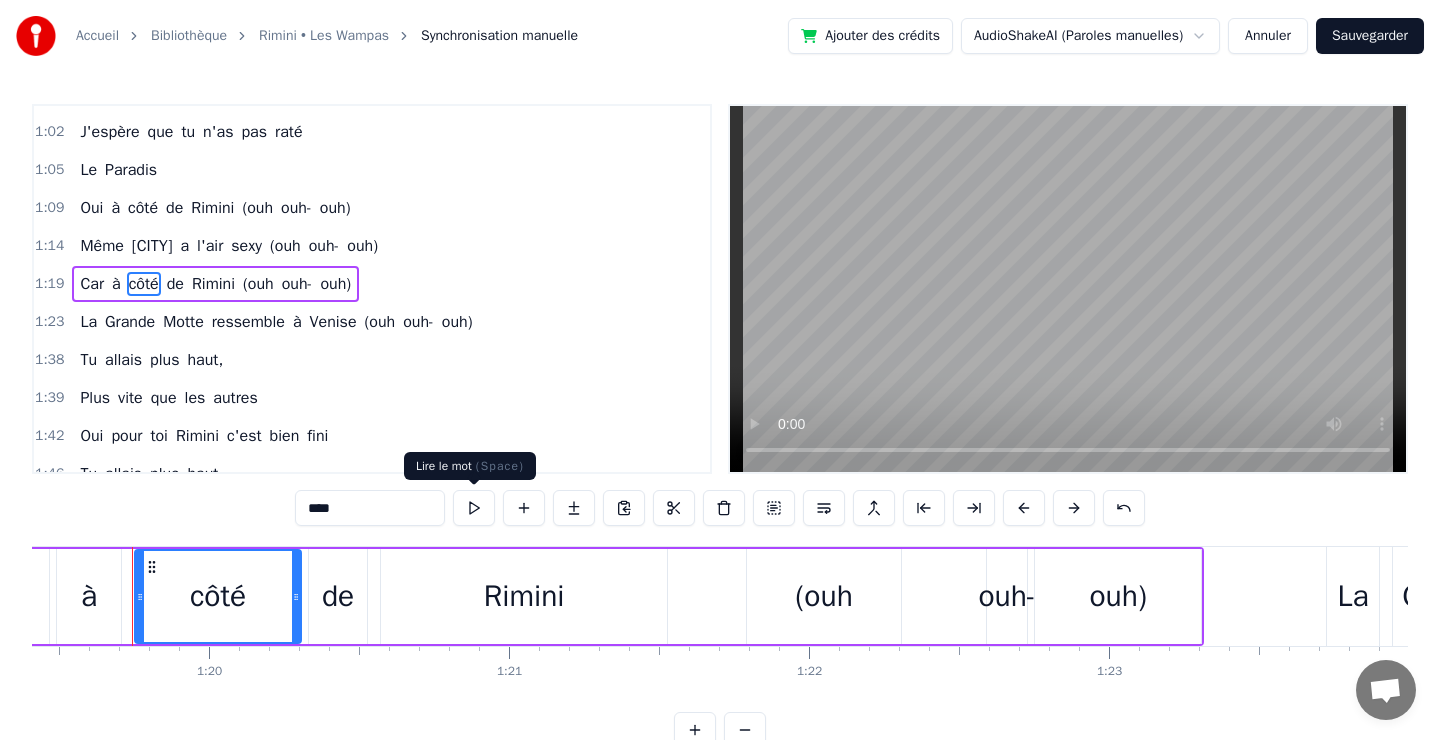 click at bounding box center (474, 508) 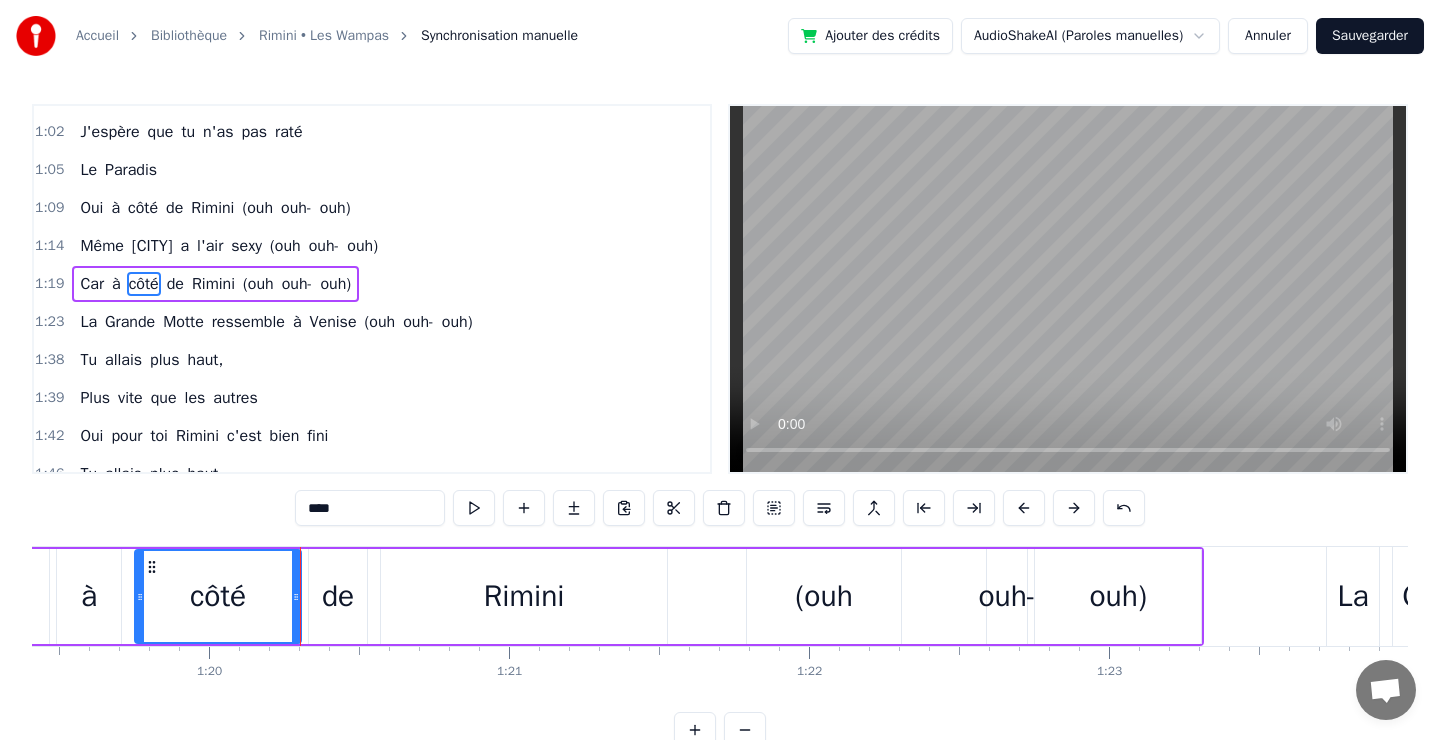 click at bounding box center (474, 508) 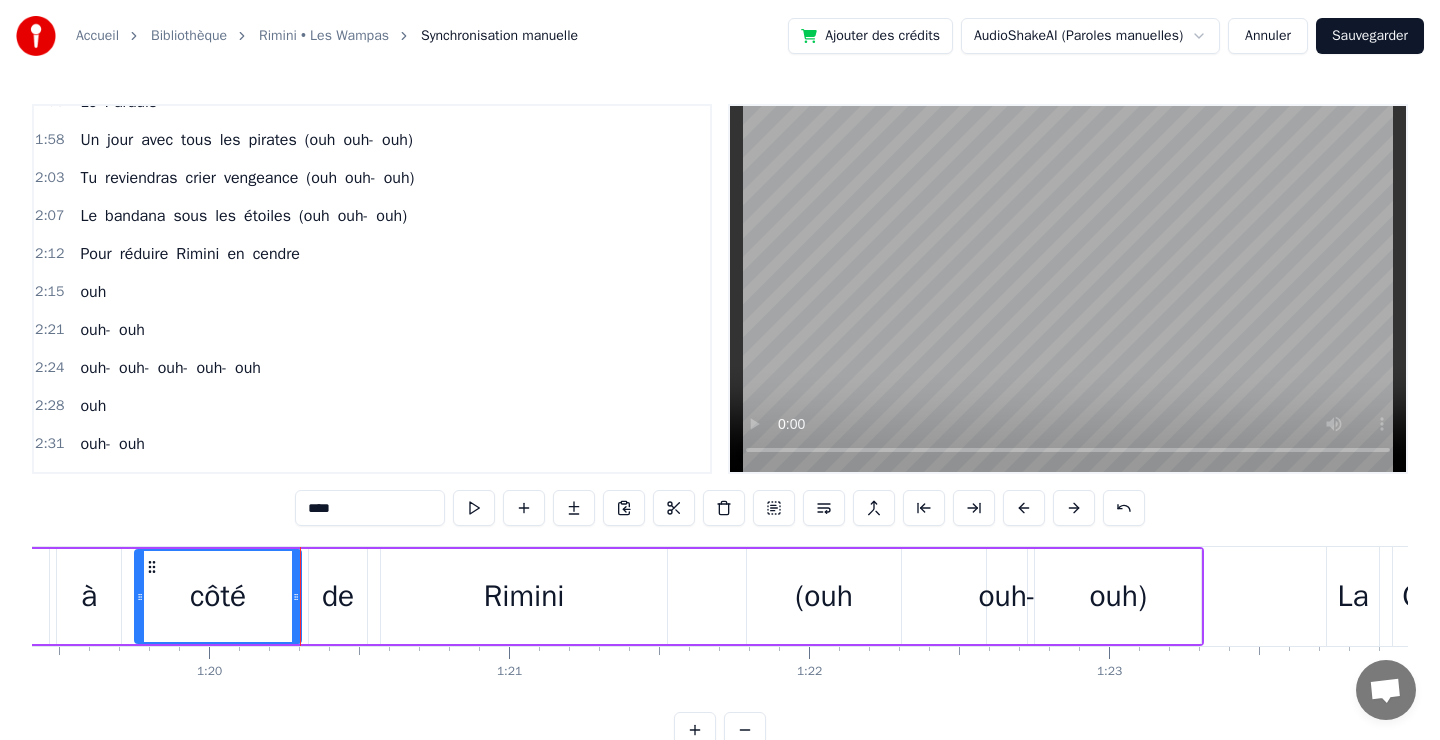 scroll, scrollTop: 964, scrollLeft: 0, axis: vertical 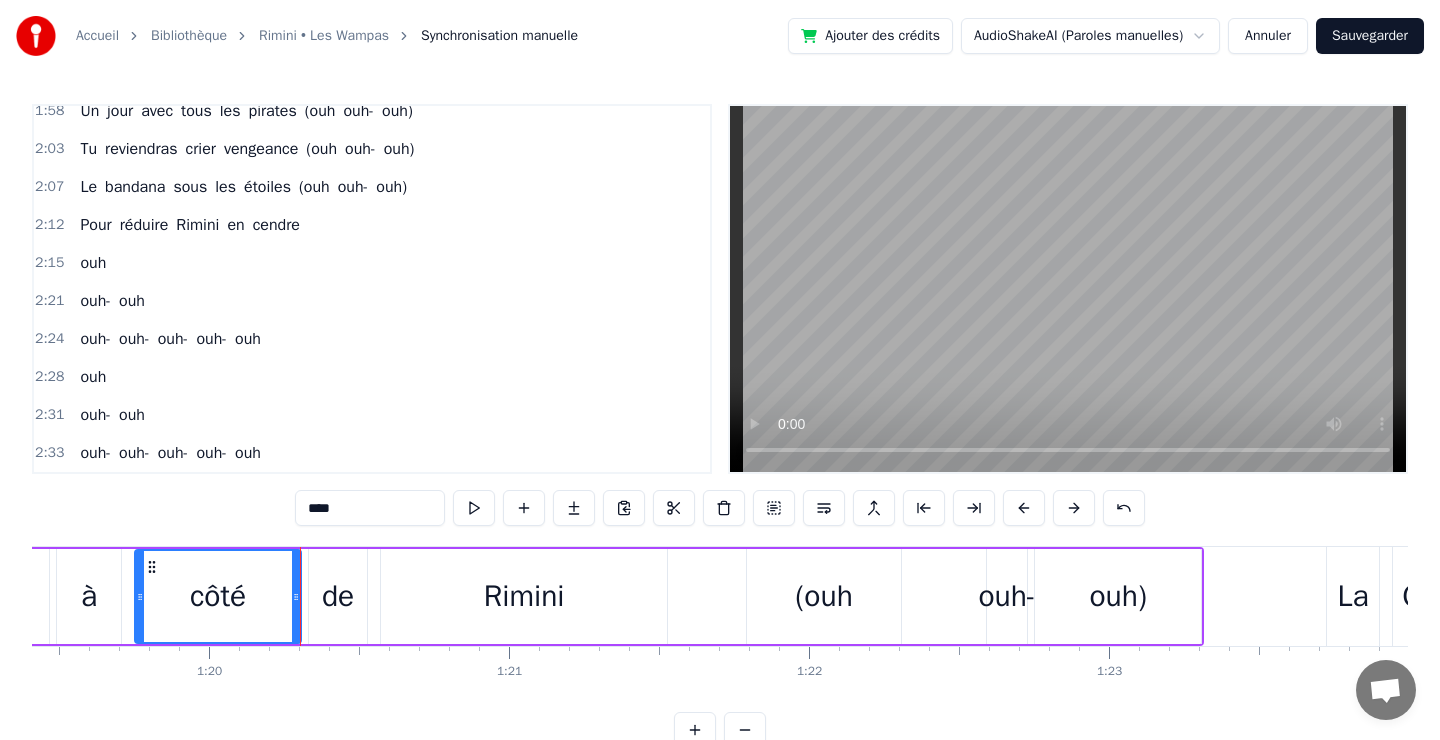 click on "ouh" at bounding box center (93, 263) 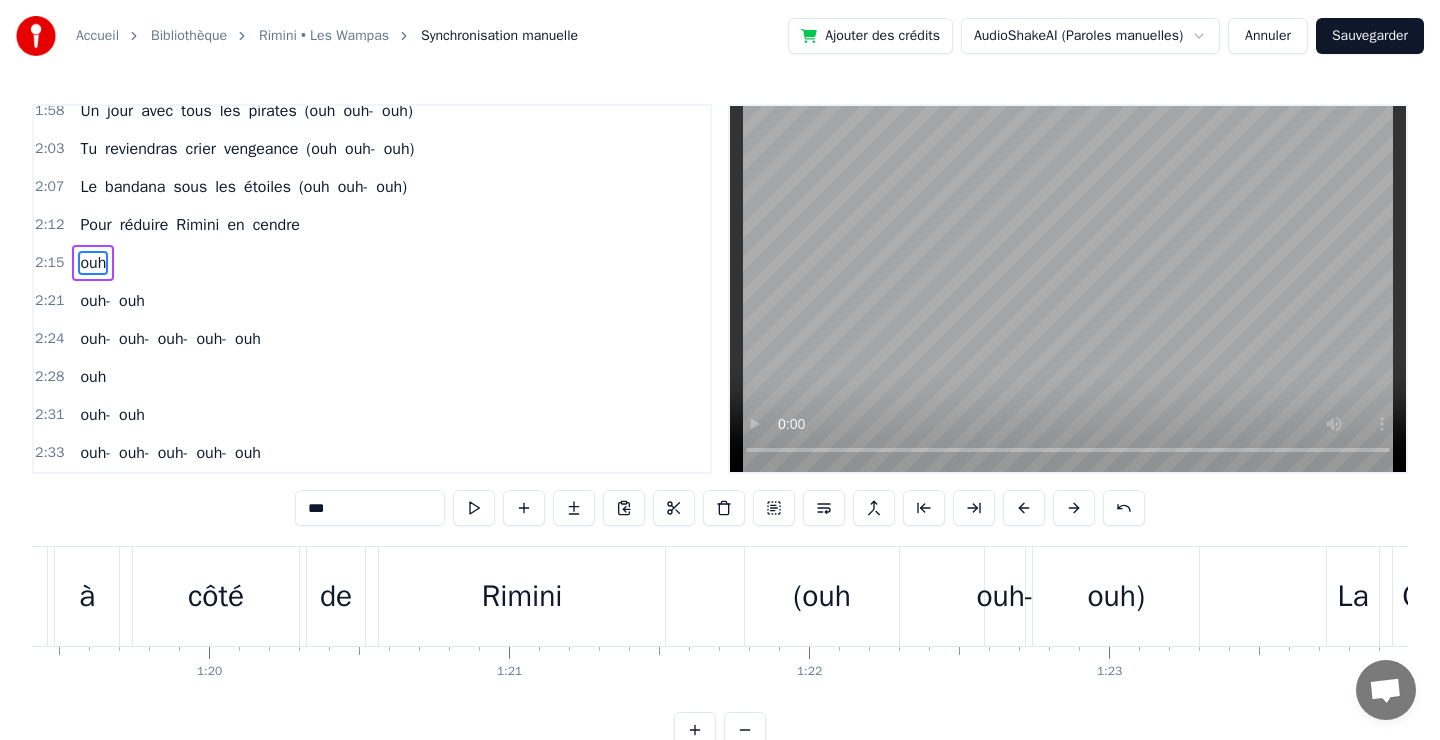 scroll, scrollTop: 938, scrollLeft: 0, axis: vertical 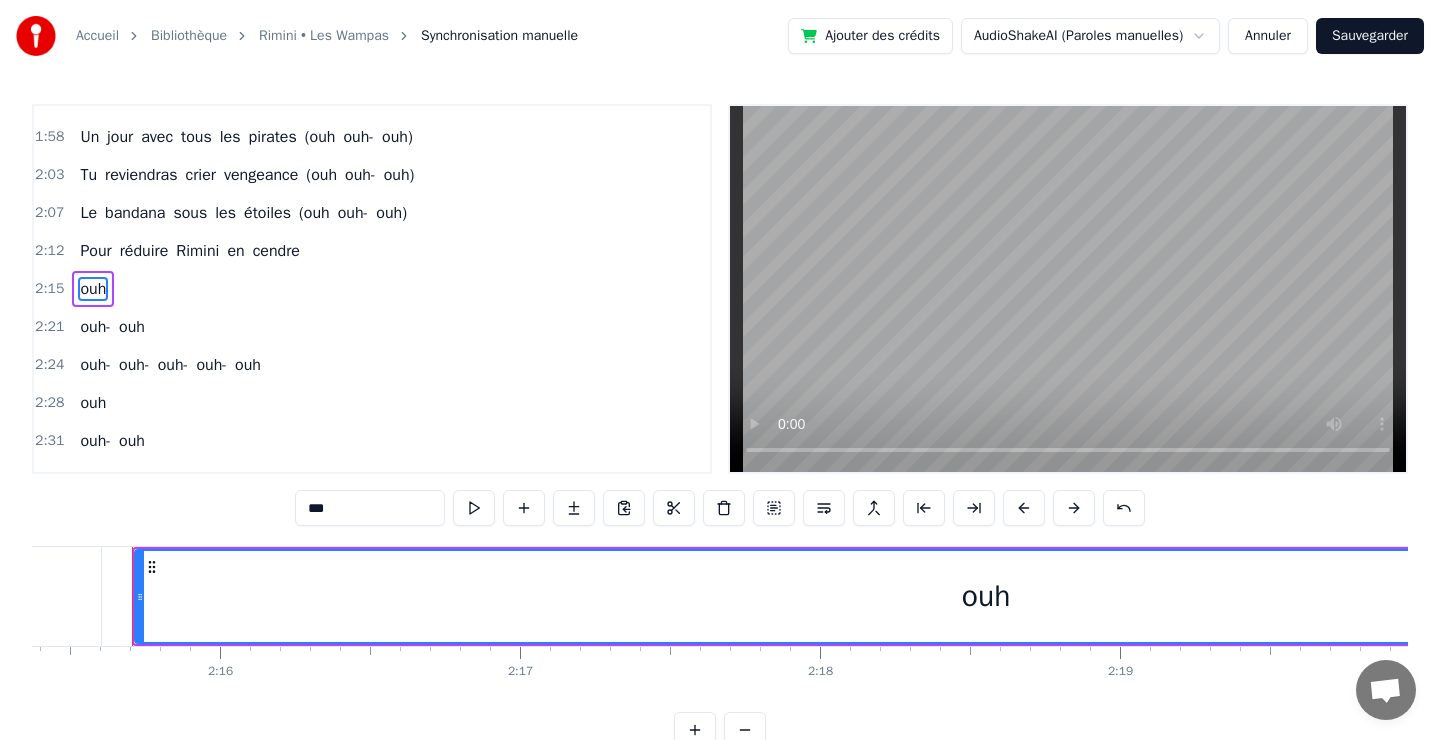 click on "ouh" at bounding box center (93, 289) 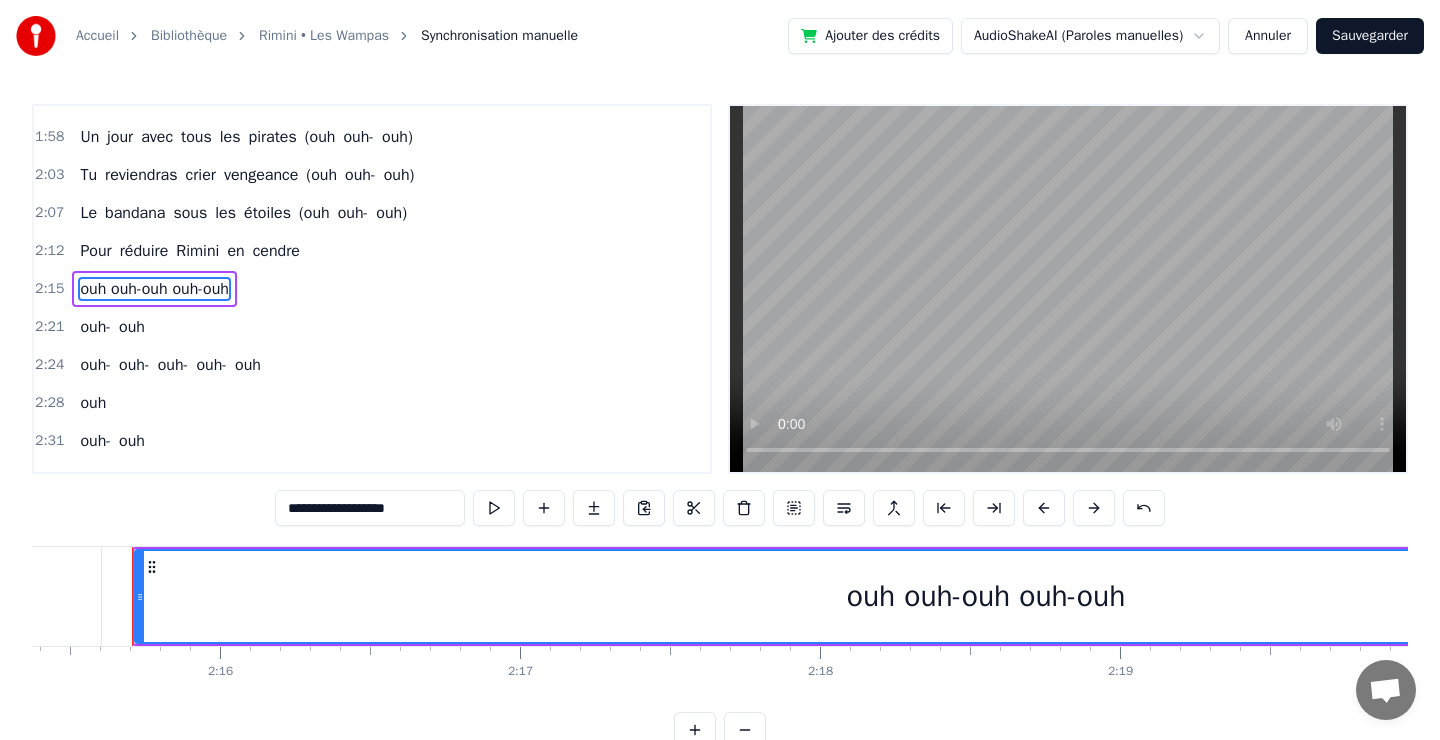 click on "ouh" at bounding box center [132, 327] 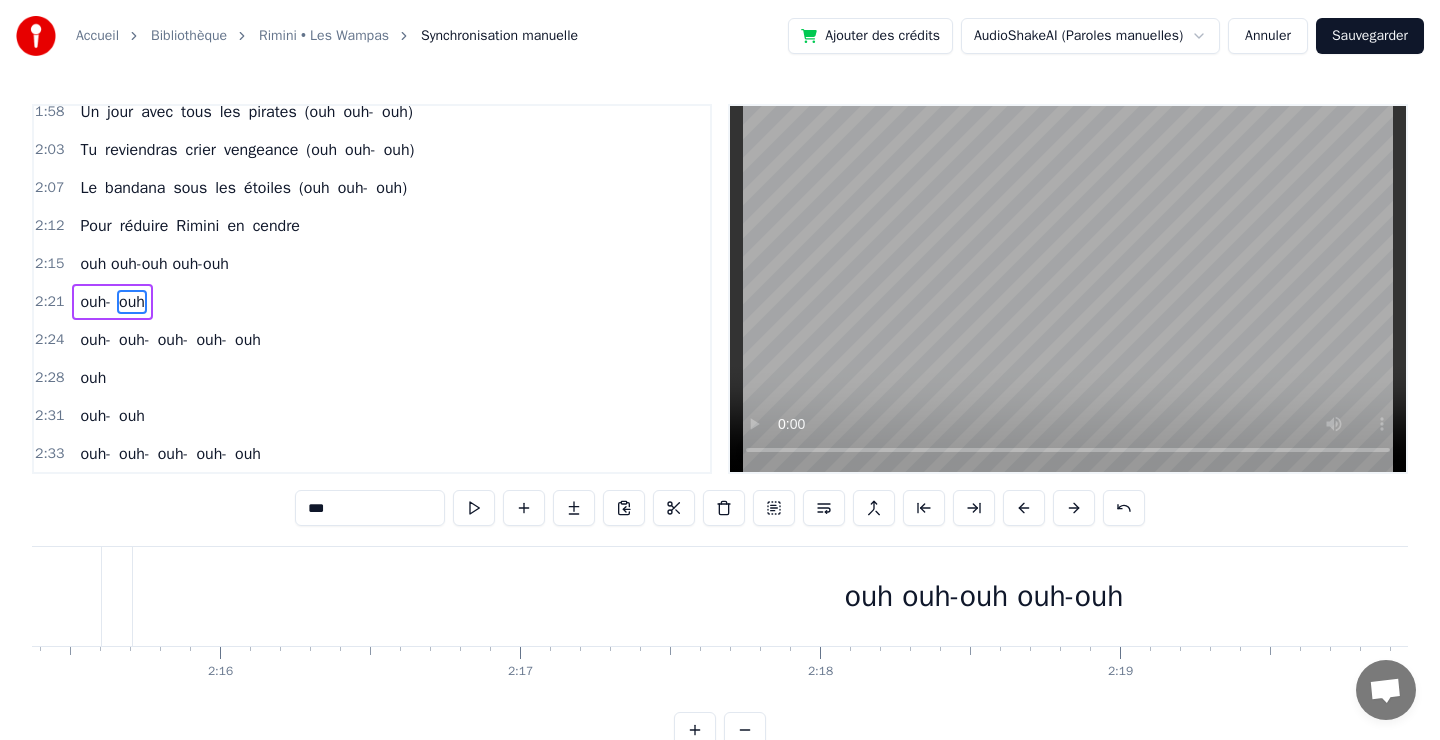 scroll, scrollTop: 964, scrollLeft: 0, axis: vertical 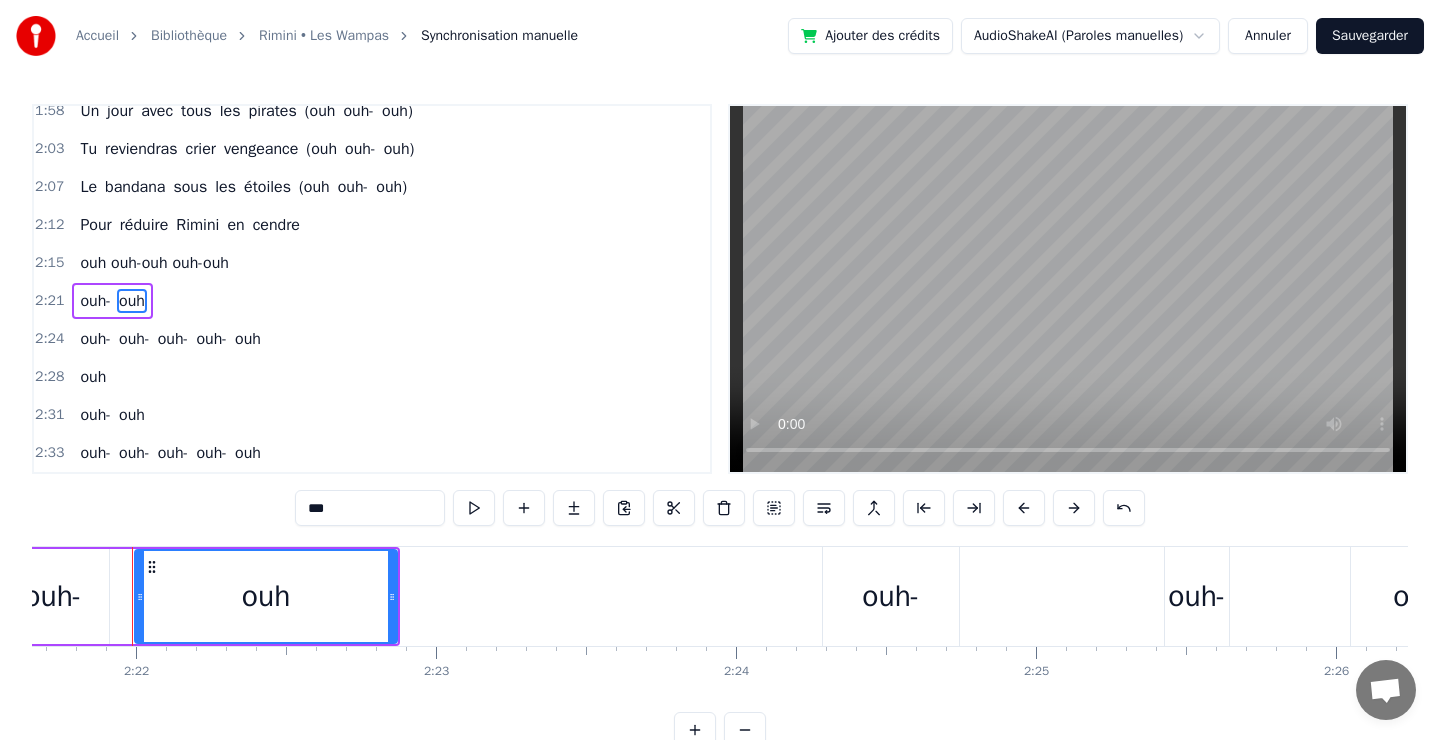 type on "****" 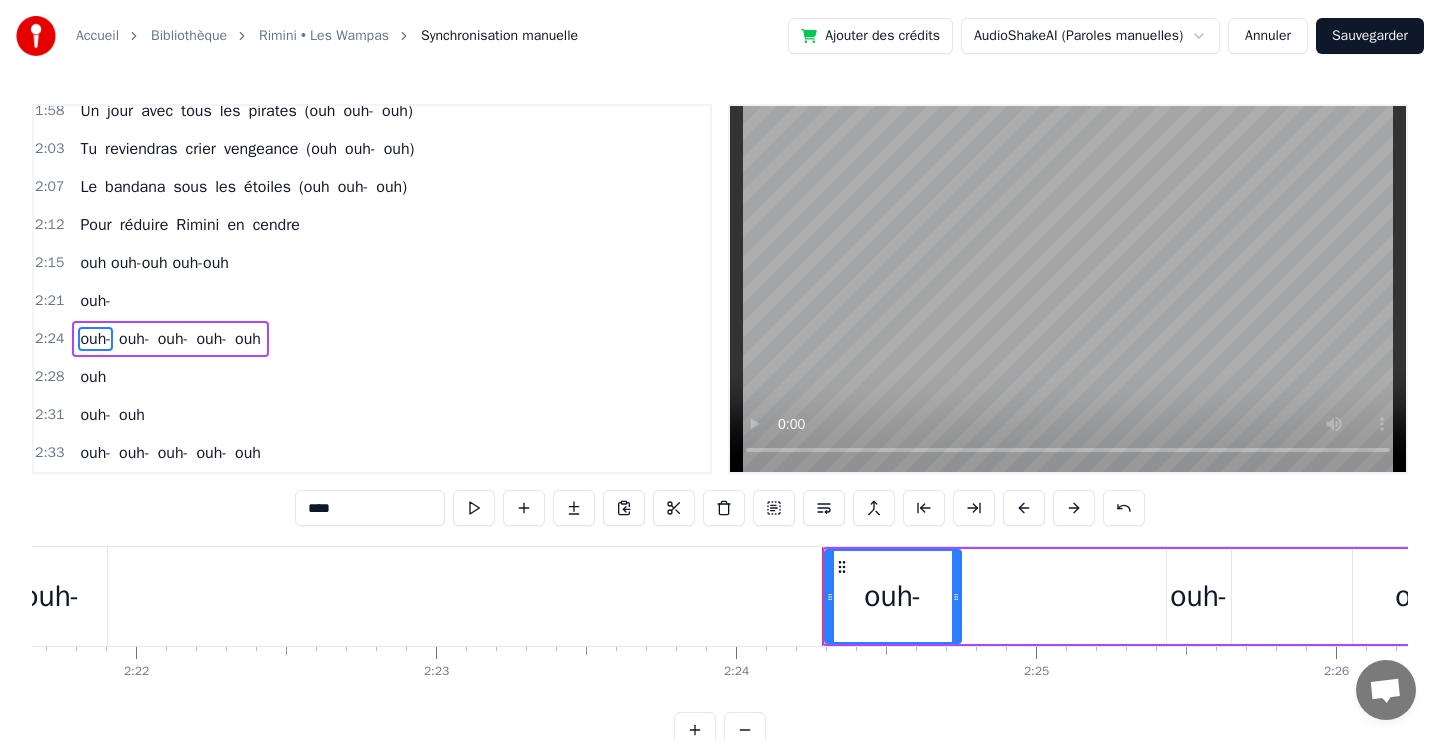 click on "ouh-" at bounding box center [95, 301] 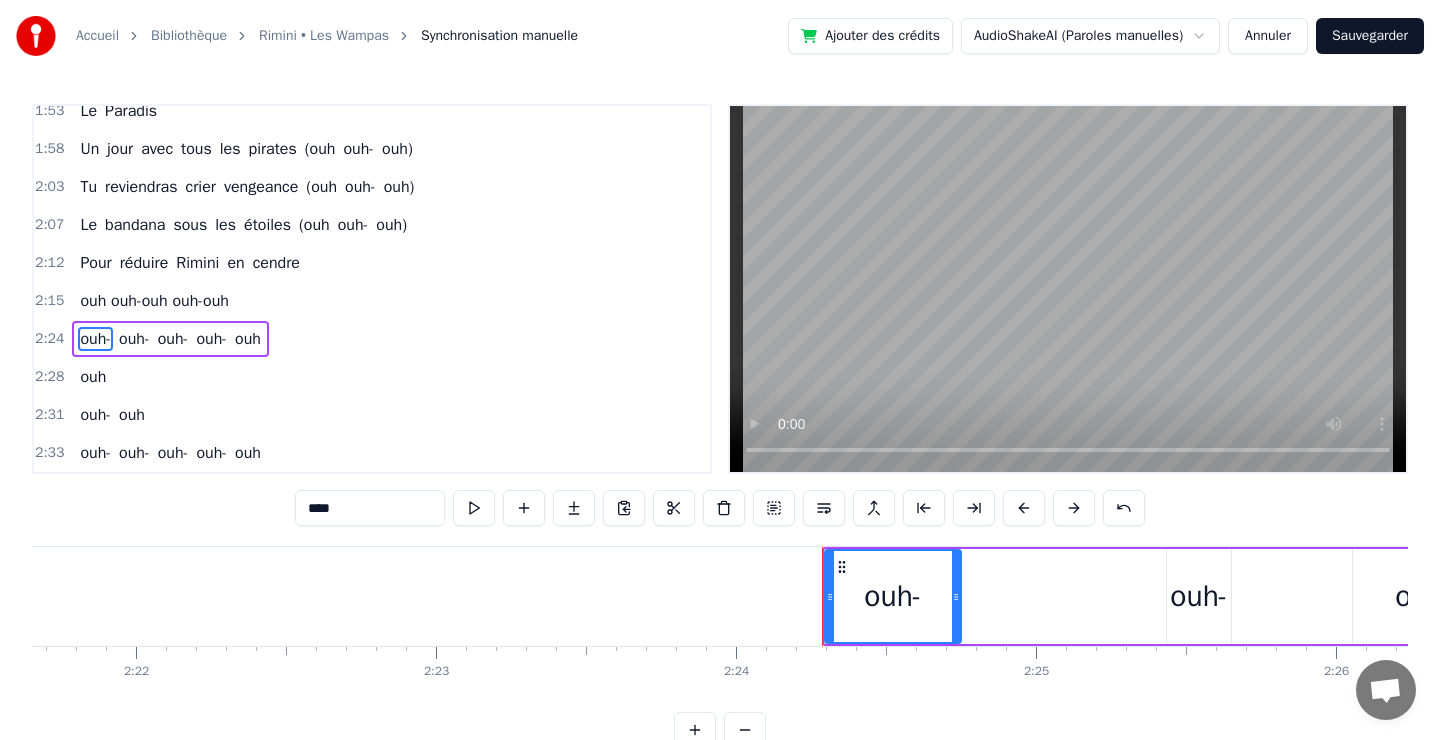 scroll, scrollTop: 0, scrollLeft: 42358, axis: horizontal 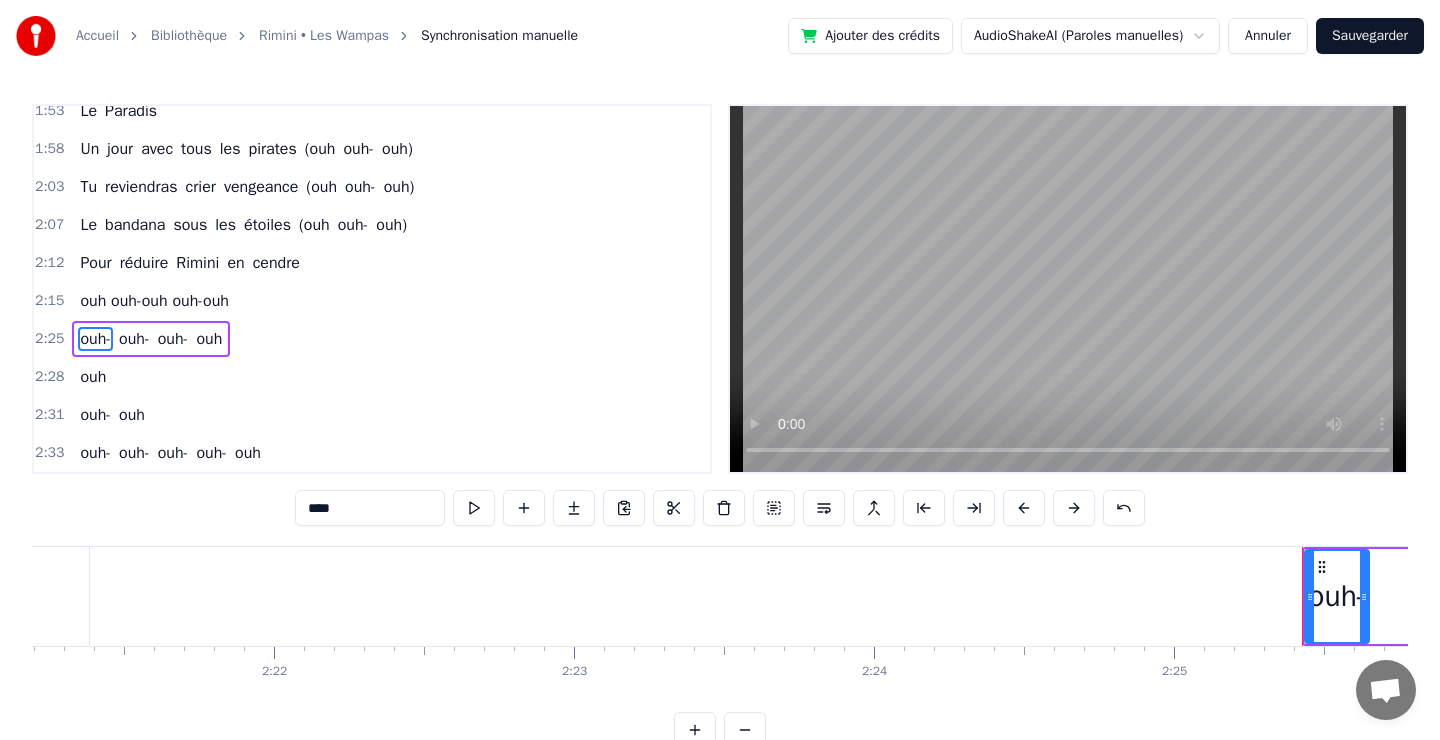 click on "ouh- ouh- ouh- ouh" at bounding box center (151, 339) 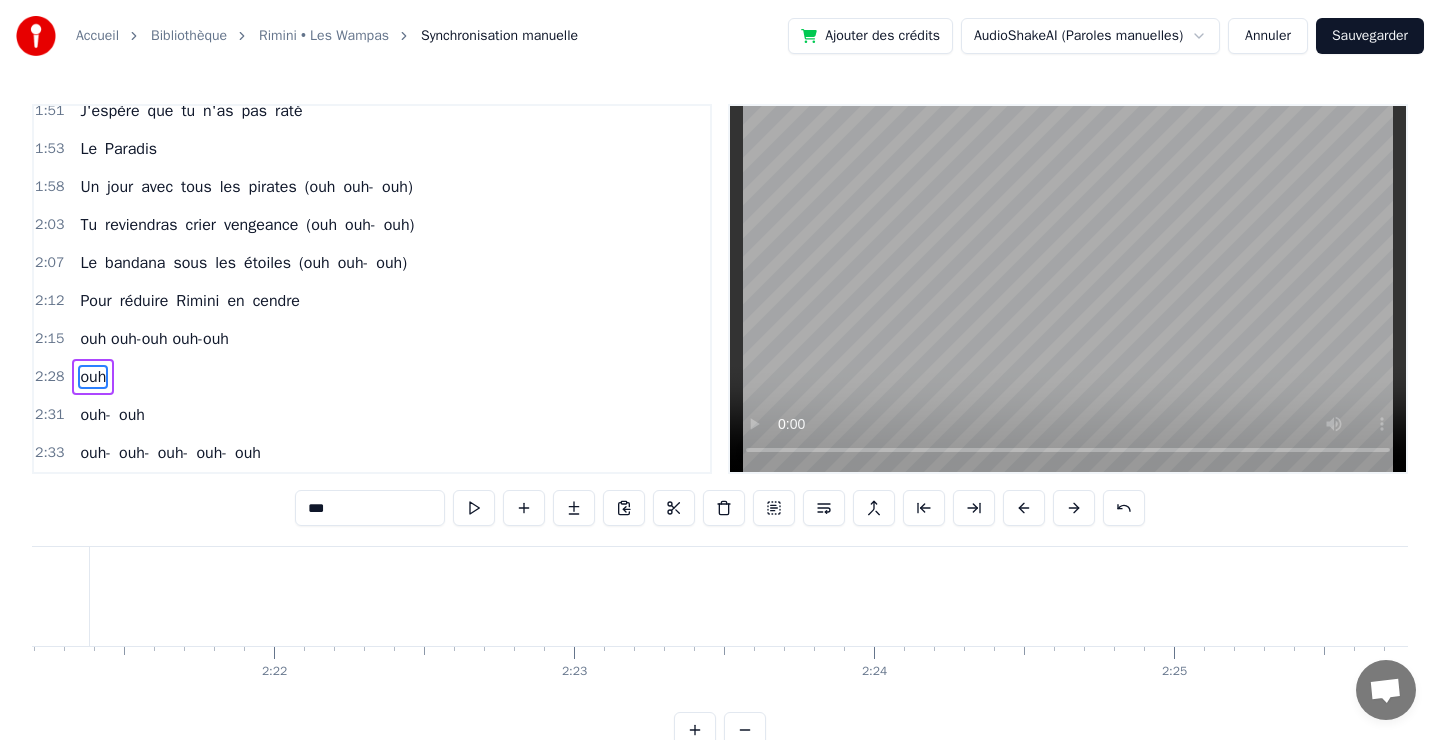 scroll, scrollTop: 7, scrollLeft: 0, axis: vertical 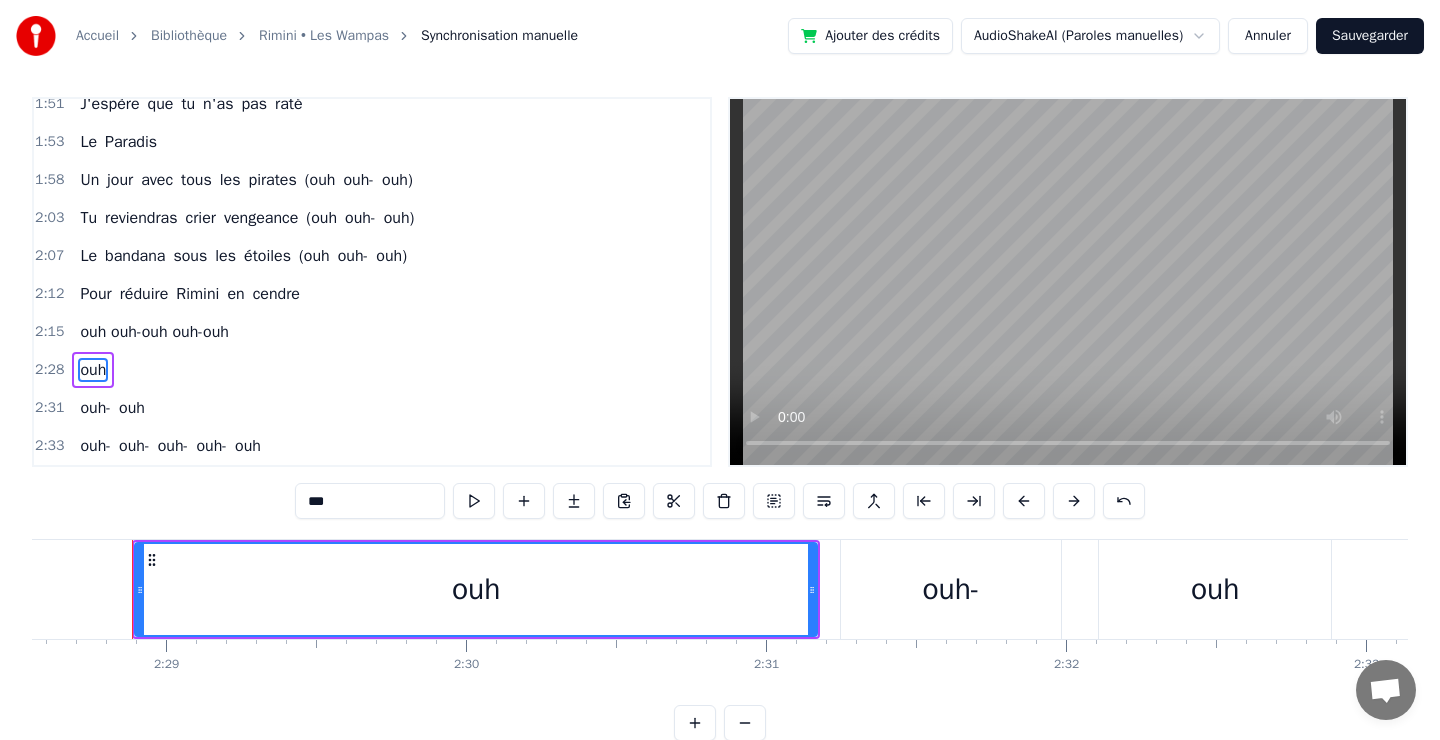 click on "ouh- ouh" at bounding box center [112, 408] 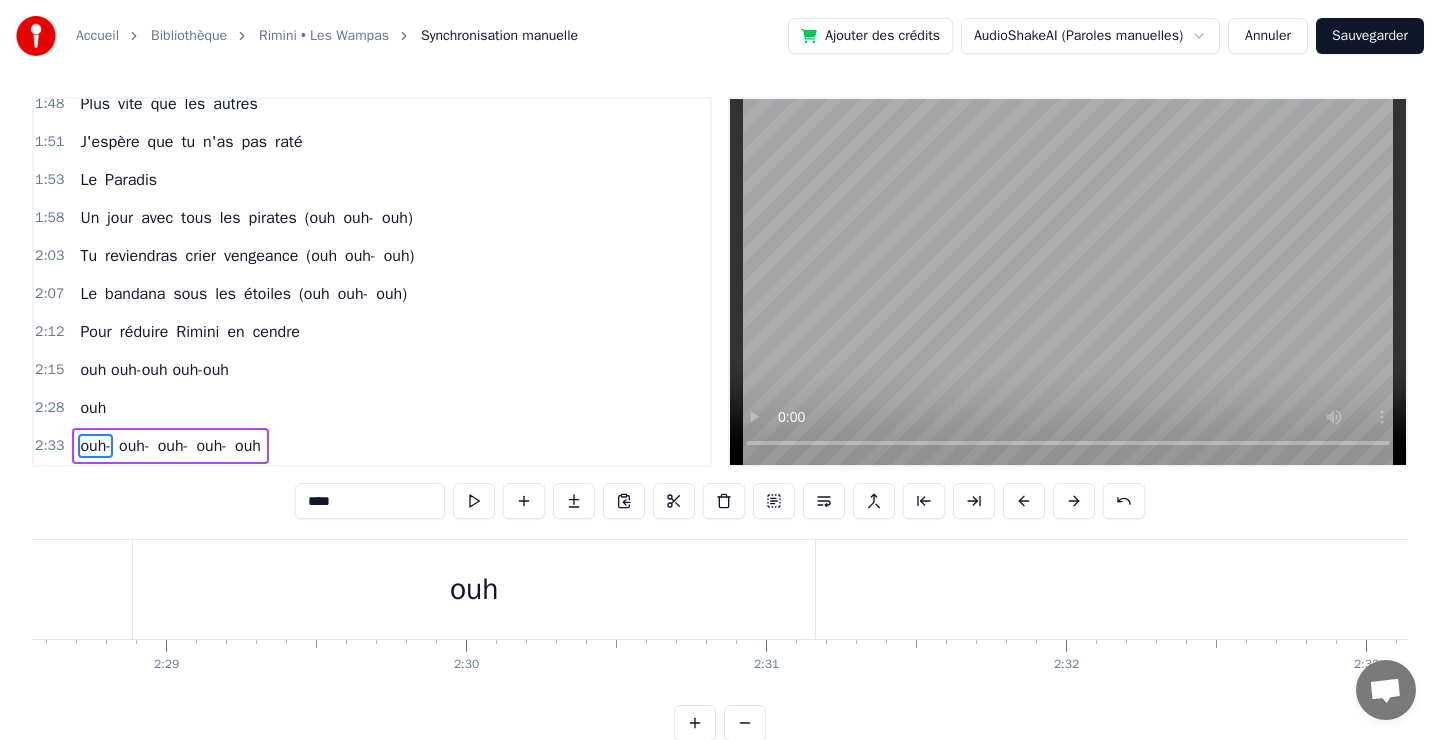 scroll, scrollTop: 38, scrollLeft: 0, axis: vertical 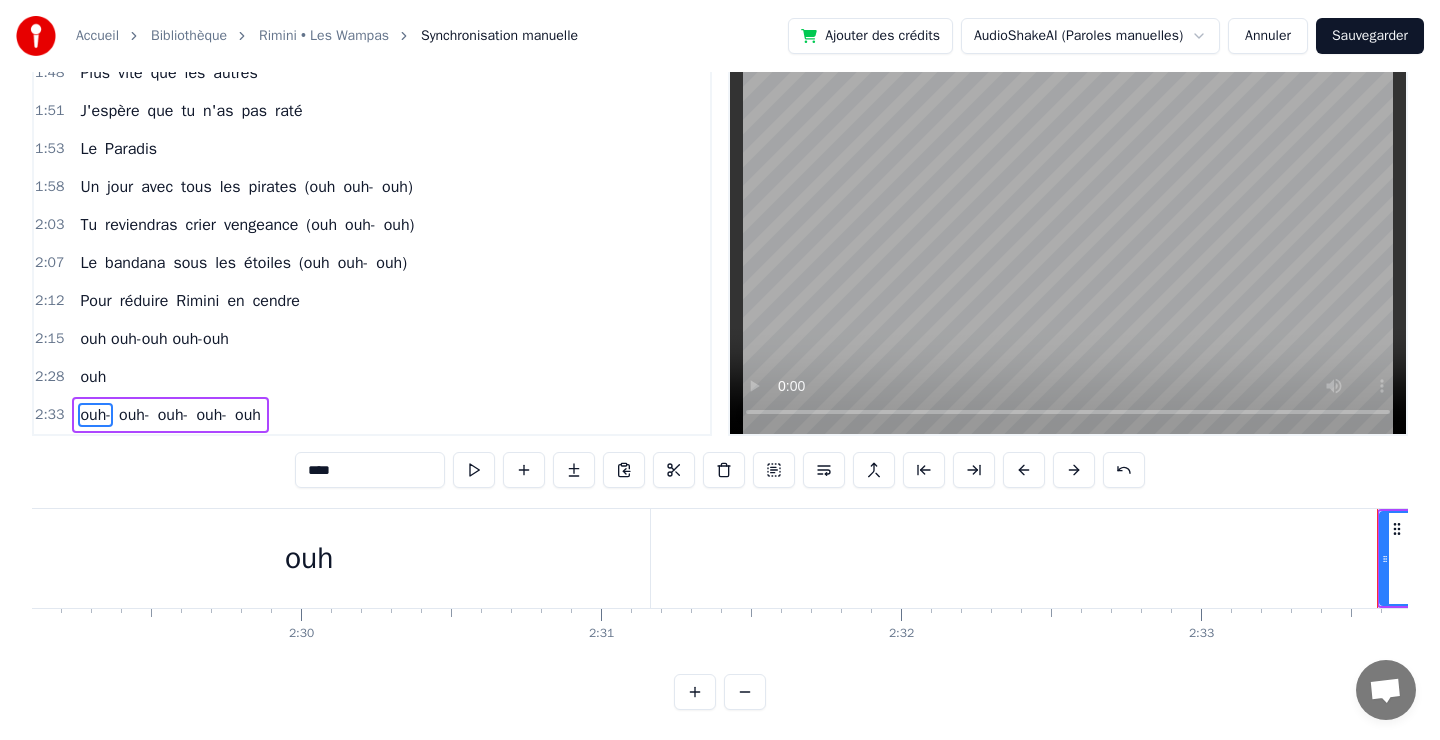 click on "ouh-" at bounding box center (134, 415) 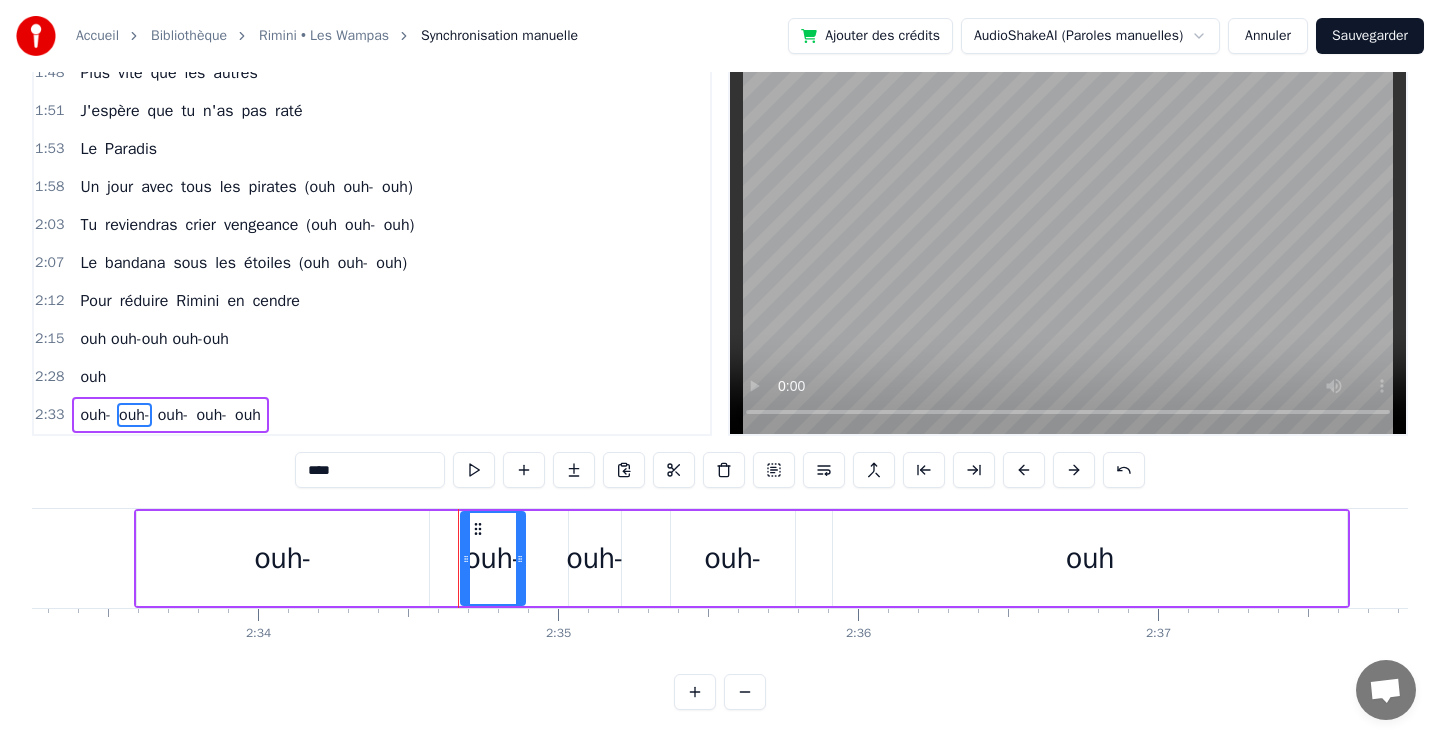 scroll, scrollTop: 0, scrollLeft: 45976, axis: horizontal 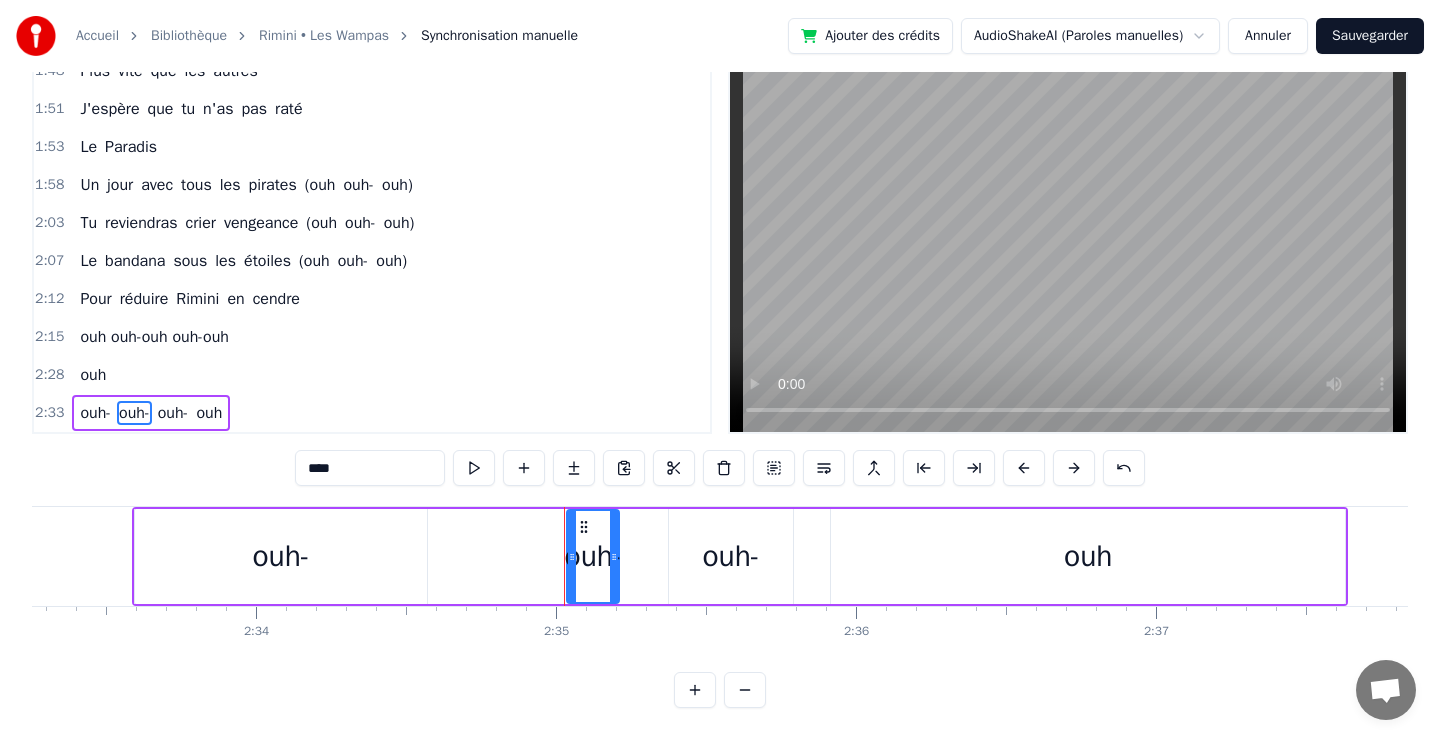 click on "ouh" at bounding box center (93, 375) 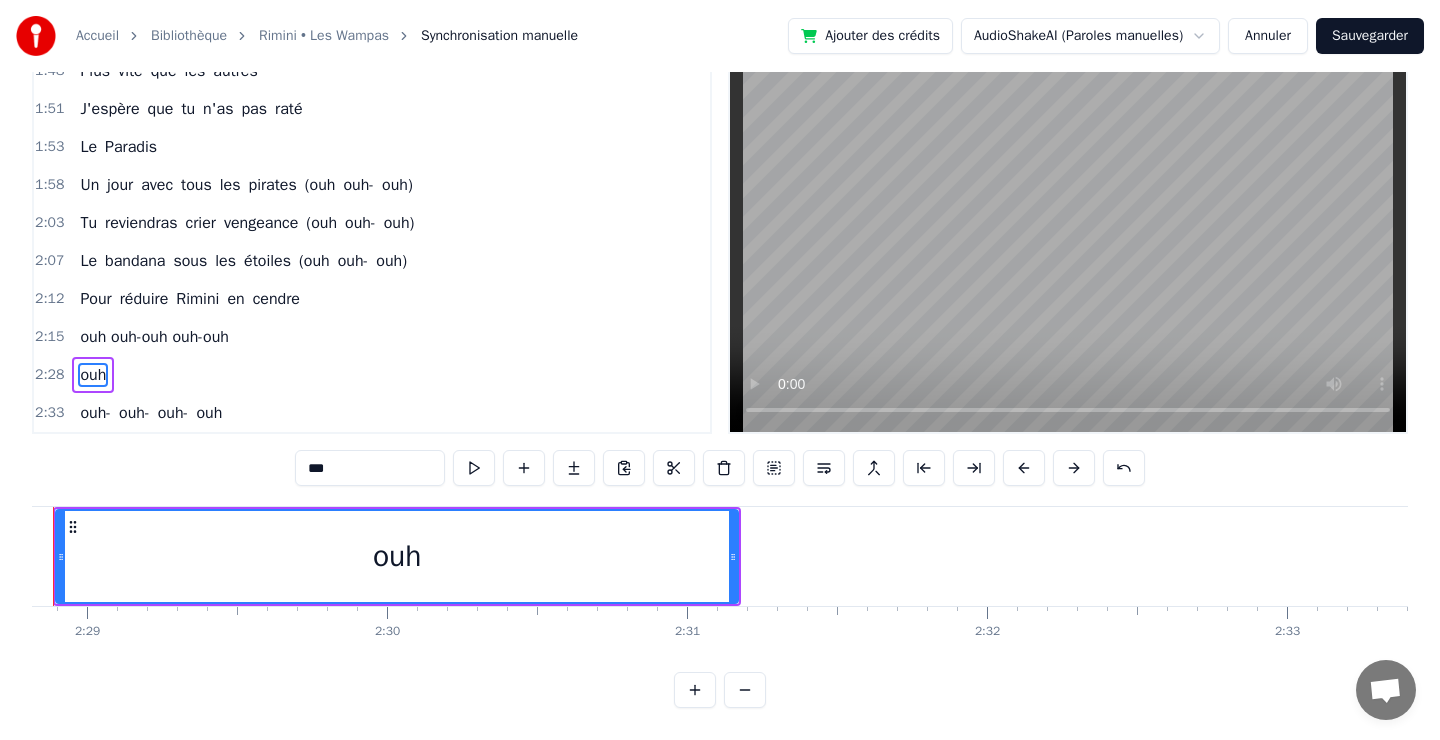 scroll, scrollTop: 0, scrollLeft: 44566, axis: horizontal 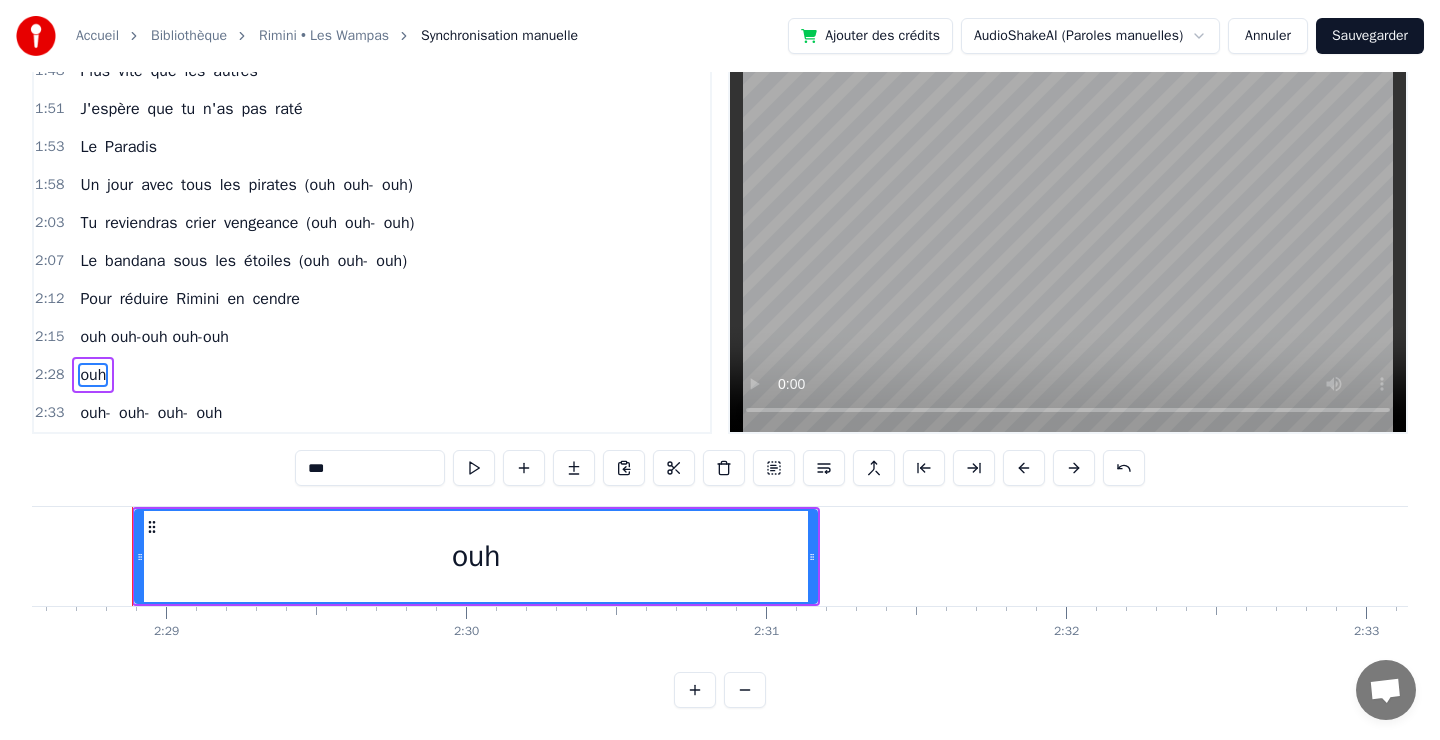 click on "ouh" at bounding box center (93, 375) 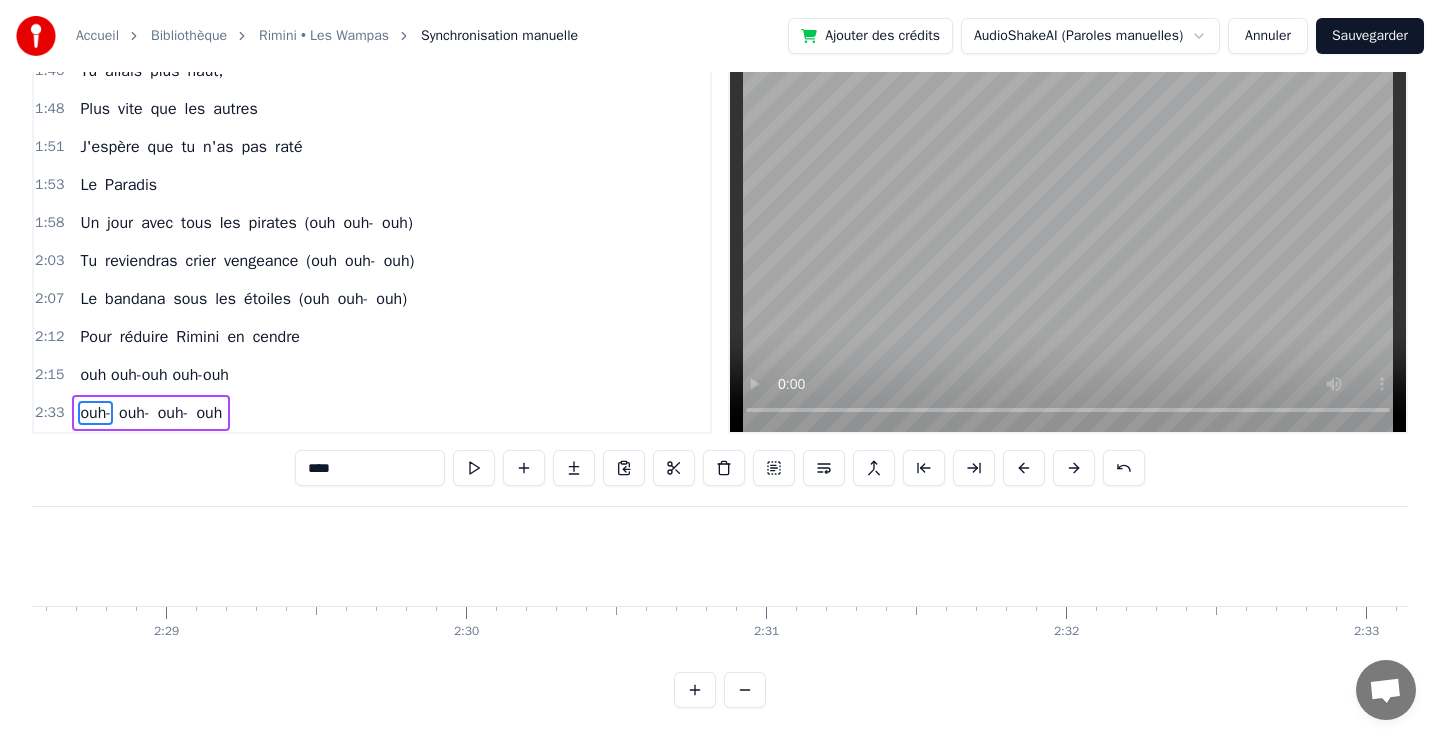 scroll, scrollTop: 812, scrollLeft: 0, axis: vertical 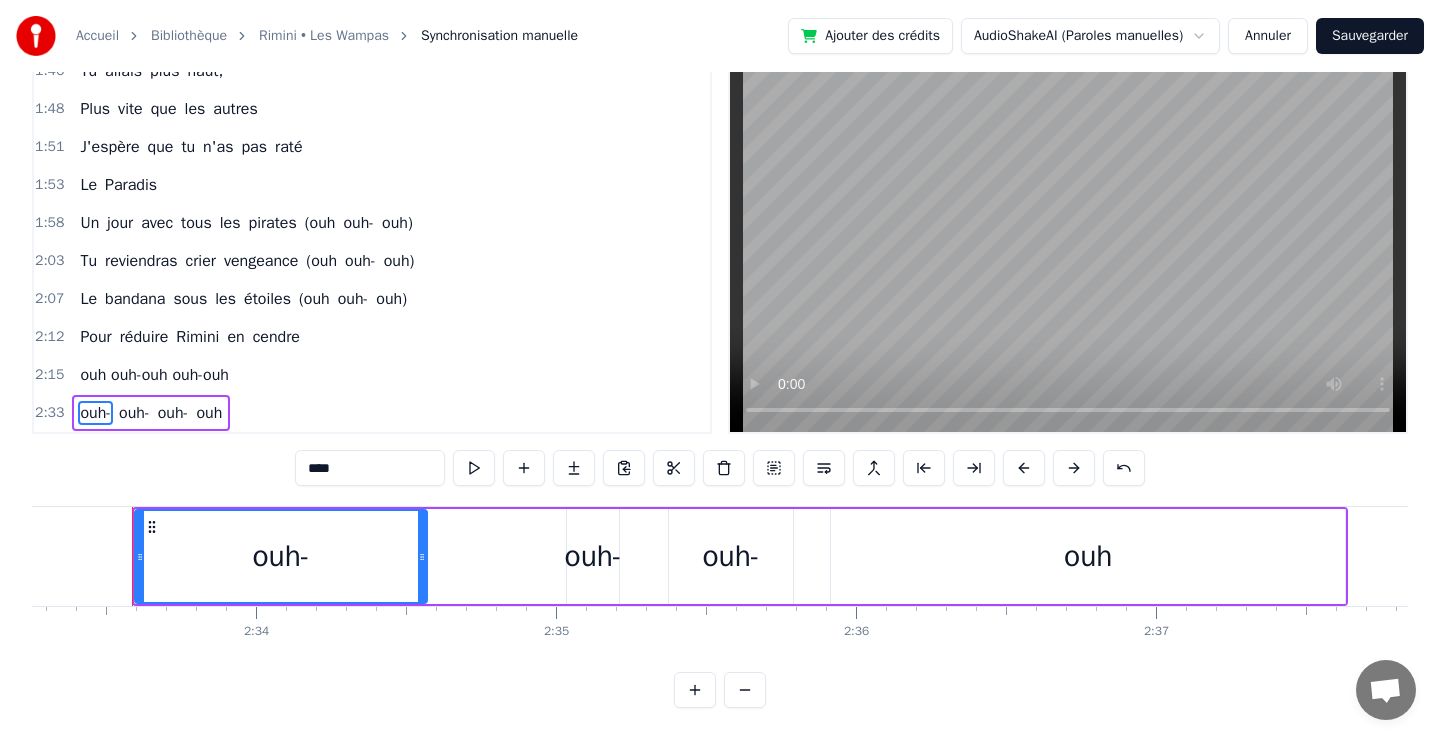 click on "ouh- ouh- ouh- ouh" at bounding box center [151, 413] 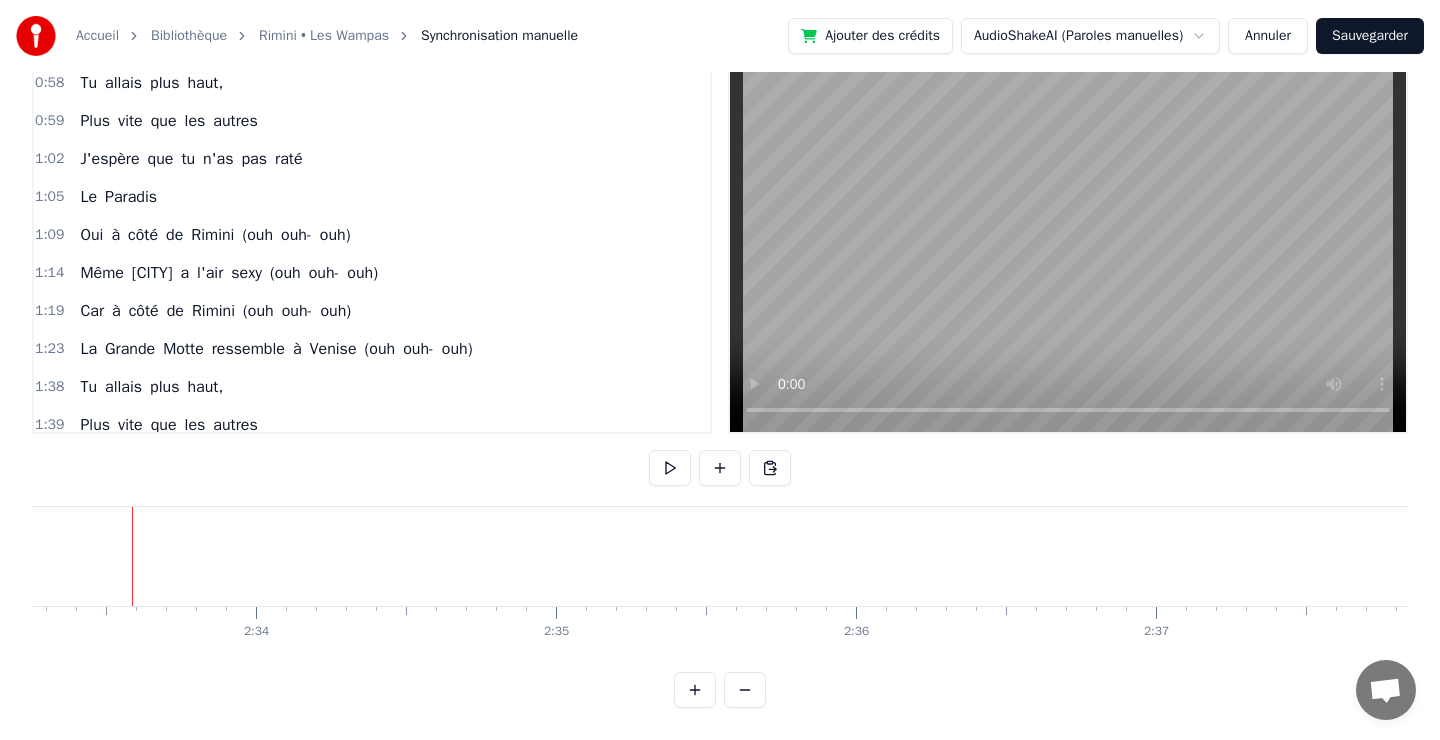 scroll, scrollTop: 0, scrollLeft: 0, axis: both 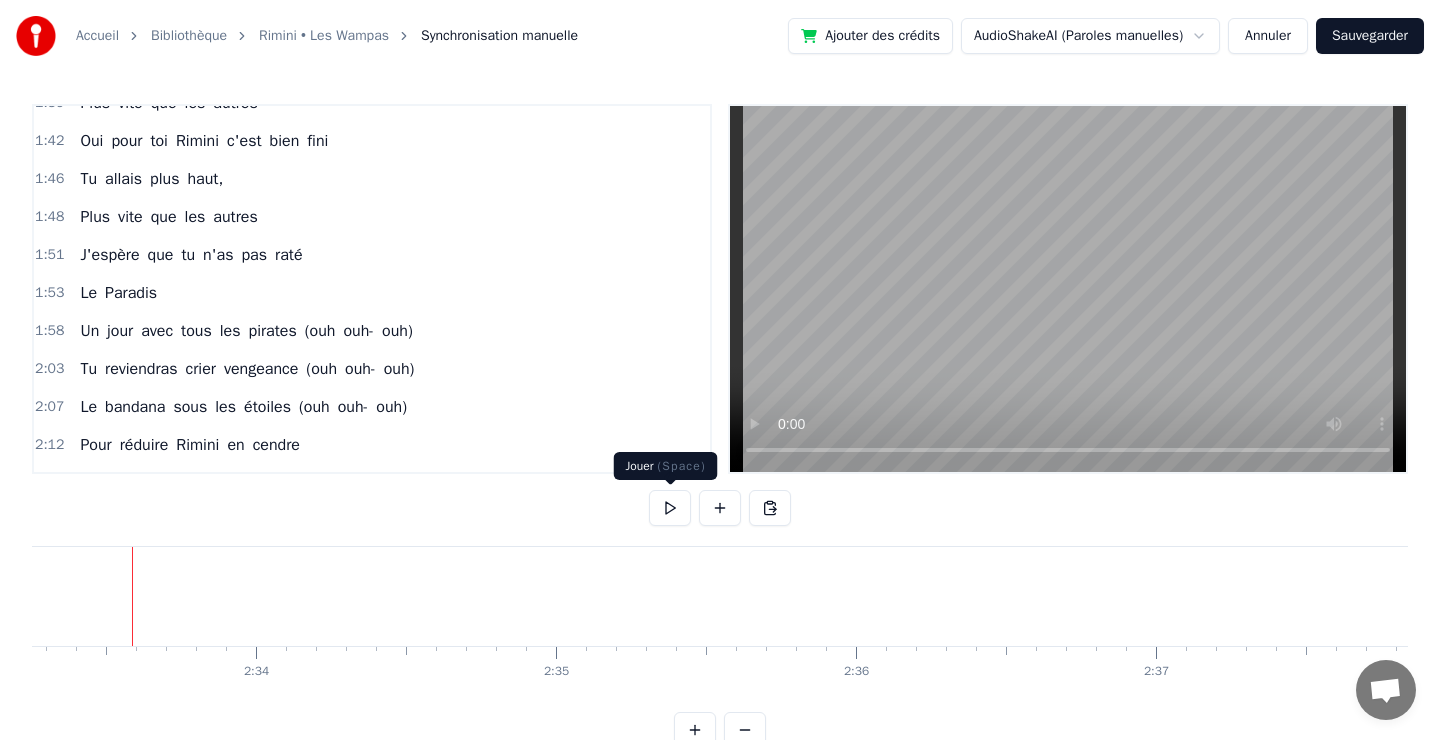 click at bounding box center [670, 508] 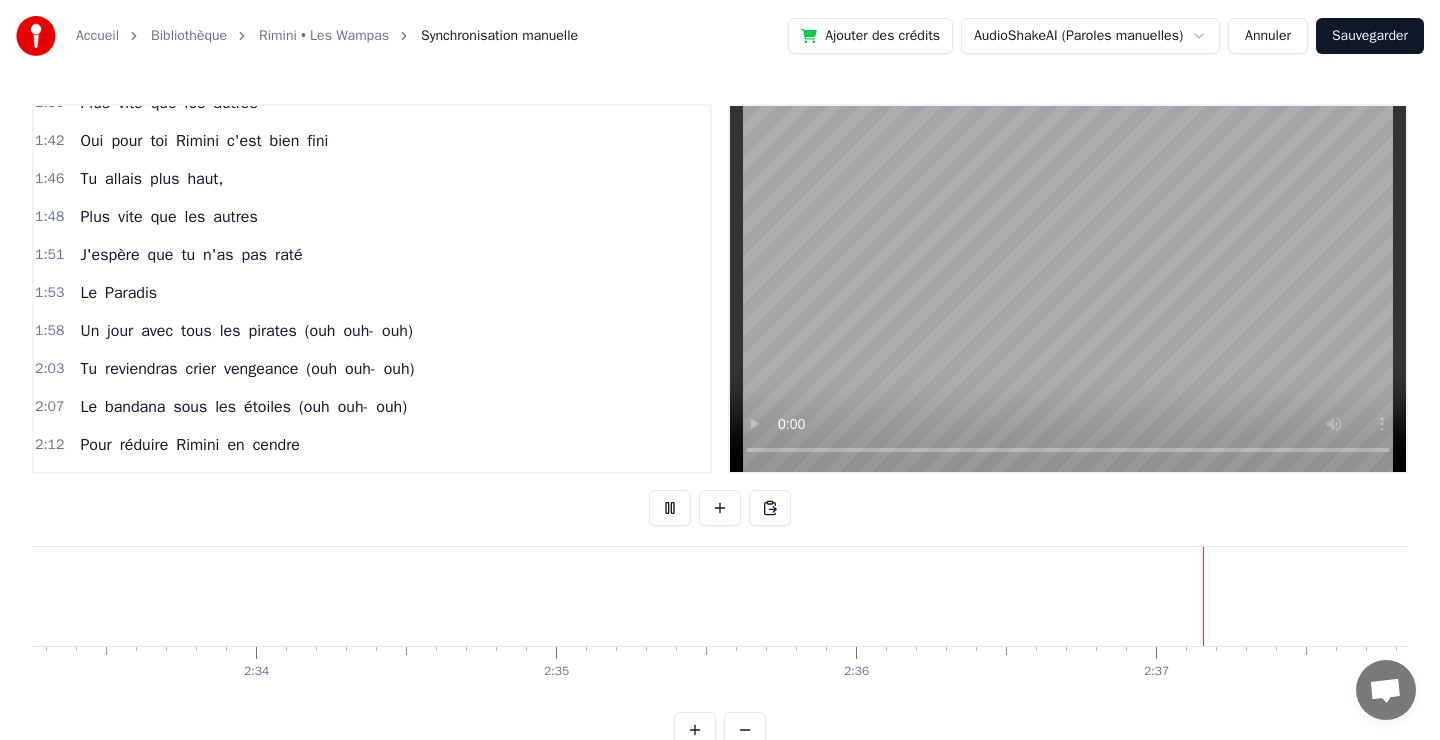 scroll, scrollTop: 0, scrollLeft: 0, axis: both 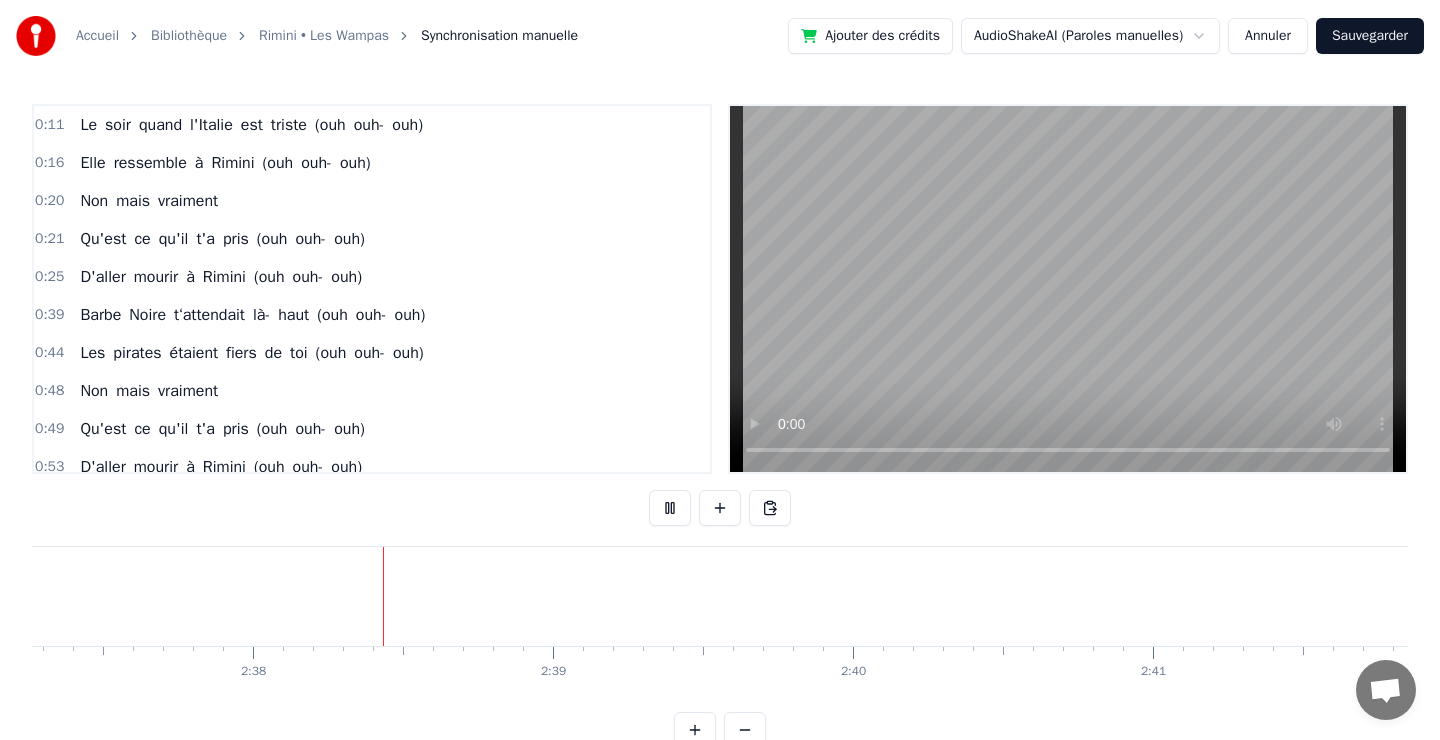 click on "0:11 Le soir quand l'Italie est triste (ouh ouh- ouh)" at bounding box center (372, 125) 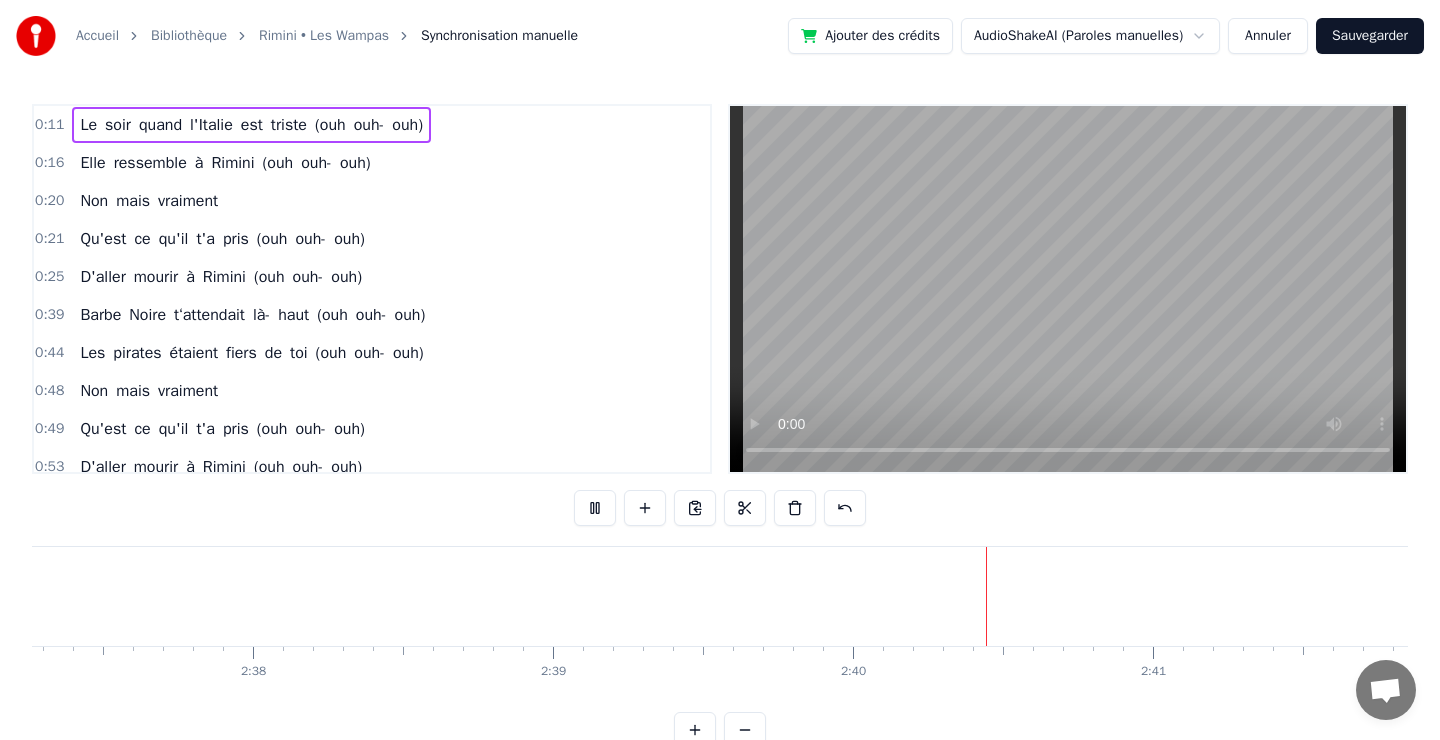 scroll, scrollTop: 30, scrollLeft: 0, axis: vertical 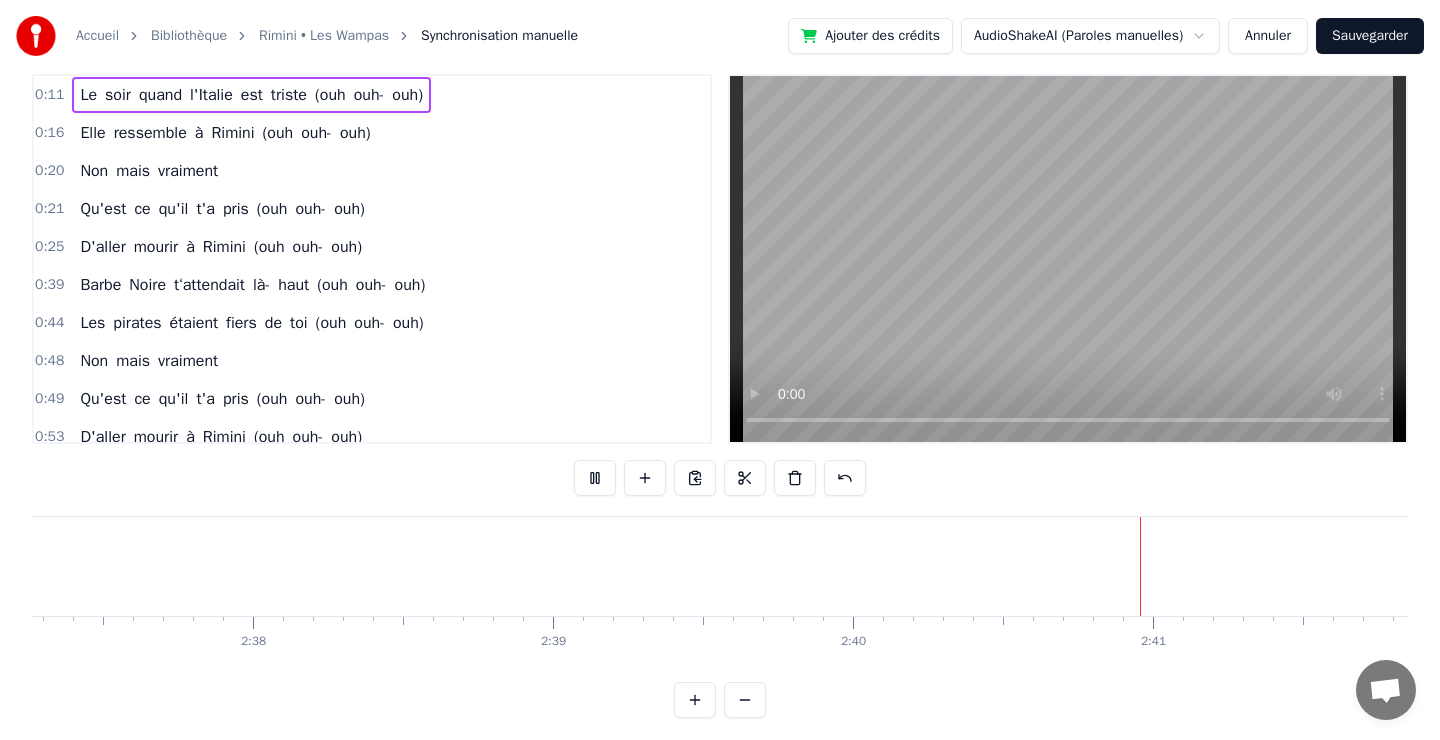 click at bounding box center [745, 700] 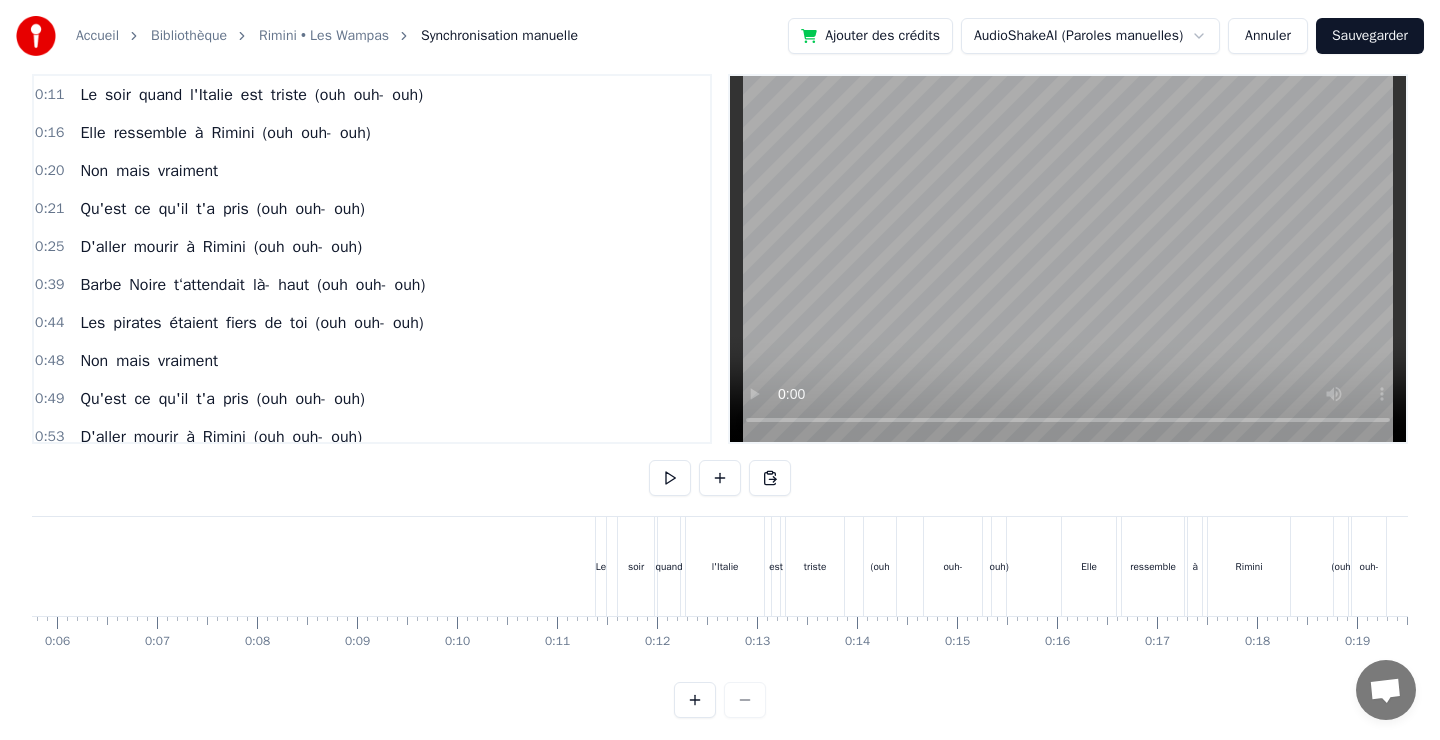 scroll, scrollTop: 0, scrollLeft: 0, axis: both 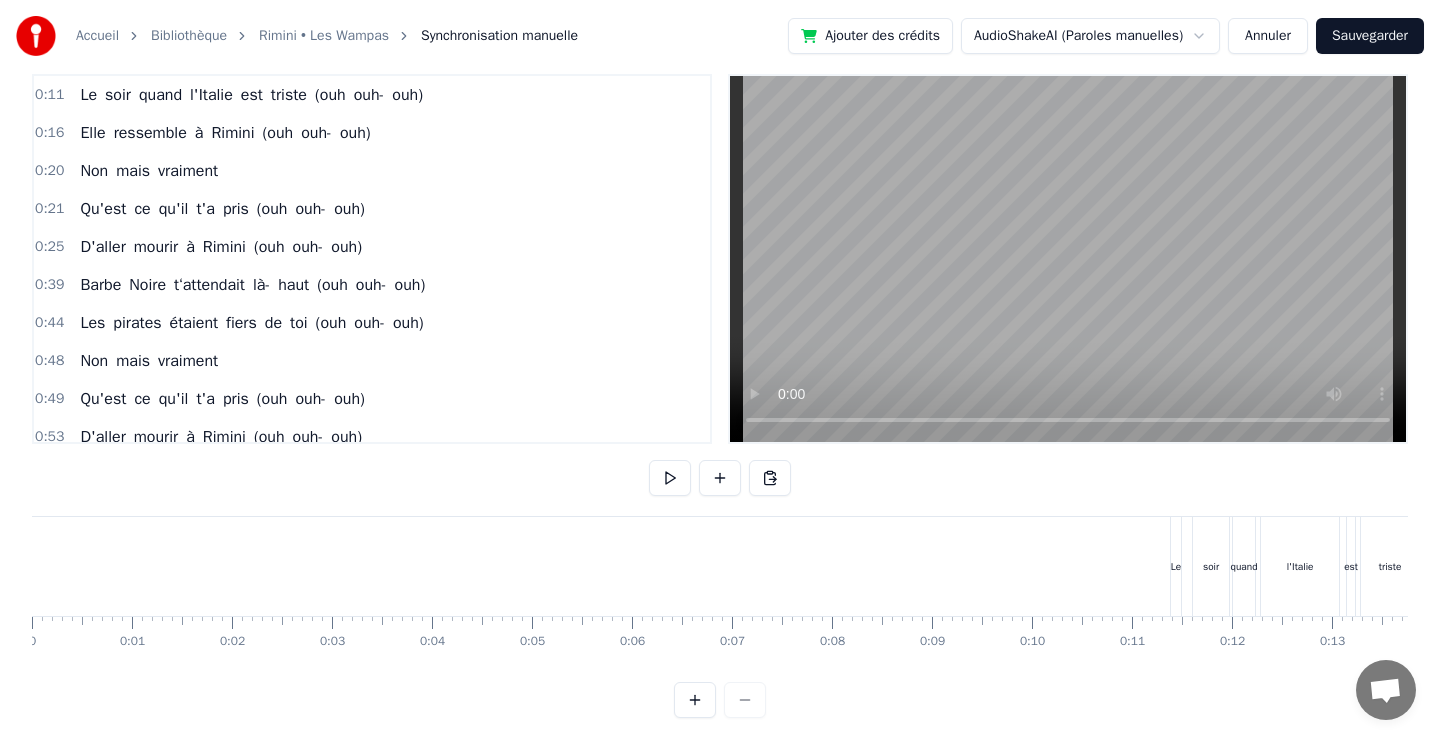click at bounding box center [8307, 566] 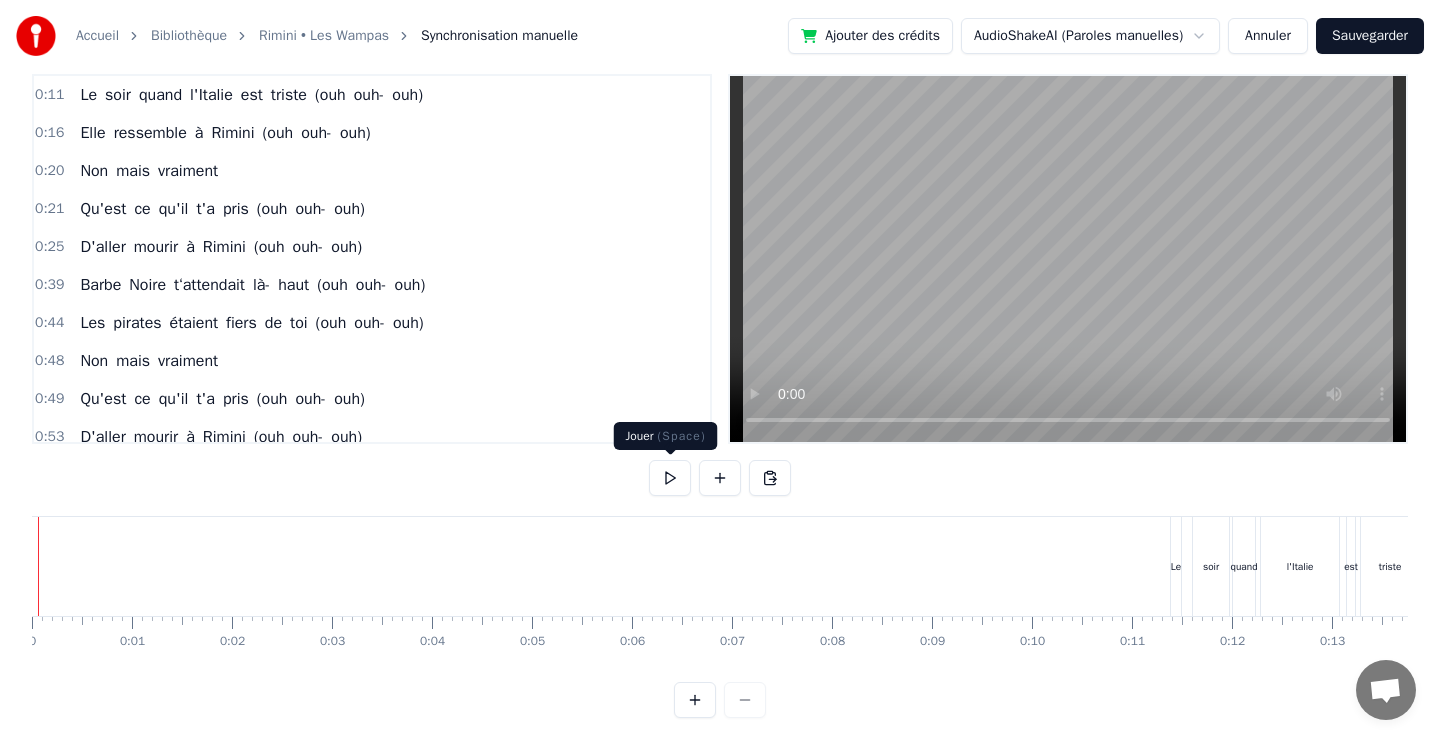 click at bounding box center (670, 478) 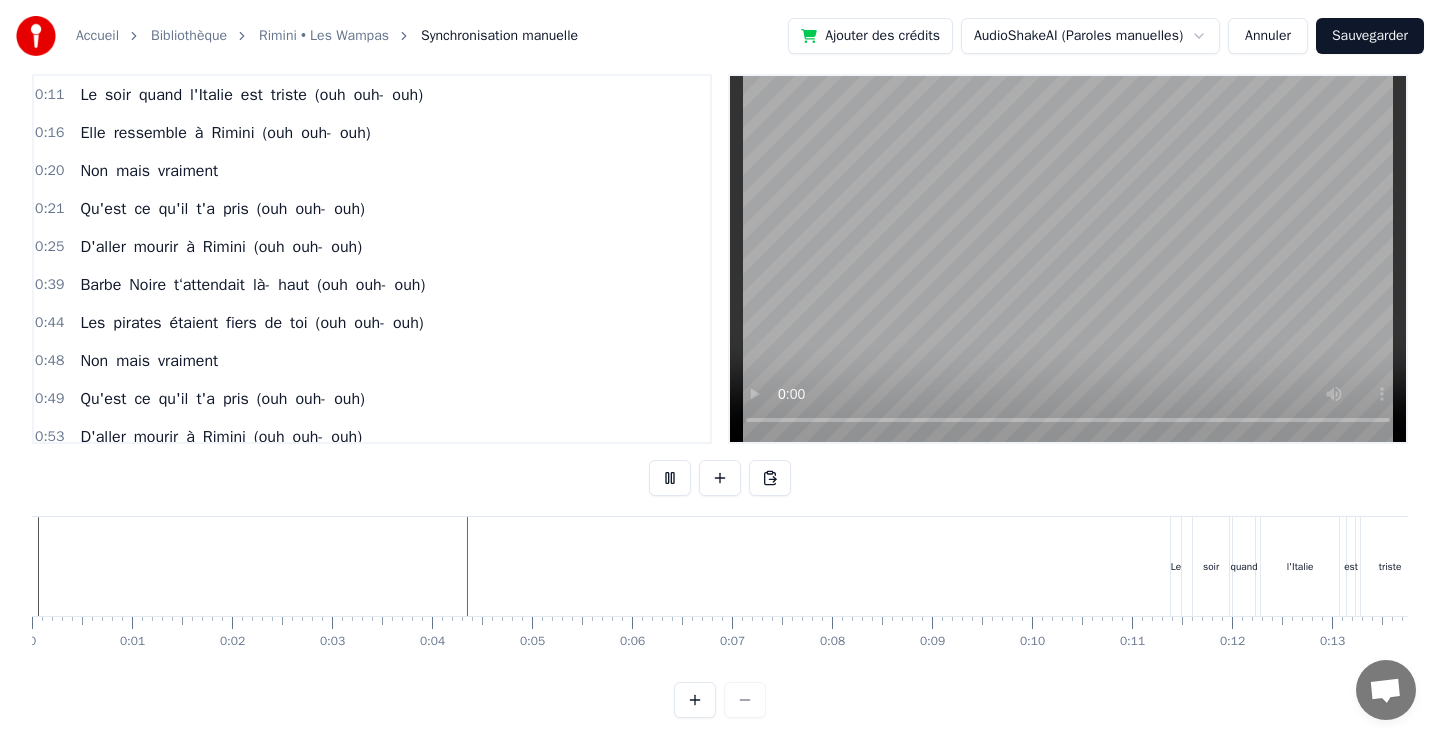 scroll, scrollTop: 40, scrollLeft: 0, axis: vertical 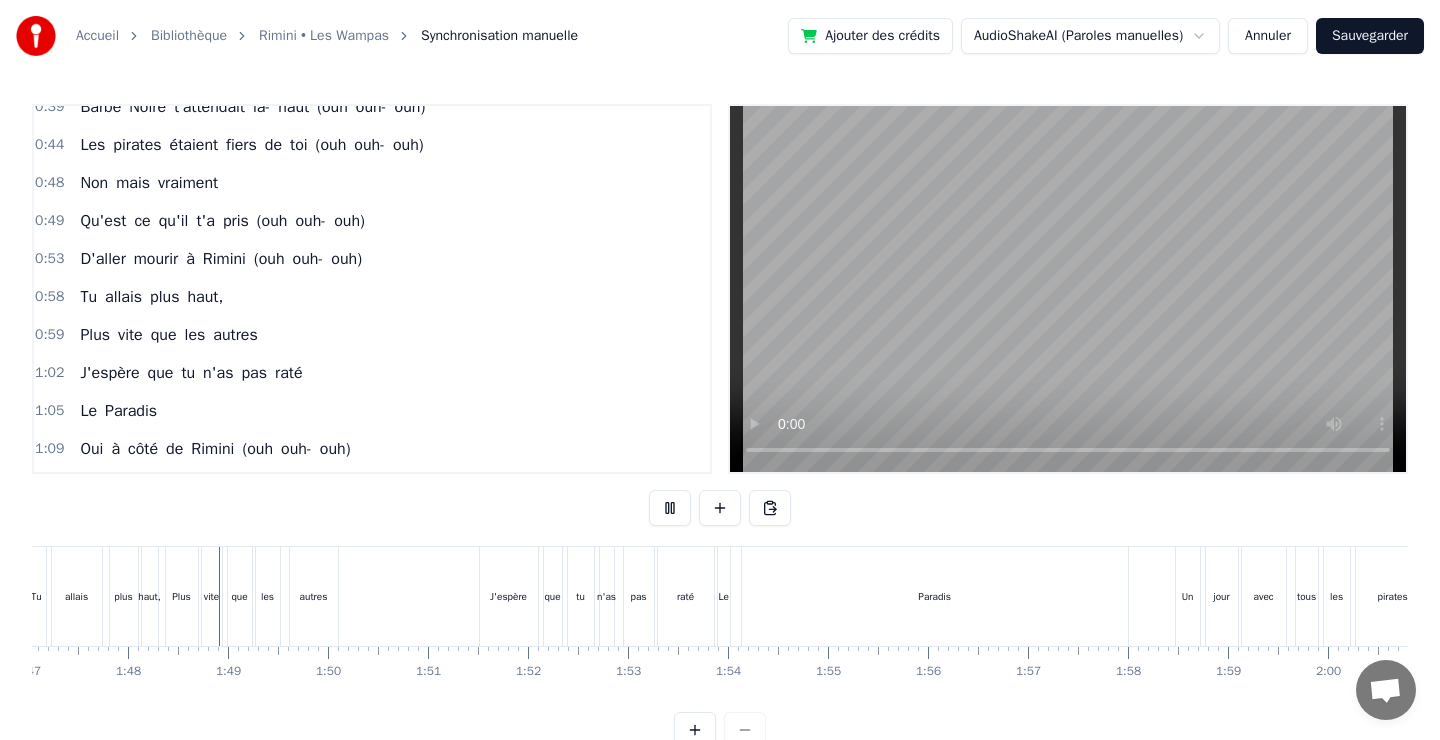 click on "pirates" at bounding box center (1393, 596) 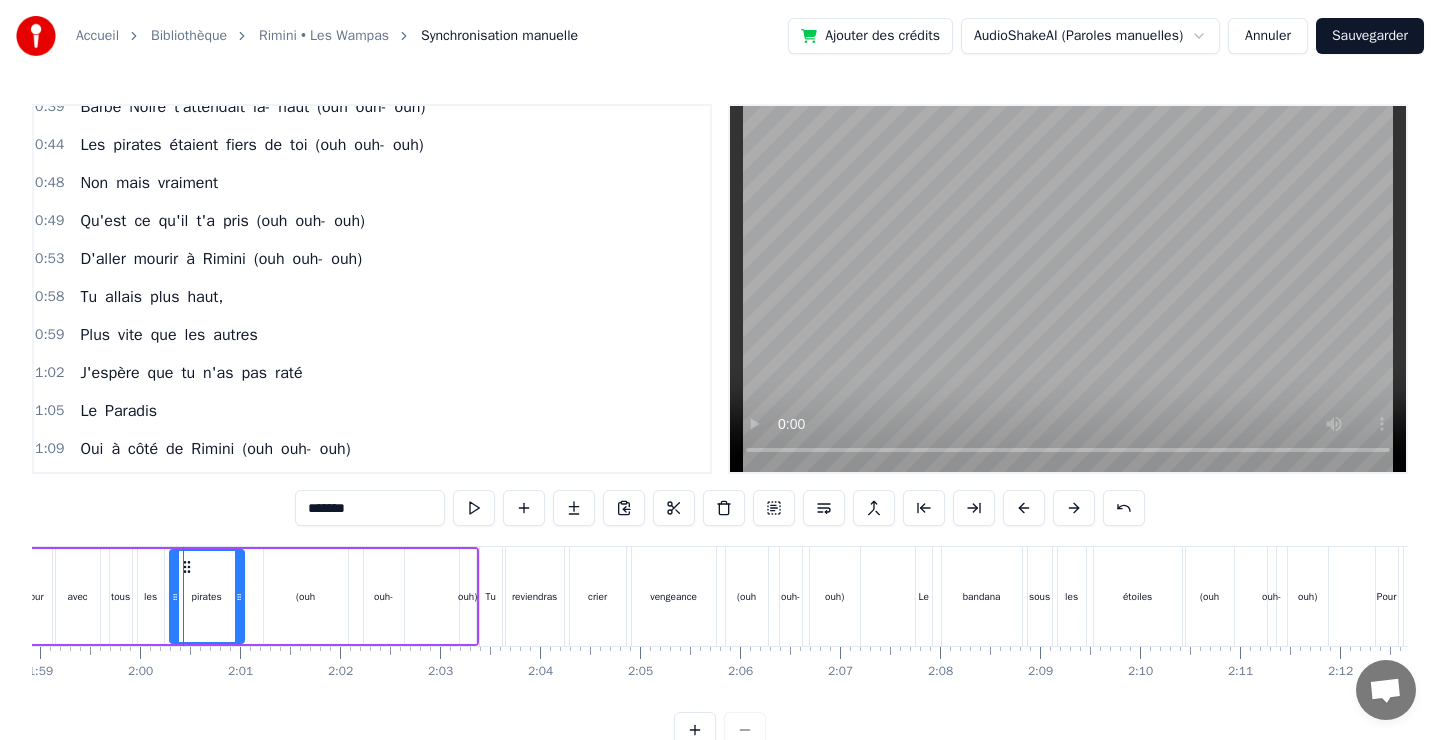 scroll, scrollTop: 0, scrollLeft: 11943, axis: horizontal 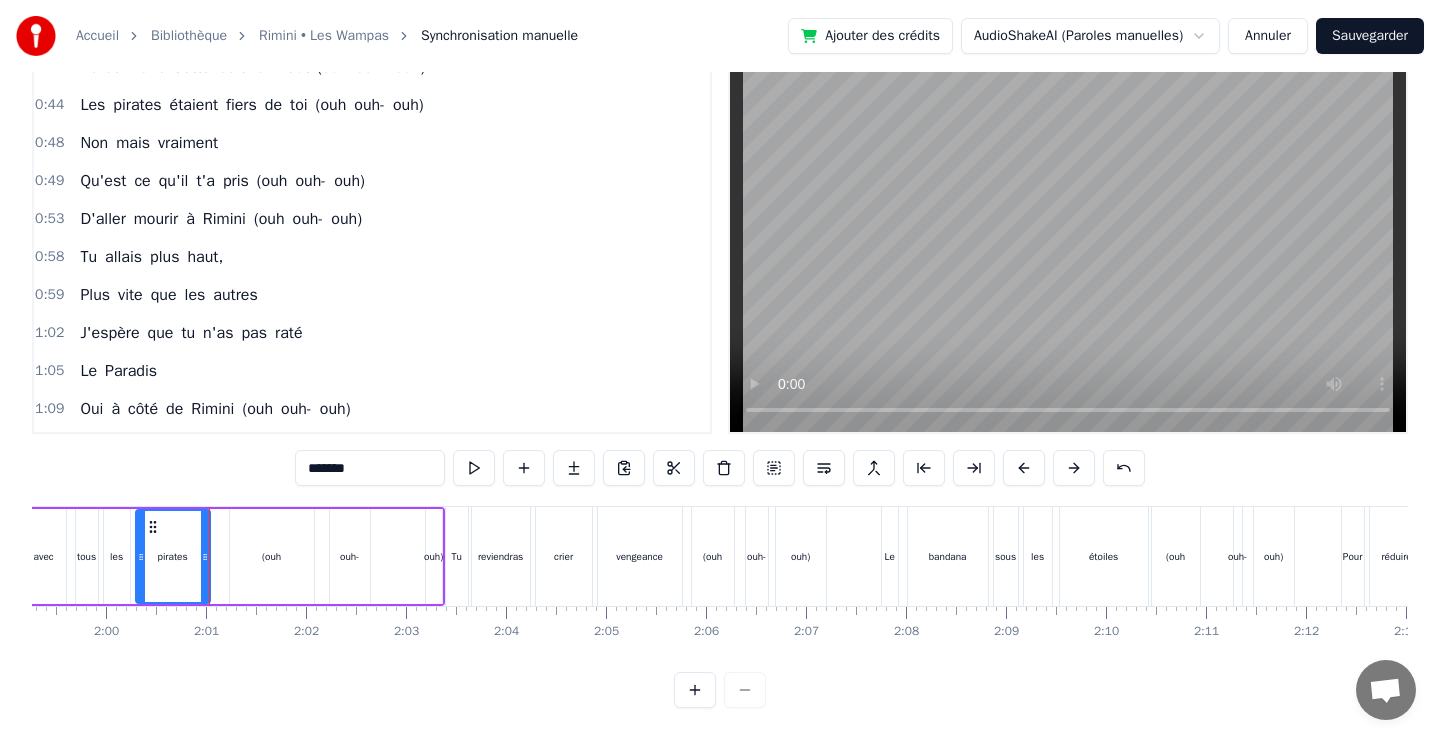 click on "0:58 Tu allais plus haut," at bounding box center (372, 257) 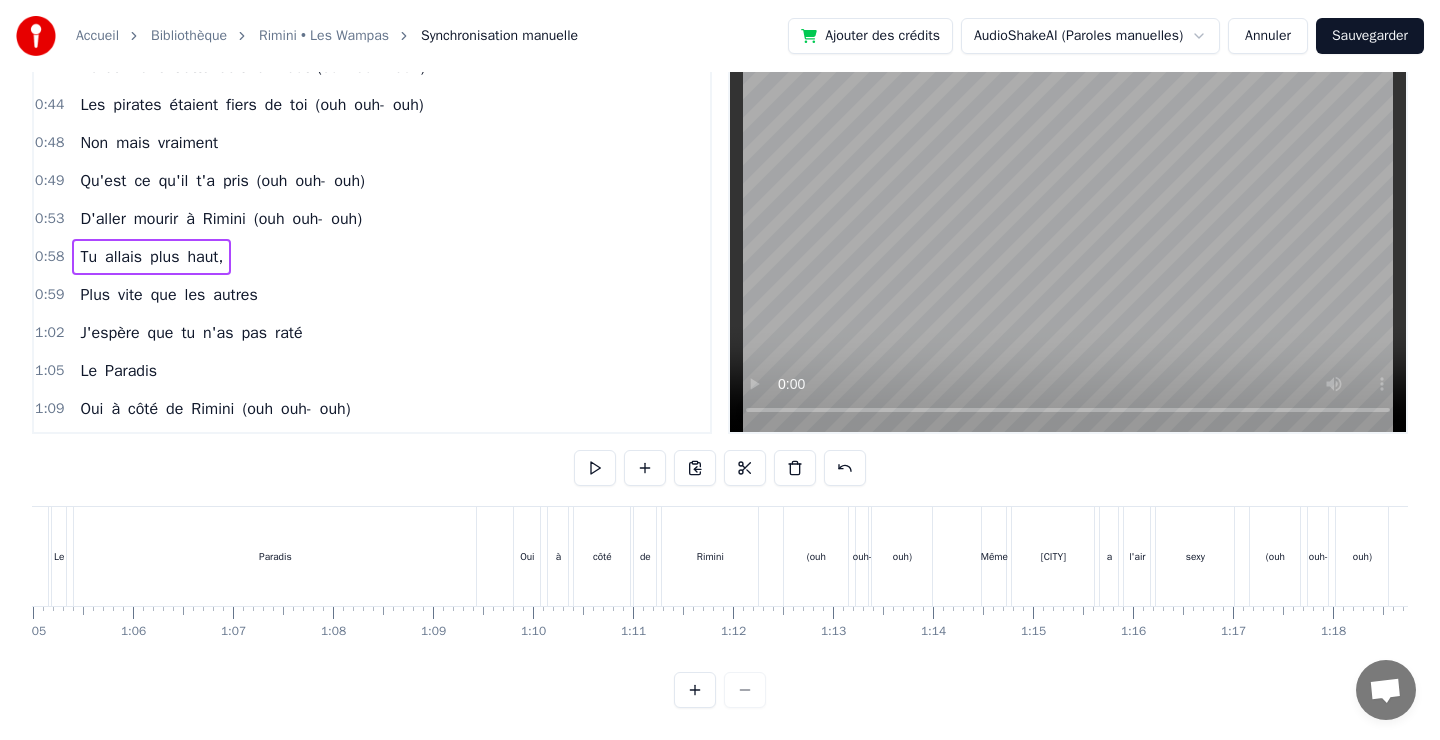 scroll, scrollTop: 0, scrollLeft: 5720, axis: horizontal 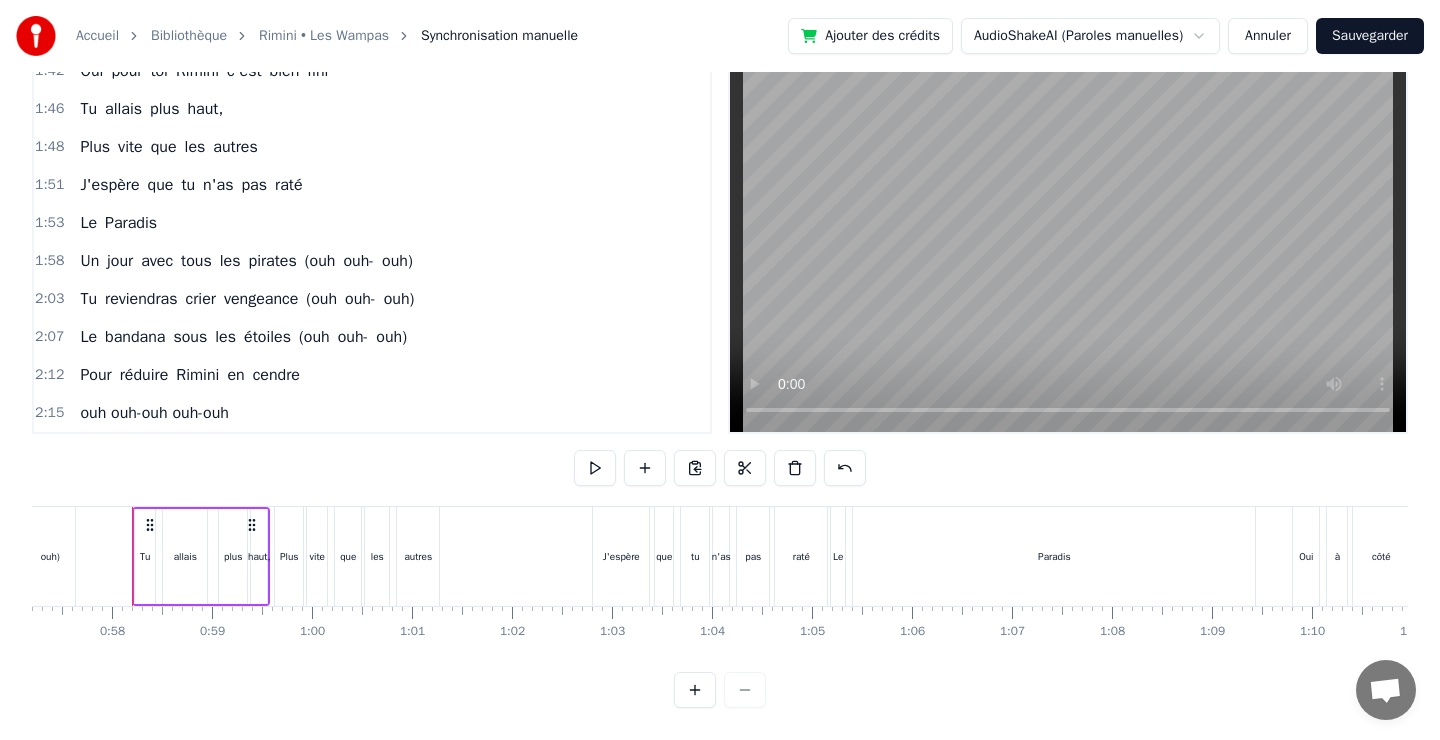 click on "Un jour avec tous les pirates (ouh ouh- ouh)" at bounding box center (246, 261) 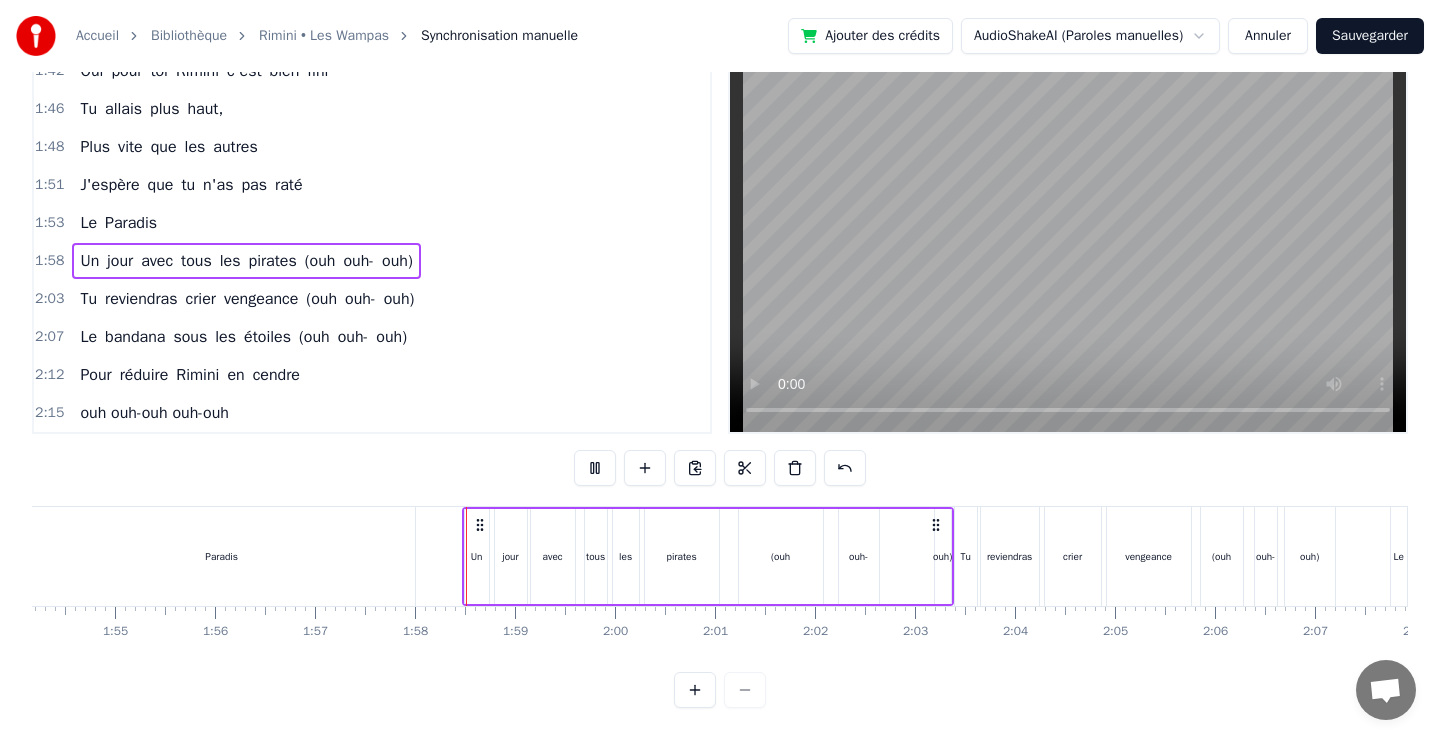 scroll, scrollTop: 0, scrollLeft: 11746, axis: horizontal 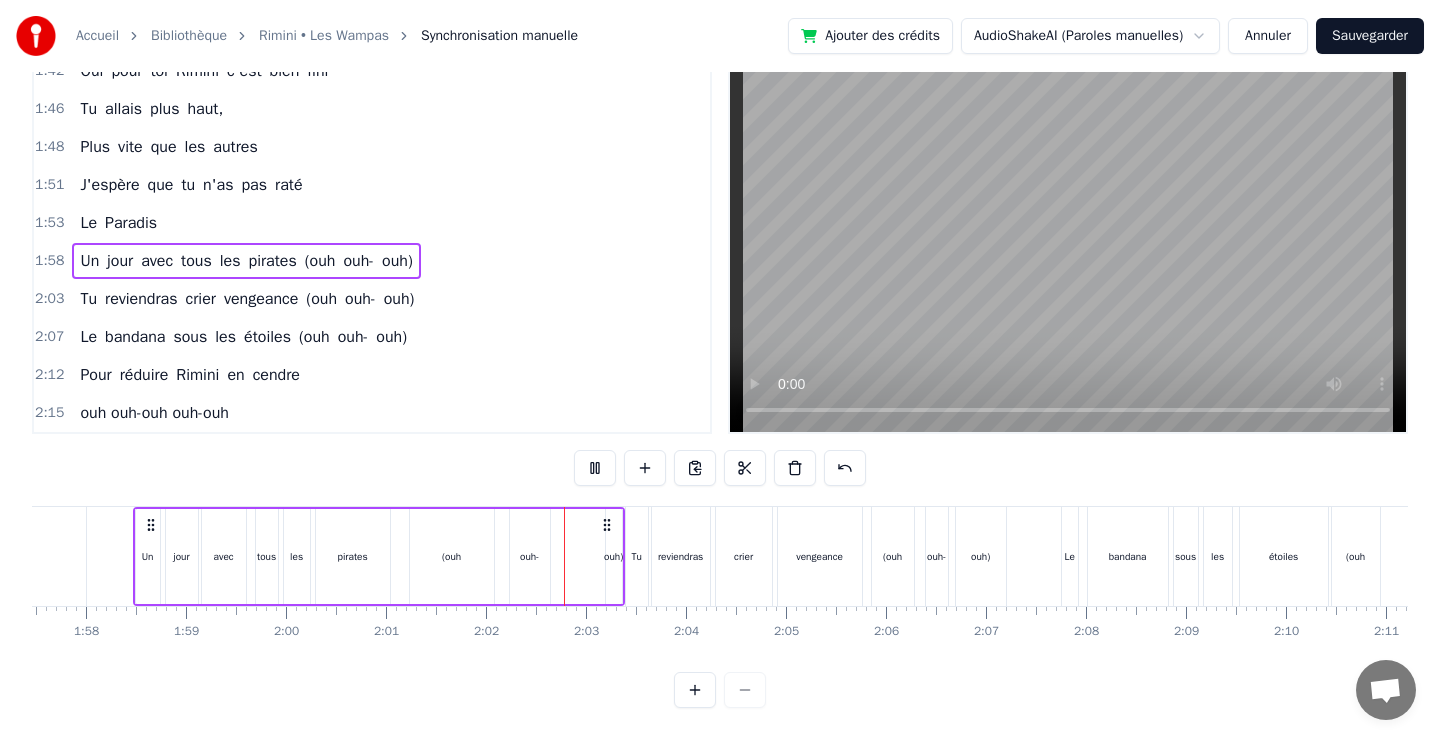 click on "2:03 Tu reviendras crier vengeance (ouh ouh- ouh)" at bounding box center (372, 299) 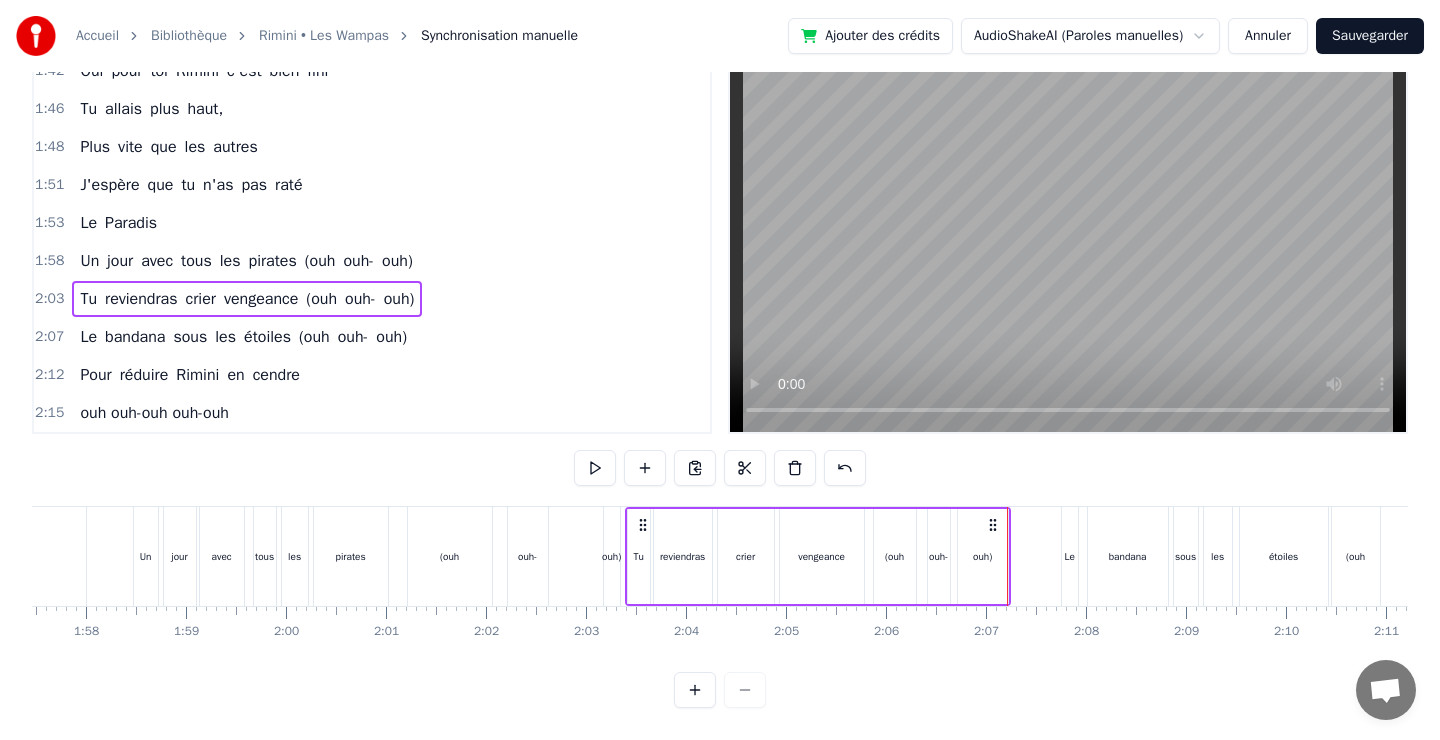 click on "2:07 Le bandana sous les étoiles (ouh ouh- ouh)" at bounding box center [372, 337] 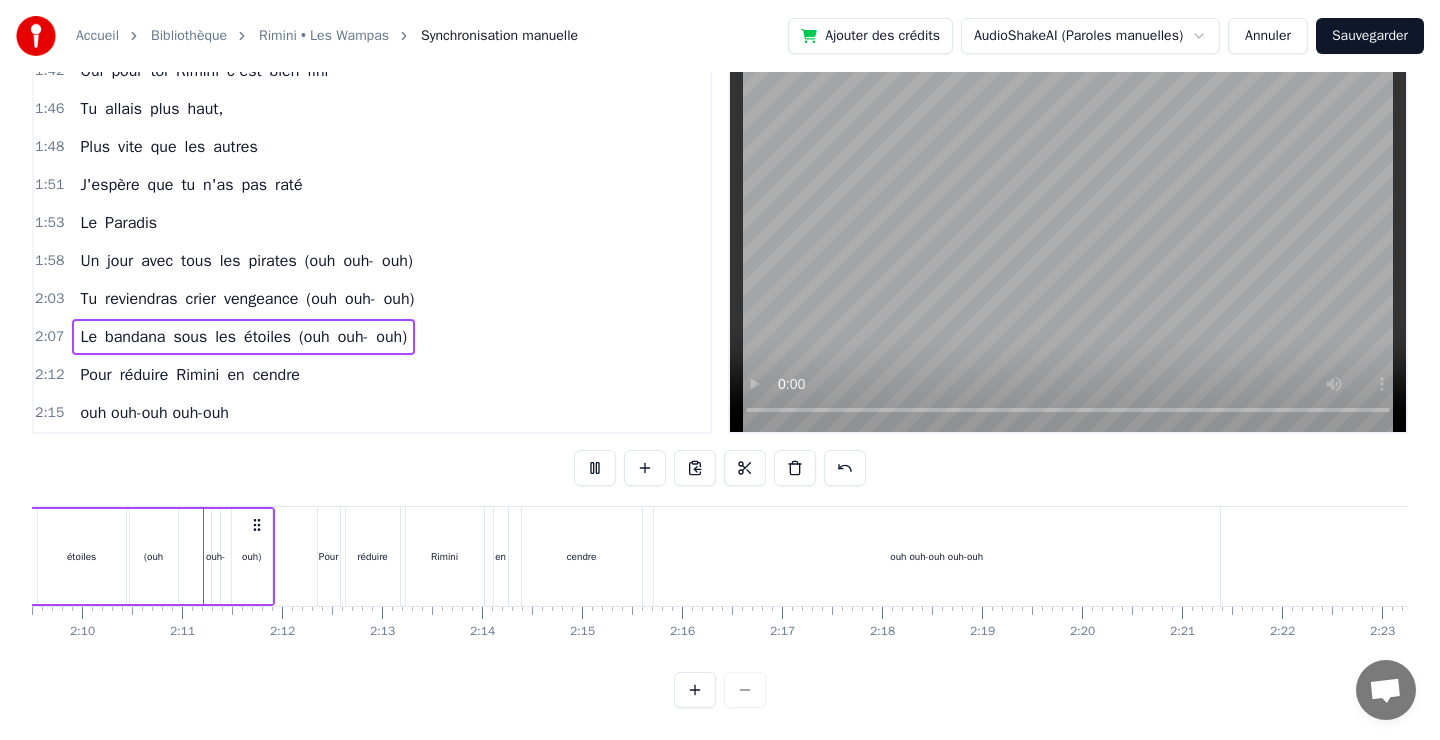 scroll, scrollTop: 0, scrollLeft: 12951, axis: horizontal 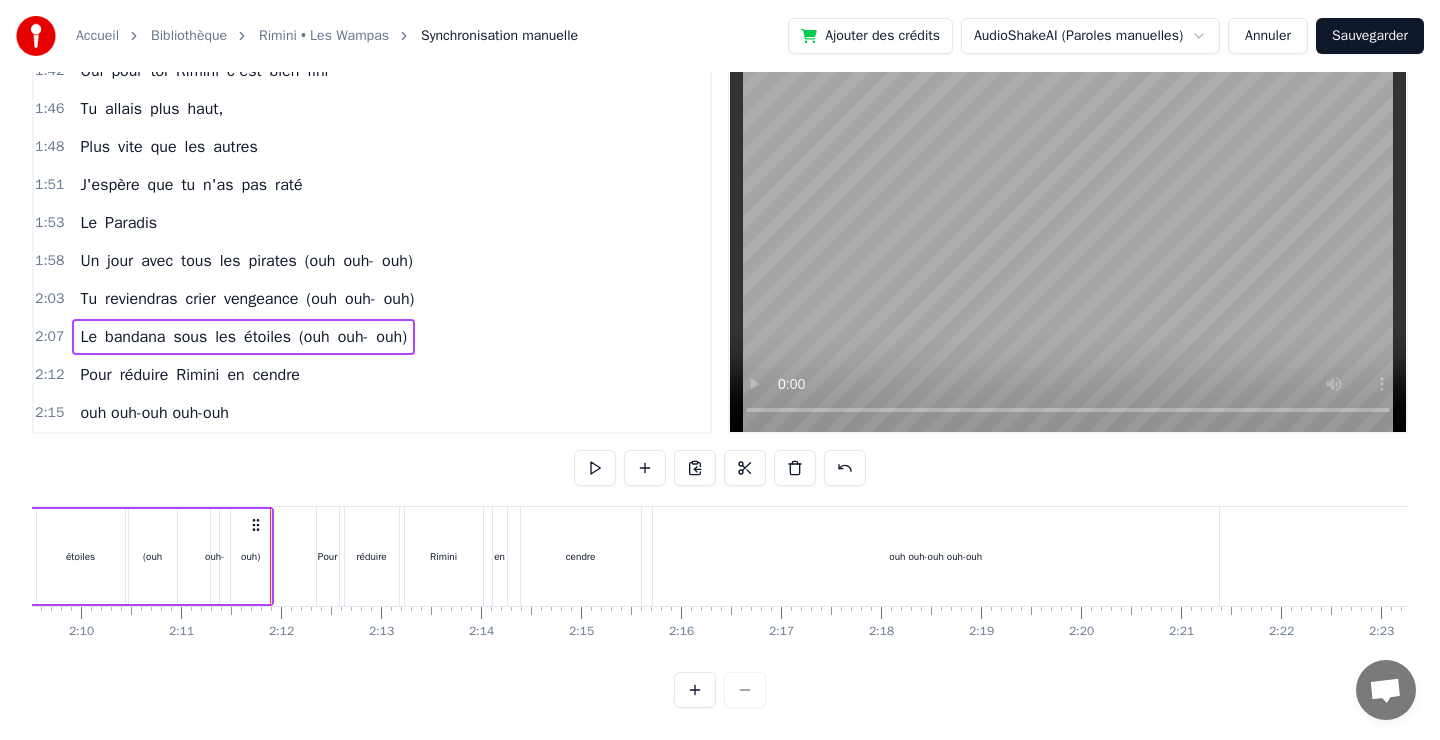 click on "2:12 Pour réduire [CITY] en cendre" at bounding box center (372, 375) 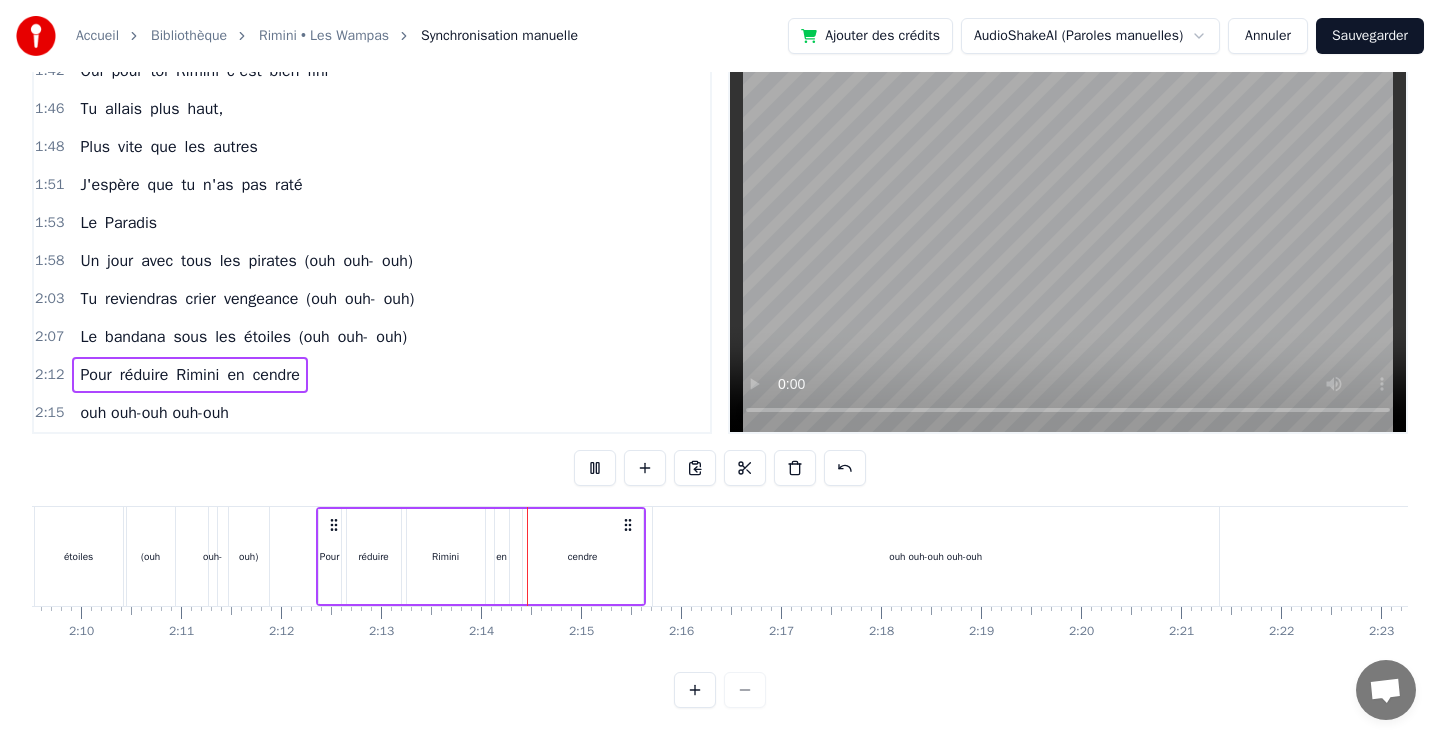 click on "2:15 ouh ouh-ouh ouh-ouh" at bounding box center [372, 413] 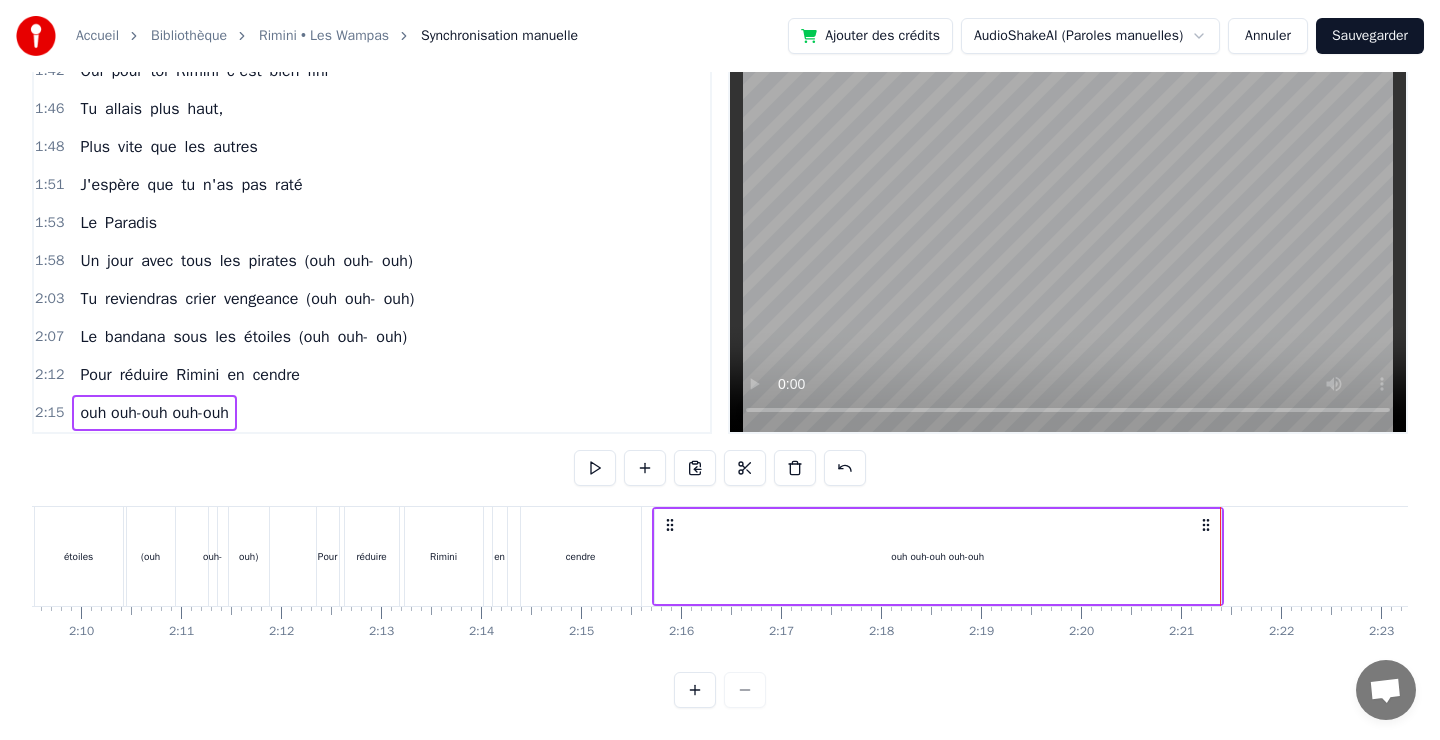 scroll, scrollTop: 478, scrollLeft: 0, axis: vertical 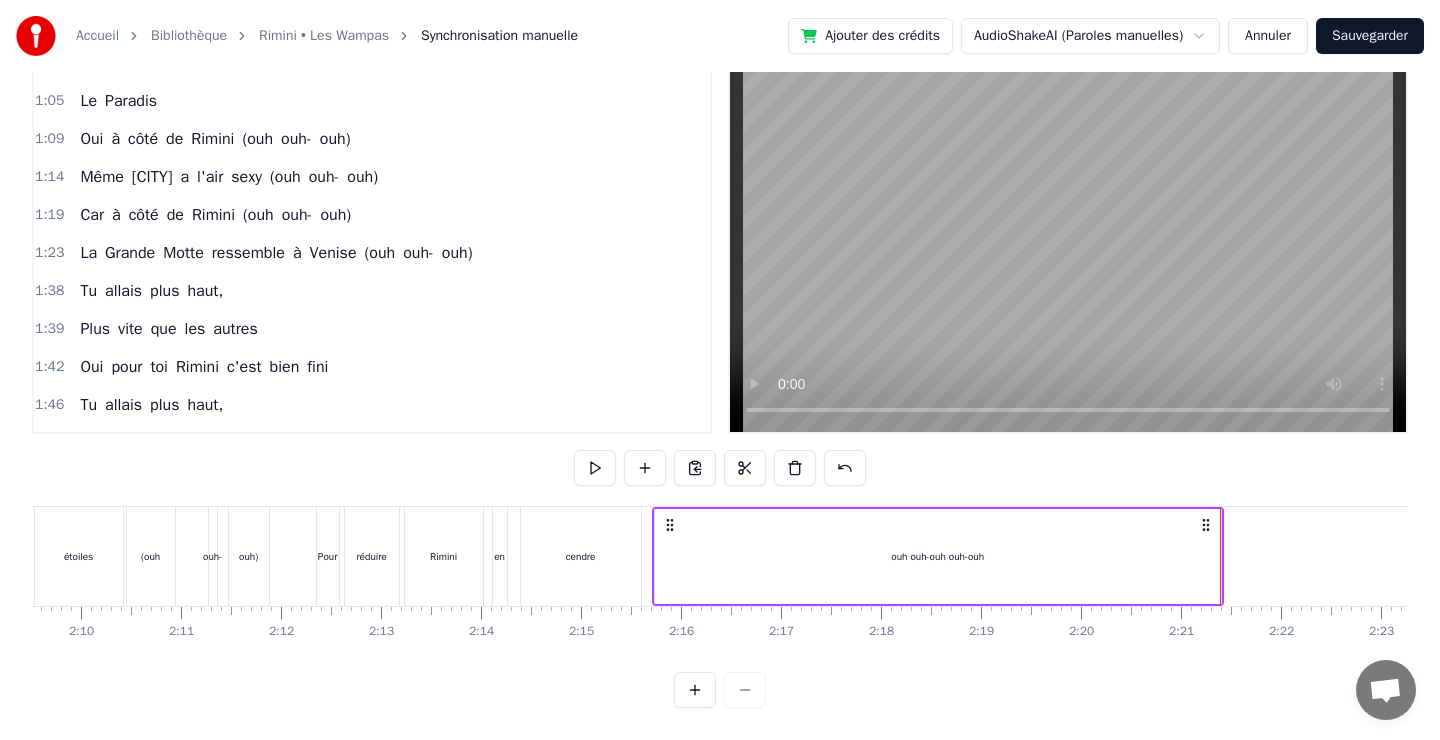 click on "Sauvegarder" at bounding box center (1370, 36) 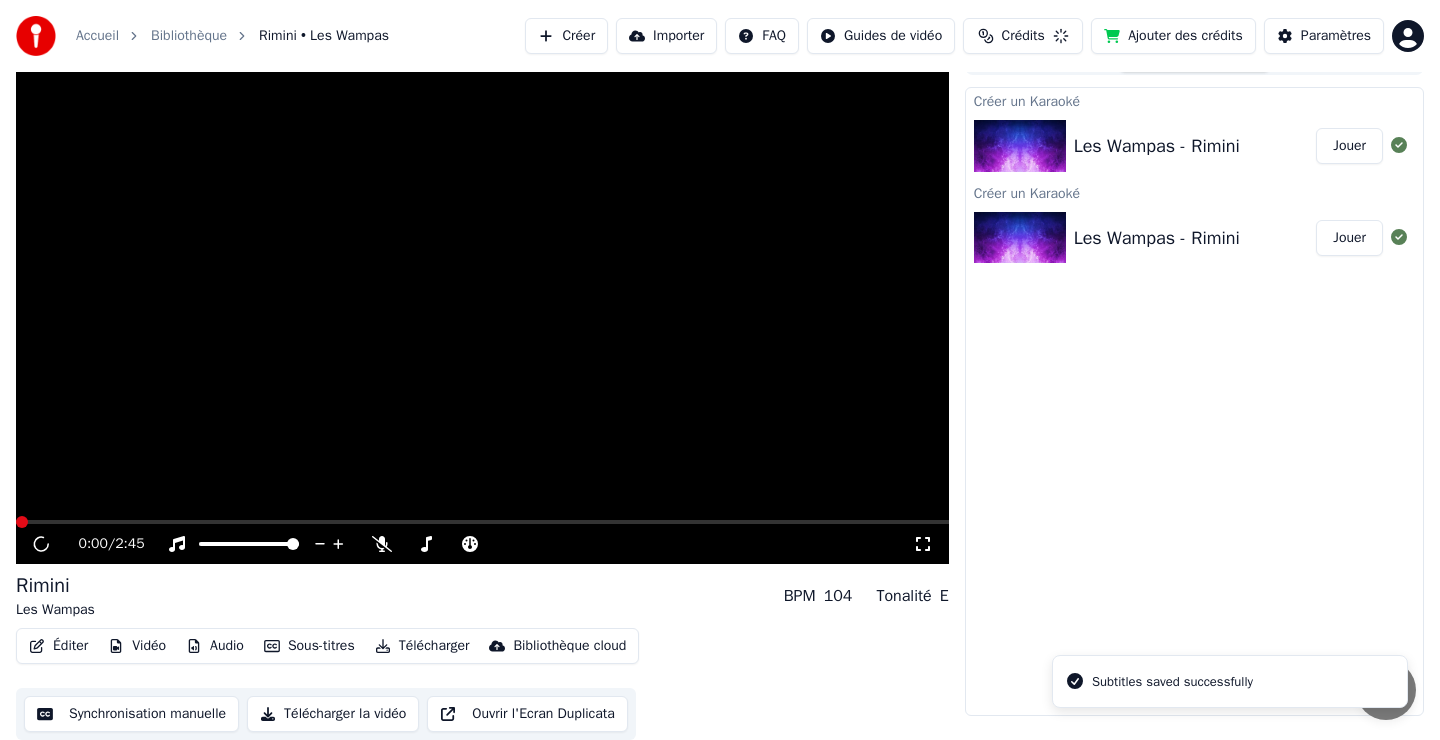 scroll, scrollTop: 32, scrollLeft: 0, axis: vertical 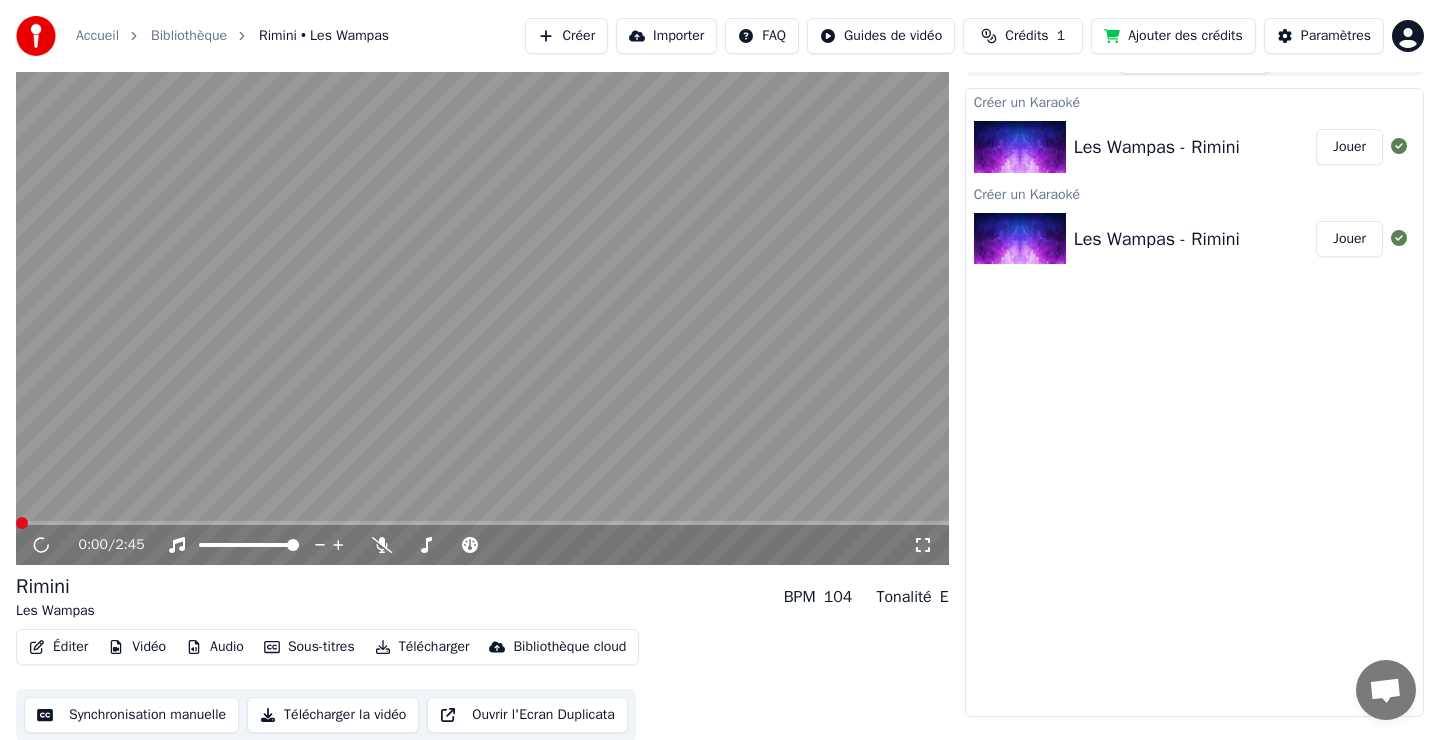 click on "Les Wampas - Rimini Jouer" at bounding box center (1194, 147) 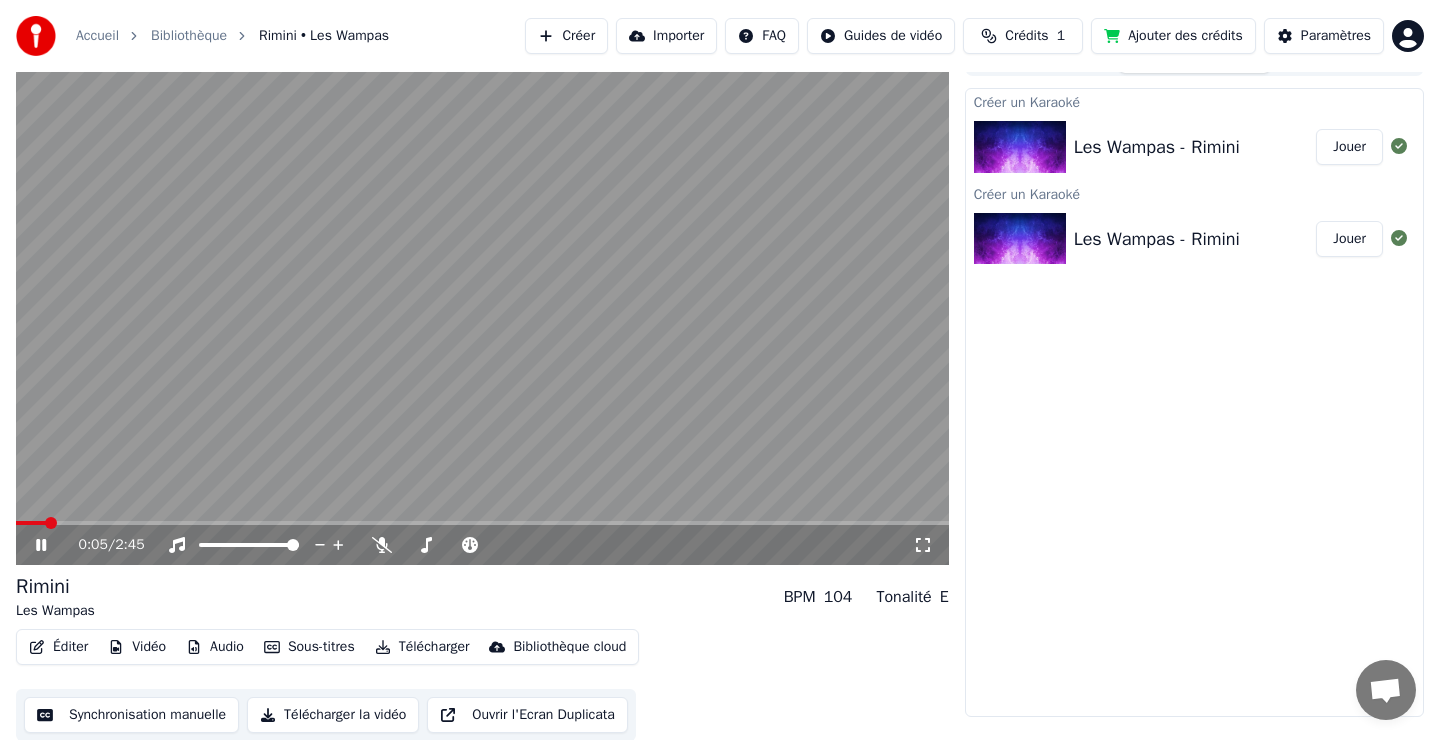 click at bounding box center (482, 523) 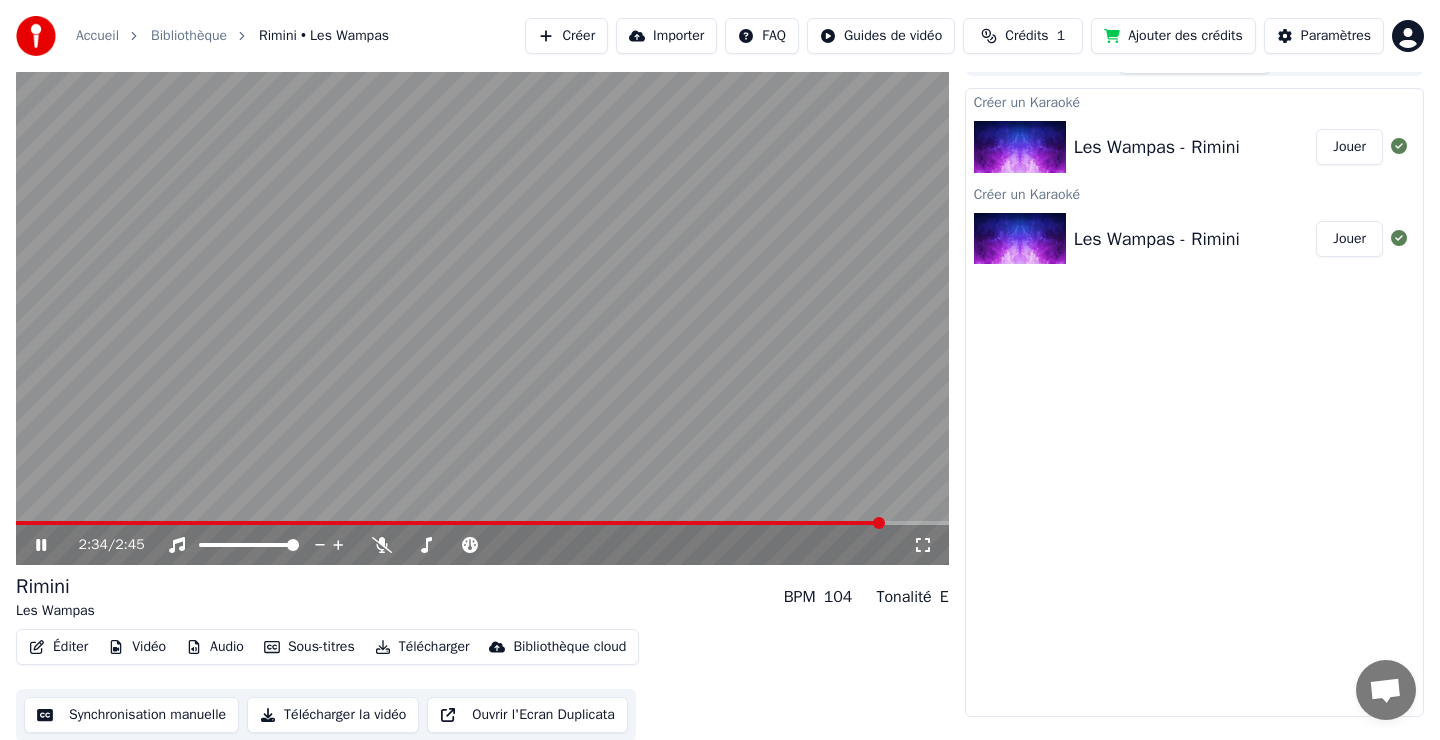 click at bounding box center [450, 523] 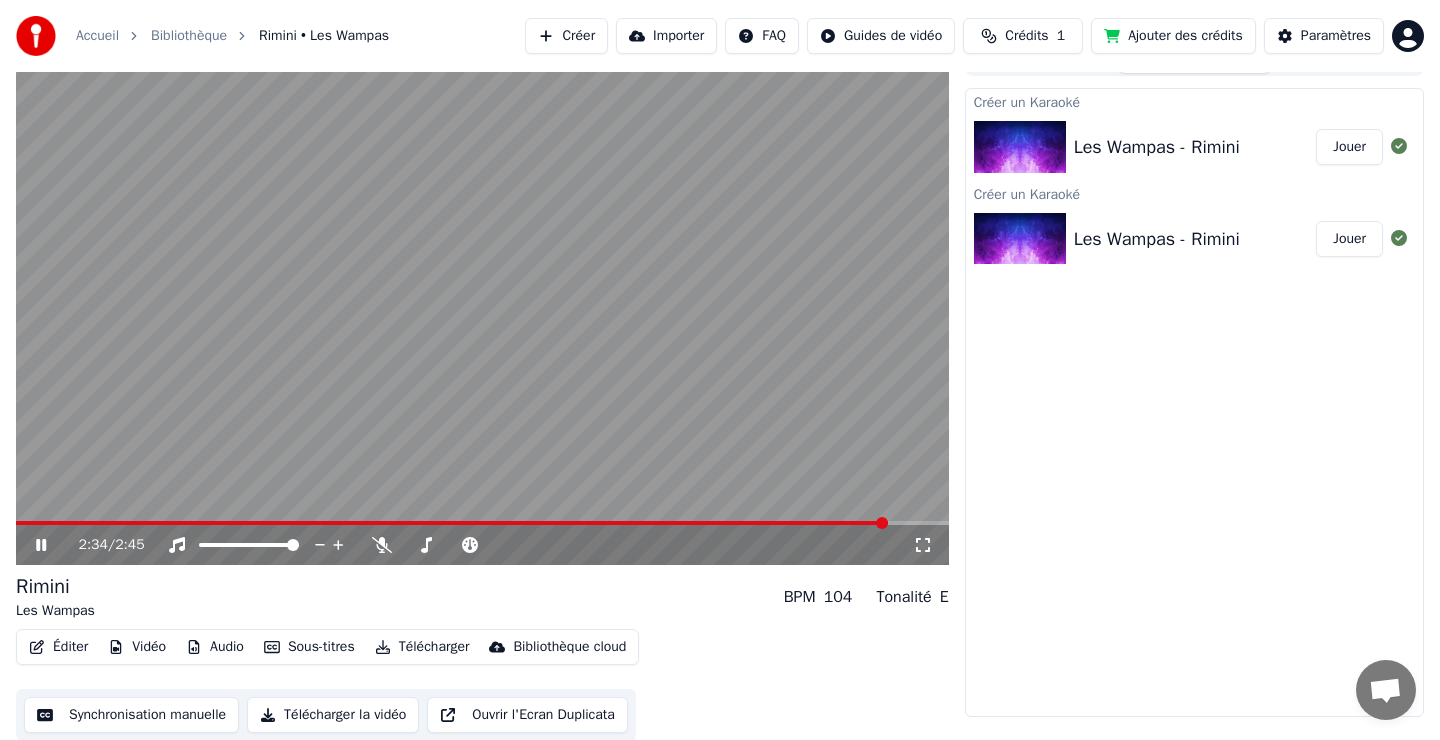 click at bounding box center [482, 302] 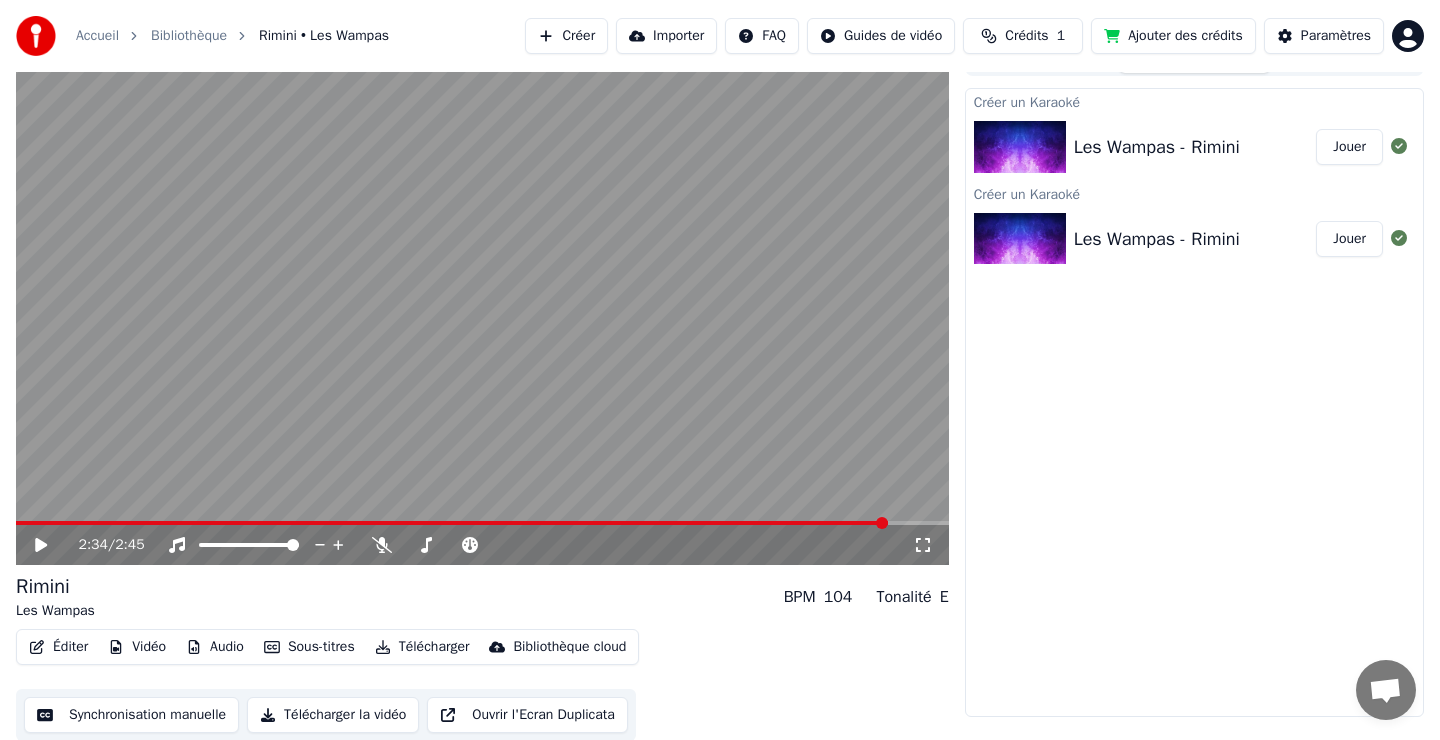 click at bounding box center (482, 302) 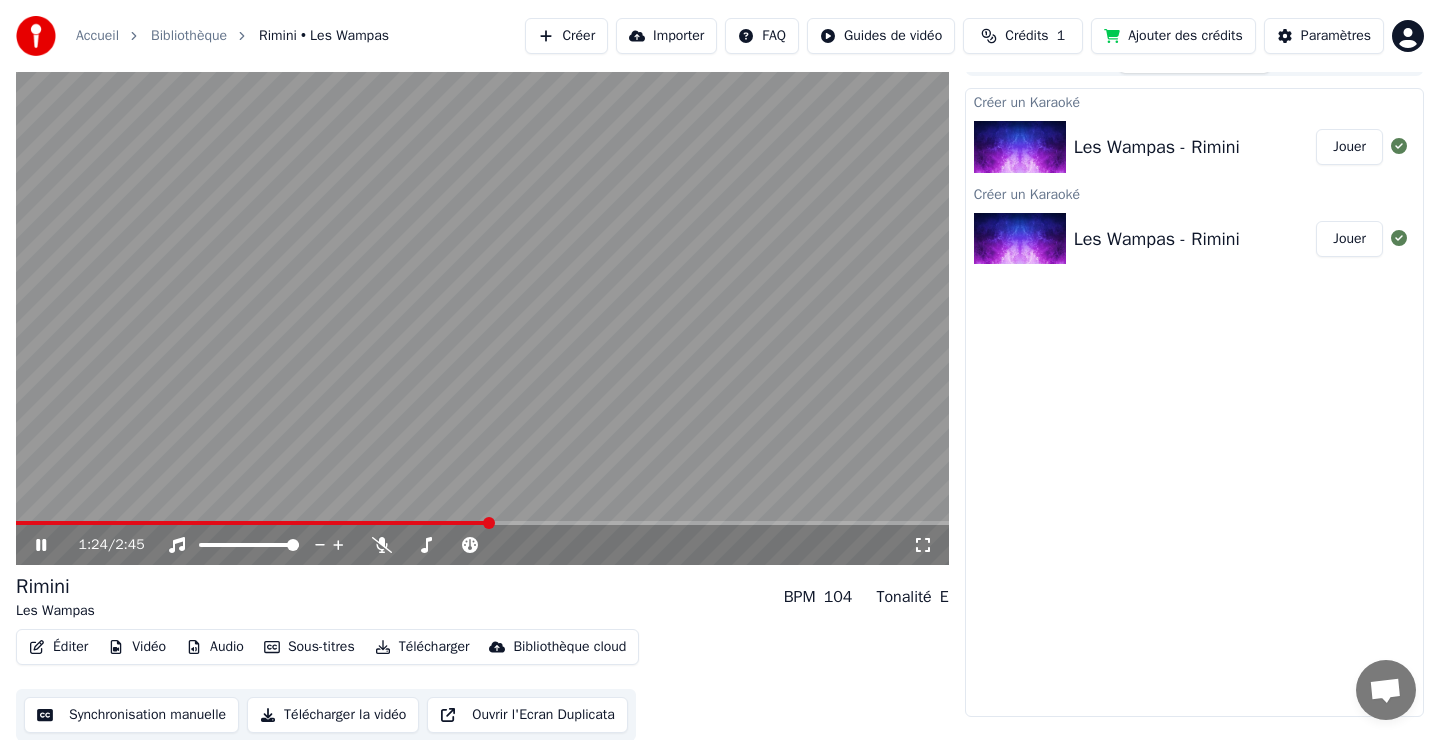 click at bounding box center (252, 523) 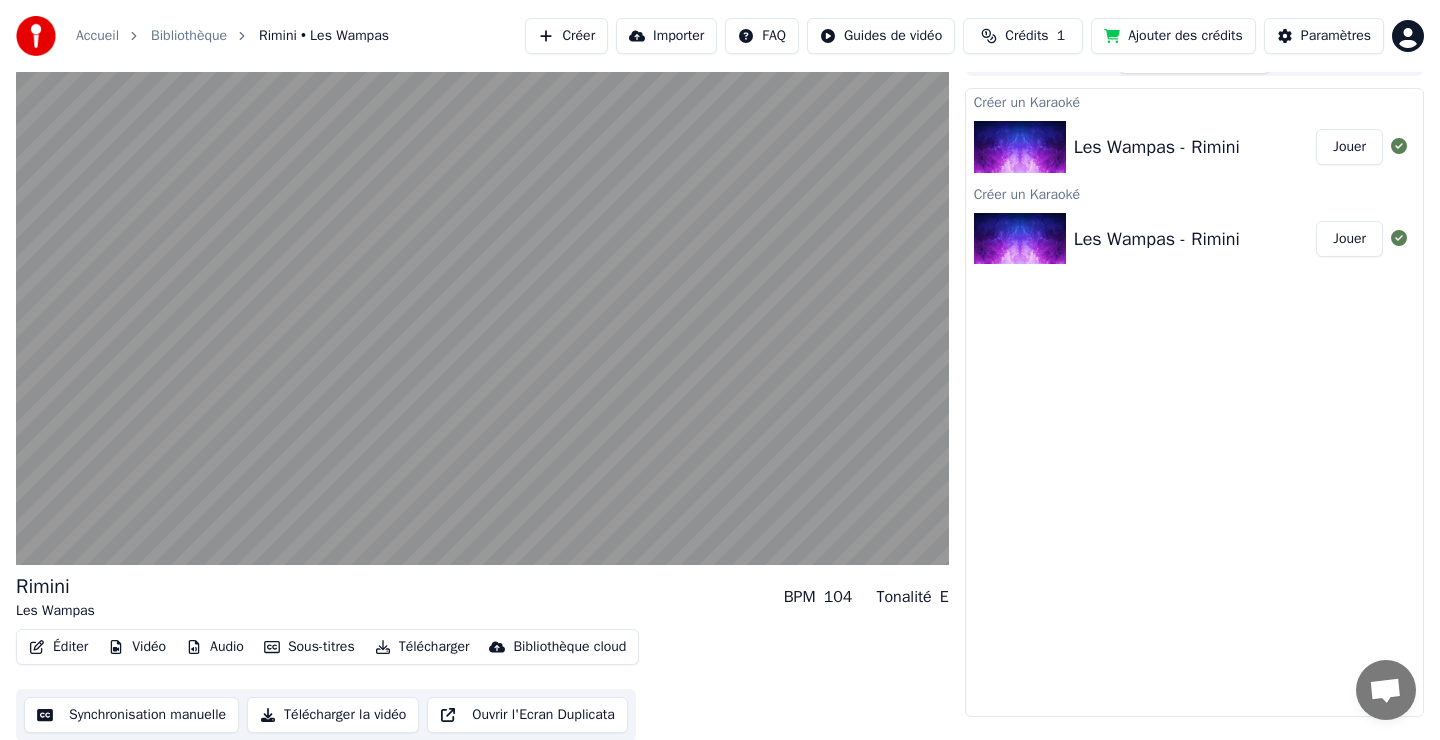 click on "Télécharger la vidéo" at bounding box center (333, 715) 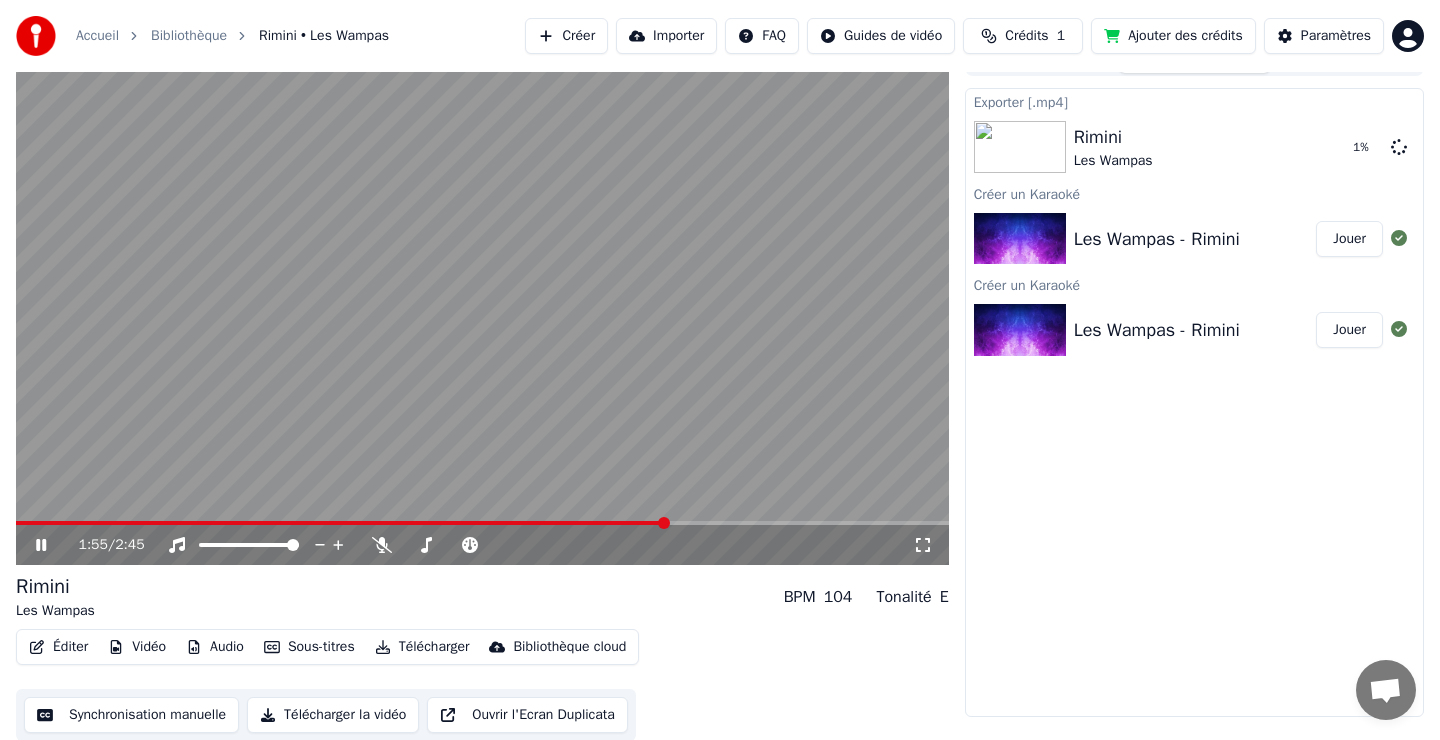 click 